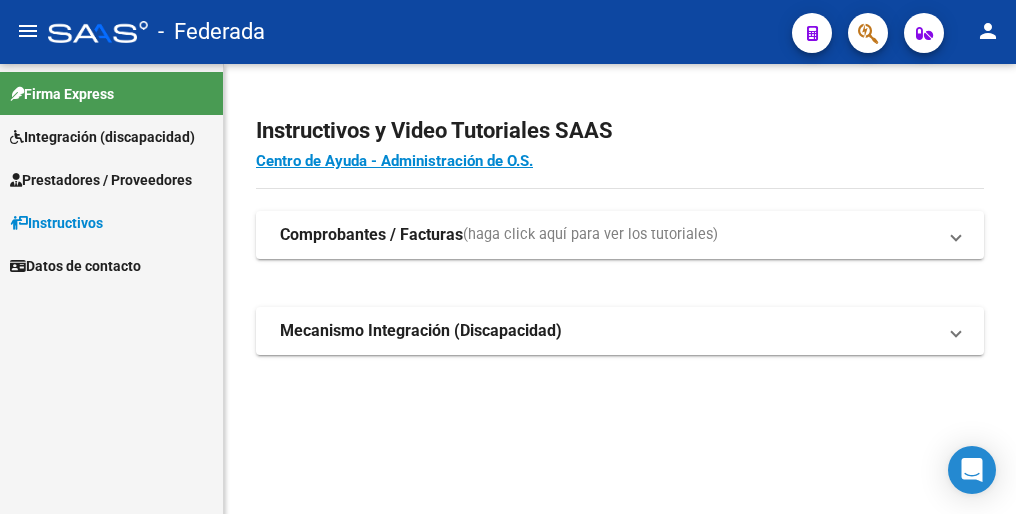 scroll, scrollTop: 0, scrollLeft: 0, axis: both 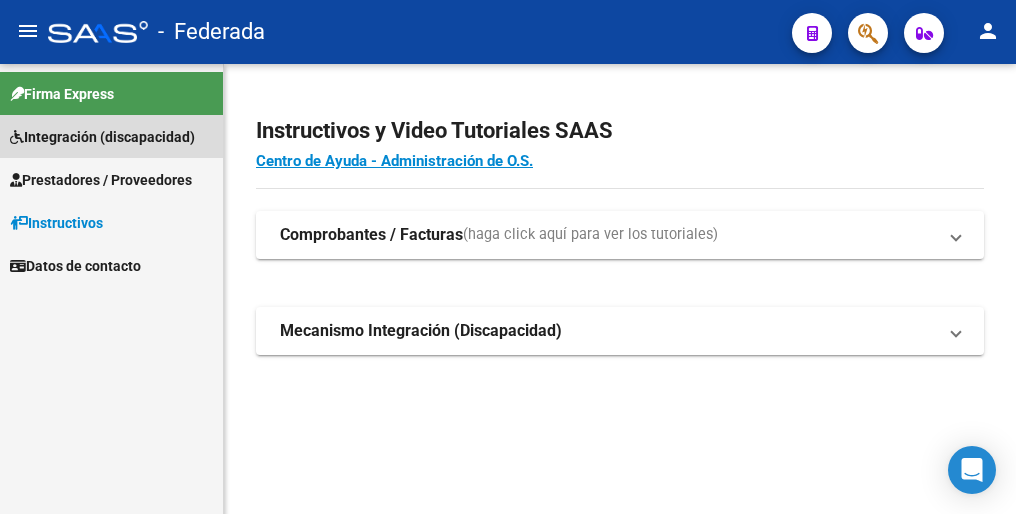 click on "Integración (discapacidad)" at bounding box center [102, 137] 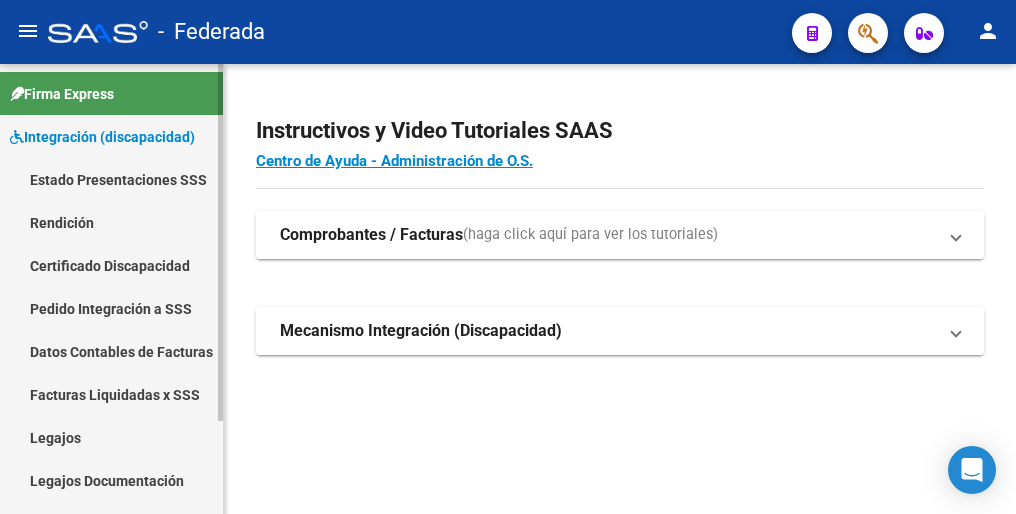 click on "Legajos" at bounding box center (111, 437) 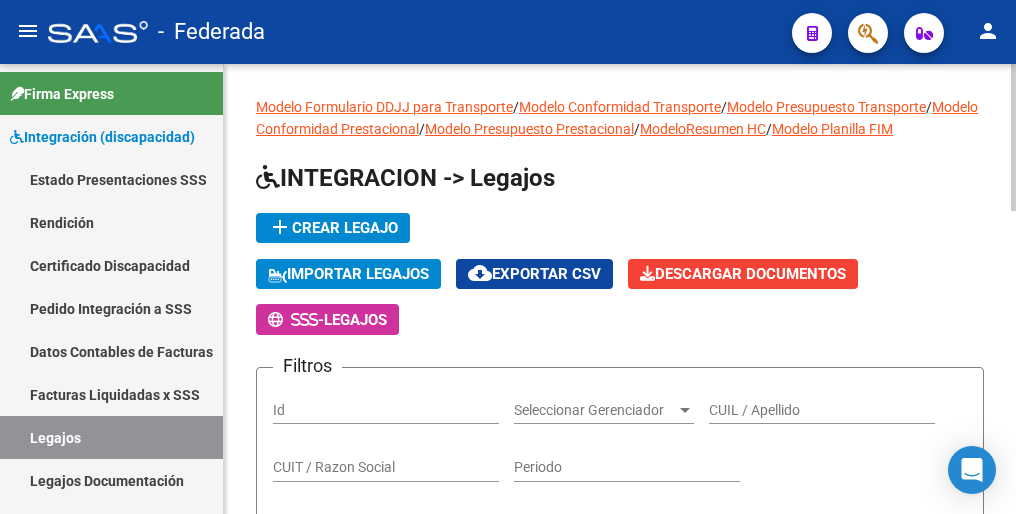 click on "add  Crear Legajo" 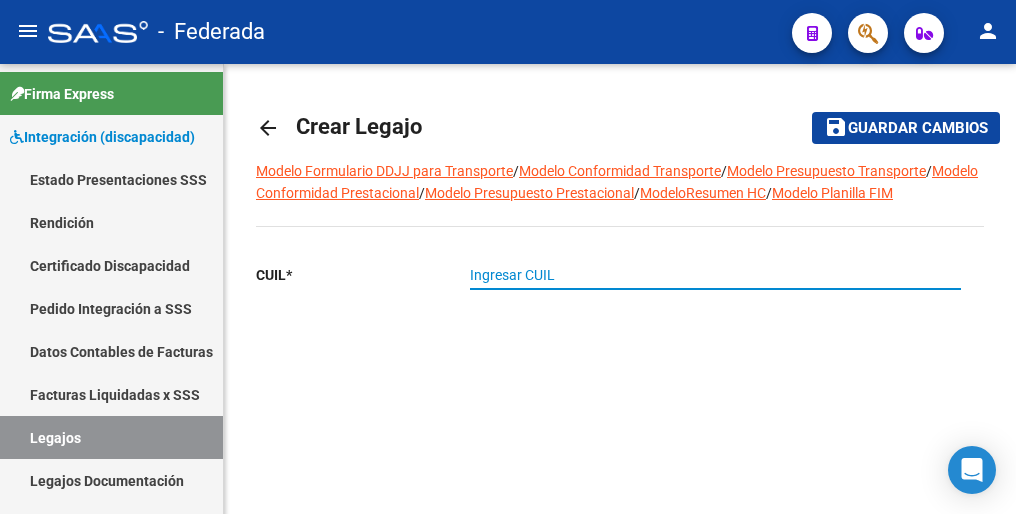 click on "Ingresar CUIL" at bounding box center (715, 275) 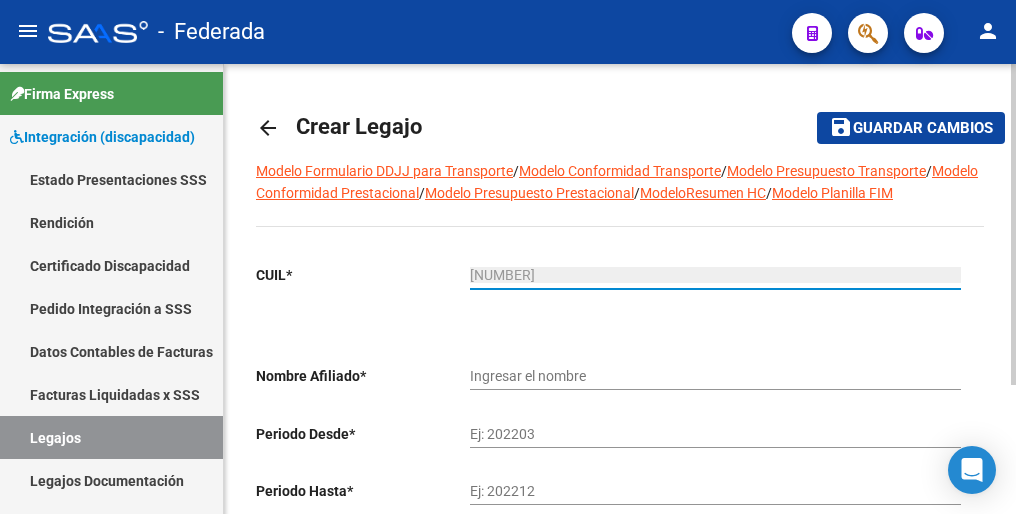 type on "[LAST] [FIRST] [LAST]" 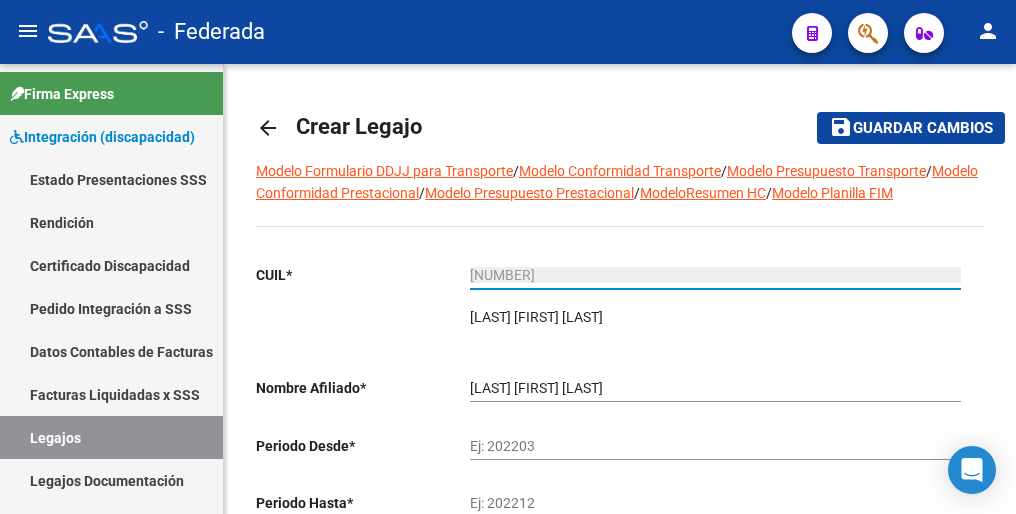 type on "[NUMBER]" 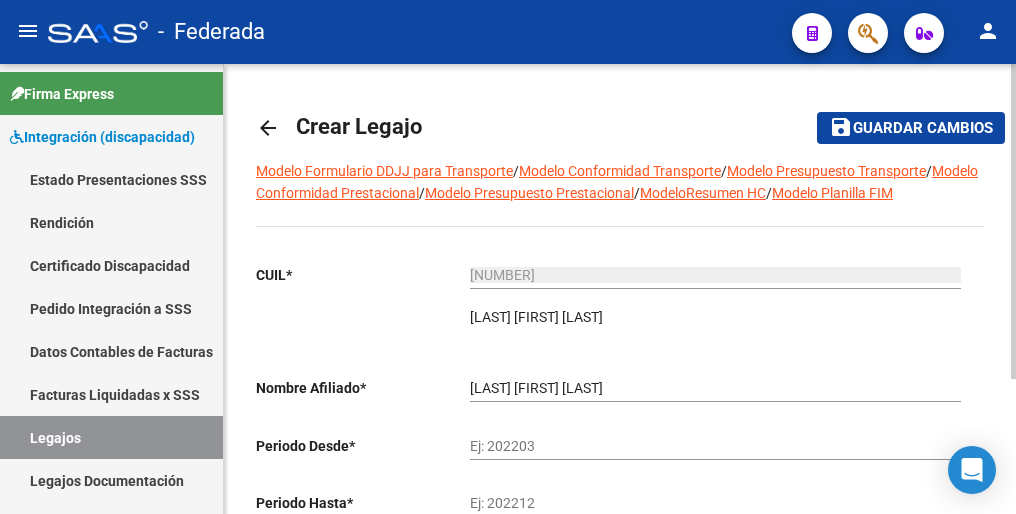 click on "Ej: 202203" 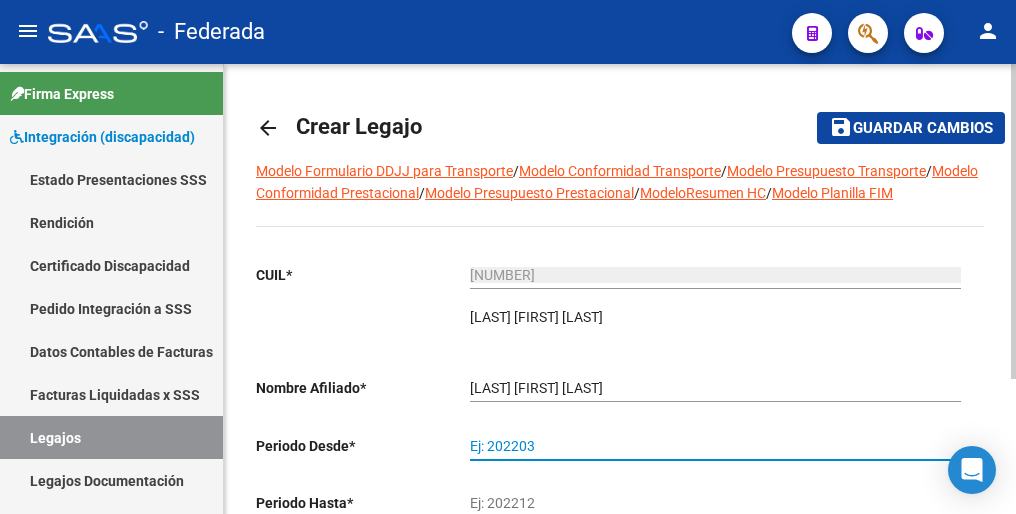paste on "202501" 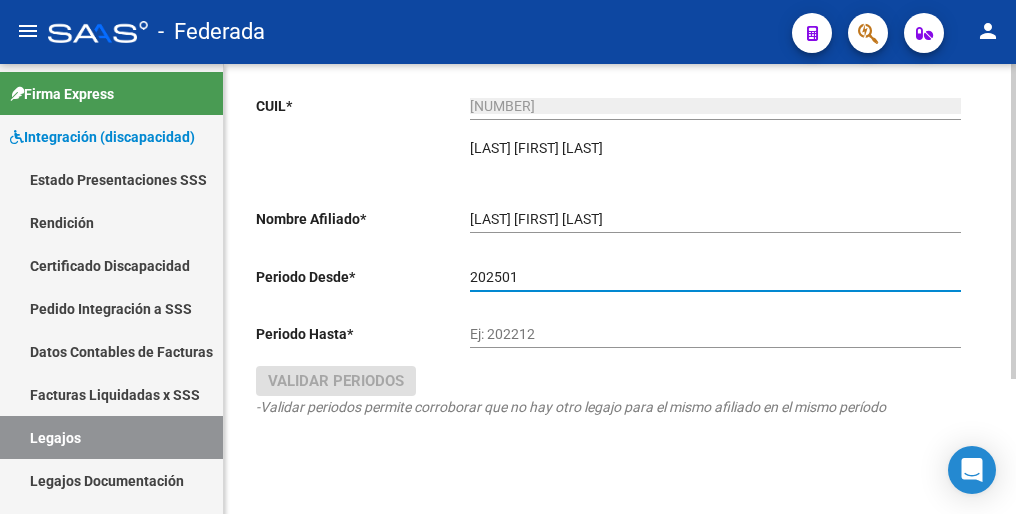 scroll, scrollTop: 192, scrollLeft: 0, axis: vertical 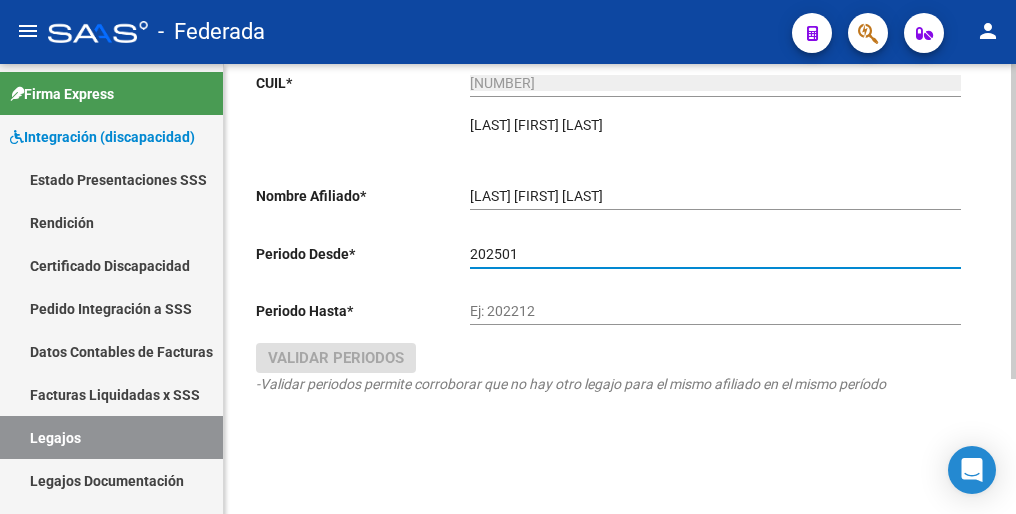 type on "202501" 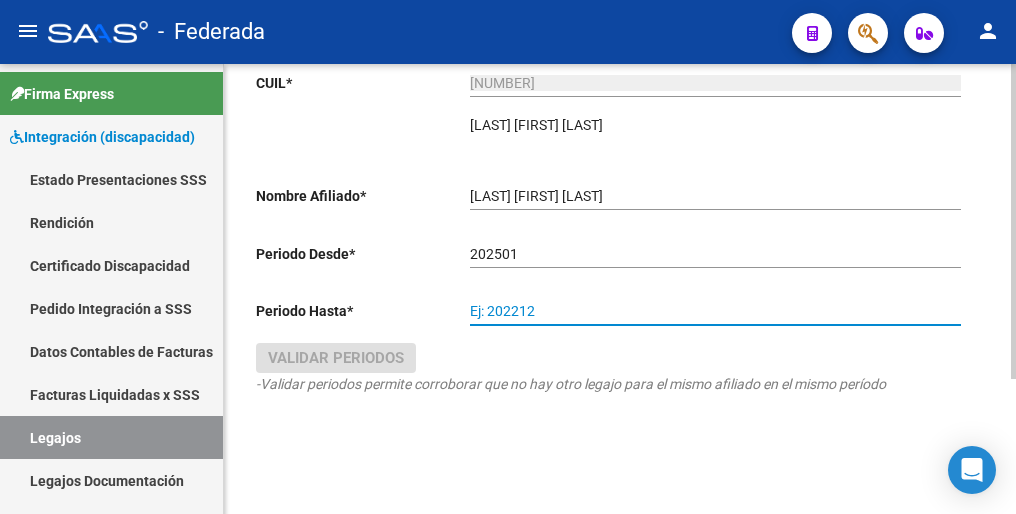 click on "Ej: 202212" at bounding box center (715, 311) 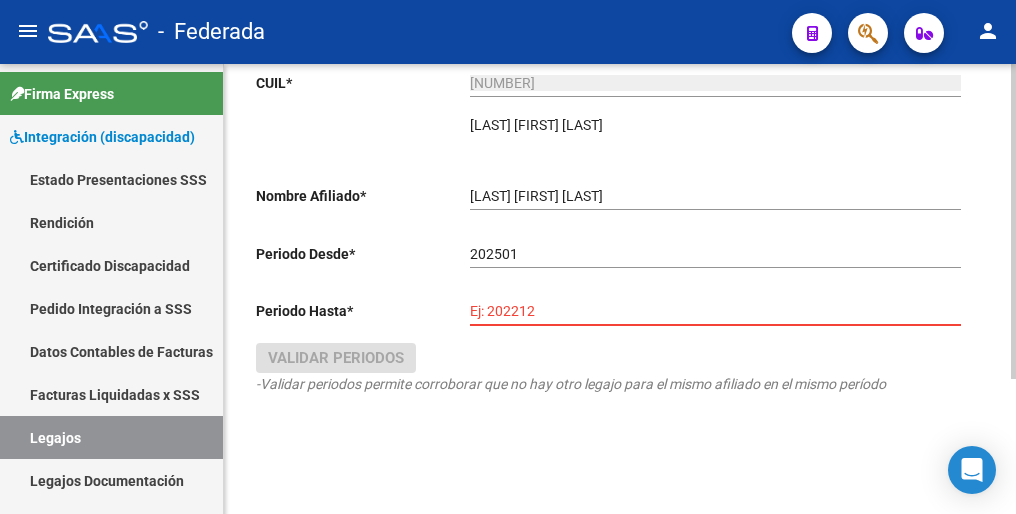 paste on "202512" 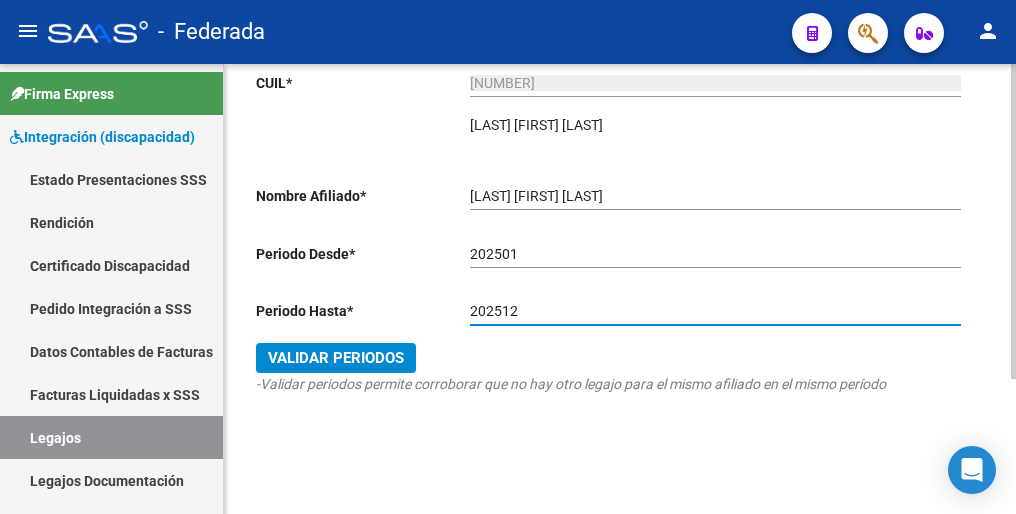 type on "202512" 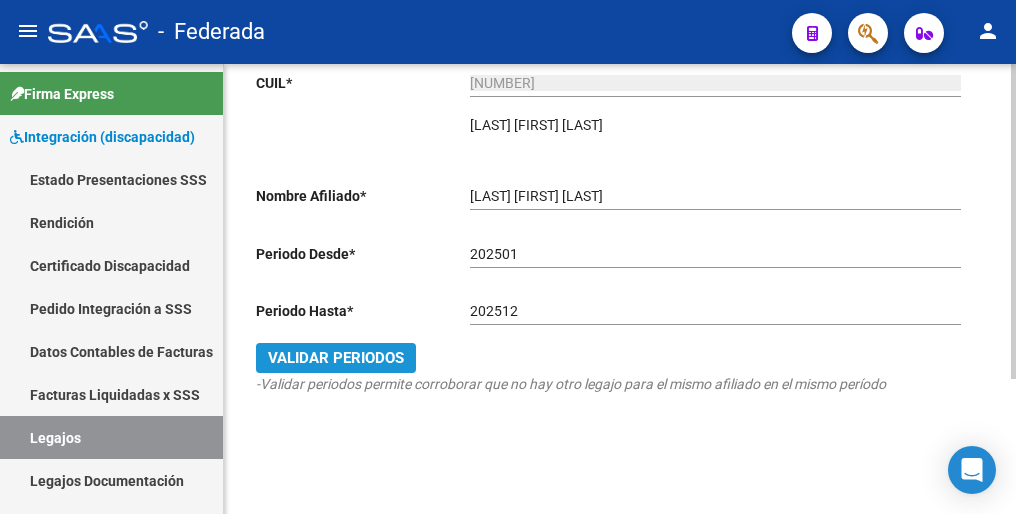 click on "Validar Periodos" 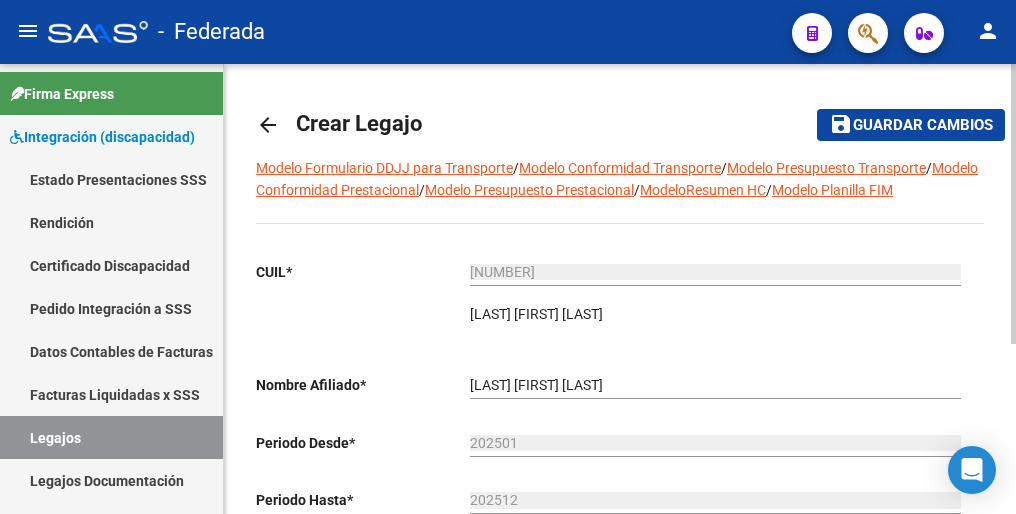 scroll, scrollTop: 0, scrollLeft: 0, axis: both 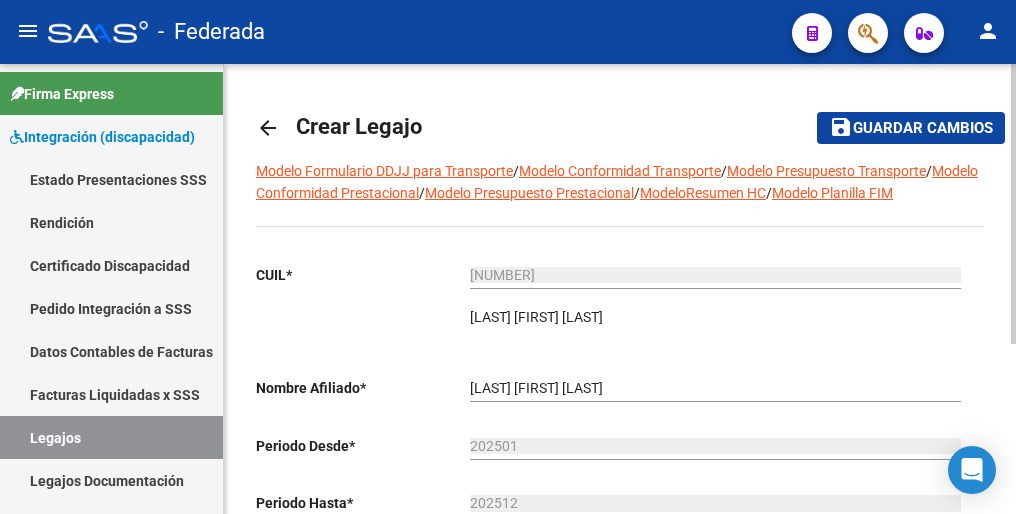 click on "Guardar cambios" 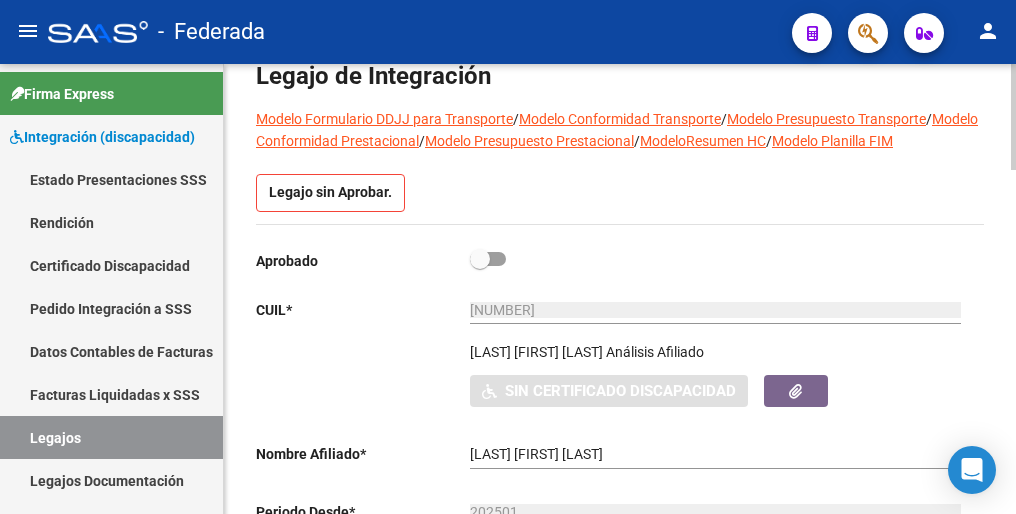 scroll, scrollTop: 200, scrollLeft: 0, axis: vertical 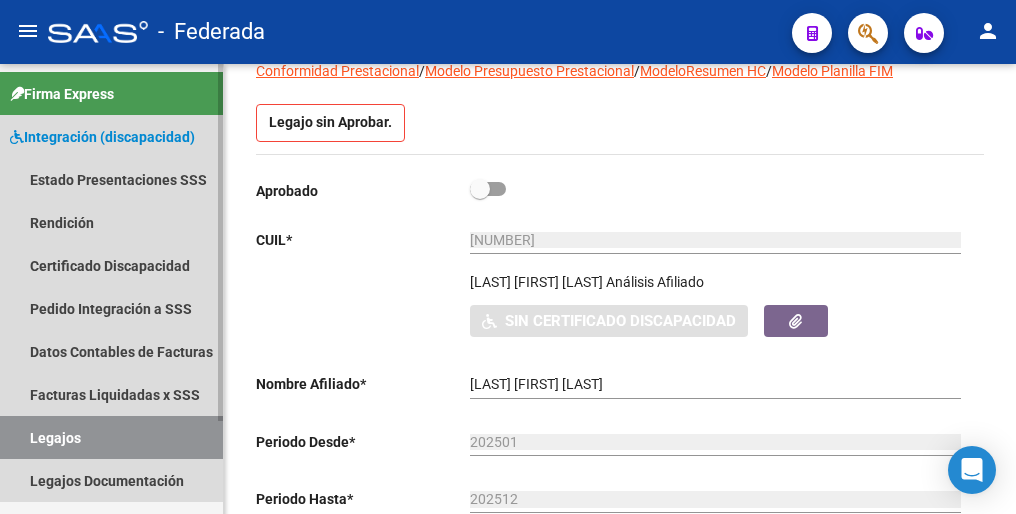 click on "Legajos" at bounding box center [111, 437] 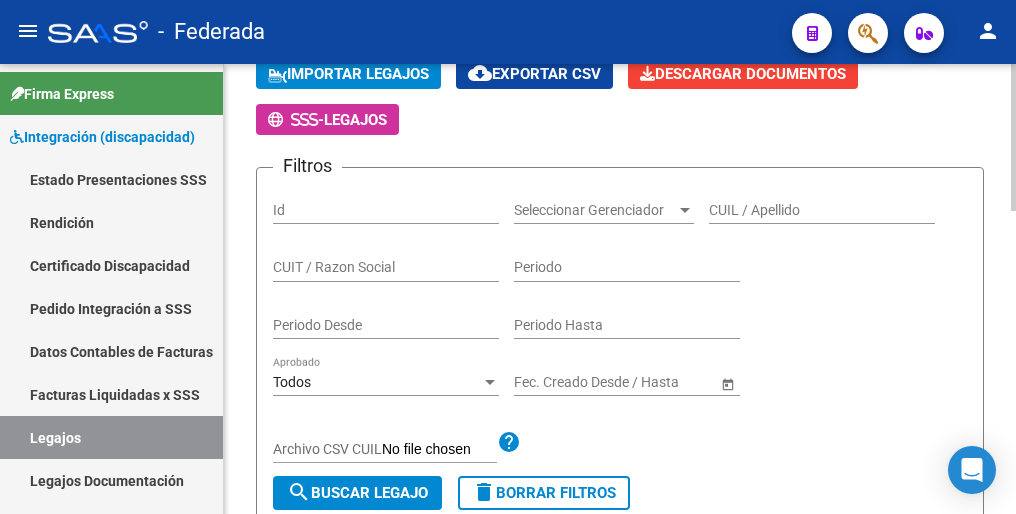 scroll, scrollTop: 0, scrollLeft: 0, axis: both 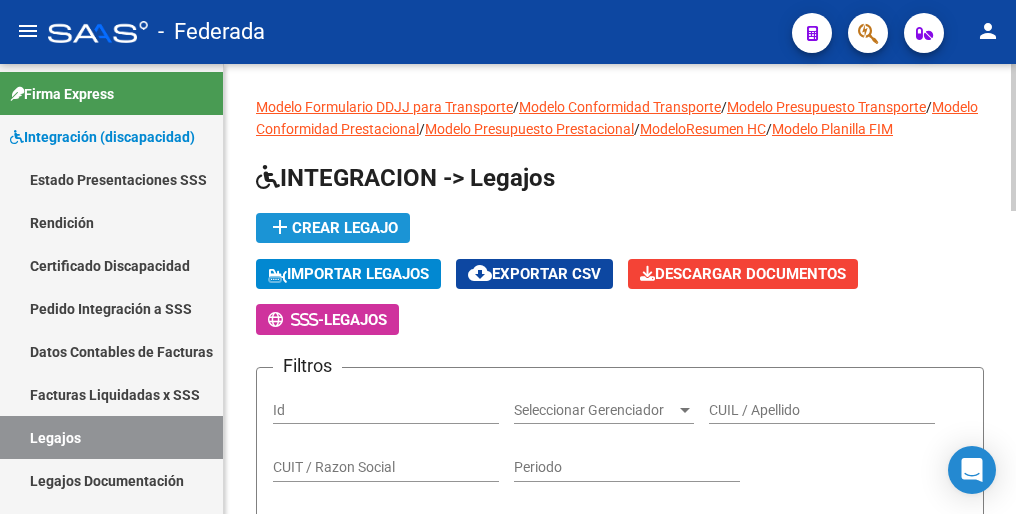 click on "add  Crear Legajo" 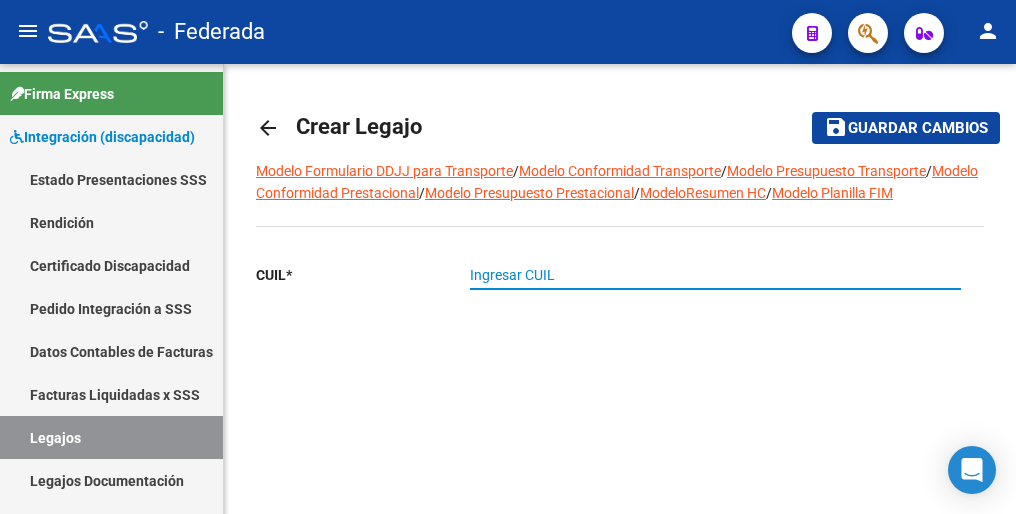 click on "Ingresar CUIL" at bounding box center (715, 275) 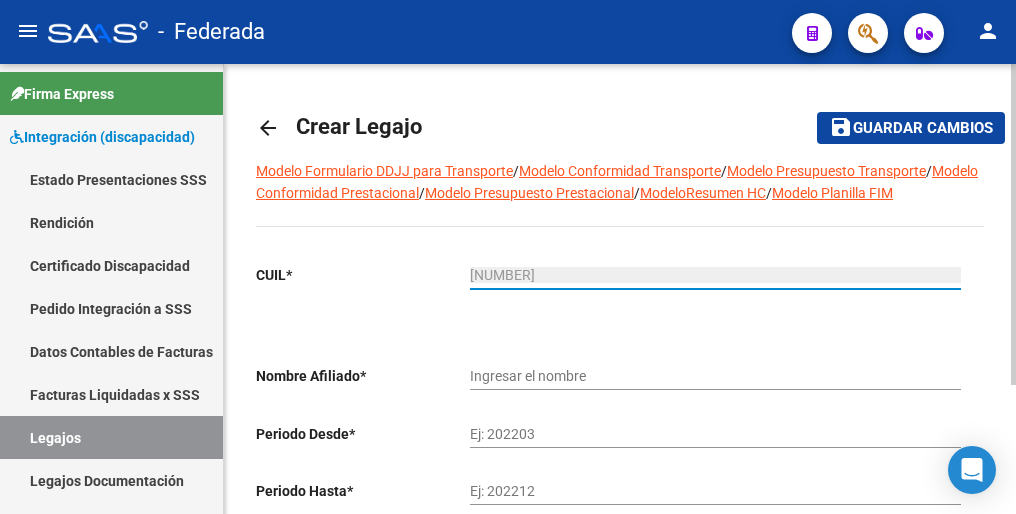 type on "[NUMBER]" 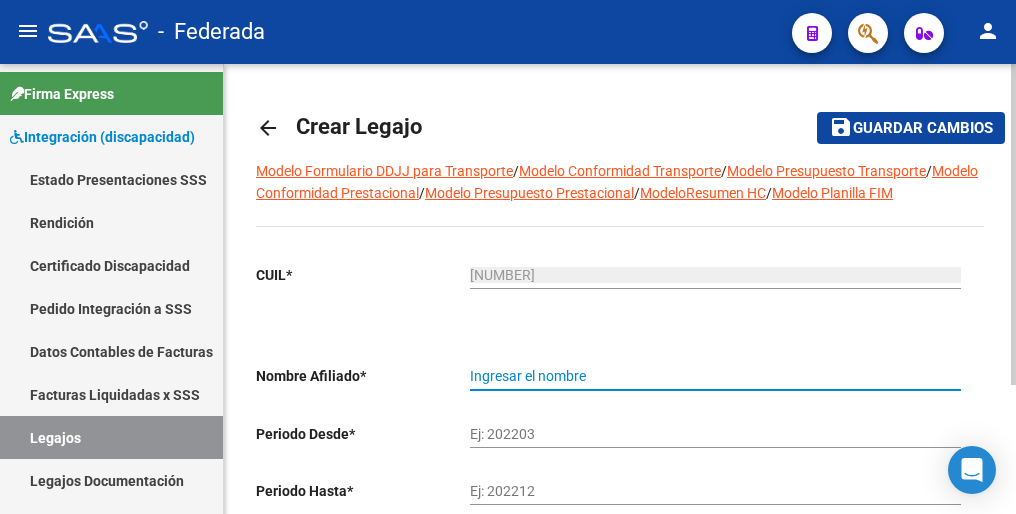 type on "[LAST] [FIRST]" 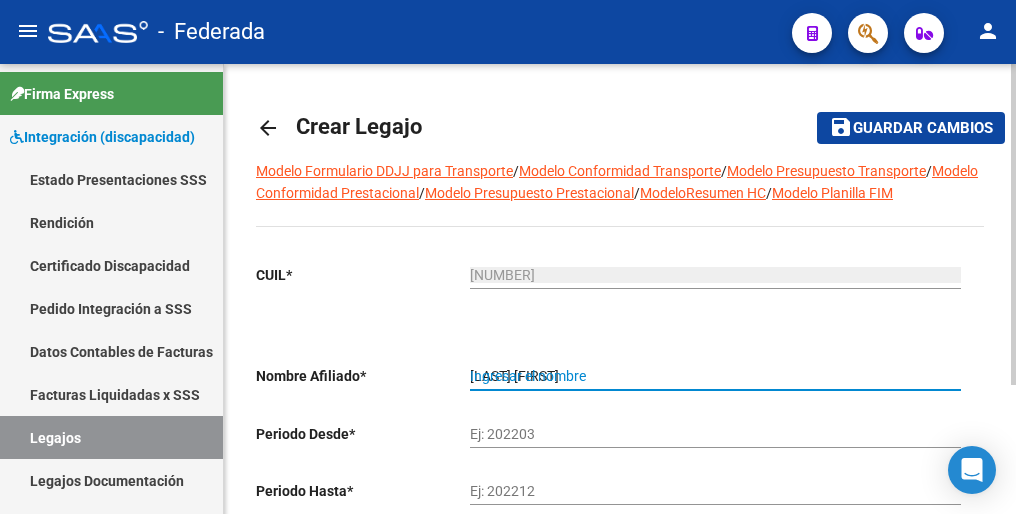 click on "Ej: 202203" at bounding box center [715, 434] 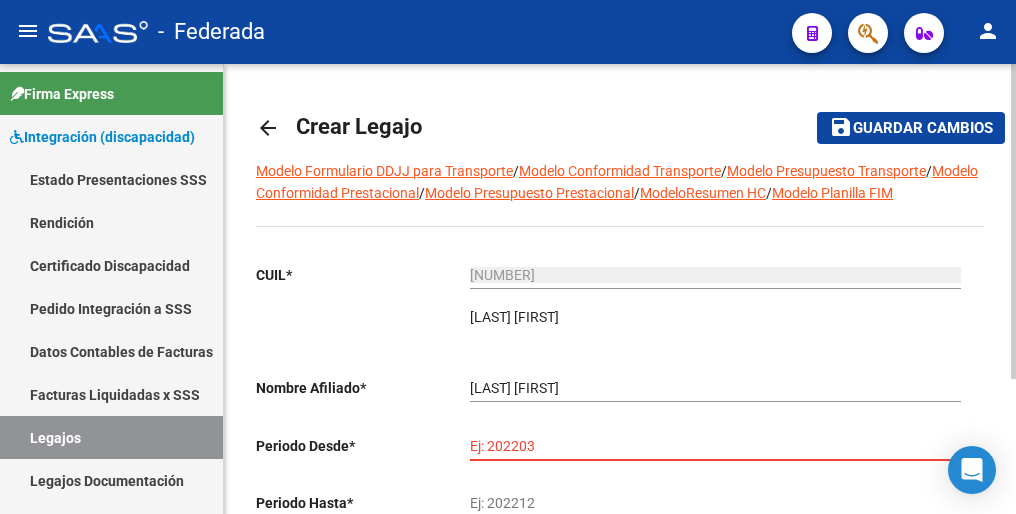 paste on "202501" 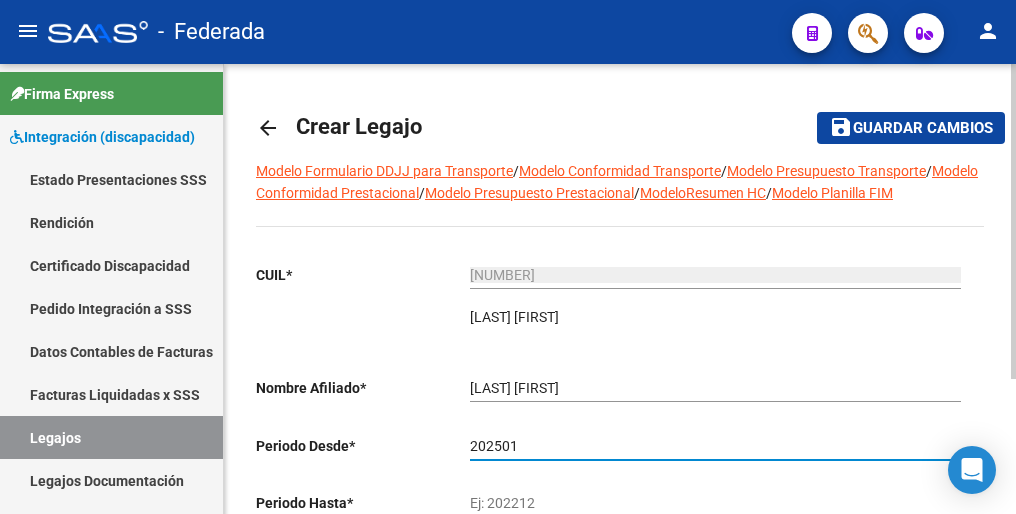 type on "202501" 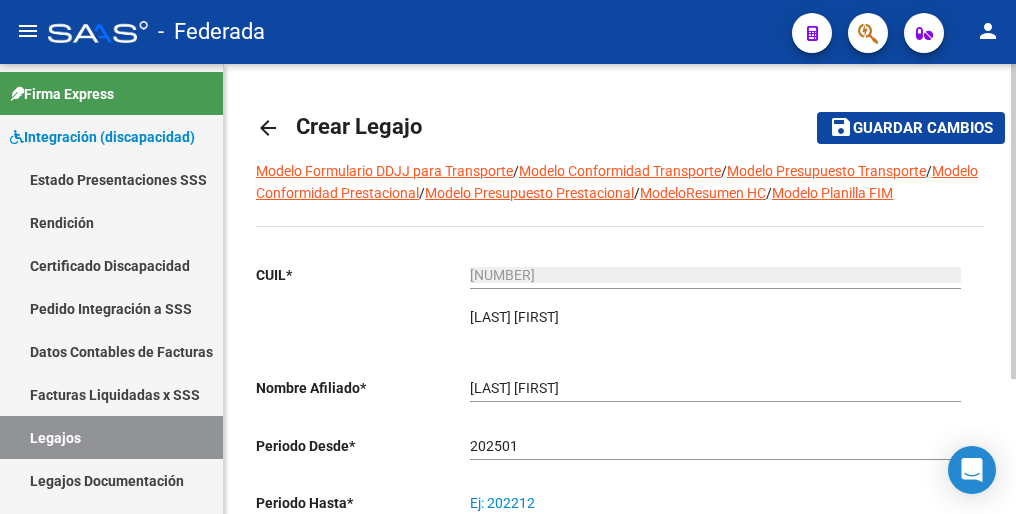 click on "Ej: 202212" at bounding box center (715, 503) 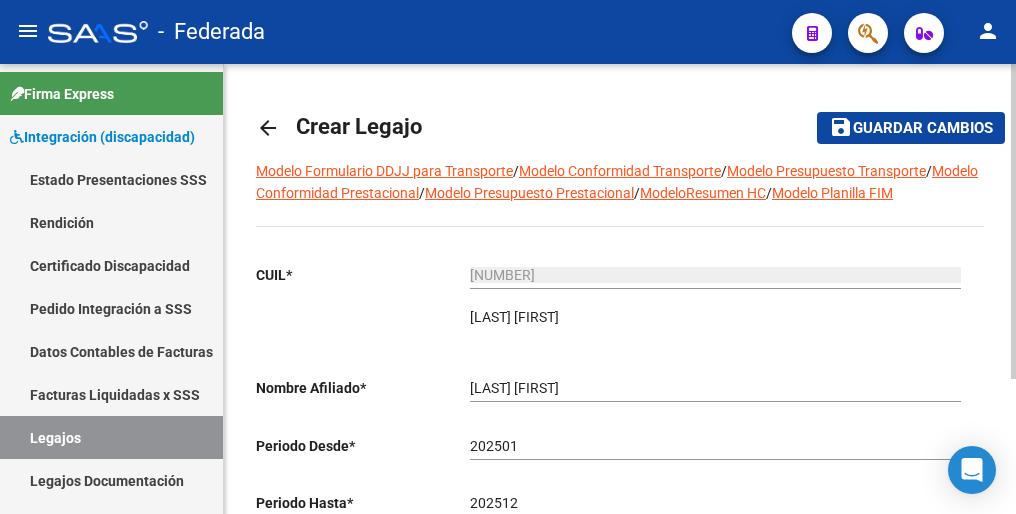 type on "202512" 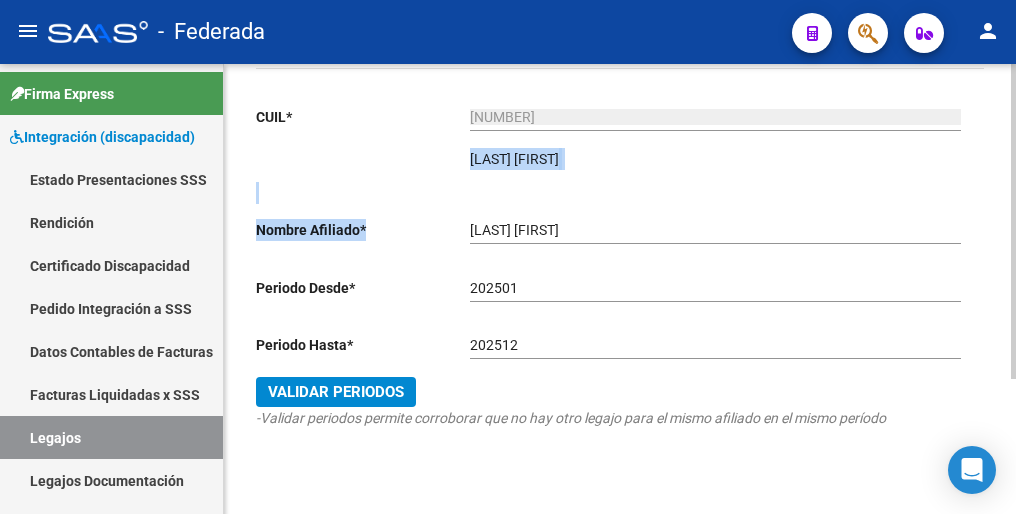 scroll, scrollTop: 192, scrollLeft: 0, axis: vertical 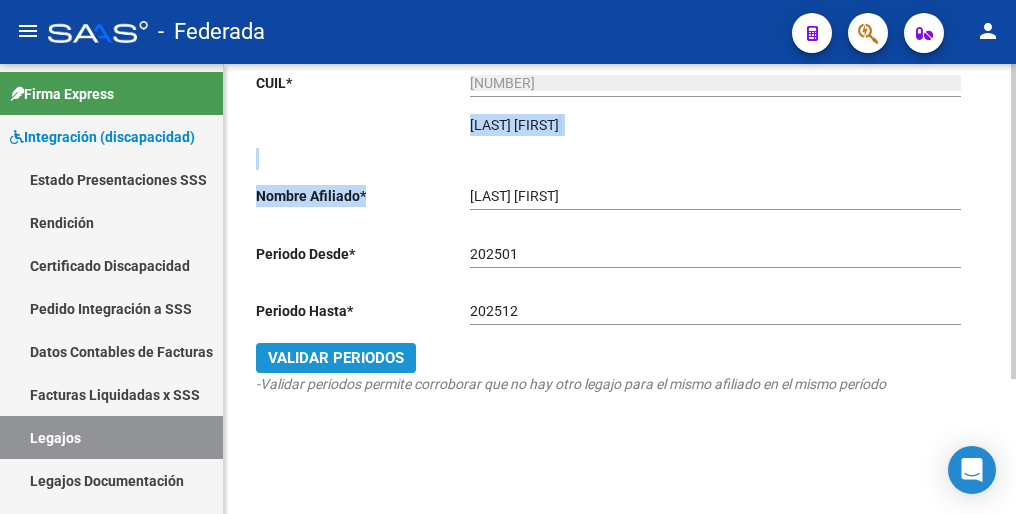 click on "Validar Periodos" 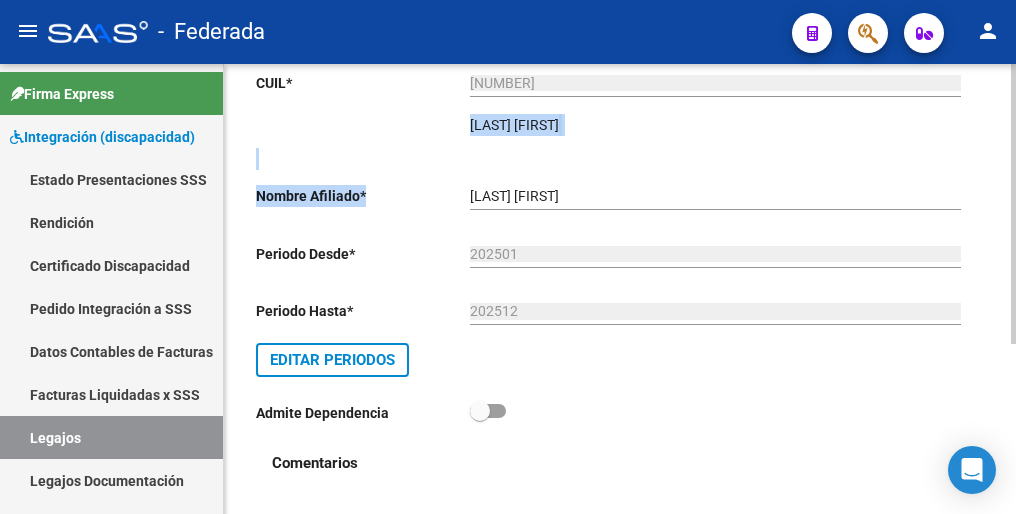 scroll, scrollTop: 0, scrollLeft: 0, axis: both 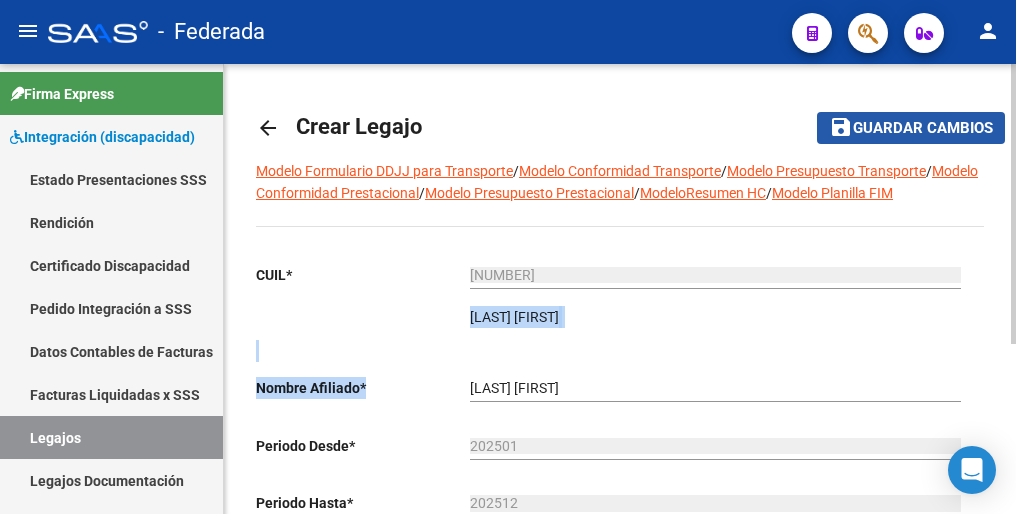 click on "Guardar cambios" 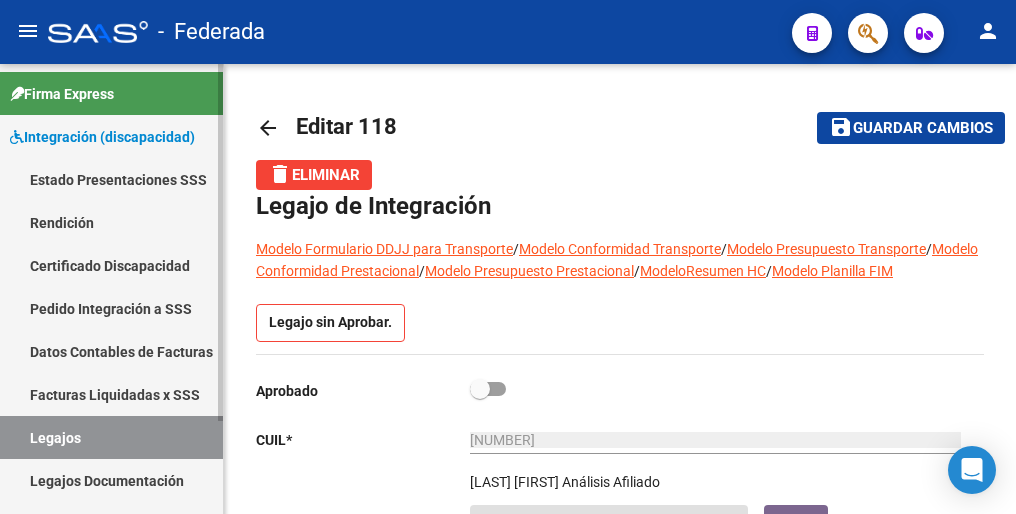 click on "Legajos" at bounding box center [111, 437] 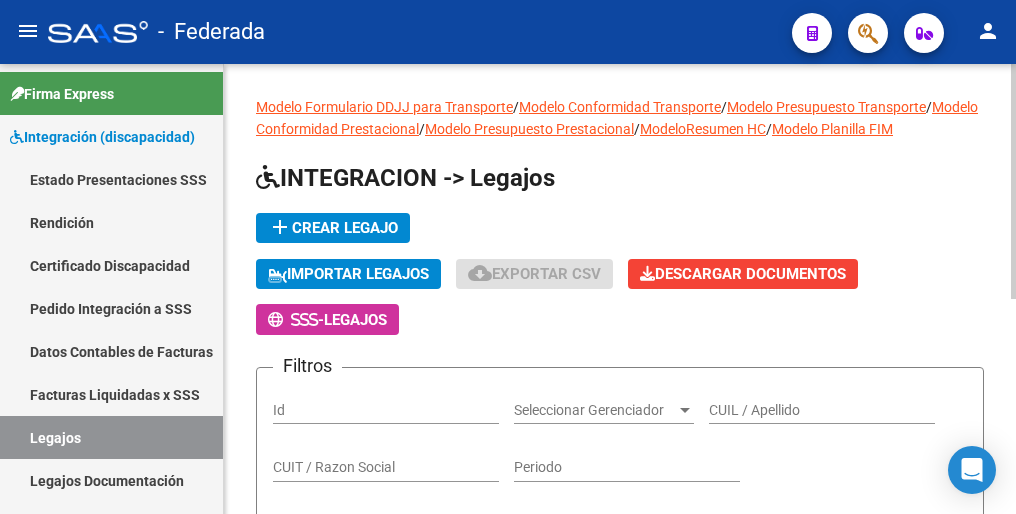 click on "add  Crear Legajo" 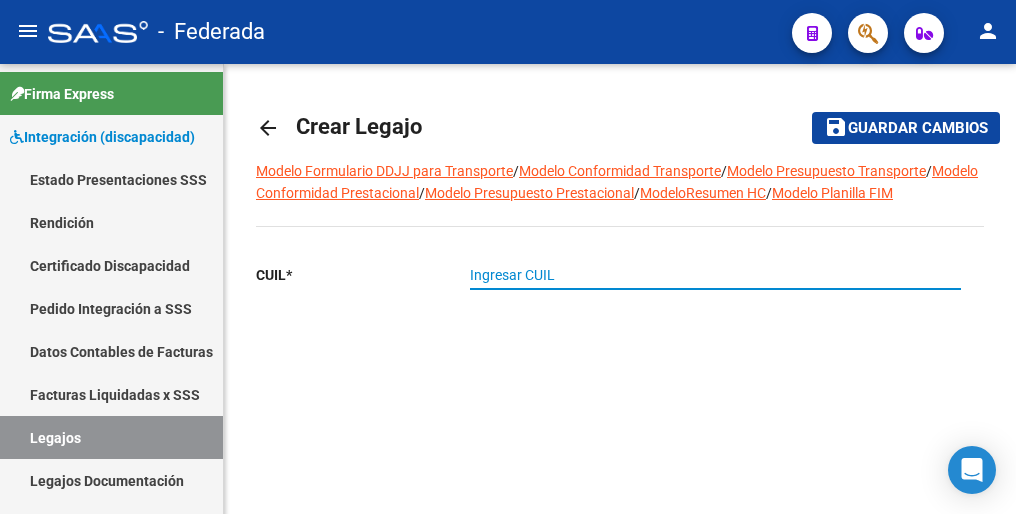 click on "Ingresar CUIL" at bounding box center [715, 275] 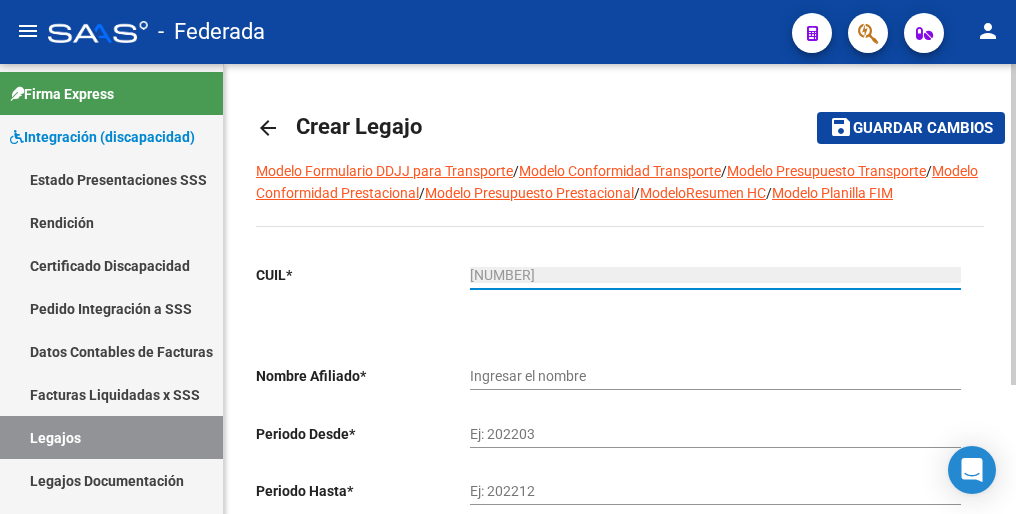 drag, startPoint x: 633, startPoint y: 278, endPoint x: 783, endPoint y: 388, distance: 186.01076 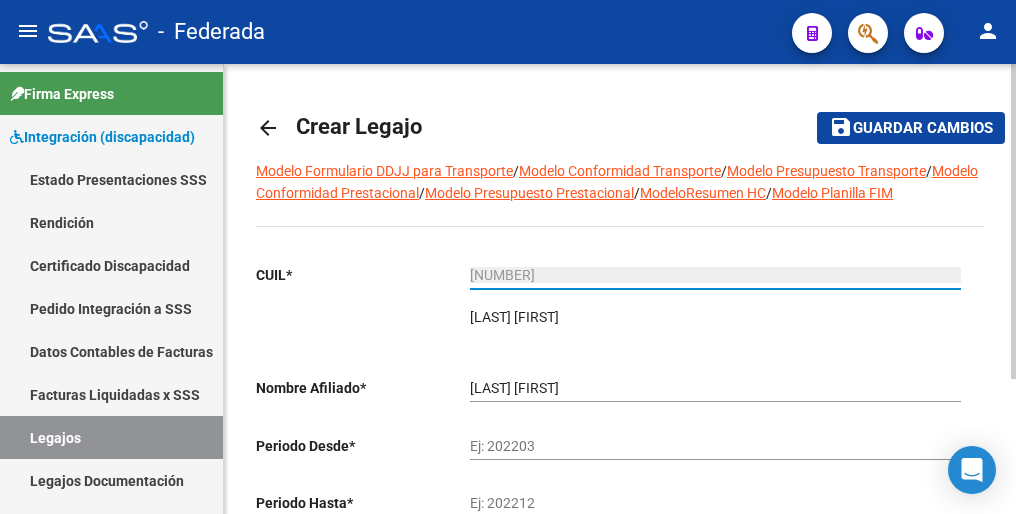 type on "[NUMBER]" 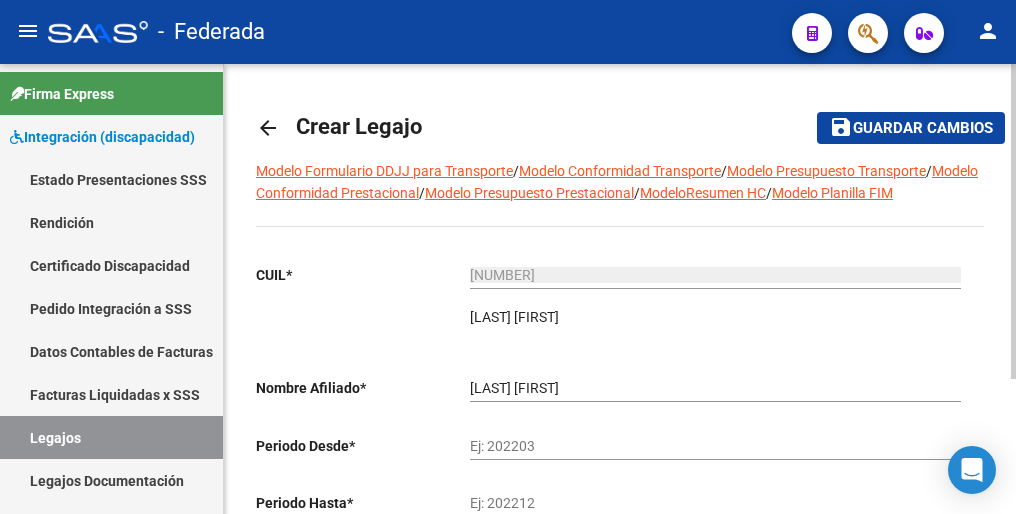 click on "Ej: 202203" 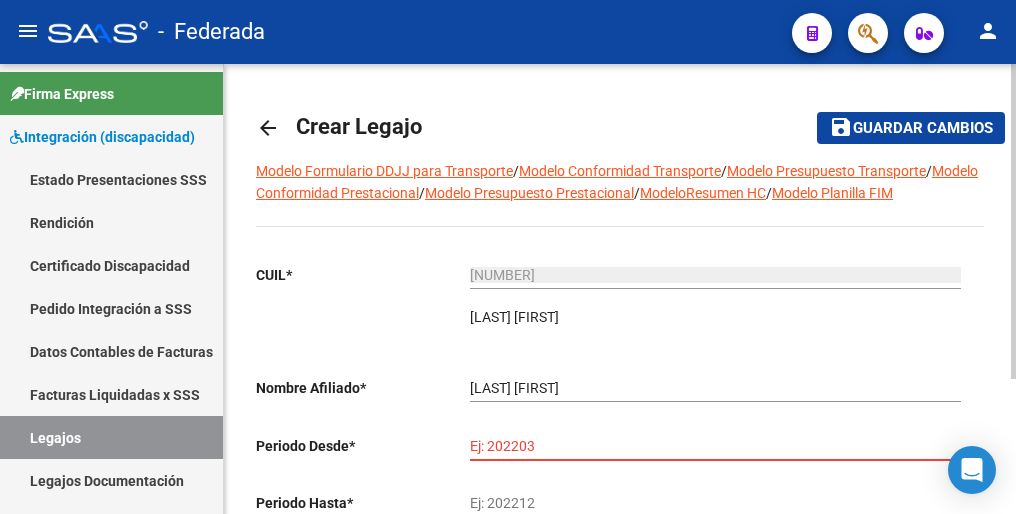 paste on "202502" 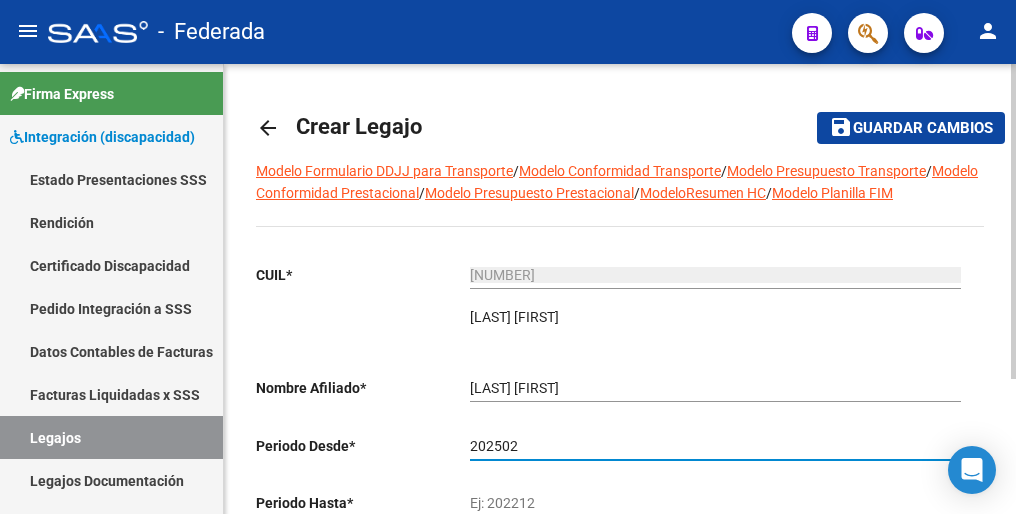 type on "202502" 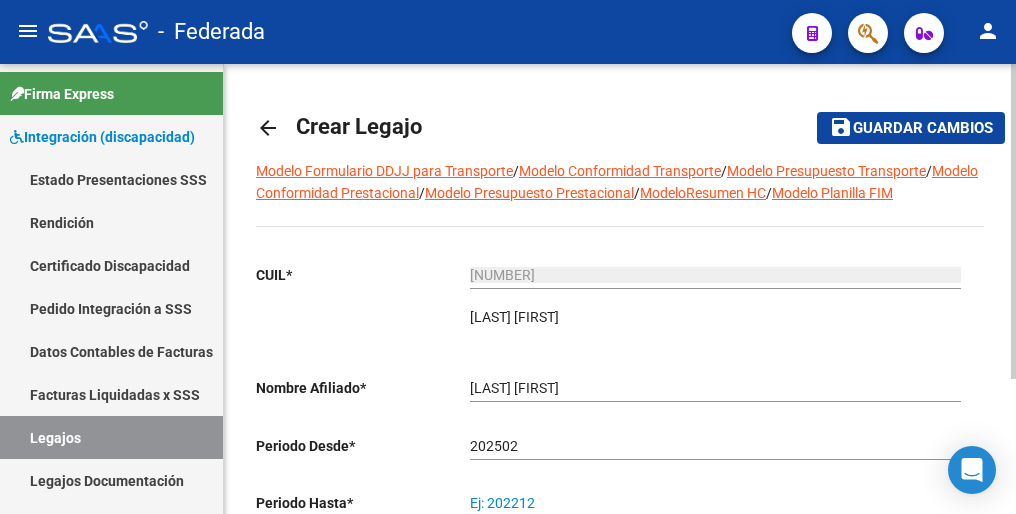 click on "Ej: 202212" at bounding box center [715, 503] 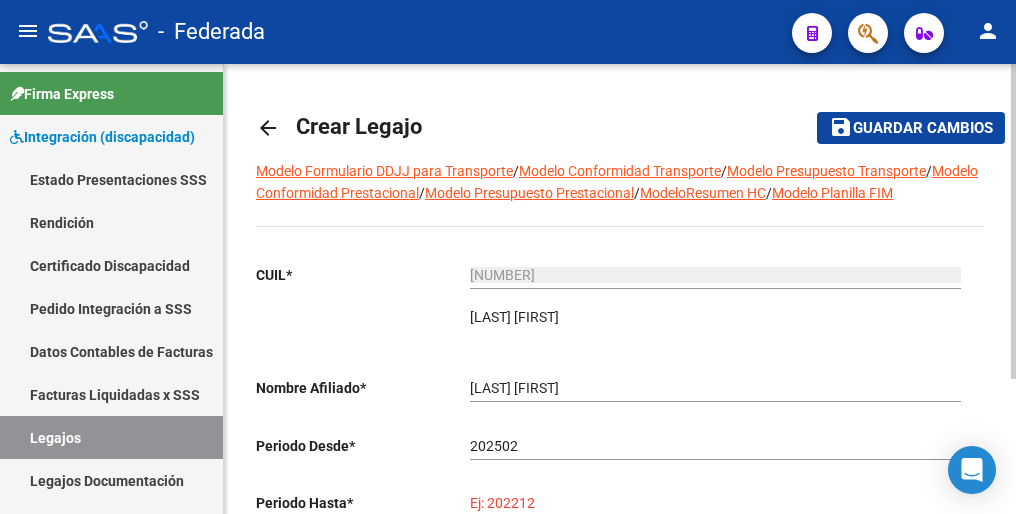 paste on "202512" 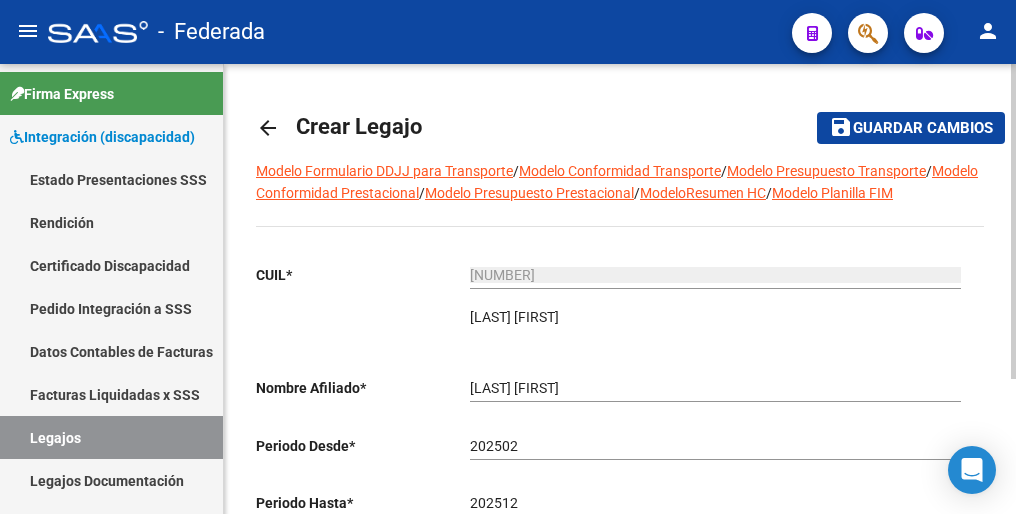 click on "202512" at bounding box center (715, 503) 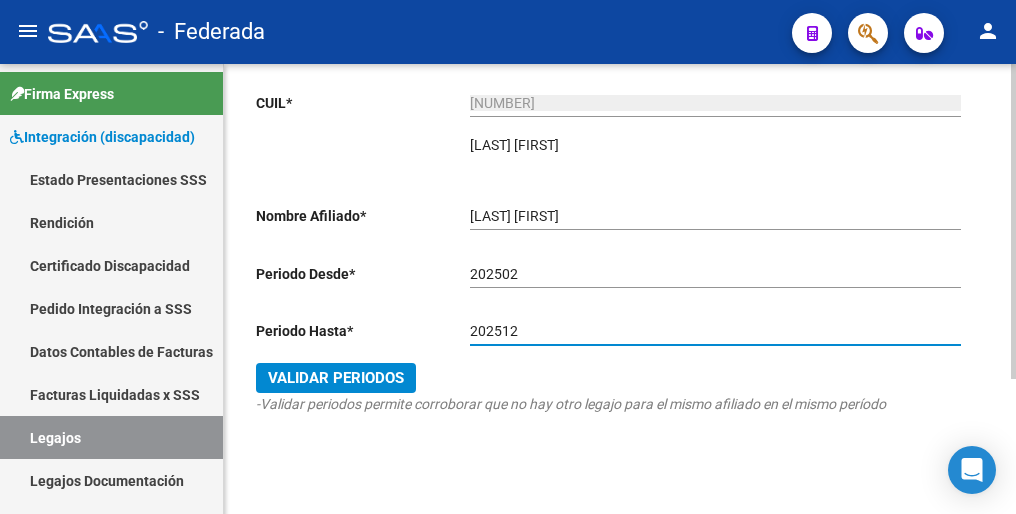 scroll, scrollTop: 192, scrollLeft: 0, axis: vertical 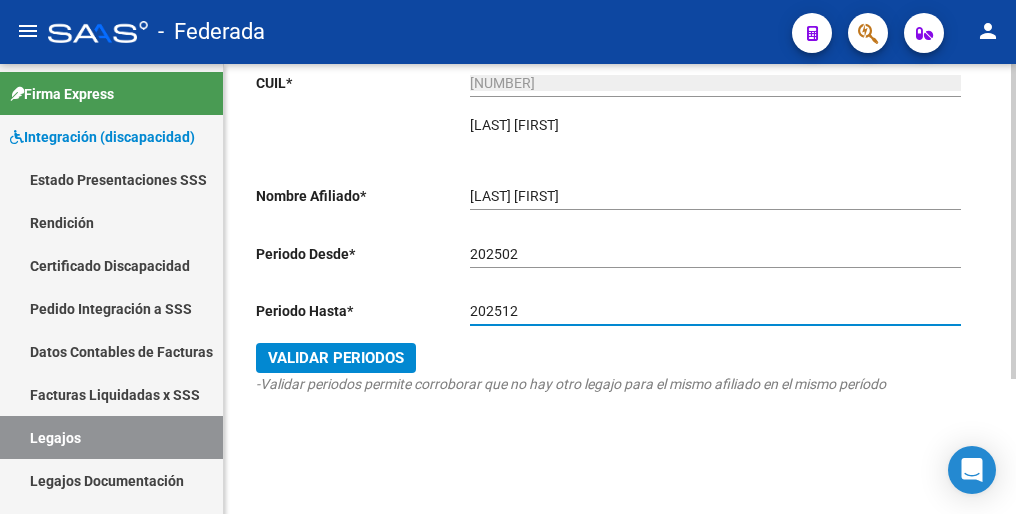 type on "202512" 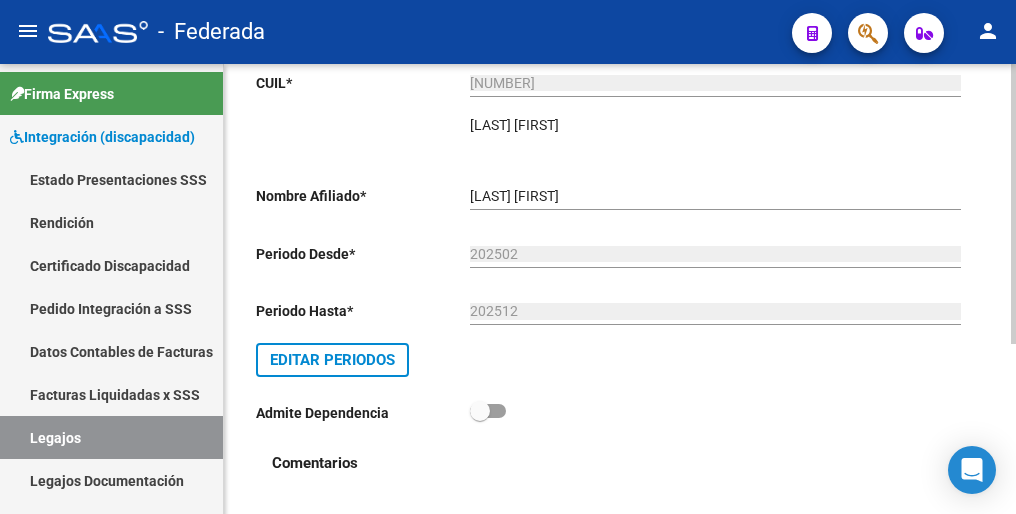 scroll, scrollTop: 0, scrollLeft: 0, axis: both 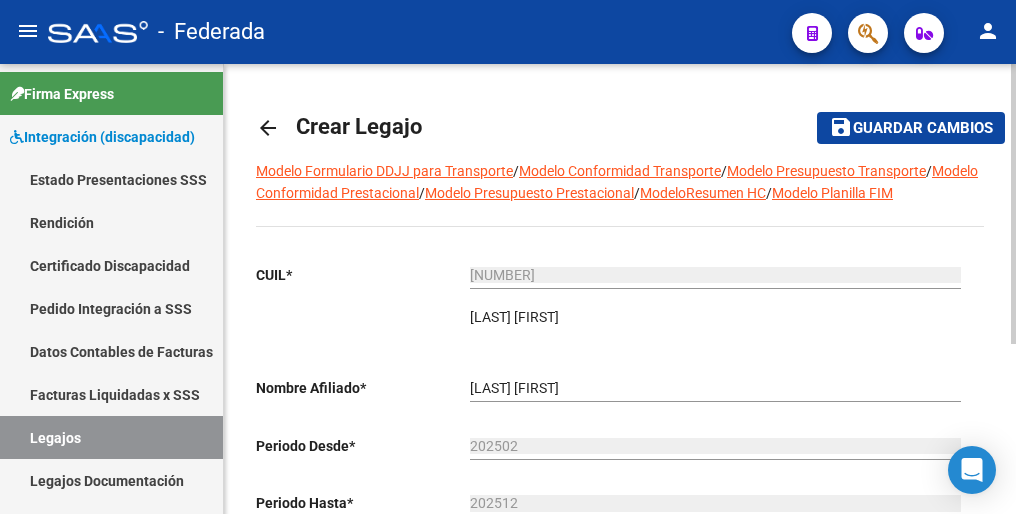 click on "Guardar cambios" 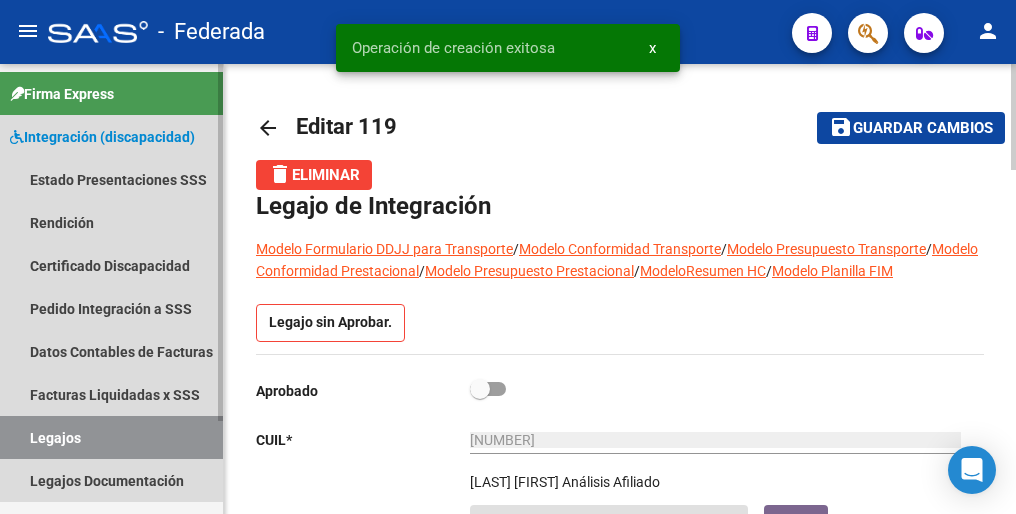 click on "Legajos" at bounding box center [111, 437] 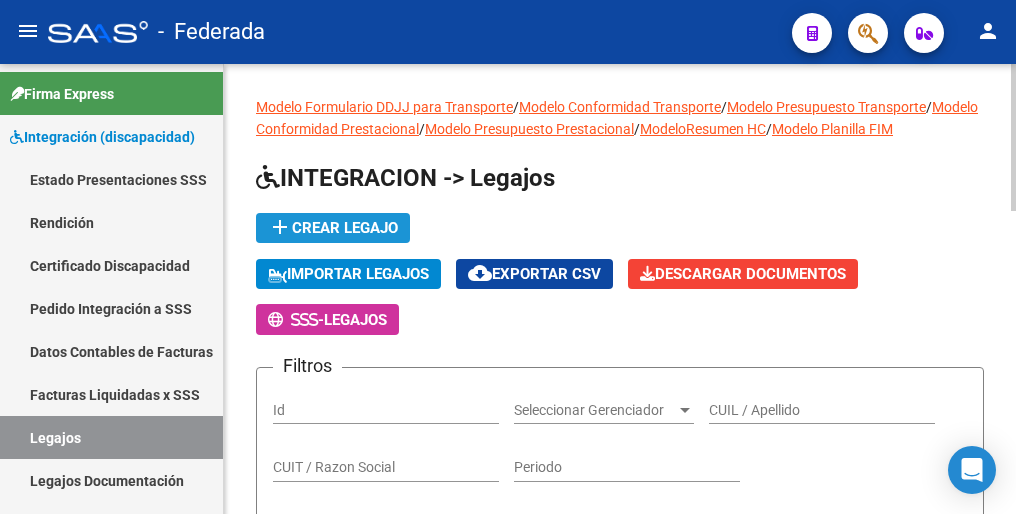 click on "add  Crear Legajo" 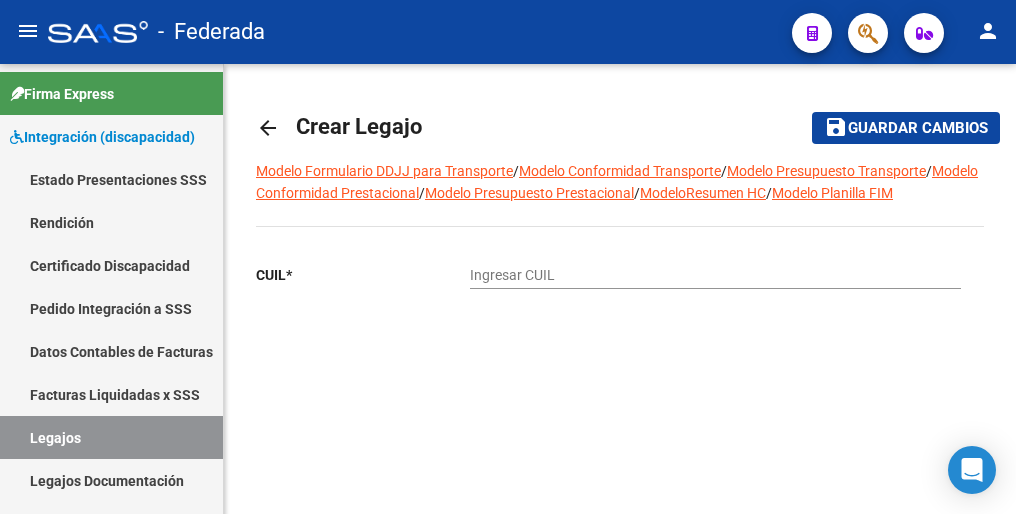 click on "Ingresar CUIL" 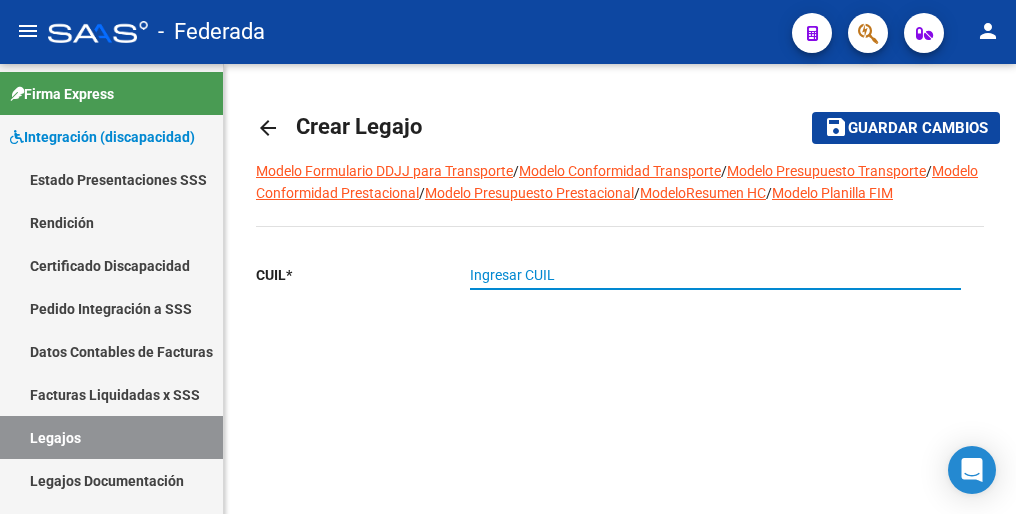 paste on "[NUMBER]" 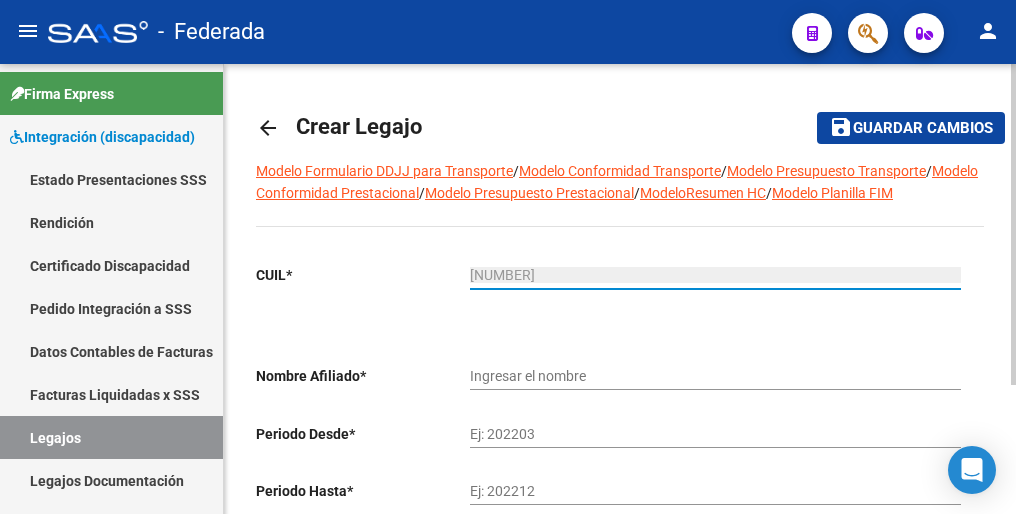 type on "[LAST] [FIRST]" 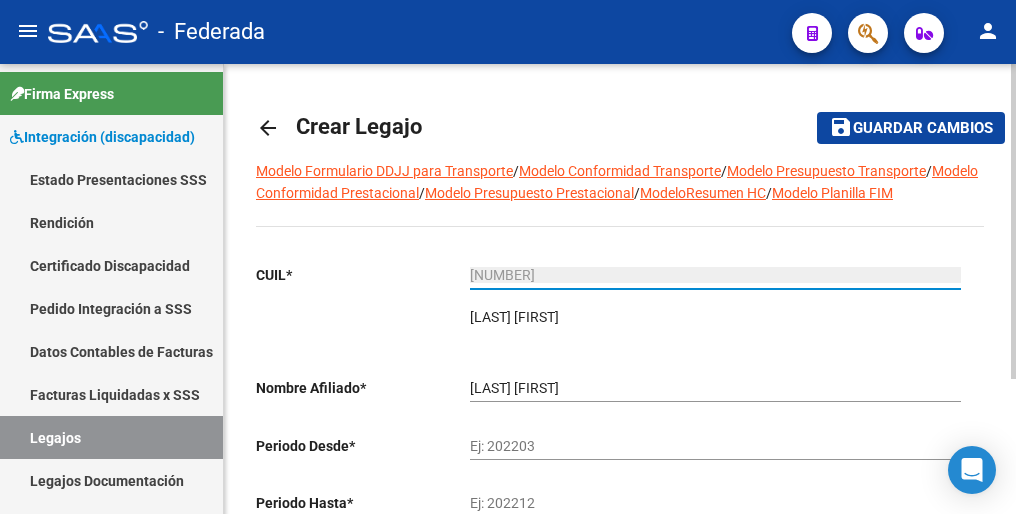 type on "[NUMBER]" 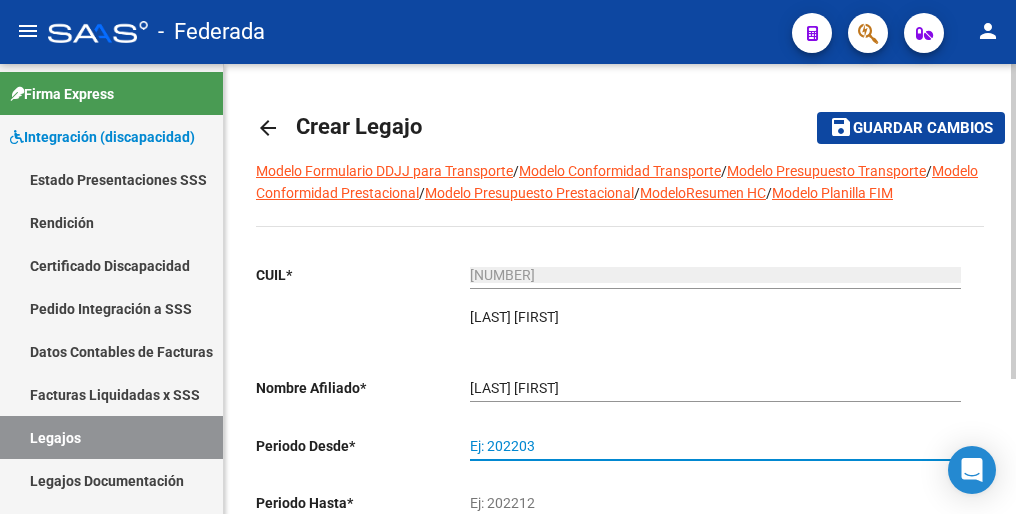click on "Ej: 202203" at bounding box center (715, 446) 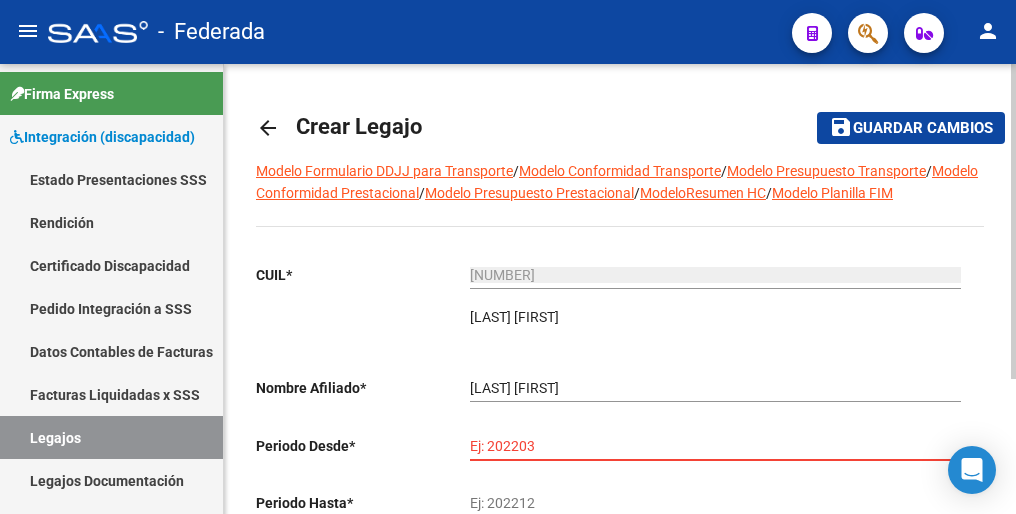 paste on "202502" 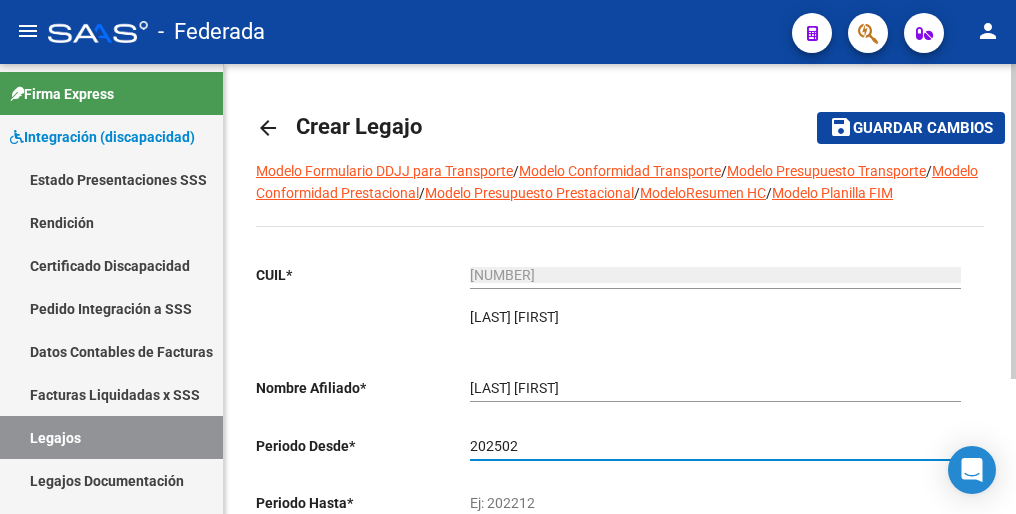 type on "202502" 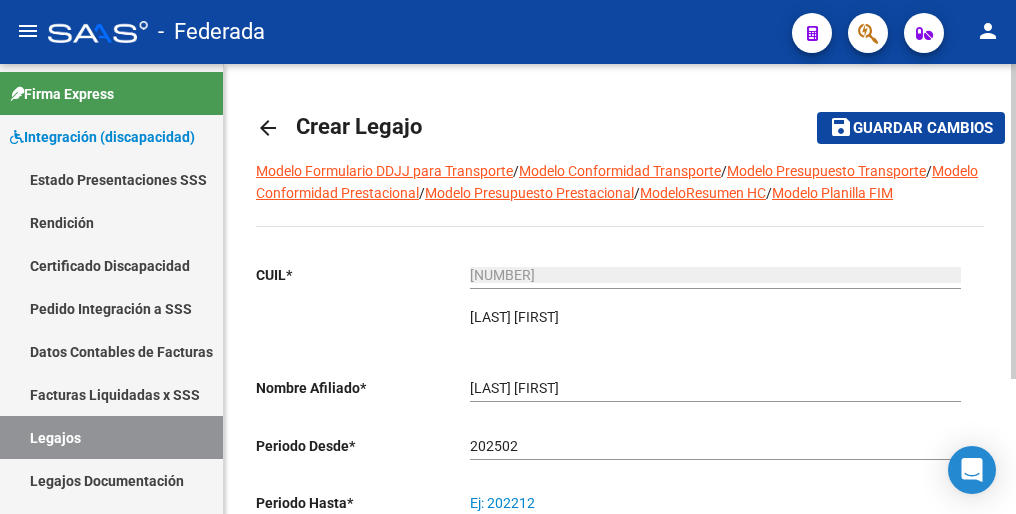click on "Ej: 202212" at bounding box center (715, 503) 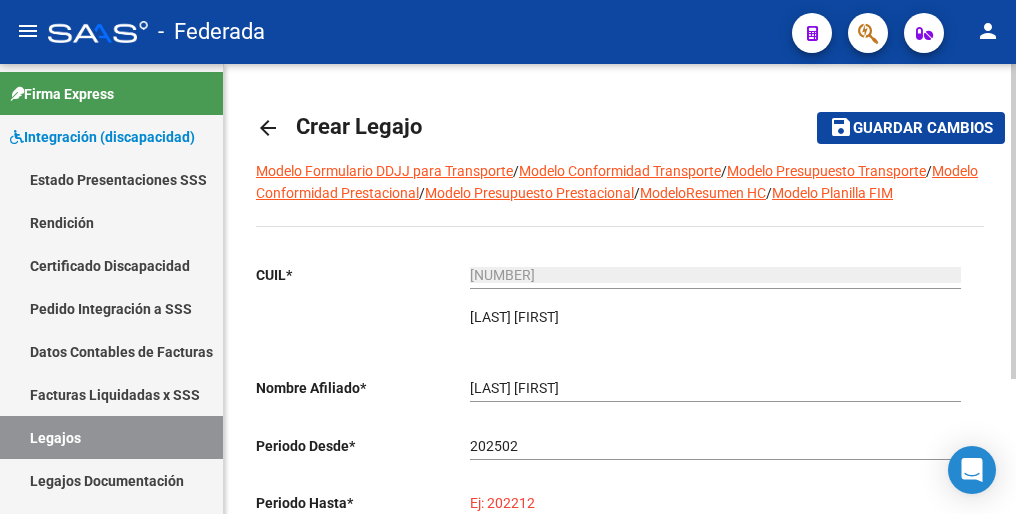 paste on "202512" 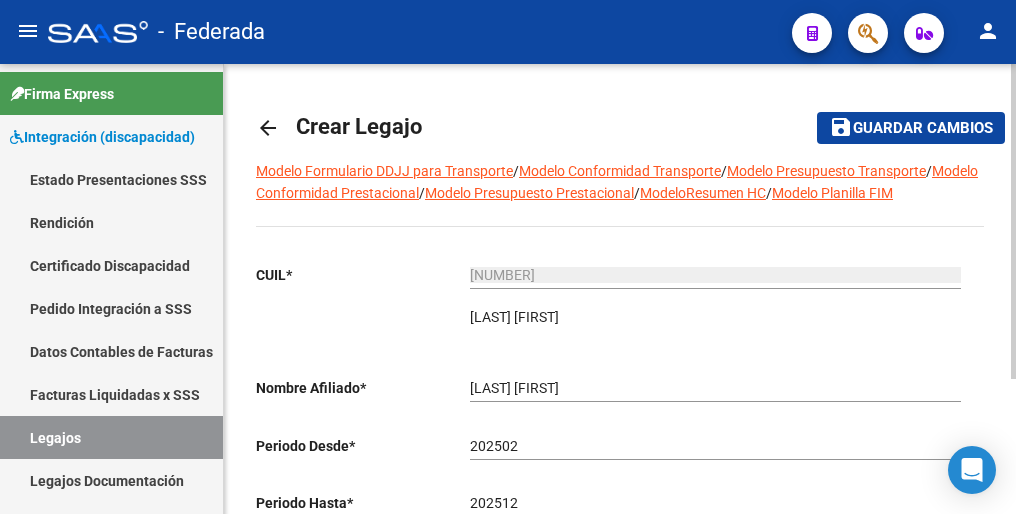 drag, startPoint x: 524, startPoint y: 473, endPoint x: 578, endPoint y: 469, distance: 54.147945 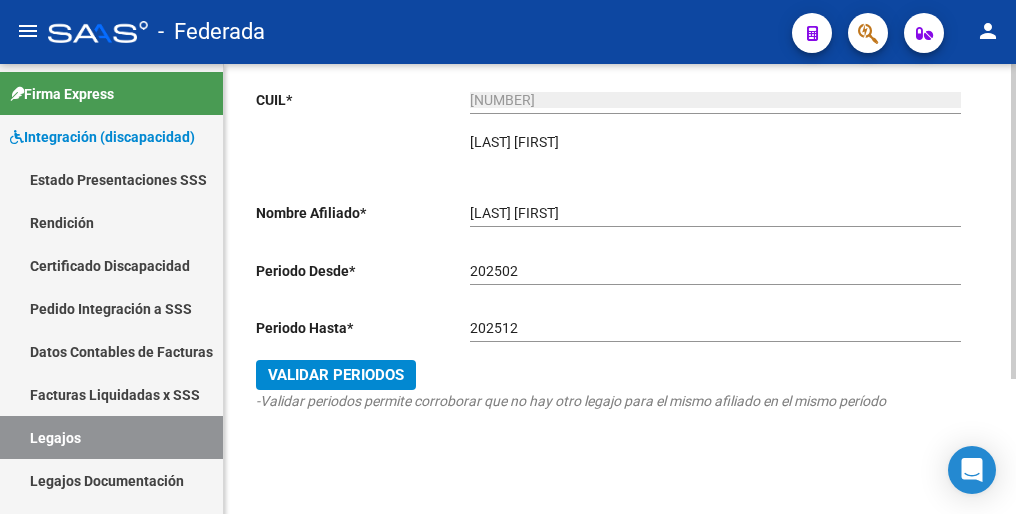 scroll, scrollTop: 192, scrollLeft: 0, axis: vertical 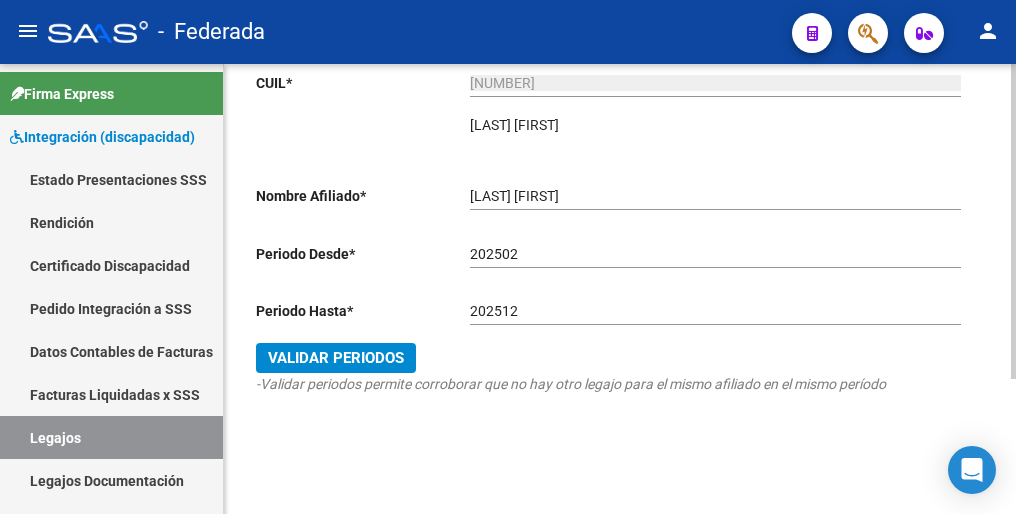 click on "Validar Periodos" 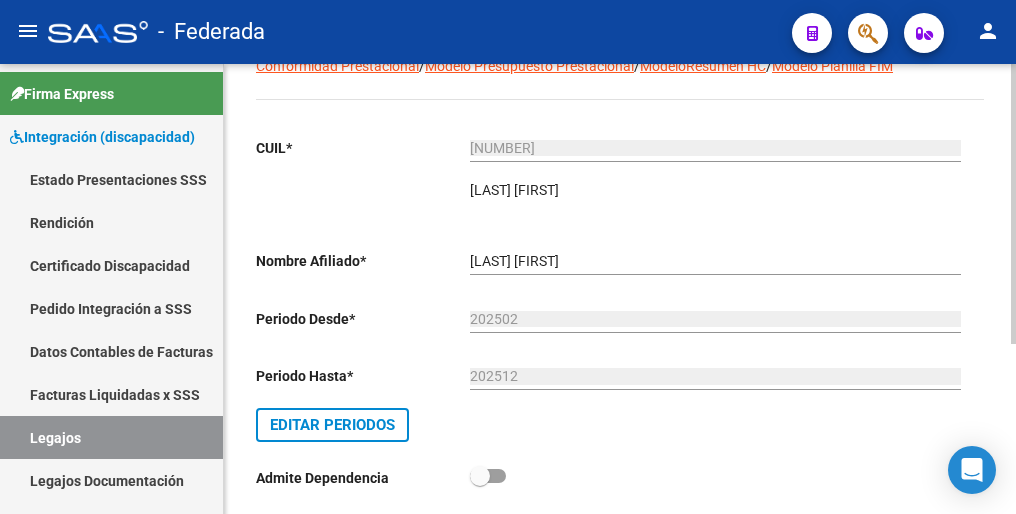 scroll, scrollTop: 0, scrollLeft: 0, axis: both 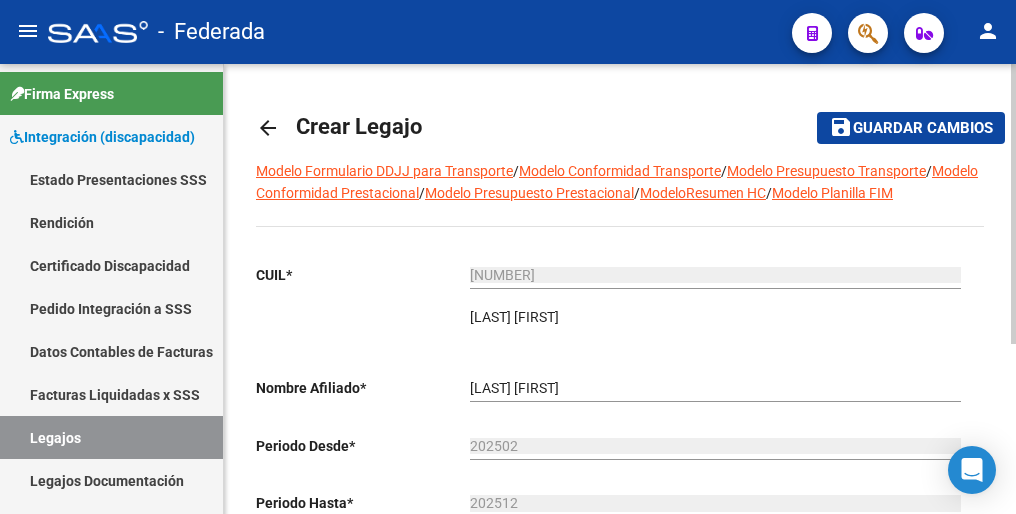 click on "Guardar cambios" 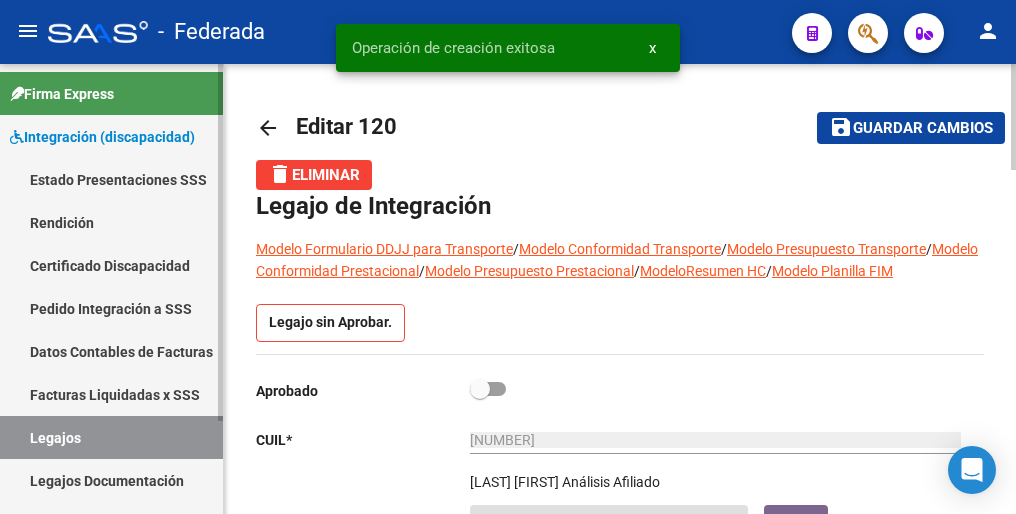 click on "Legajos" at bounding box center (111, 437) 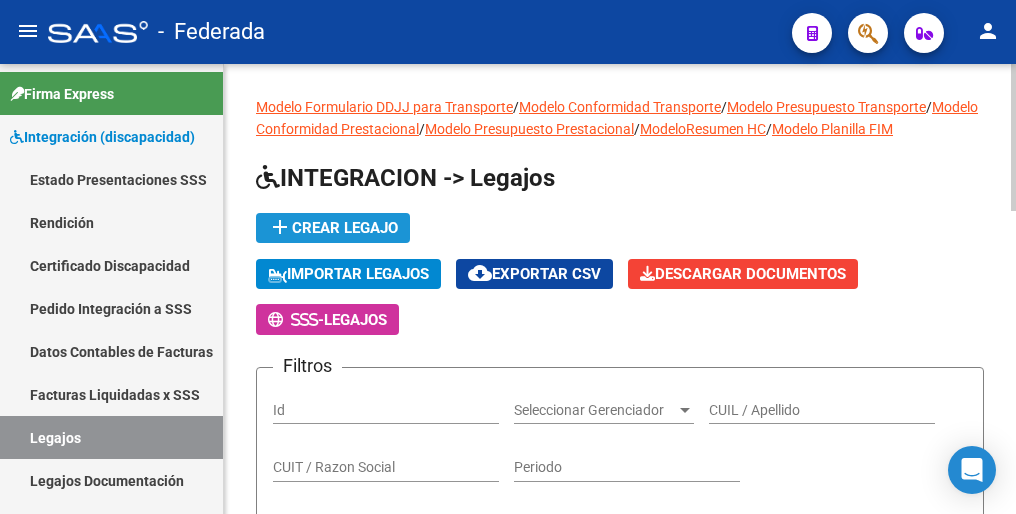 click on "add  Crear Legajo" 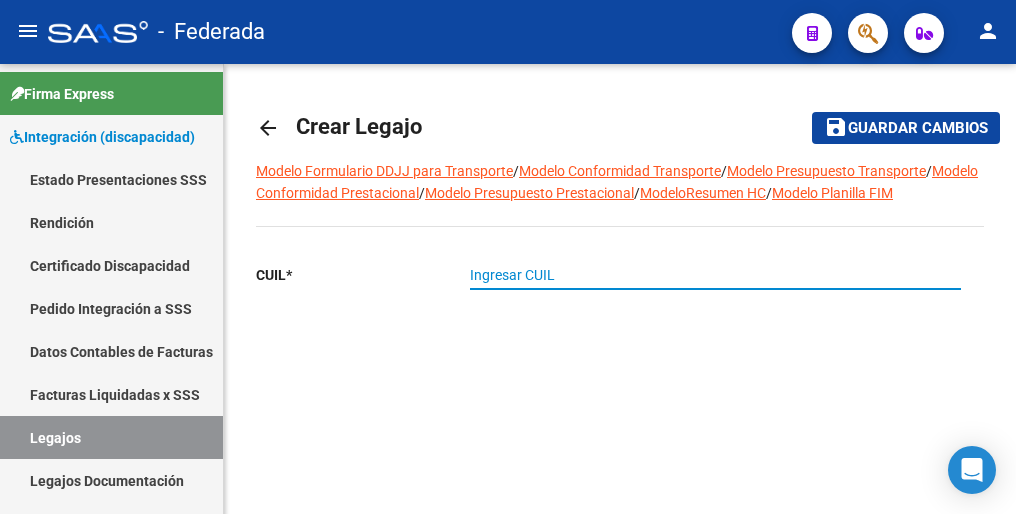 click on "Ingresar CUIL" at bounding box center (715, 275) 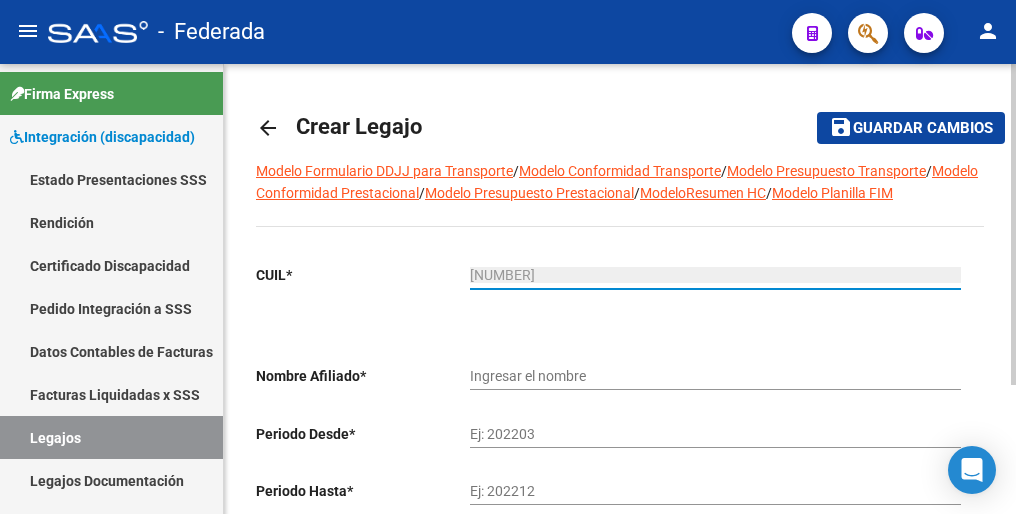 type on "[LAST] [FIRST]" 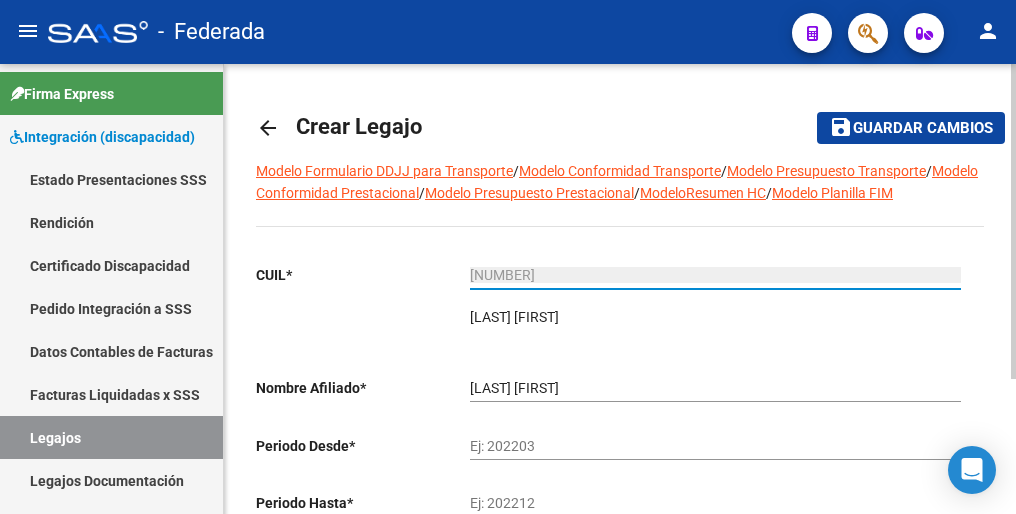 type on "[NUMBER]" 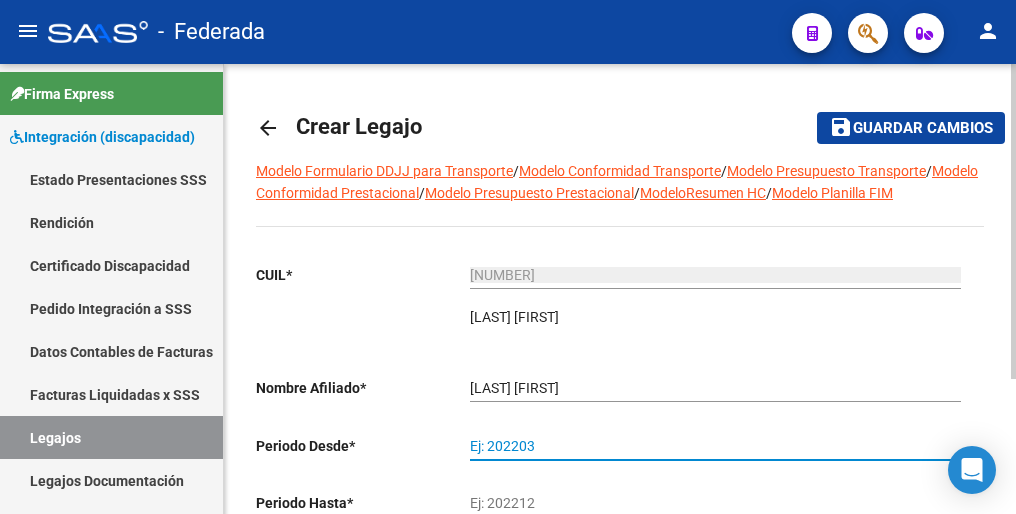 click on "Ej: 202203" at bounding box center [715, 446] 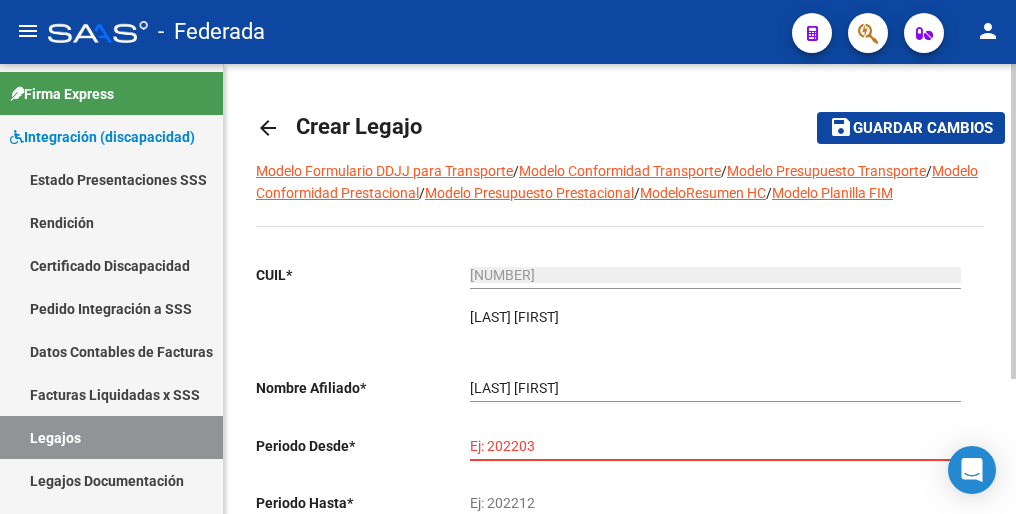 paste on "202502" 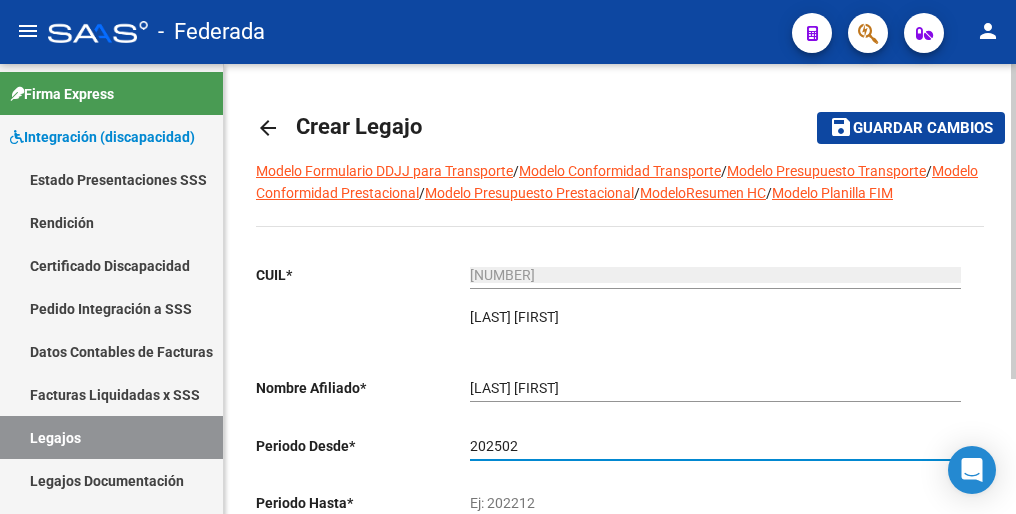 type on "202502" 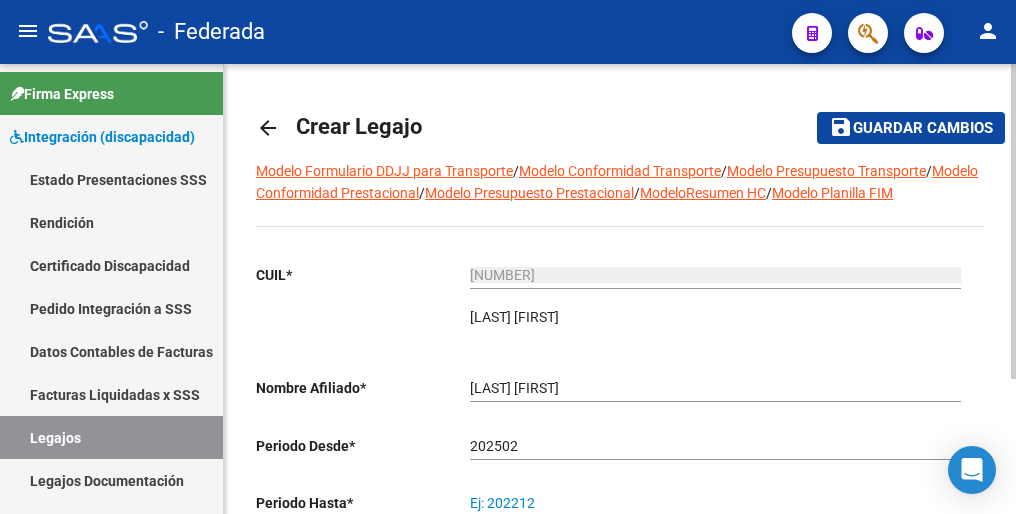 click on "Ej: 202212" at bounding box center (715, 503) 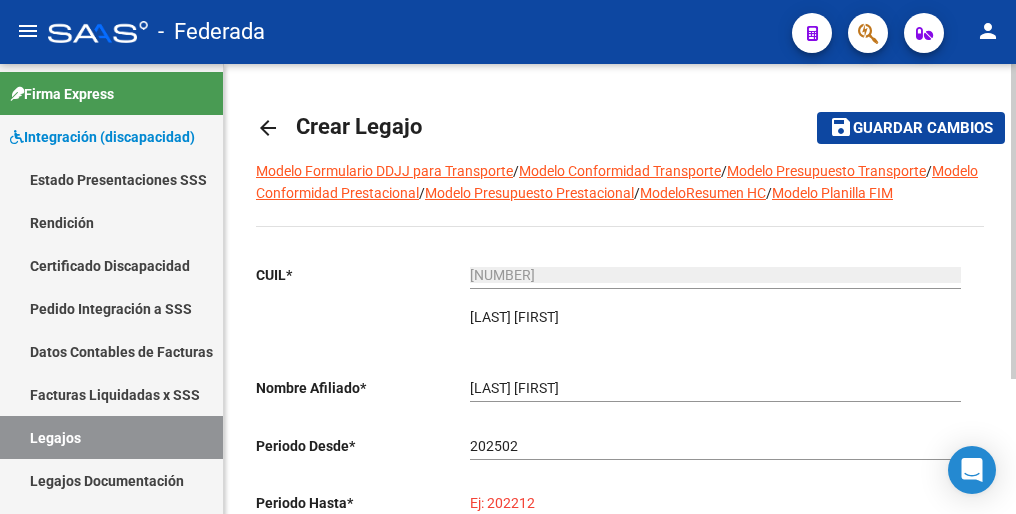paste on "202512" 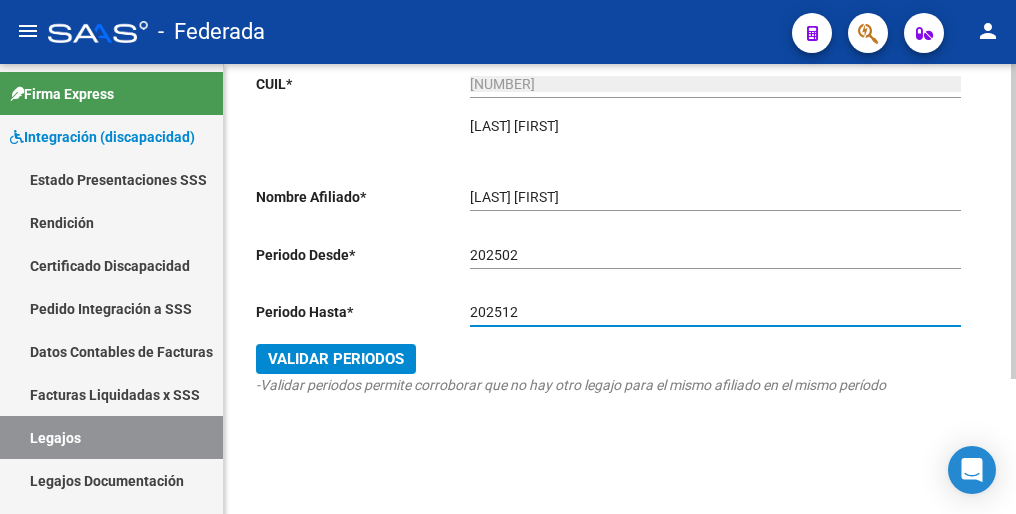 scroll, scrollTop: 192, scrollLeft: 0, axis: vertical 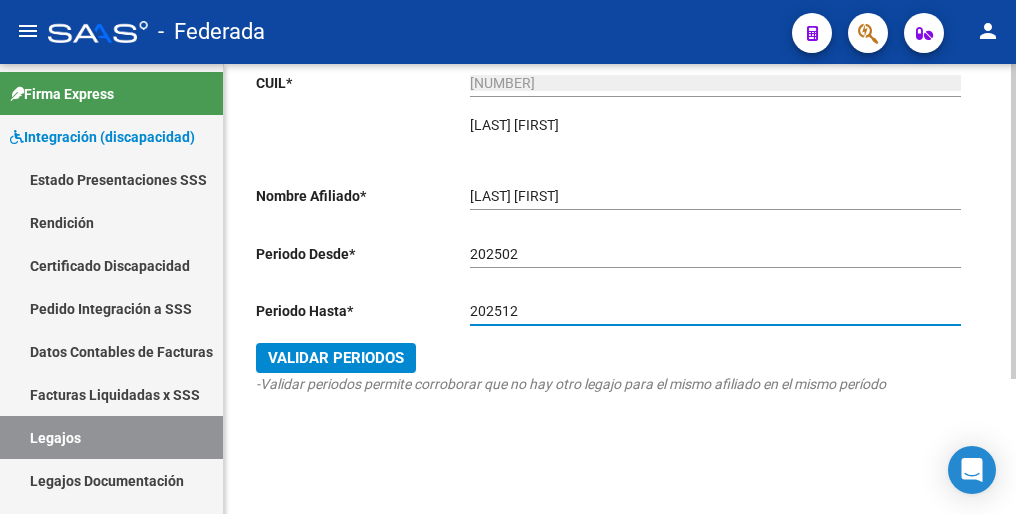 type on "202512" 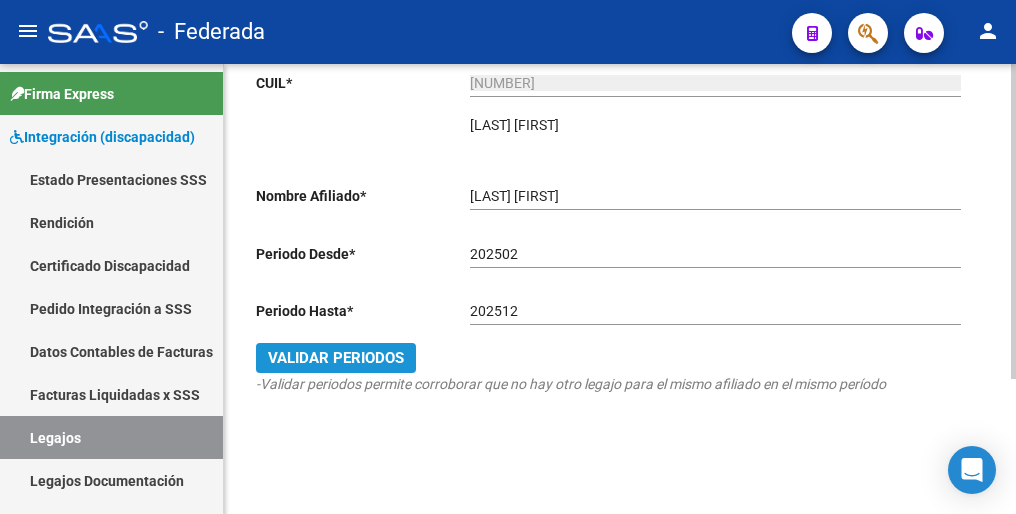 drag, startPoint x: 396, startPoint y: 350, endPoint x: 354, endPoint y: 363, distance: 43.965897 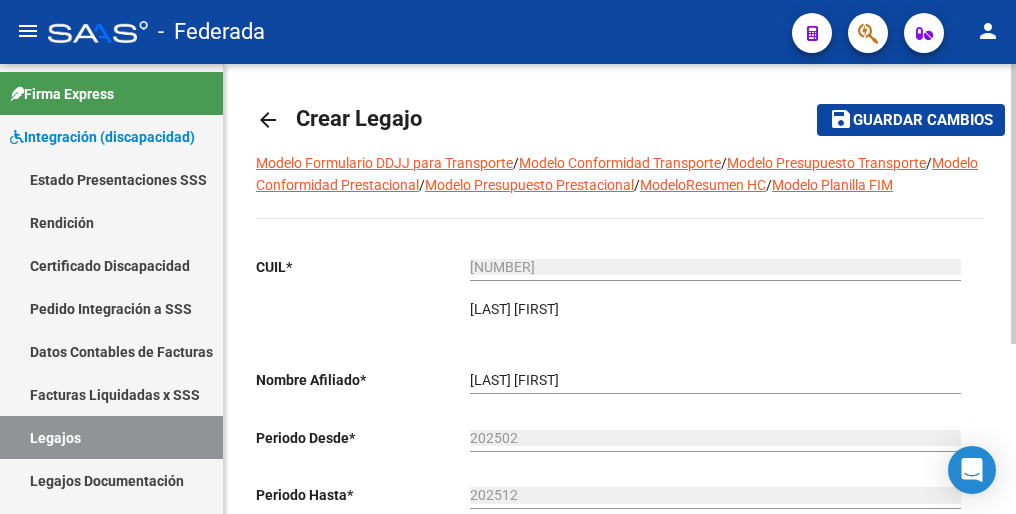 scroll, scrollTop: 0, scrollLeft: 0, axis: both 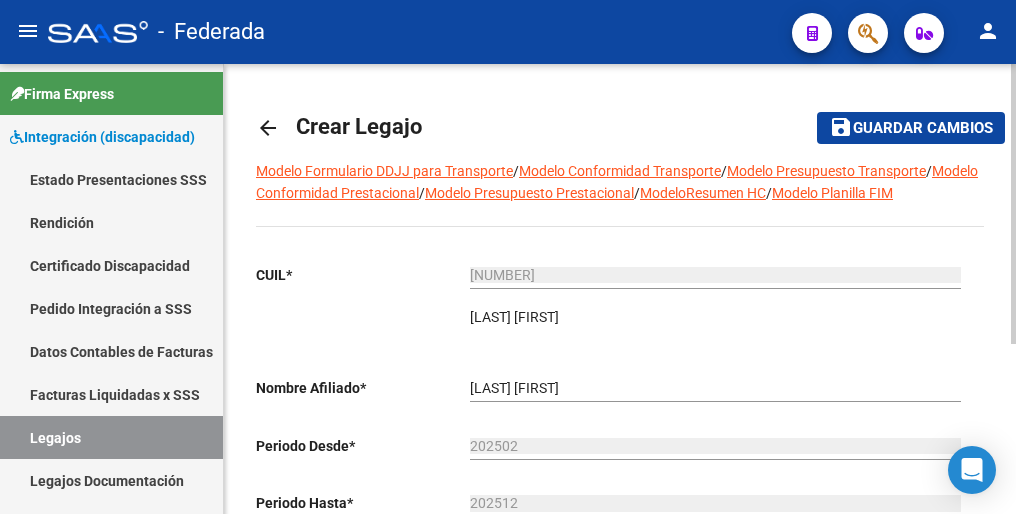 click on "Guardar cambios" 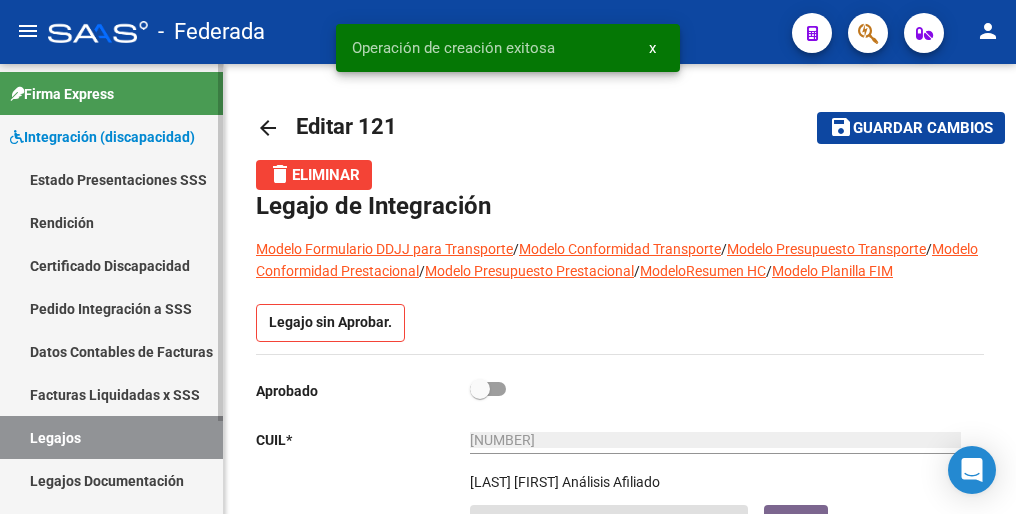 click on "Legajos" at bounding box center [111, 437] 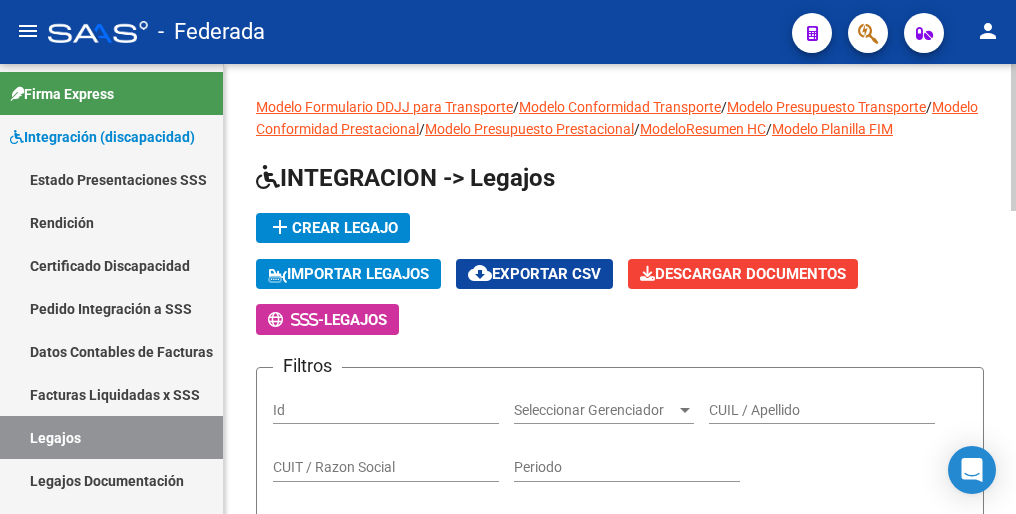 click on "add  Crear Legajo" 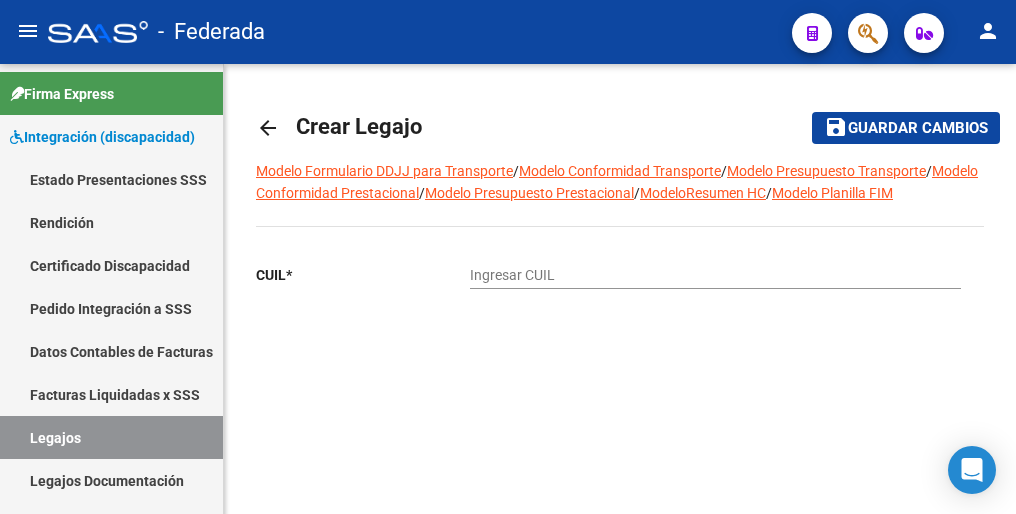 click on "Ingresar CUIL" at bounding box center [715, 275] 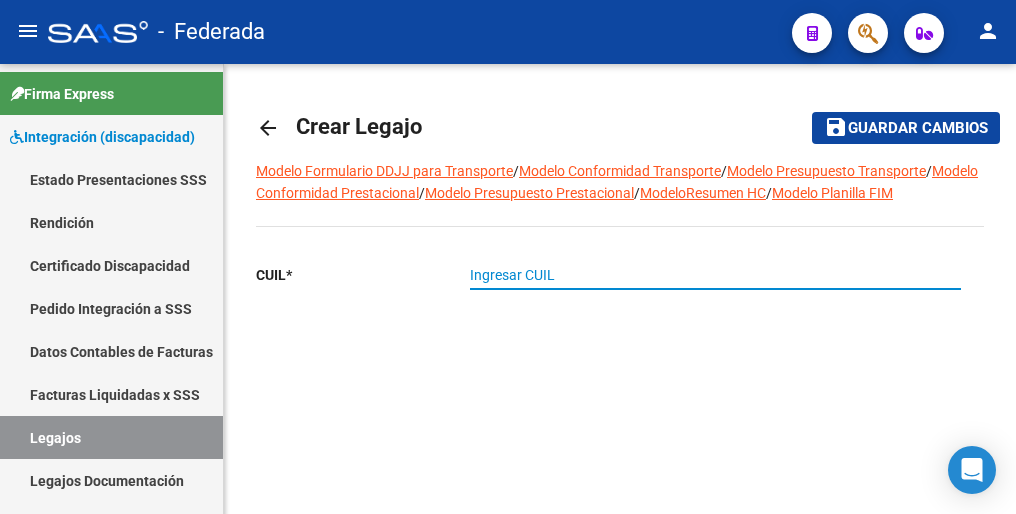 paste on "[NUMBER]" 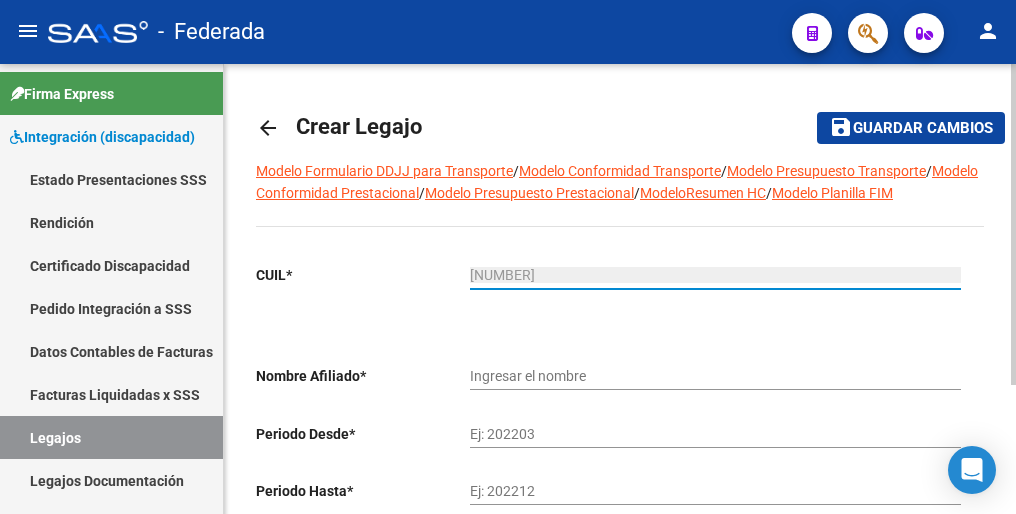 type on "[LAST] [FIRST]" 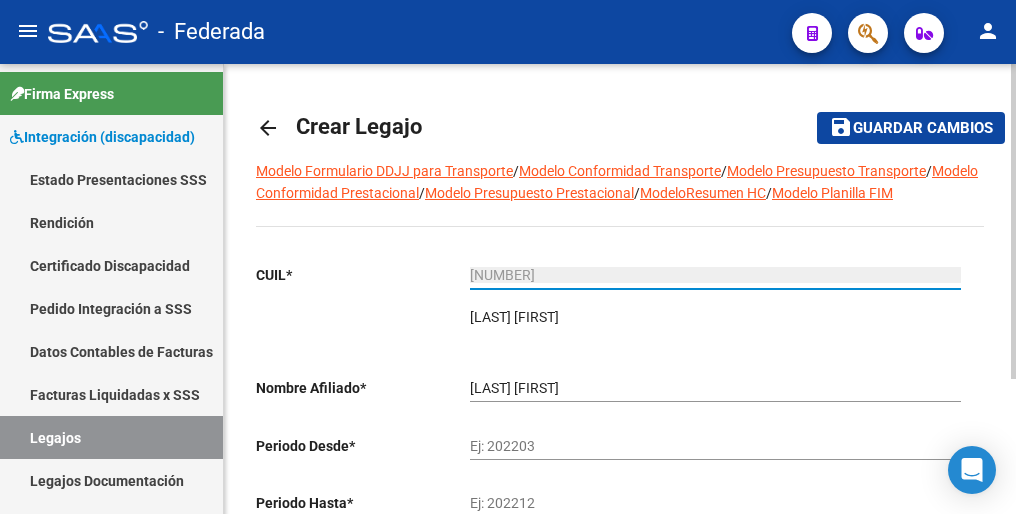 type on "[NUMBER]" 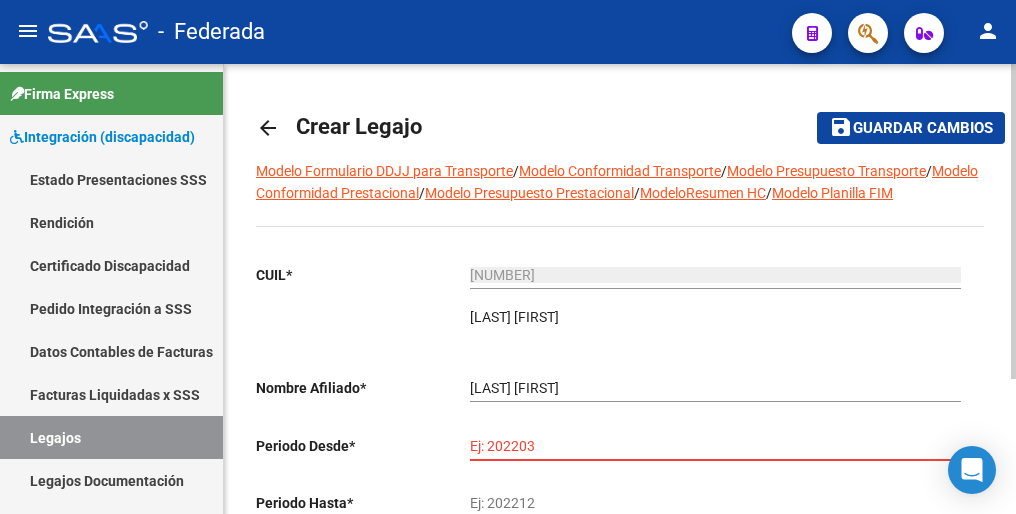 paste on "202501" 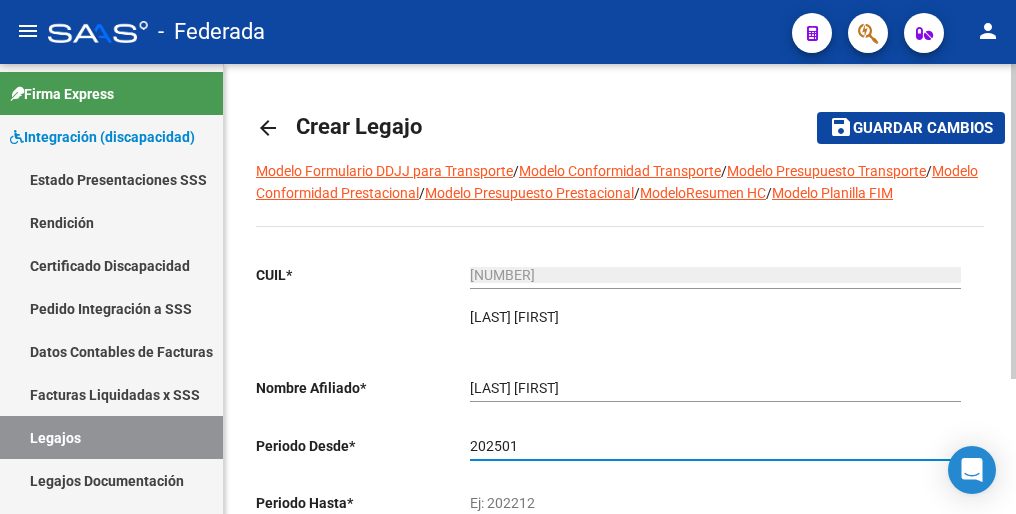 type on "202501" 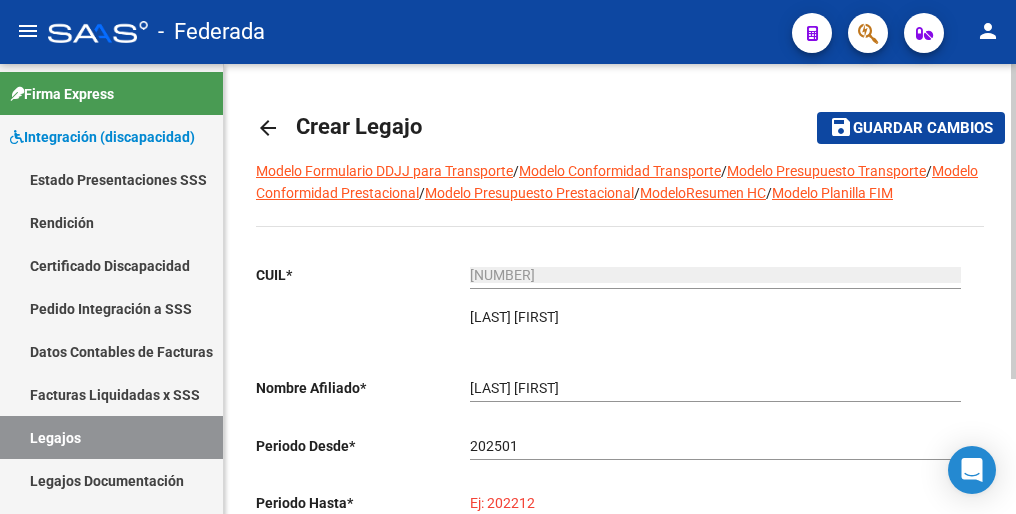 paste on "202512" 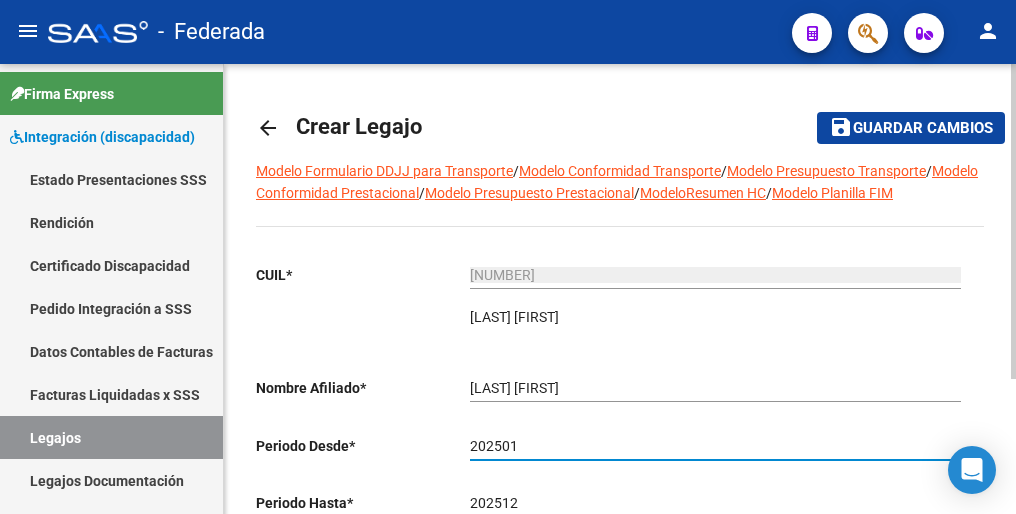 drag, startPoint x: 583, startPoint y: 391, endPoint x: 632, endPoint y: 334, distance: 75.16648 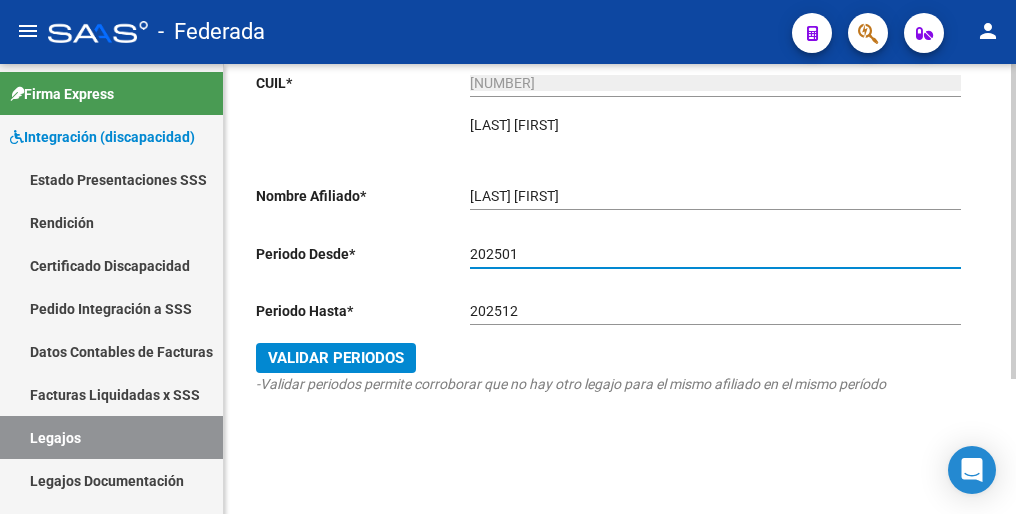 click on "Validar Periodos" 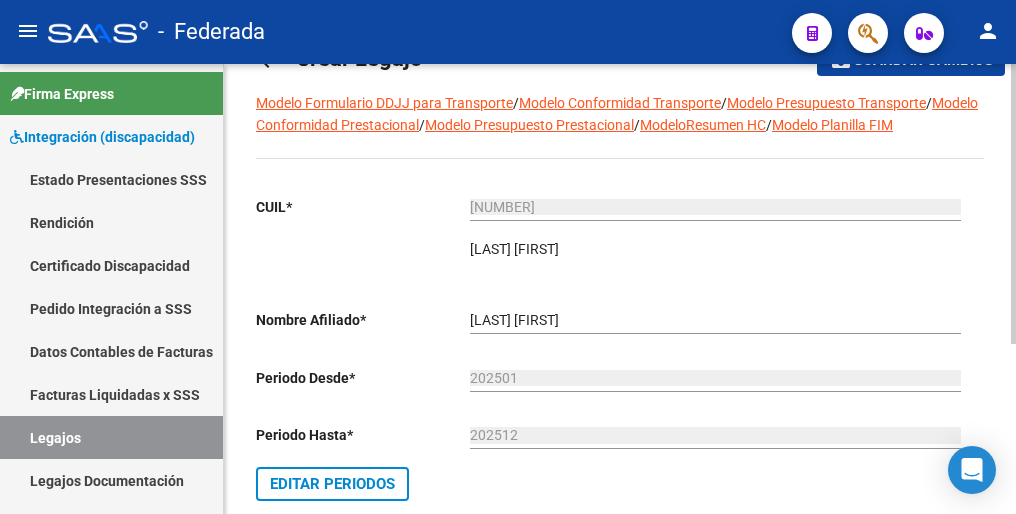 scroll, scrollTop: 0, scrollLeft: 0, axis: both 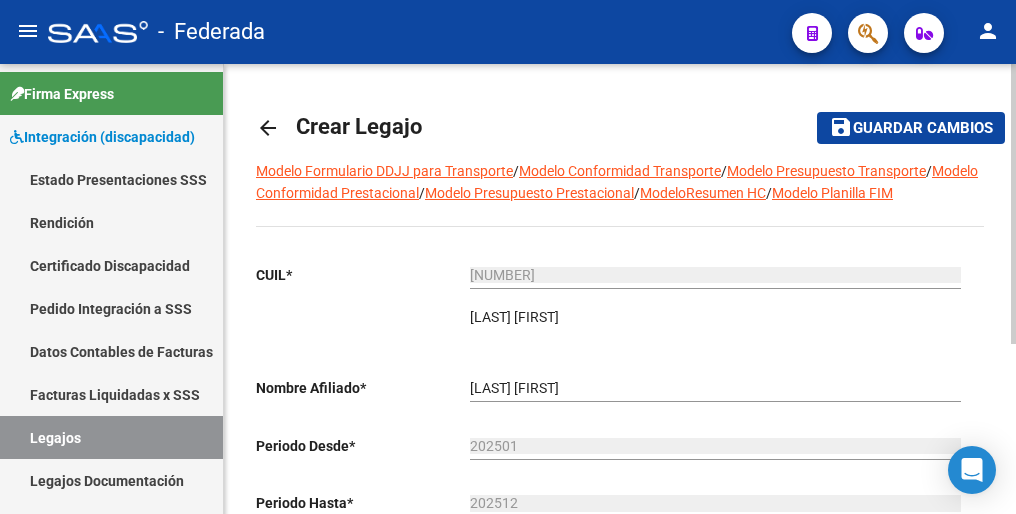 click on "Guardar cambios" 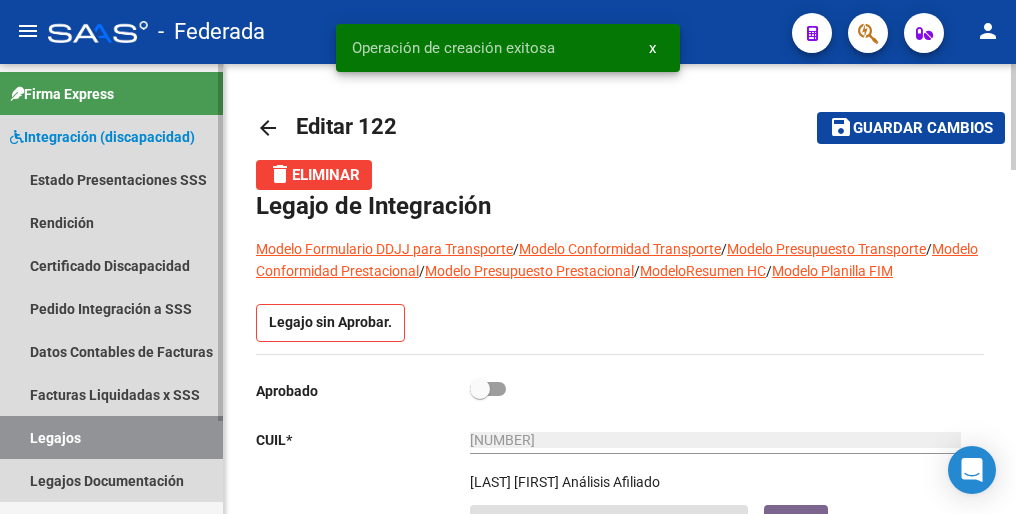 click on "Legajos" at bounding box center (111, 437) 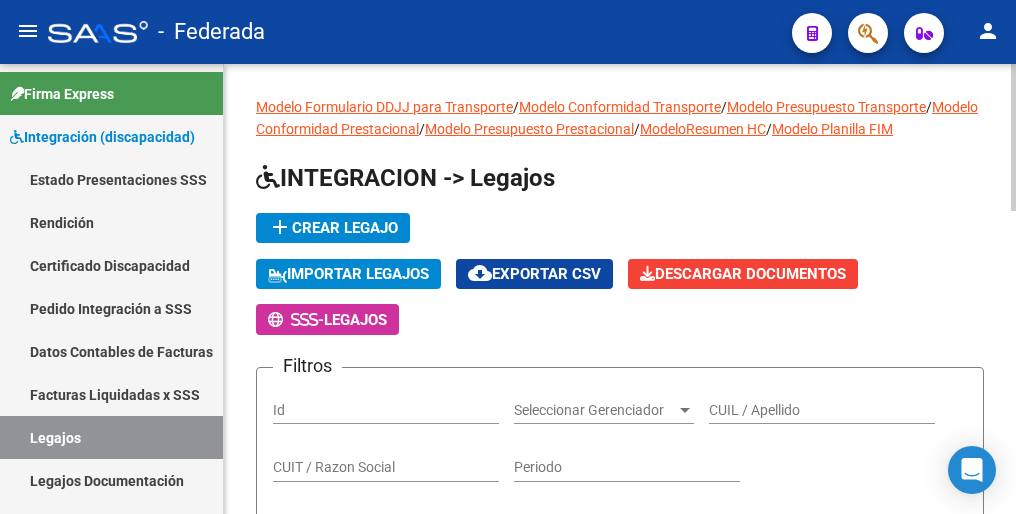 click on "add  Crear Legajo" 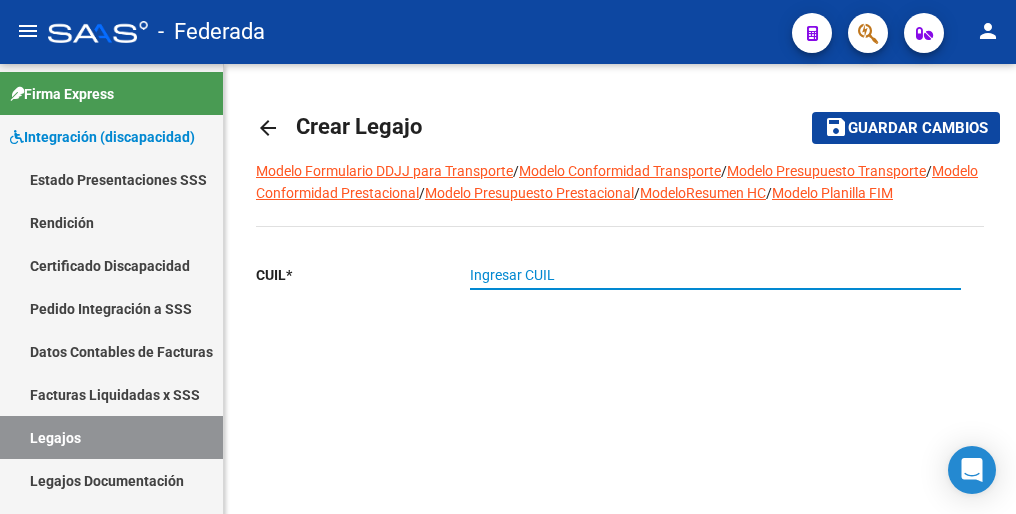 click on "Ingresar CUIL" at bounding box center (715, 275) 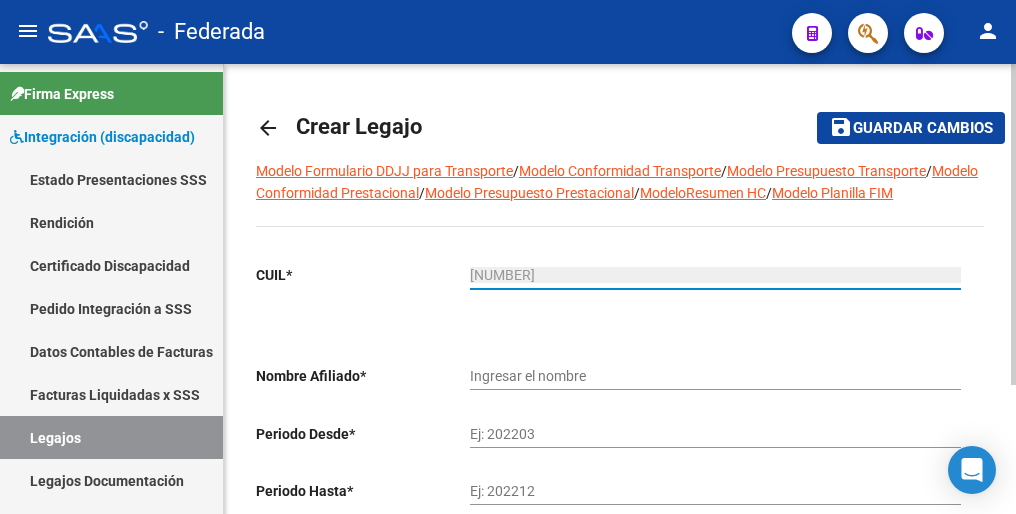 type on "[LAST] [FIRST]" 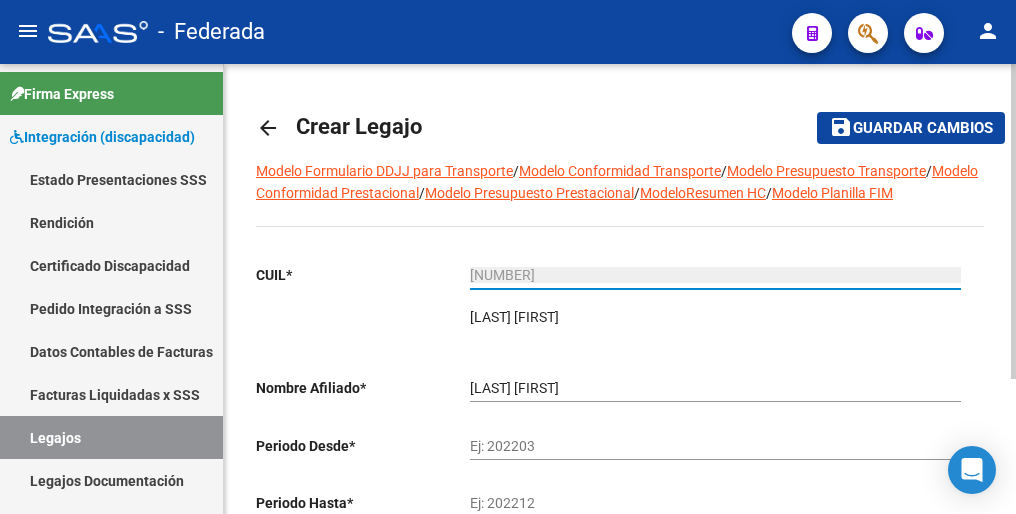 type on "[NUMBER]" 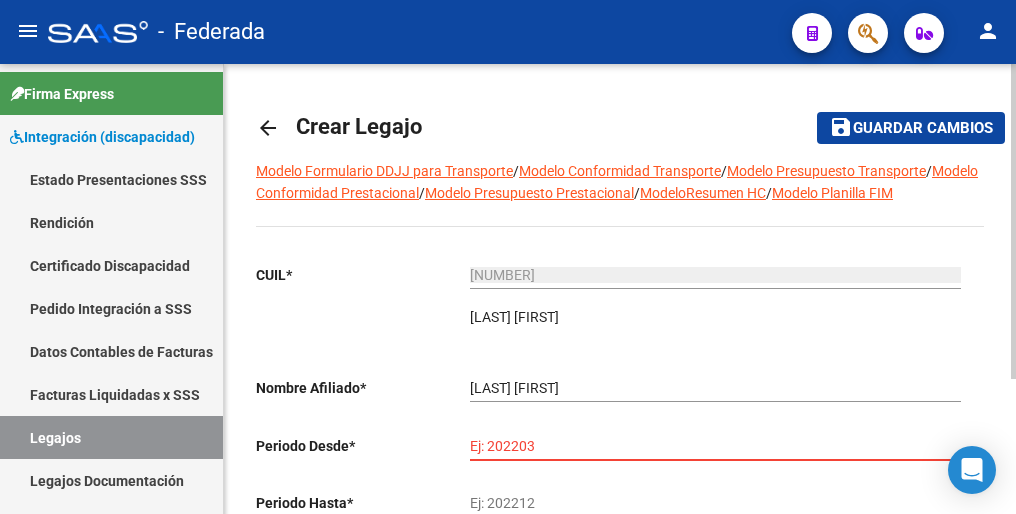 paste on "202501" 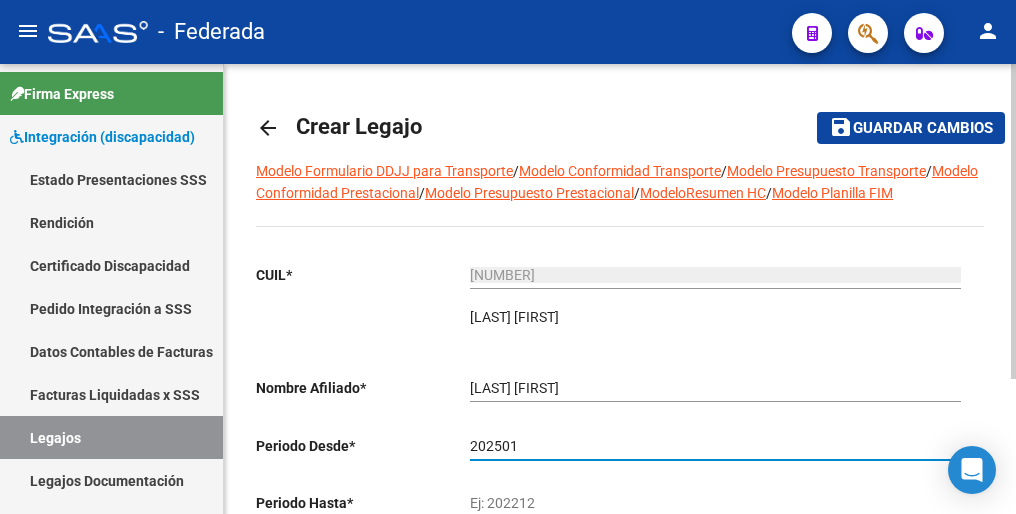 type on "202501" 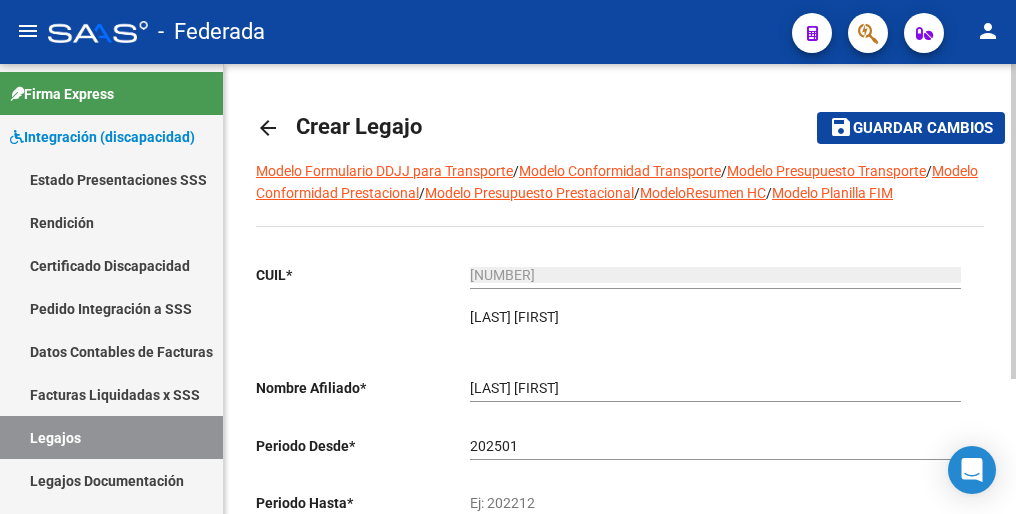 click on "Ej: 202212" 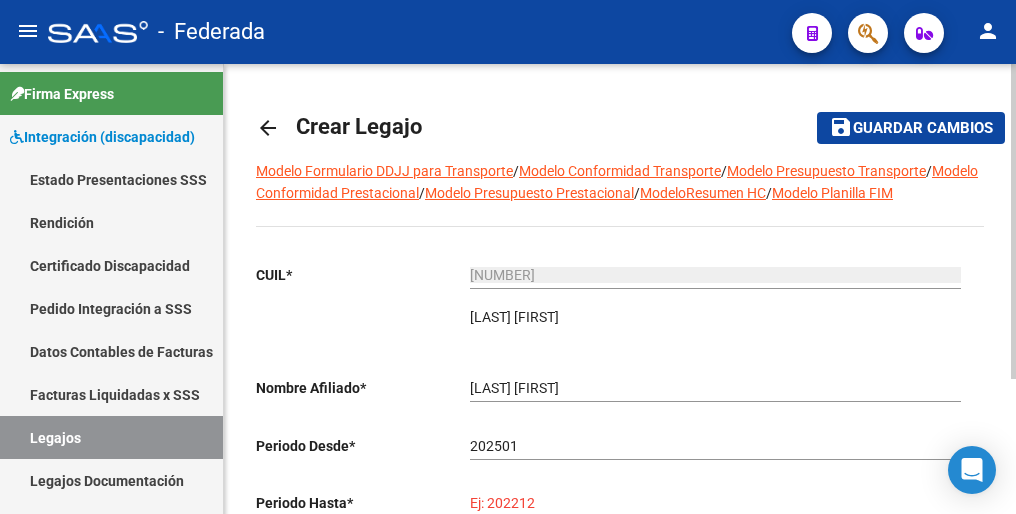 paste on "202512" 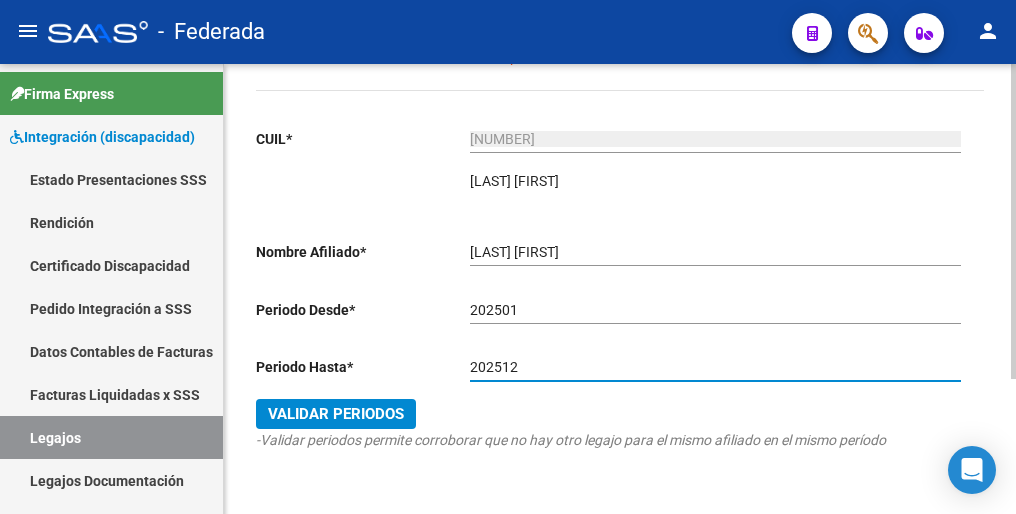 scroll, scrollTop: 192, scrollLeft: 0, axis: vertical 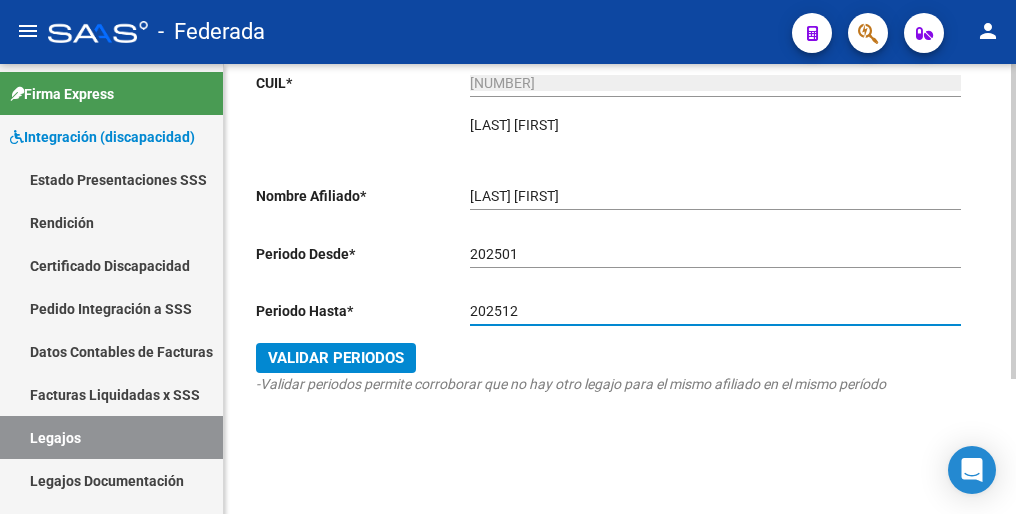 type on "202512" 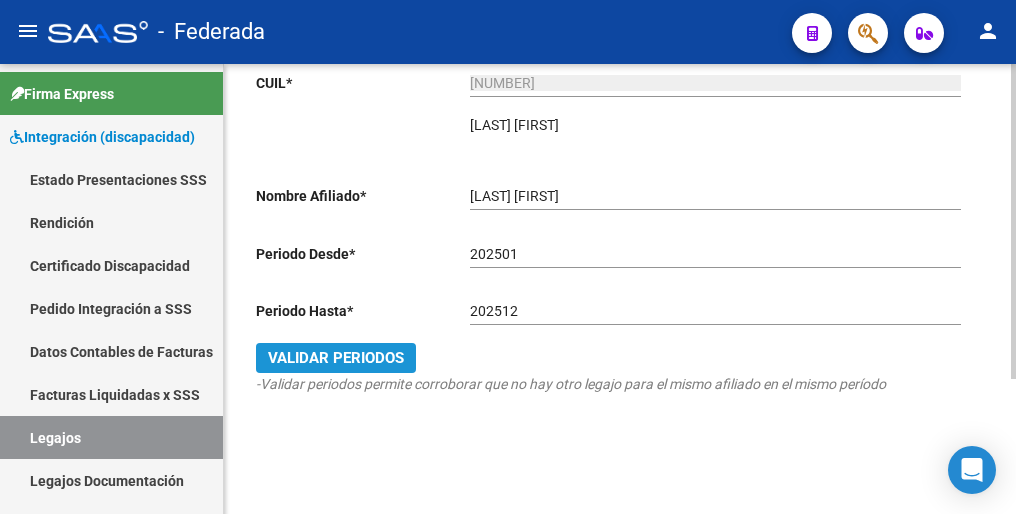 click on "Validar Periodos" 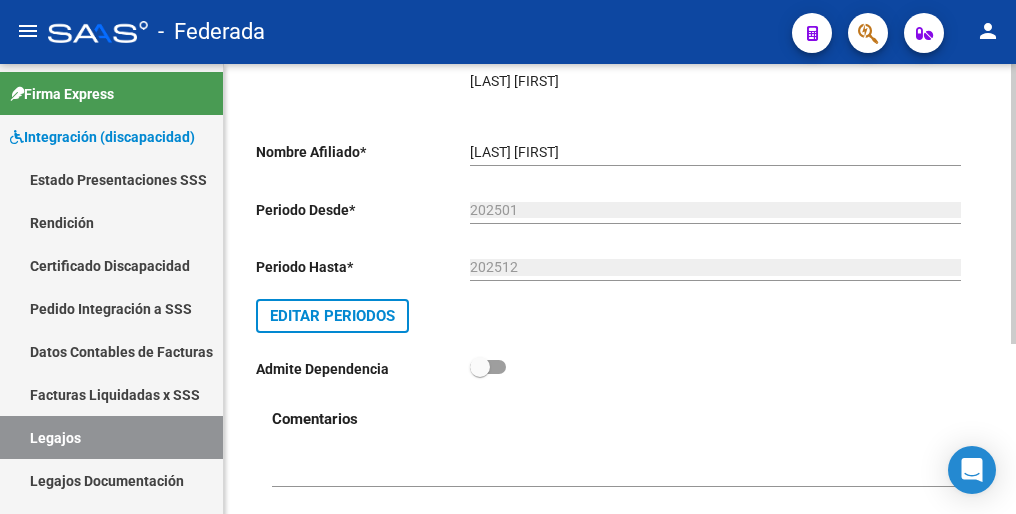 scroll, scrollTop: 272, scrollLeft: 0, axis: vertical 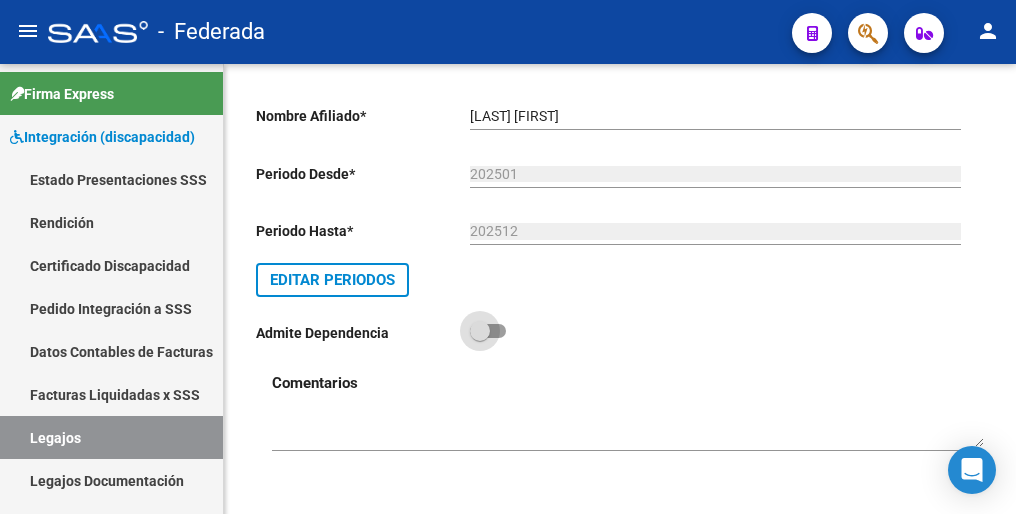click at bounding box center [488, 331] 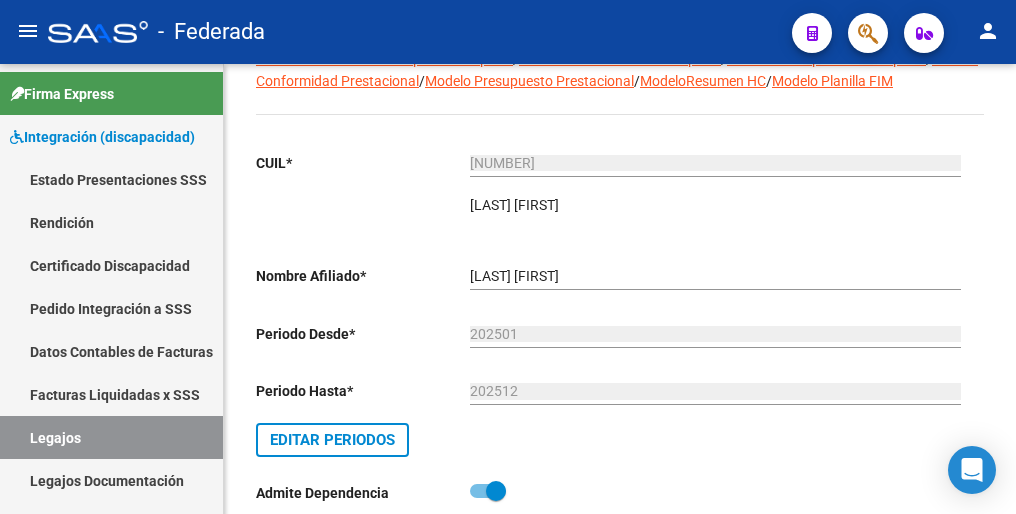 scroll, scrollTop: 0, scrollLeft: 0, axis: both 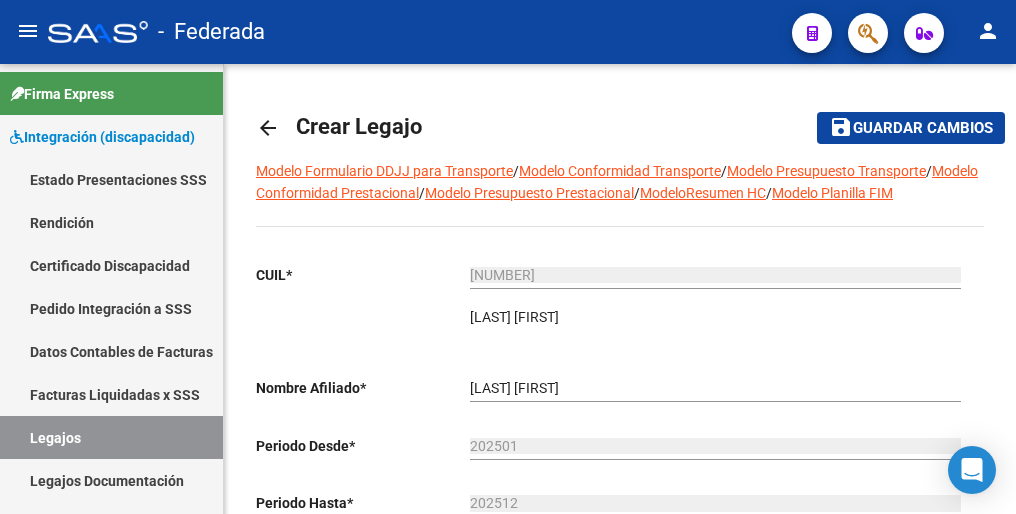click on "Guardar cambios" 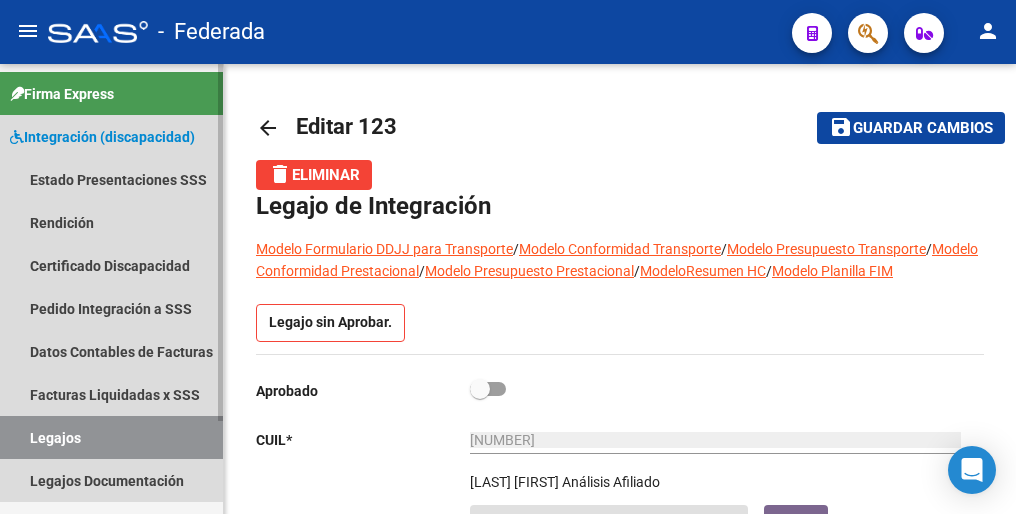 click on "Legajos" at bounding box center [111, 437] 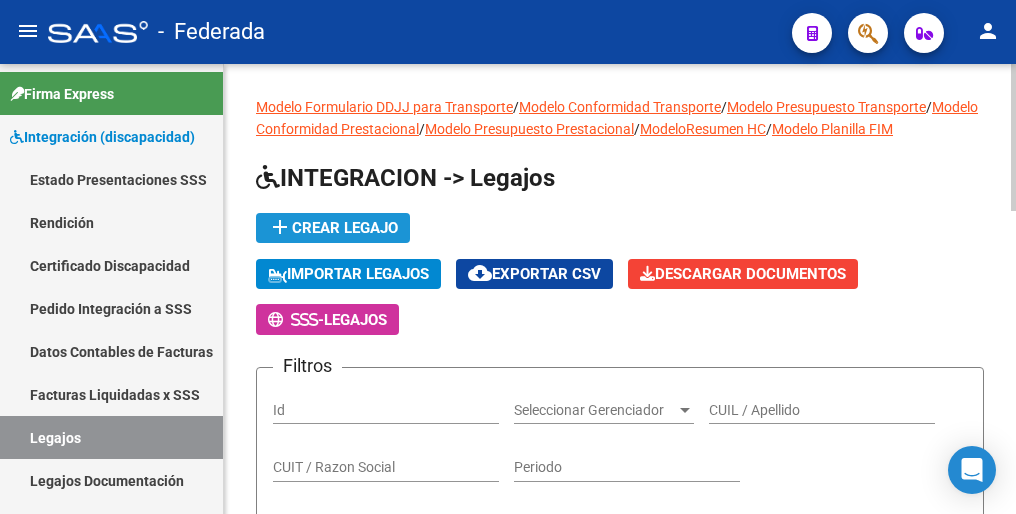 click on "add  Crear Legajo" 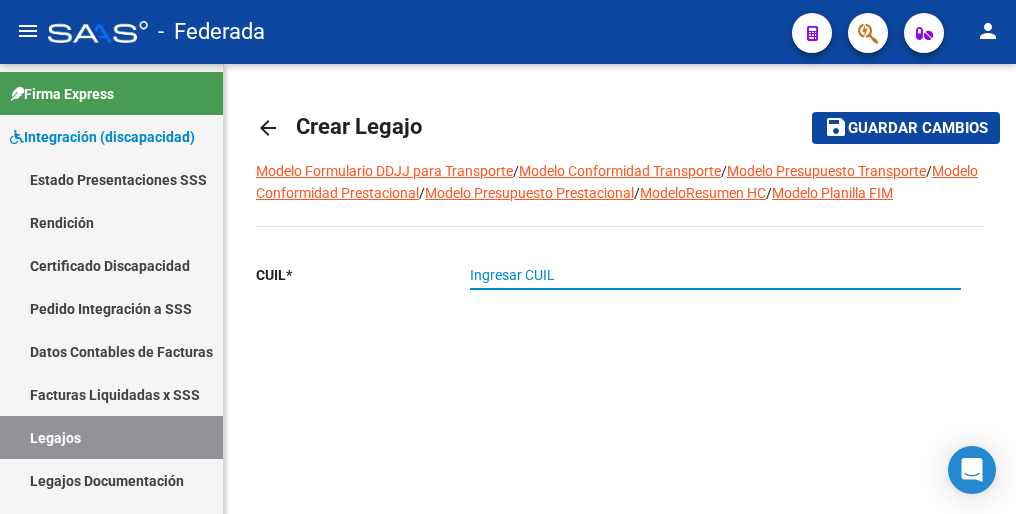 click on "Ingresar CUIL" at bounding box center [715, 275] 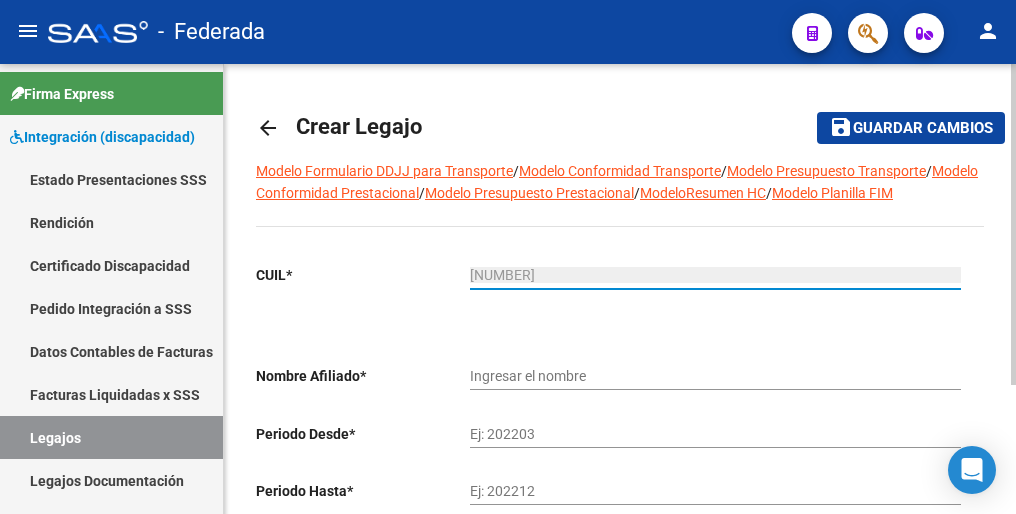 type on "[LAST] [FIRST] [LAST]" 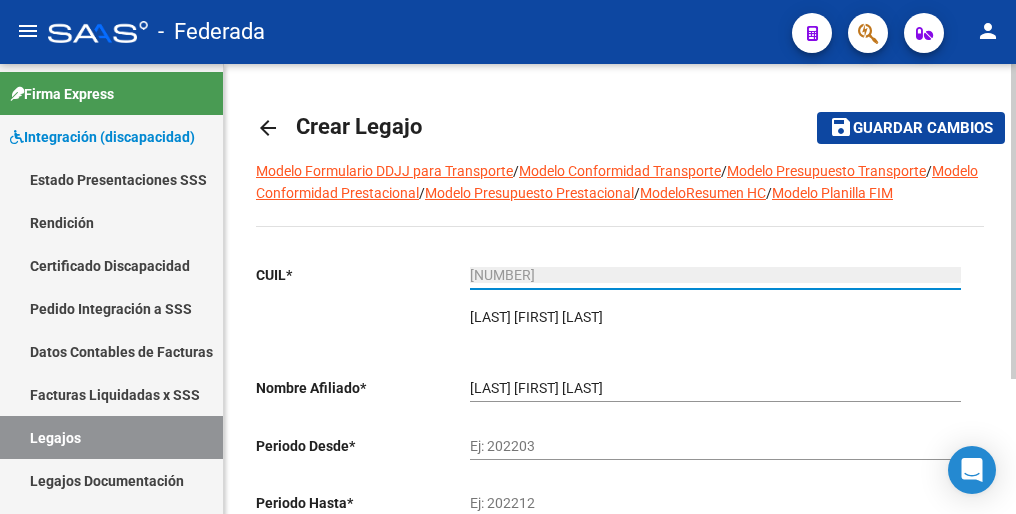 type on "[NUMBER]" 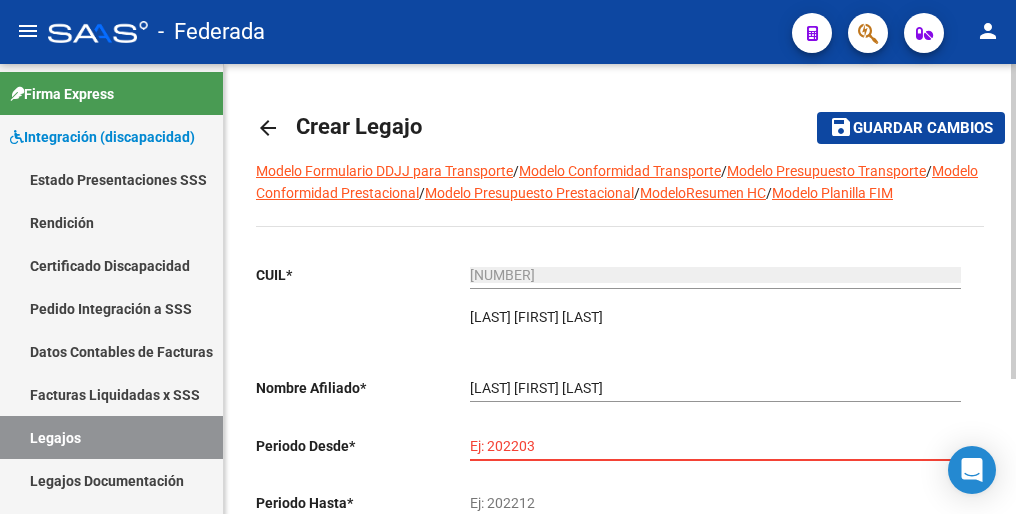 paste on "202502" 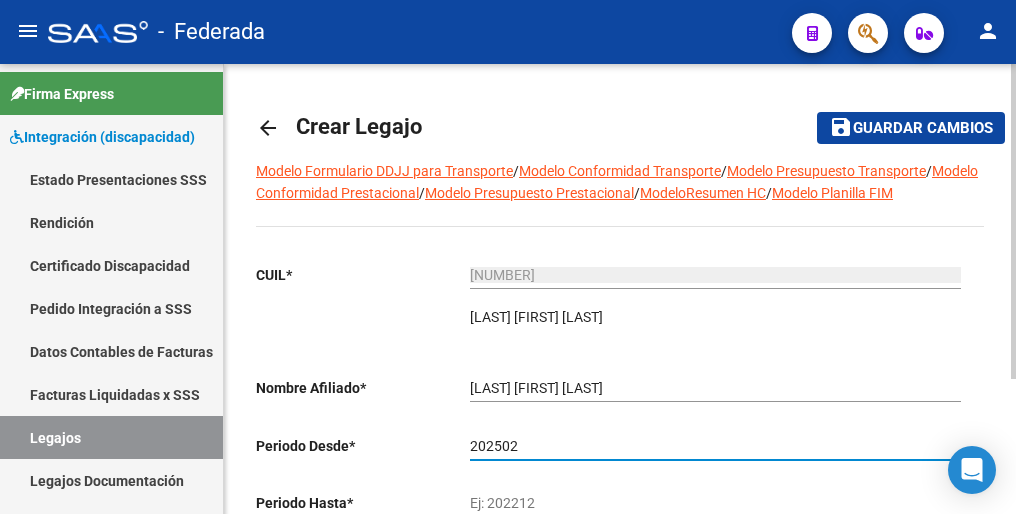 type on "202502" 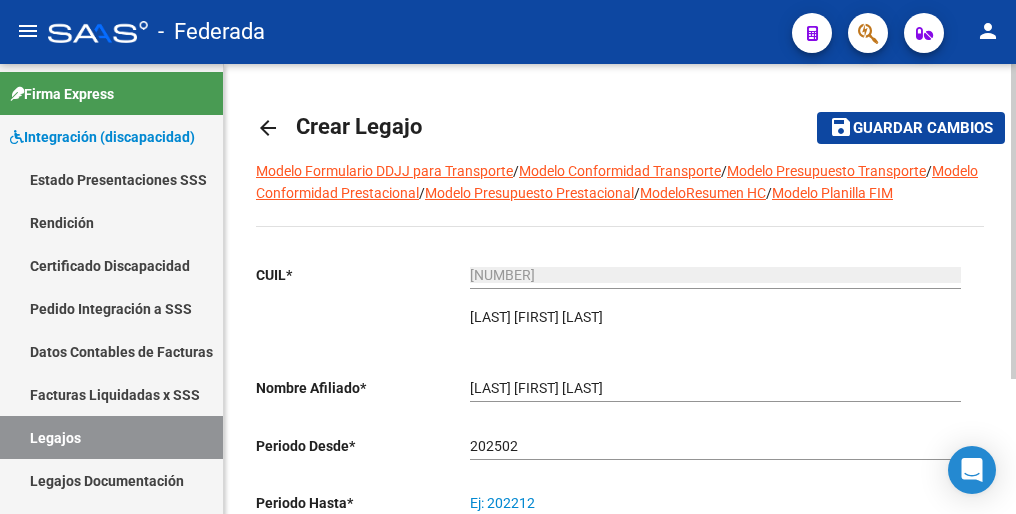 click on "Ej: 202212" at bounding box center (715, 503) 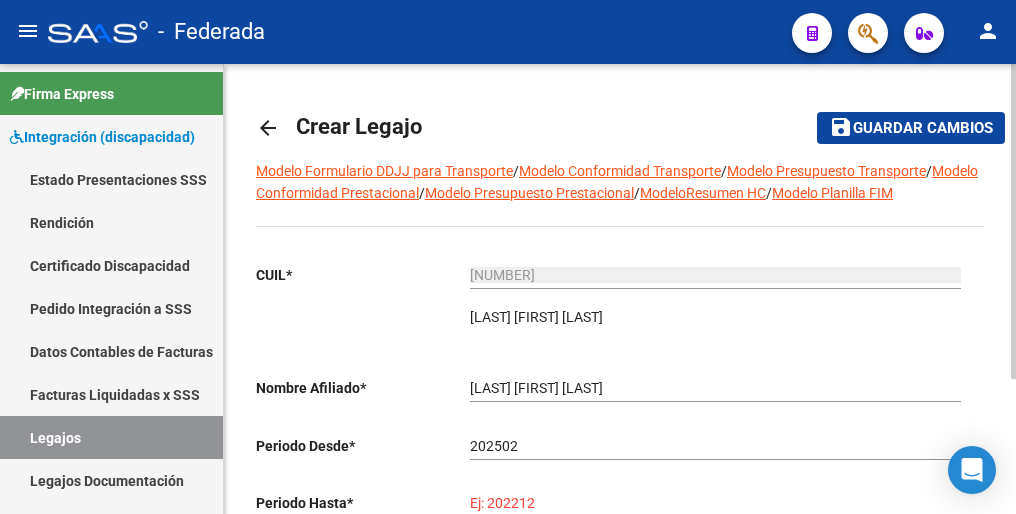 paste on "202512" 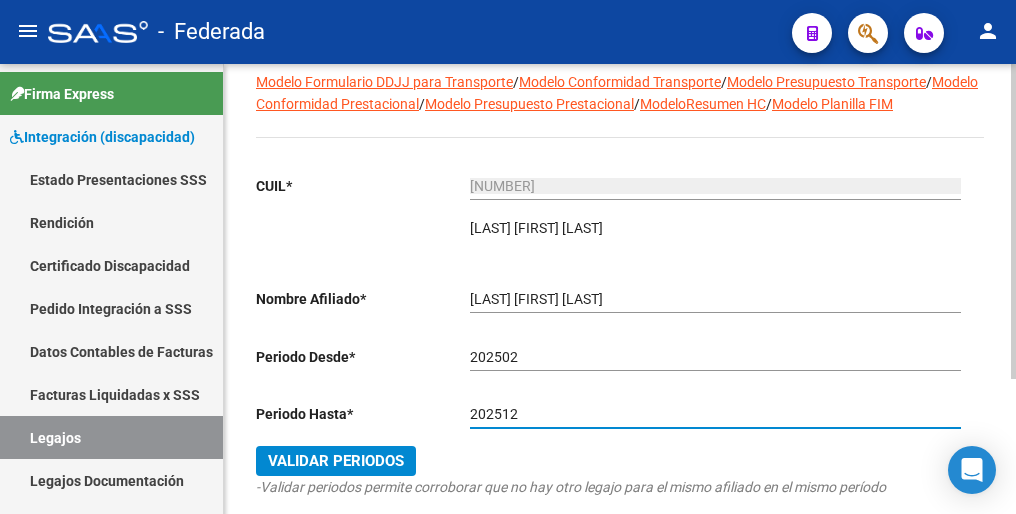 scroll, scrollTop: 192, scrollLeft: 0, axis: vertical 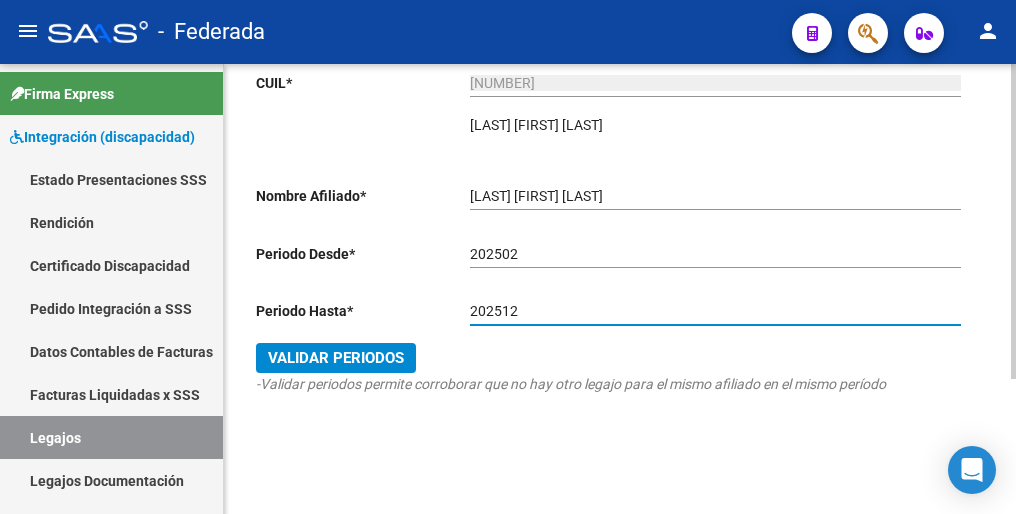 type on "202512" 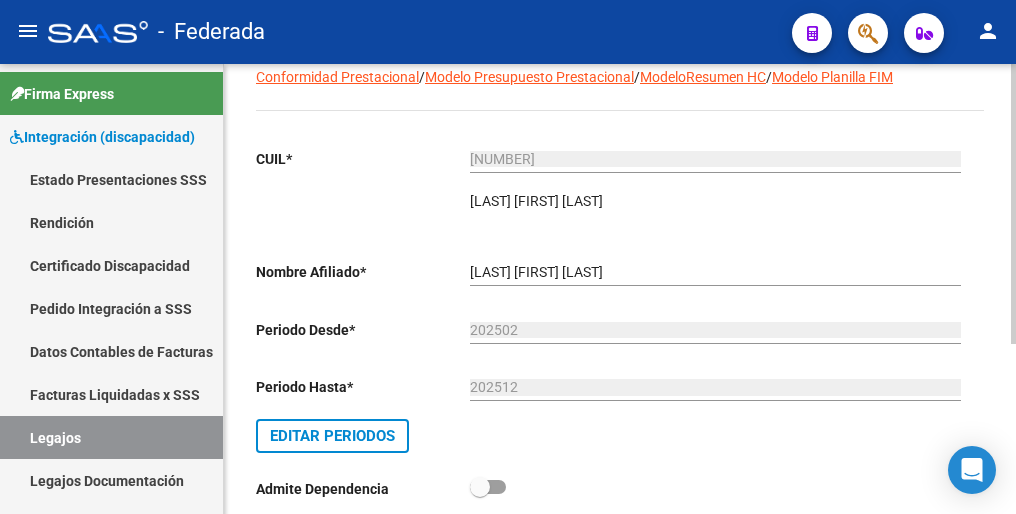 scroll, scrollTop: 0, scrollLeft: 0, axis: both 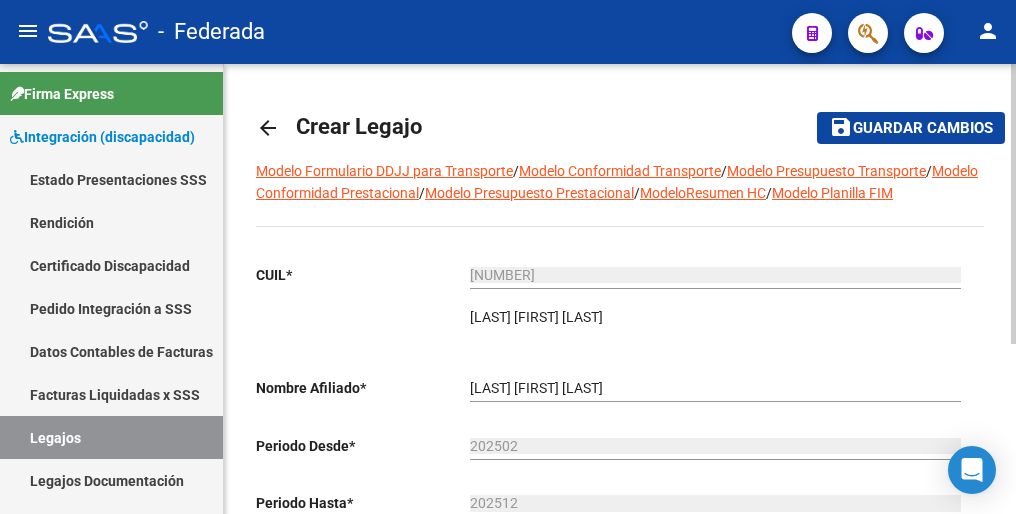 click on "Guardar cambios" 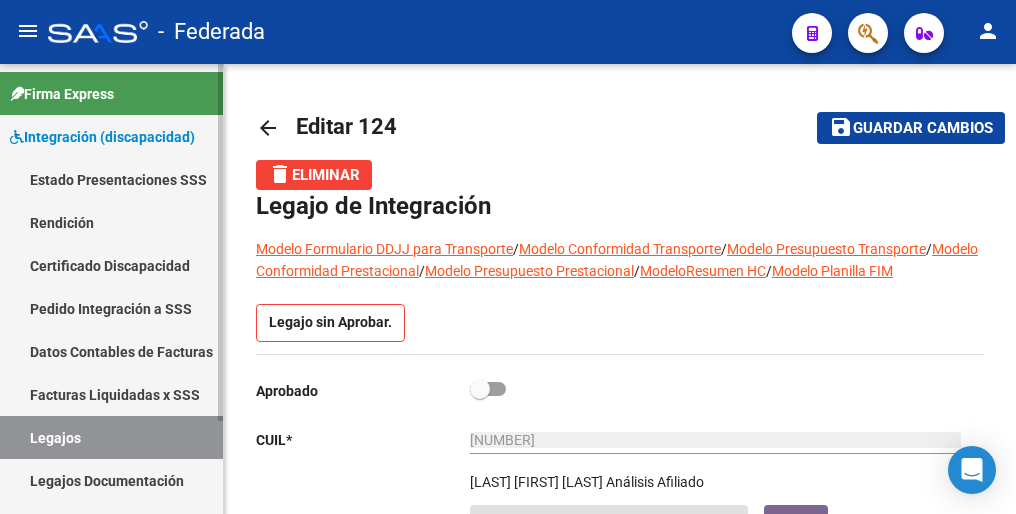 drag, startPoint x: 123, startPoint y: 427, endPoint x: 147, endPoint y: 411, distance: 28.84441 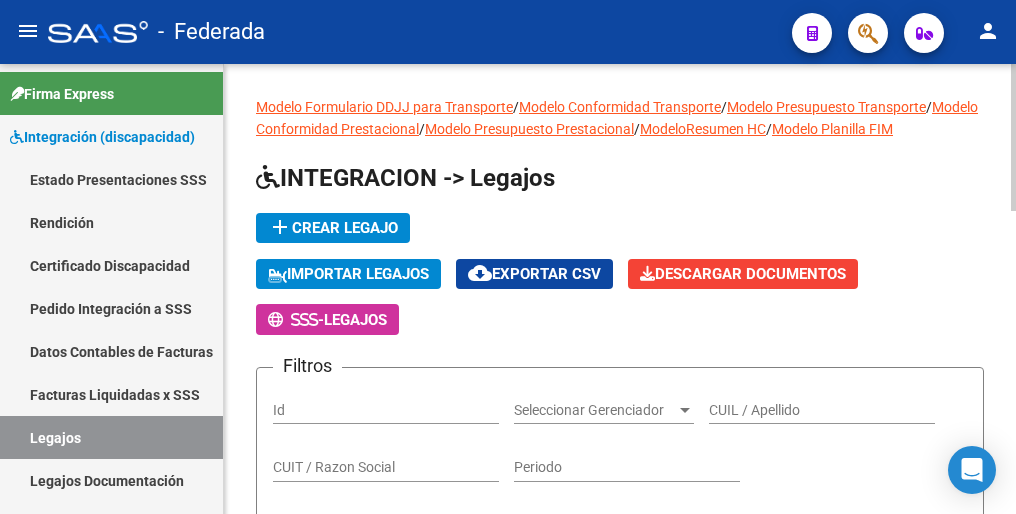 click on "add  Crear Legajo" 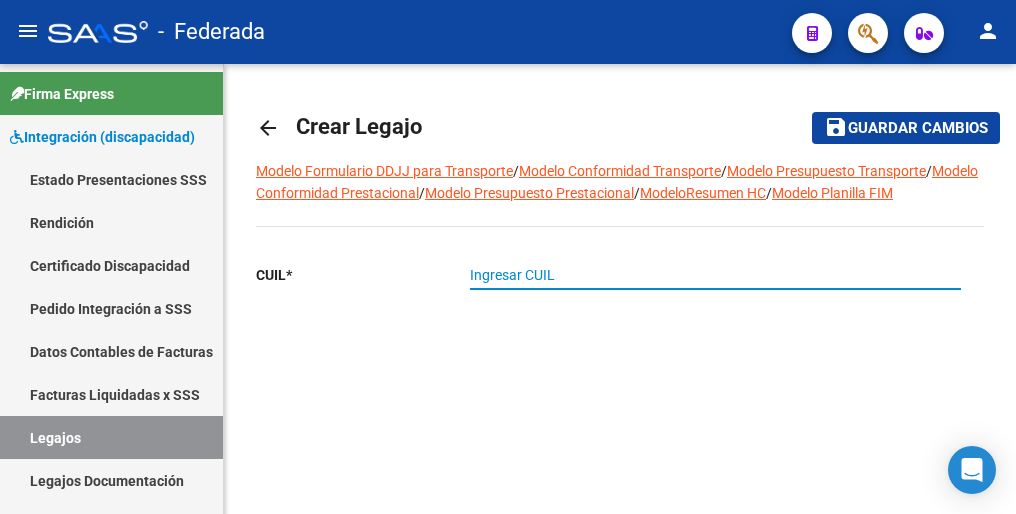 click on "Ingresar CUIL" at bounding box center (715, 275) 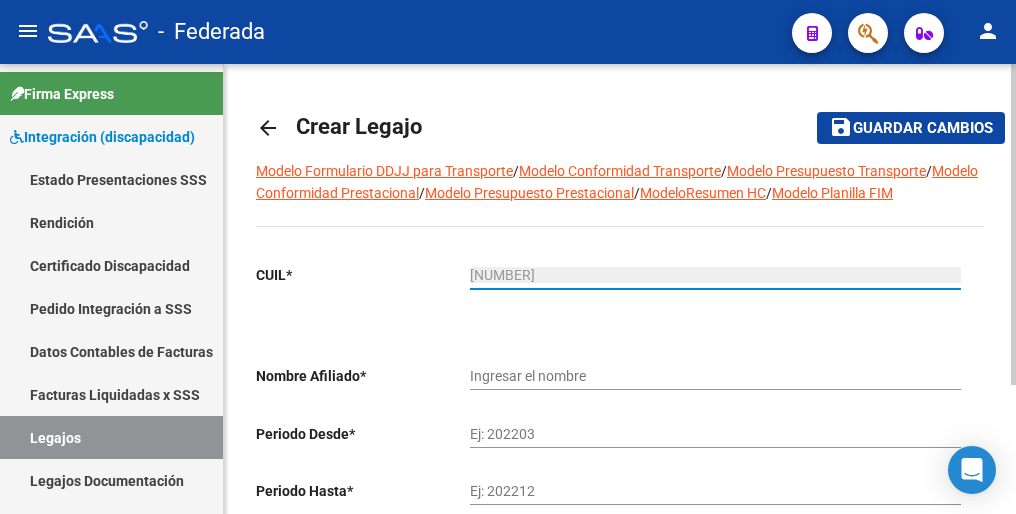 type on "[LAST] [FIRST]" 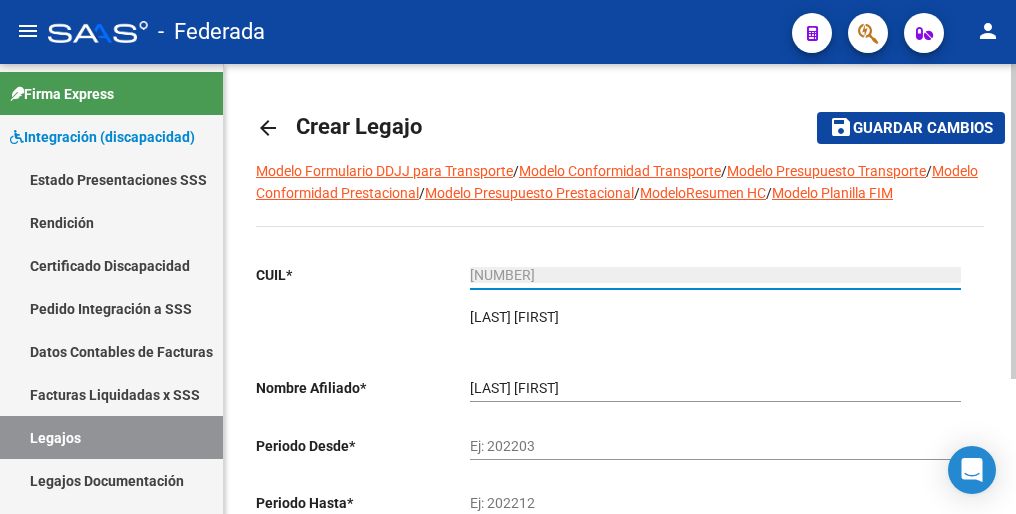 type on "[NUMBER]" 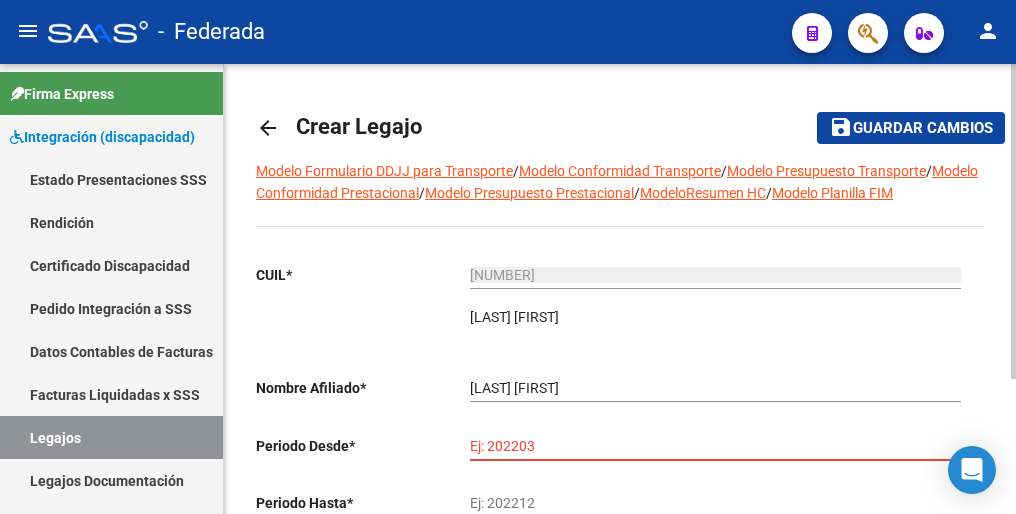 paste on "202501" 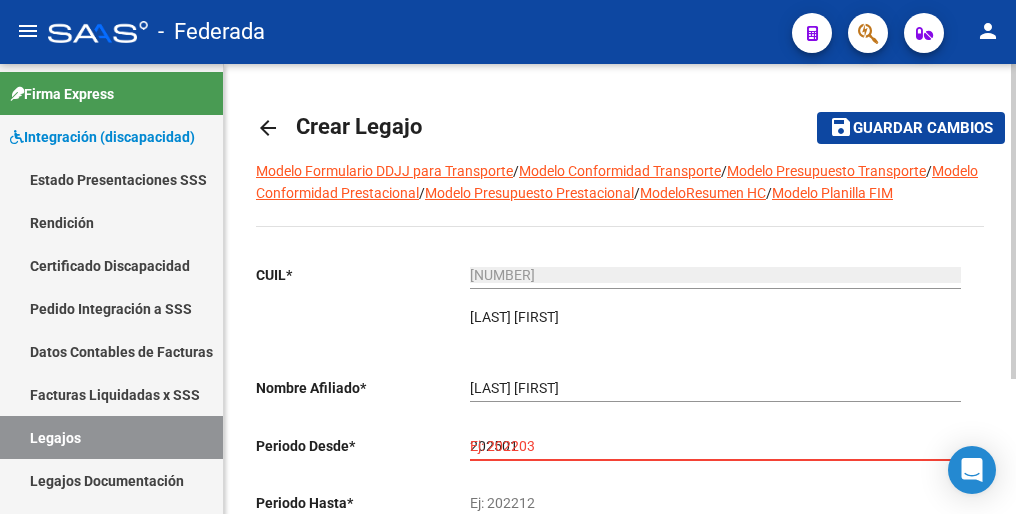 type on "202501" 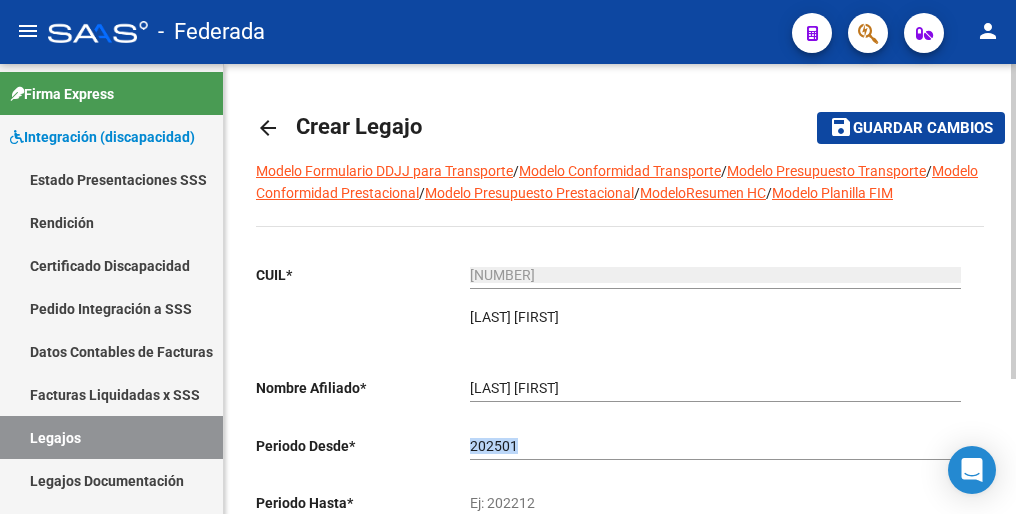 drag, startPoint x: 501, startPoint y: 436, endPoint x: 499, endPoint y: 490, distance: 54.037025 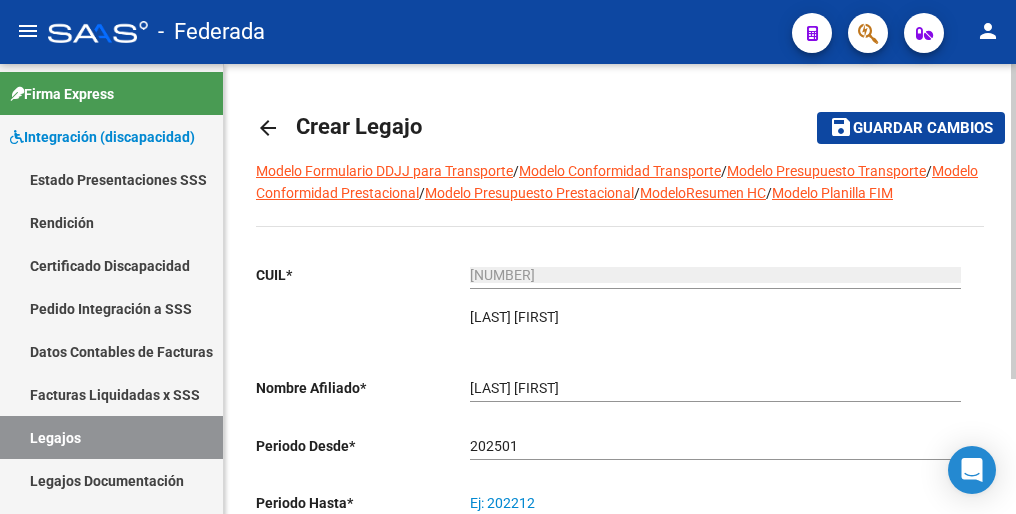 drag, startPoint x: 499, startPoint y: 490, endPoint x: 500, endPoint y: 500, distance: 10.049875 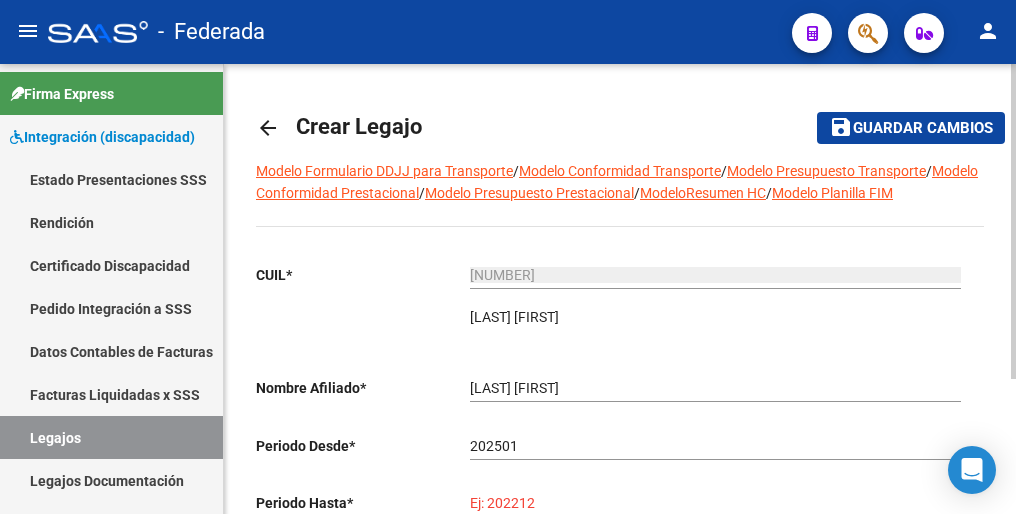 paste on "202512" 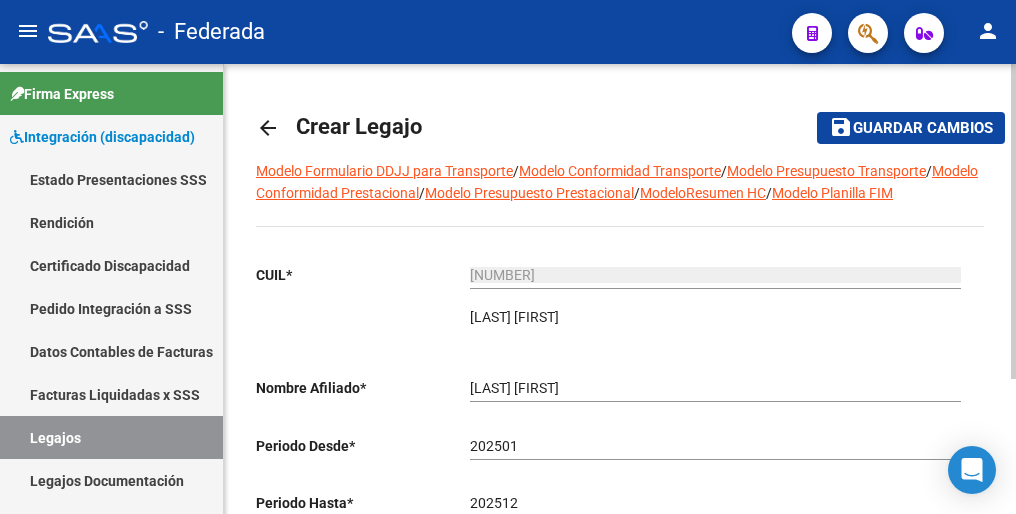 drag, startPoint x: 496, startPoint y: 503, endPoint x: 591, endPoint y: 452, distance: 107.82393 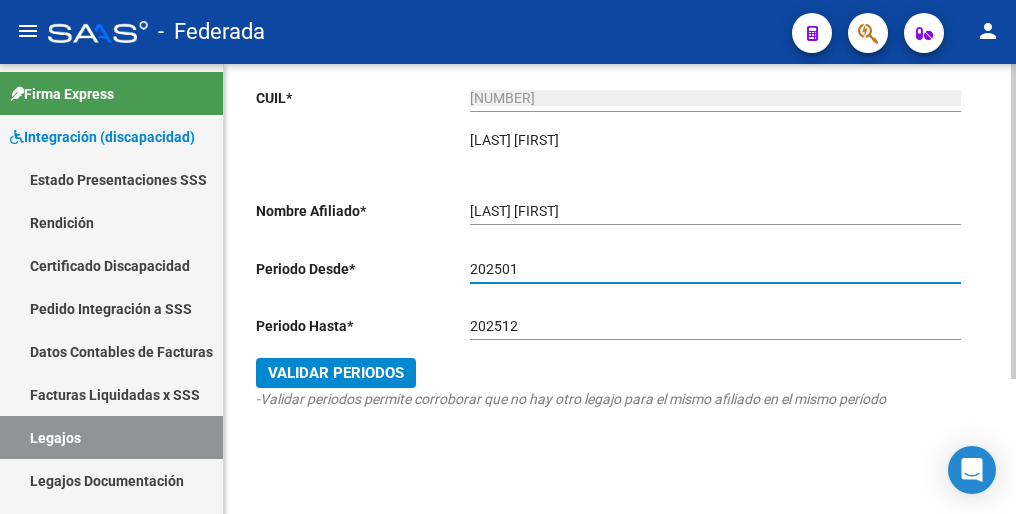 scroll, scrollTop: 192, scrollLeft: 0, axis: vertical 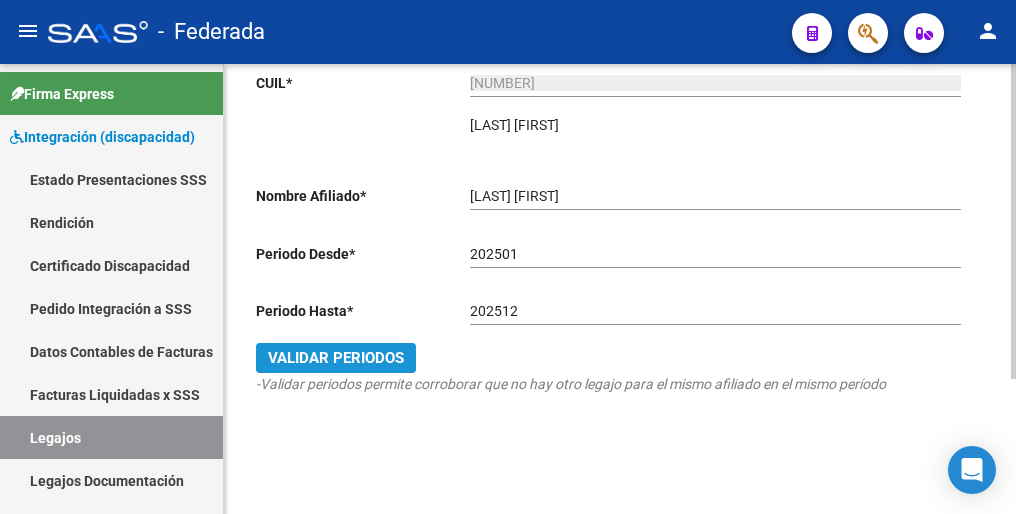 click on "Validar Periodos" 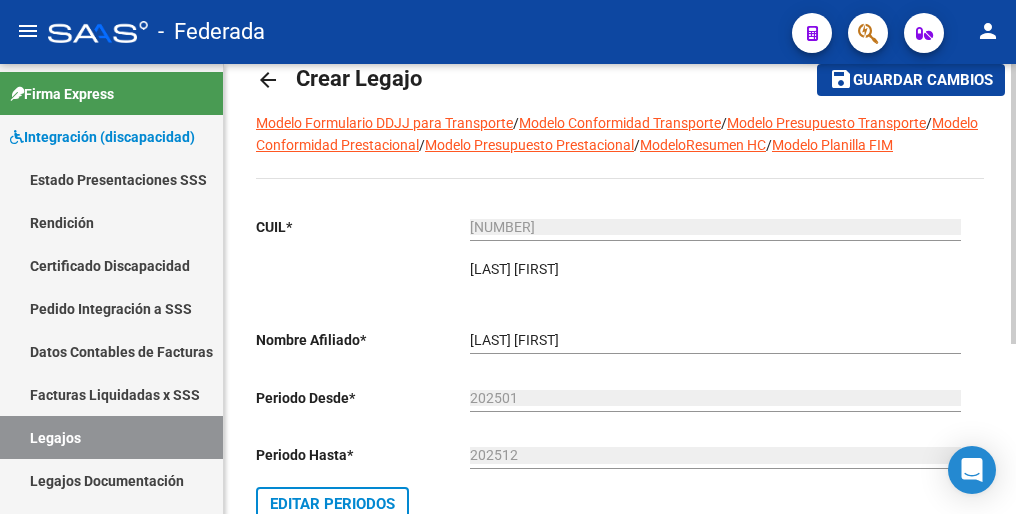 scroll, scrollTop: 0, scrollLeft: 0, axis: both 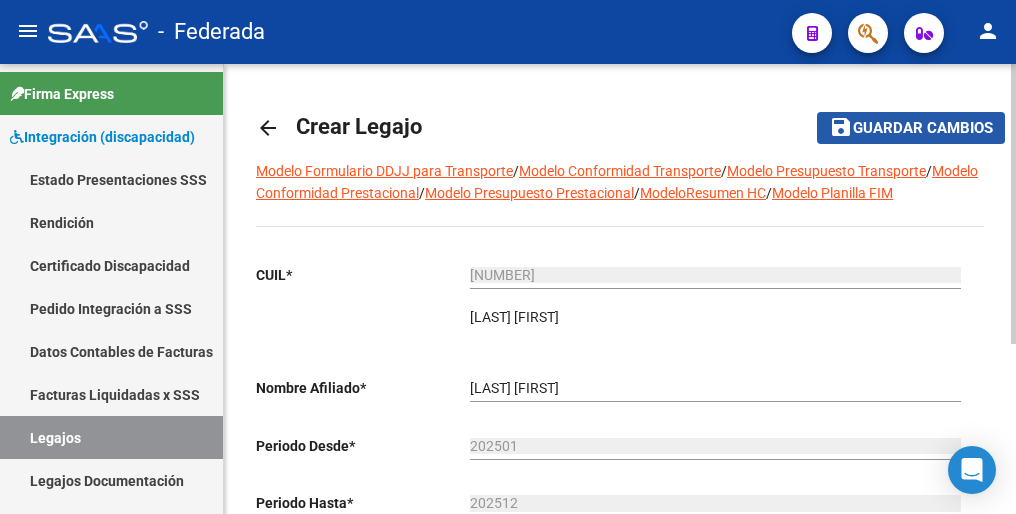 click on "Guardar cambios" 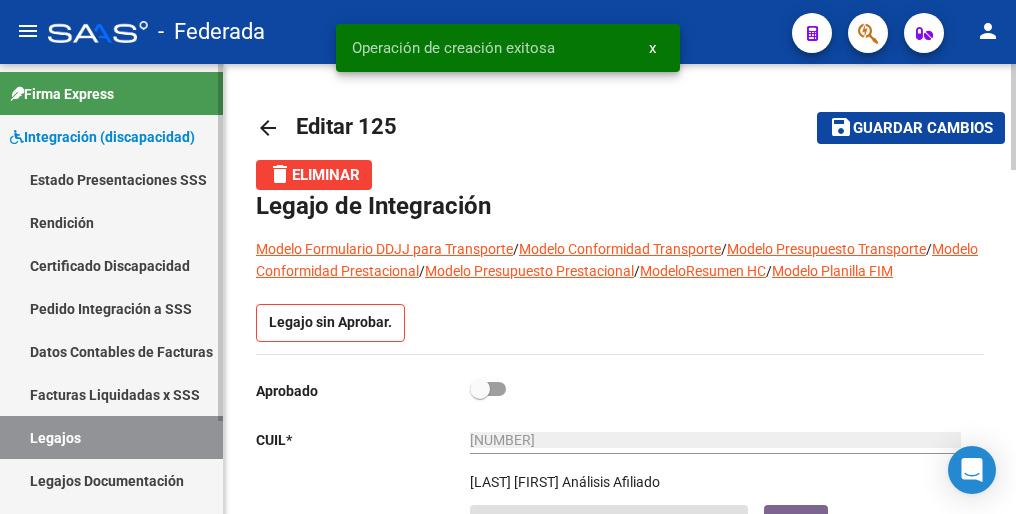 click on "Legajos" at bounding box center [111, 437] 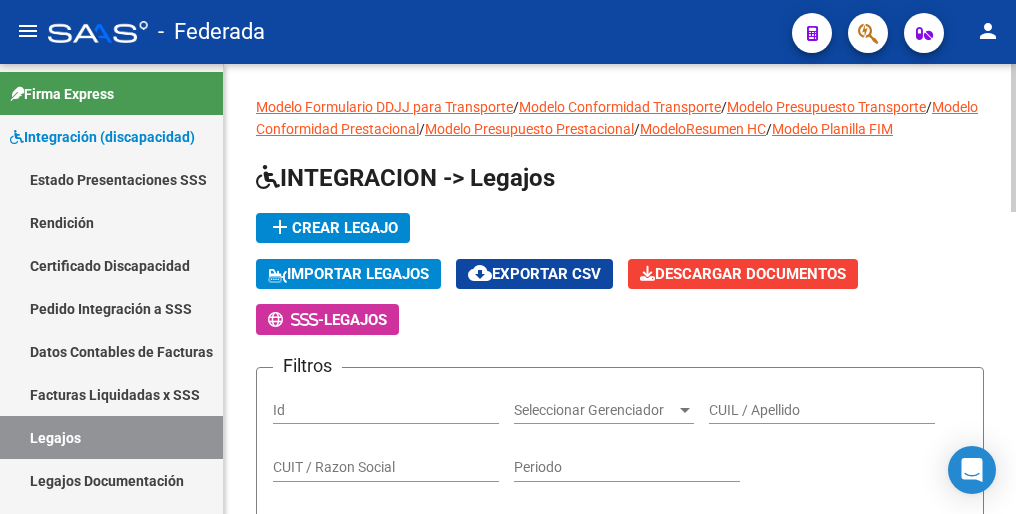 click on "INTEGRACION -> Legajos add  Crear Legajo
IMPORTAR LEGAJOS
cloud_download  Exportar CSV  Descargar Documentos
-  Legajos Filtros Id Seleccionar Gerenciador Seleccionar Gerenciador CUIL / Apellido CUIT / Razon Social Periodo Periodo Desde Periodo Hasta Todos Aprobado Start date – End date Fec. Creado Desde / Hasta Archivo CSV CUIL help search  Buscar Legajo  delete  Borrar Filtros" 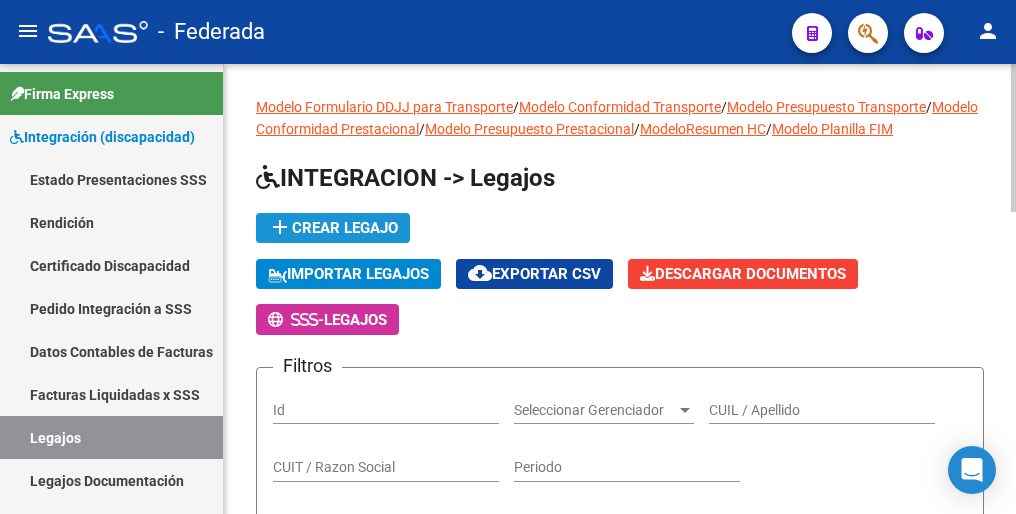 click on "add  Crear Legajo" 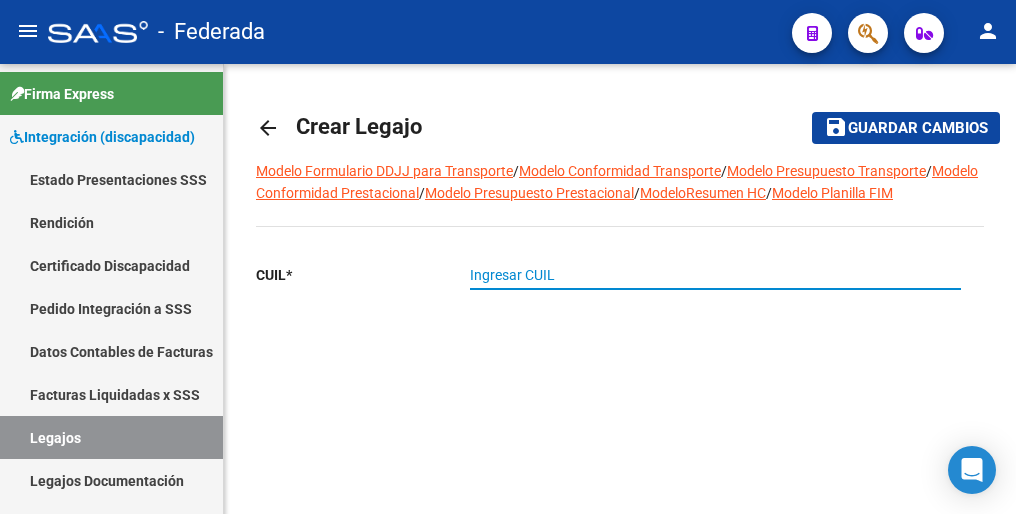 click on "Ingresar CUIL" at bounding box center (715, 275) 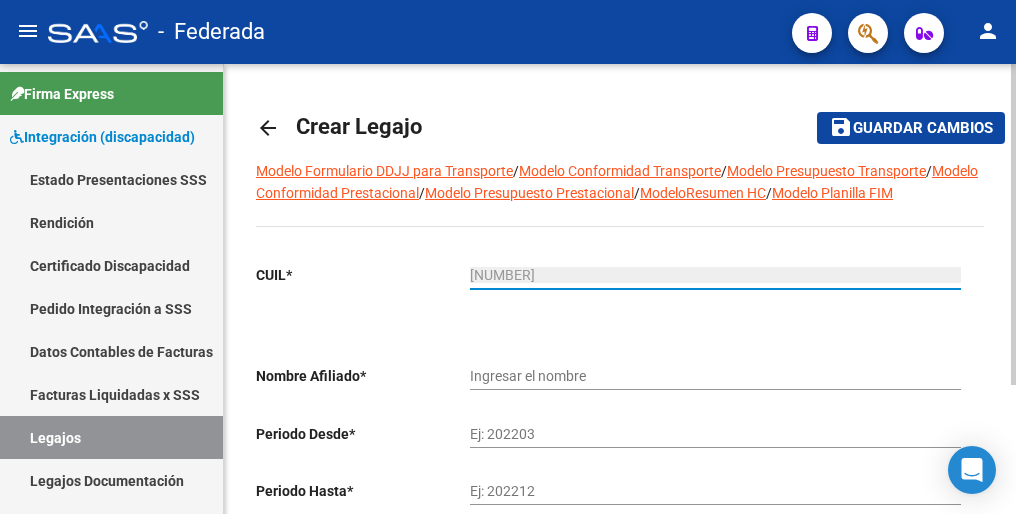 type on "[LAST] [FIRST]" 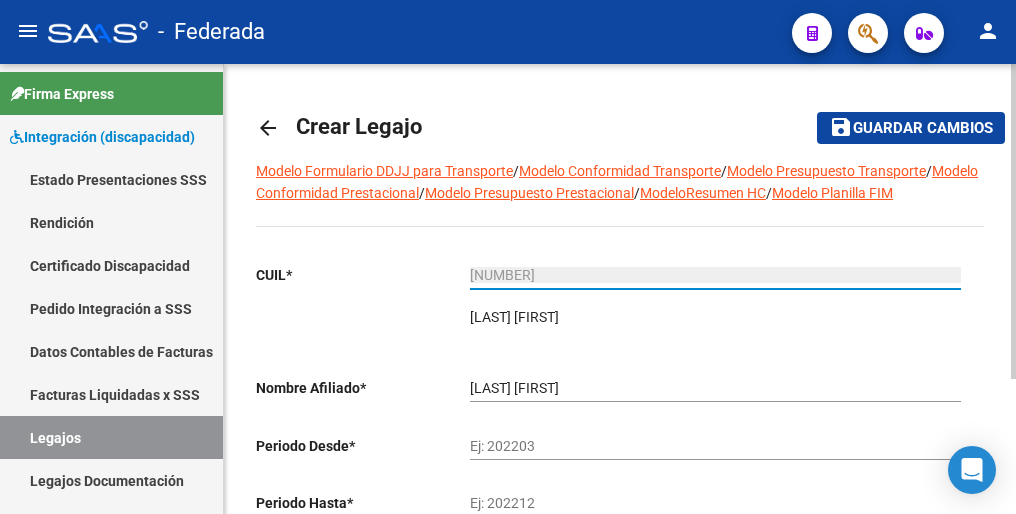 type on "[NUMBER]" 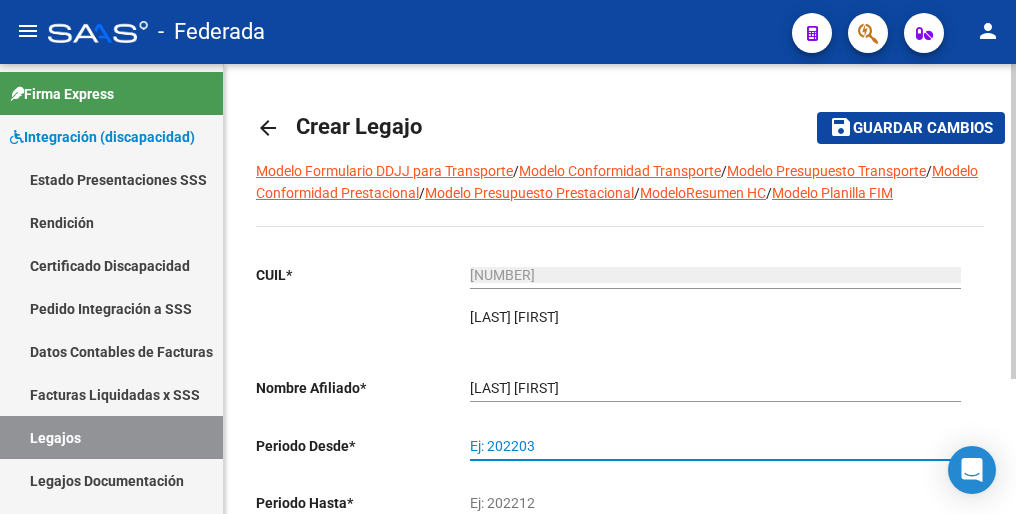 click on "Ej: 202203" at bounding box center [715, 446] 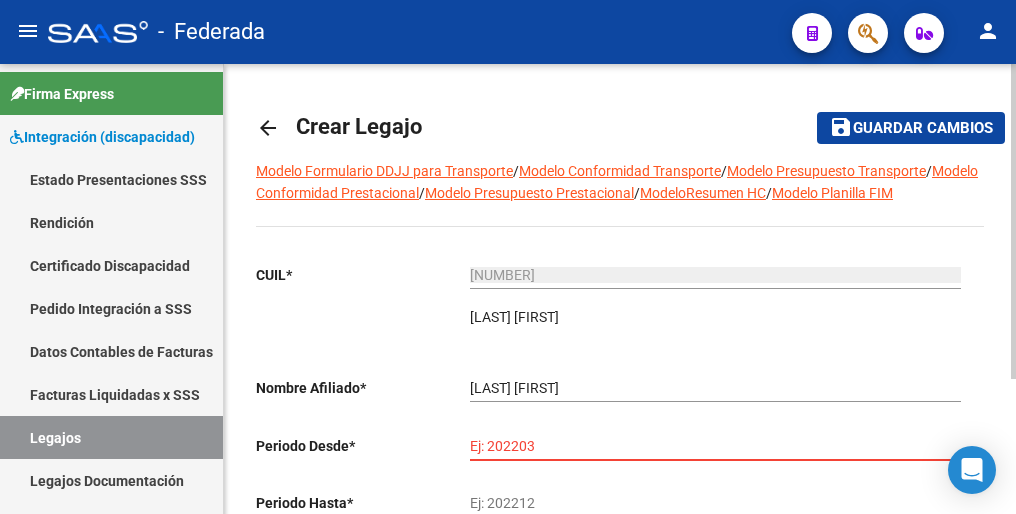 paste on "202501" 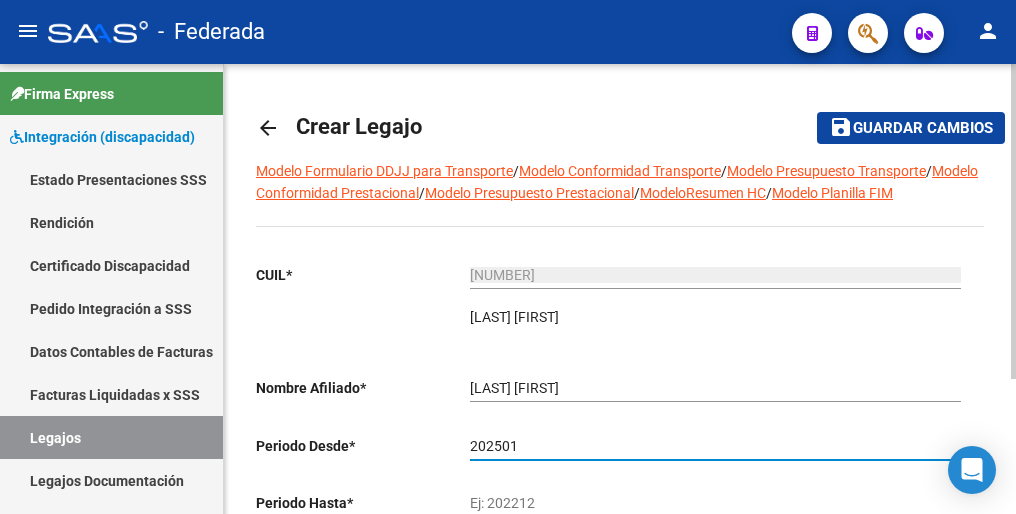 type on "202501" 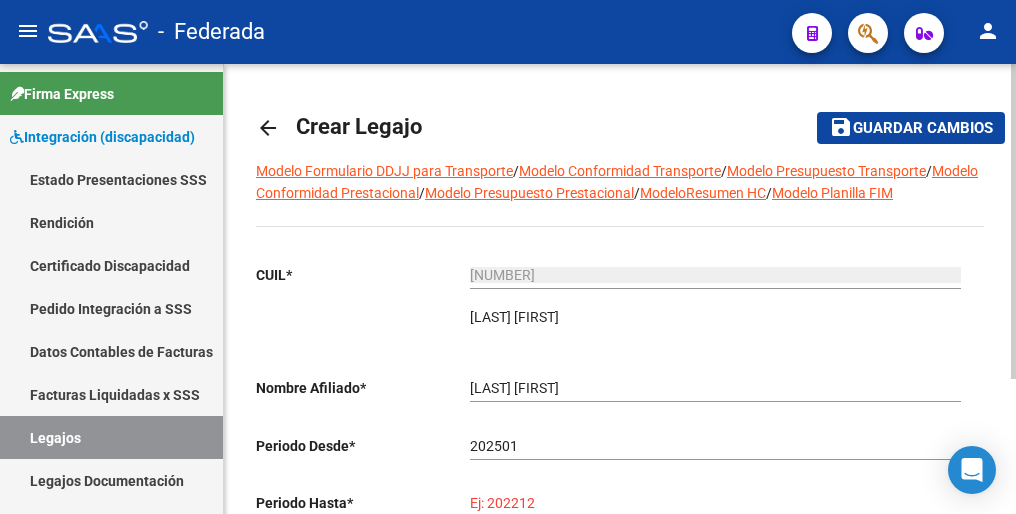 paste on "202512" 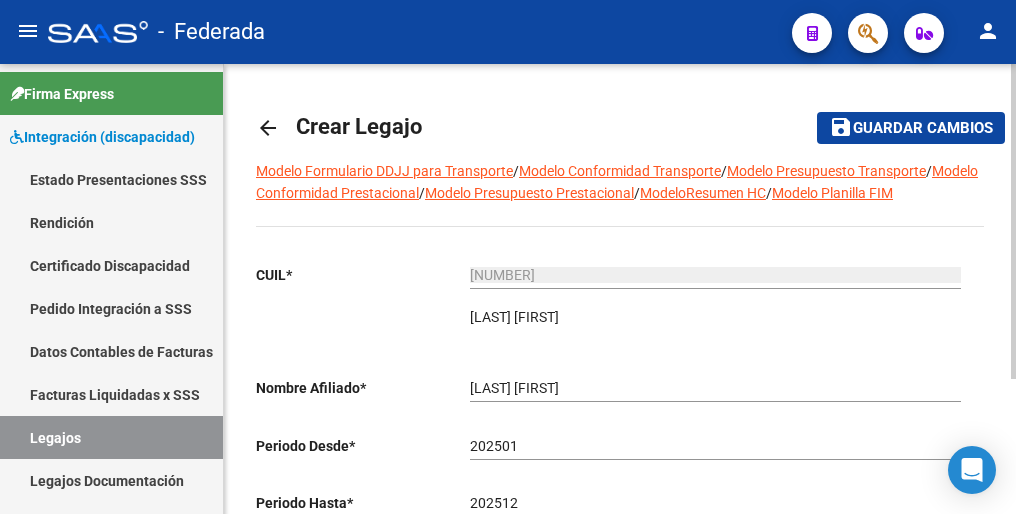 scroll, scrollTop: 192, scrollLeft: 0, axis: vertical 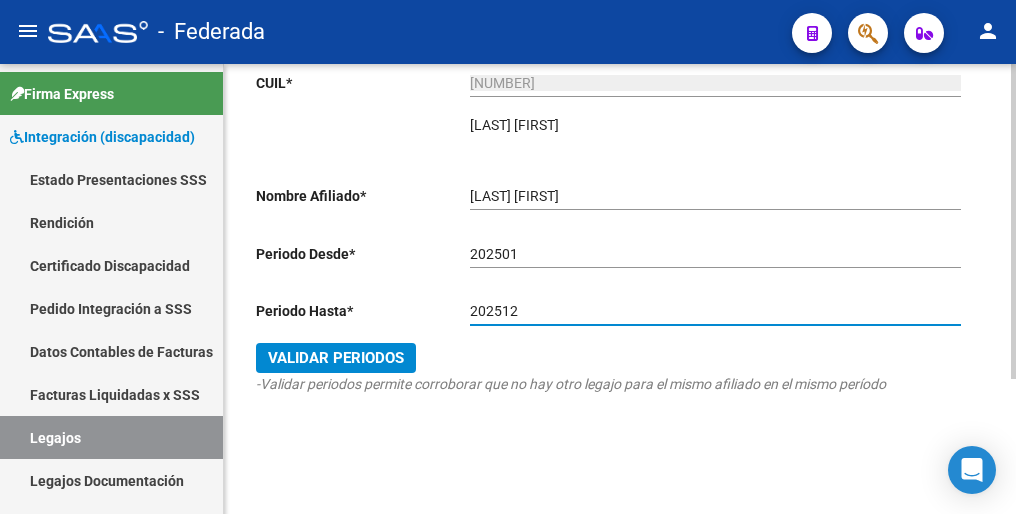 type on "202512" 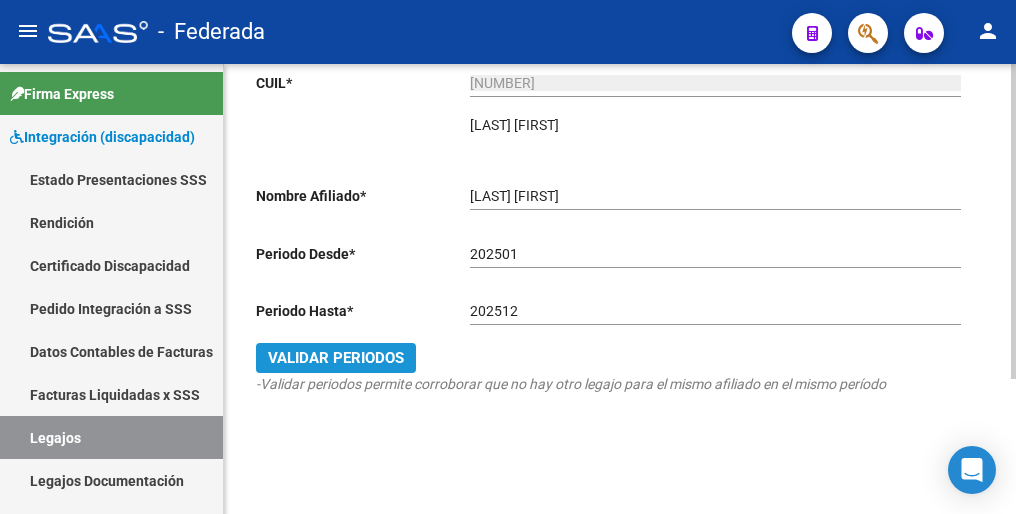 click on "Validar Periodos" 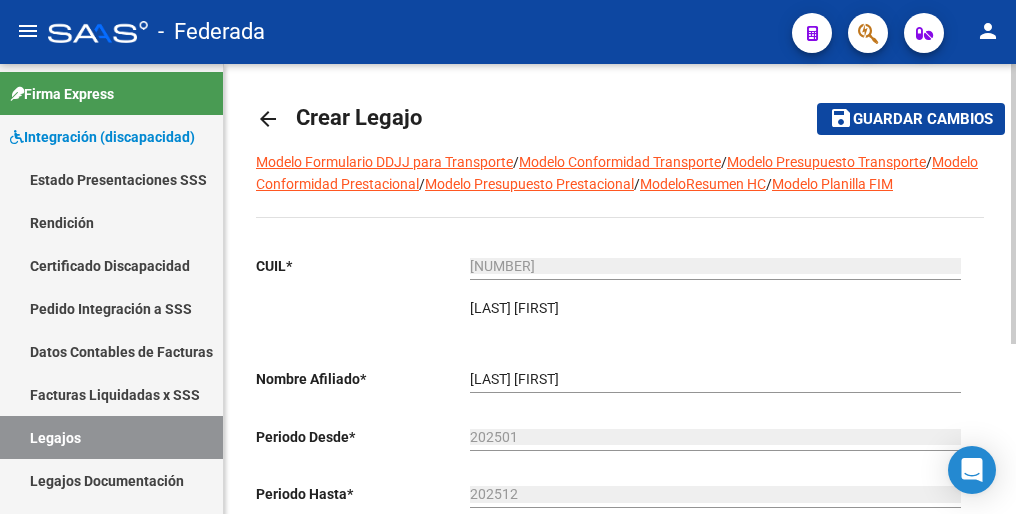 scroll, scrollTop: 0, scrollLeft: 0, axis: both 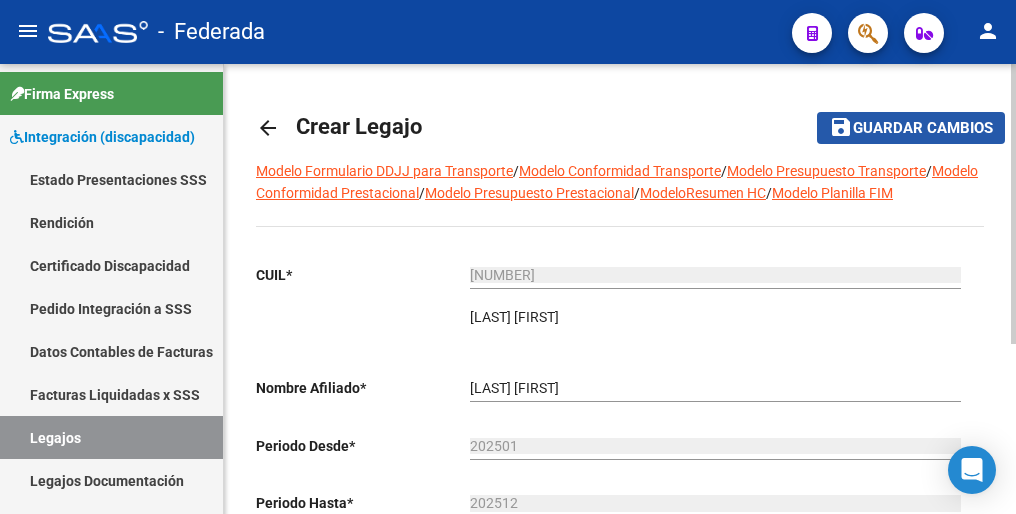 click on "Guardar cambios" 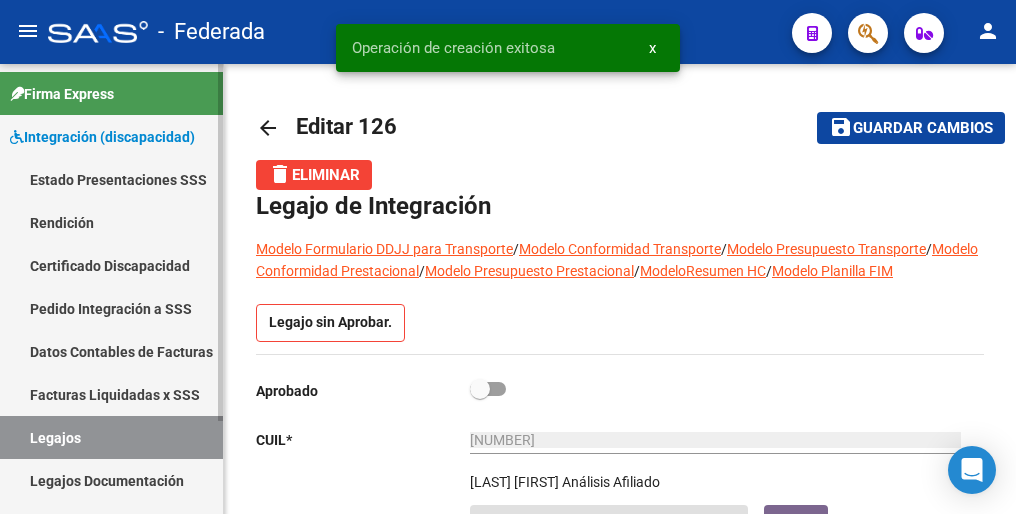 click on "Legajos" at bounding box center (111, 437) 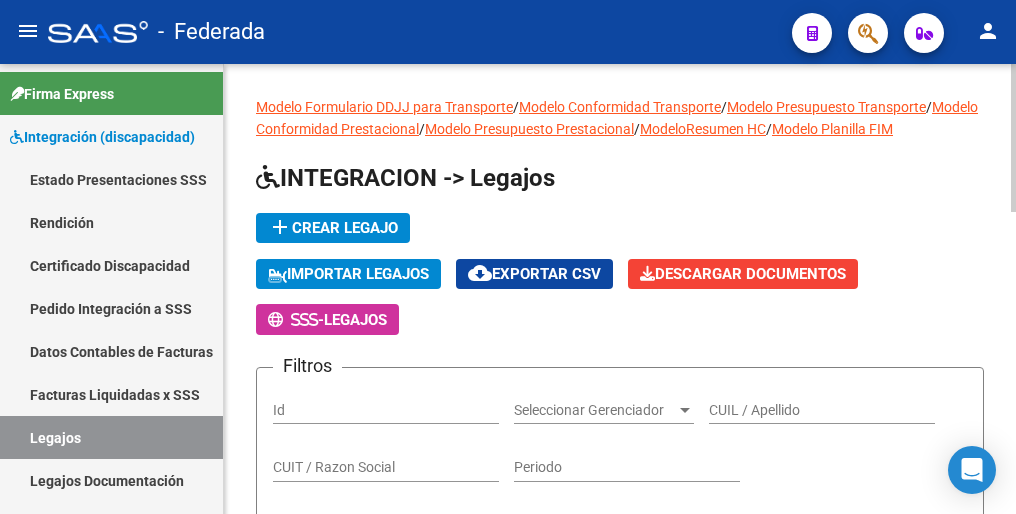 click on "add  Crear Legajo" 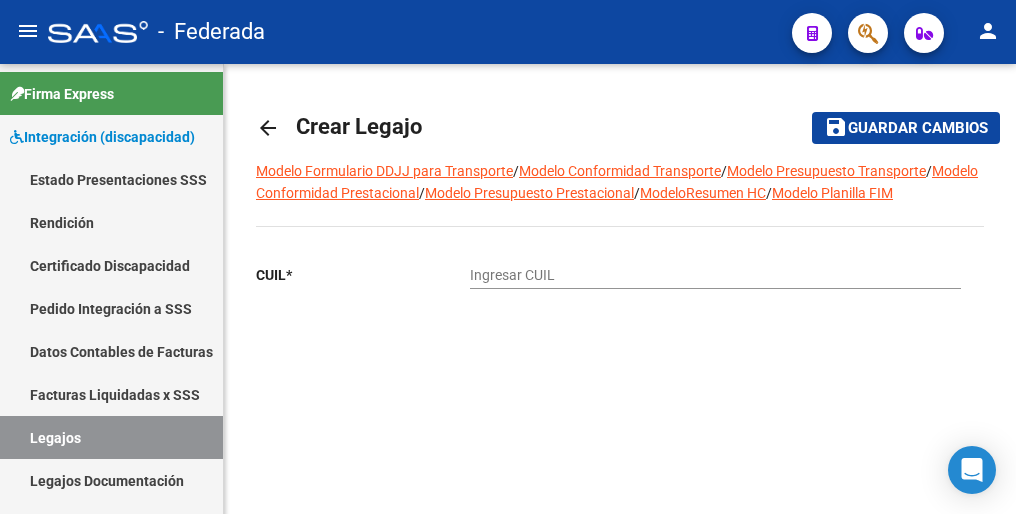 click on "Ingresar CUIL" at bounding box center (715, 275) 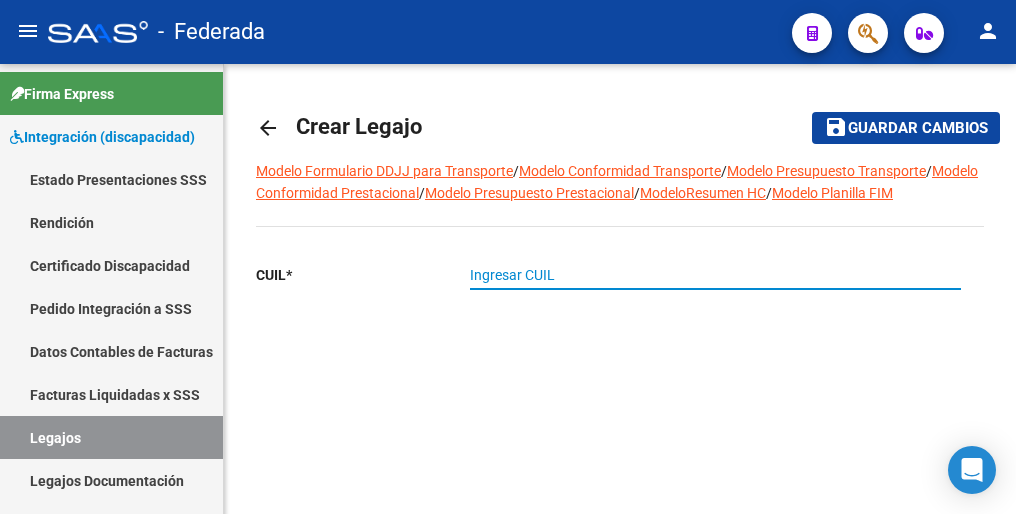 paste on "[NUMBER]" 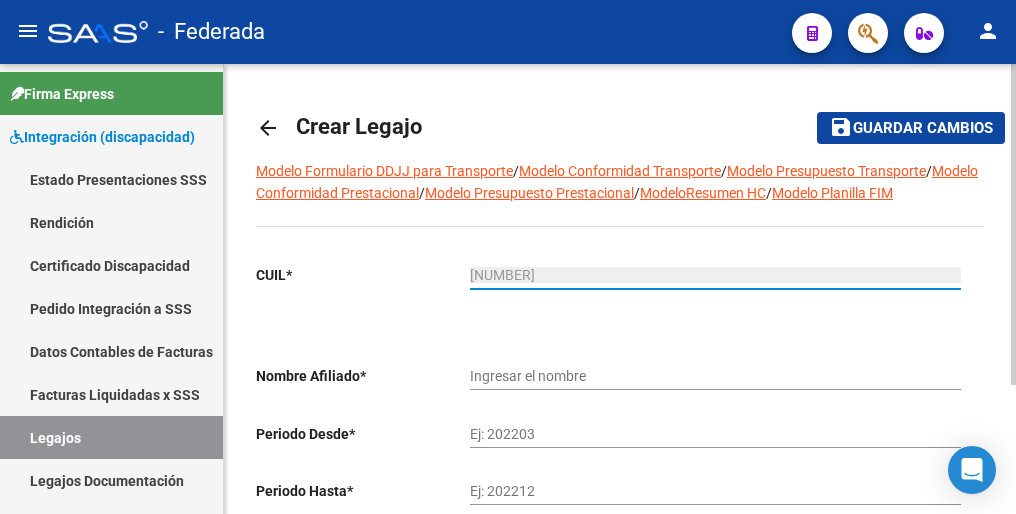 type on "[LAST] [FIRST]" 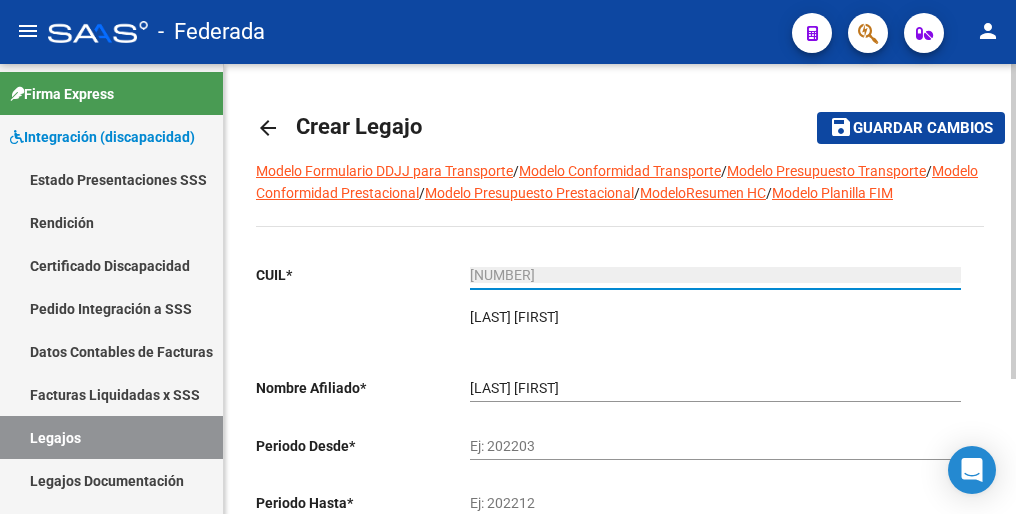 type on "[NUMBER]" 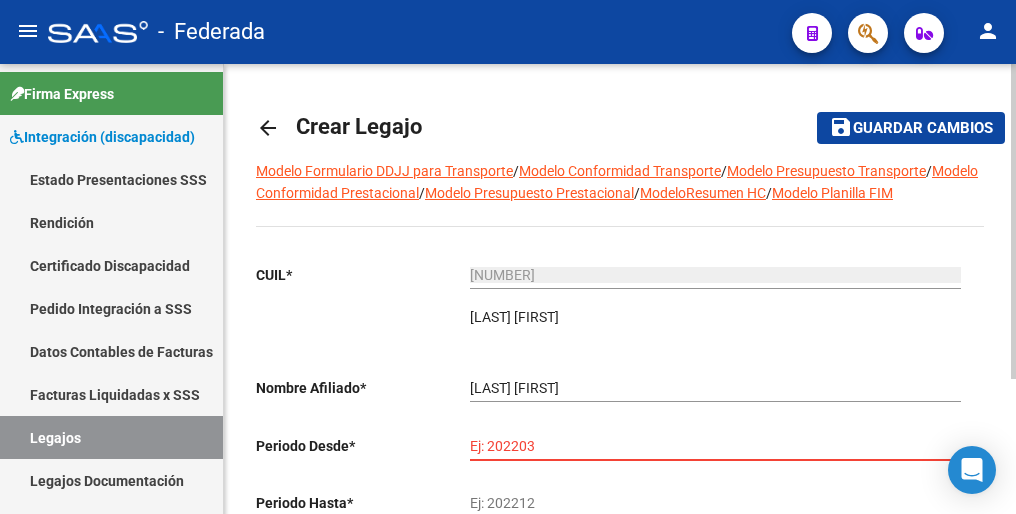 paste on "202501" 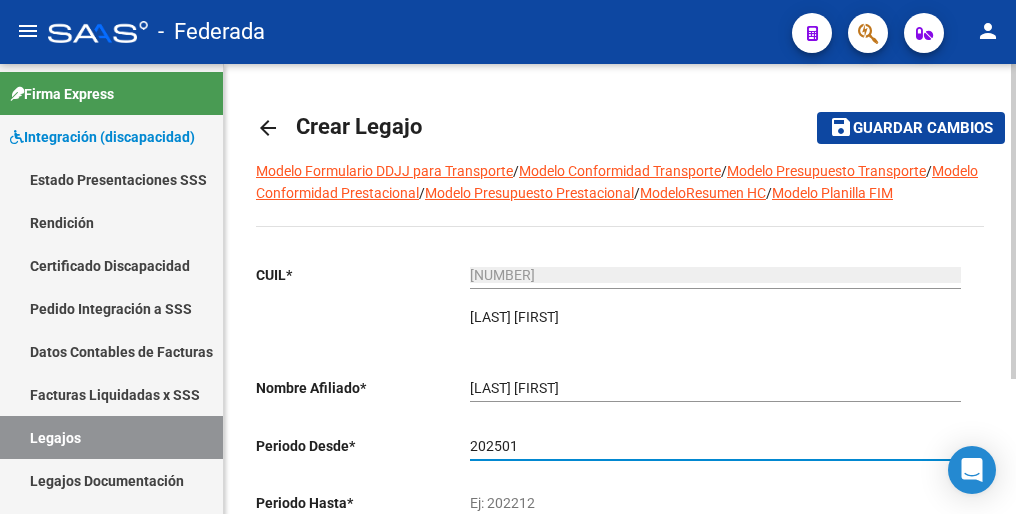 type on "202501" 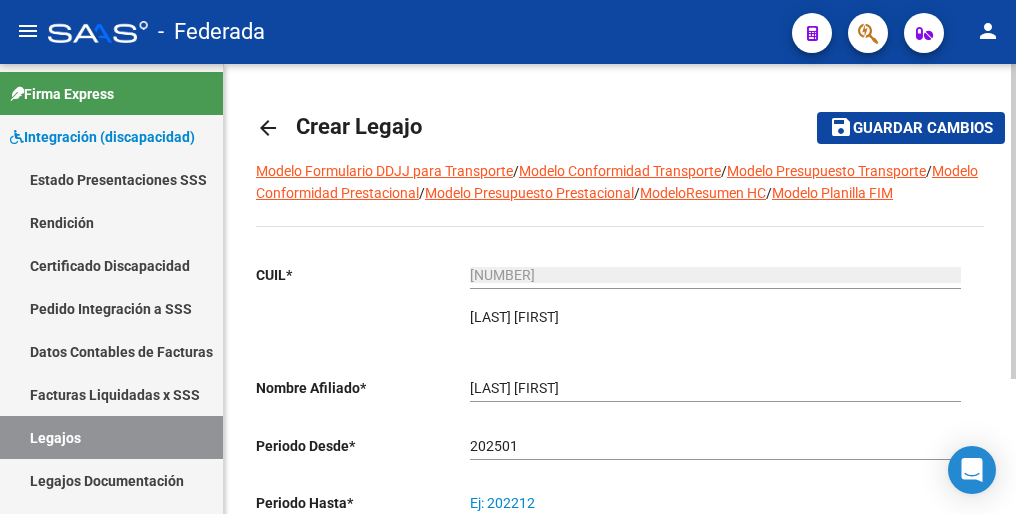 paste on "202512" 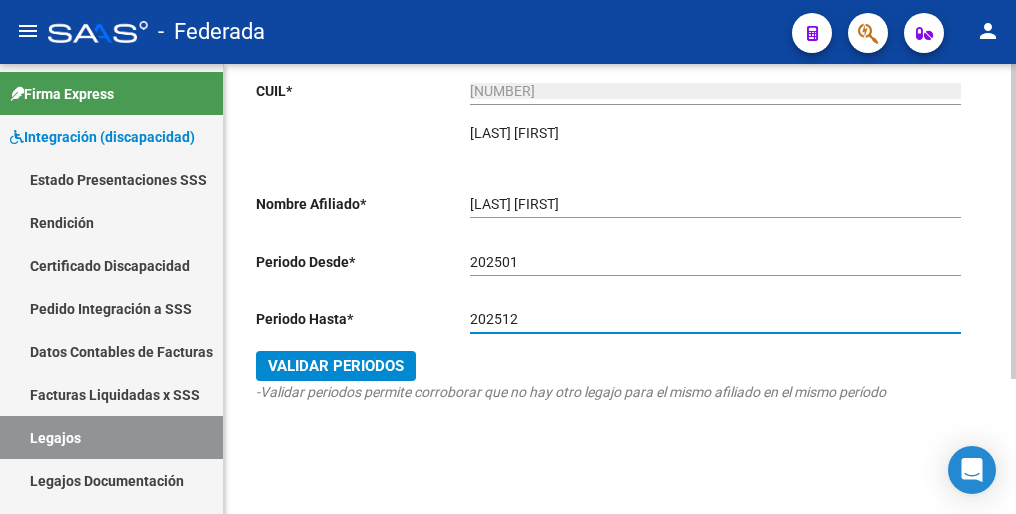 scroll, scrollTop: 192, scrollLeft: 0, axis: vertical 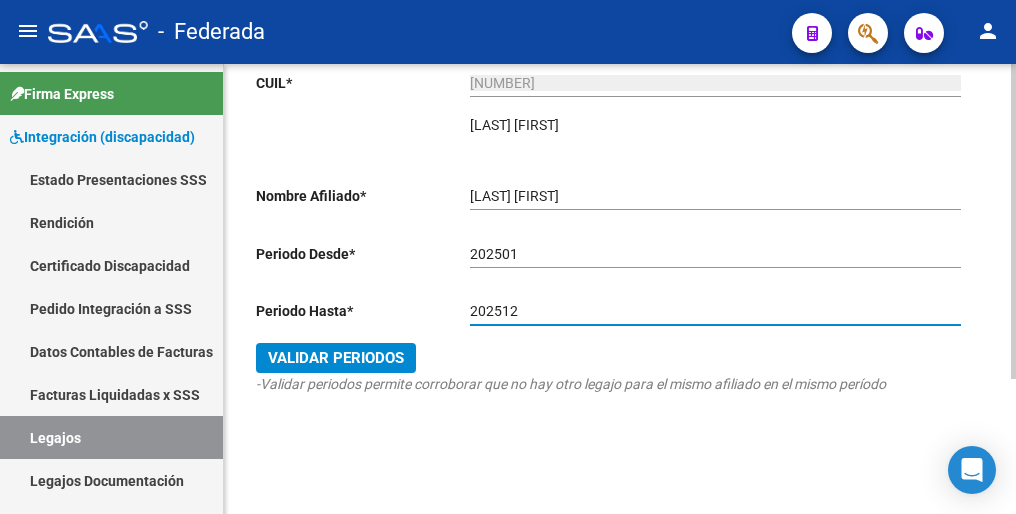 type on "202512" 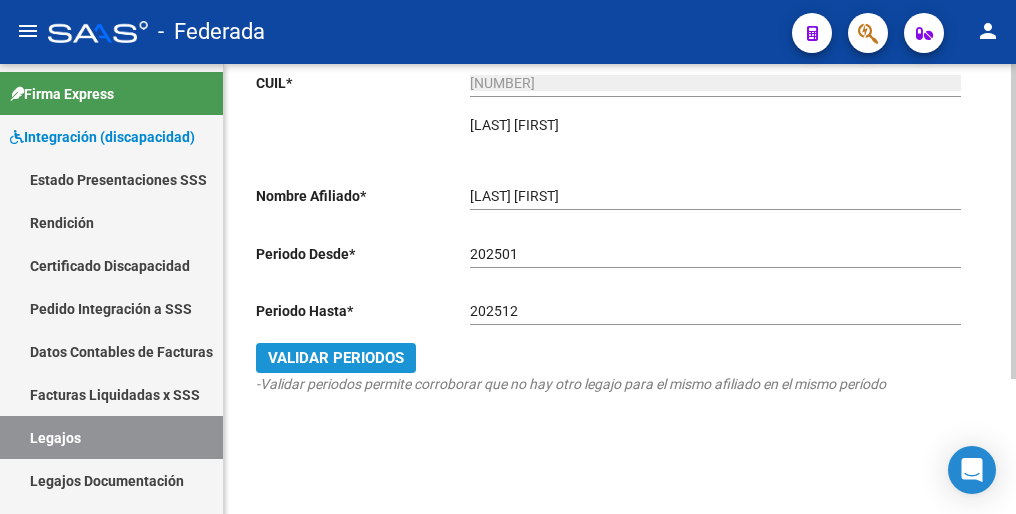 click on "Validar Periodos" 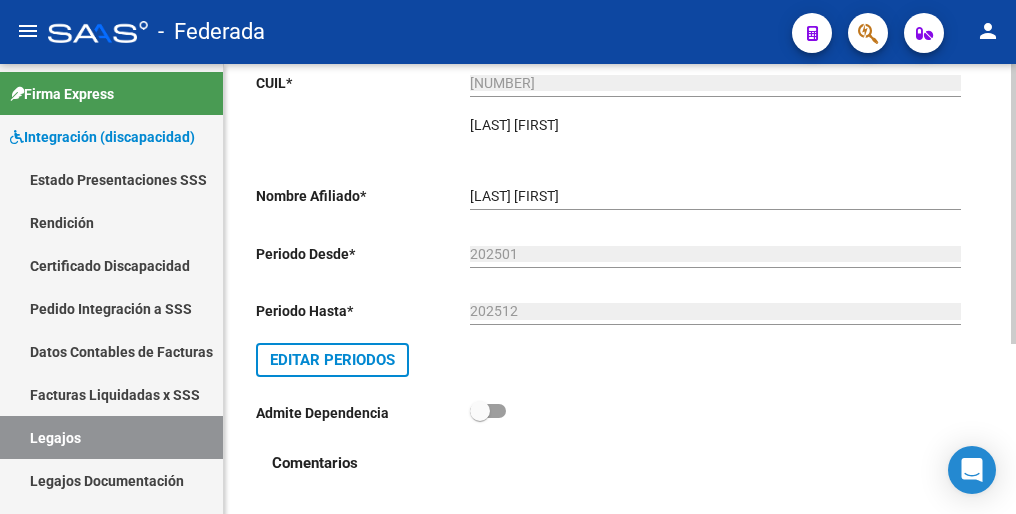 scroll, scrollTop: 0, scrollLeft: 0, axis: both 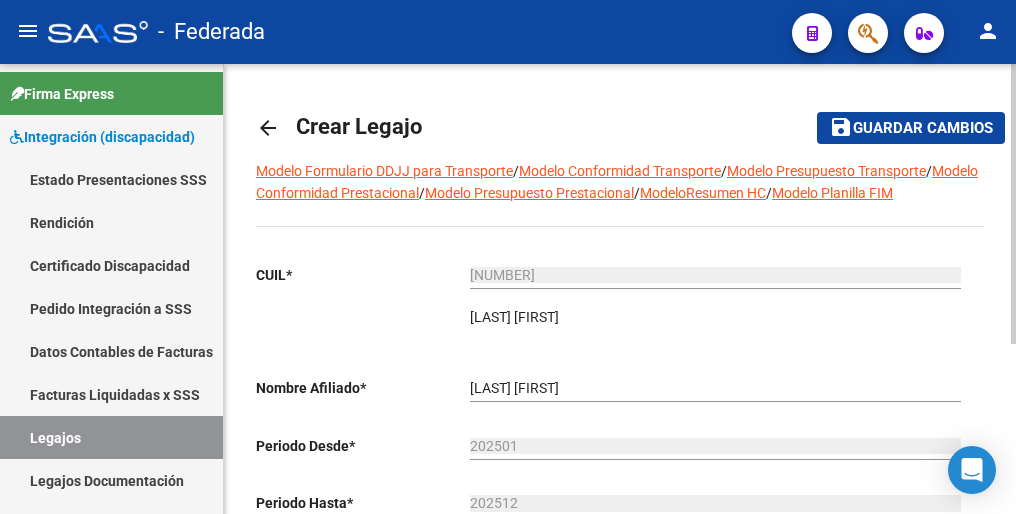 click on "Guardar cambios" 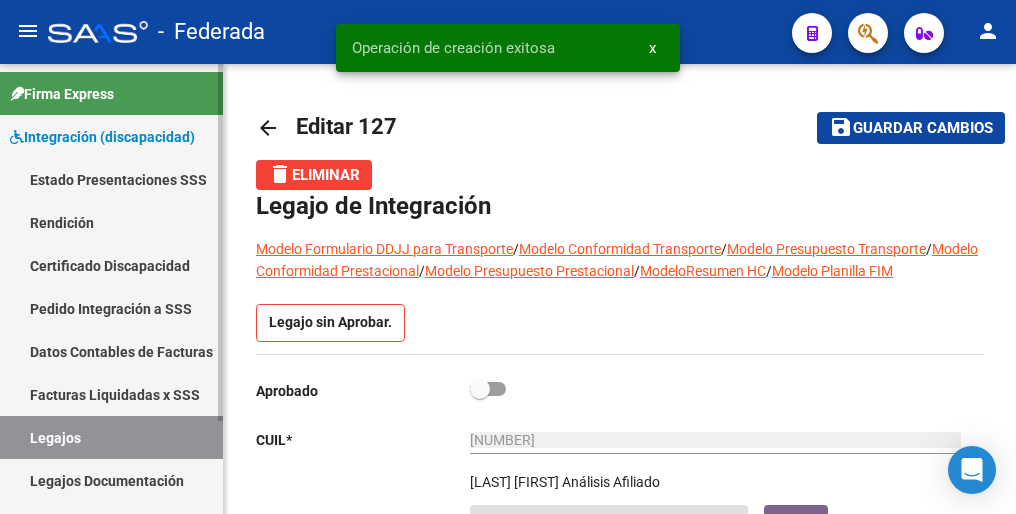 click on "Legajos" at bounding box center [111, 437] 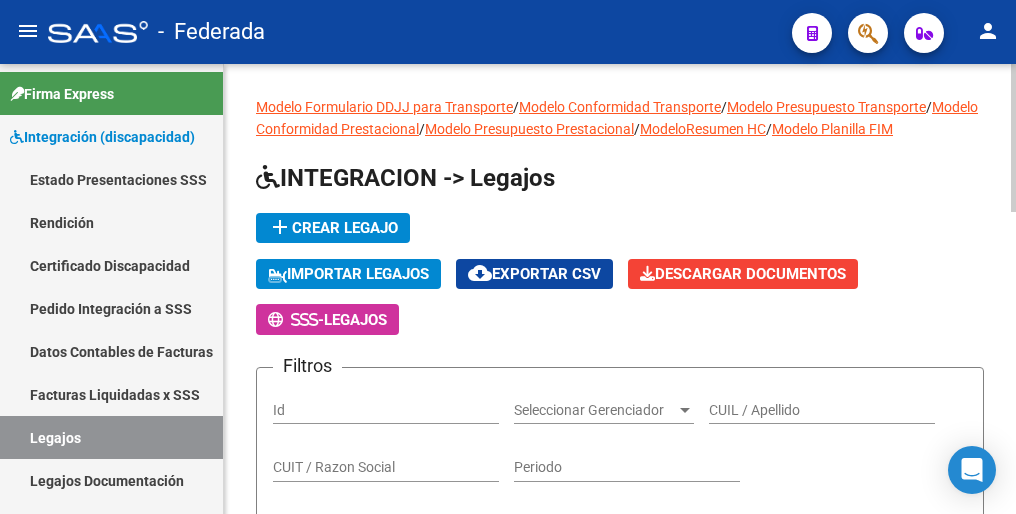 click on "add  Crear Legajo" 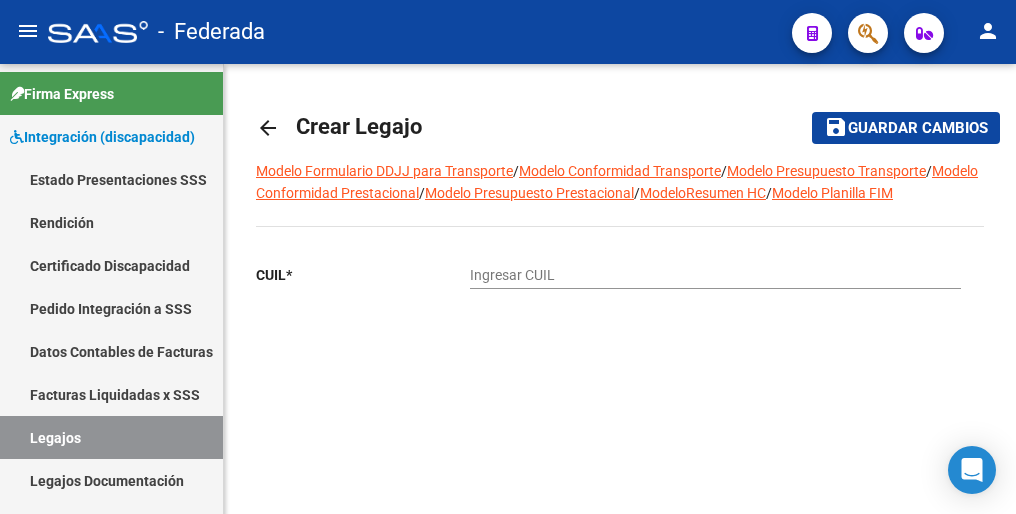 click on "Ingresar CUIL" at bounding box center [715, 275] 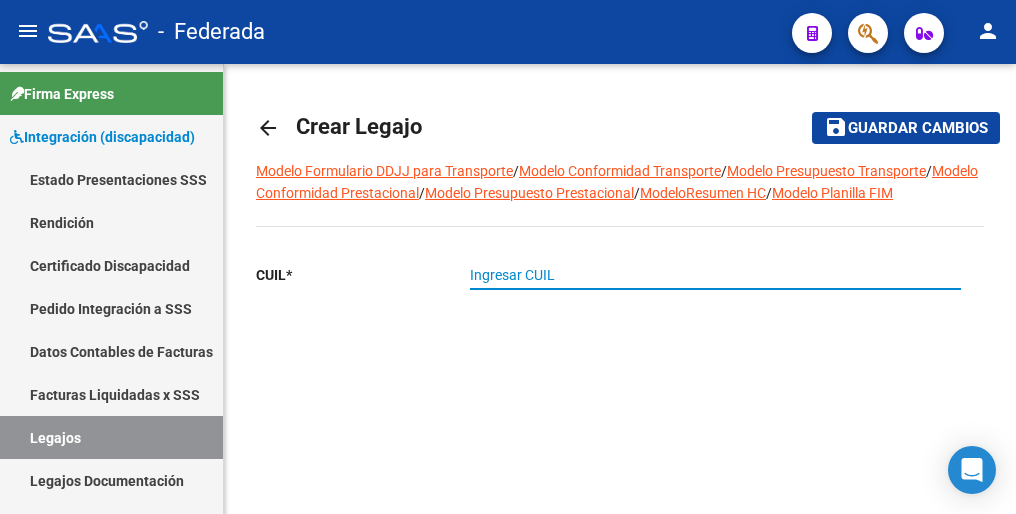 paste on "[NUMBER]" 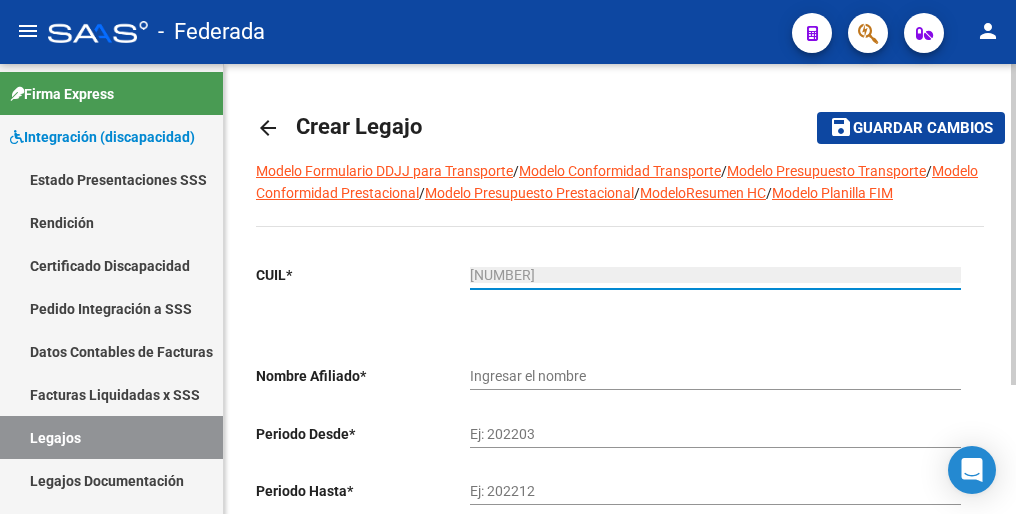 type on "[NUMBER]" 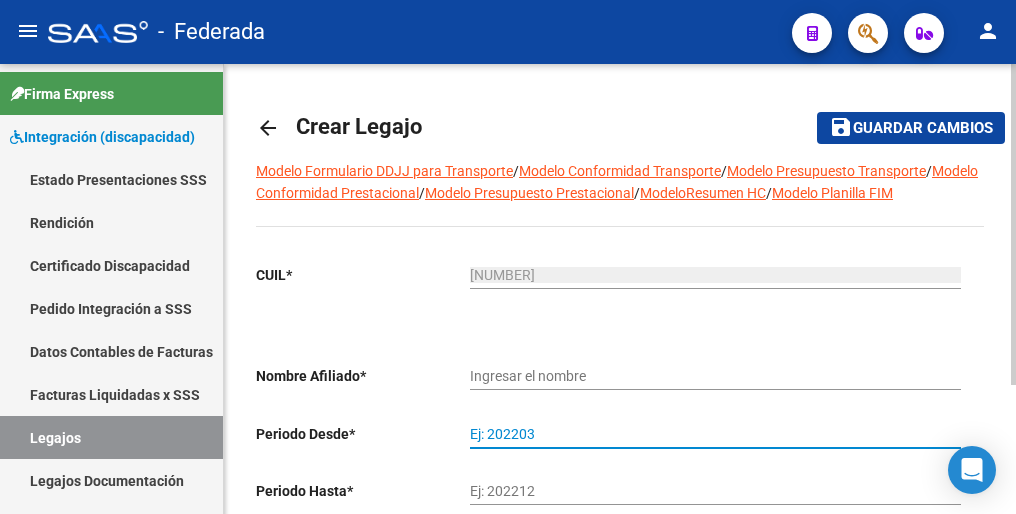 type on "[LAST] [FIRST] [LAST]" 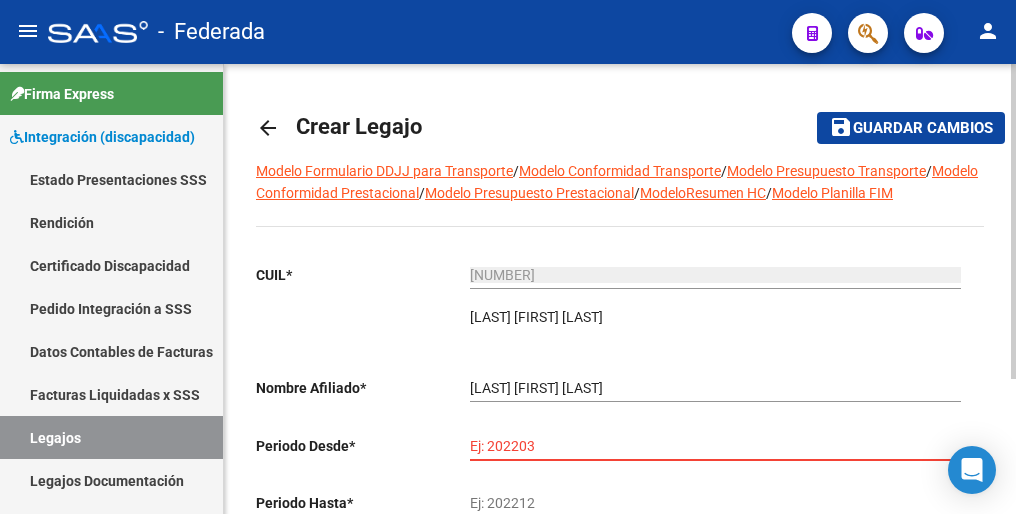 paste on "202501" 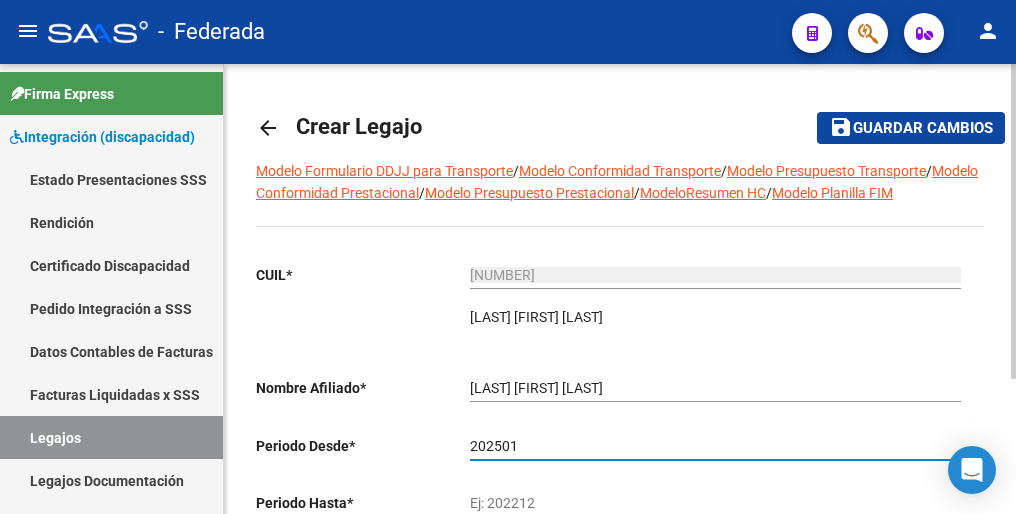 type on "202501" 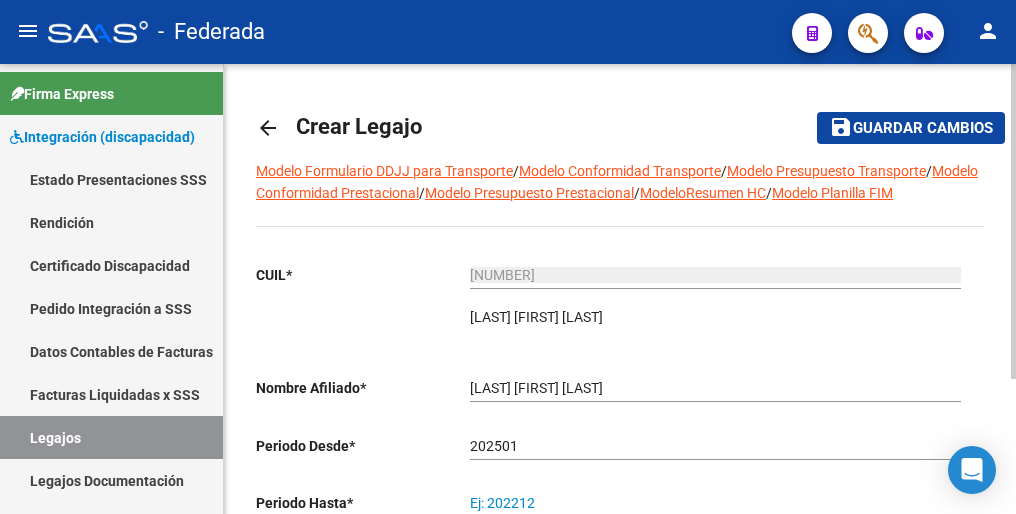 click on "Ej: 202212" at bounding box center [715, 503] 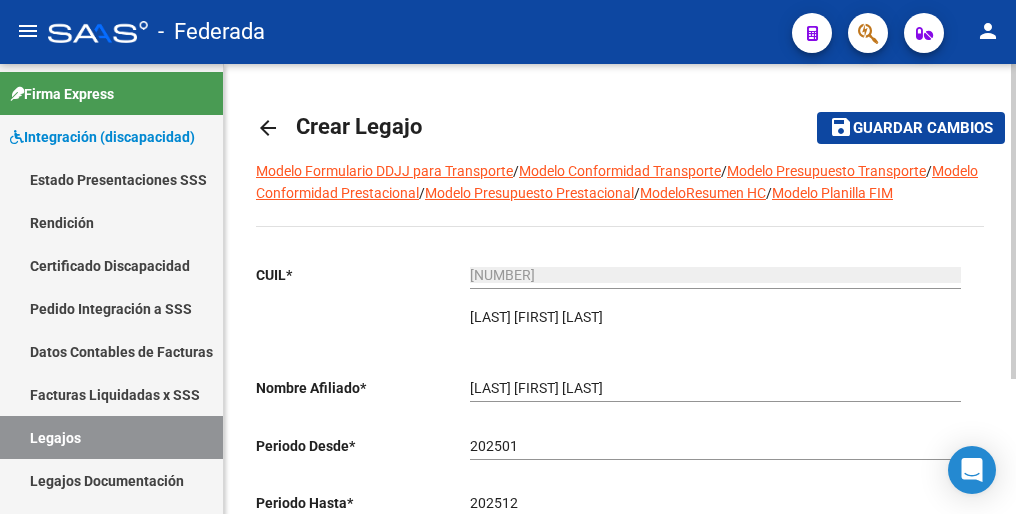 scroll, scrollTop: 192, scrollLeft: 0, axis: vertical 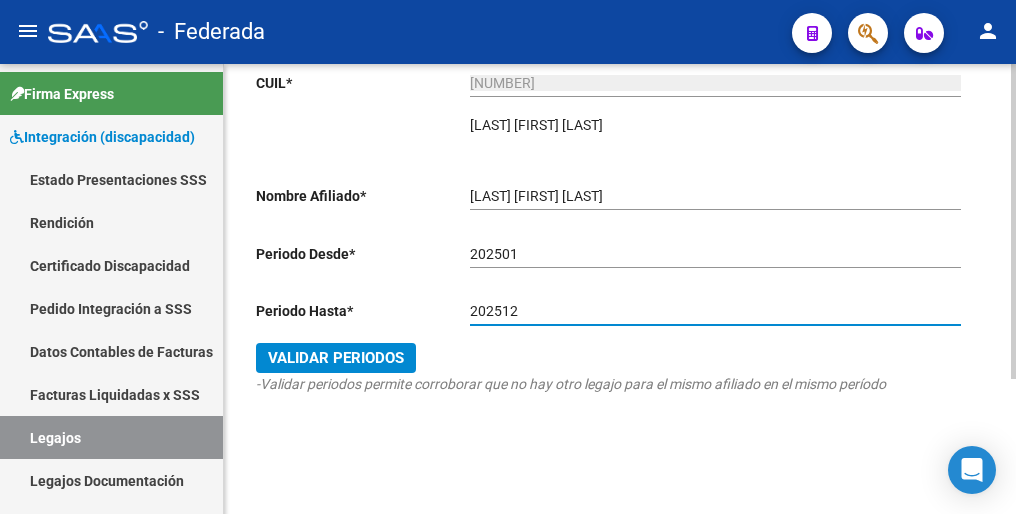 type on "202512" 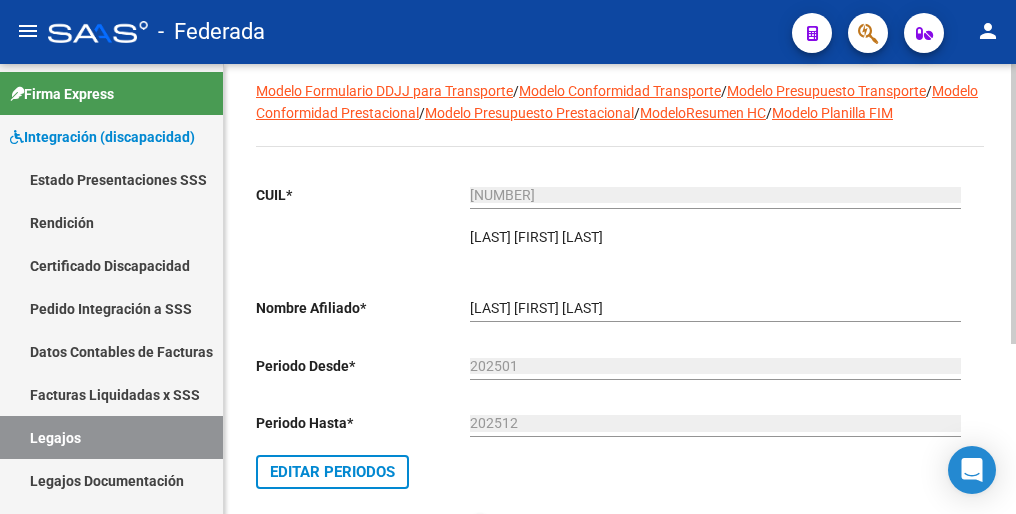 scroll, scrollTop: 0, scrollLeft: 0, axis: both 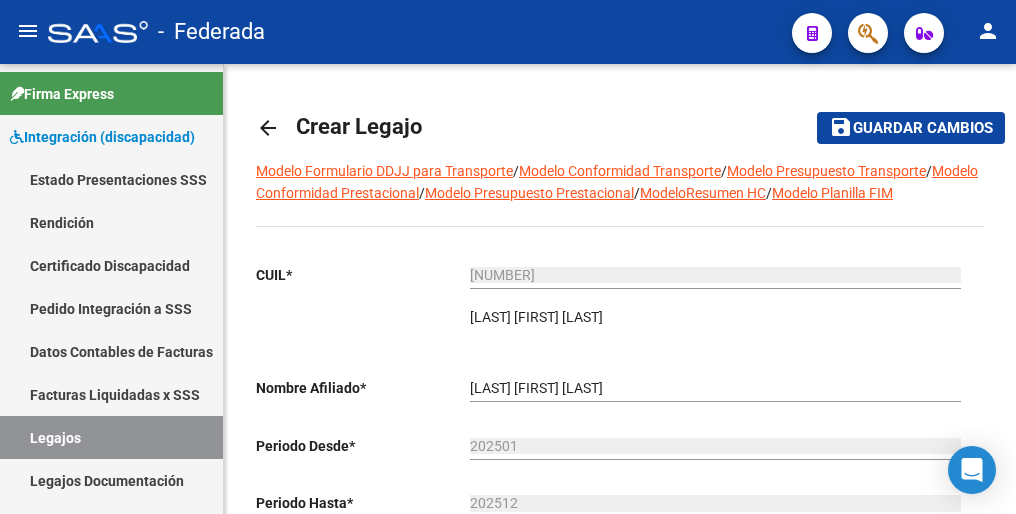 drag, startPoint x: 936, startPoint y: 127, endPoint x: 895, endPoint y: 158, distance: 51.40039 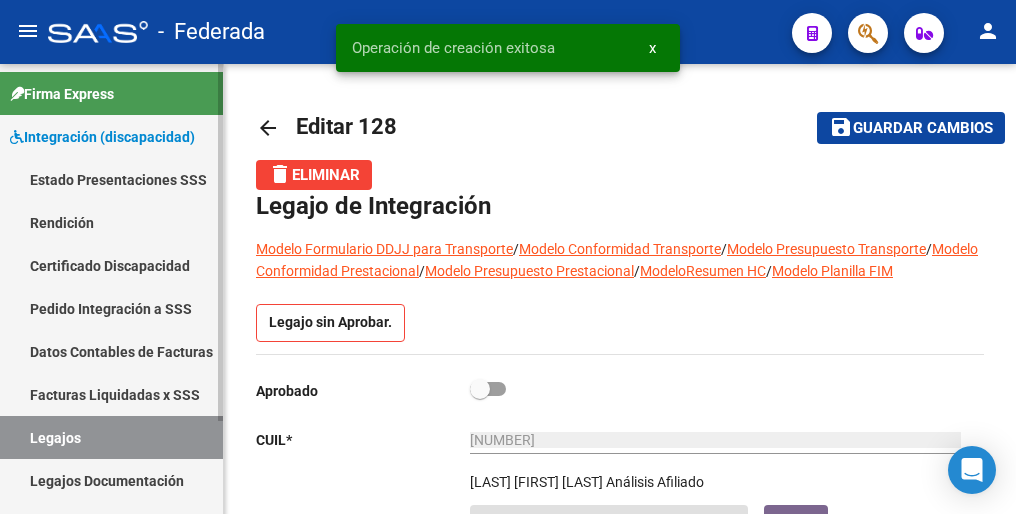click on "Legajos" at bounding box center (111, 437) 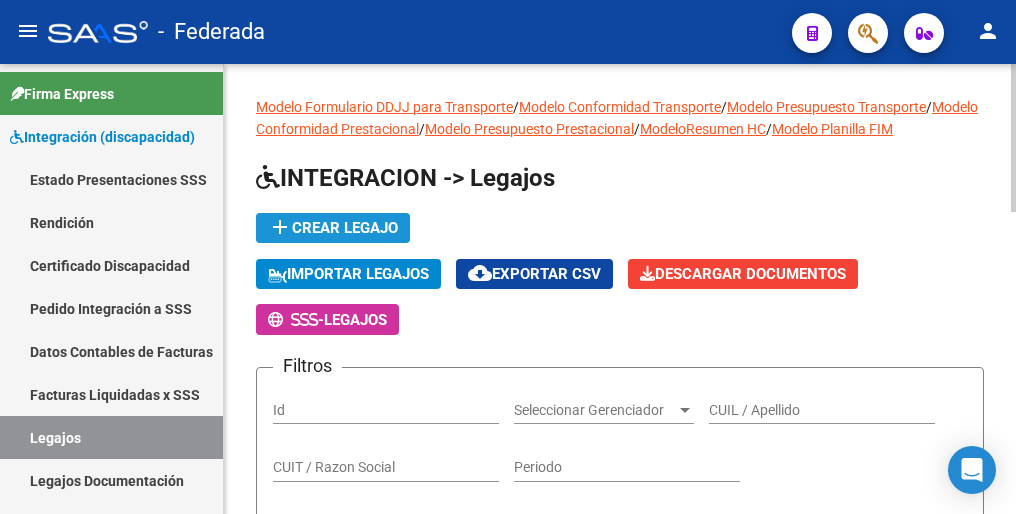 click on "add  Crear Legajo" 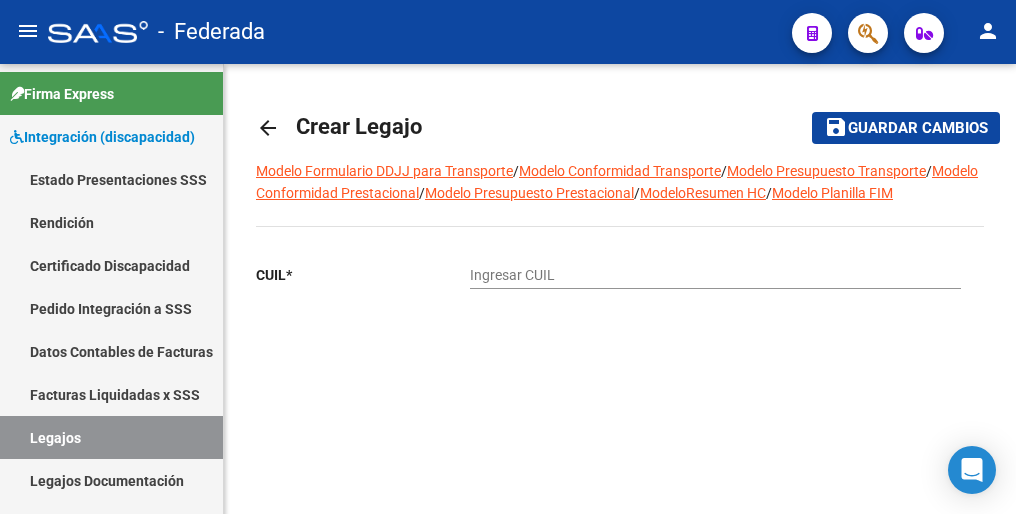 click on "Ingresar CUIL" at bounding box center (715, 275) 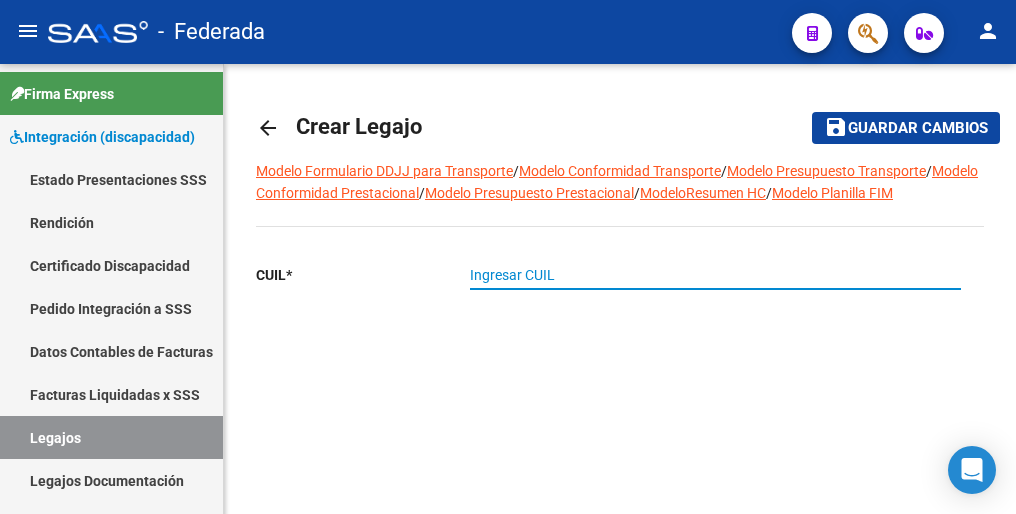paste on "[NUMBER]" 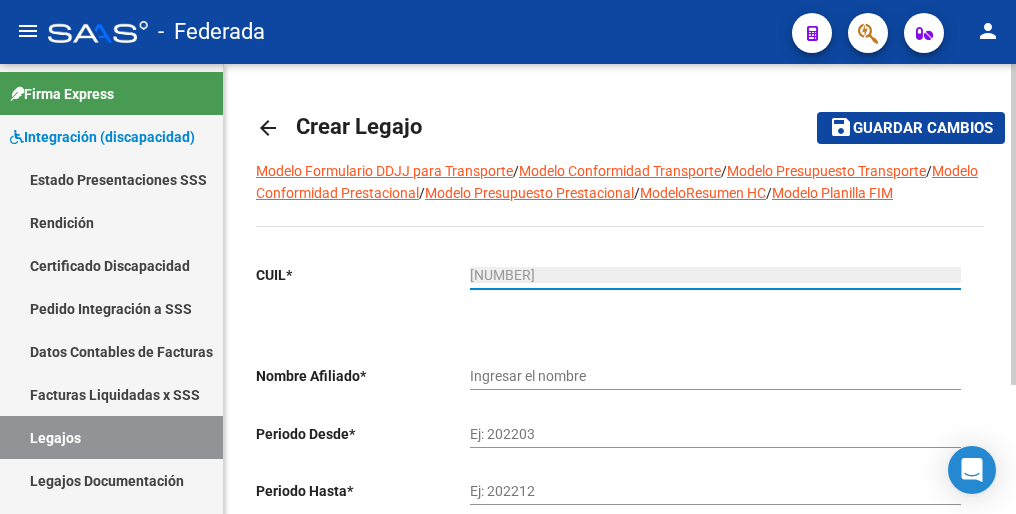 type on "[LAST] [FIRST]" 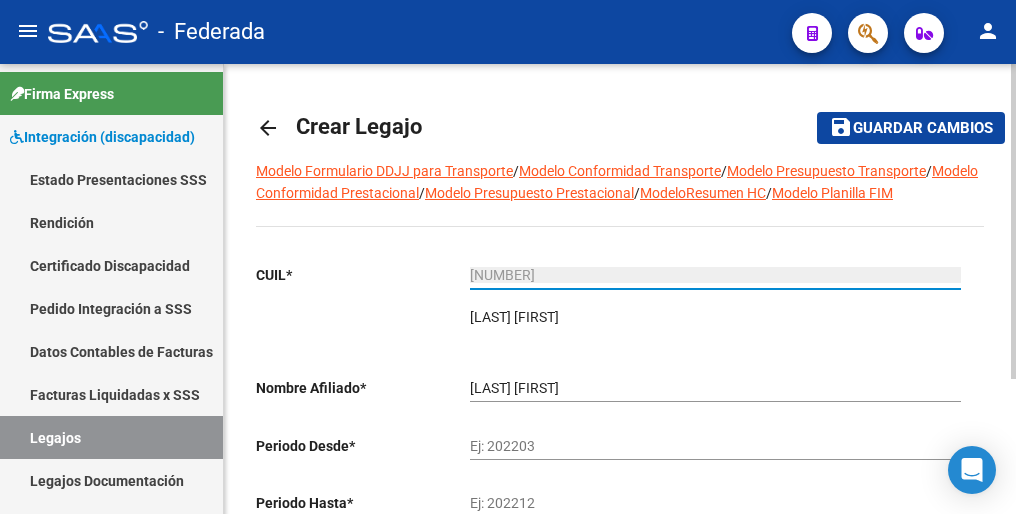 type on "[NUMBER]" 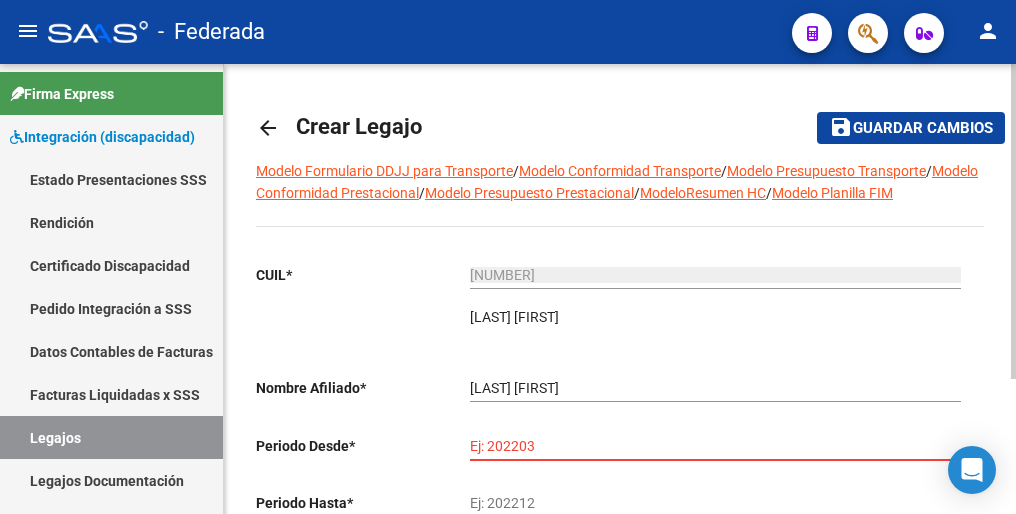 paste on "202501" 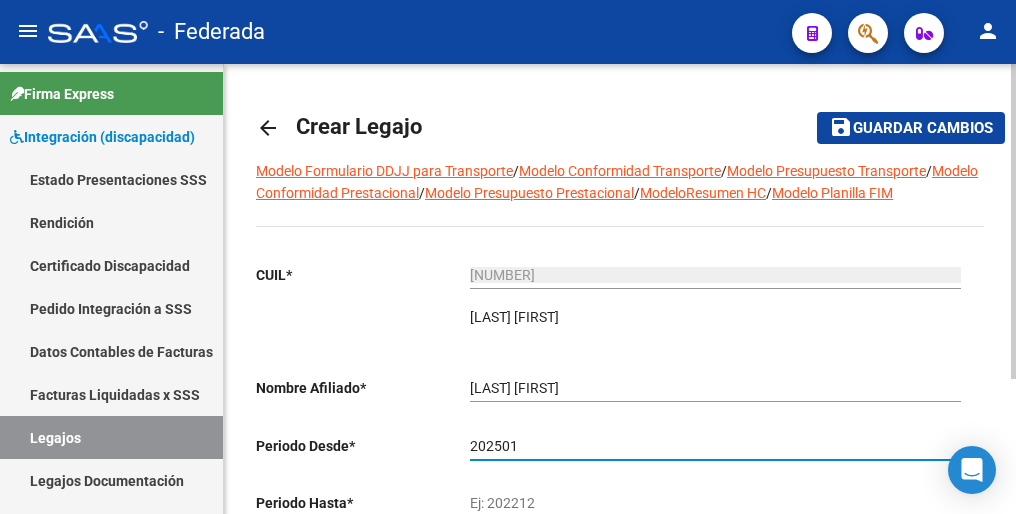 type on "202501" 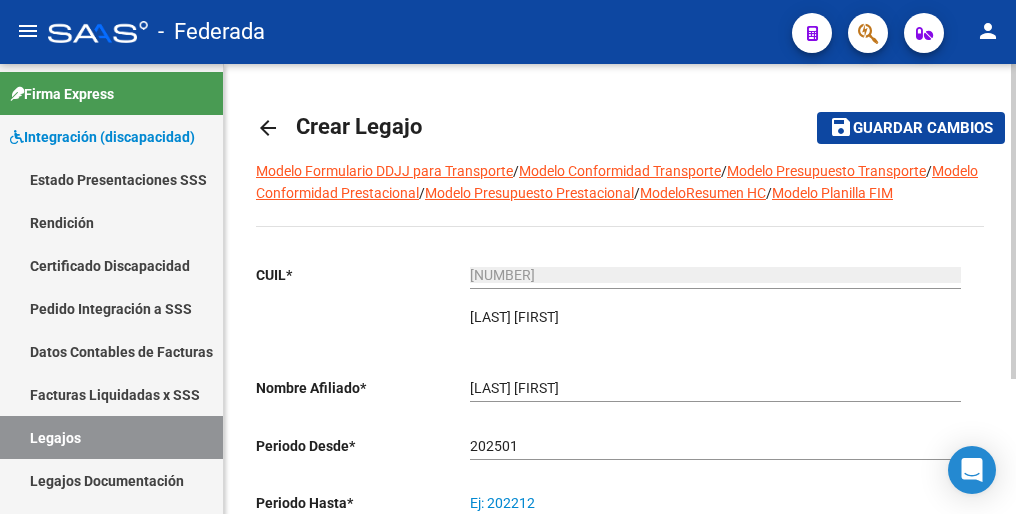 click on "Ej: 202212" at bounding box center (715, 503) 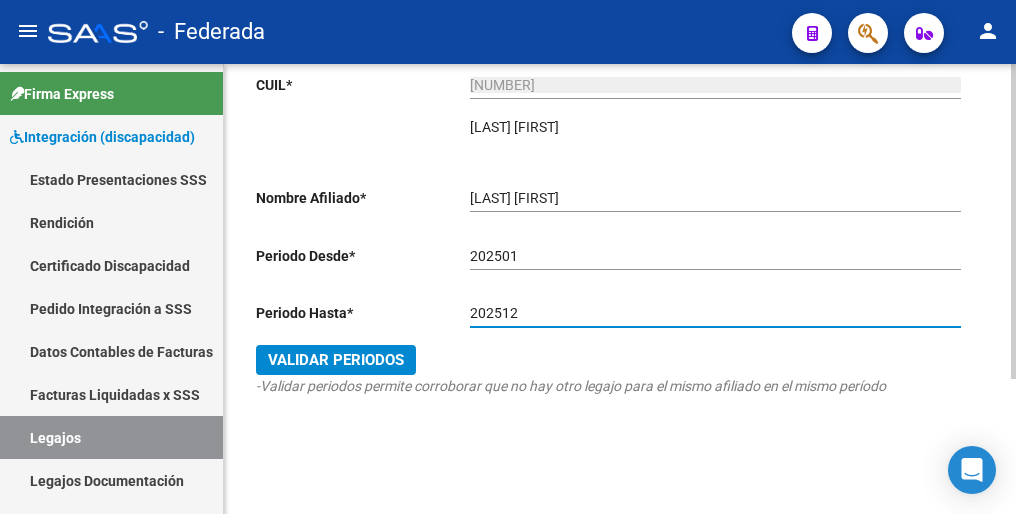 scroll, scrollTop: 192, scrollLeft: 0, axis: vertical 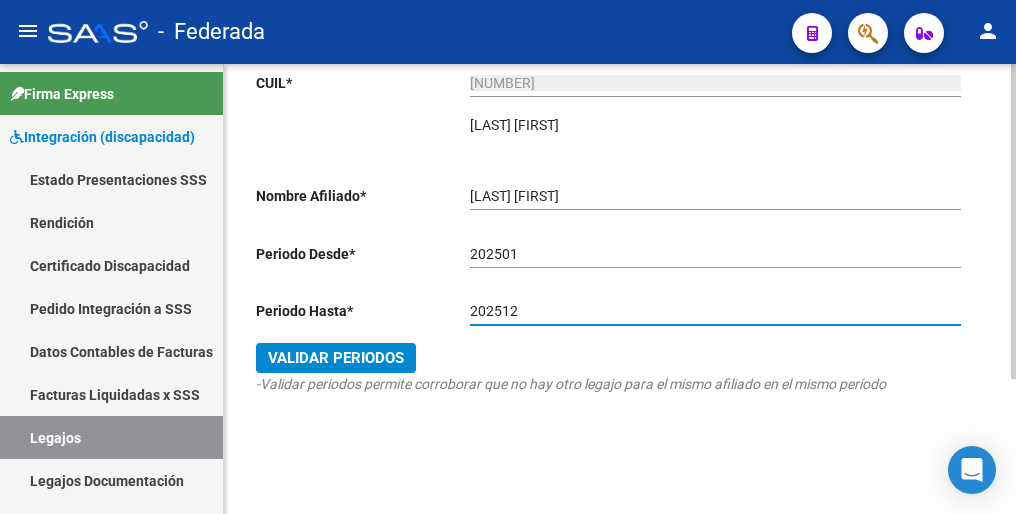 type on "202512" 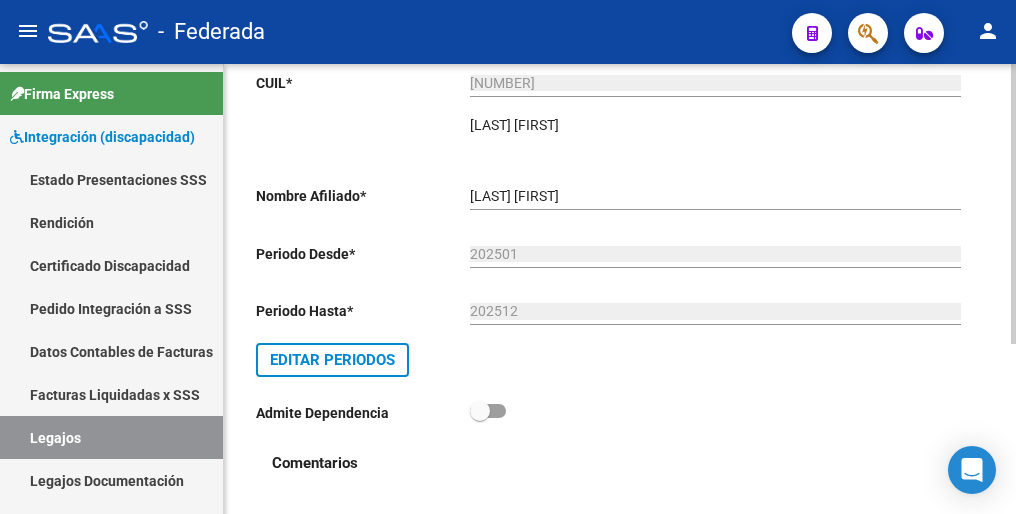 scroll, scrollTop: 0, scrollLeft: 0, axis: both 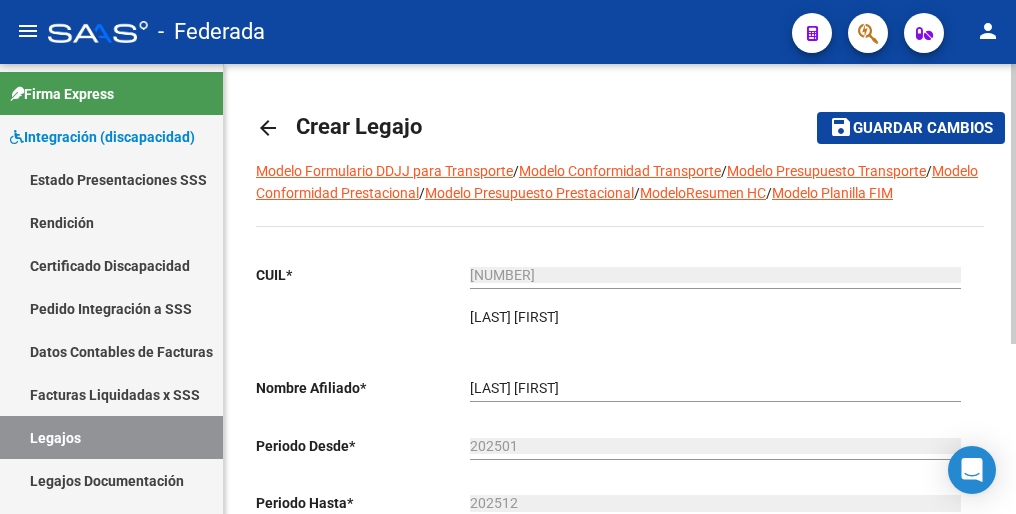 click on "Guardar cambios" 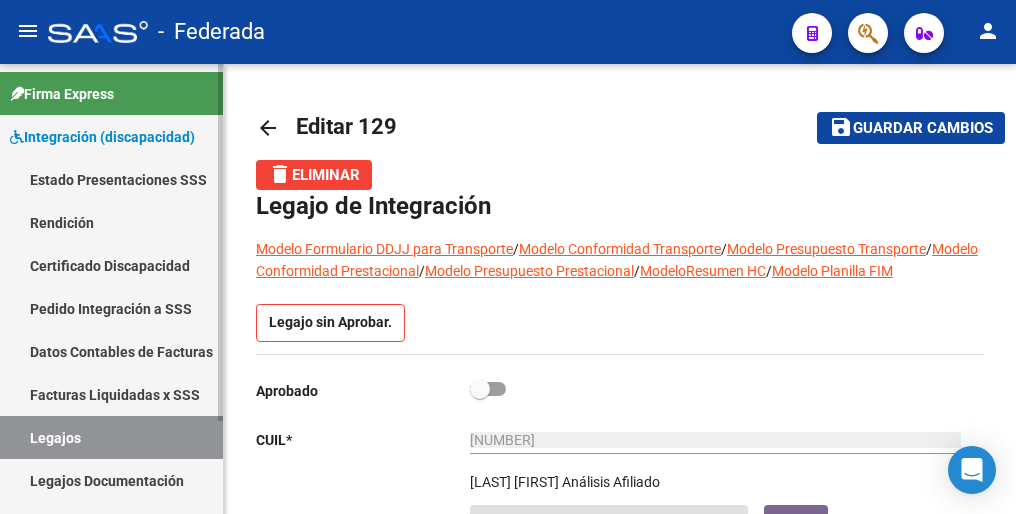 click on "Legajos" at bounding box center (111, 437) 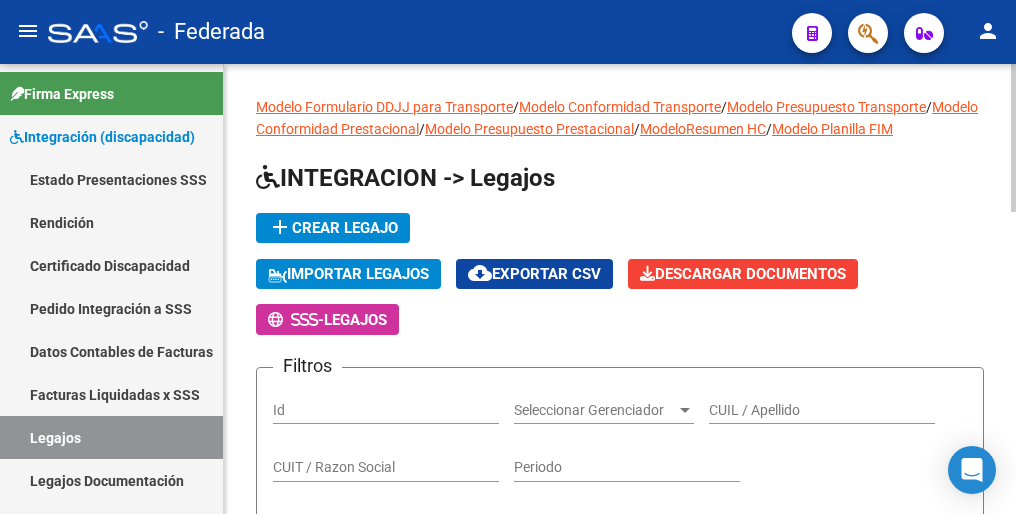 click on "add  Crear Legajo" 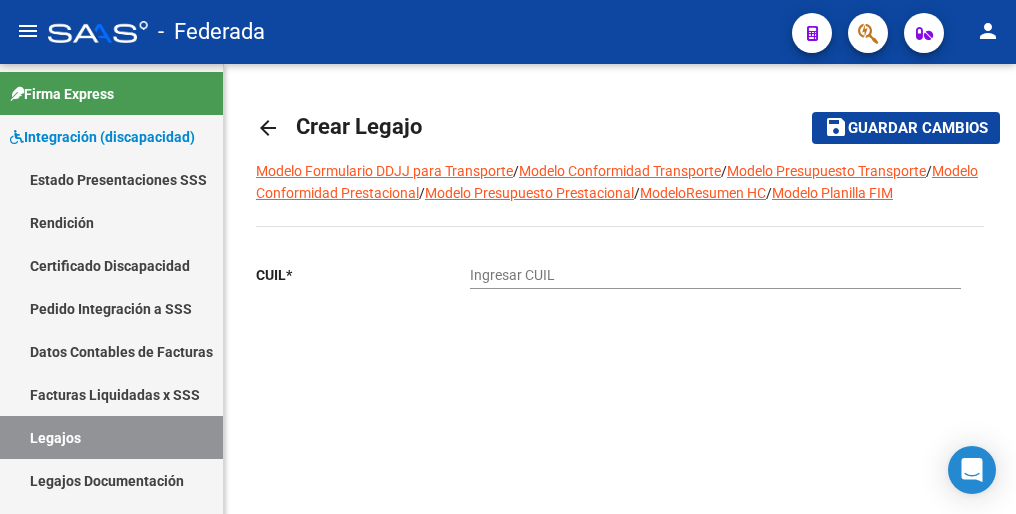 click on "Ingresar CUIL" at bounding box center (715, 275) 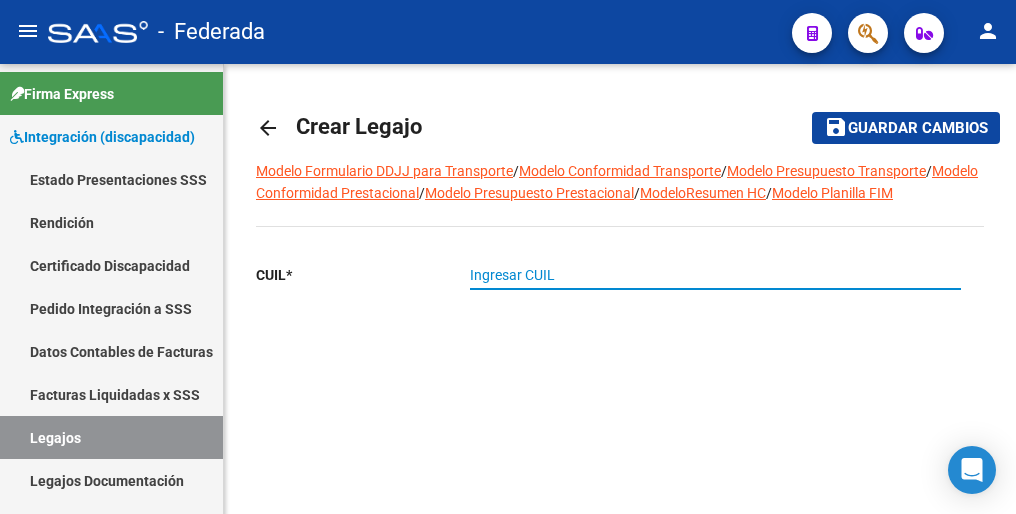 paste on "[NUMBER]" 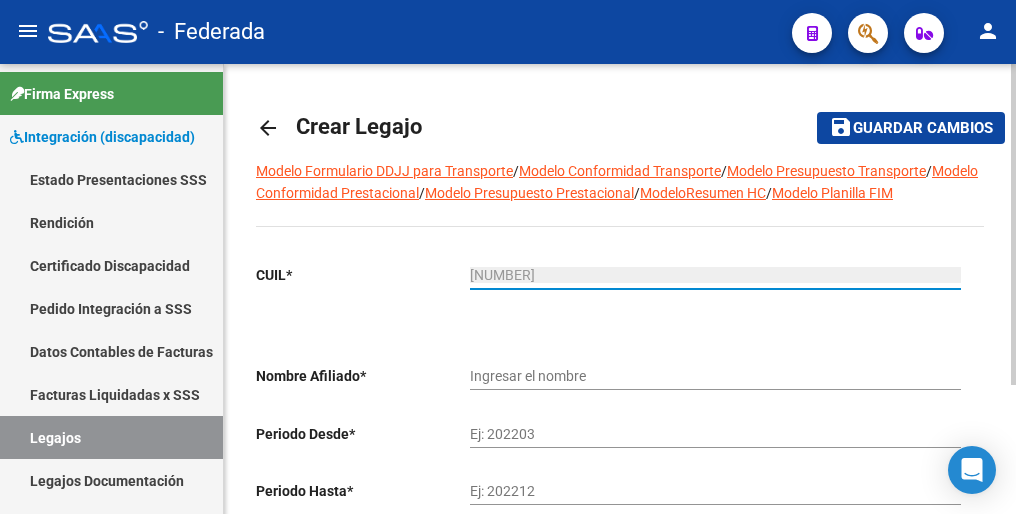 type on "[LAST] [FIRST]" 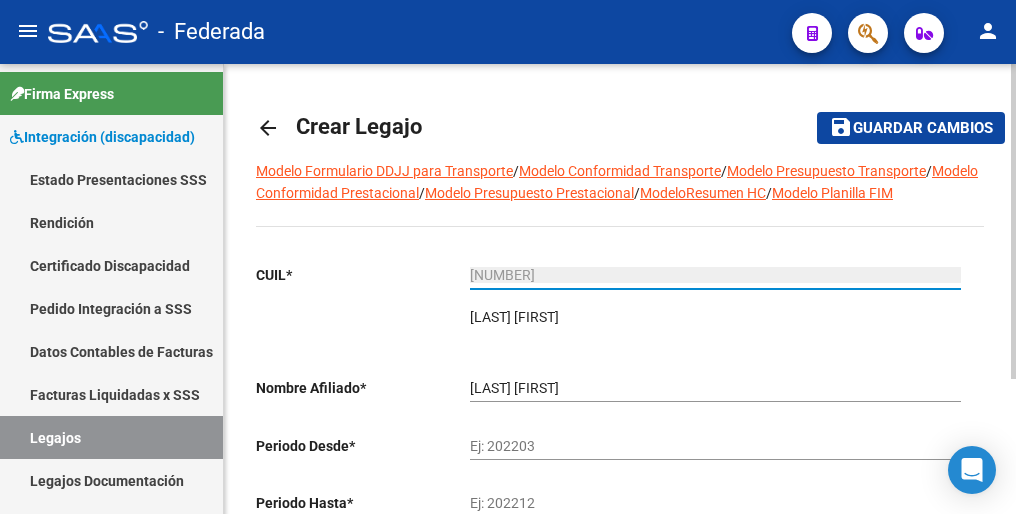 type on "[NUMBER]" 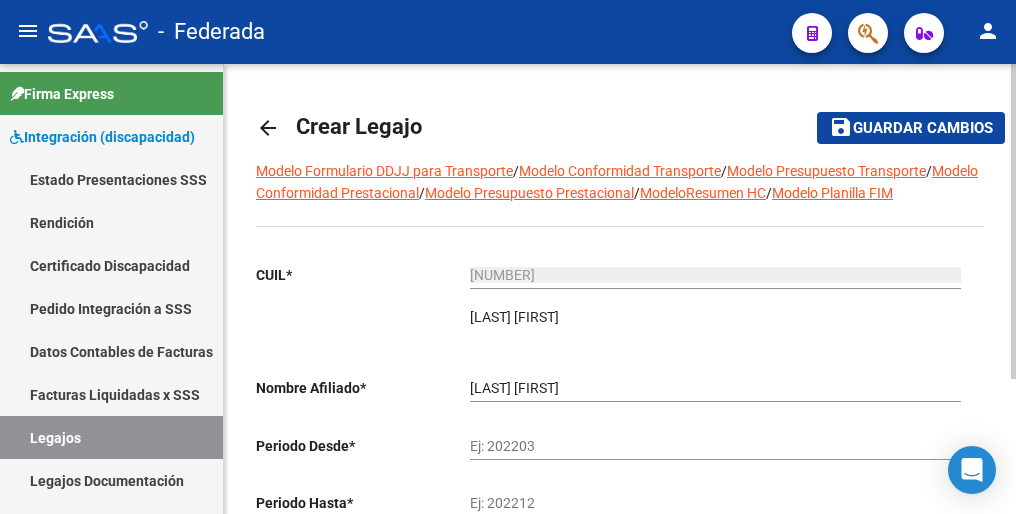 click on "Ej: 202203" 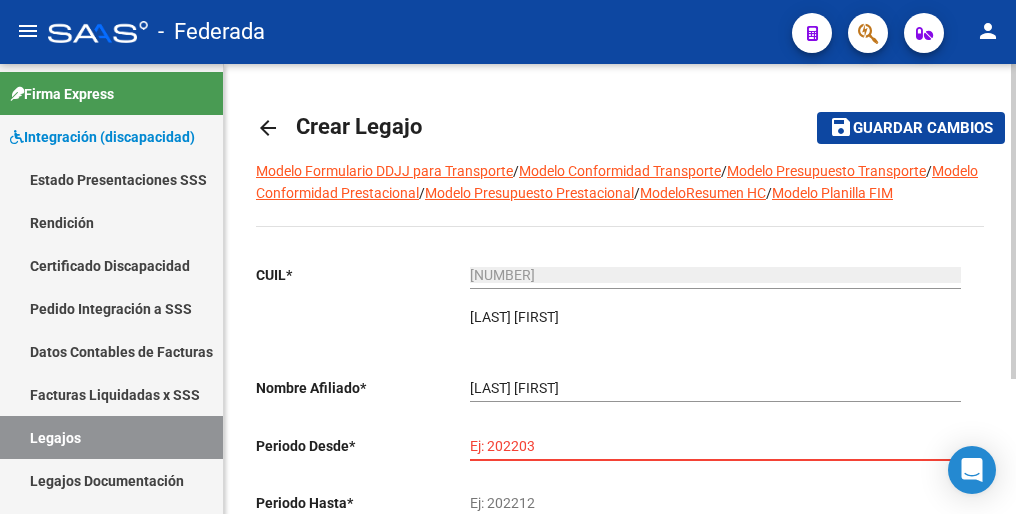 paste on "202501" 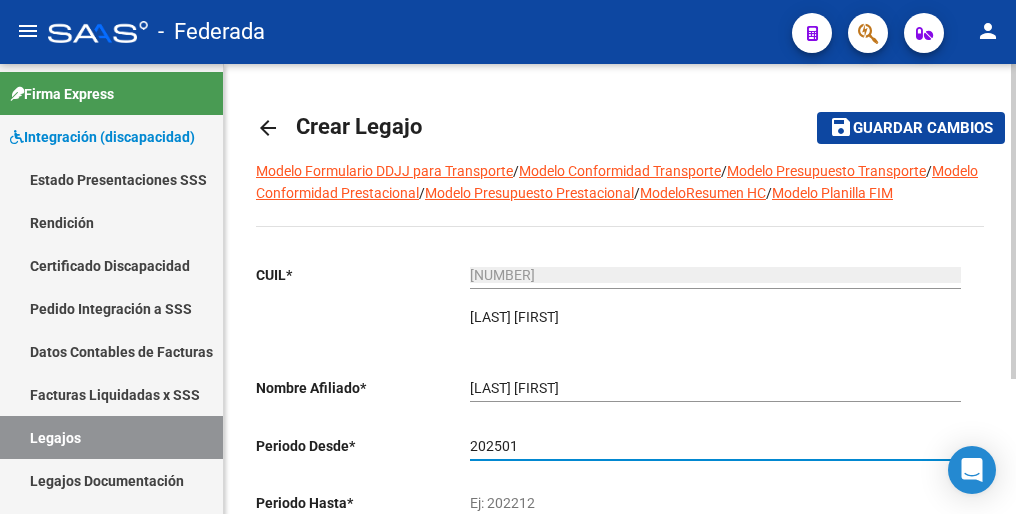type on "202501" 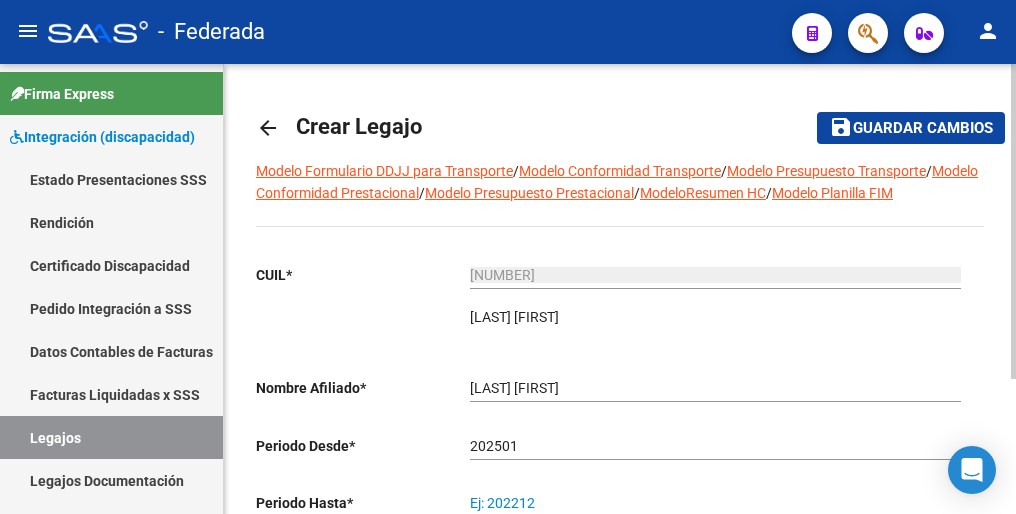 click on "Ej: 202212" at bounding box center (715, 503) 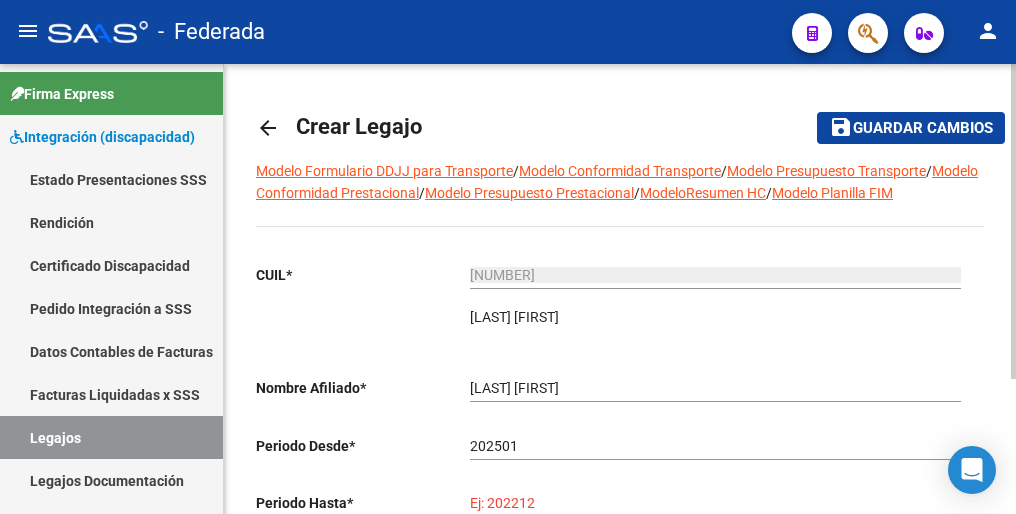 click on "Ej: 202212" at bounding box center [715, 503] 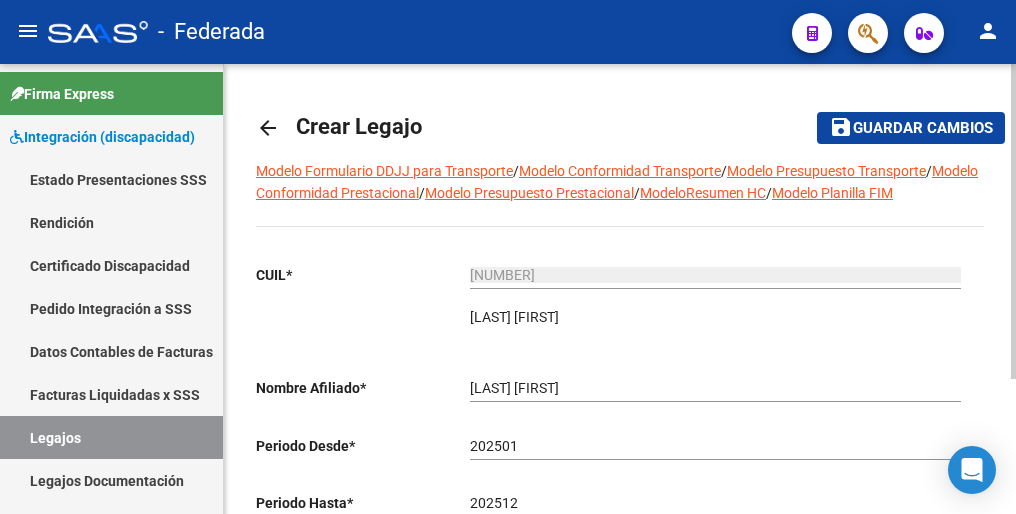 scroll, scrollTop: 192, scrollLeft: 0, axis: vertical 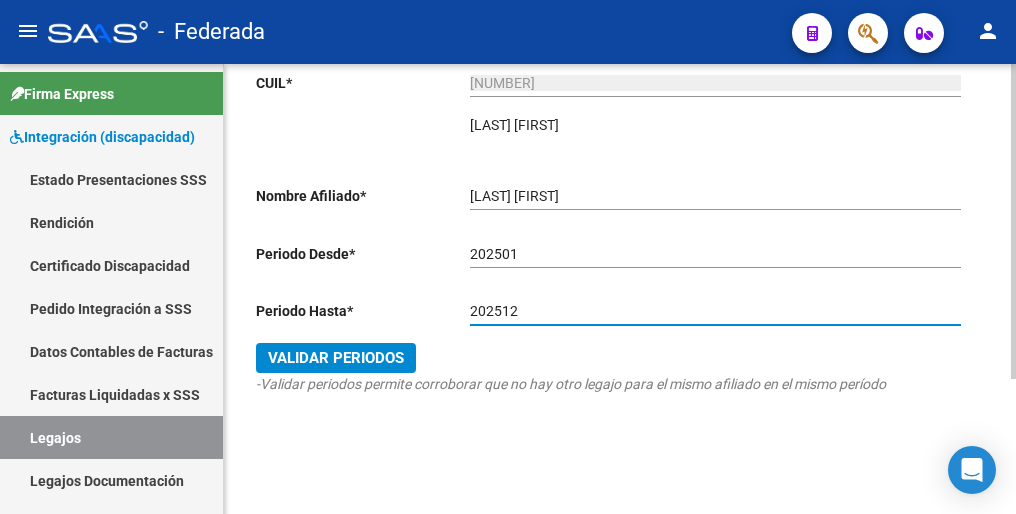 type on "202512" 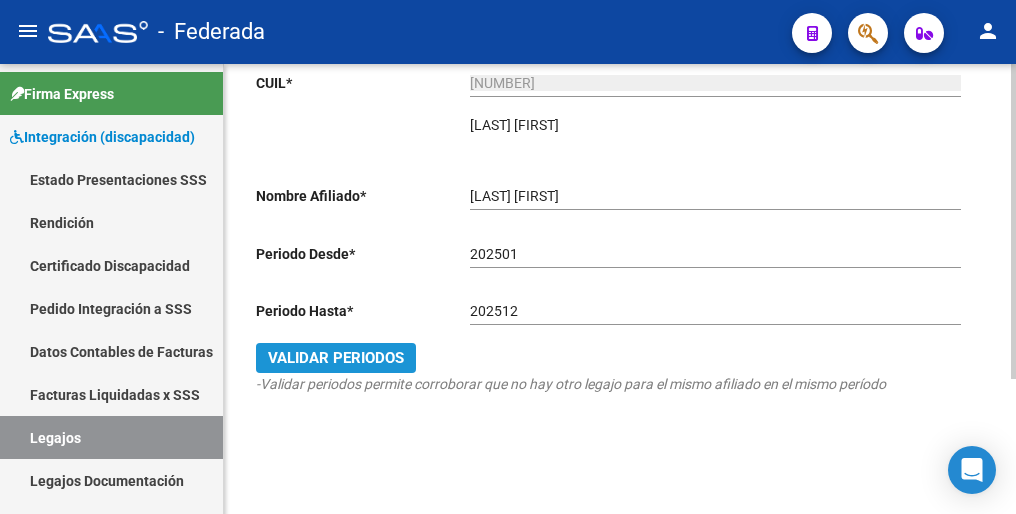 click on "Validar Periodos" 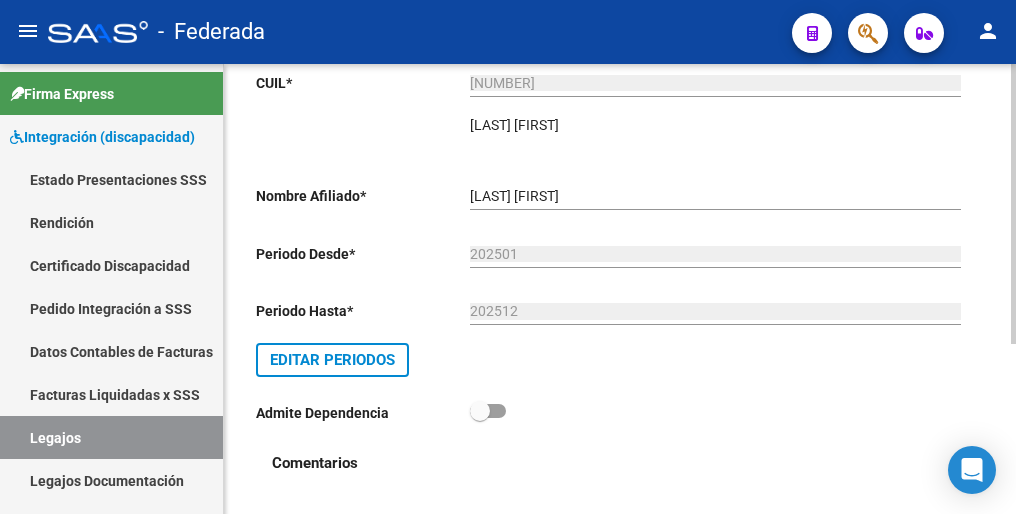 scroll, scrollTop: 0, scrollLeft: 0, axis: both 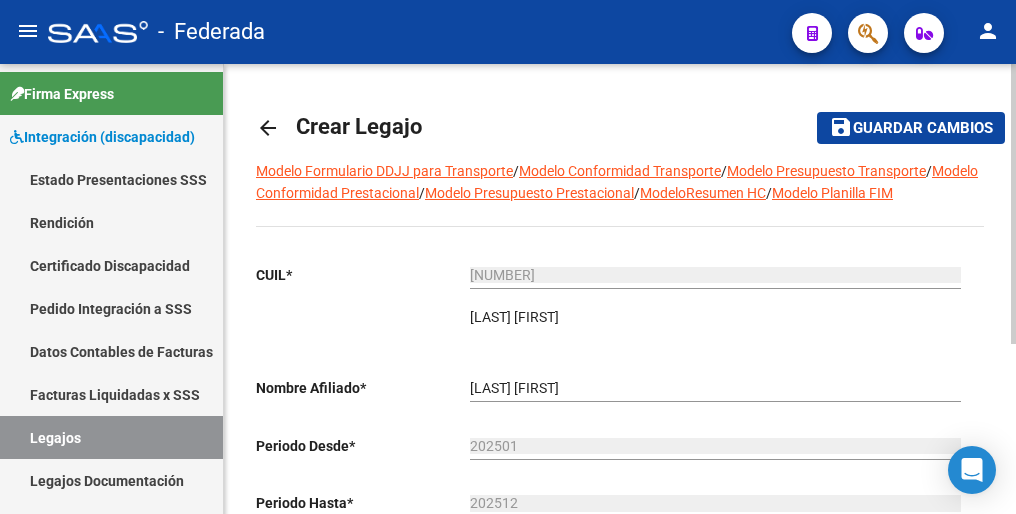 click on "Guardar cambios" 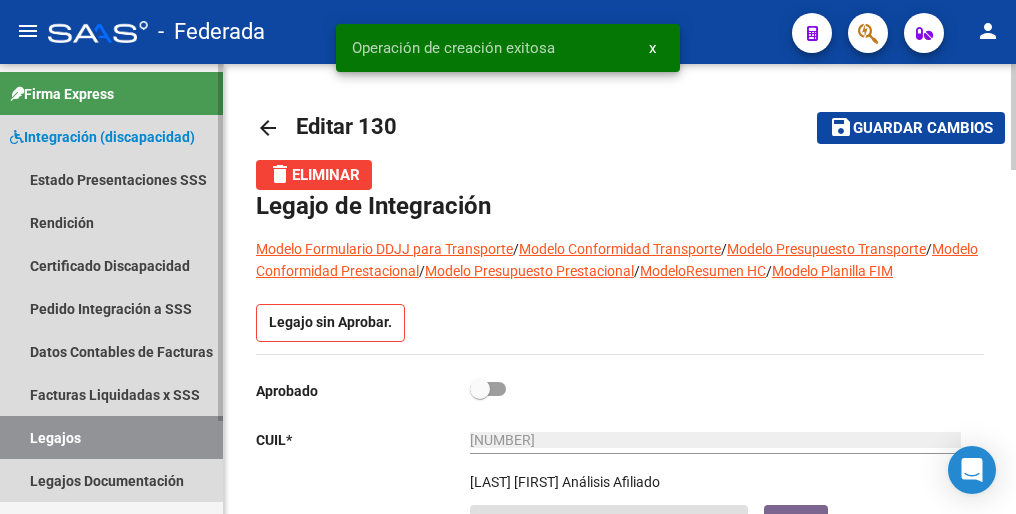 click on "Legajos" at bounding box center (111, 437) 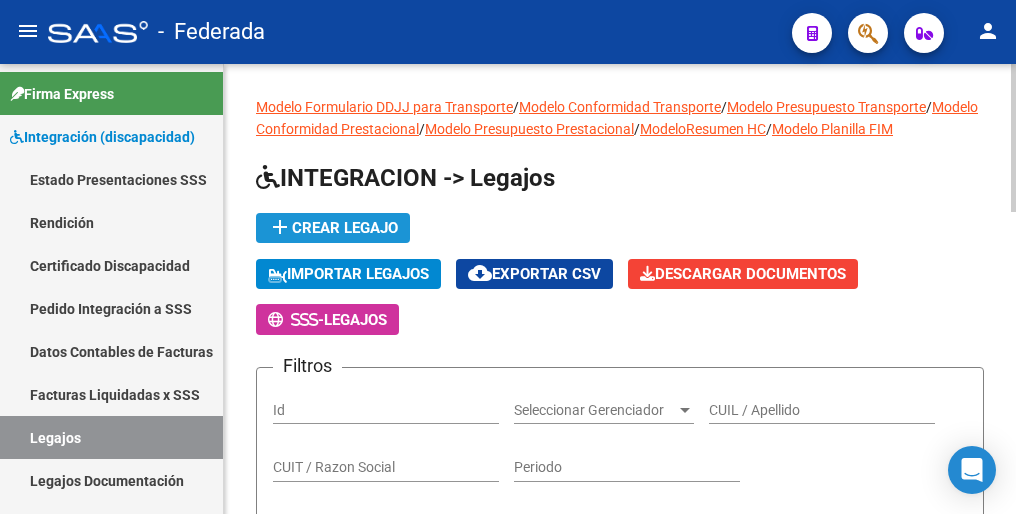 click on "add  Crear Legajo" 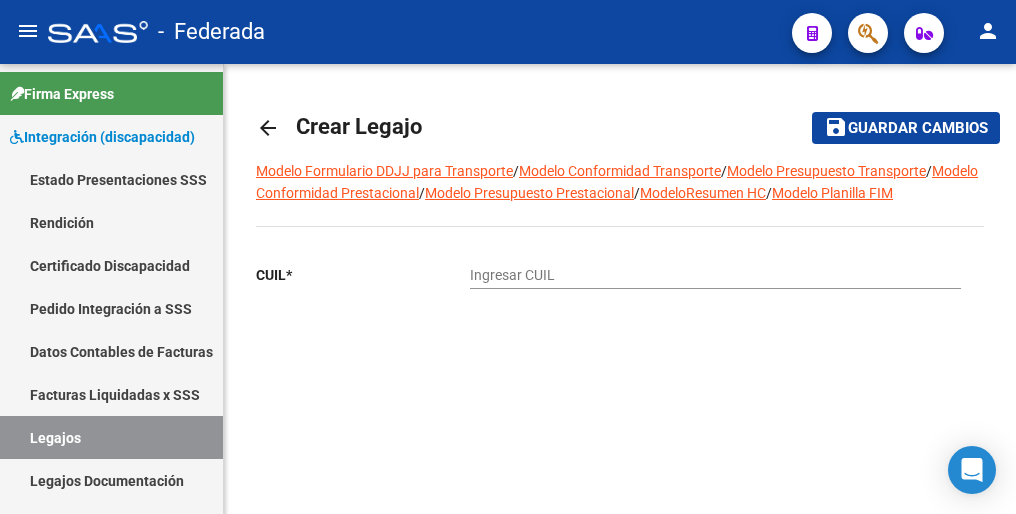 click on "Ingresar CUIL" at bounding box center [715, 275] 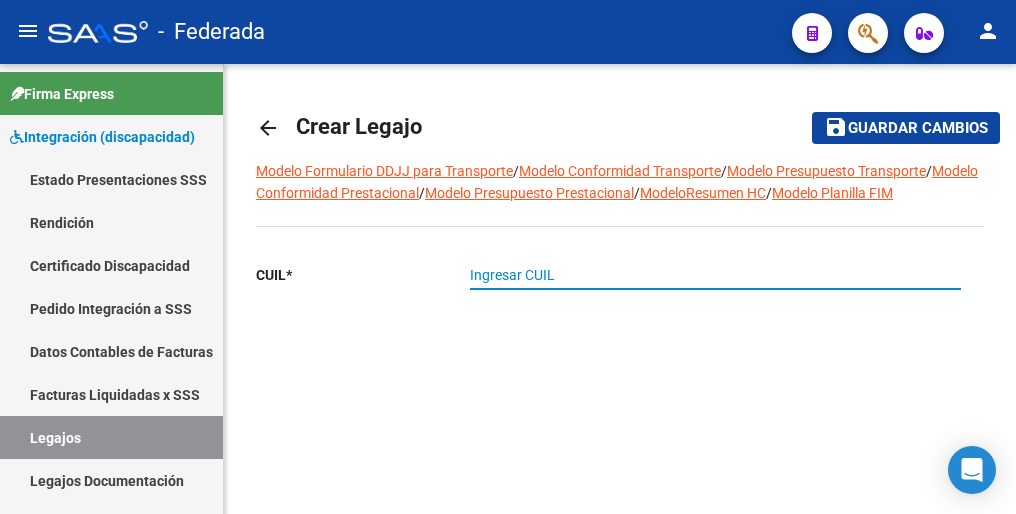 paste on "[NUMBER]" 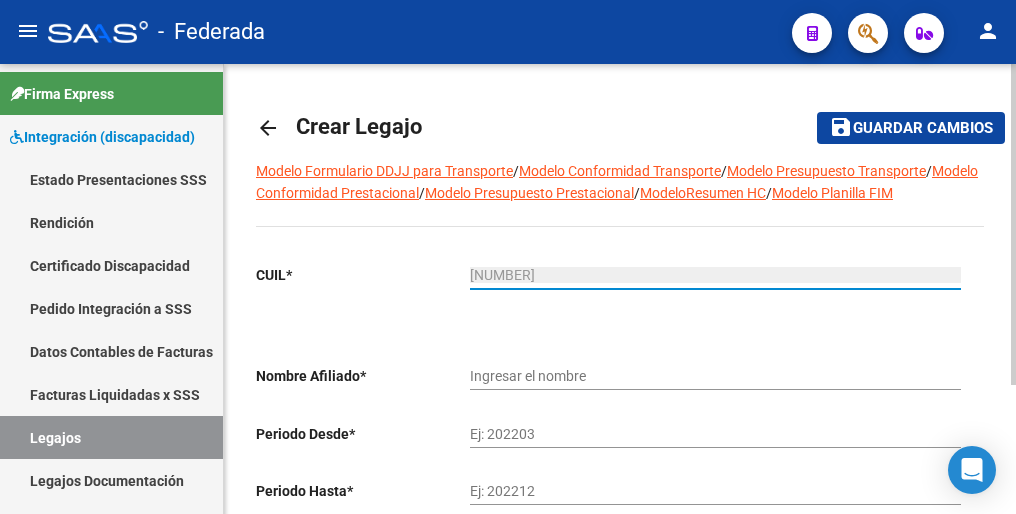 type on "[NUMBER]" 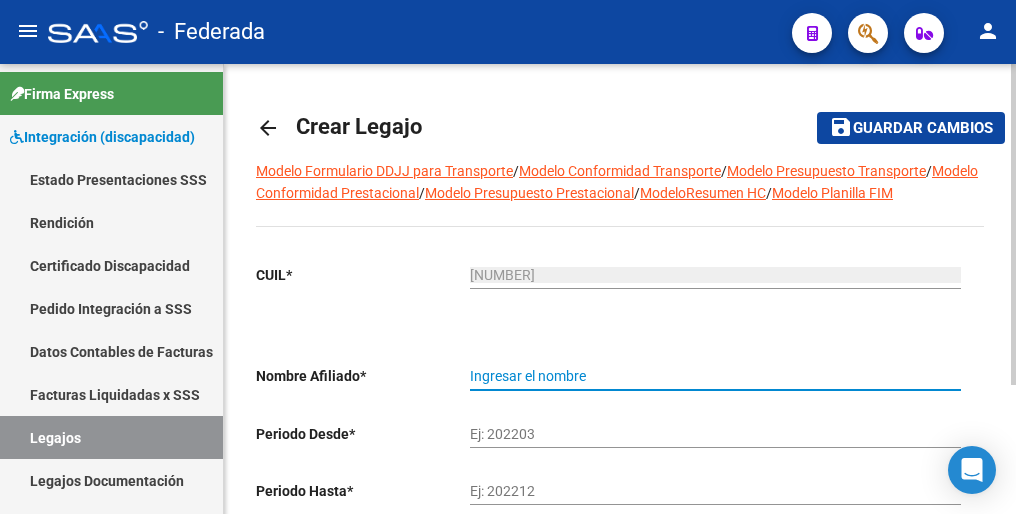 click on "Ingresar el nombre" at bounding box center (715, 376) 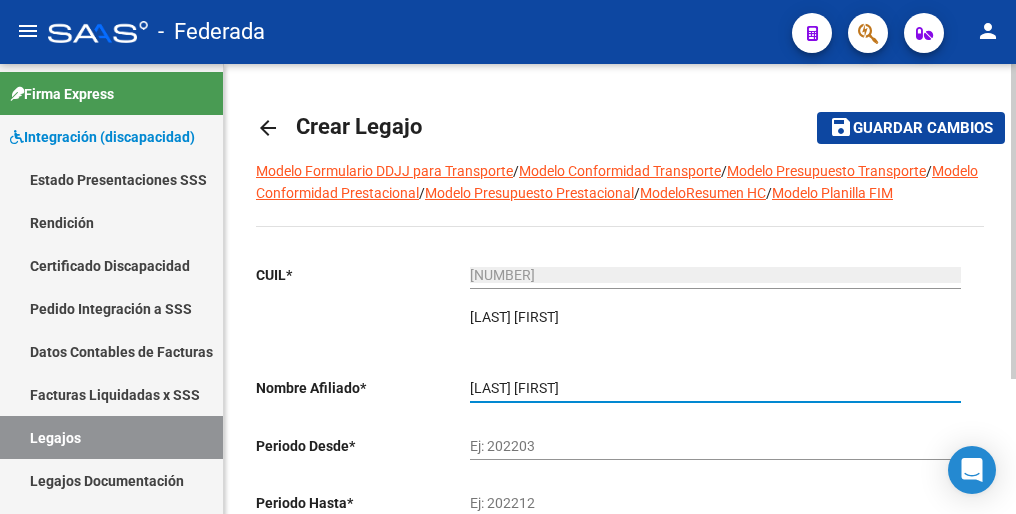 click on "Ej: 202203" at bounding box center [715, 446] 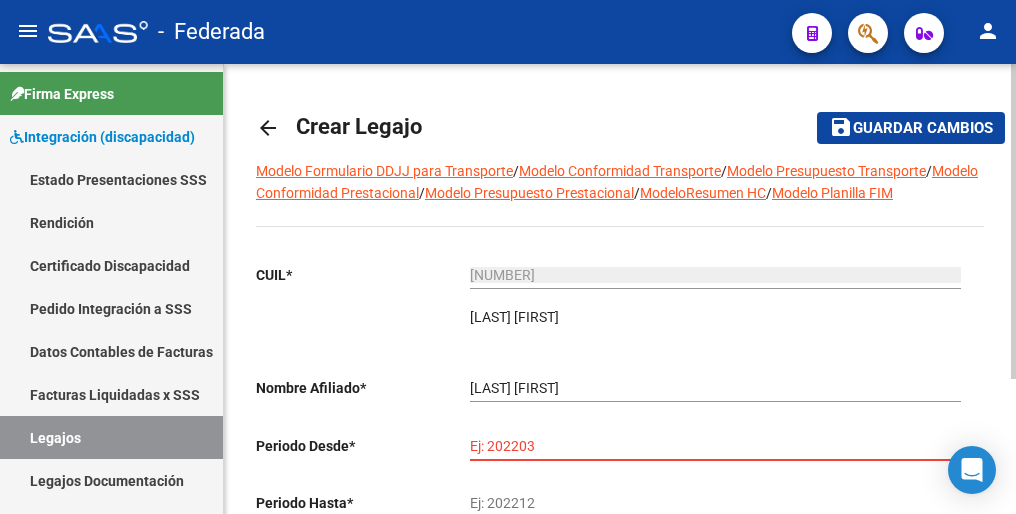 paste on "202501" 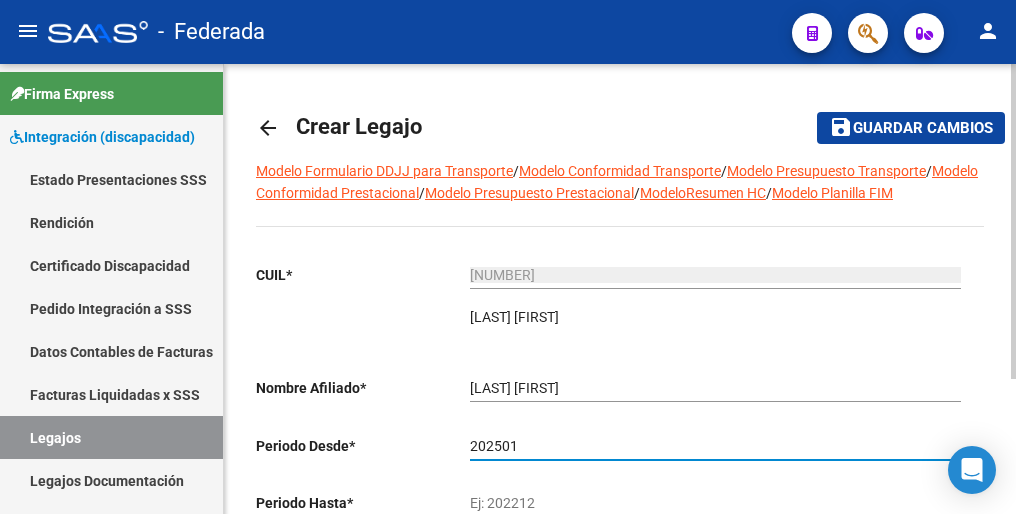 type on "202501" 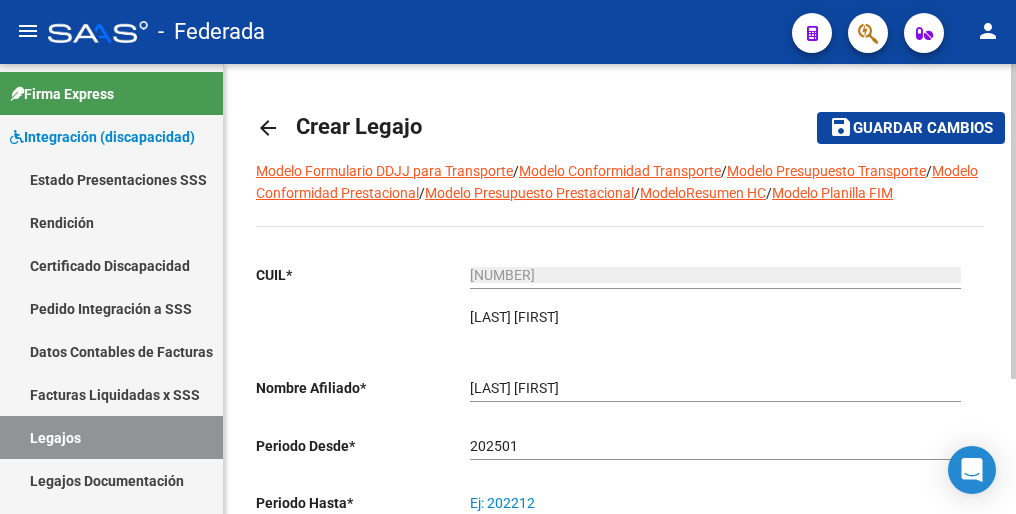 click on "Ej: 202212" at bounding box center [715, 503] 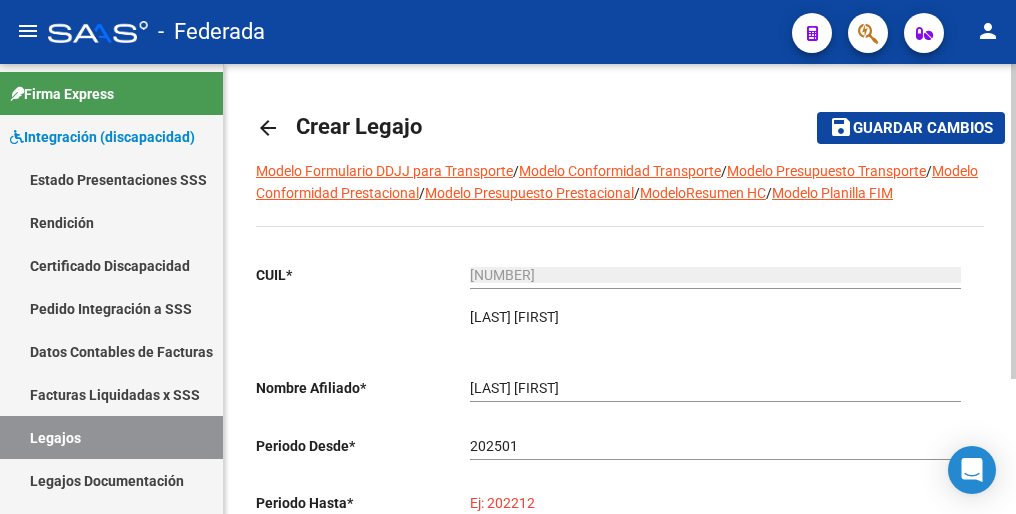 paste on "202512" 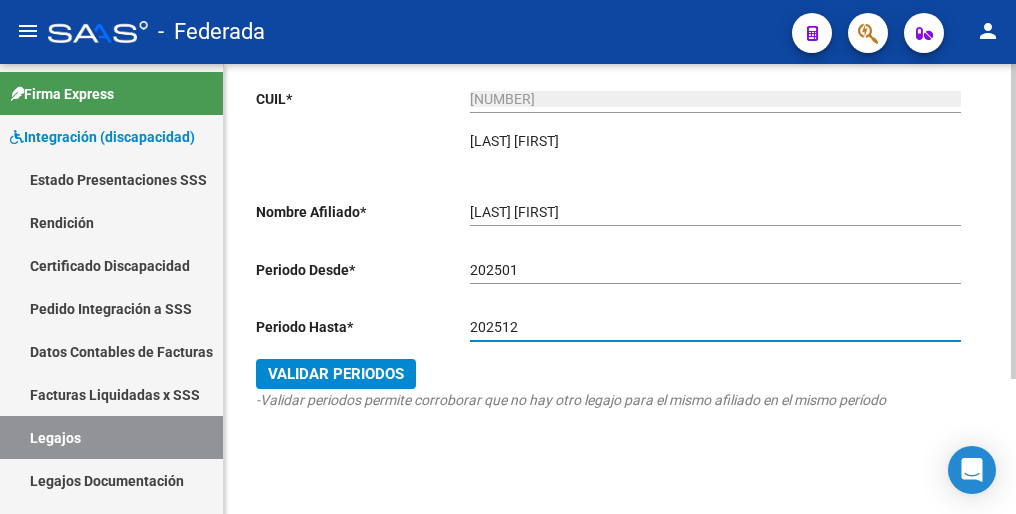 scroll, scrollTop: 192, scrollLeft: 0, axis: vertical 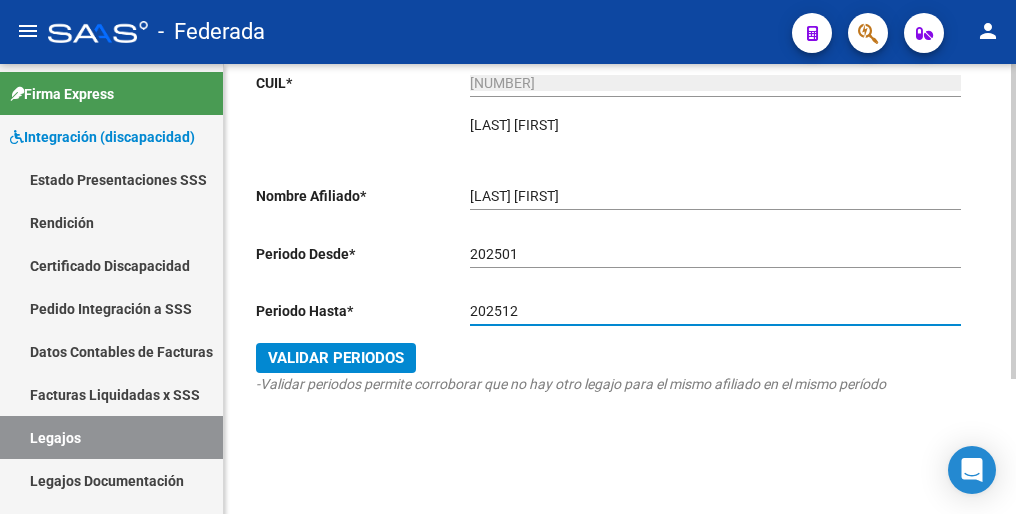 type on "202512" 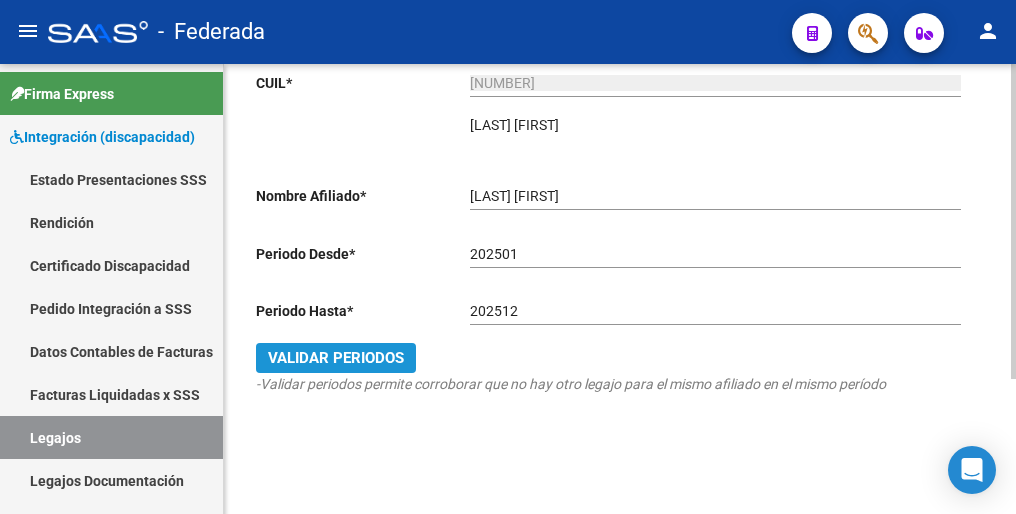 click on "Validar Periodos" 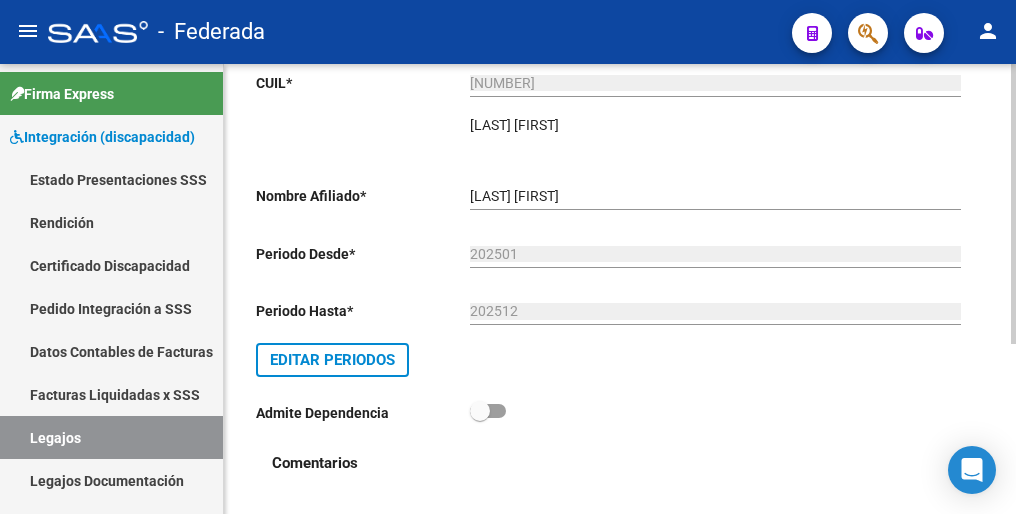 scroll, scrollTop: 0, scrollLeft: 0, axis: both 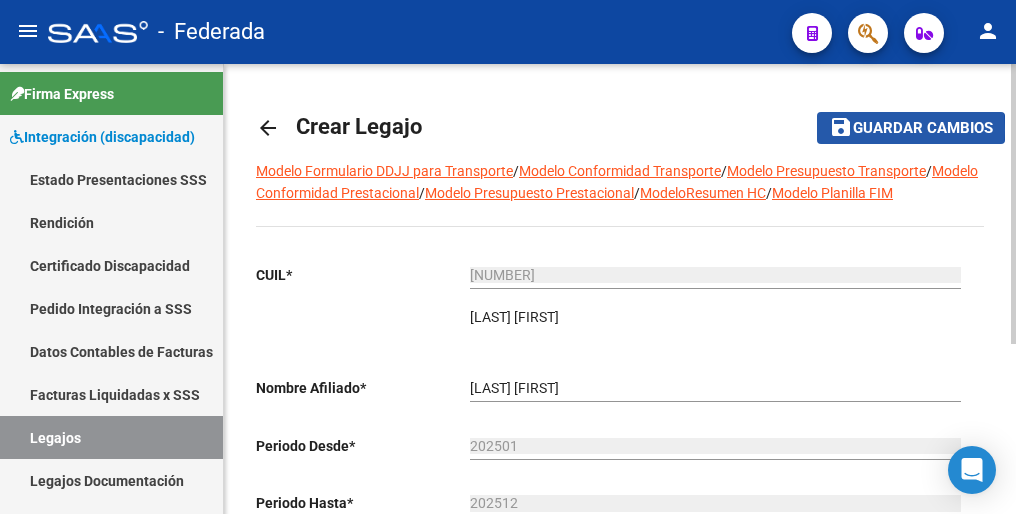 click on "Guardar cambios" 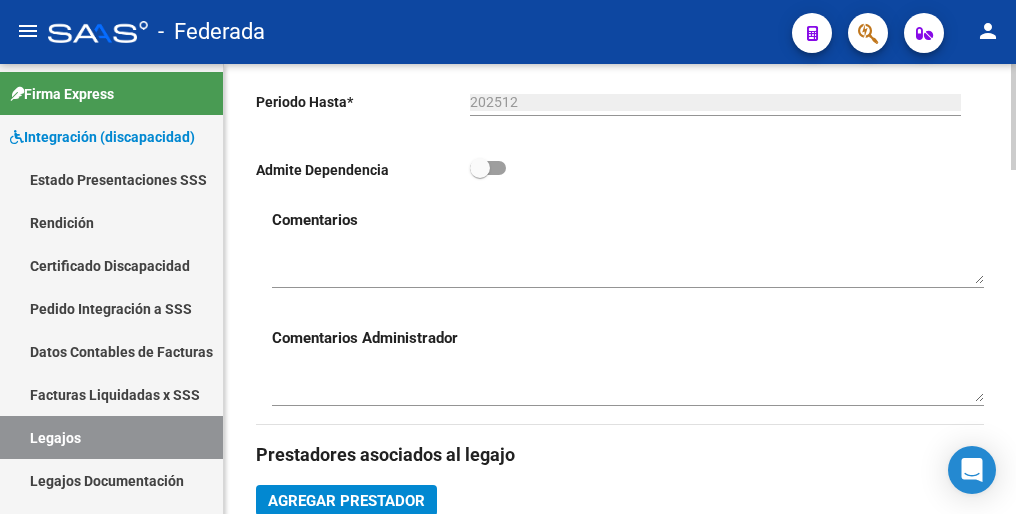 scroll, scrollTop: 600, scrollLeft: 0, axis: vertical 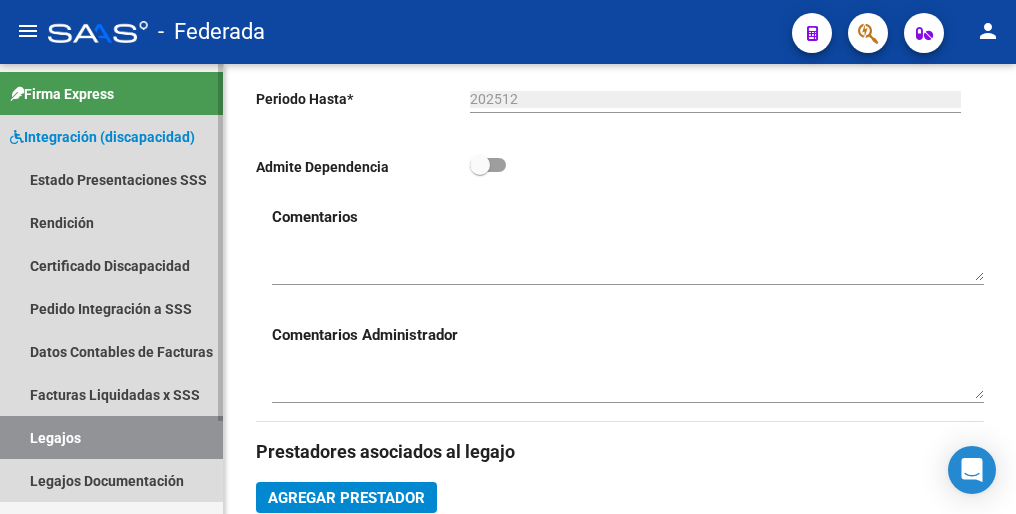 click on "Legajos" at bounding box center [111, 437] 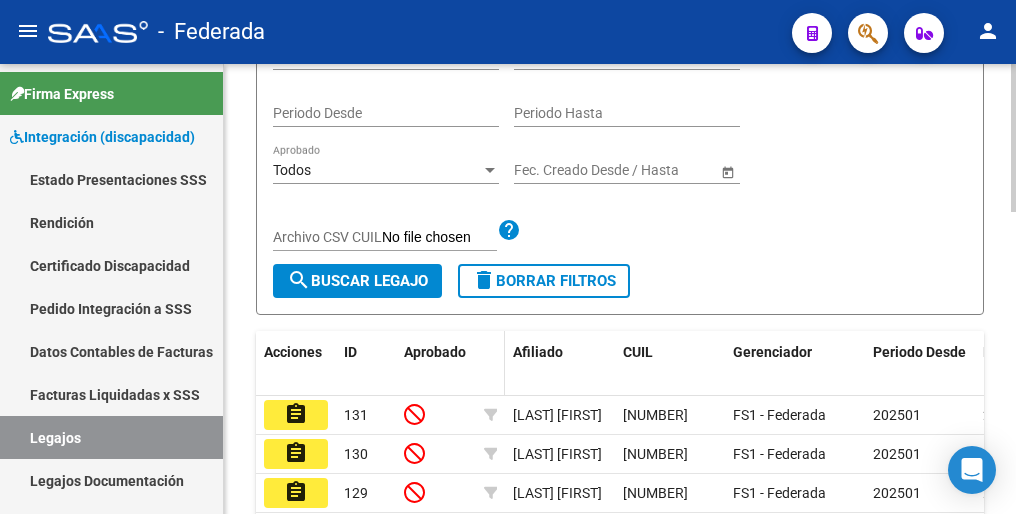 scroll, scrollTop: 600, scrollLeft: 0, axis: vertical 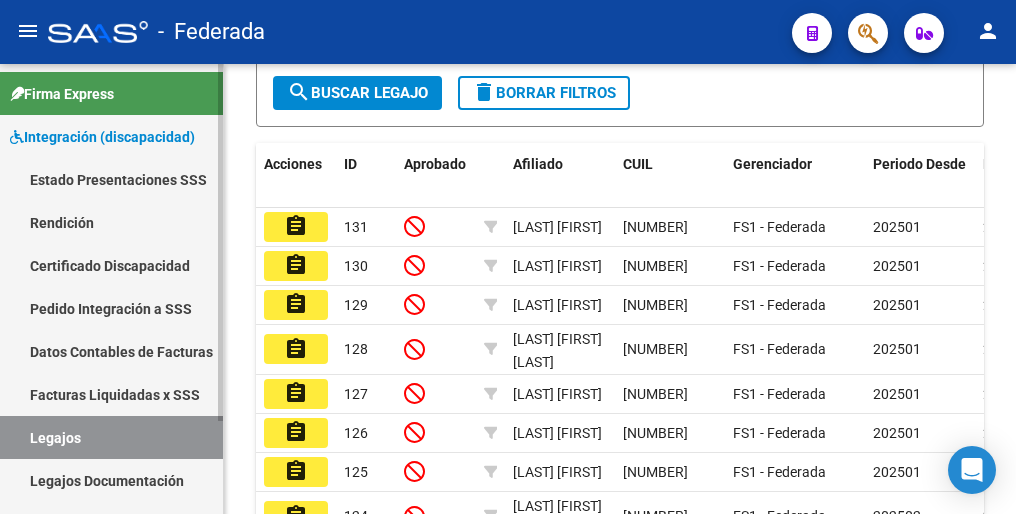 click on "Legajos" at bounding box center (111, 437) 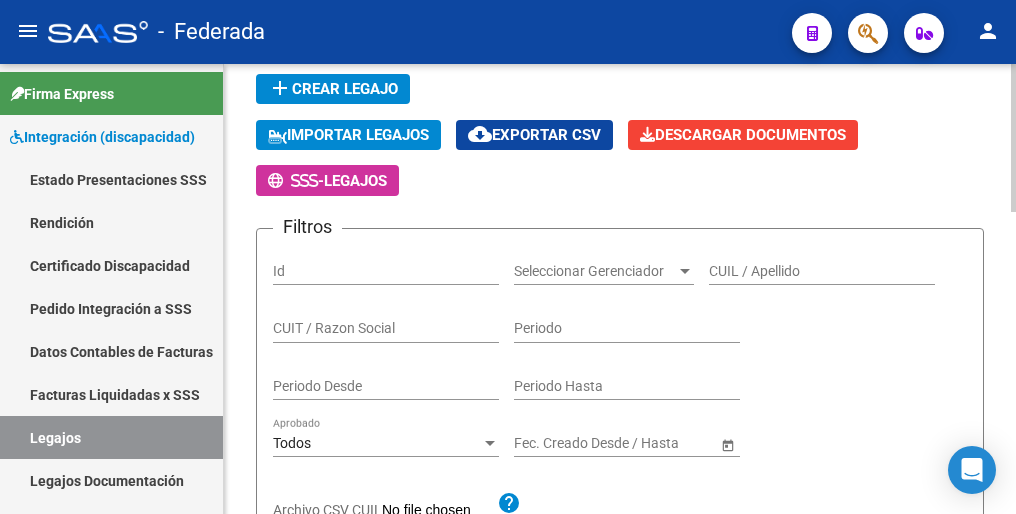 scroll, scrollTop: 0, scrollLeft: 0, axis: both 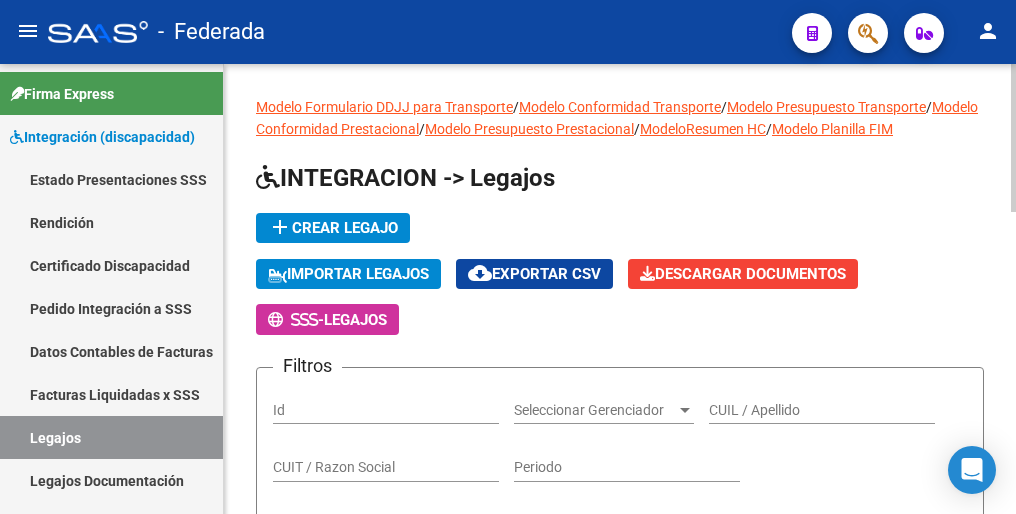 click on "add  Crear Legajo" 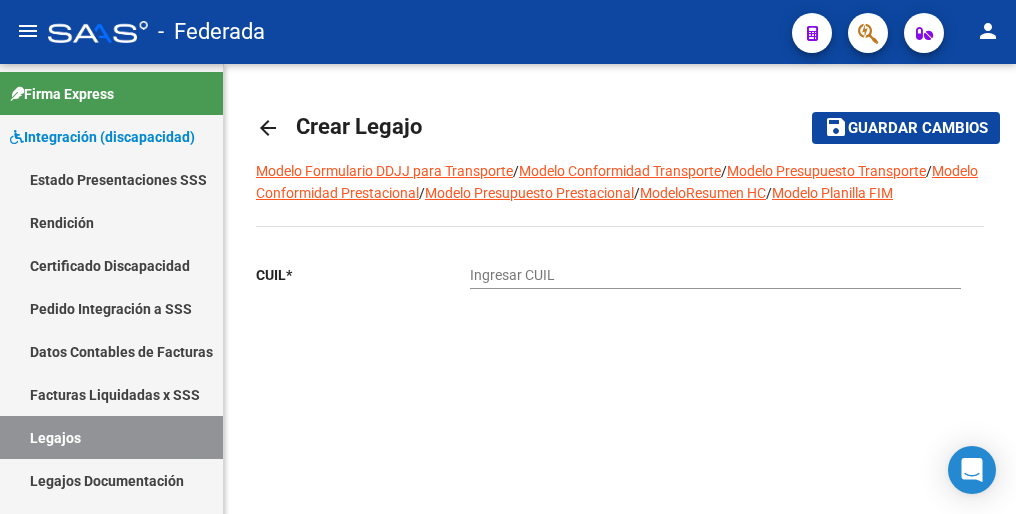 click on "Ingresar CUIL" at bounding box center (715, 275) 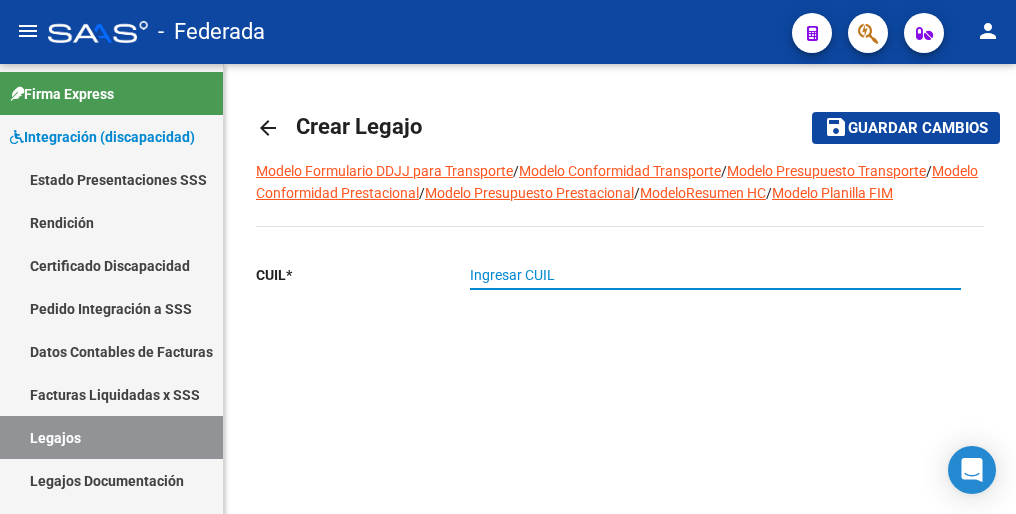paste on "[NUMBER]" 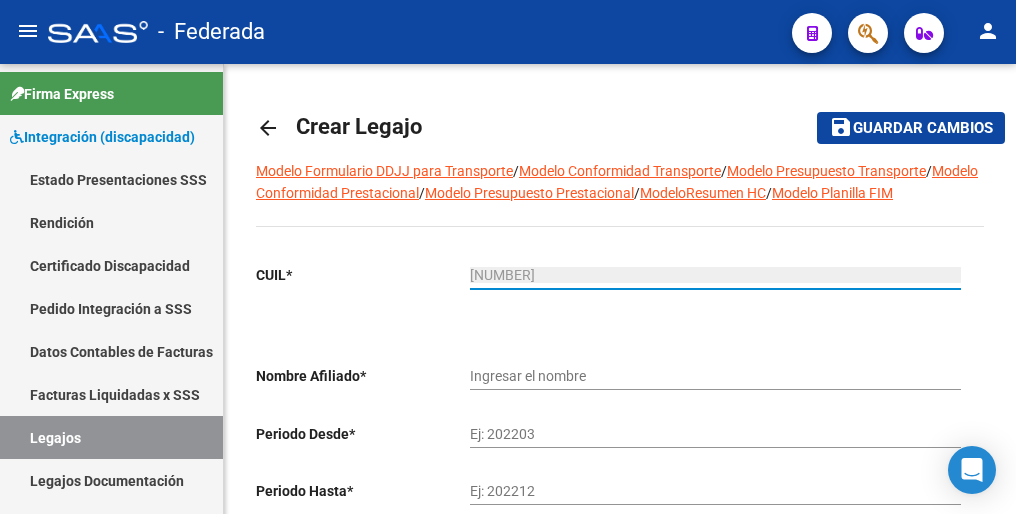 type on "[LAST] [FIRST]" 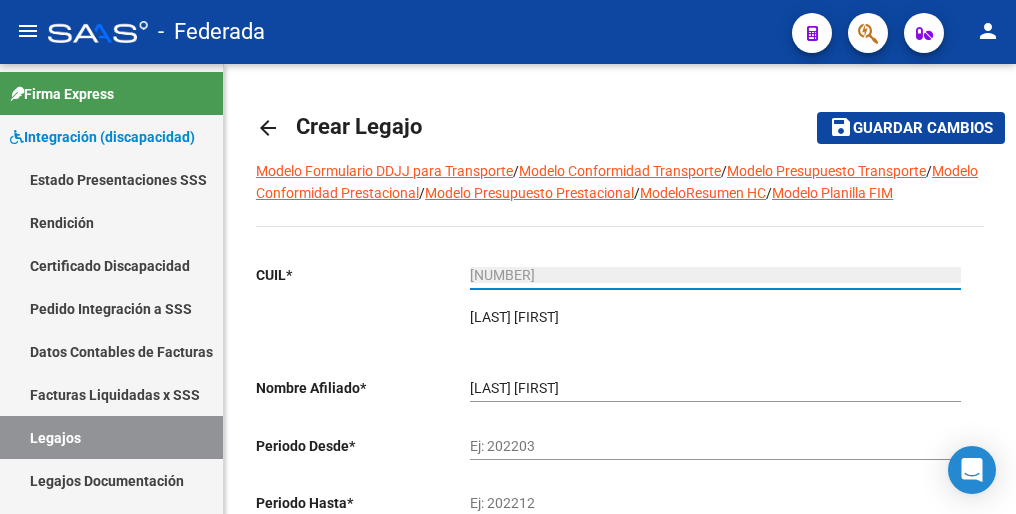type on "[NUMBER]" 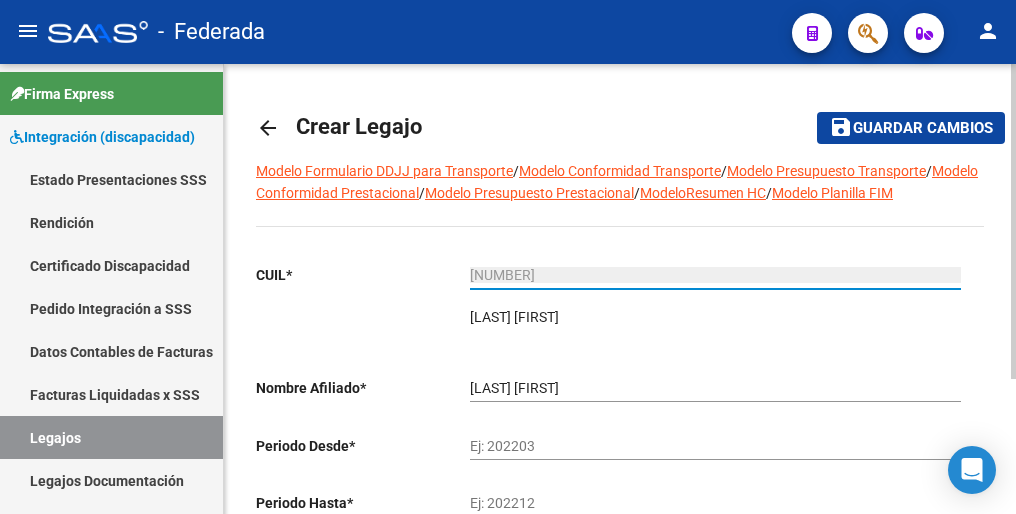 click on "Ej: 202203" at bounding box center (715, 446) 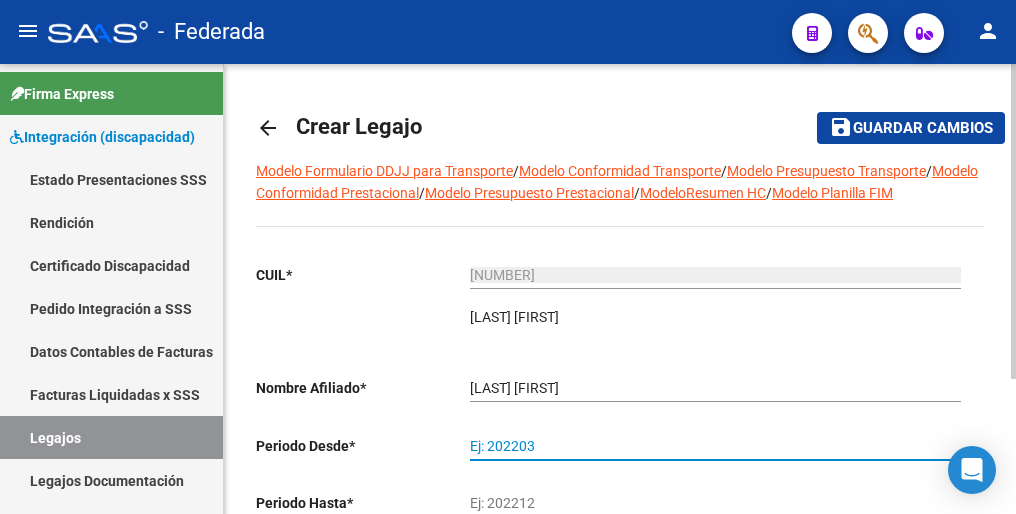 paste on "202501" 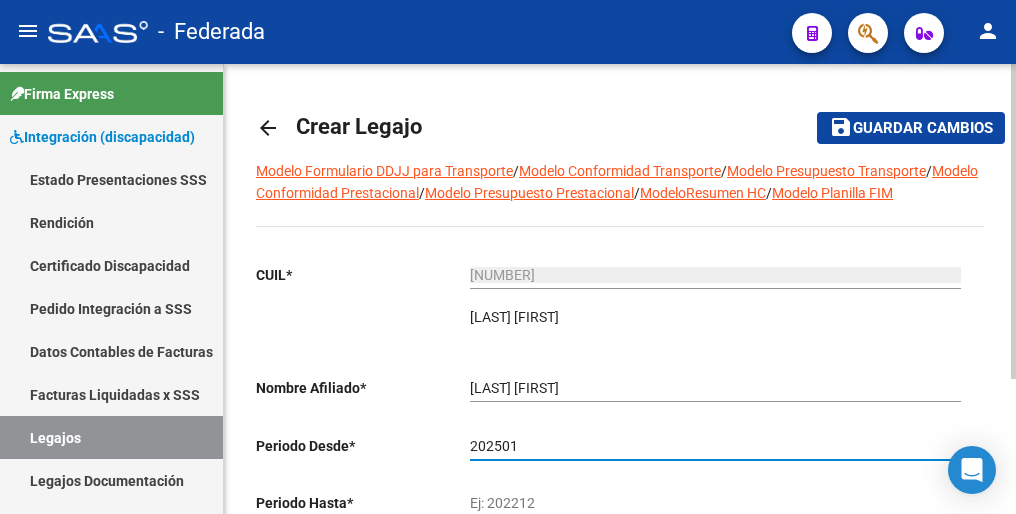type on "202501" 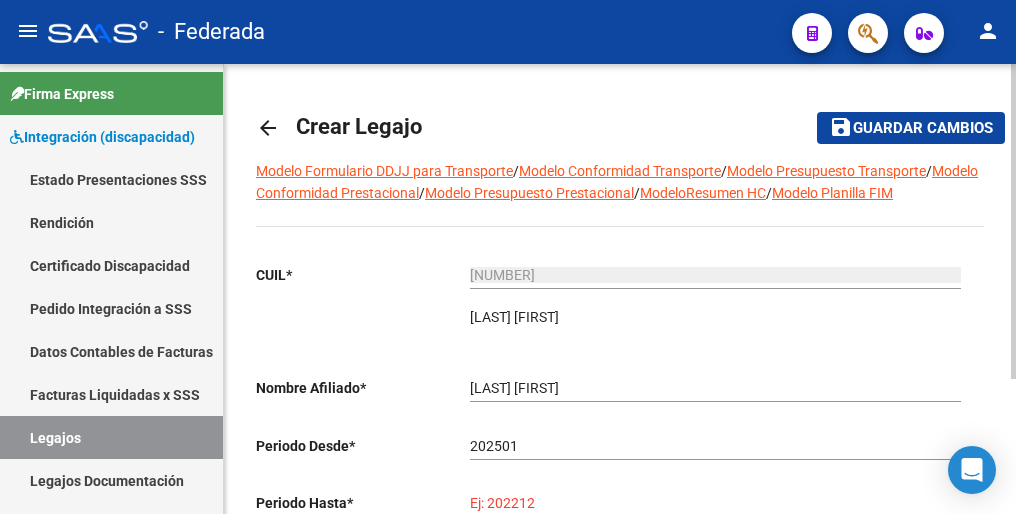 paste on "202512" 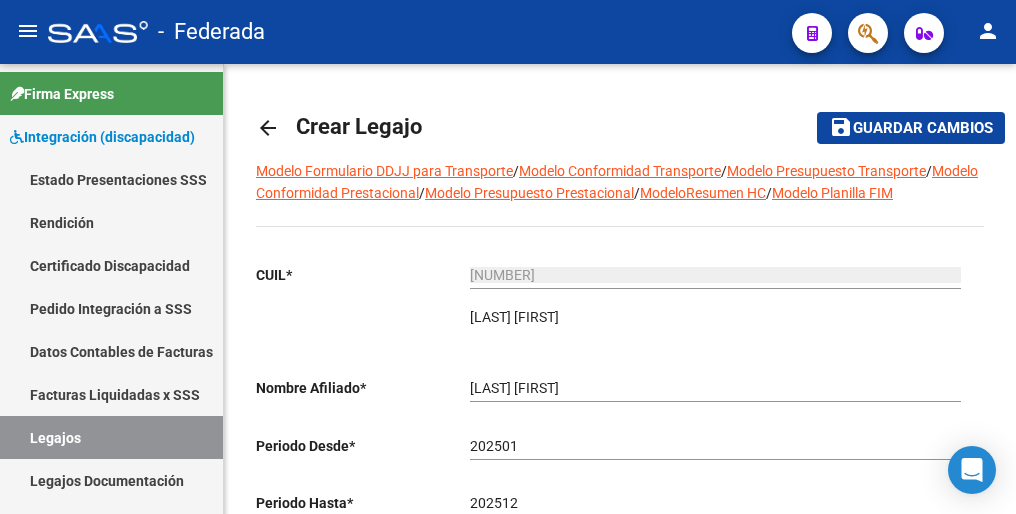 type on "202512" 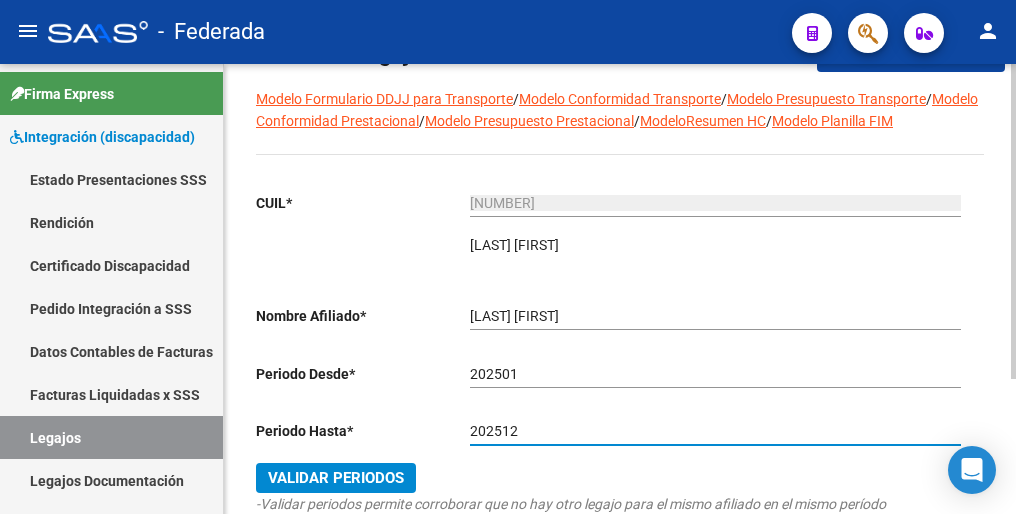scroll, scrollTop: 192, scrollLeft: 0, axis: vertical 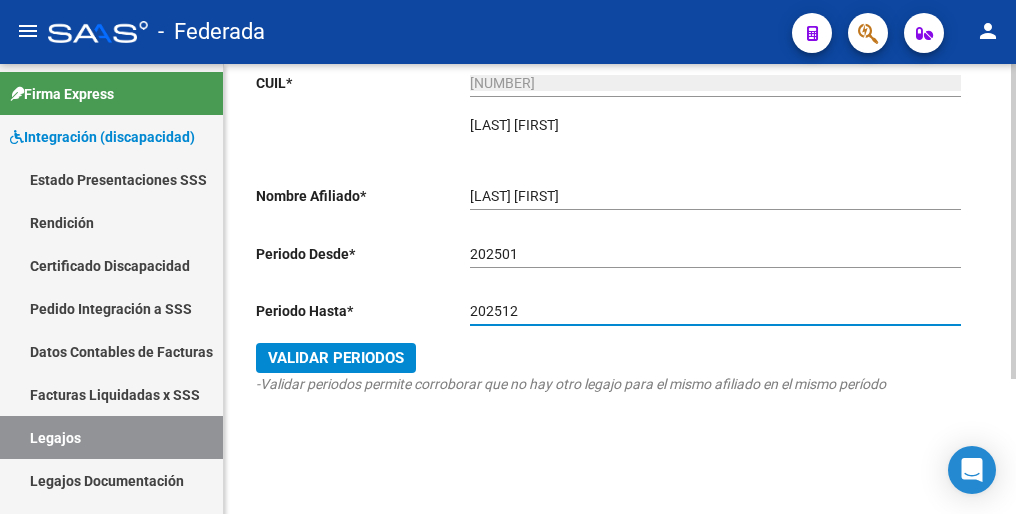 click on "Validar Periodos" 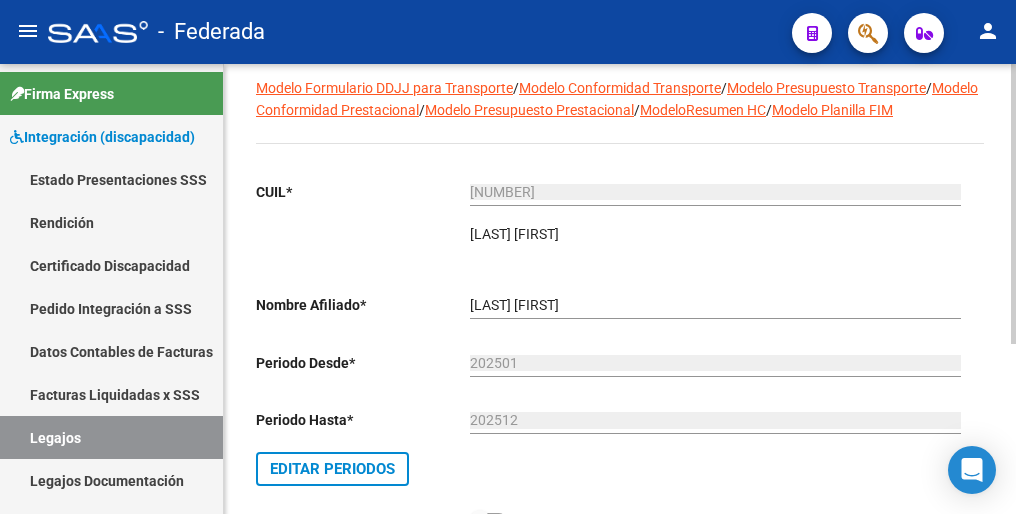 scroll, scrollTop: 0, scrollLeft: 0, axis: both 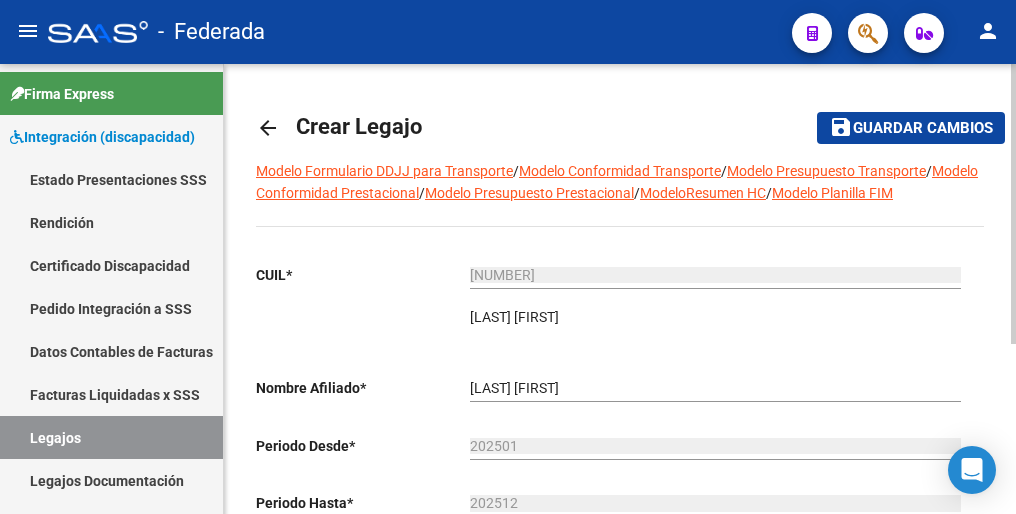 click on "Guardar cambios" 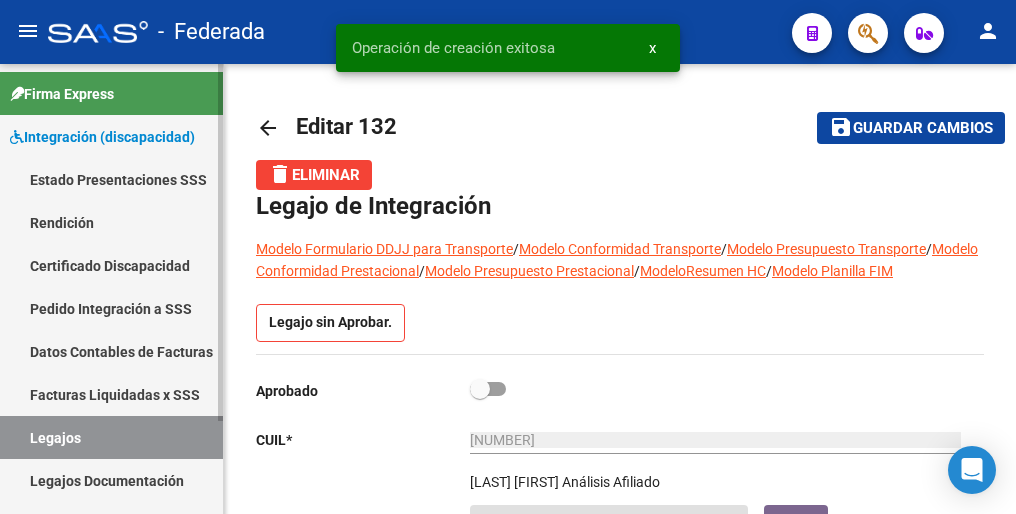 click on "Legajos" at bounding box center [111, 437] 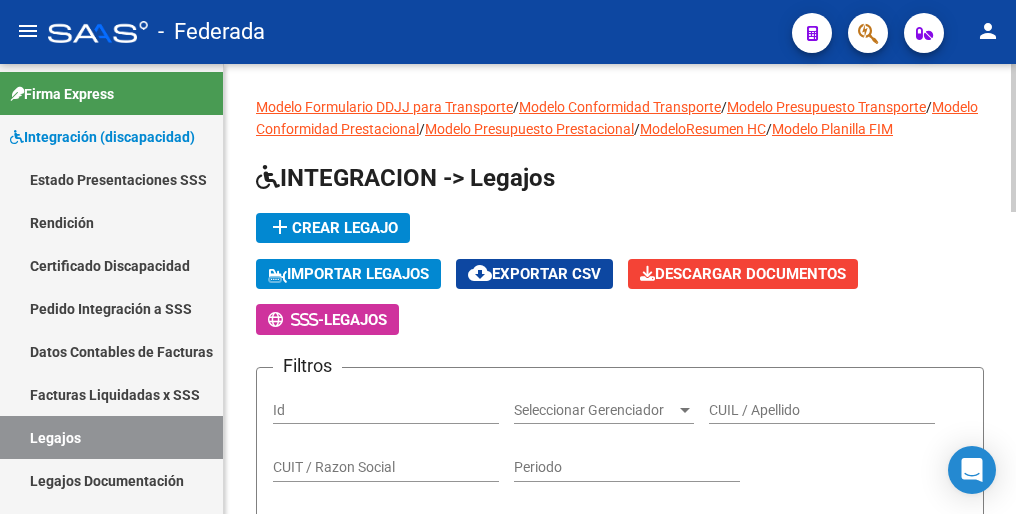 click on "add  Crear Legajo" 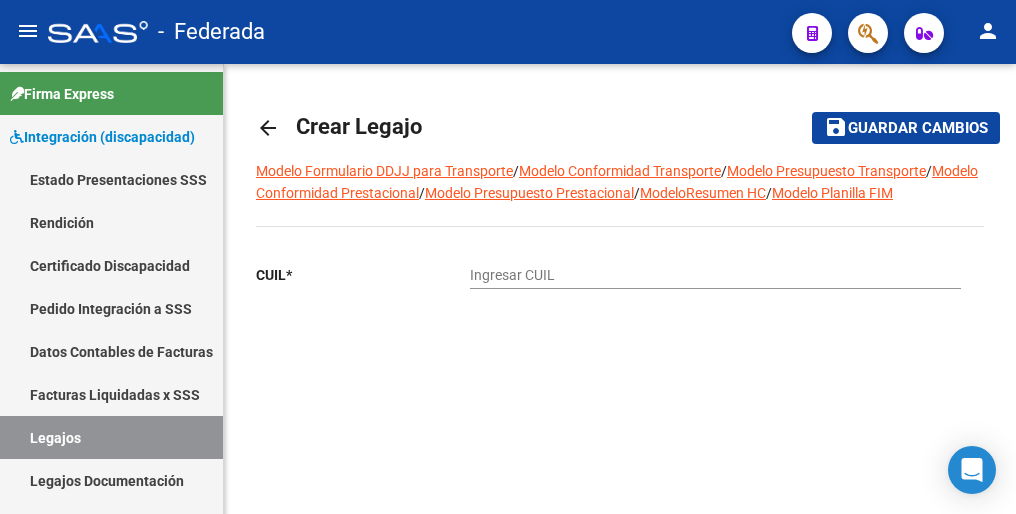 click on "Ingresar CUIL" at bounding box center [715, 275] 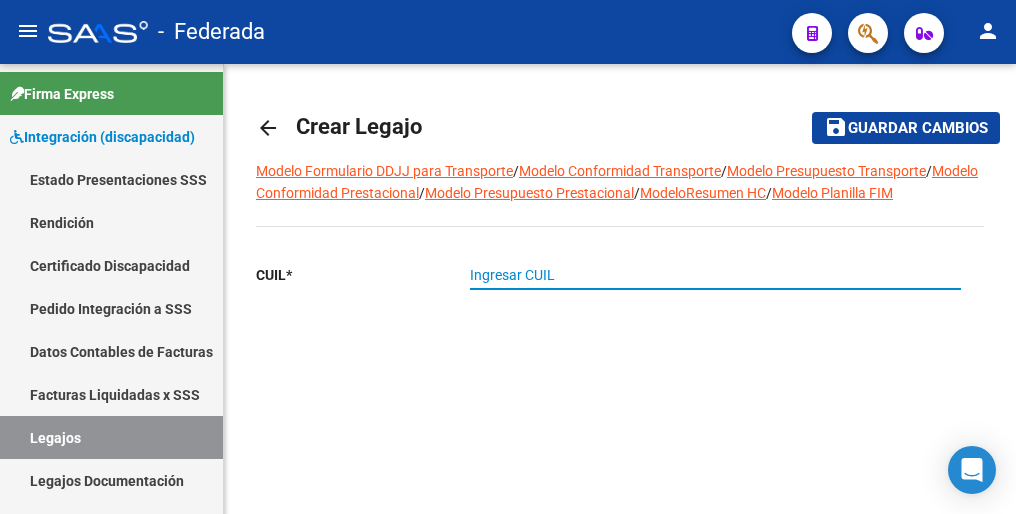 paste on "[NUMBER]" 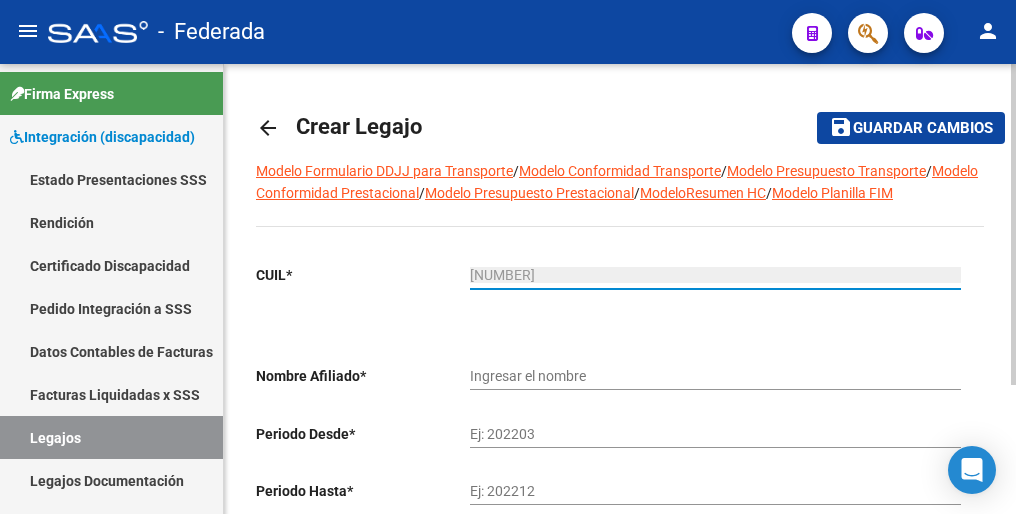 type on "[LAST] [FIRST]" 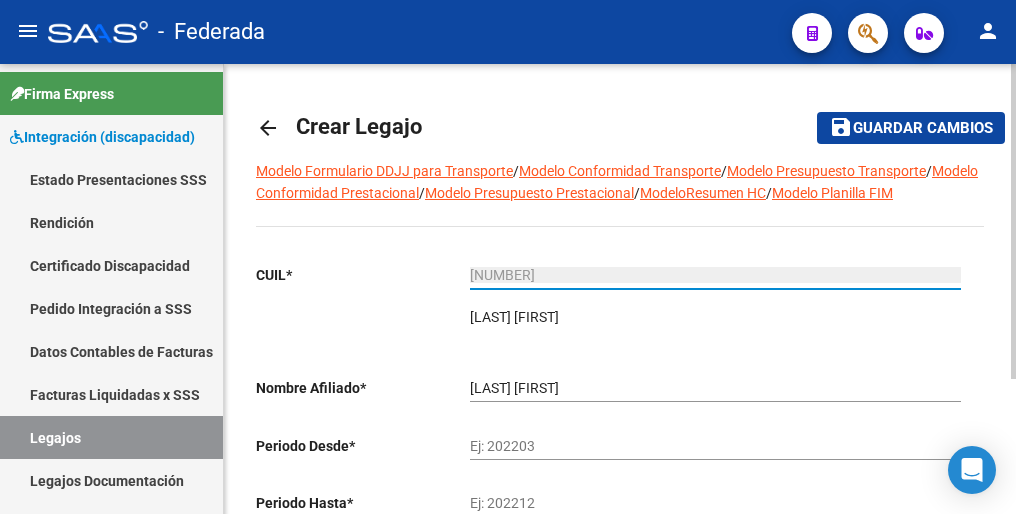 type on "[NUMBER]" 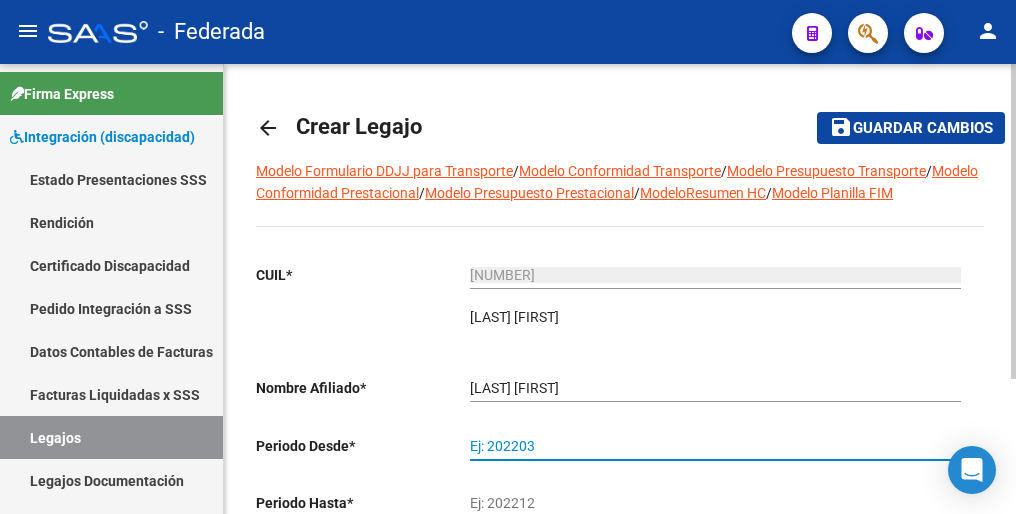 click on "Ej: 202203" at bounding box center [715, 446] 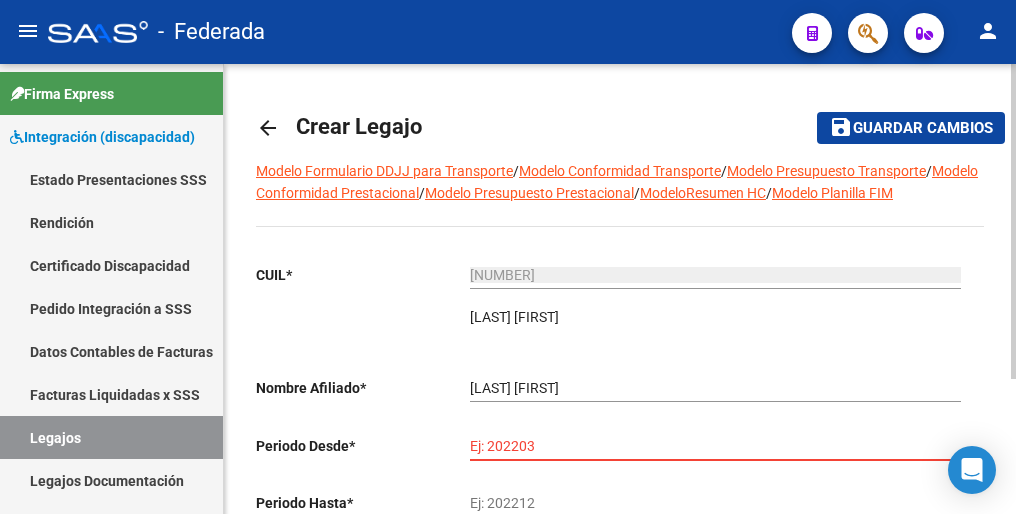 paste on "202502" 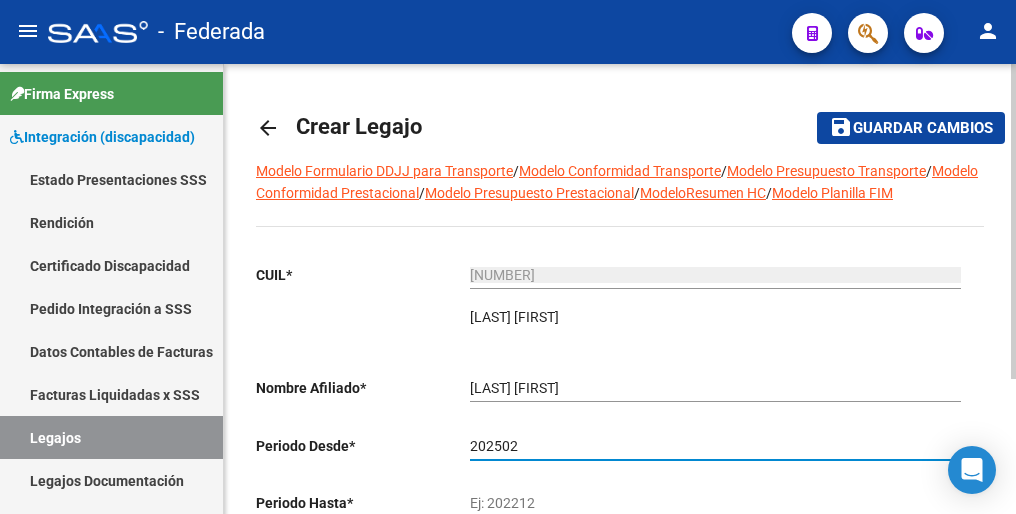 type on "202502" 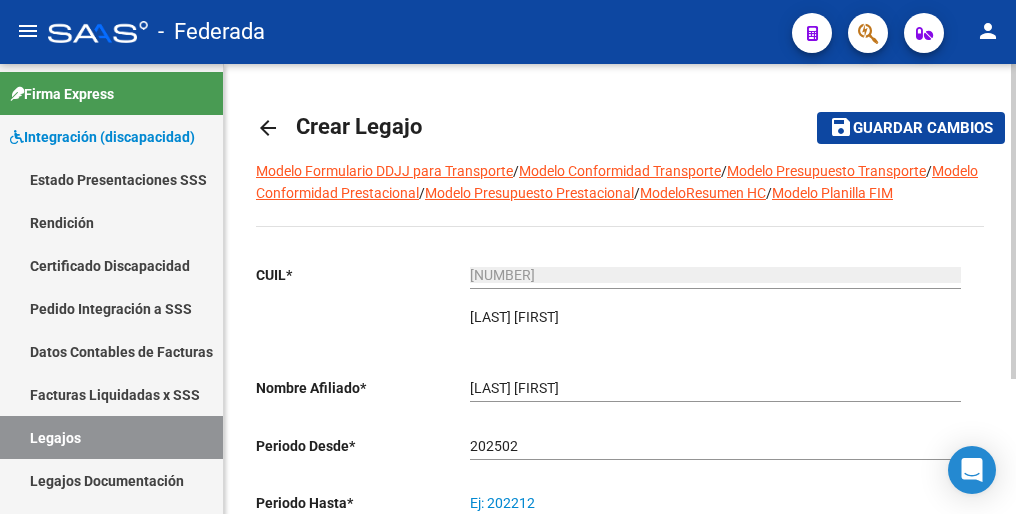 click on "Ej: 202212" at bounding box center (715, 503) 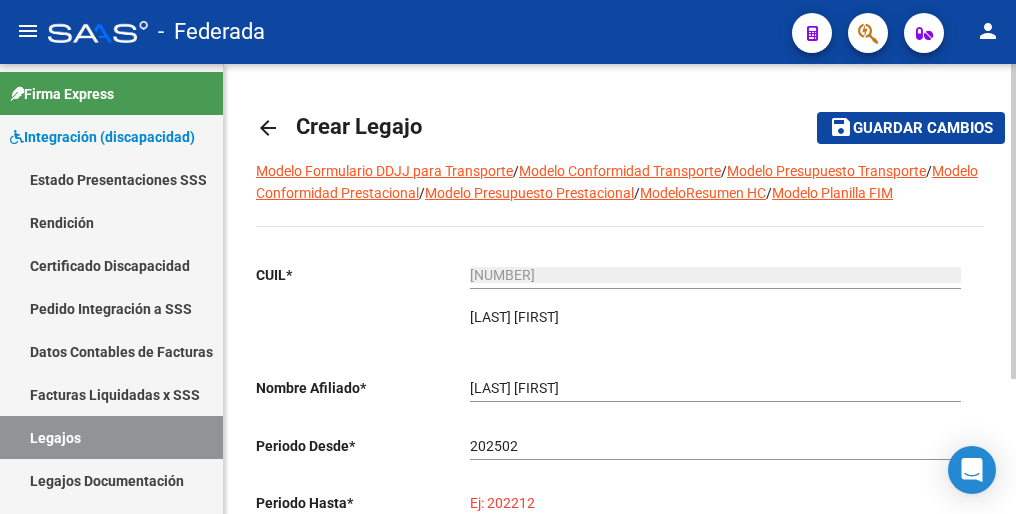 click on "Ej: 202212" at bounding box center [715, 503] 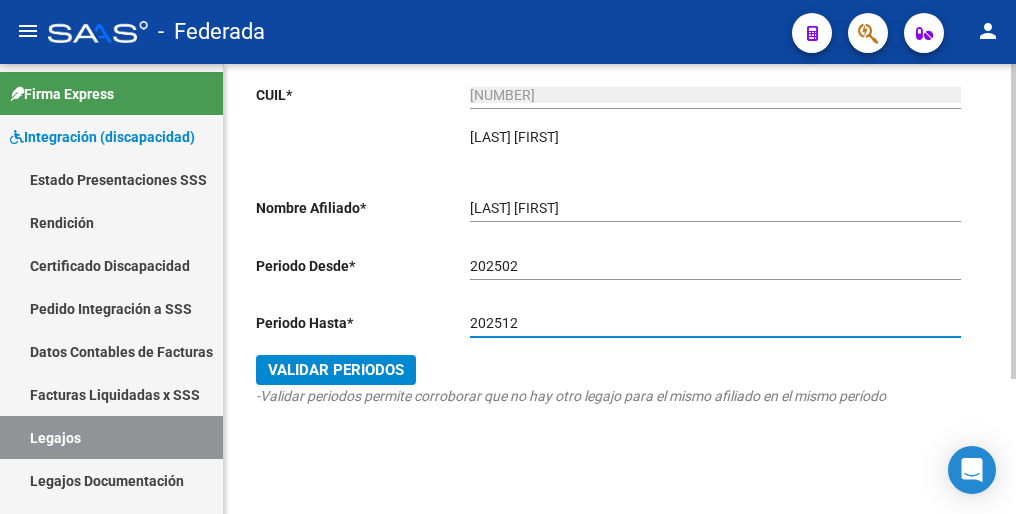scroll, scrollTop: 192, scrollLeft: 0, axis: vertical 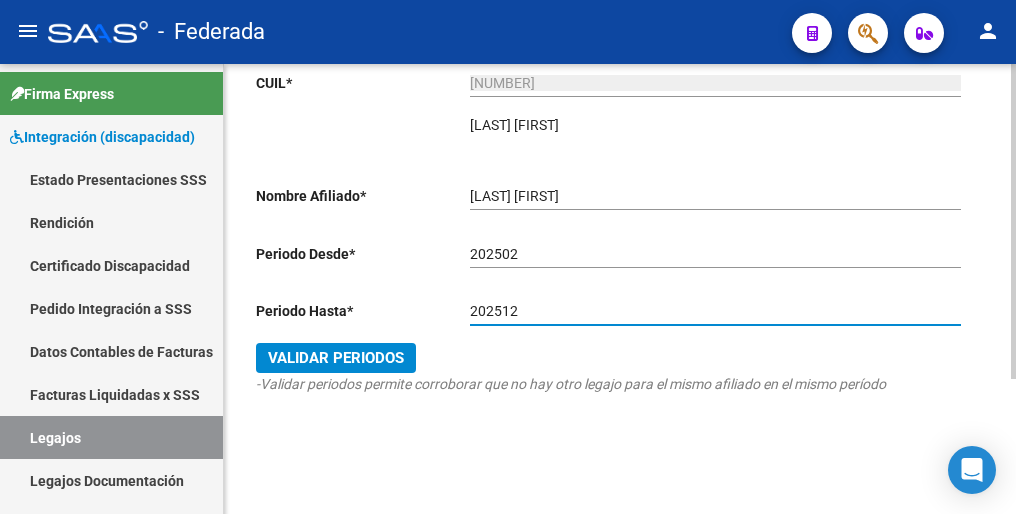 type on "202512" 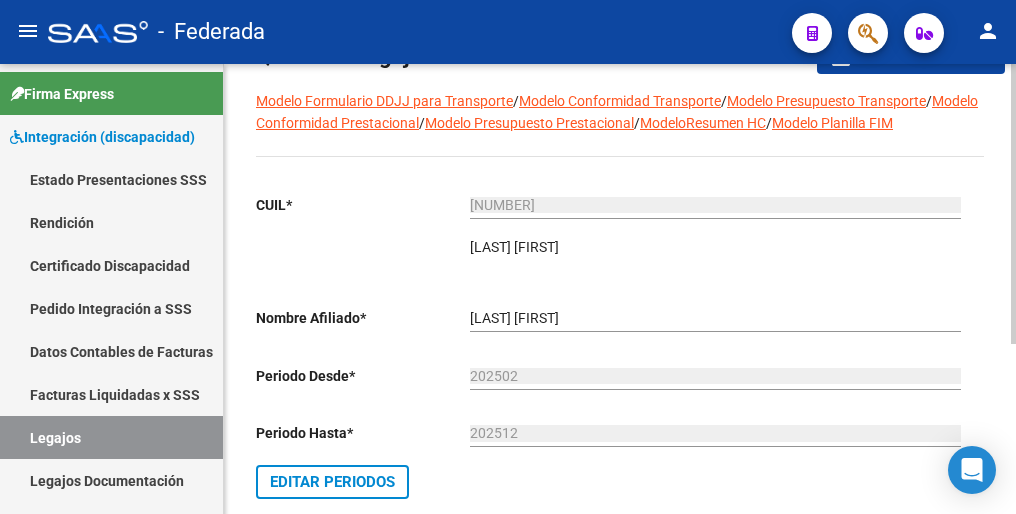 scroll, scrollTop: 0, scrollLeft: 0, axis: both 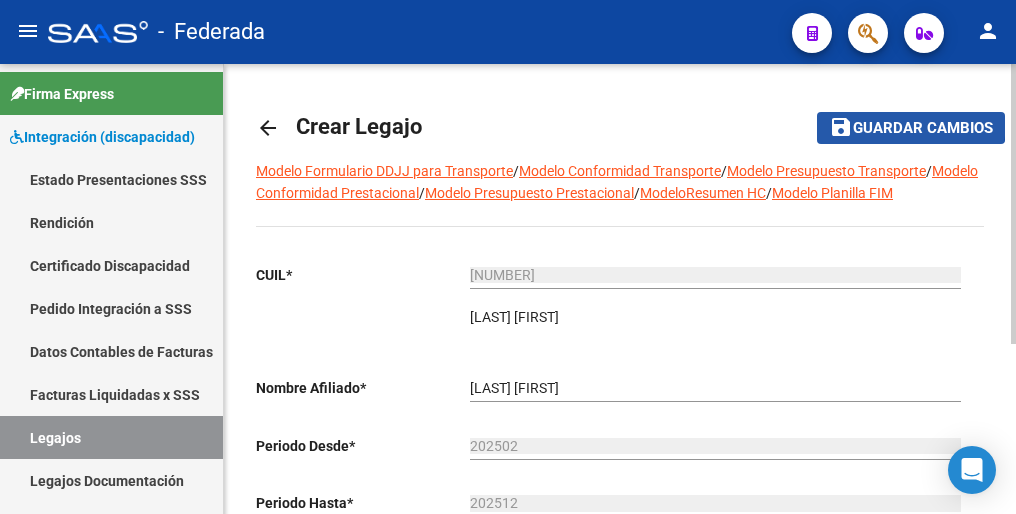 click on "Guardar cambios" 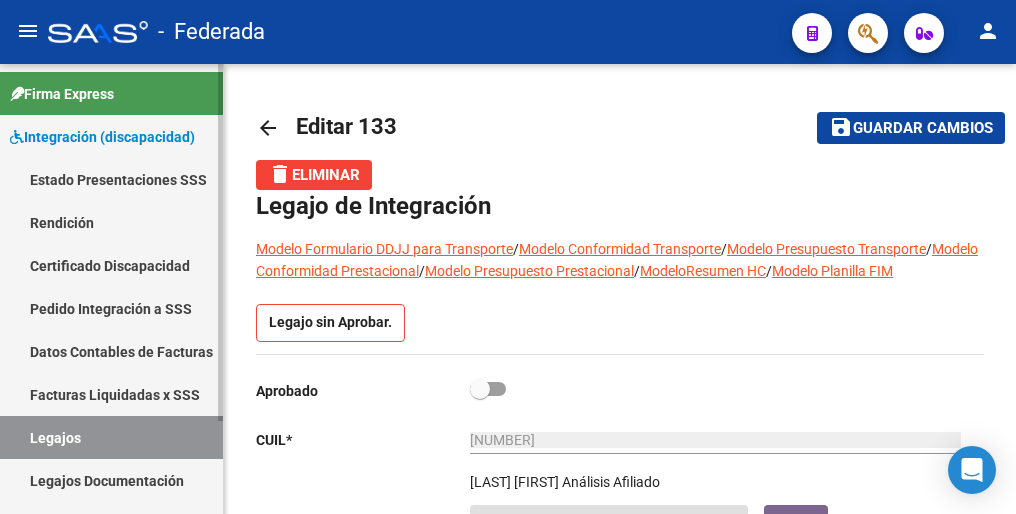 drag, startPoint x: 127, startPoint y: 433, endPoint x: 205, endPoint y: 355, distance: 110.308655 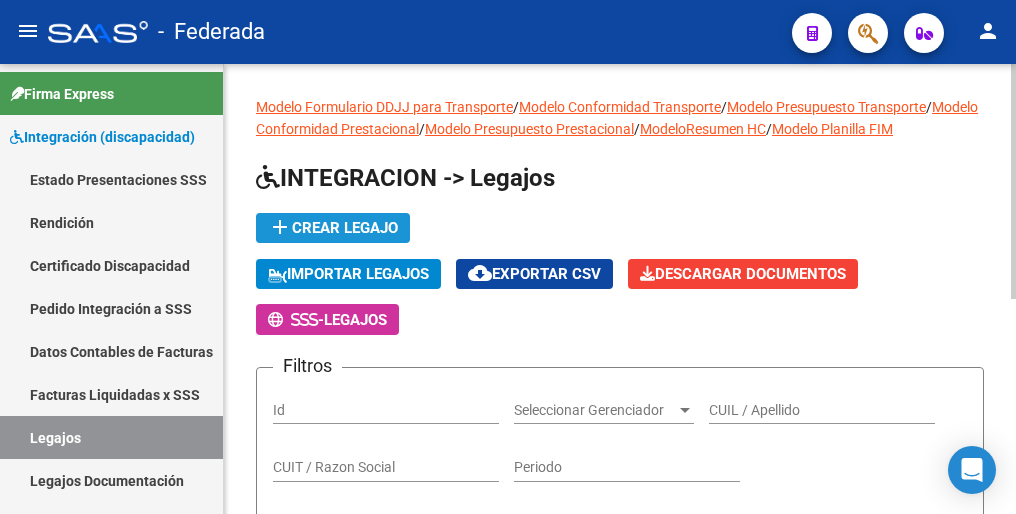 click on "add  Crear Legajo" 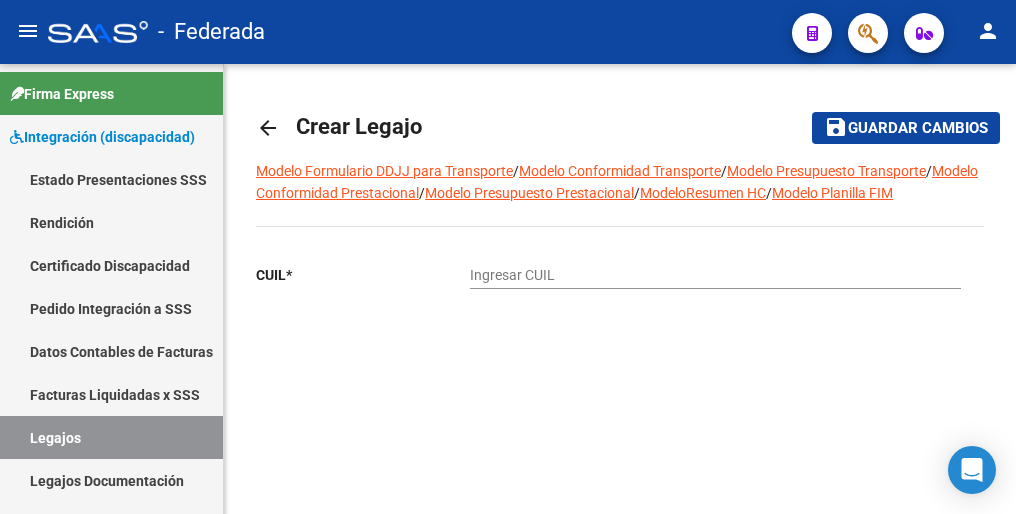 click on "Ingresar CUIL" 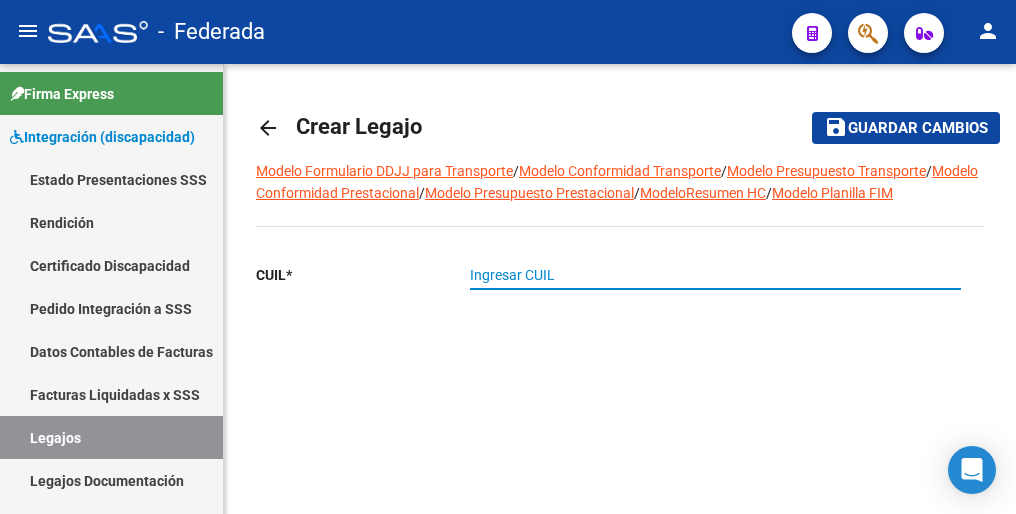 click on "Ingresar CUIL" at bounding box center (715, 275) 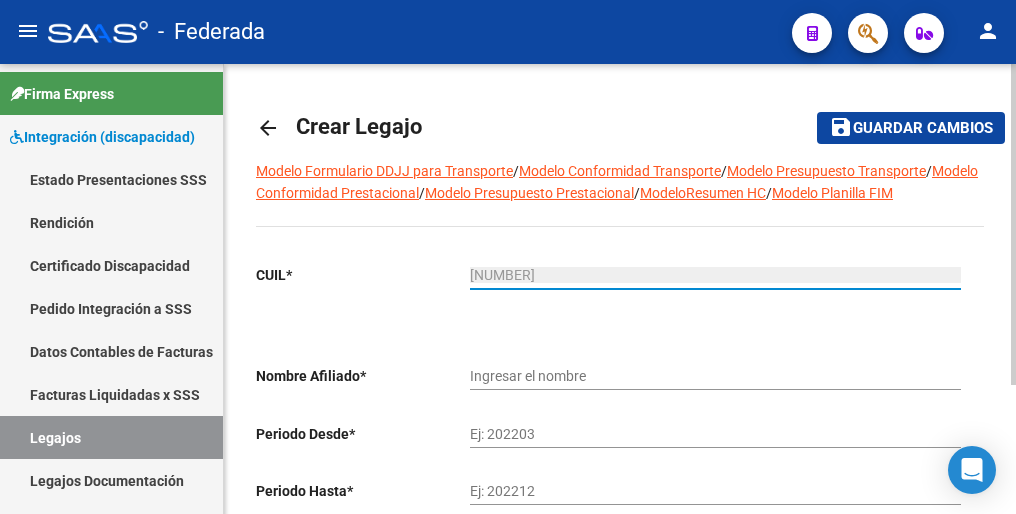 type on "[LAST] [FIRST]" 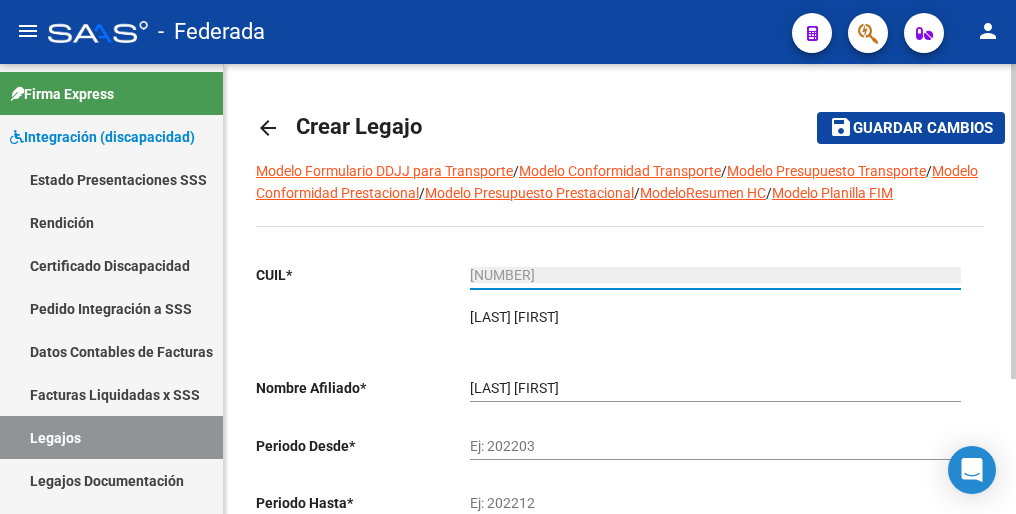 type on "[NUMBER]" 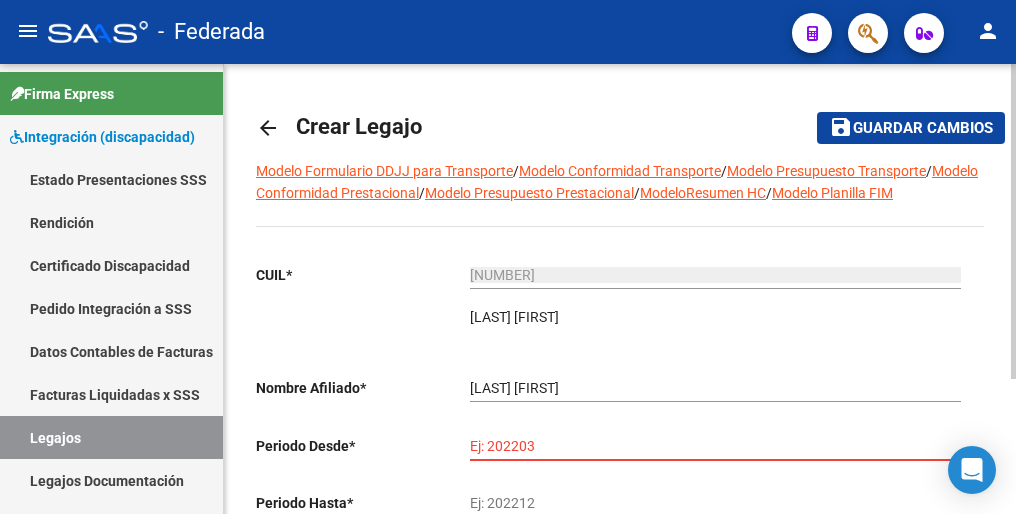 paste on "202501" 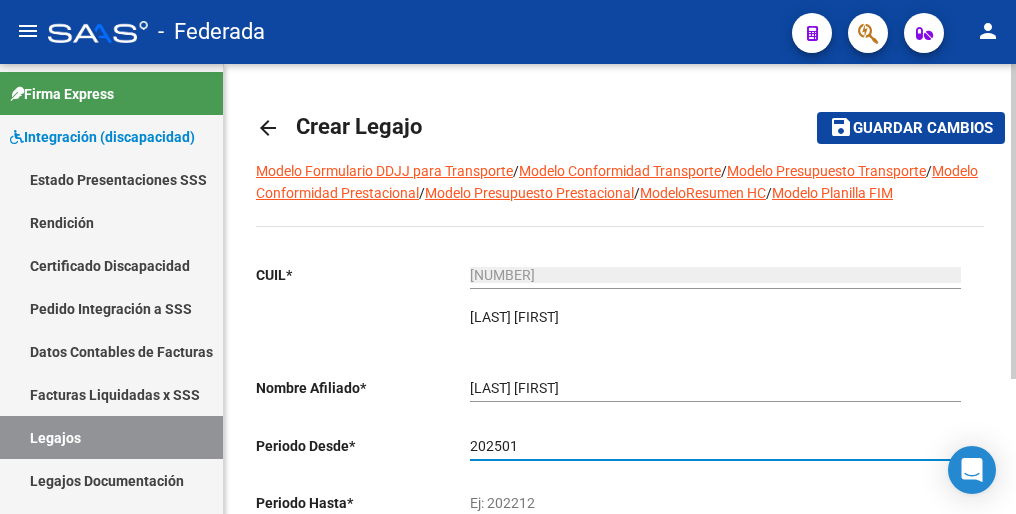 type on "202501" 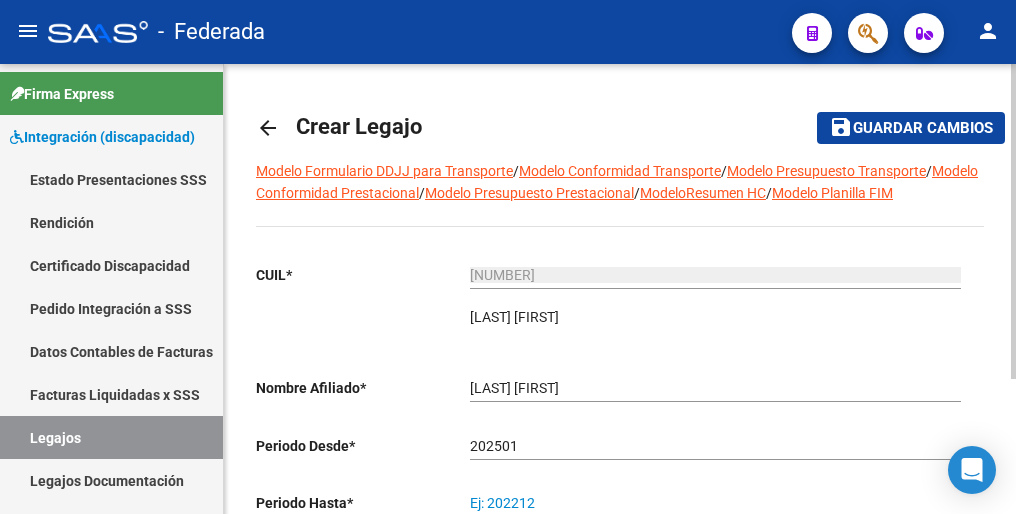 click on "Ej: 202212" at bounding box center [715, 503] 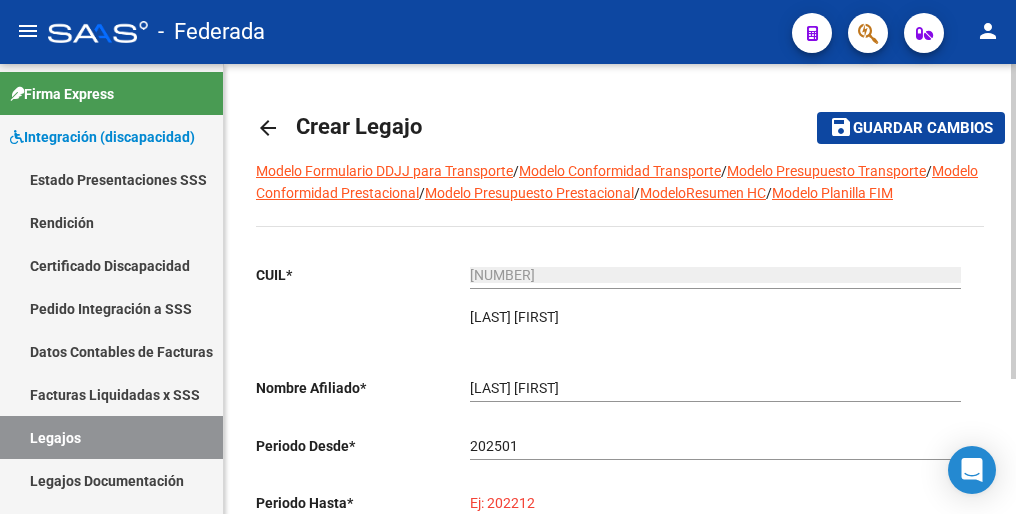 paste on "202512" 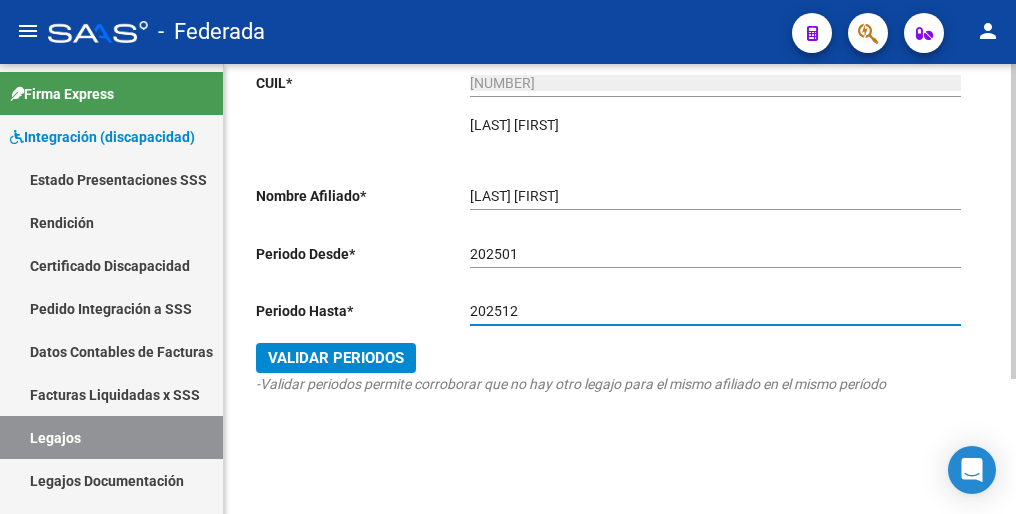 scroll, scrollTop: 192, scrollLeft: 0, axis: vertical 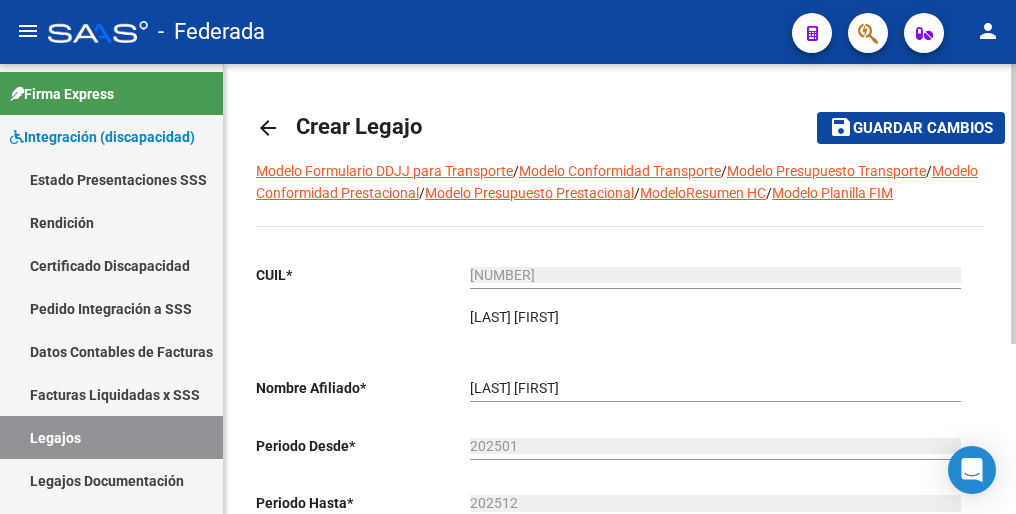 click on "Guardar cambios" 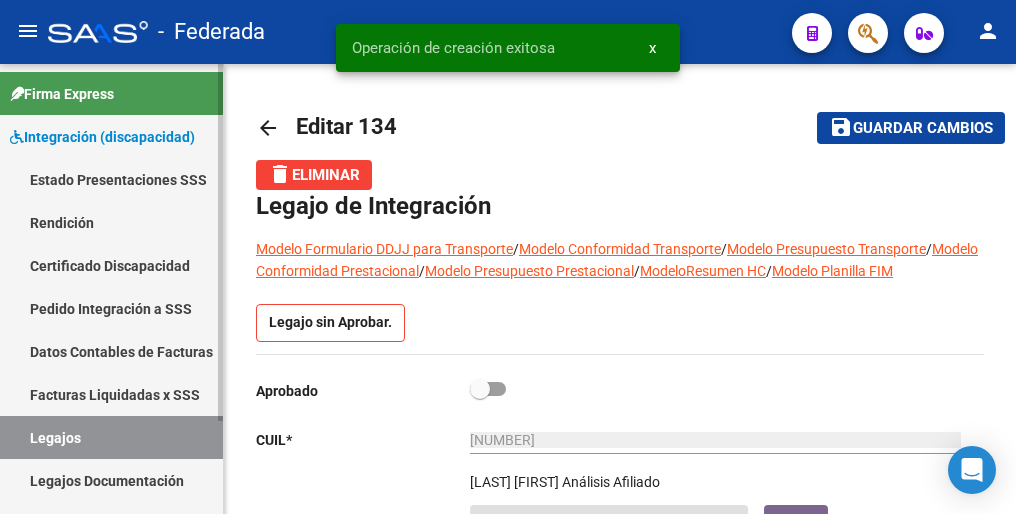 click on "Legajos" at bounding box center [111, 437] 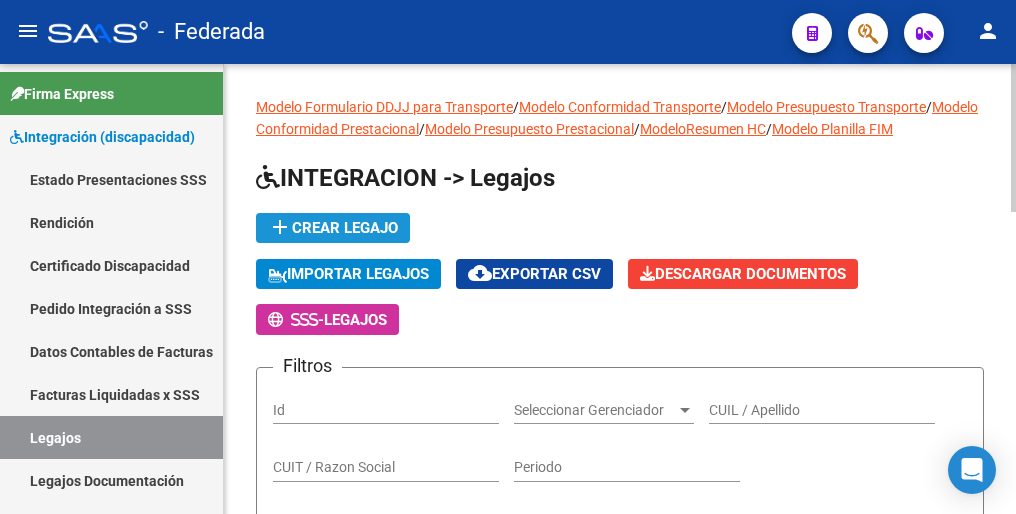 click on "add  Crear Legajo" 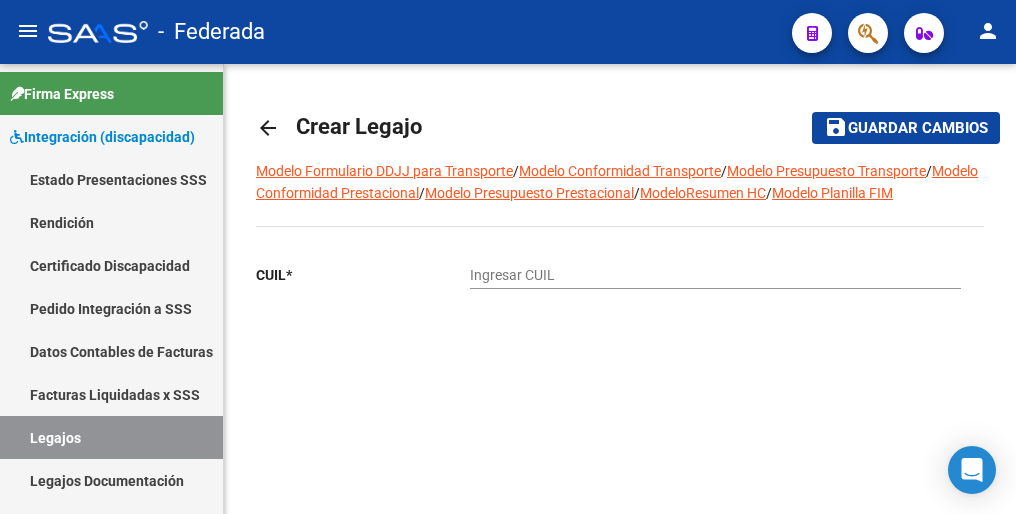 click on "Ingresar CUIL" at bounding box center (715, 275) 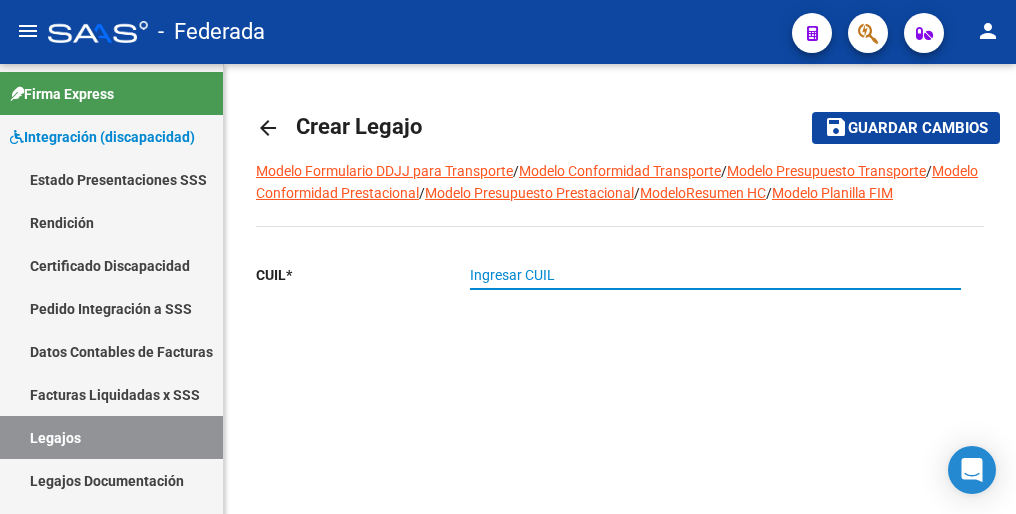 paste on "[NUMBER]" 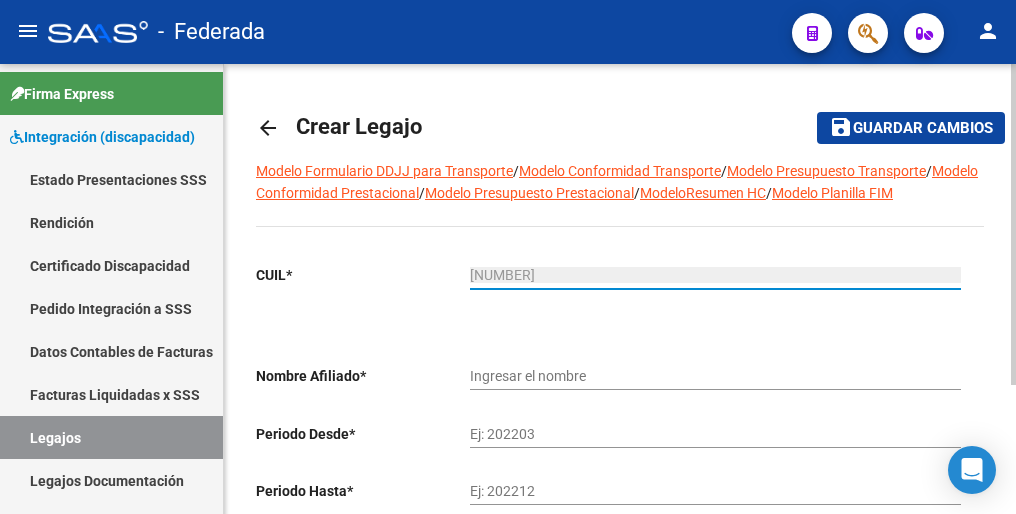 type on "[LAST] [FIRST]" 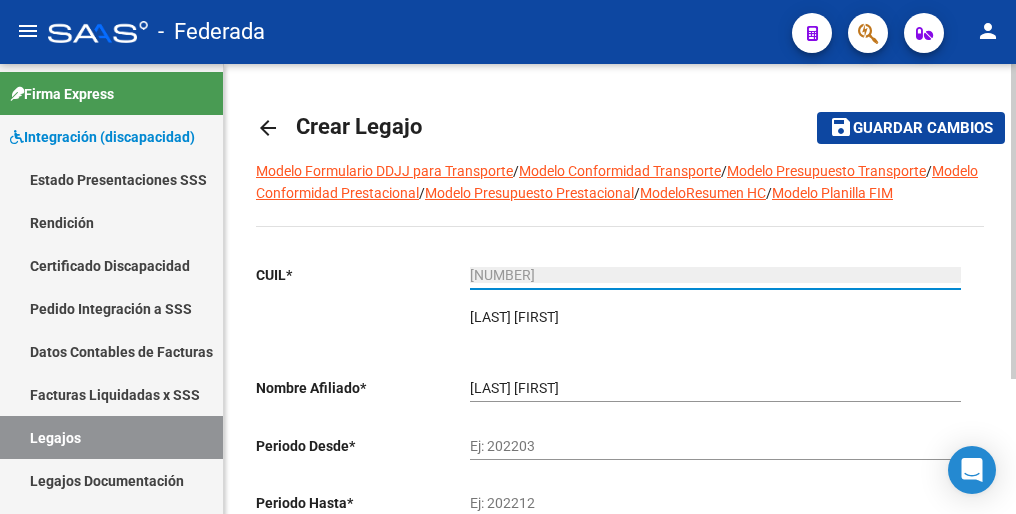 type on "[NUMBER]" 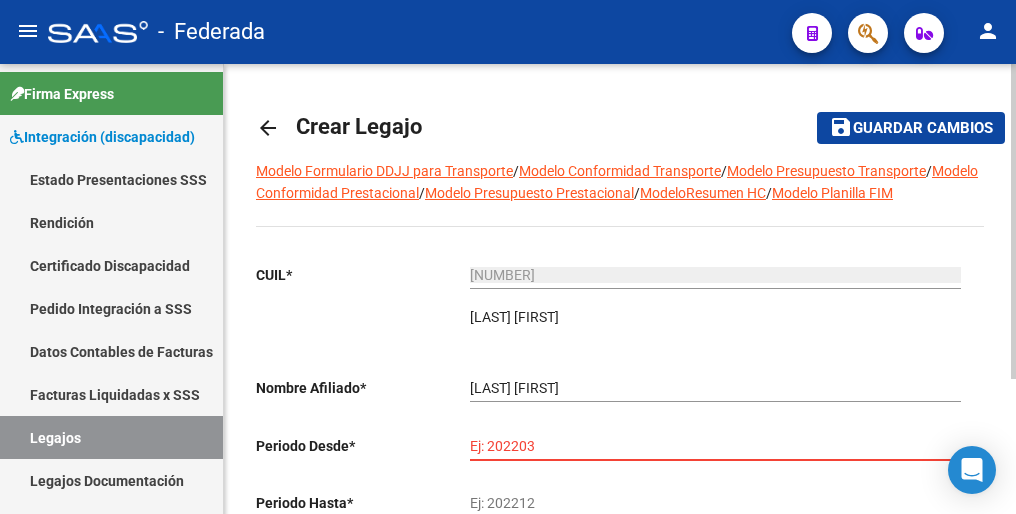 paste on "202501" 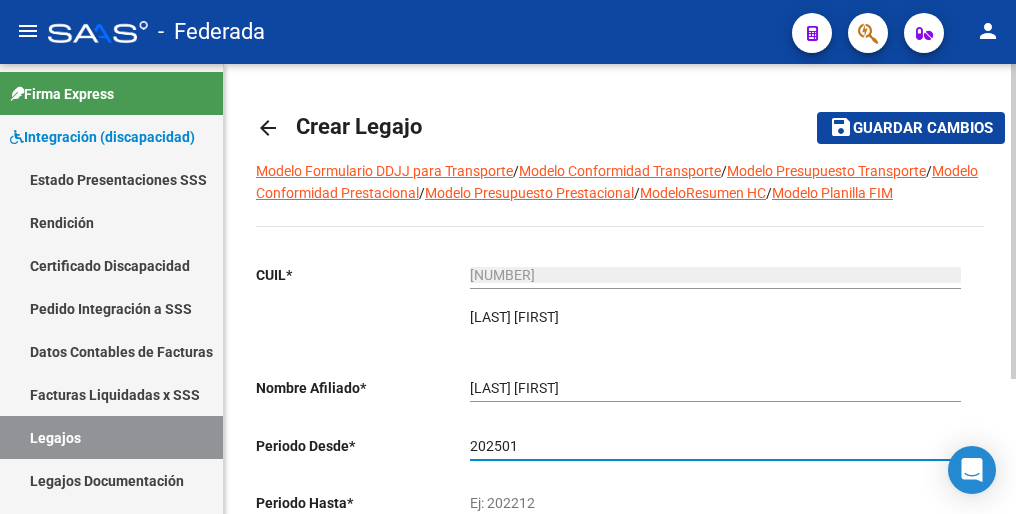 type on "202501" 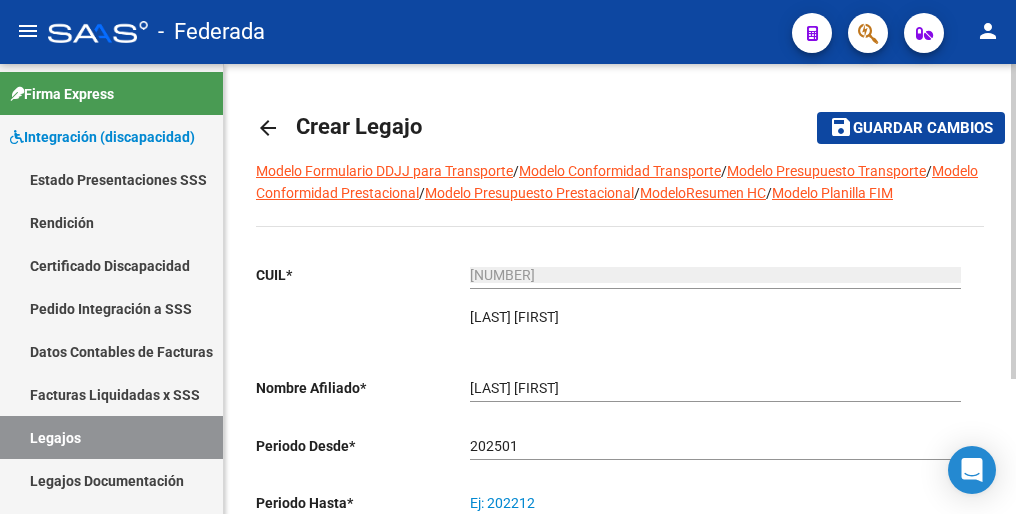 click on "Ej: 202212" at bounding box center [715, 503] 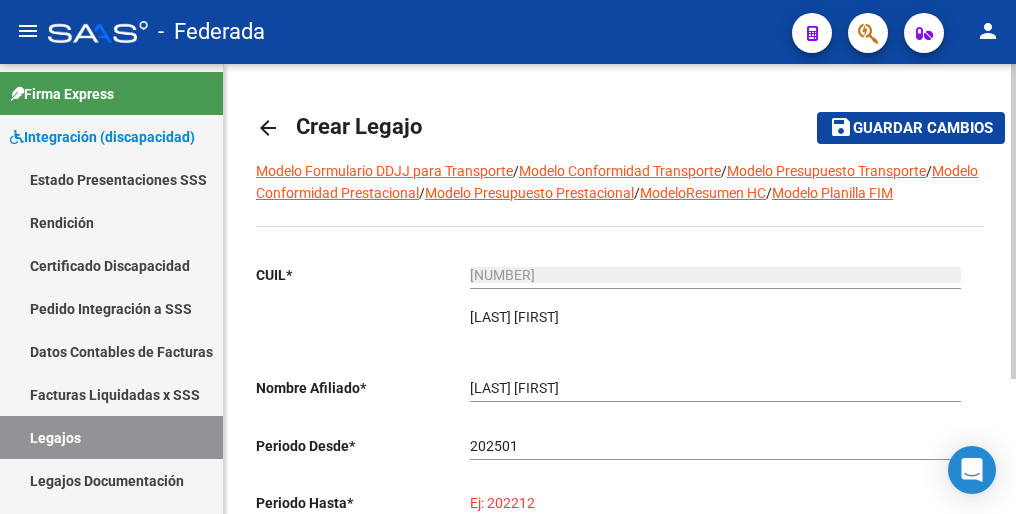 paste on "202512" 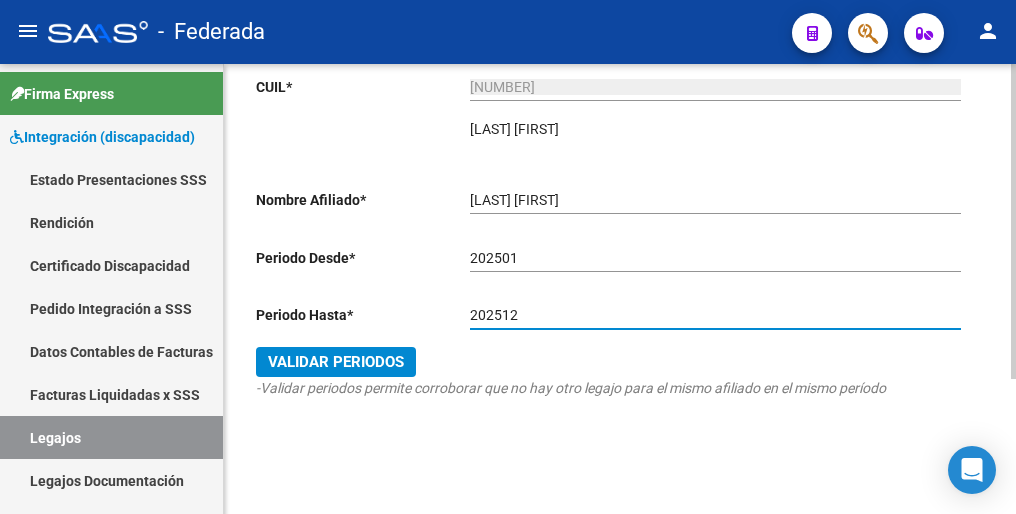 scroll, scrollTop: 192, scrollLeft: 0, axis: vertical 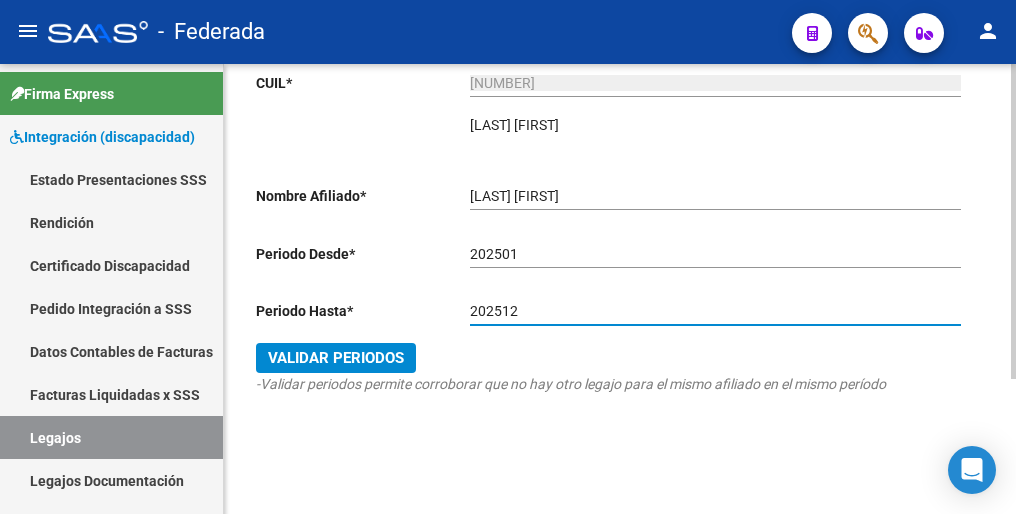 type on "202512" 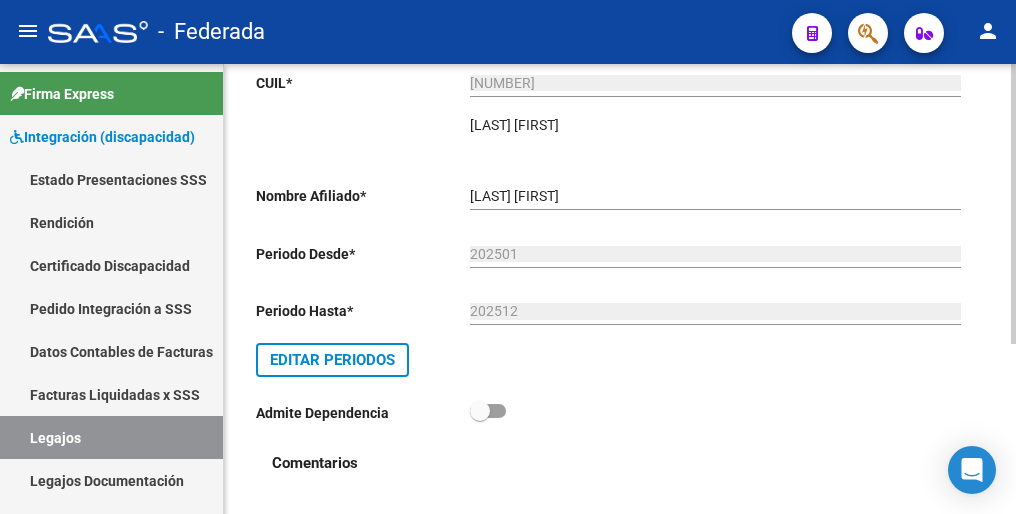scroll, scrollTop: 0, scrollLeft: 0, axis: both 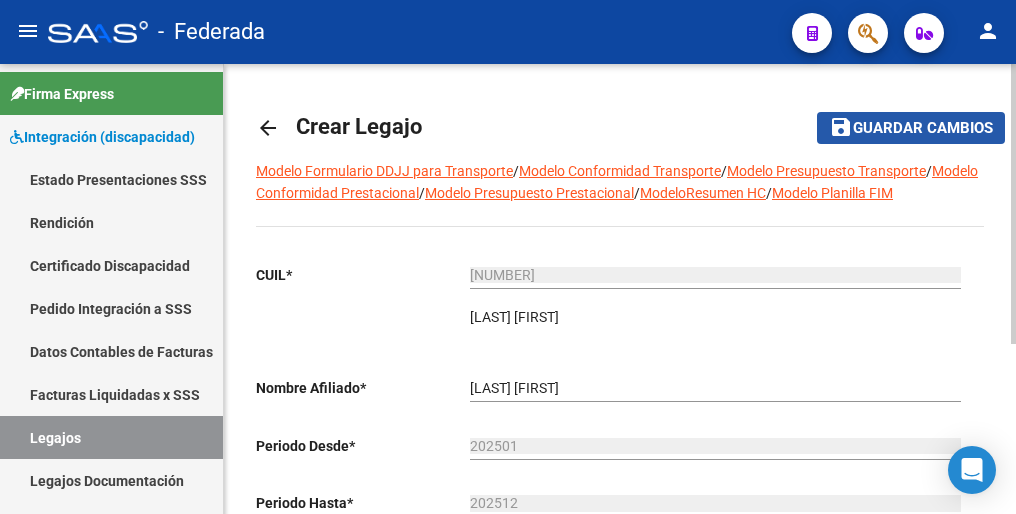 click on "Guardar cambios" 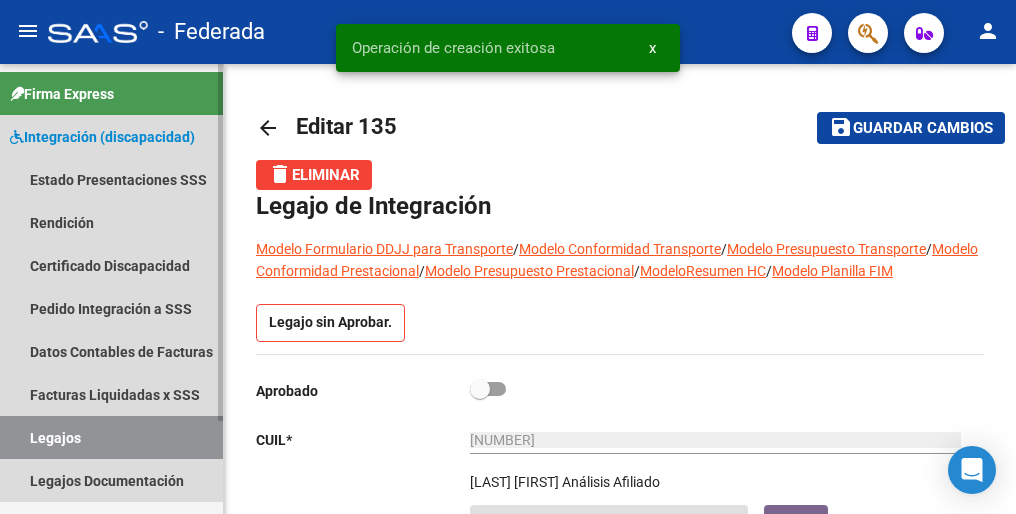click on "Legajos" at bounding box center [111, 437] 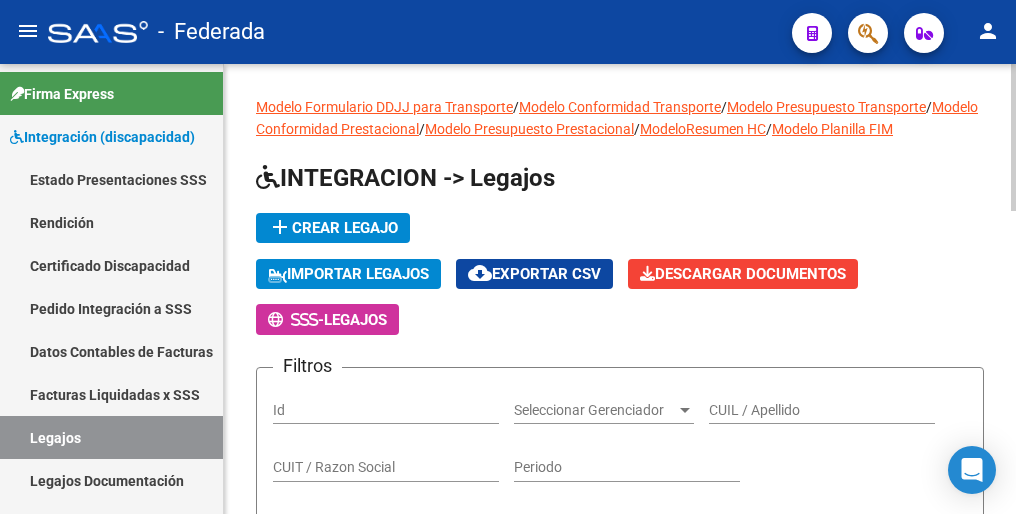click on "add  Crear Legajo" 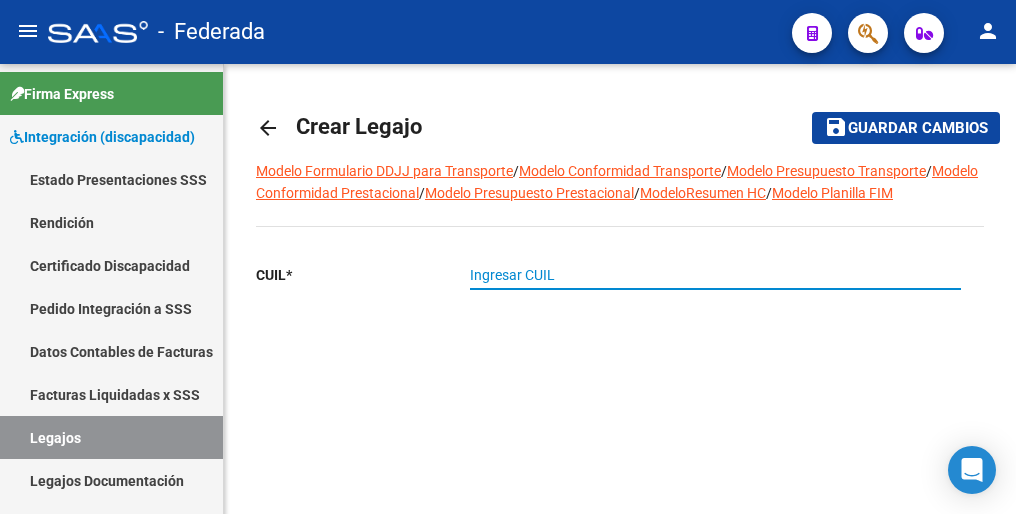 click on "Ingresar CUIL" at bounding box center [715, 275] 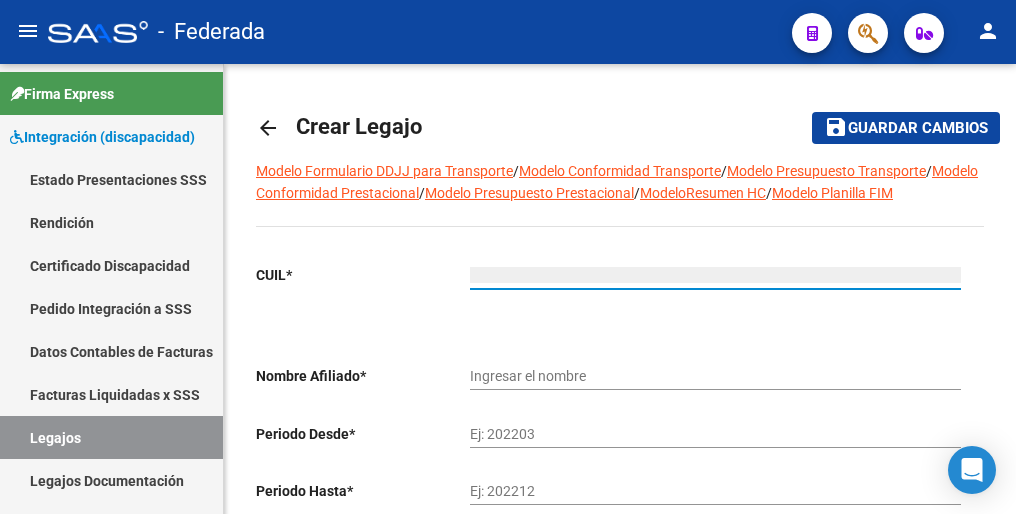 type on "[NUMBER]" 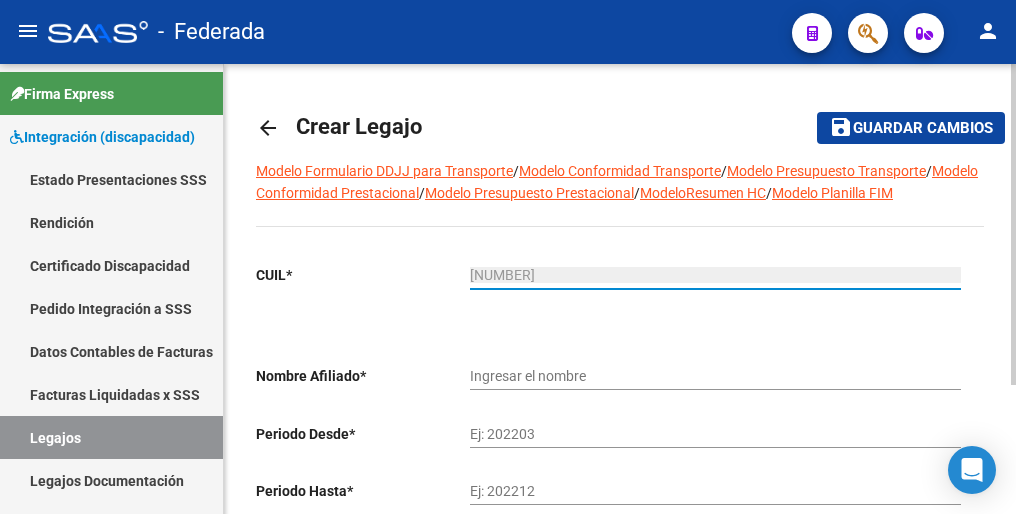 type on "[LAST] [FIRST] [MIDDLE]" 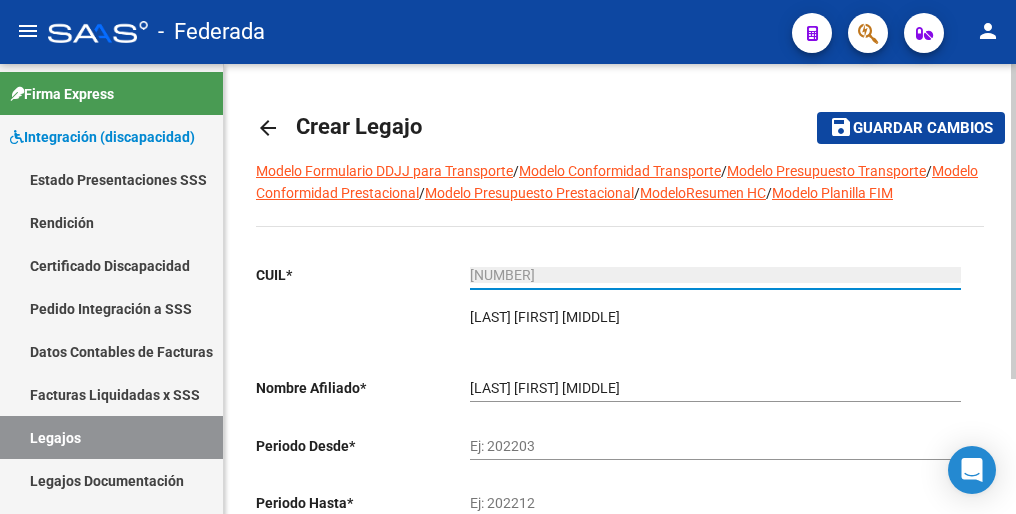 type on "[NUMBER]" 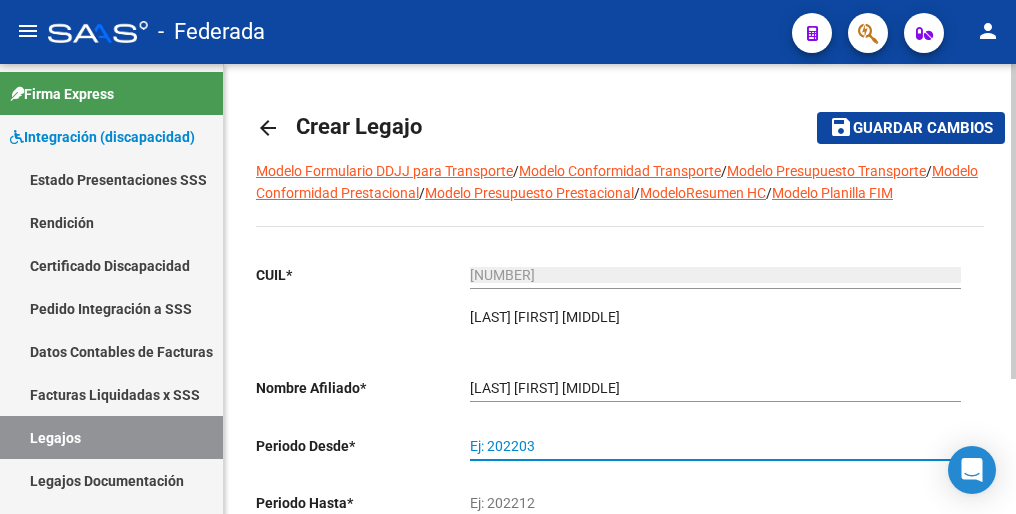 click on "Ej: 202203" at bounding box center [715, 446] 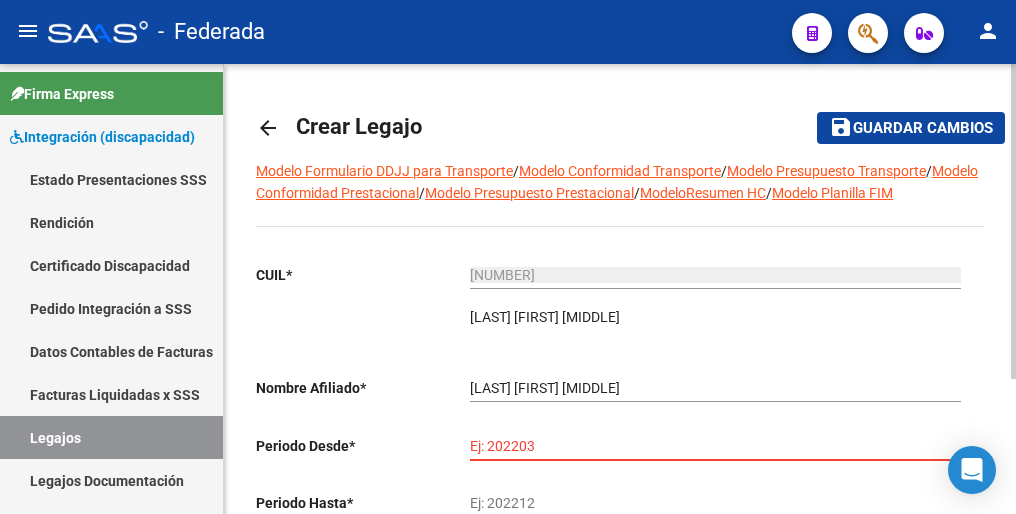paste on "202501" 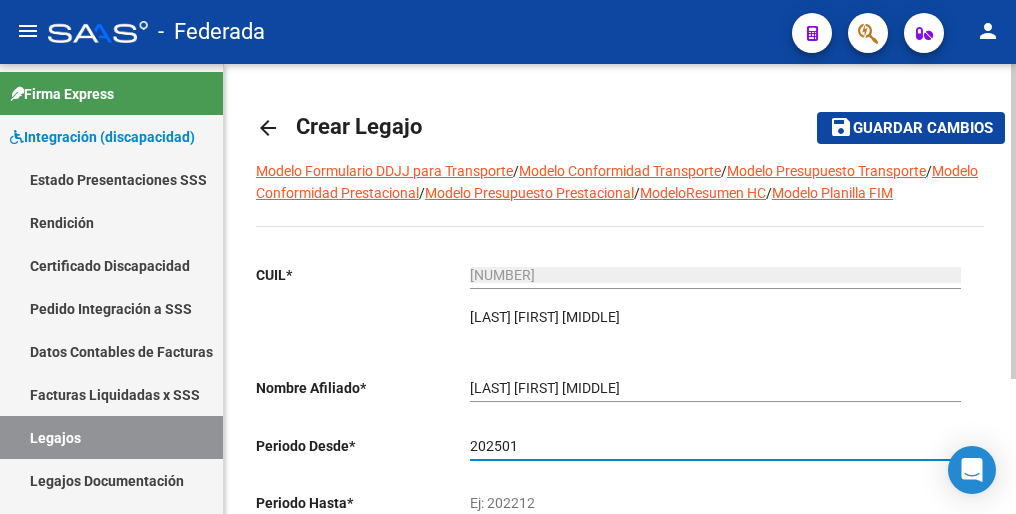 type on "202501" 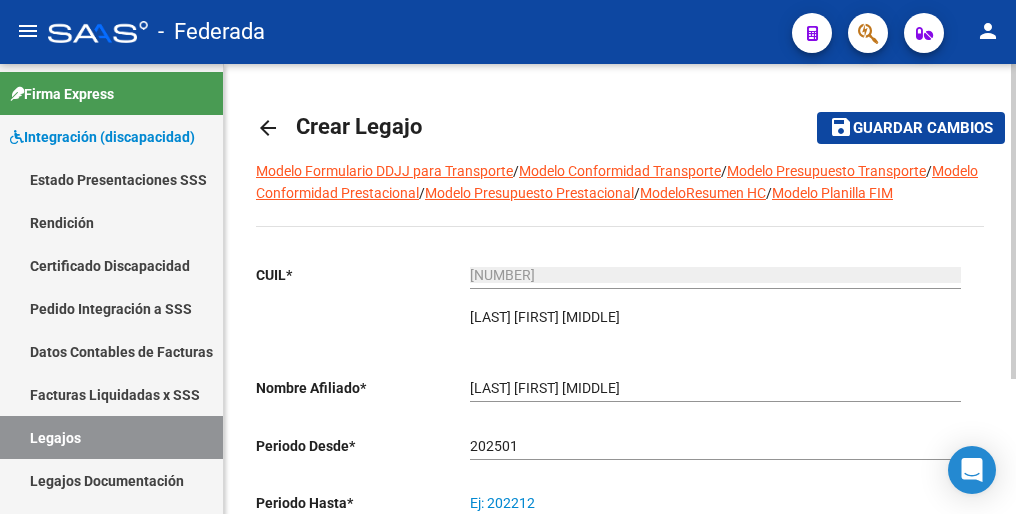 click on "Ej: 202212" at bounding box center [715, 503] 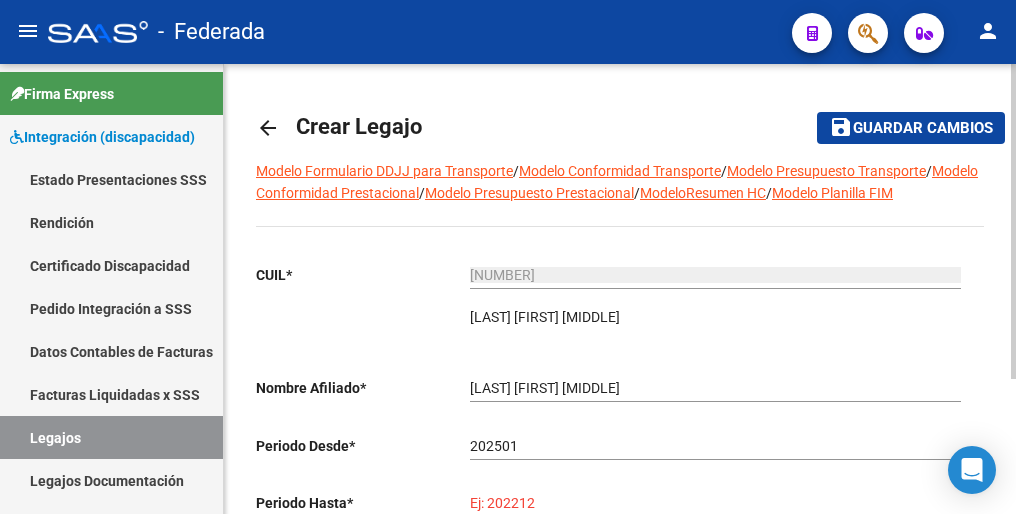 paste on "202512" 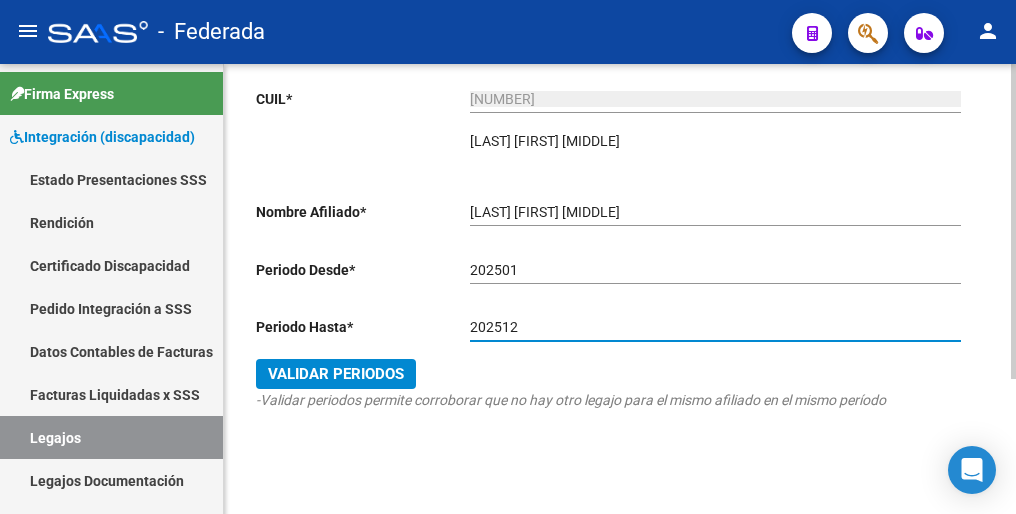 scroll, scrollTop: 192, scrollLeft: 0, axis: vertical 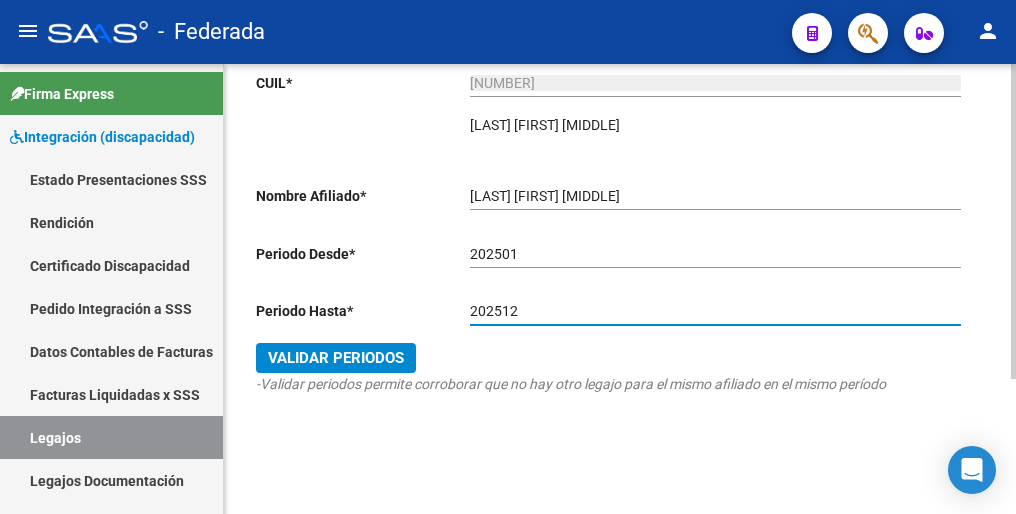 type on "202512" 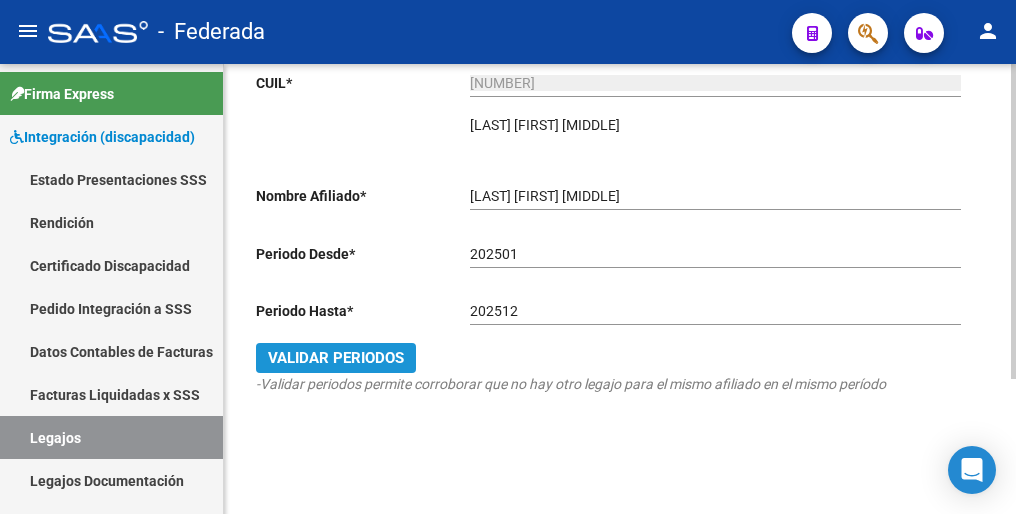 click on "Validar Periodos" 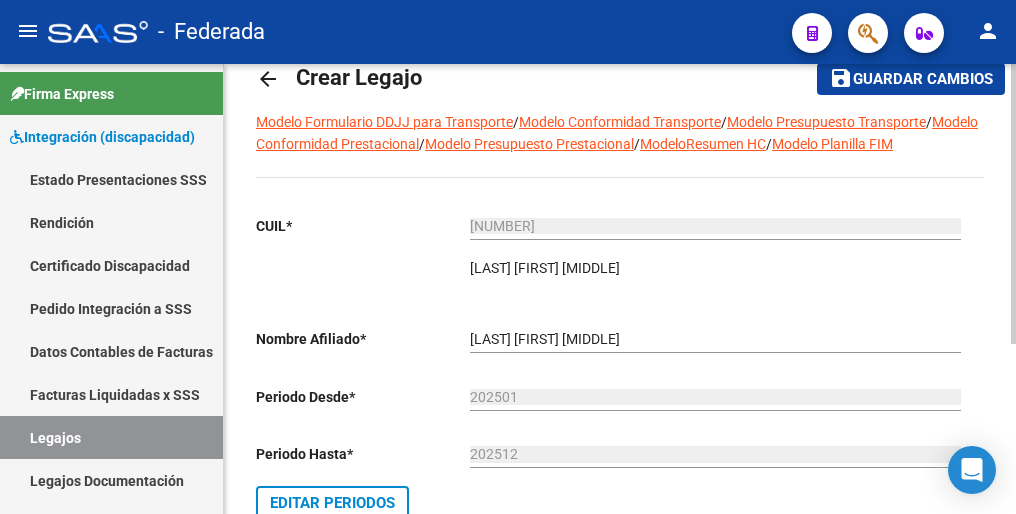 scroll, scrollTop: 0, scrollLeft: 0, axis: both 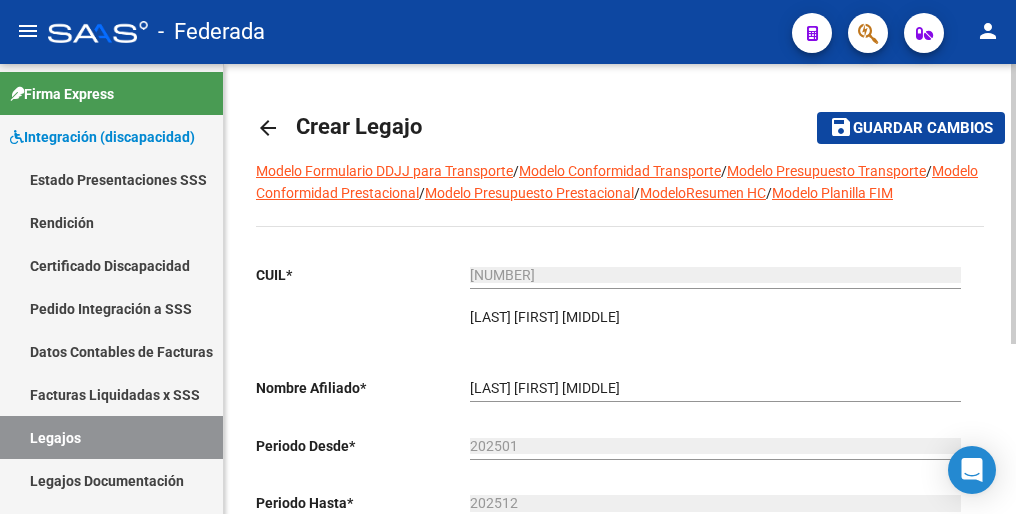 click on "Guardar cambios" 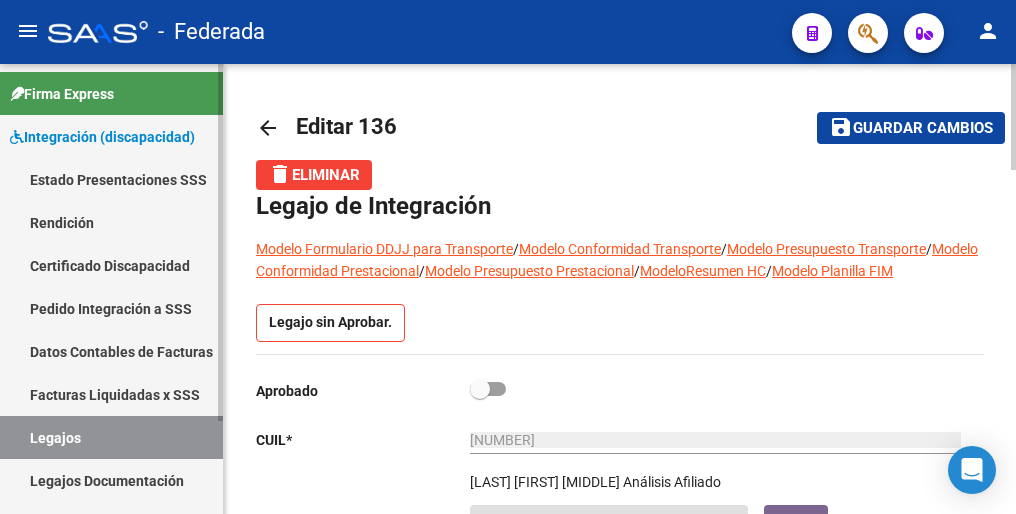 drag, startPoint x: 99, startPoint y: 440, endPoint x: 201, endPoint y: 367, distance: 125.43126 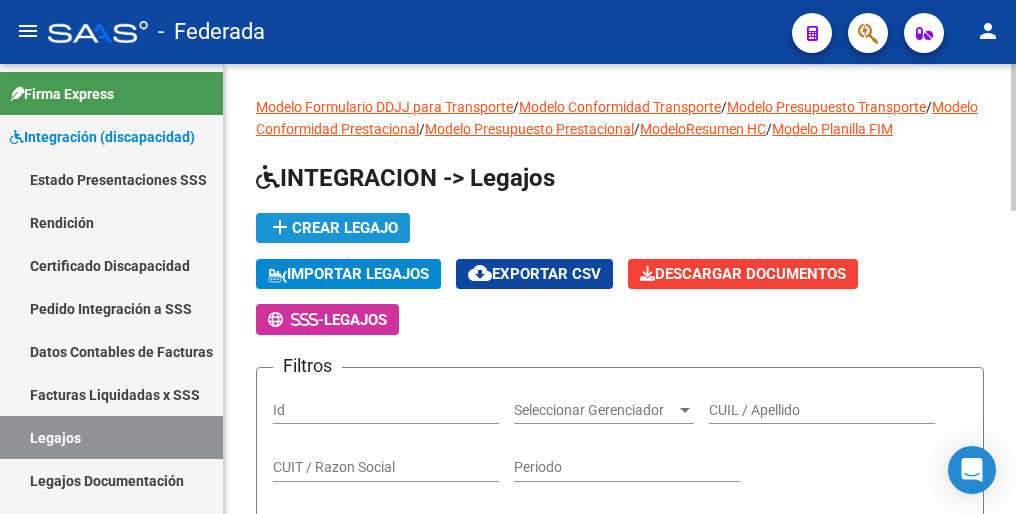 click on "add  Crear Legajo" 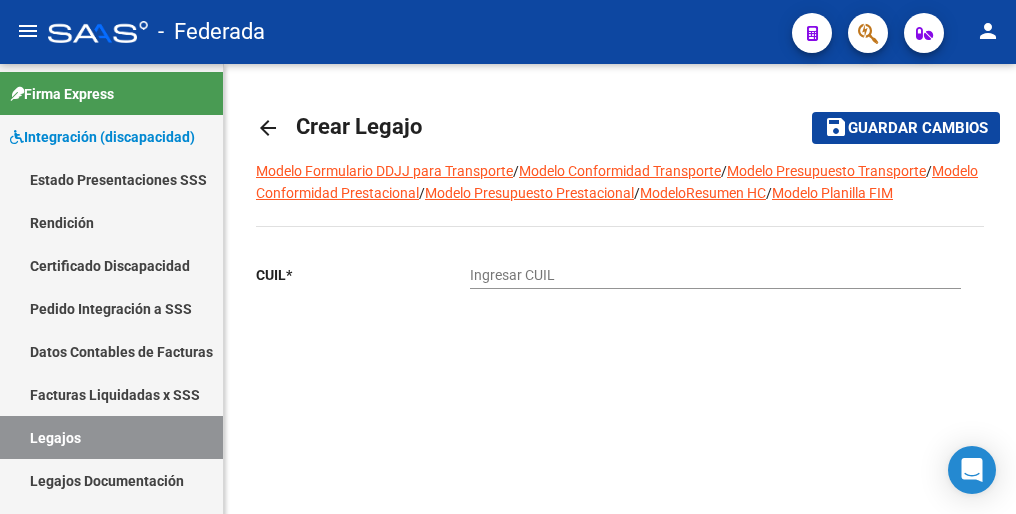 click on "Ingresar CUIL" at bounding box center (715, 275) 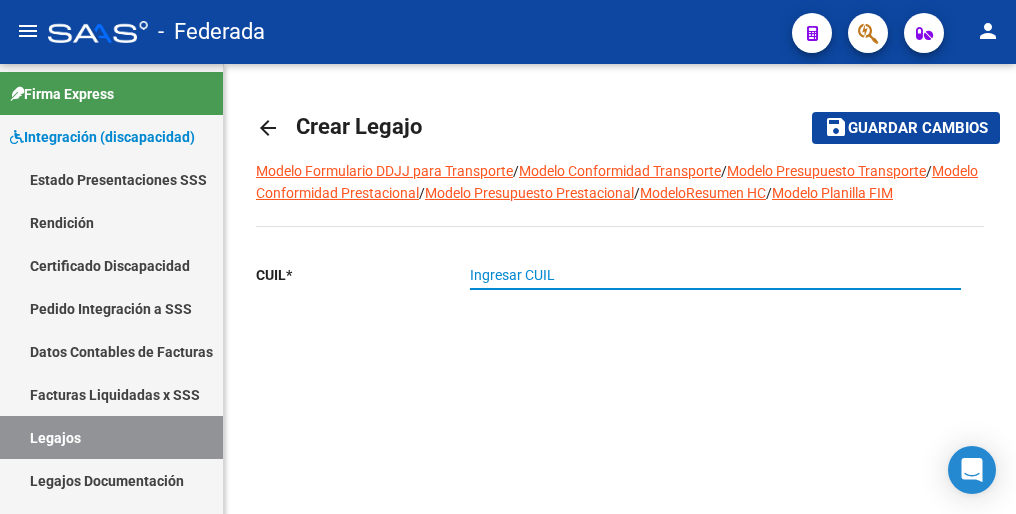 paste on "[NUMBER]" 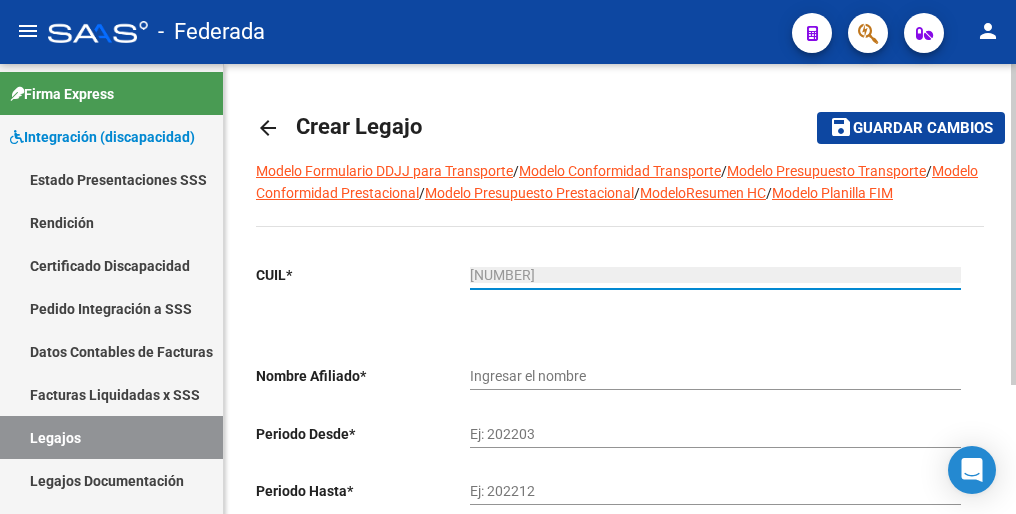 type on "[LAST] [FIRST] [MIDDLE]" 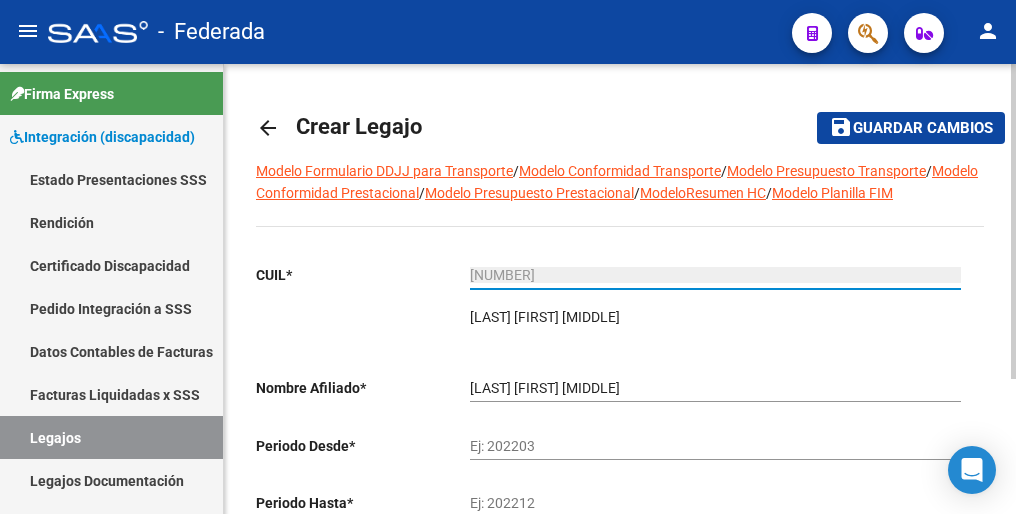 type on "[NUMBER]" 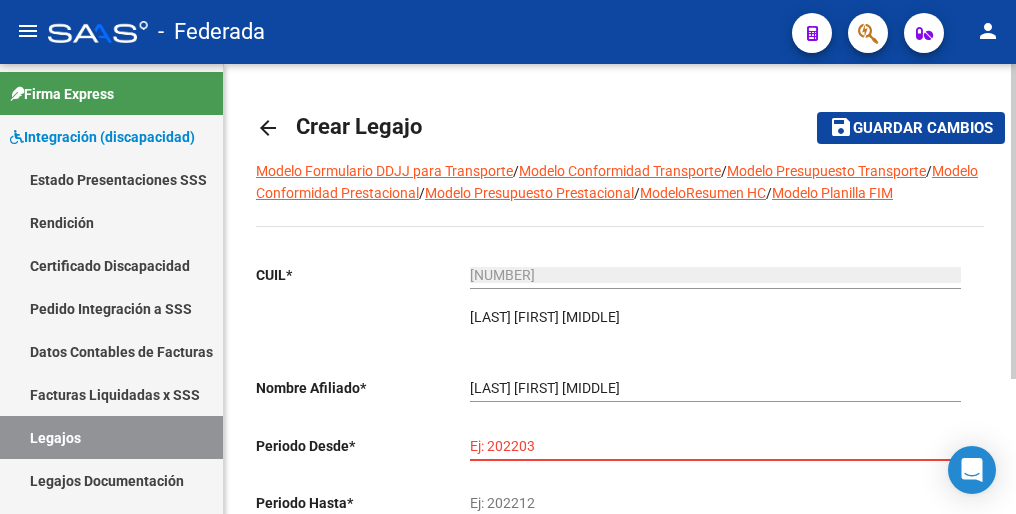 paste on "202501" 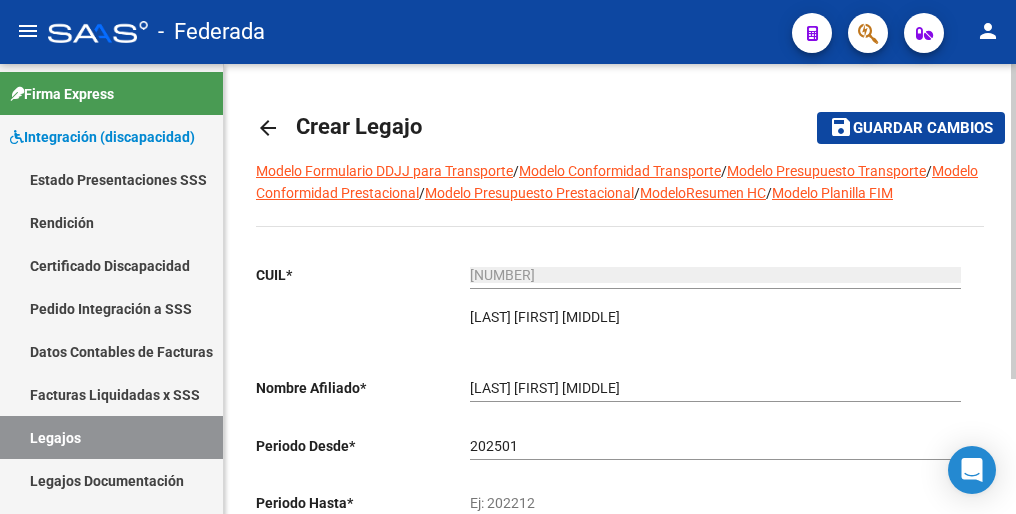 click on "Ej: 202212" 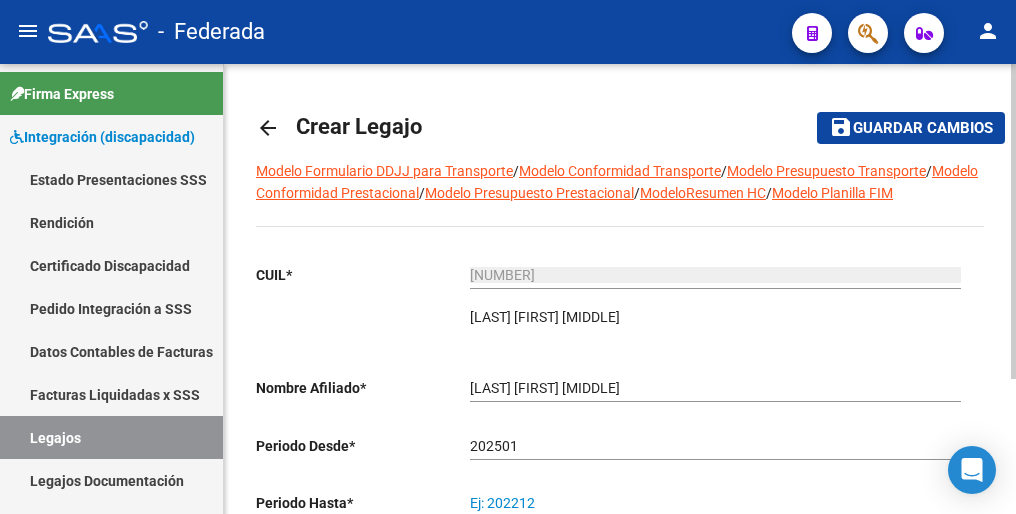 click on "Ej: 202212" at bounding box center [715, 503] 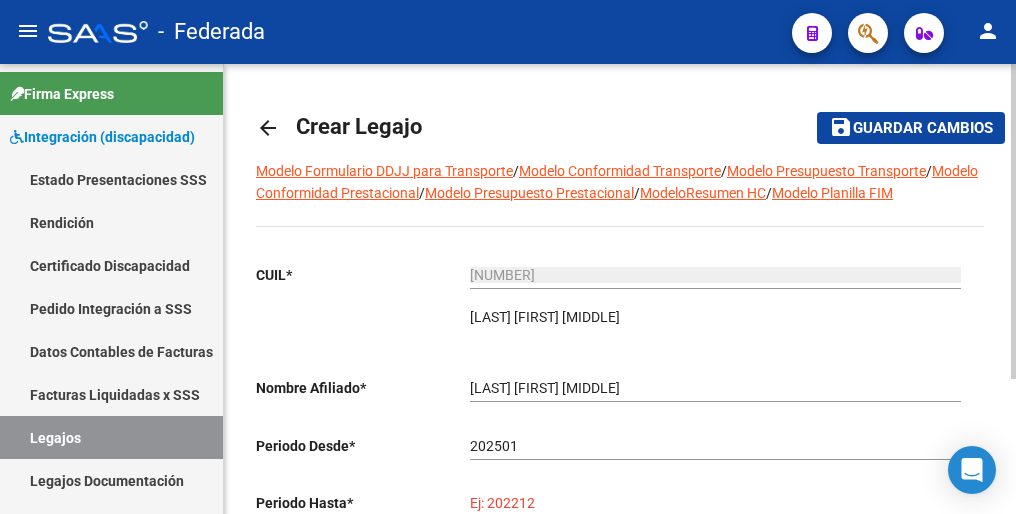 paste on "202512" 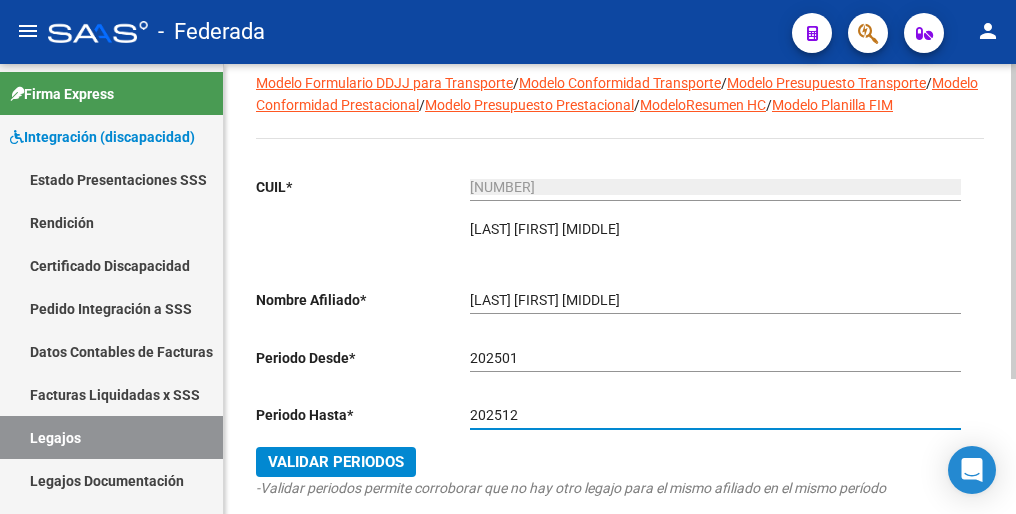 scroll, scrollTop: 192, scrollLeft: 0, axis: vertical 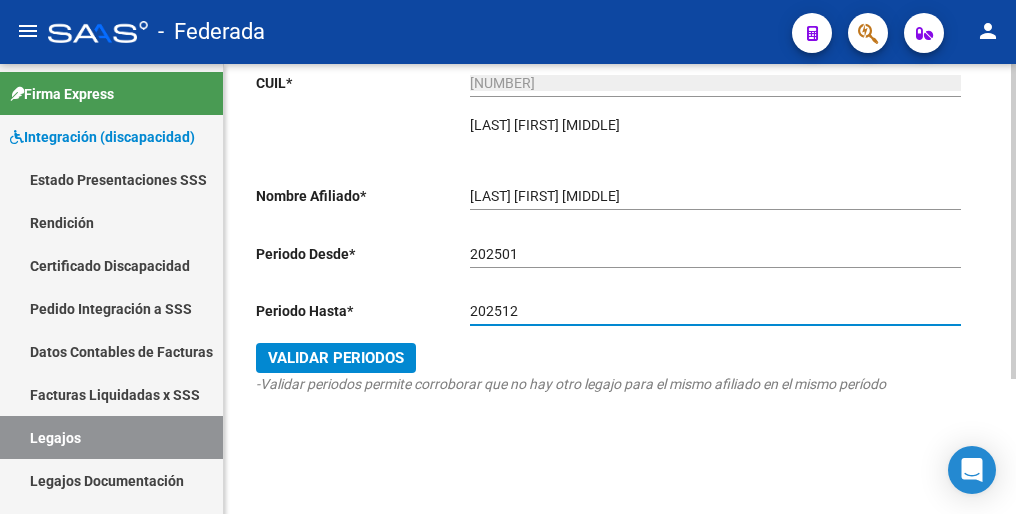 type on "202512" 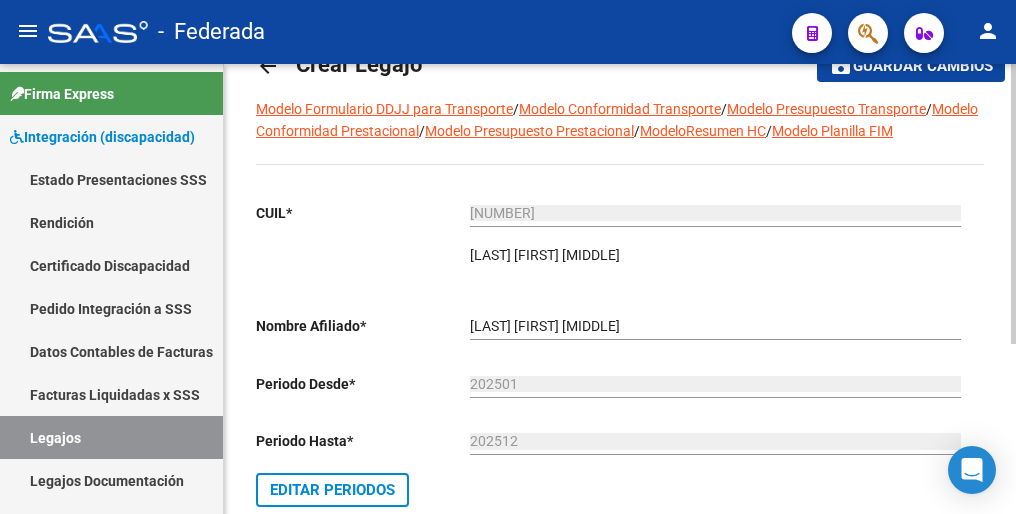 scroll, scrollTop: 0, scrollLeft: 0, axis: both 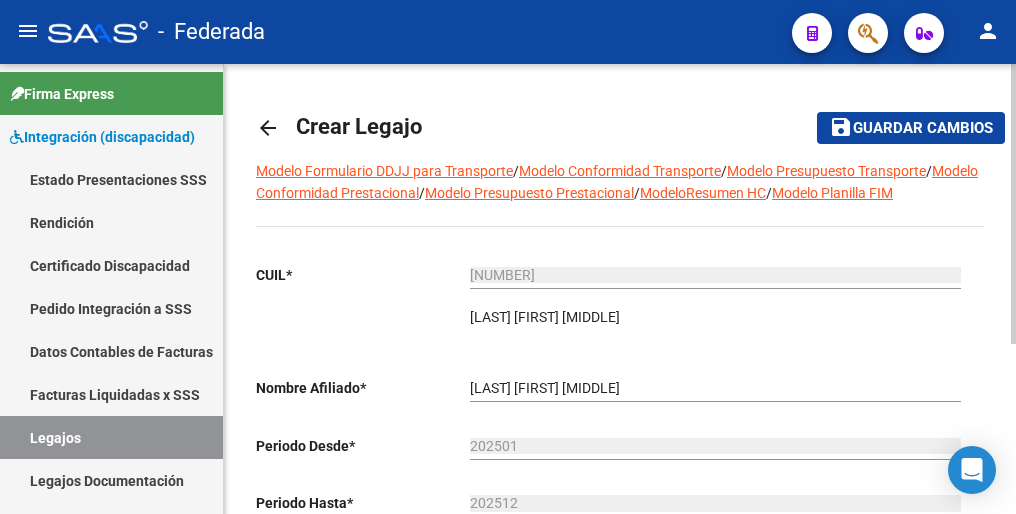 click on "Guardar cambios" 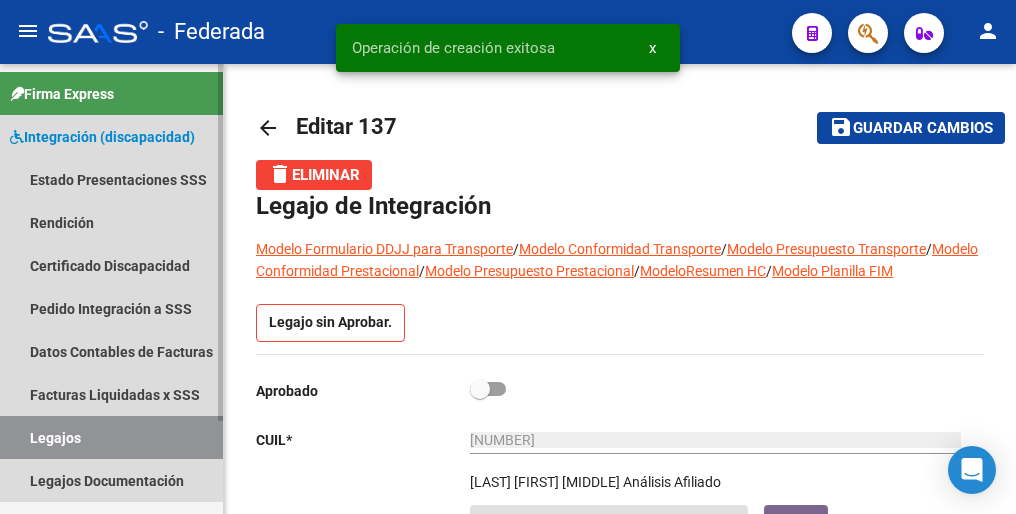 click on "Legajos" at bounding box center [111, 437] 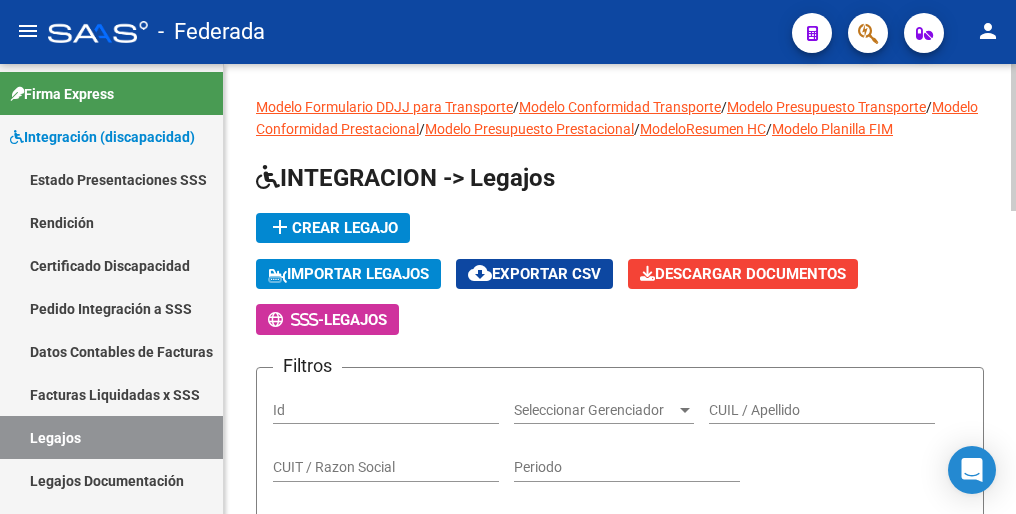 click on "add  Crear Legajo" 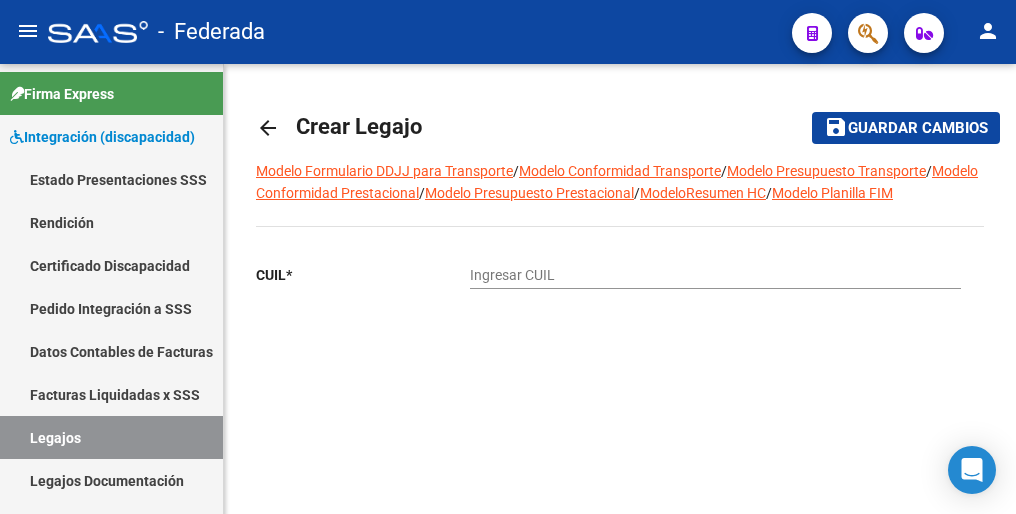click on "Ingresar CUIL" at bounding box center [715, 275] 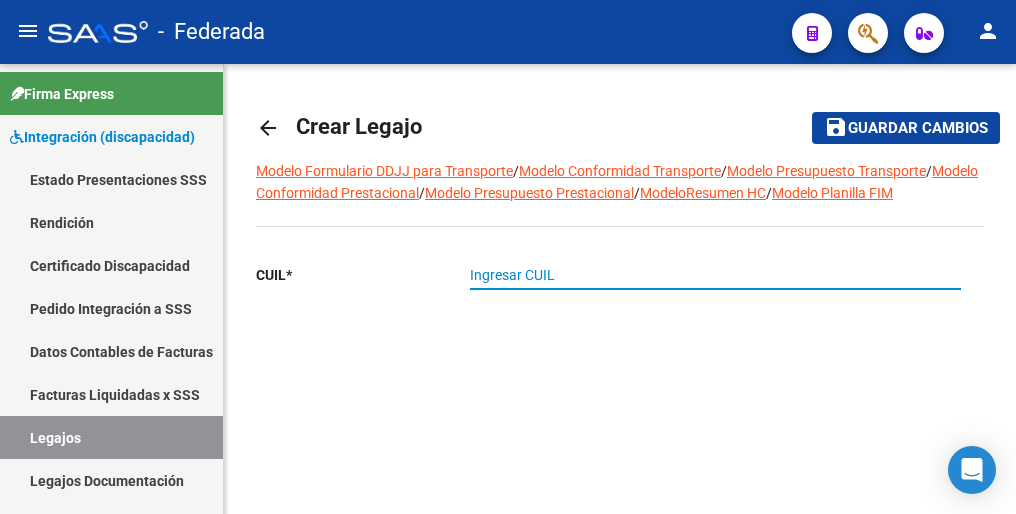 paste on "[NUMBER]" 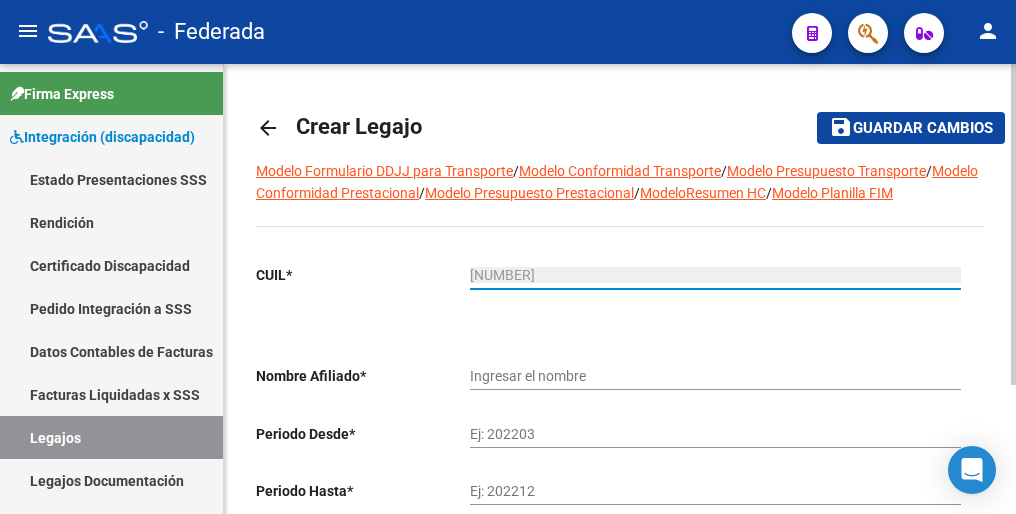 type on "[NUMBER]" 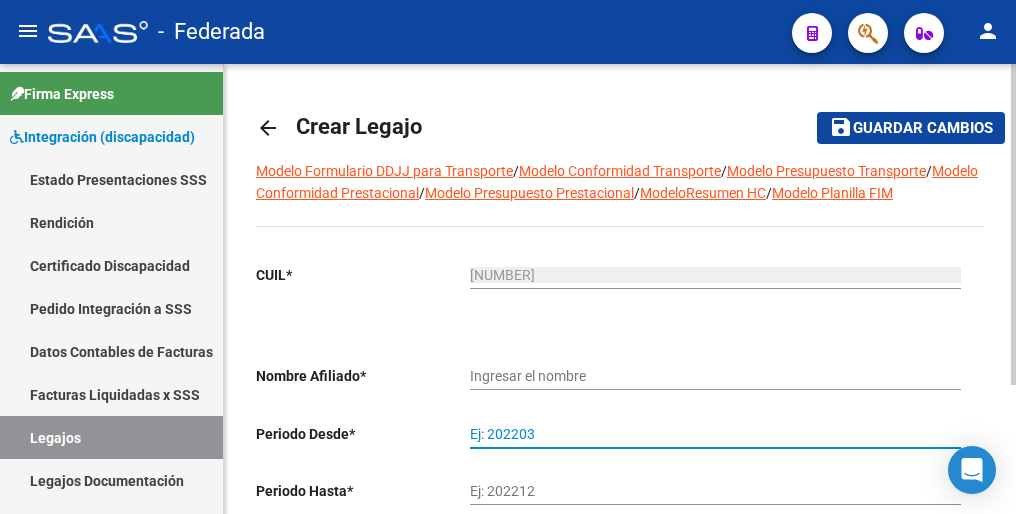 type on "[LAST] [FIRST]" 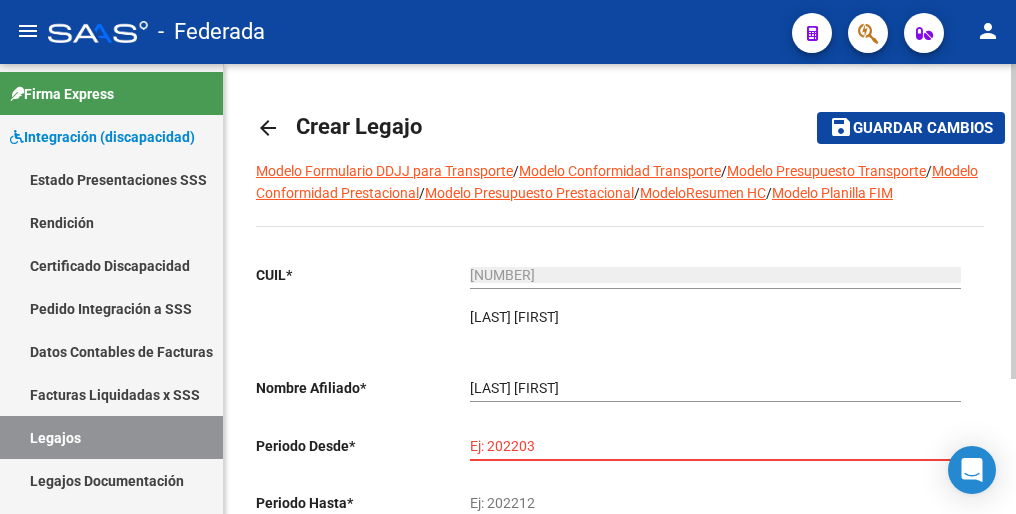 paste on "202501" 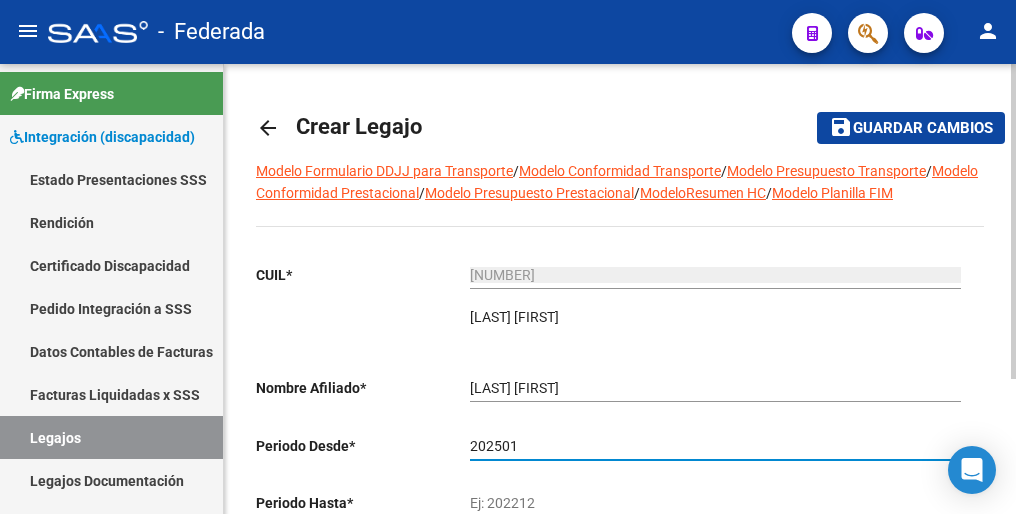 type on "202501" 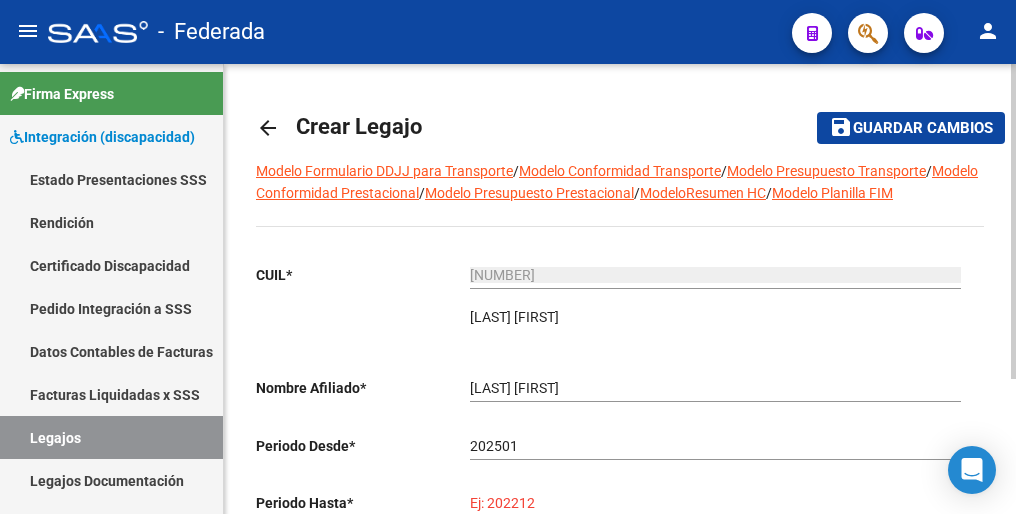 paste on "202512" 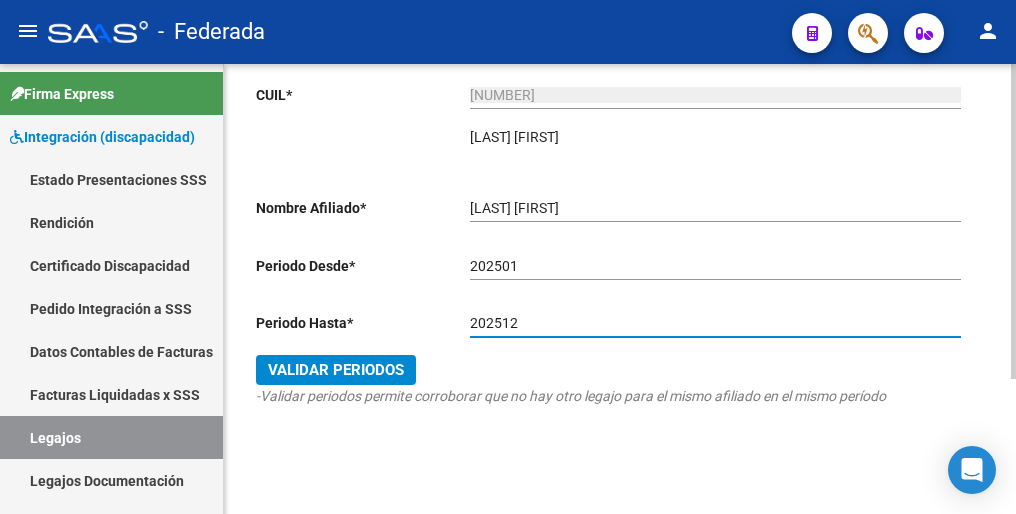 scroll, scrollTop: 192, scrollLeft: 0, axis: vertical 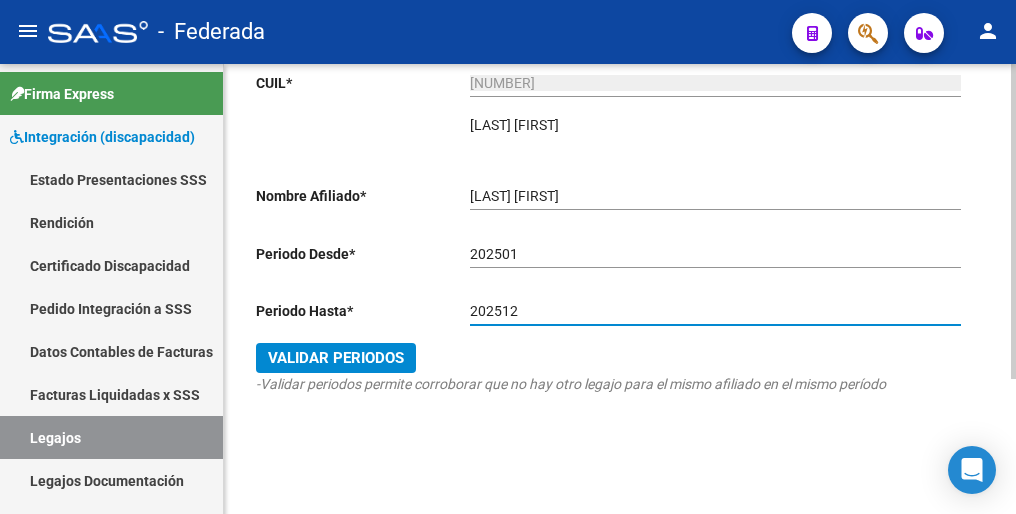 type on "202512" 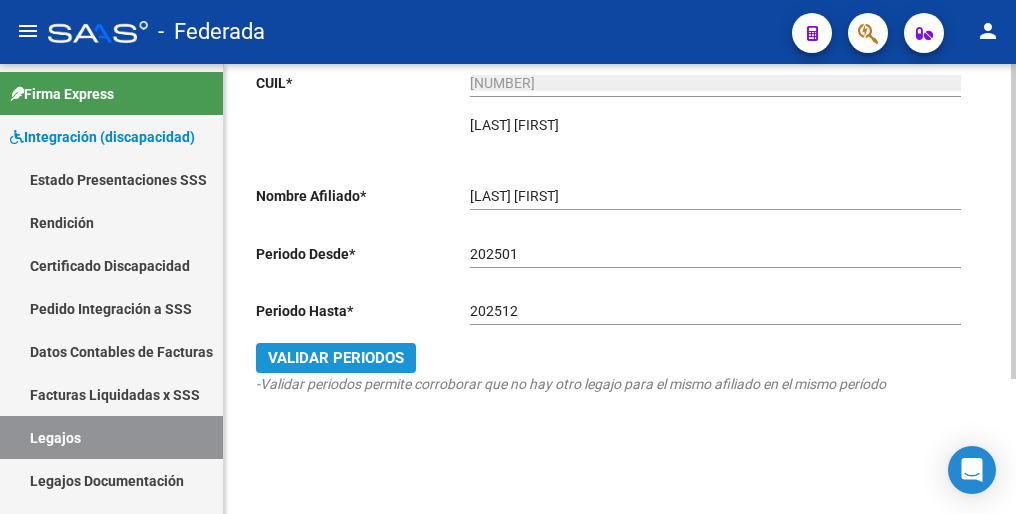 click on "Validar Periodos" 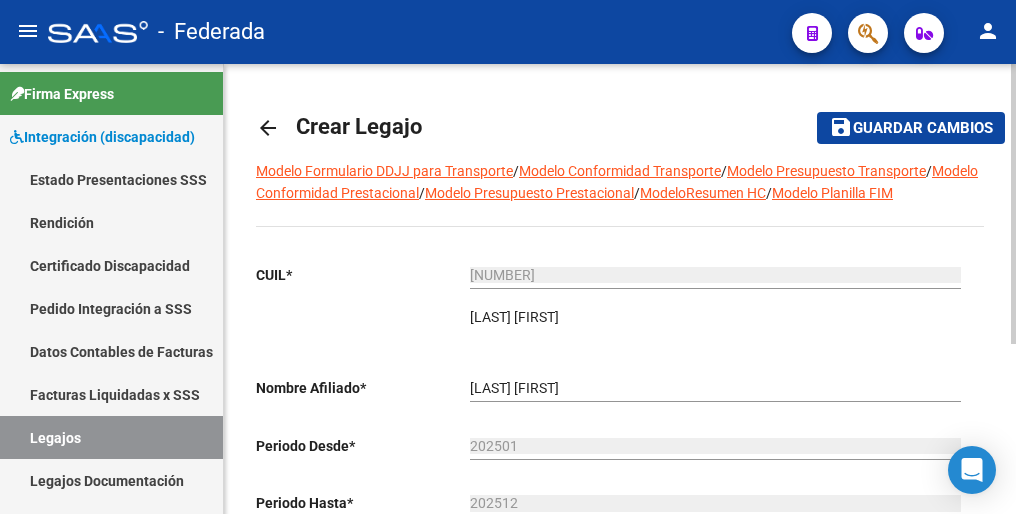 scroll, scrollTop: 0, scrollLeft: 0, axis: both 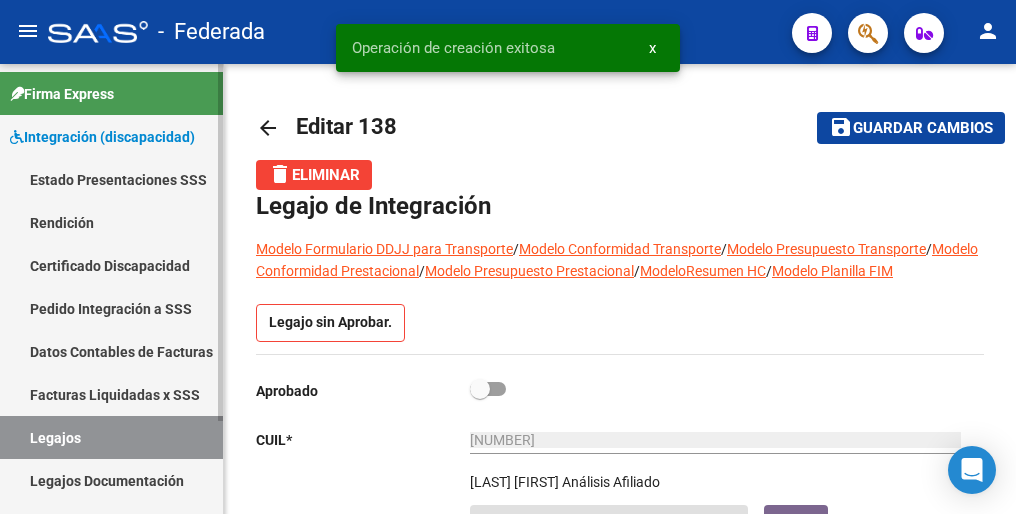 click on "Legajos" at bounding box center [111, 437] 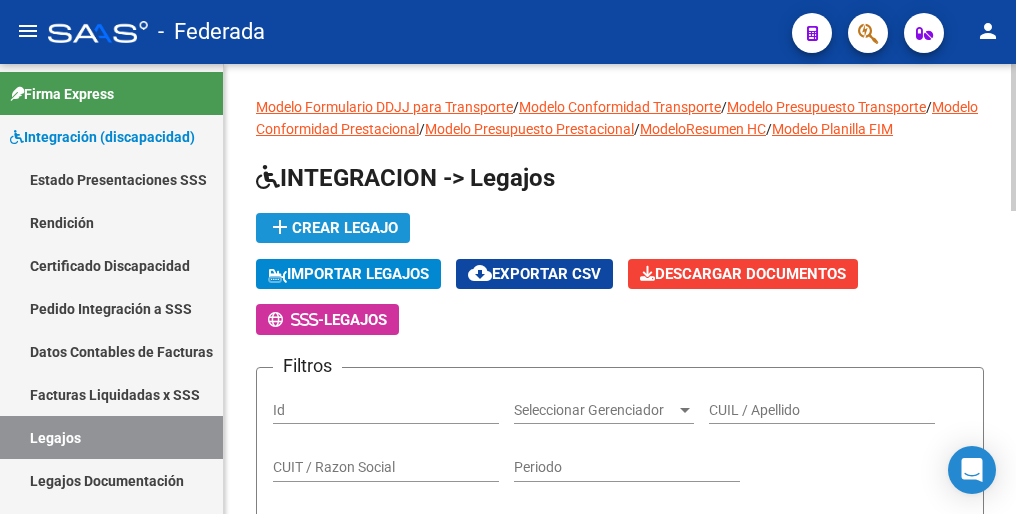 click on "add  Crear Legajo" 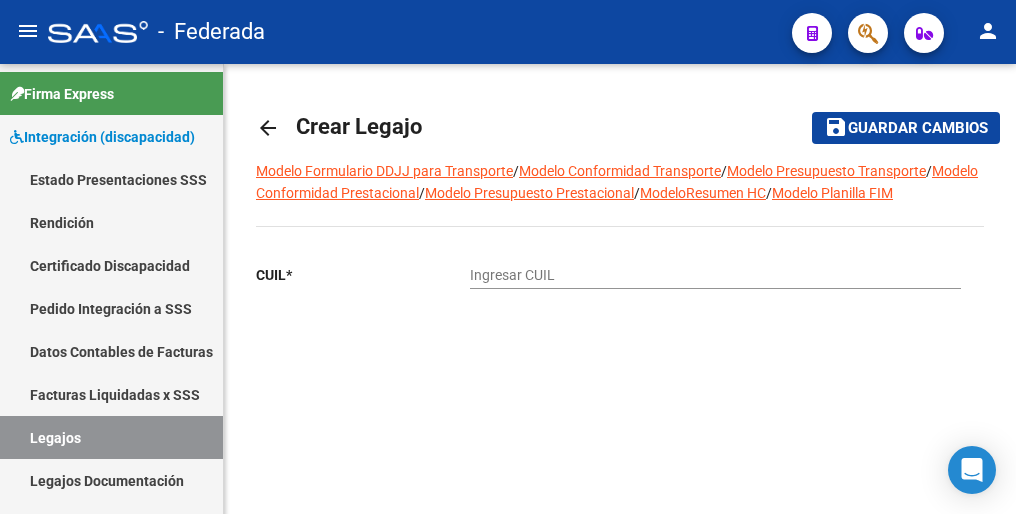 click on "Ingresar CUIL" at bounding box center [715, 275] 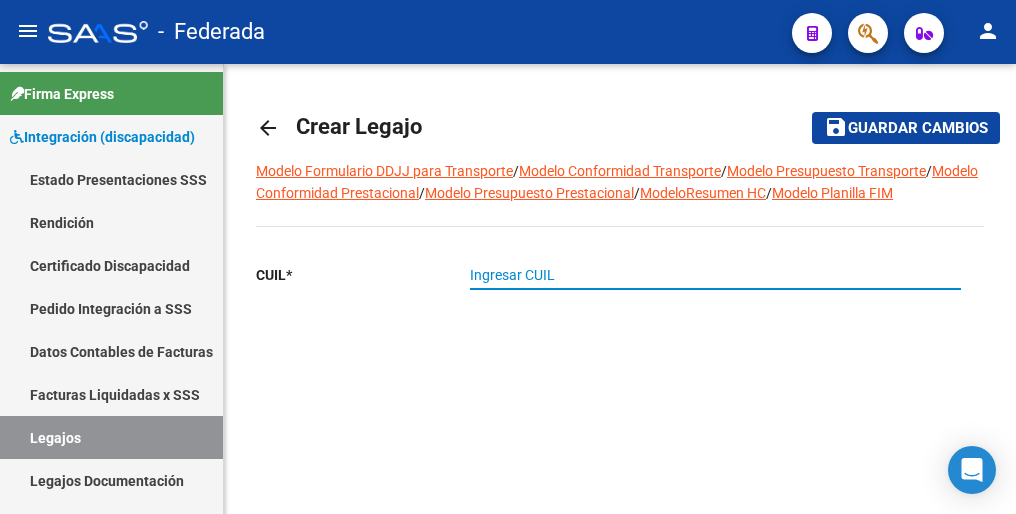 paste on "[NUMBER]" 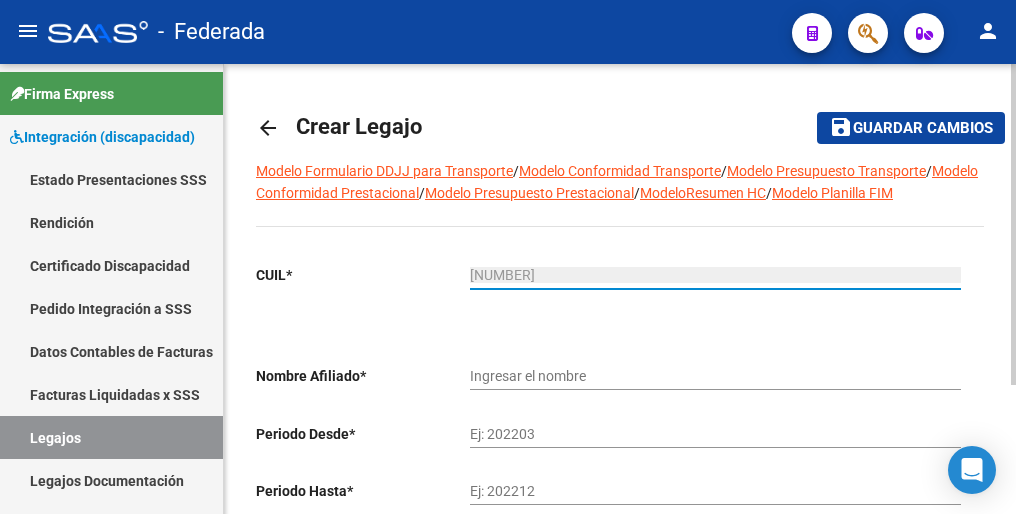 type on "[NUMBER]" 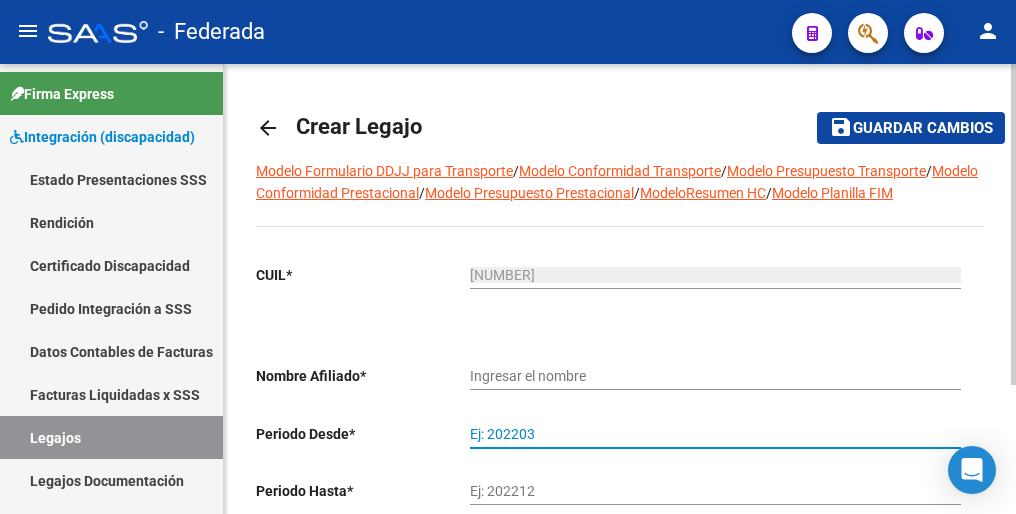 type on "[LAST] [FIRST] [MIDDLE]" 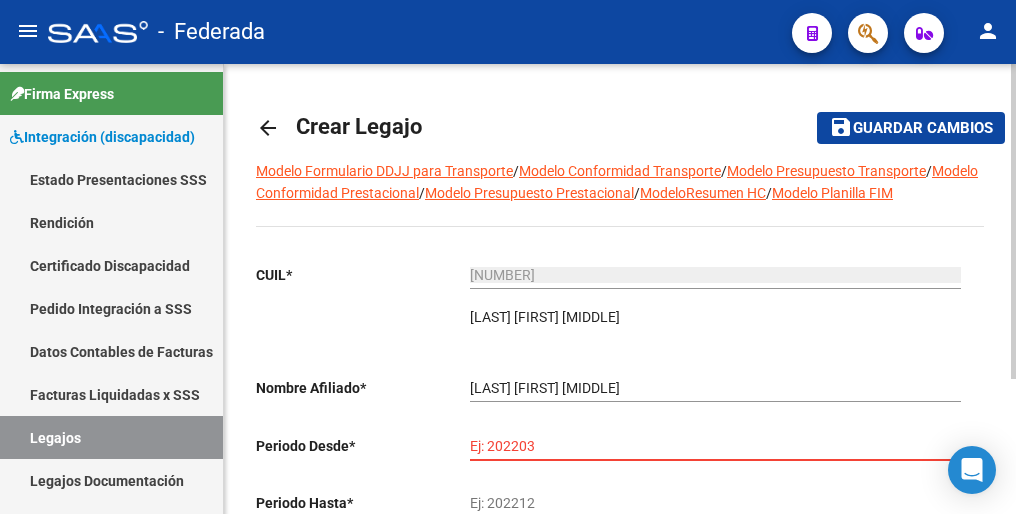 paste on "202503" 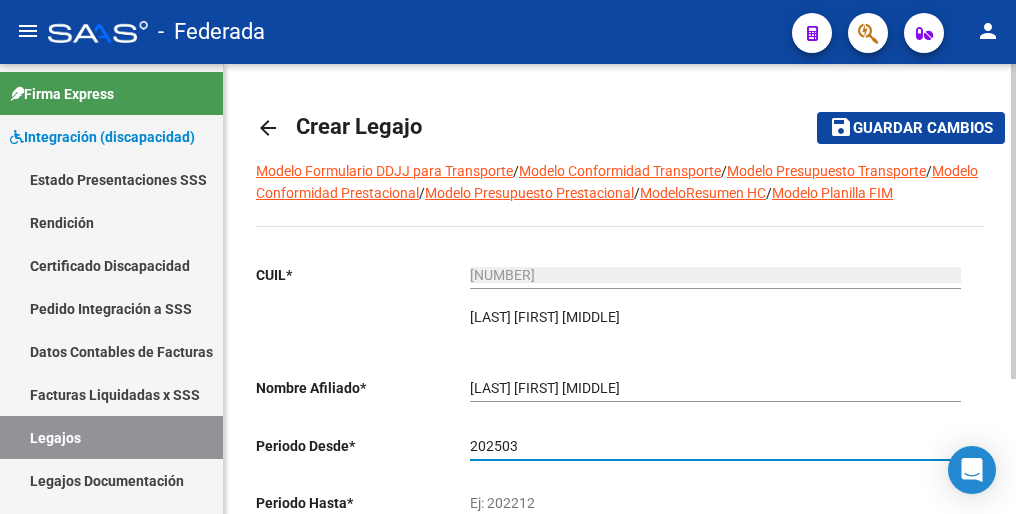 type on "202503" 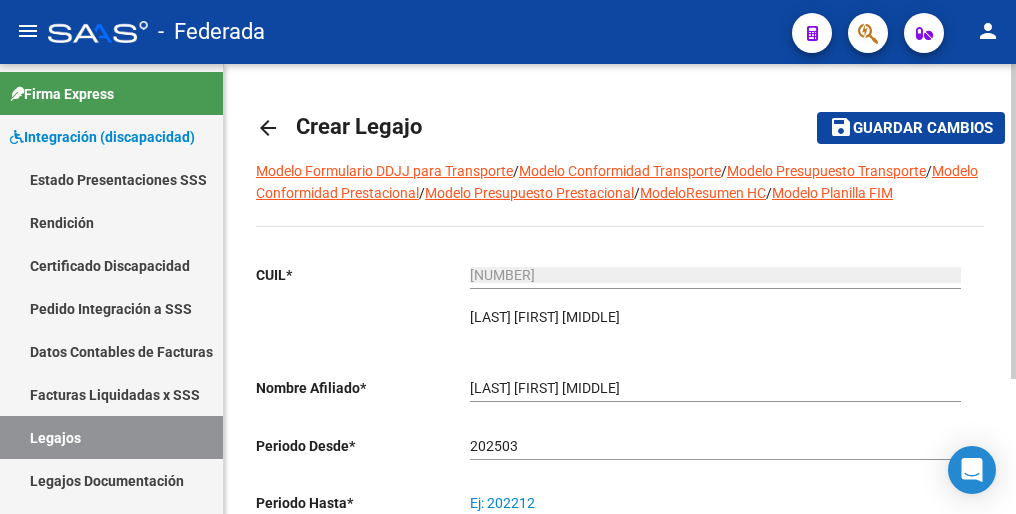 paste on "202512" 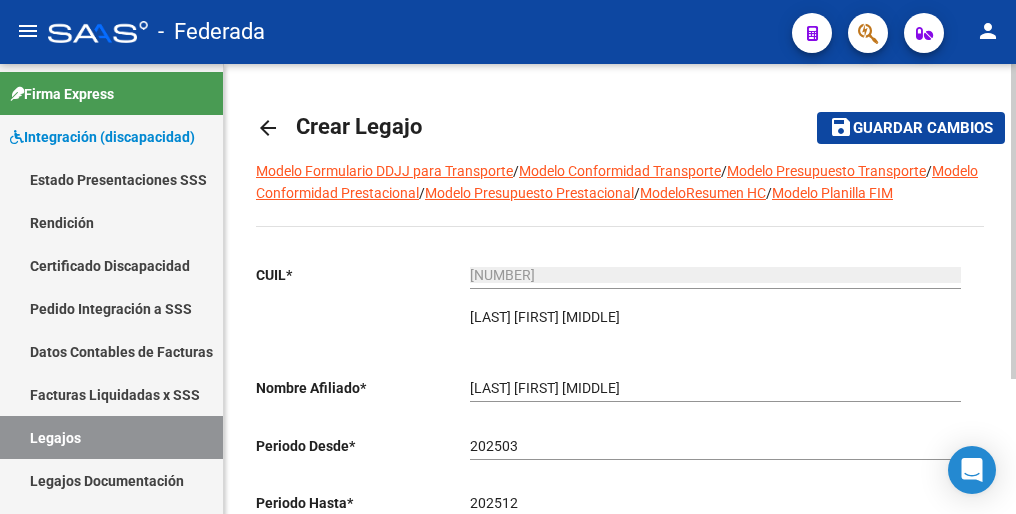 drag, startPoint x: 506, startPoint y: 498, endPoint x: 528, endPoint y: 493, distance: 22.561028 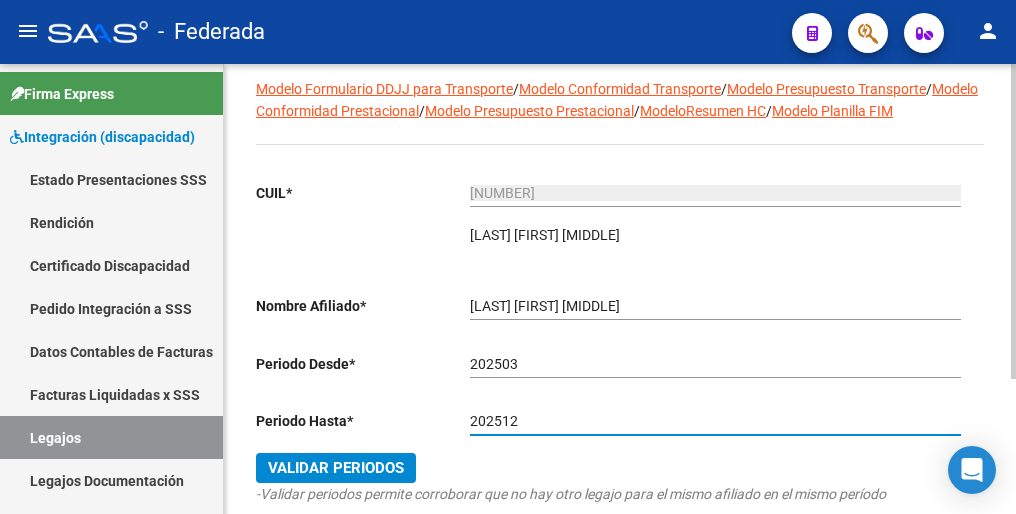 scroll, scrollTop: 192, scrollLeft: 0, axis: vertical 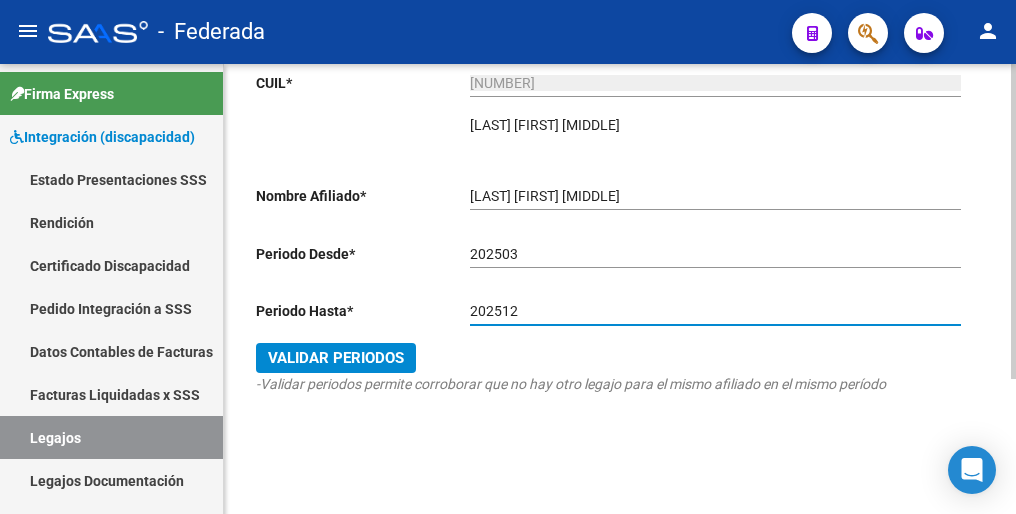 type on "202512" 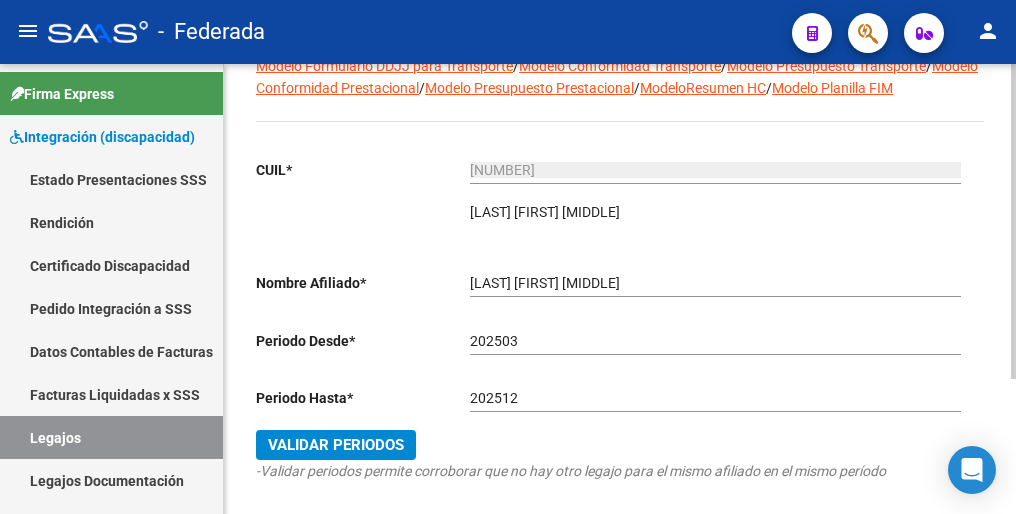 scroll, scrollTop: 192, scrollLeft: 0, axis: vertical 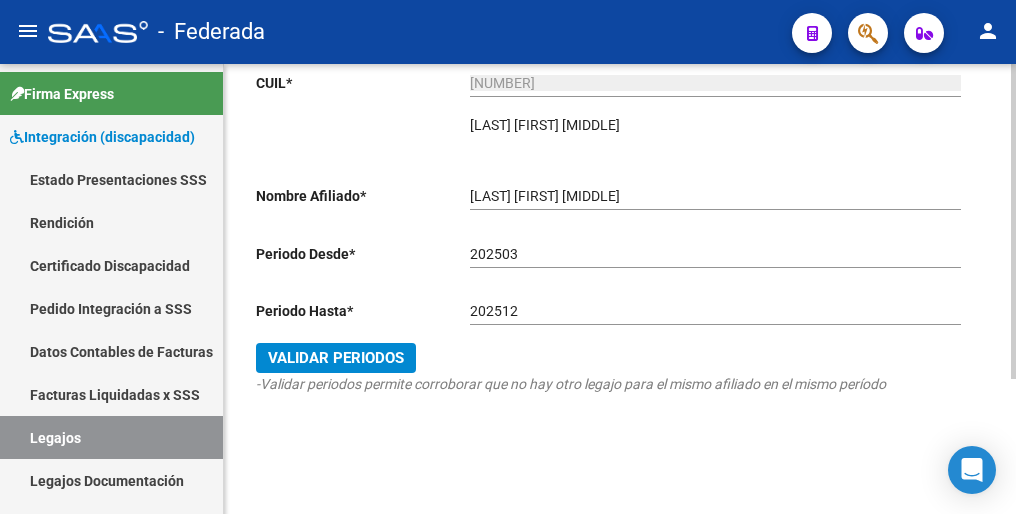 click on "Validar Periodos" 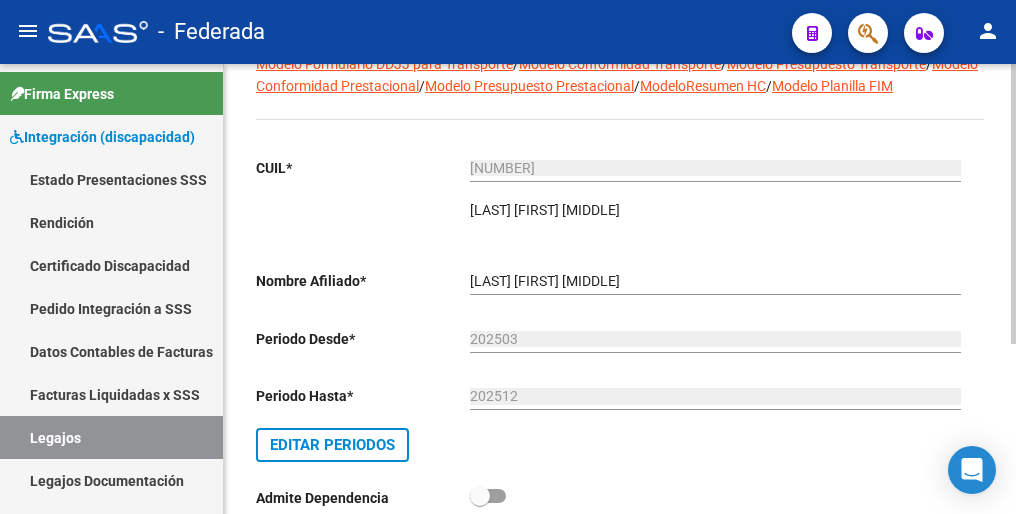 scroll, scrollTop: 0, scrollLeft: 0, axis: both 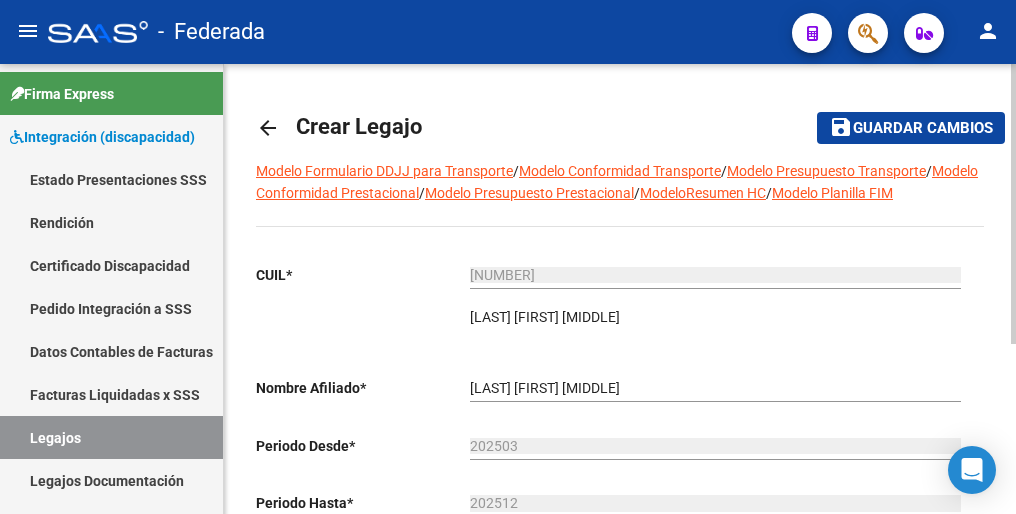 click on "Guardar cambios" 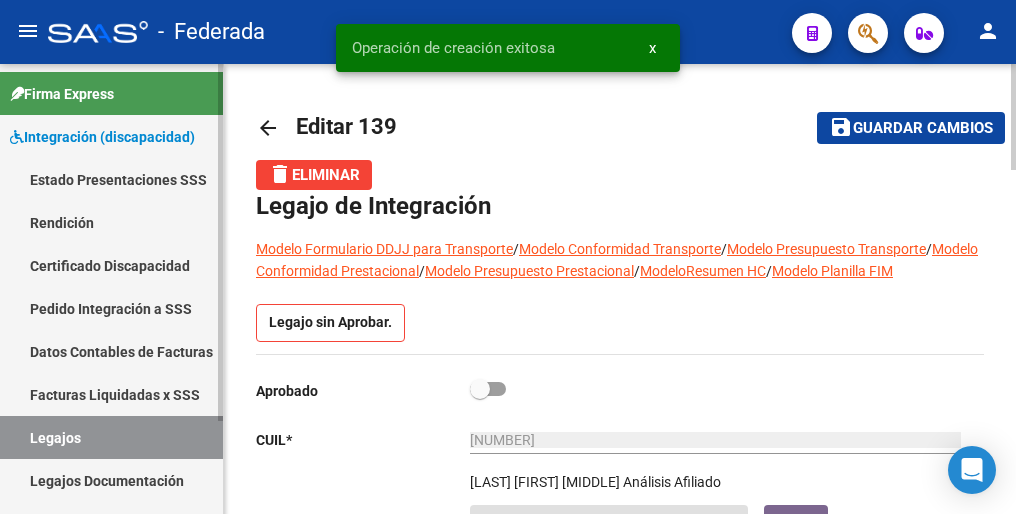 click on "Legajos" at bounding box center [111, 437] 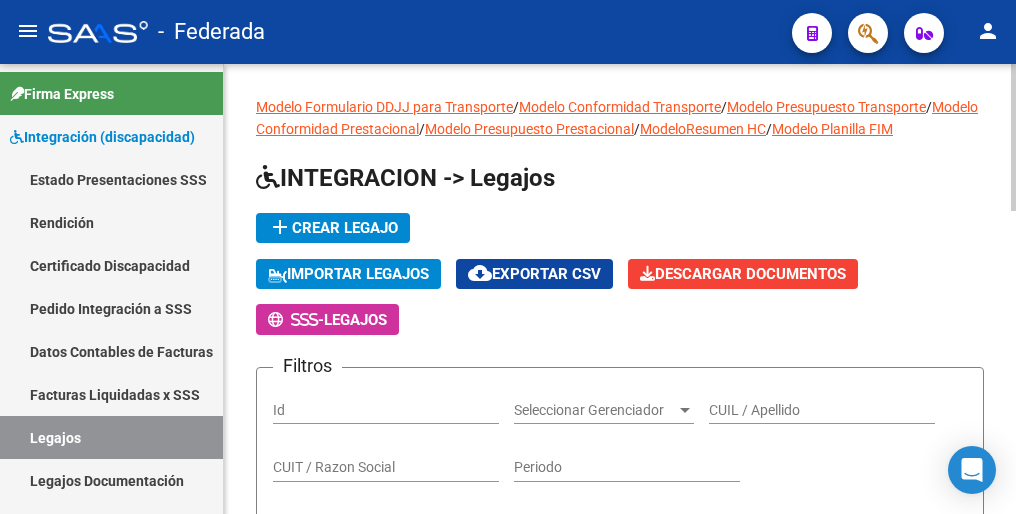 click on "add  Crear Legajo" 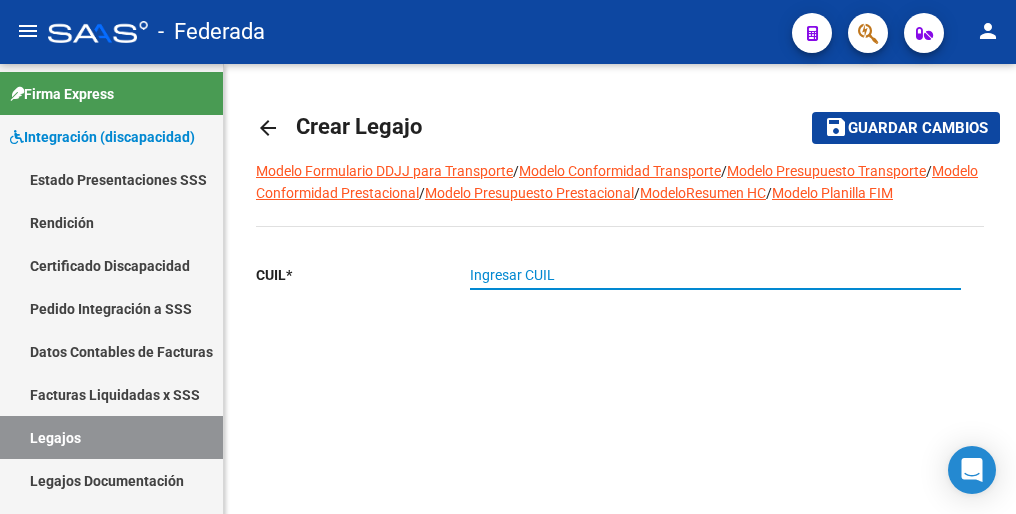 click on "Ingresar CUIL" at bounding box center [715, 275] 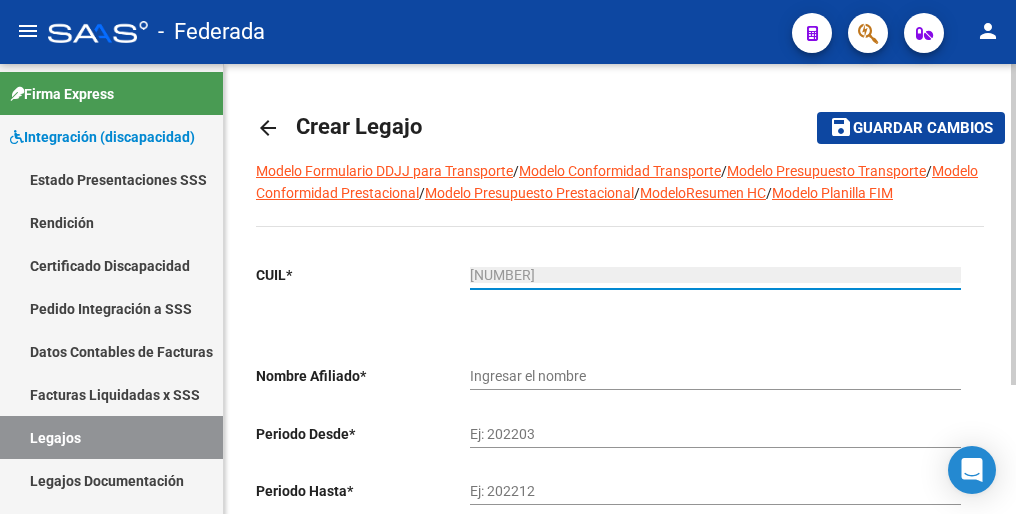 type on "[LAST] [FIRST] [MIDDLE] [LAST]" 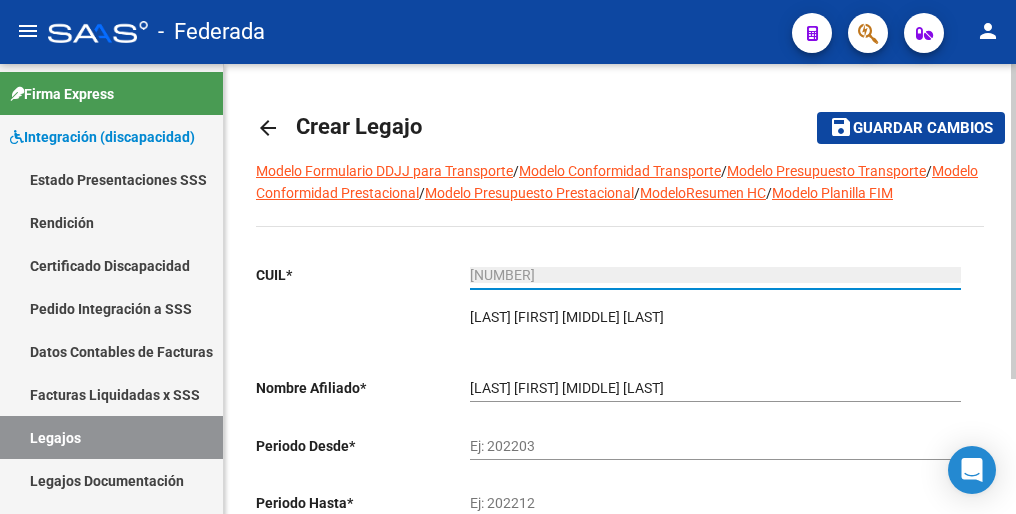 type on "[NUMBER]" 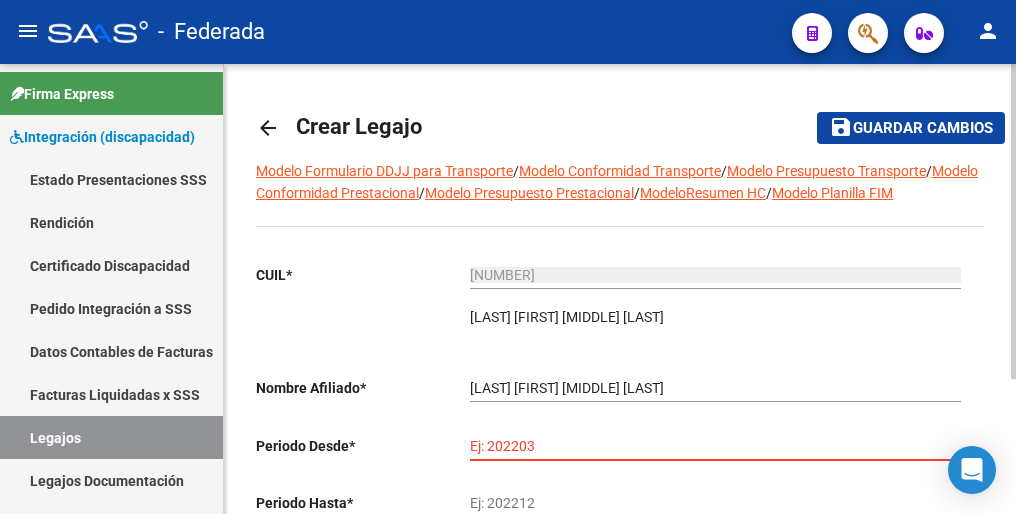 paste on "202501" 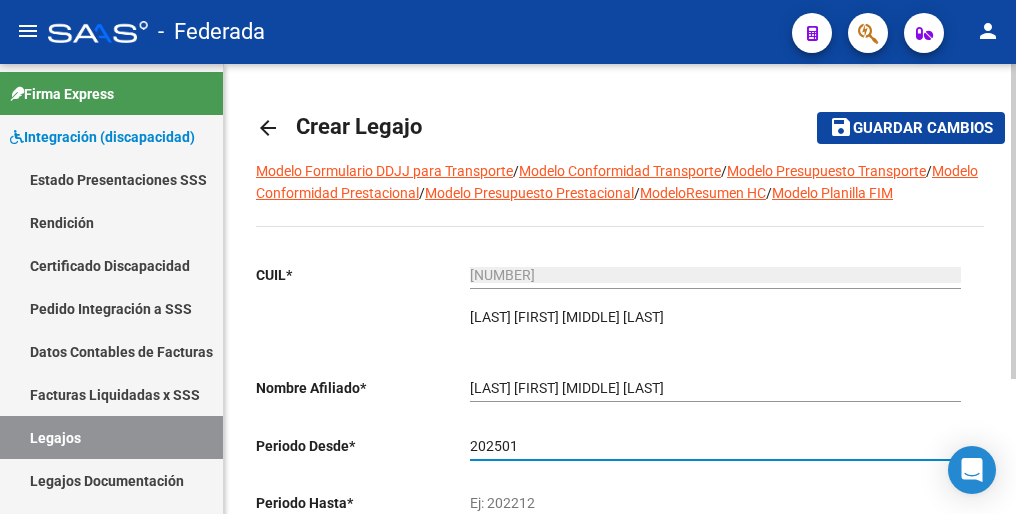 type on "202501" 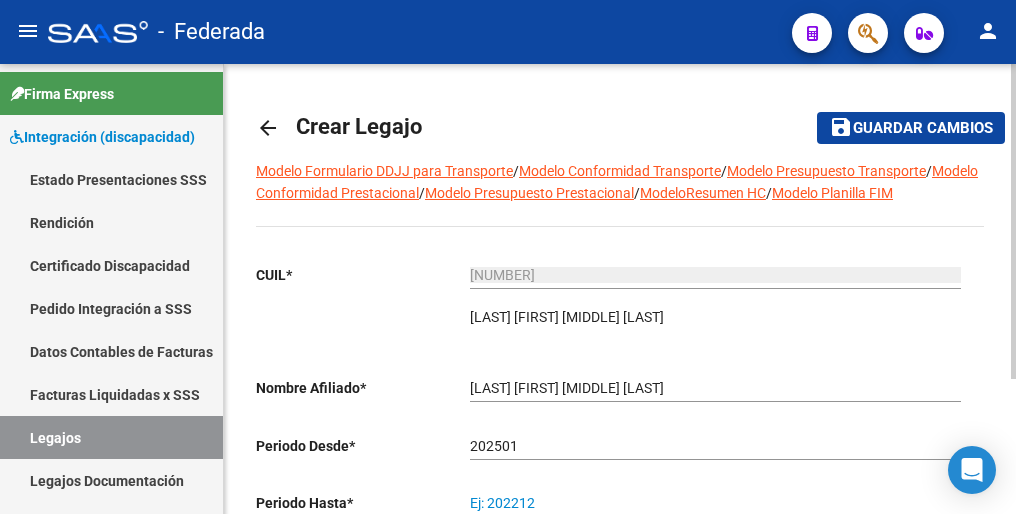 click on "Ej: 202212" at bounding box center [715, 503] 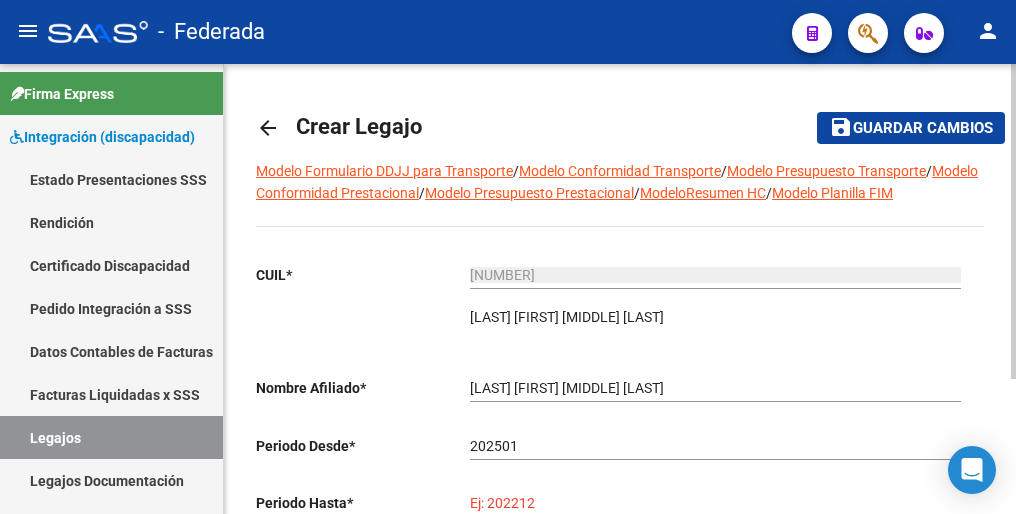 paste on "202512" 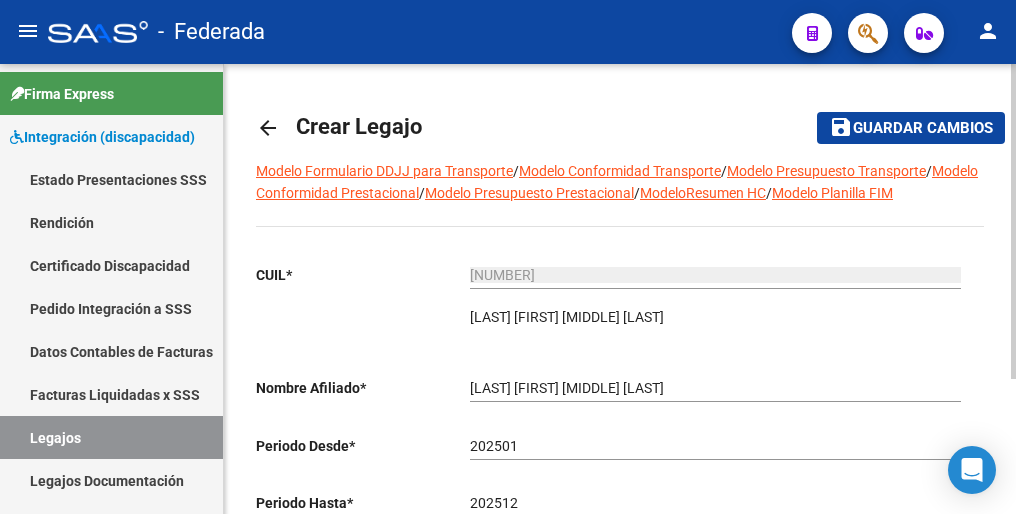 drag, startPoint x: 512, startPoint y: 482, endPoint x: 537, endPoint y: 450, distance: 40.60788 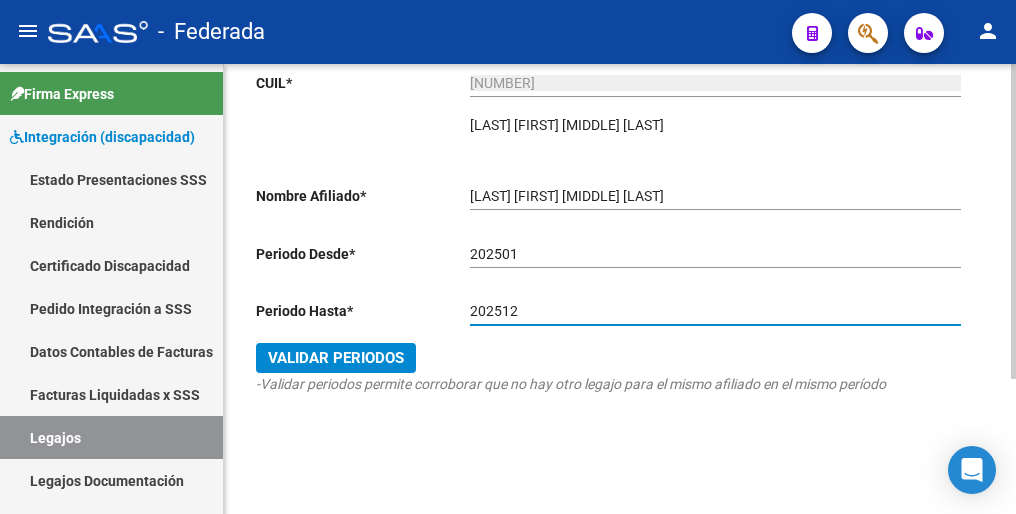type on "202512" 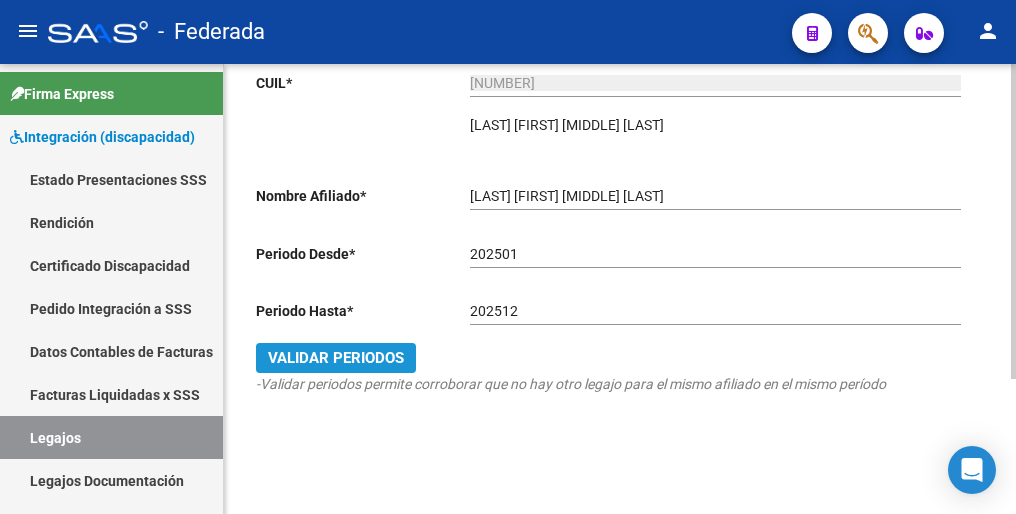 click on "Validar Periodos" 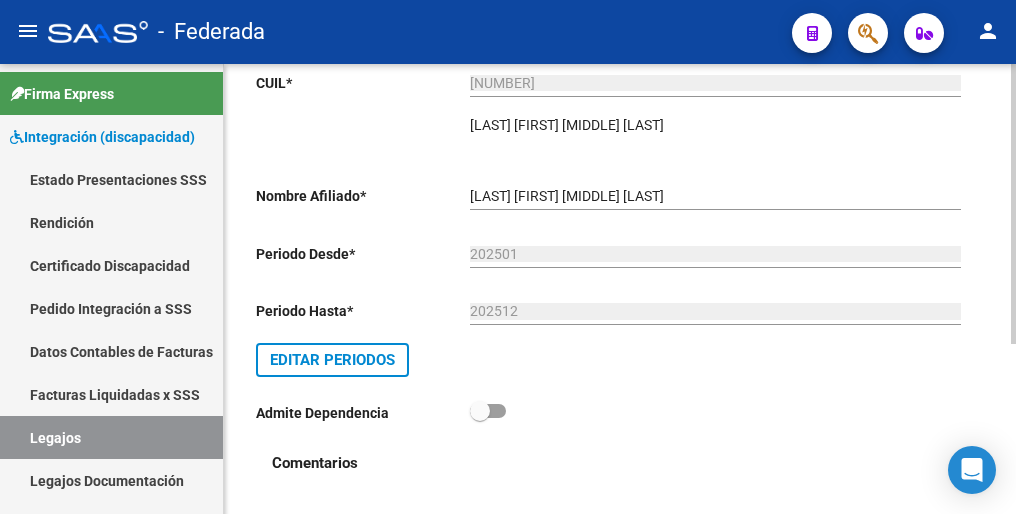scroll, scrollTop: 0, scrollLeft: 0, axis: both 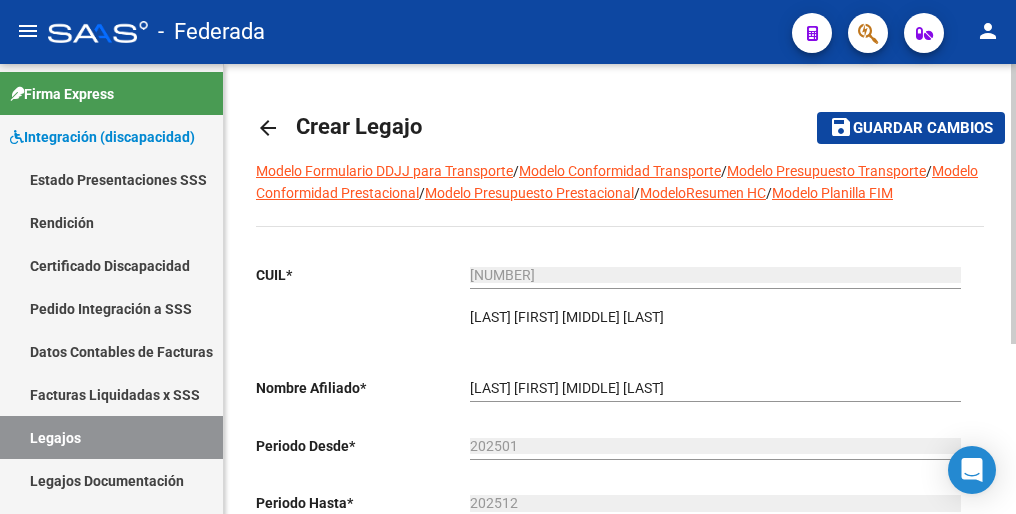 click on "Guardar cambios" 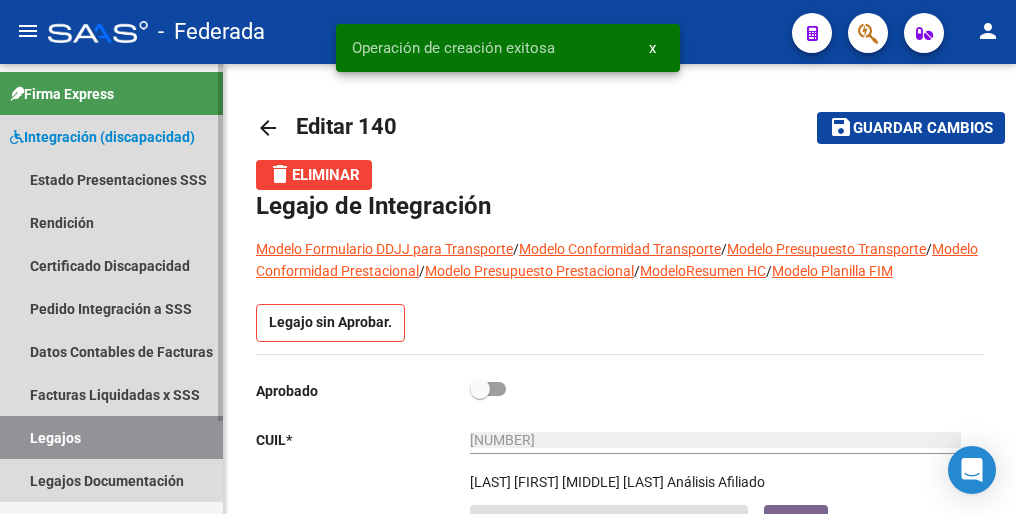 click on "Legajos" at bounding box center [111, 437] 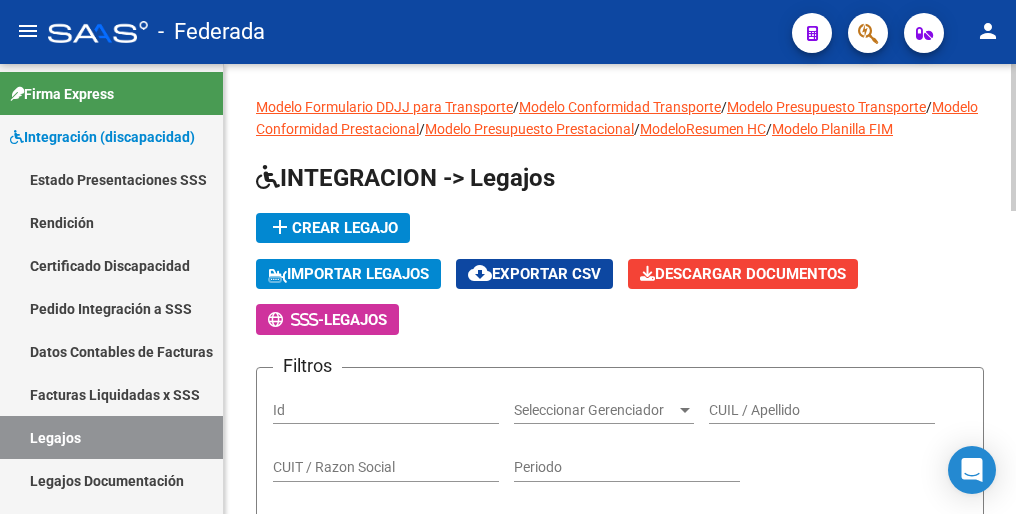 click on "add  Crear Legajo" 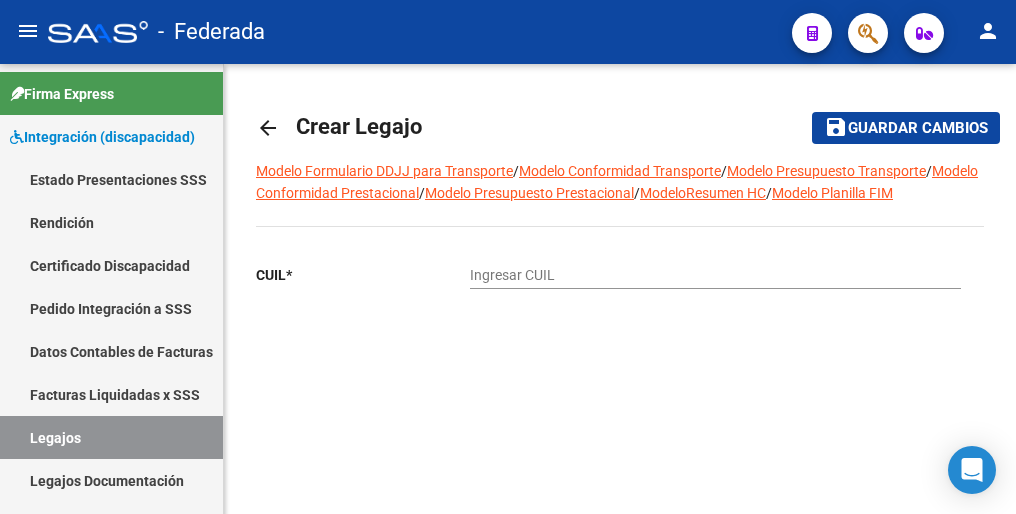 click on "Ingresar CUIL" at bounding box center (715, 275) 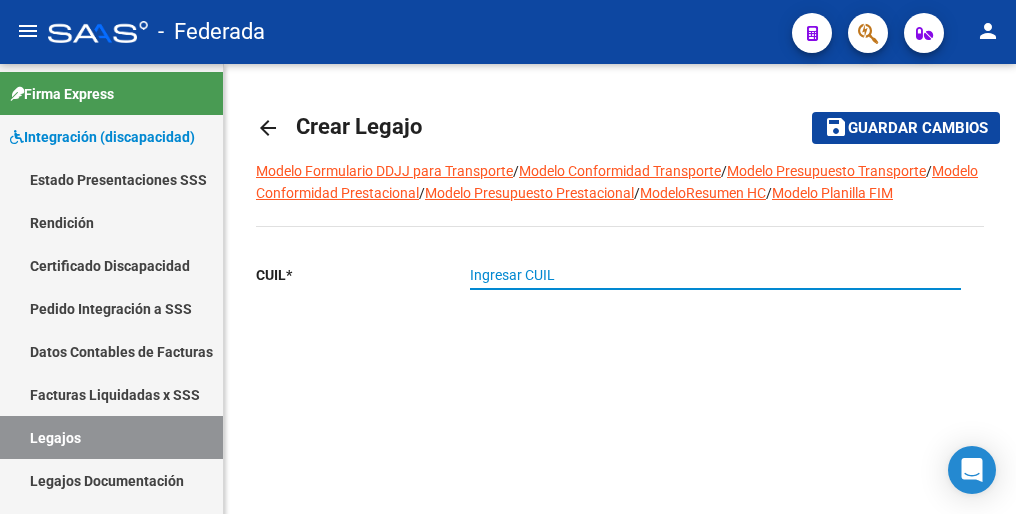 paste on "[NUMBER]" 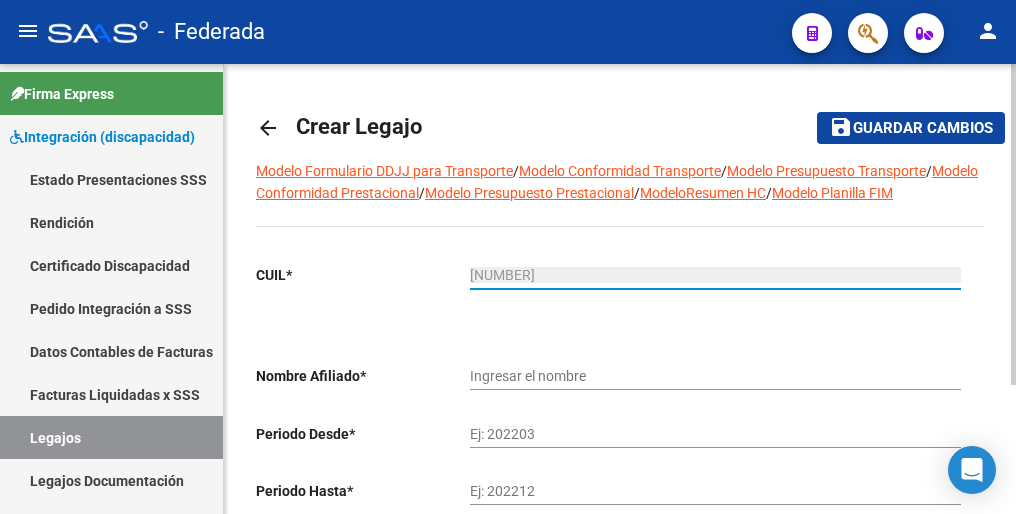 type on "[LAST] [FIRST] [MIDDLE]" 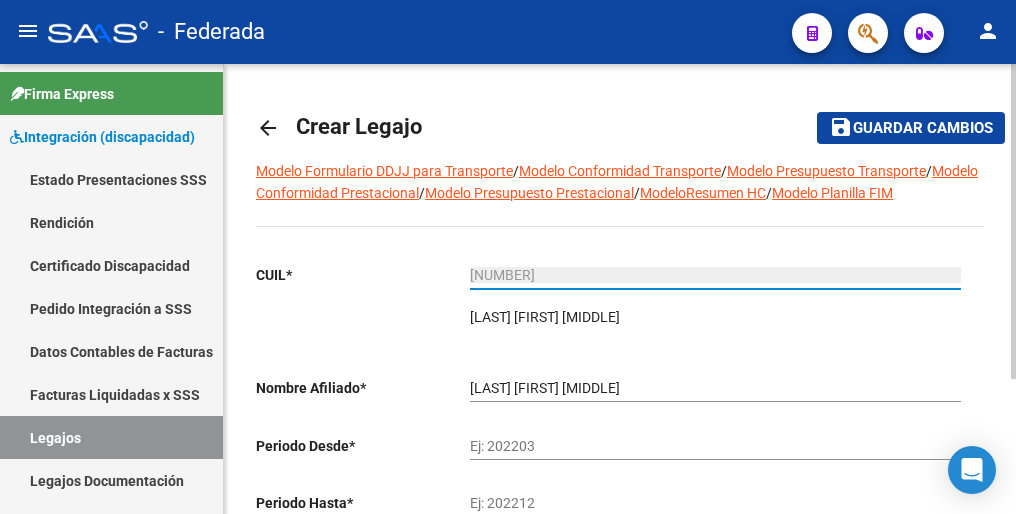 type on "[NUMBER]" 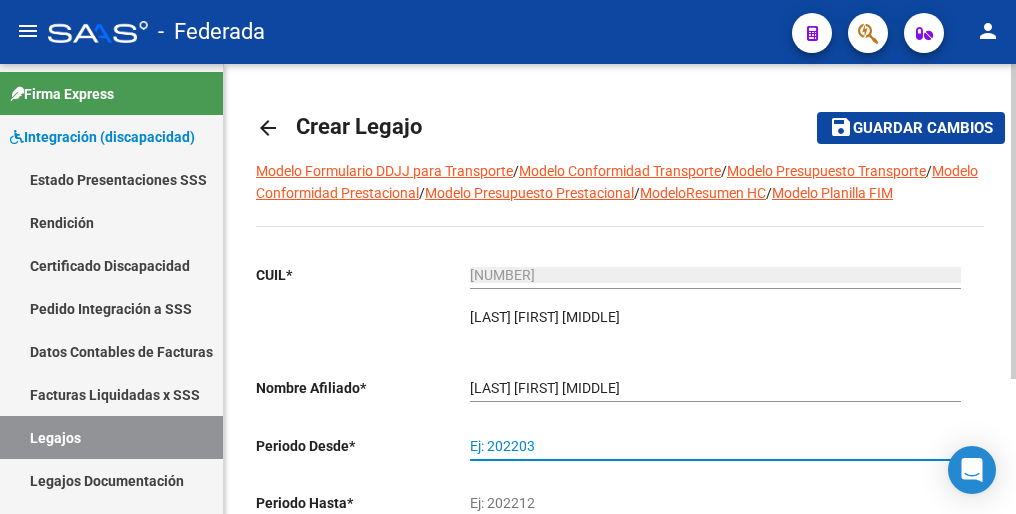 click on "Ej: 202203" at bounding box center (715, 446) 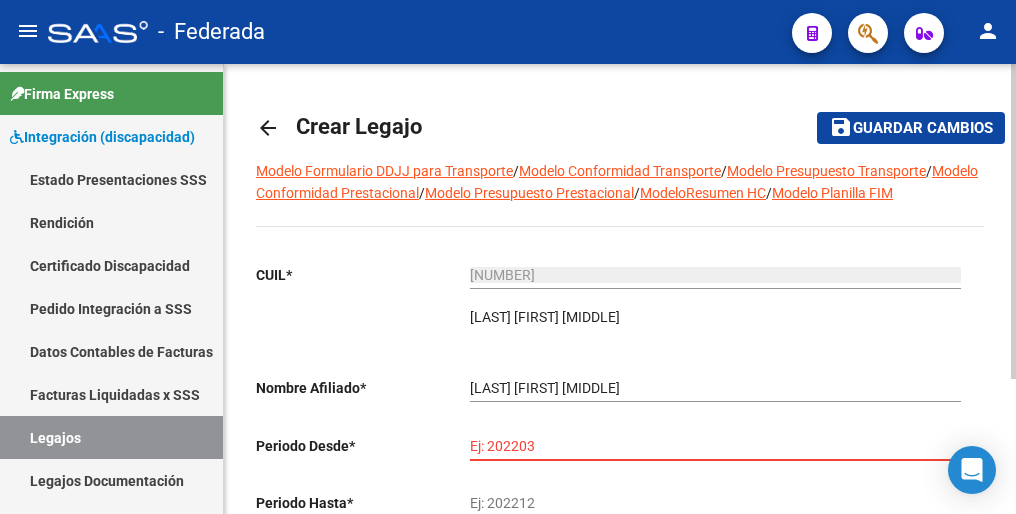 paste on "202502" 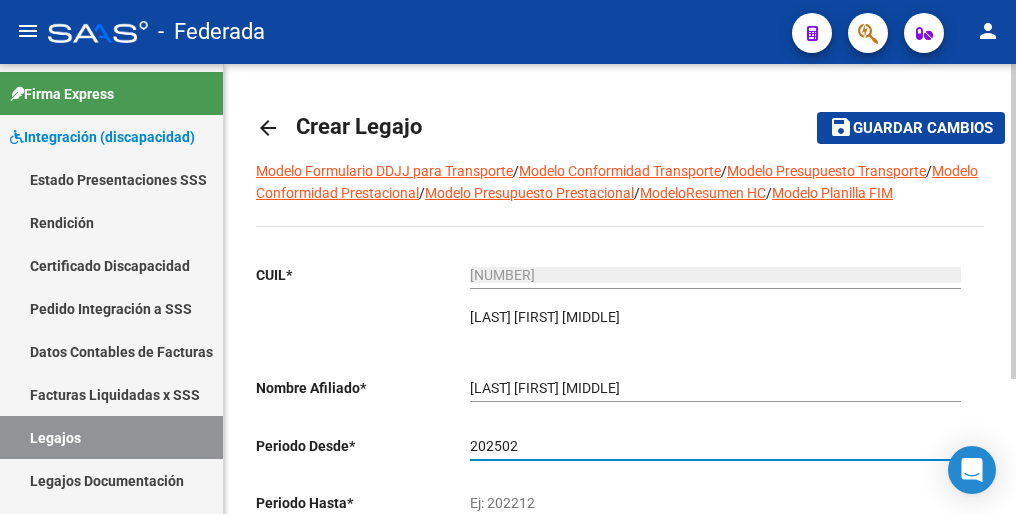 type on "202502" 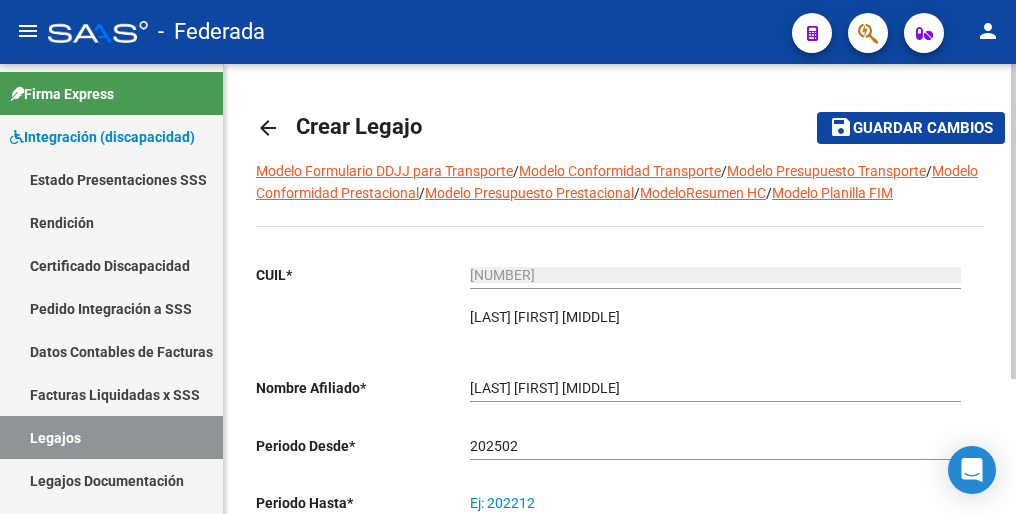 click on "Ej: 202212" at bounding box center (715, 503) 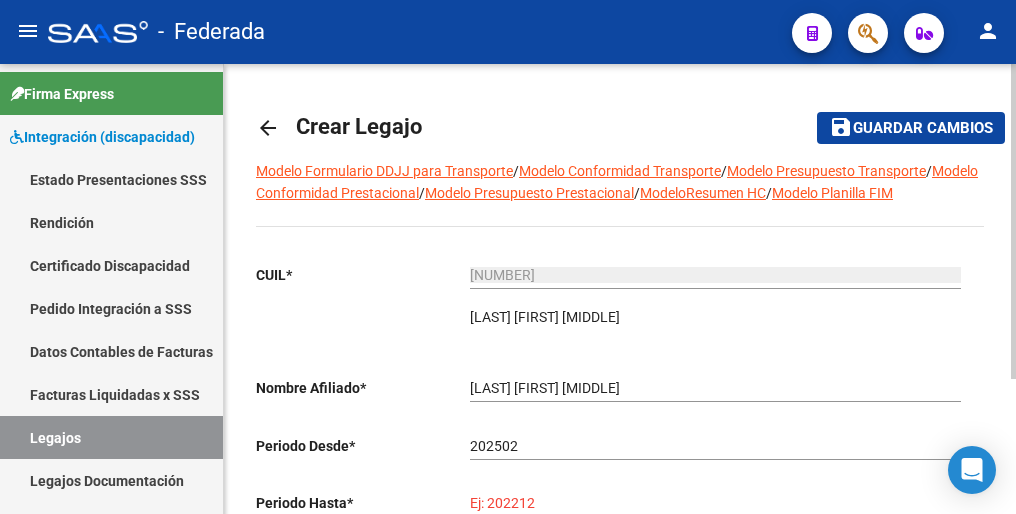 paste on "202512" 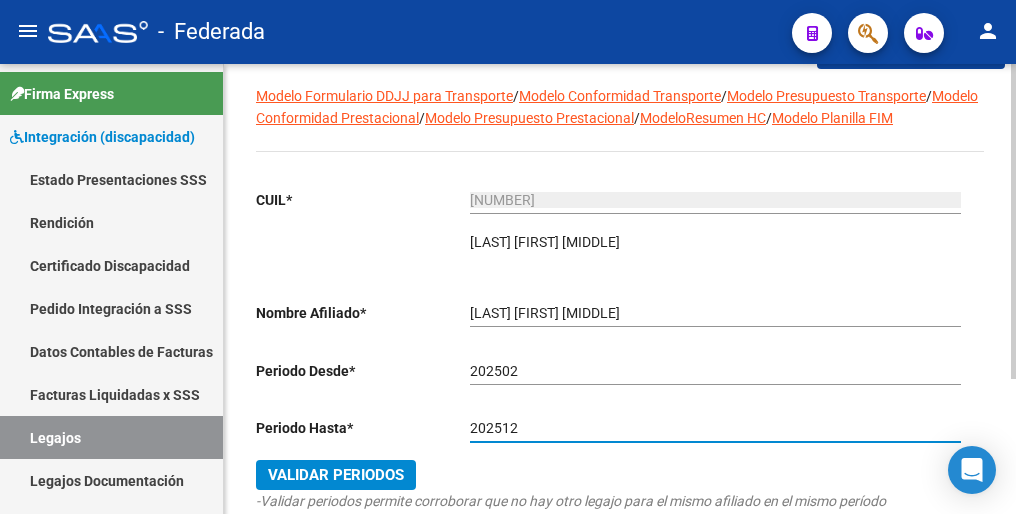 scroll, scrollTop: 192, scrollLeft: 0, axis: vertical 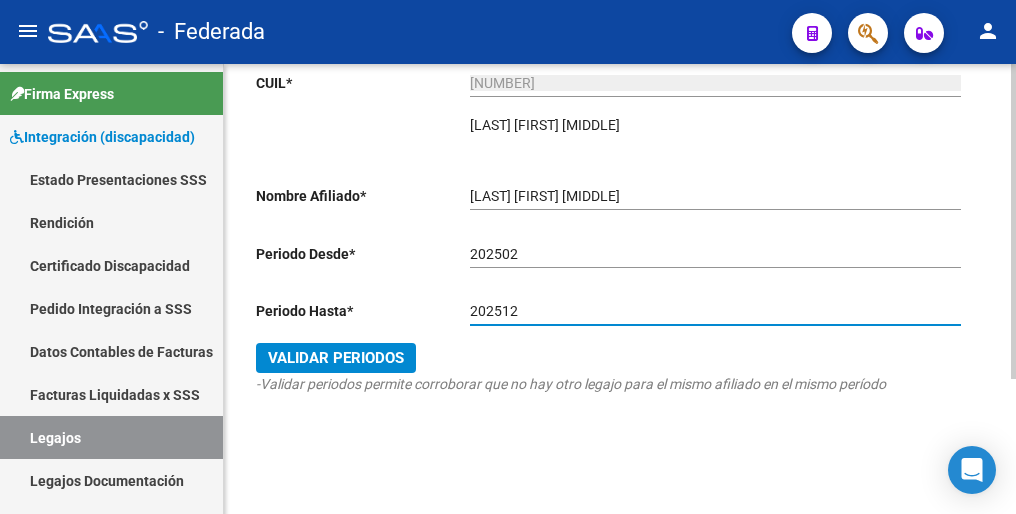 type on "202512" 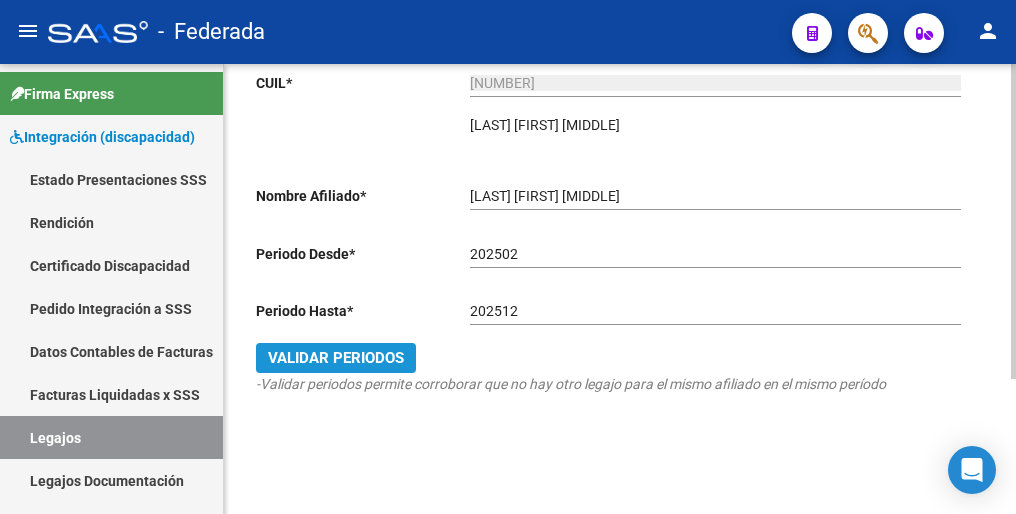 click on "Validar Periodos" 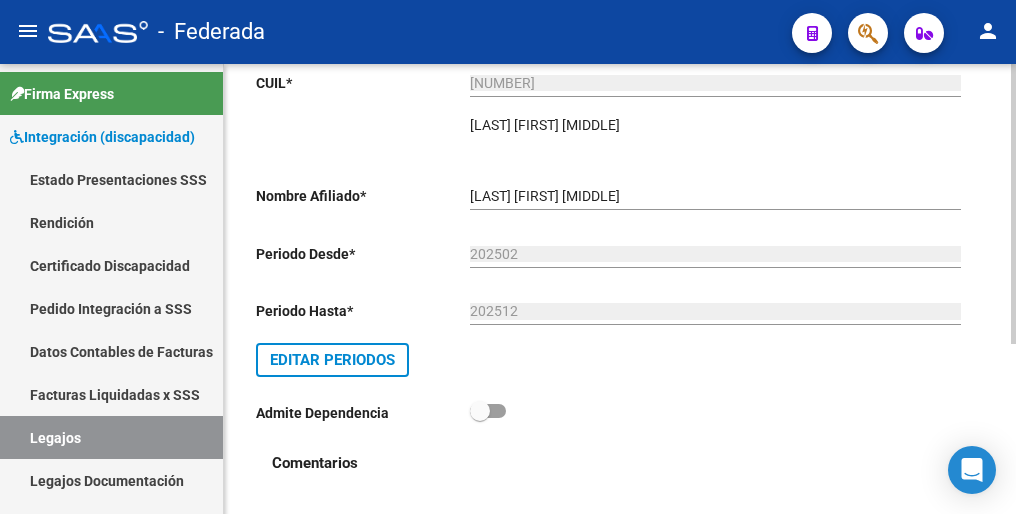 scroll, scrollTop: 0, scrollLeft: 0, axis: both 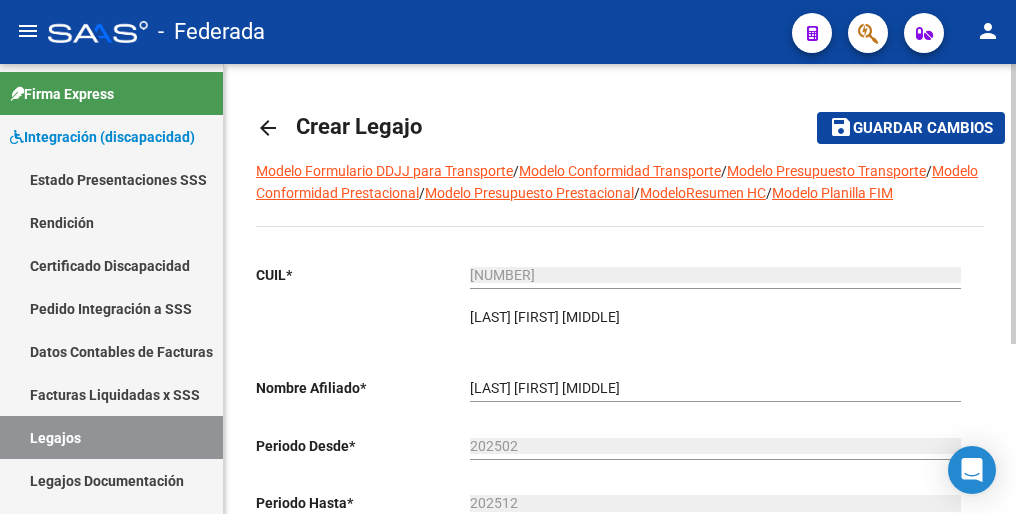 click on "Guardar cambios" 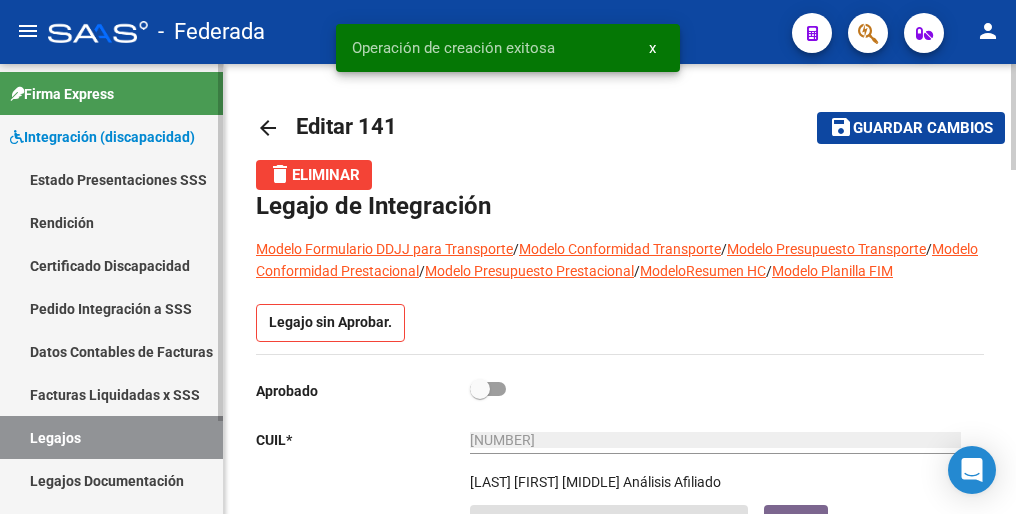 click on "Legajos" at bounding box center [111, 437] 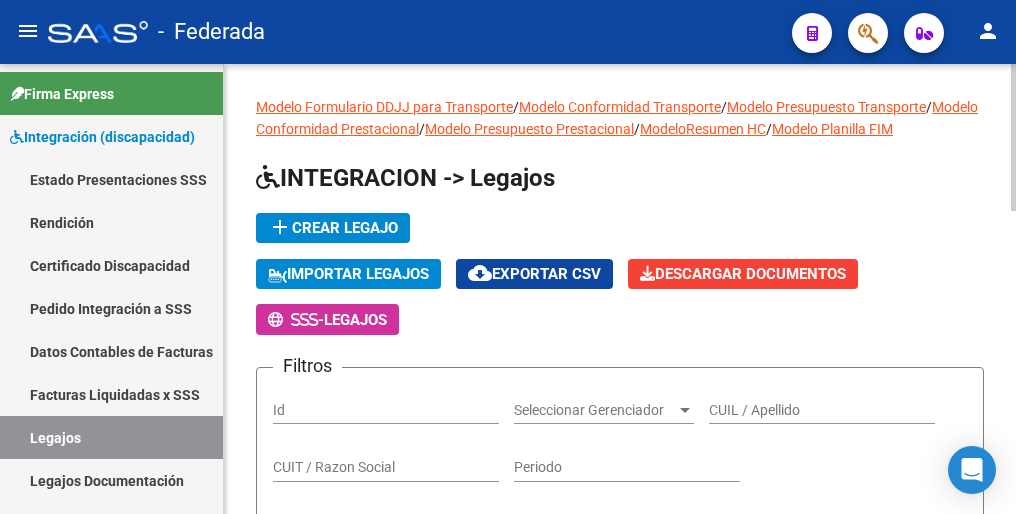 click on "add  Crear Legajo" 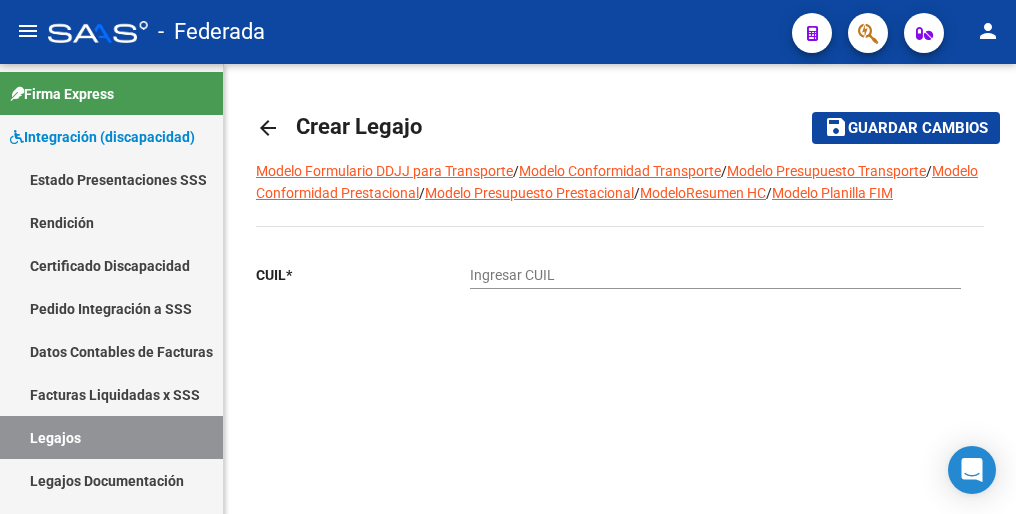 click on "Ingresar CUIL" 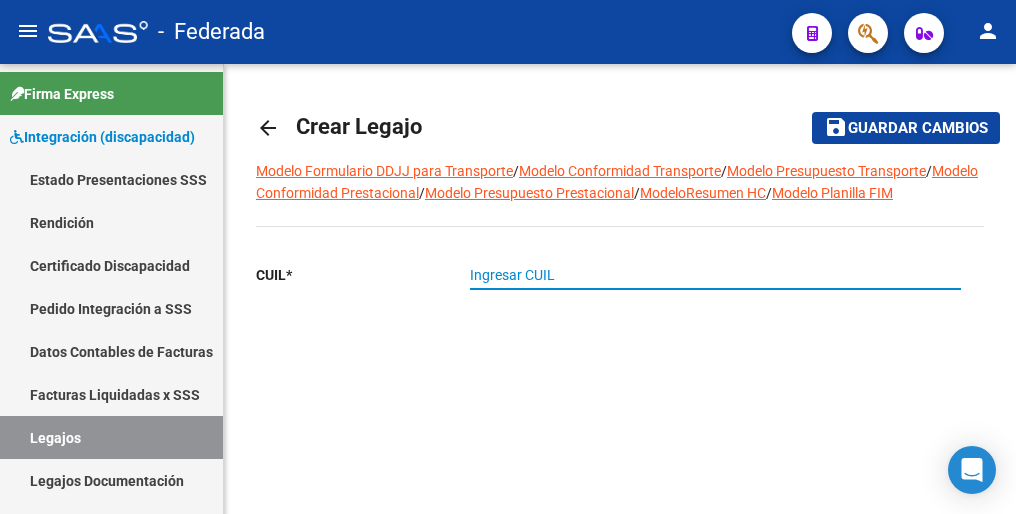 click on "Ingresar CUIL" 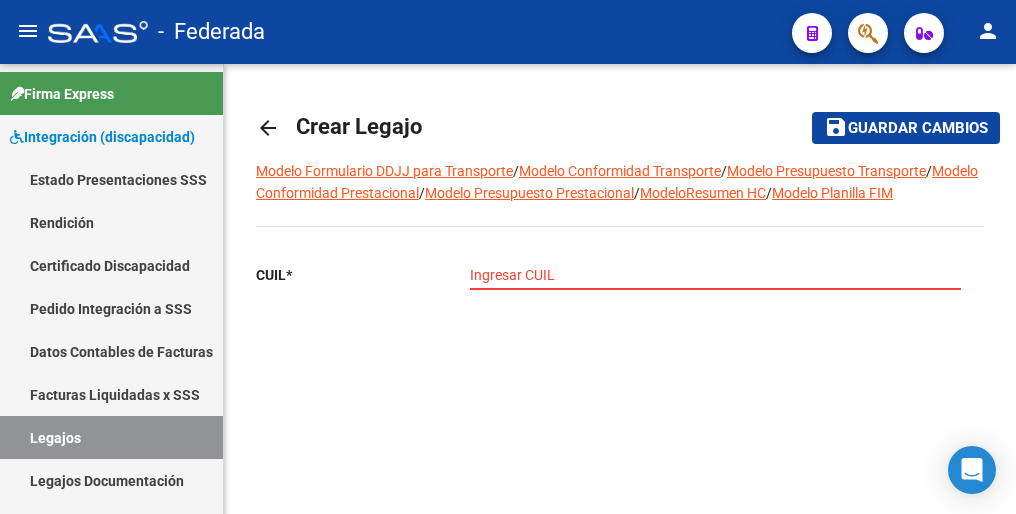 paste on "[NUMBER]" 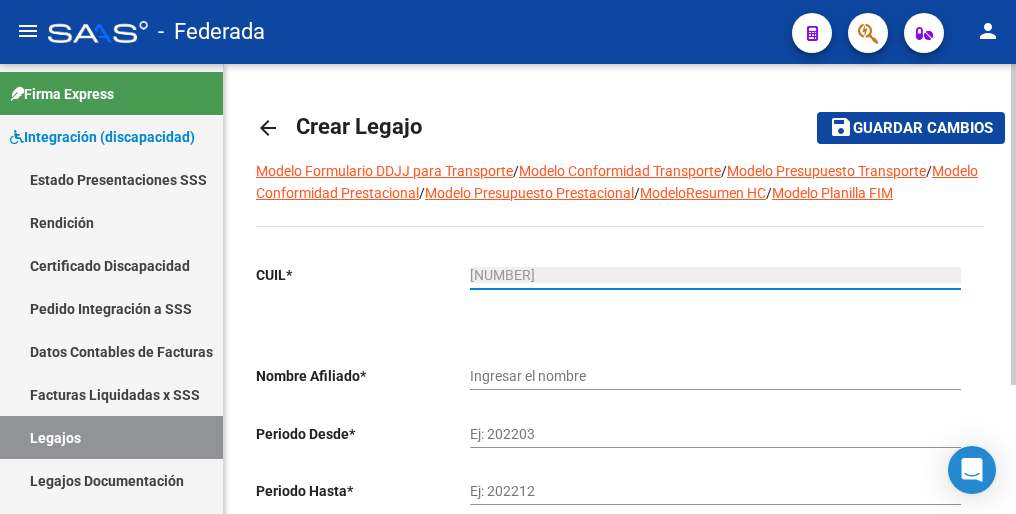 type on "[NUMBER]" 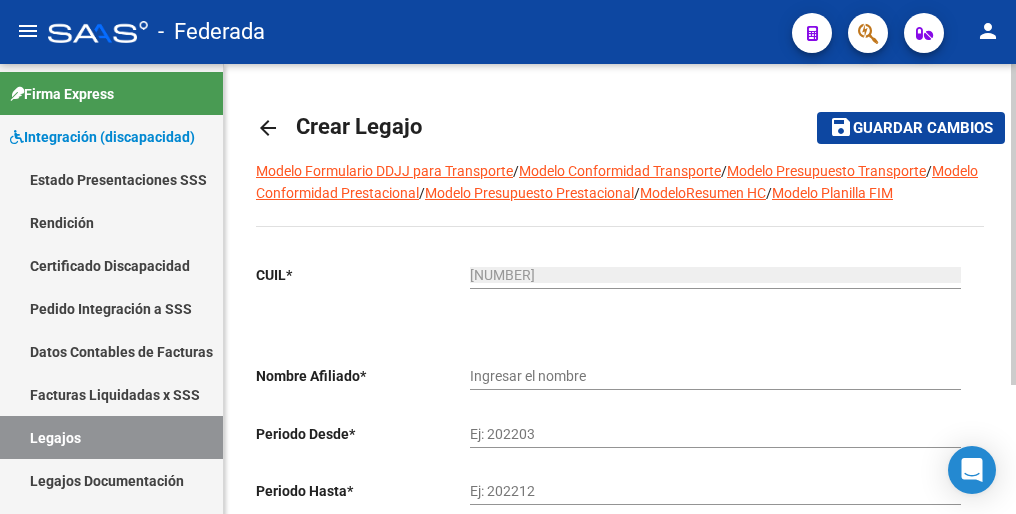 click on "Ej: 202203" 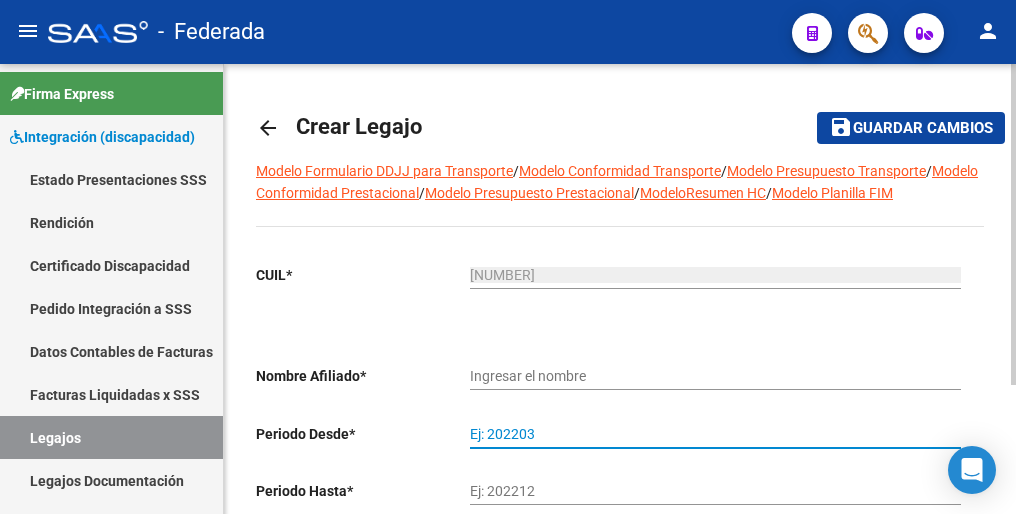type on "[LAST] [FIRST] [LAST]" 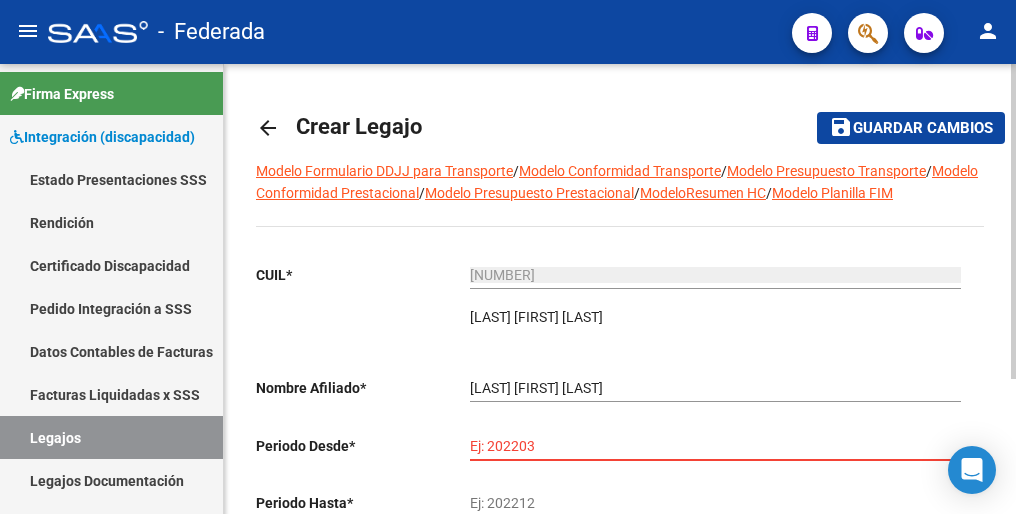 paste on "202501" 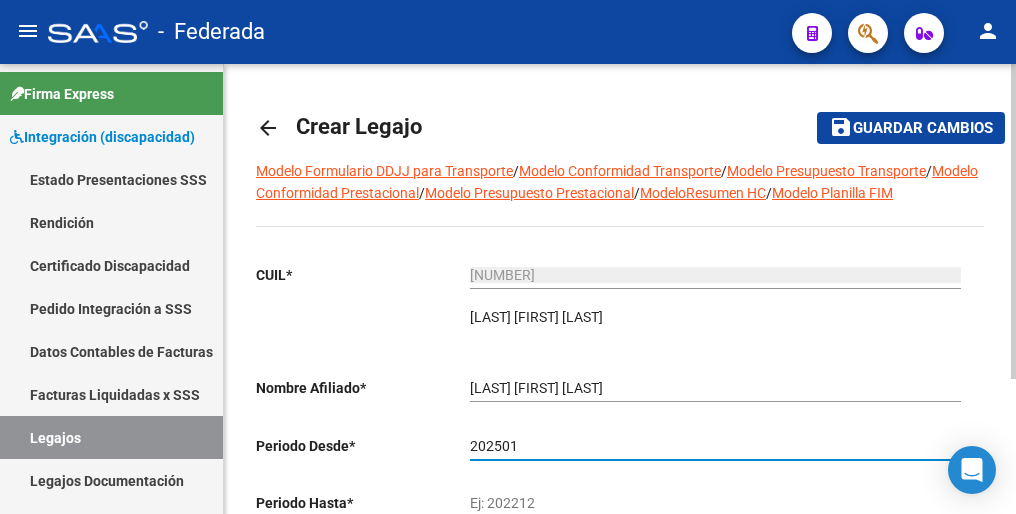 type on "202501" 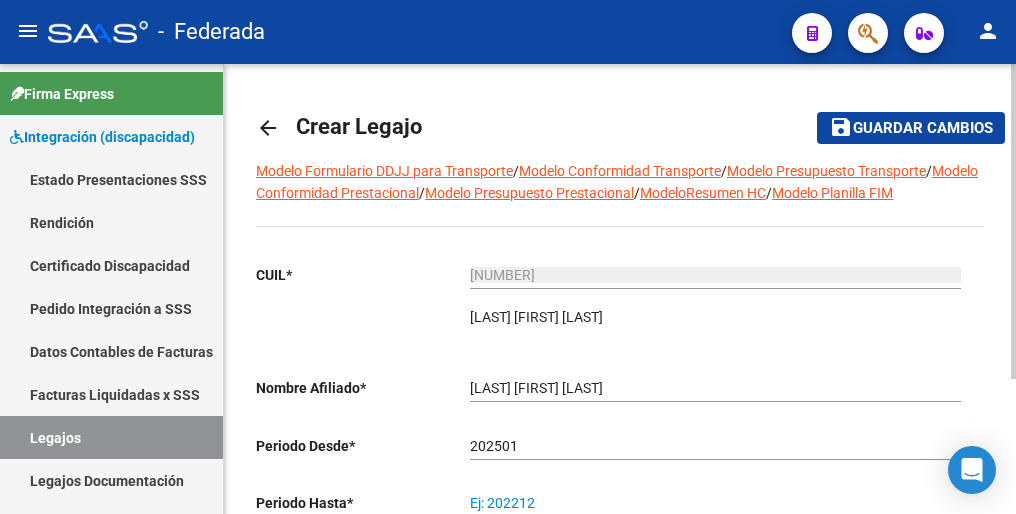 click on "Ej: 202212" at bounding box center [715, 503] 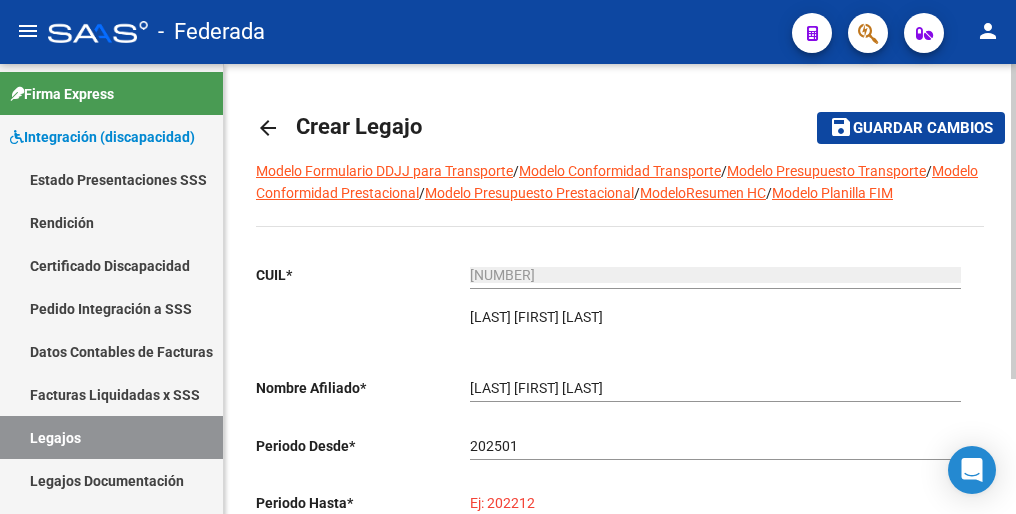 paste on "202512" 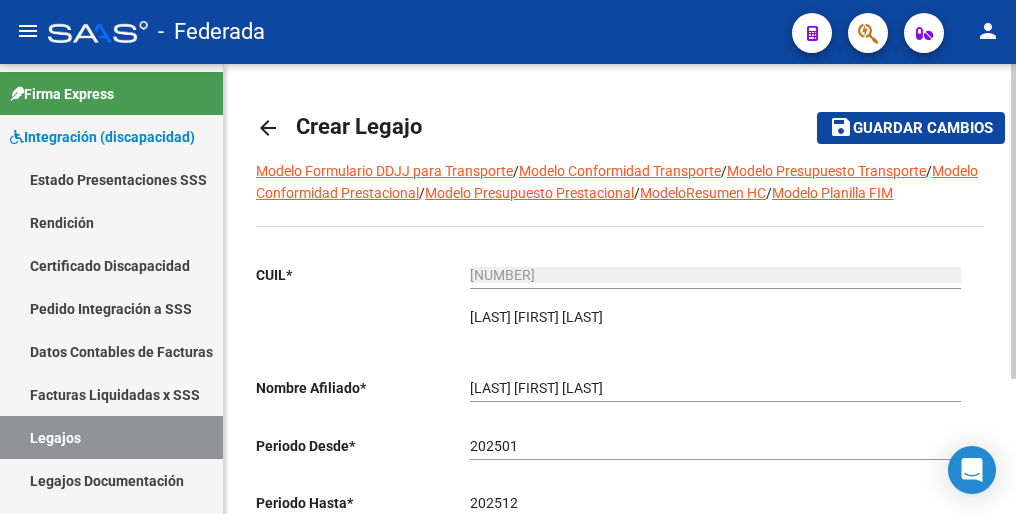 scroll, scrollTop: 192, scrollLeft: 0, axis: vertical 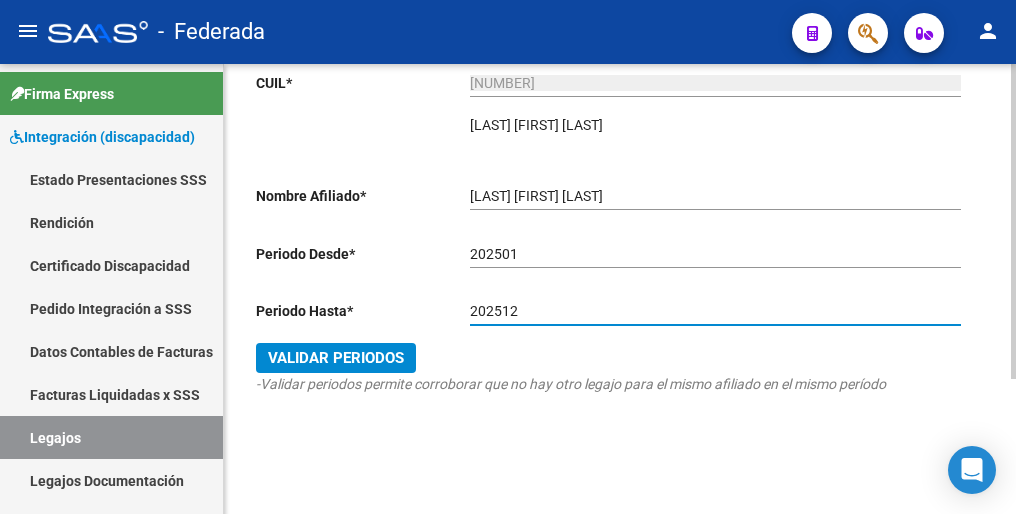 type on "202512" 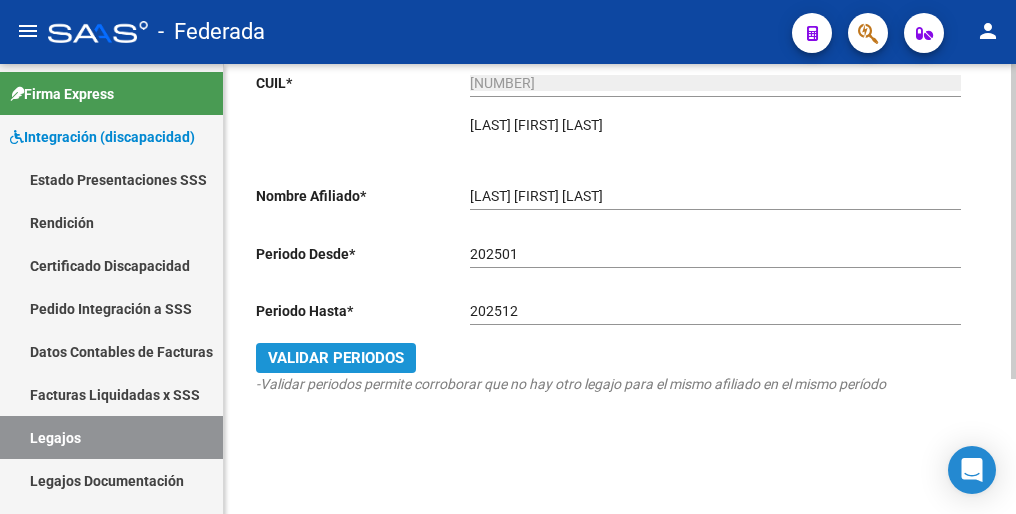 click on "Validar Periodos" 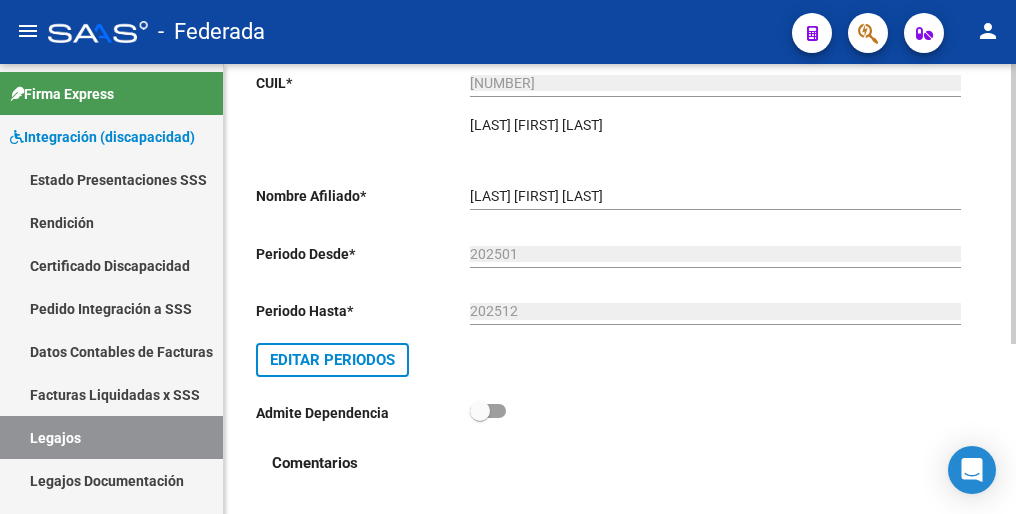scroll, scrollTop: 0, scrollLeft: 0, axis: both 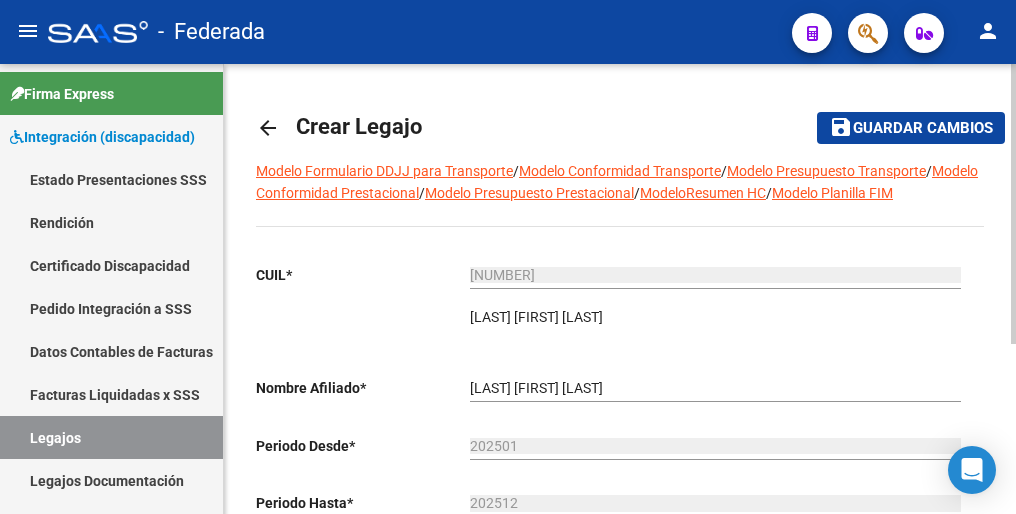 click on "Guardar cambios" 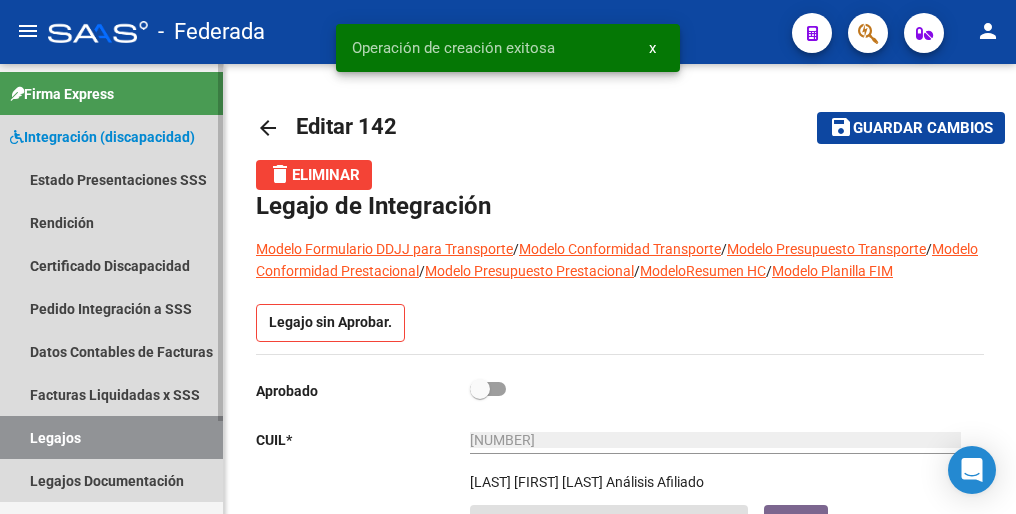 click on "Legajos" at bounding box center [111, 437] 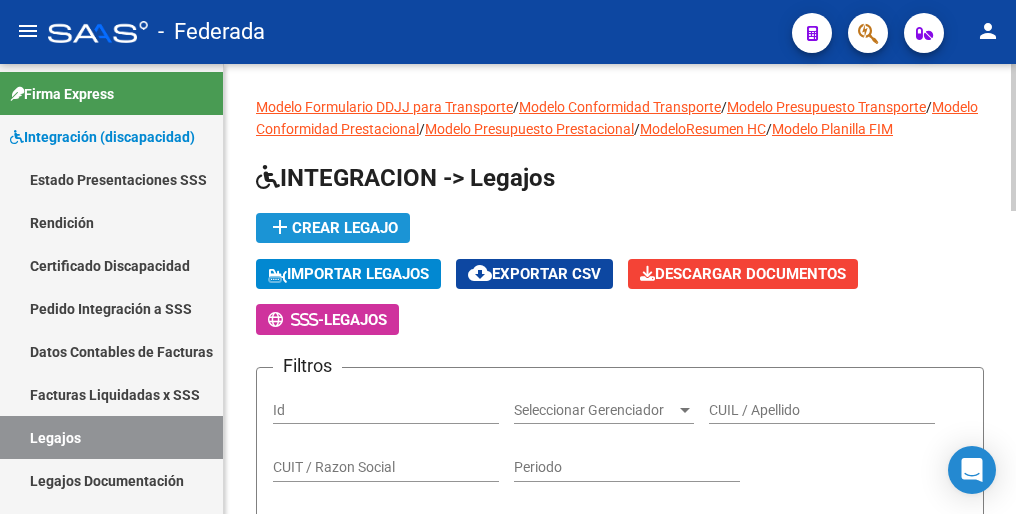 click on "add  Crear Legajo" 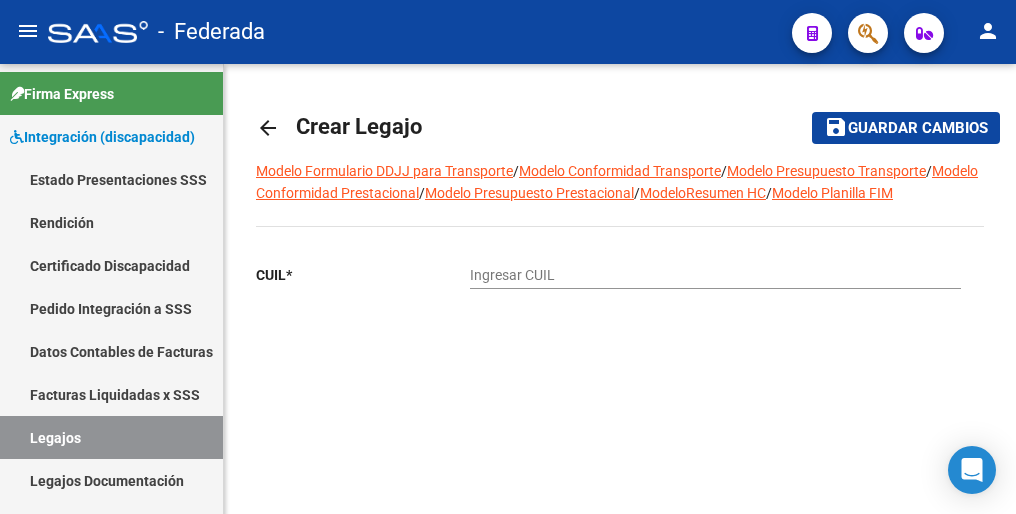 click on "Ingresar CUIL" at bounding box center [715, 275] 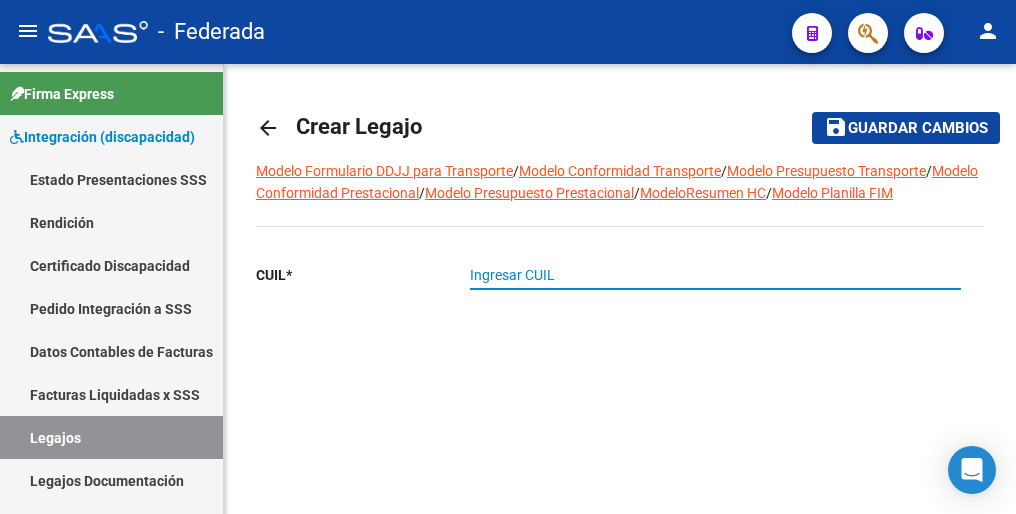 paste on "[NUMBER]" 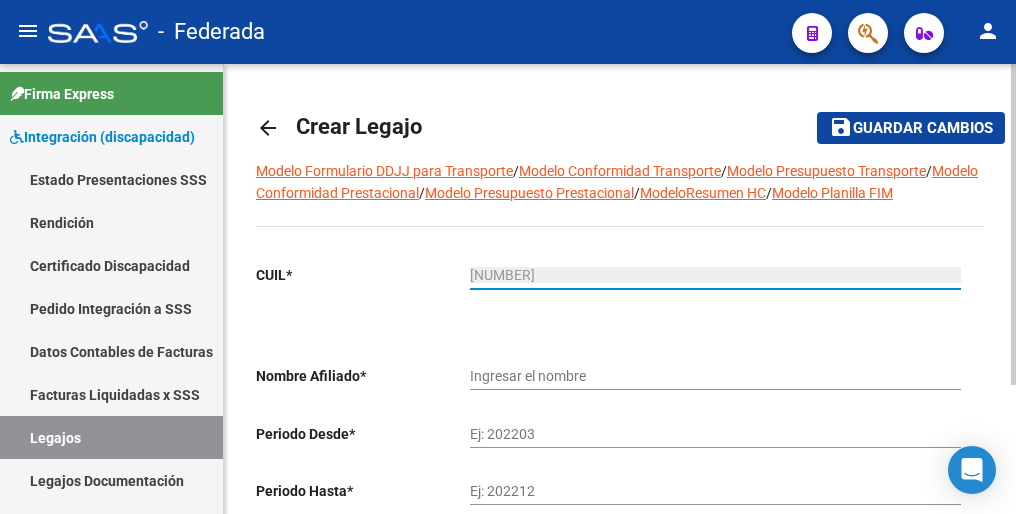type on "[LAST] [FIRST] [MIDDLE]" 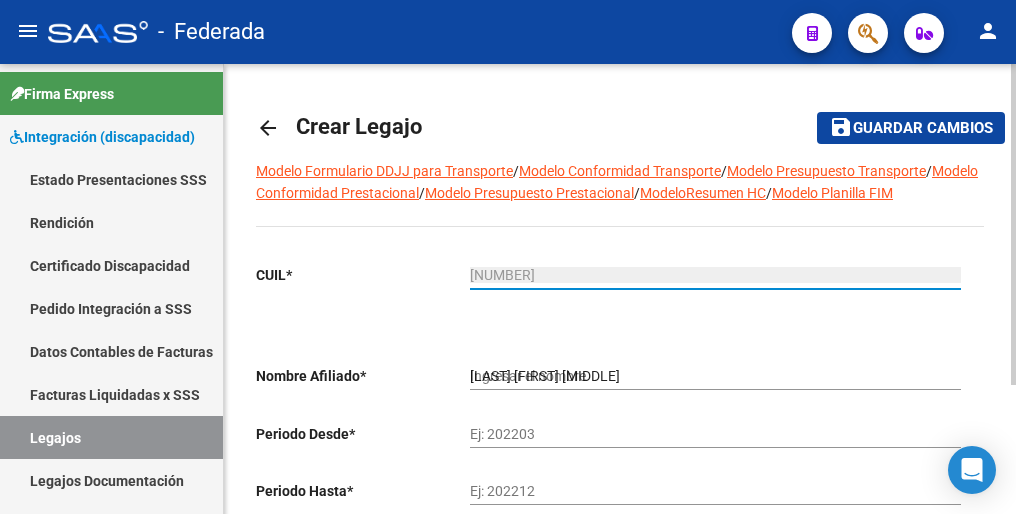 type on "[NUMBER]" 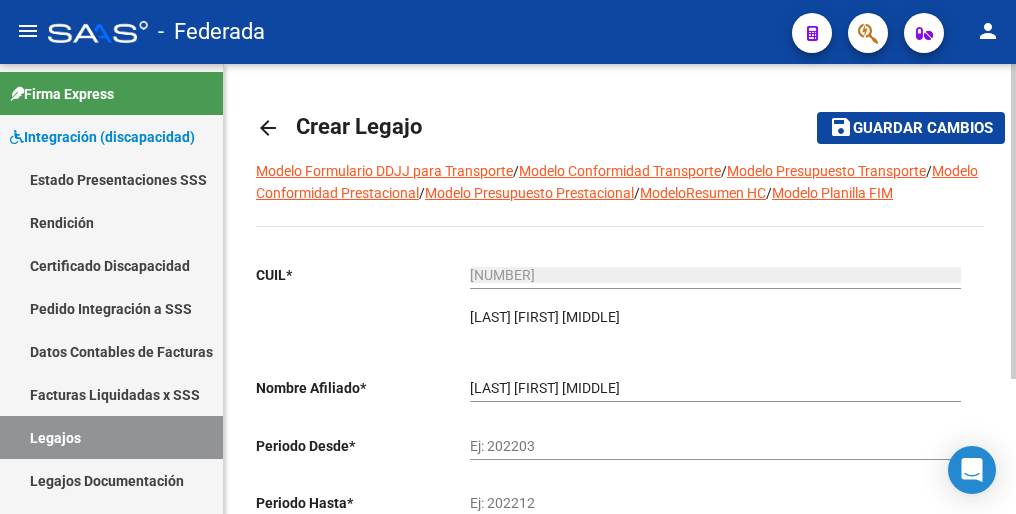 click on "Ej: 202203" 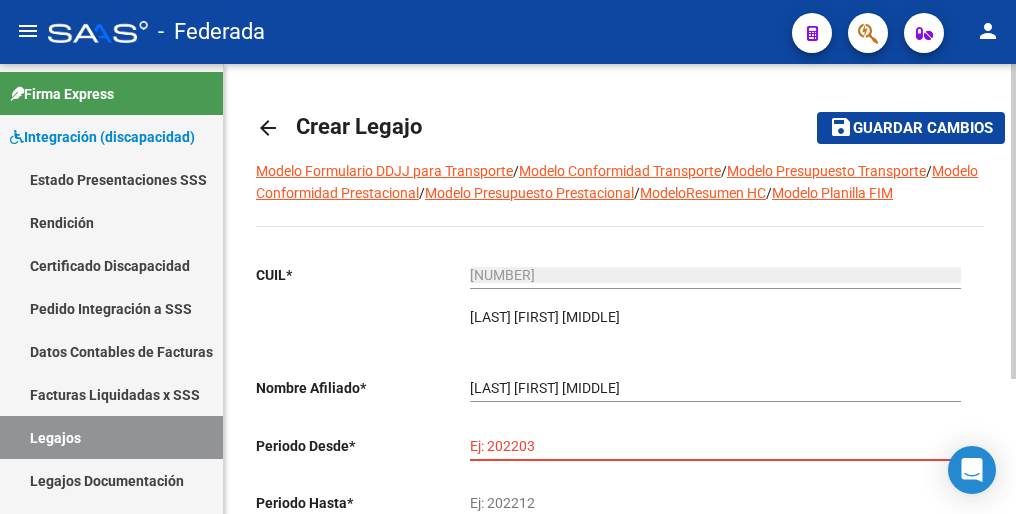 paste on "202501" 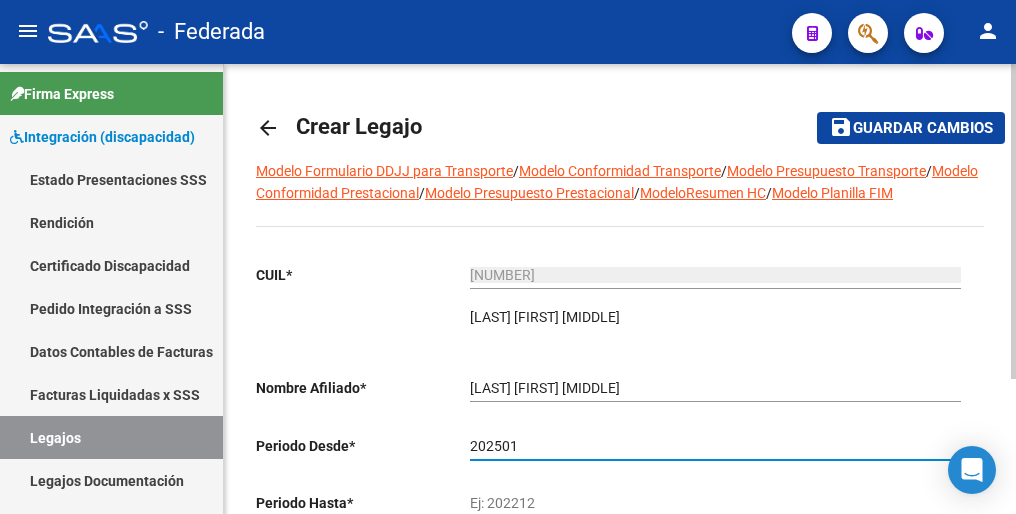 type on "202501" 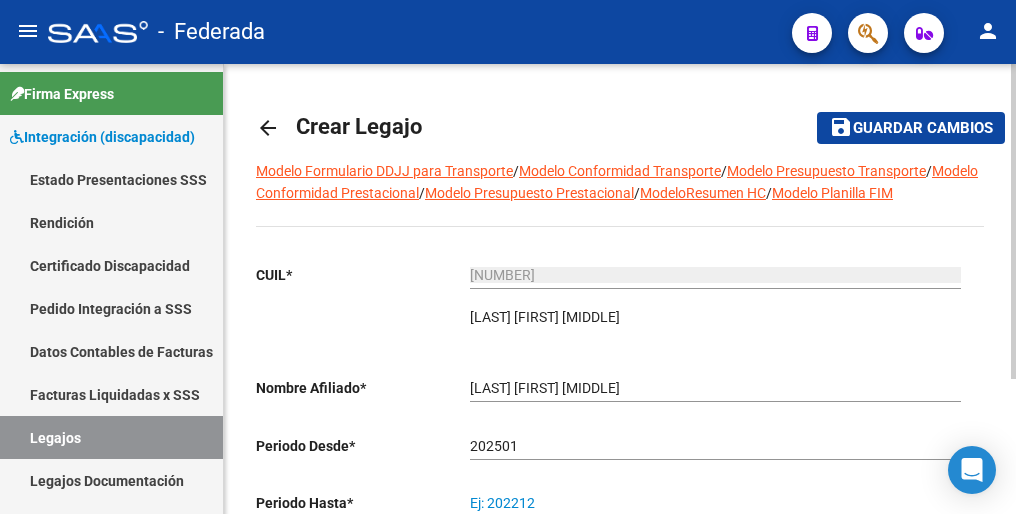 click on "Ej: 202212" at bounding box center [715, 503] 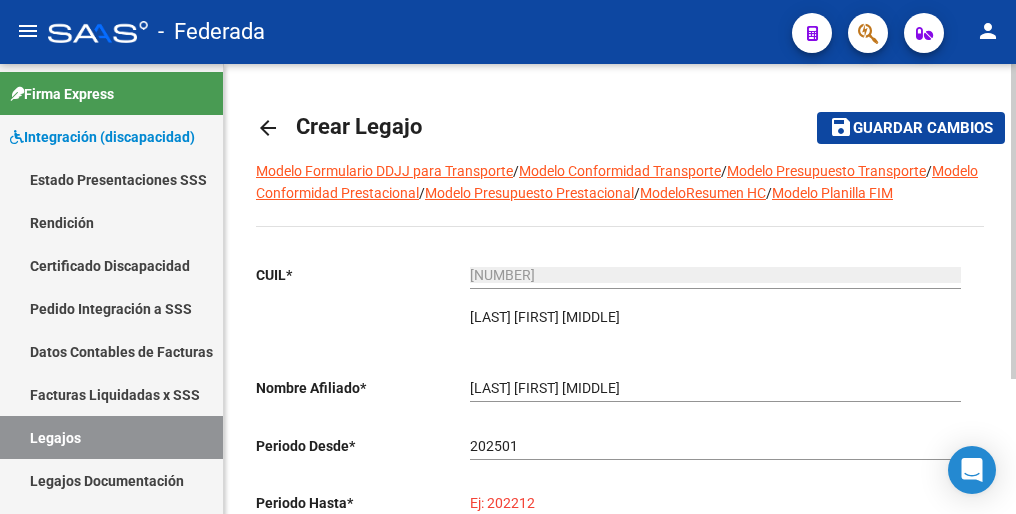 paste on "202512" 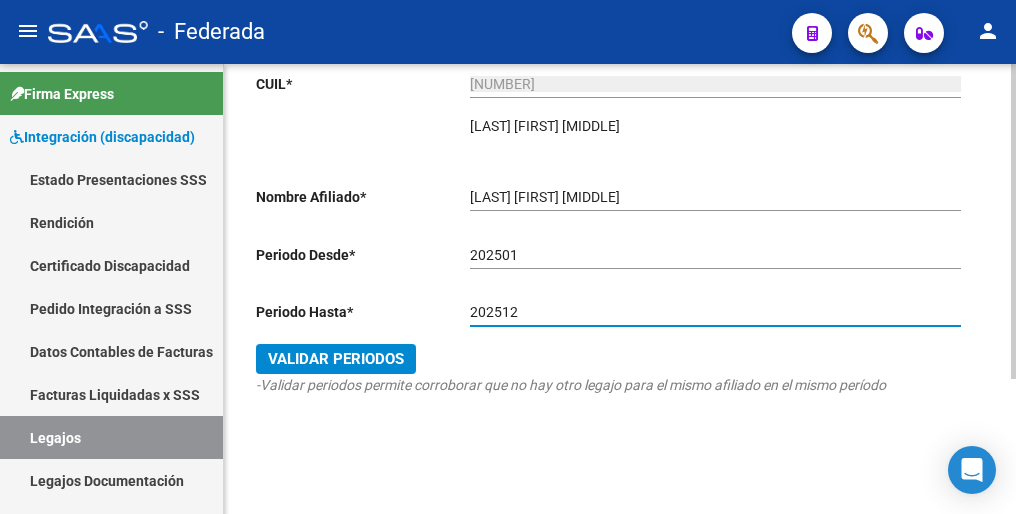 scroll, scrollTop: 192, scrollLeft: 0, axis: vertical 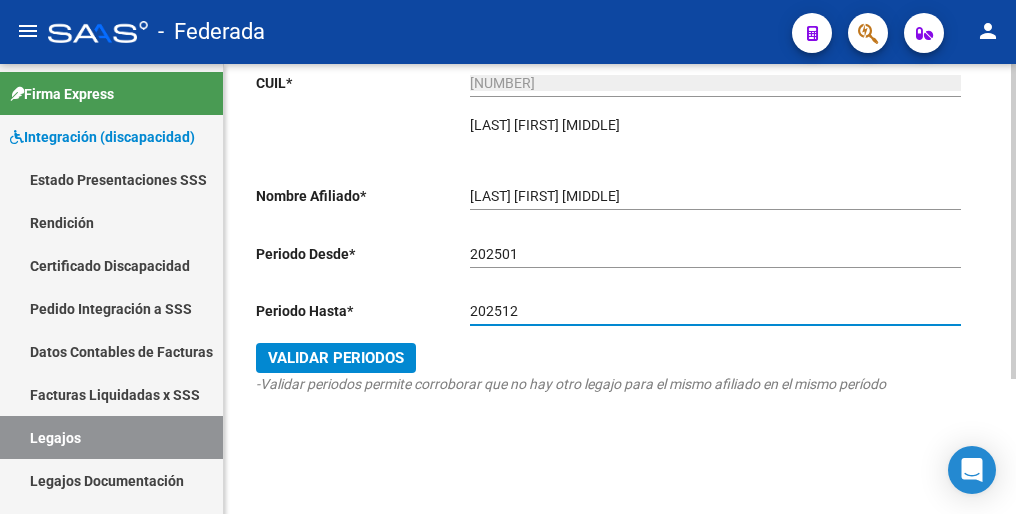 type on "202512" 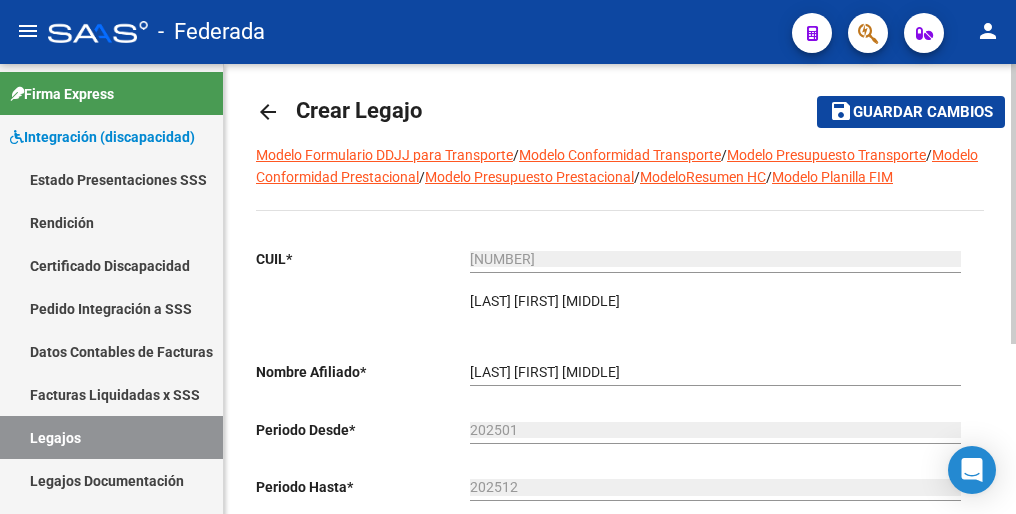 scroll, scrollTop: 0, scrollLeft: 0, axis: both 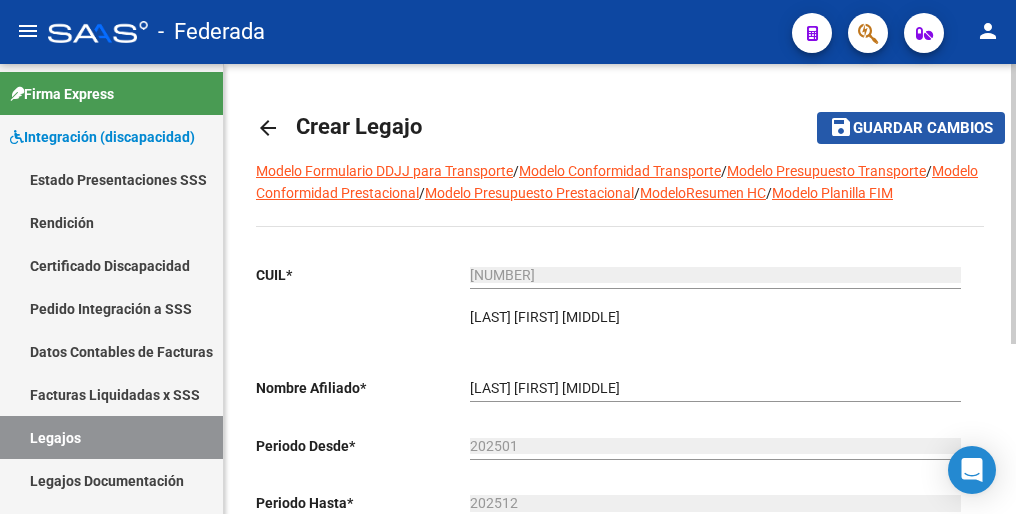 click on "save Guardar cambios" 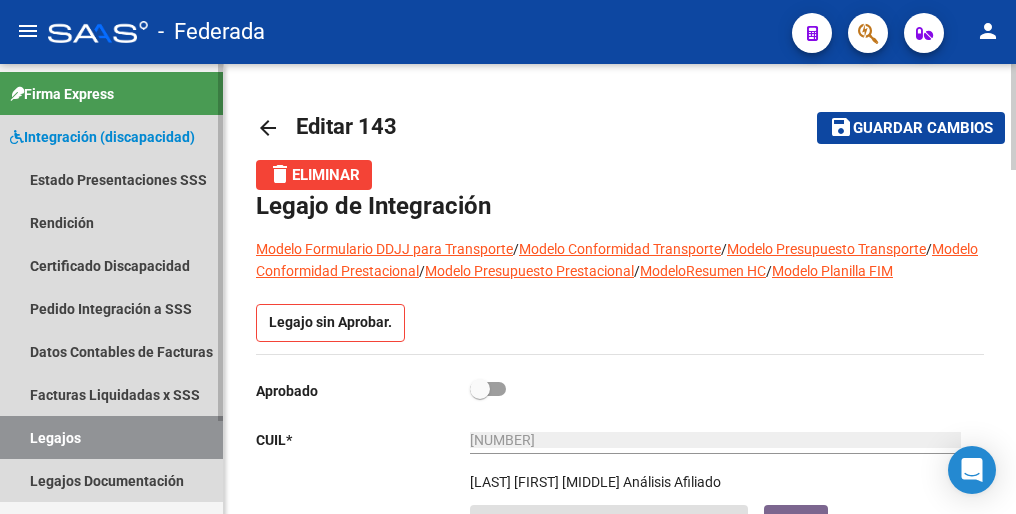 click on "Legajos" at bounding box center (111, 437) 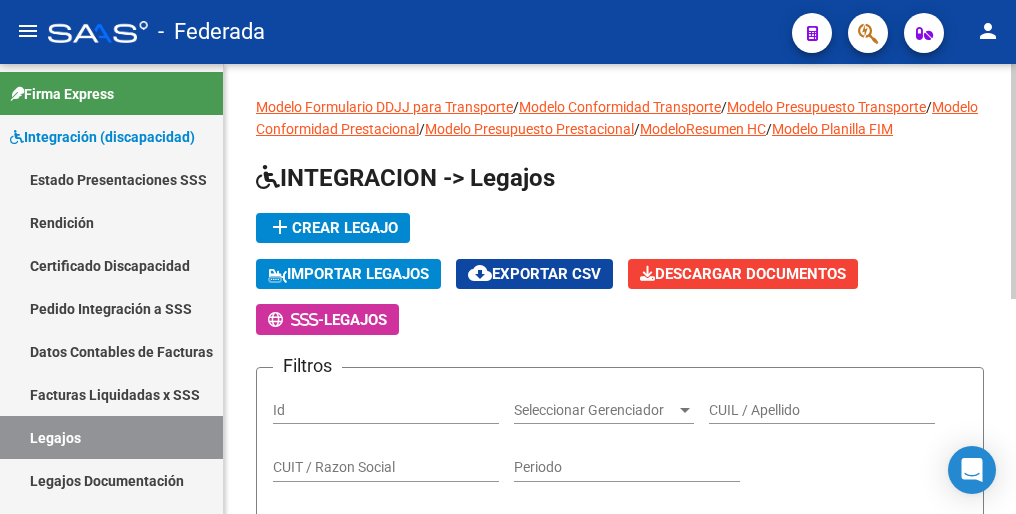 click on "add  Crear Legajo" 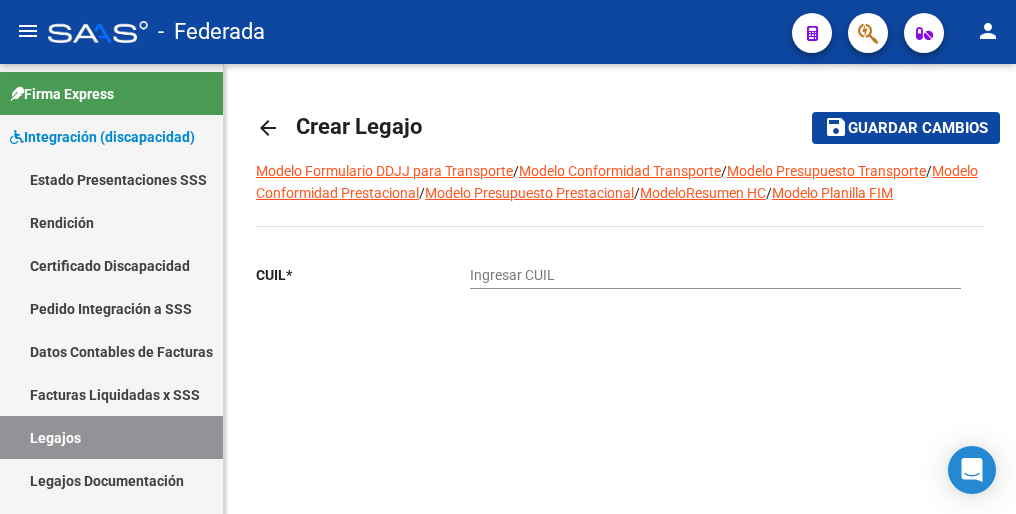 click on "Ingresar CUIL" at bounding box center [715, 275] 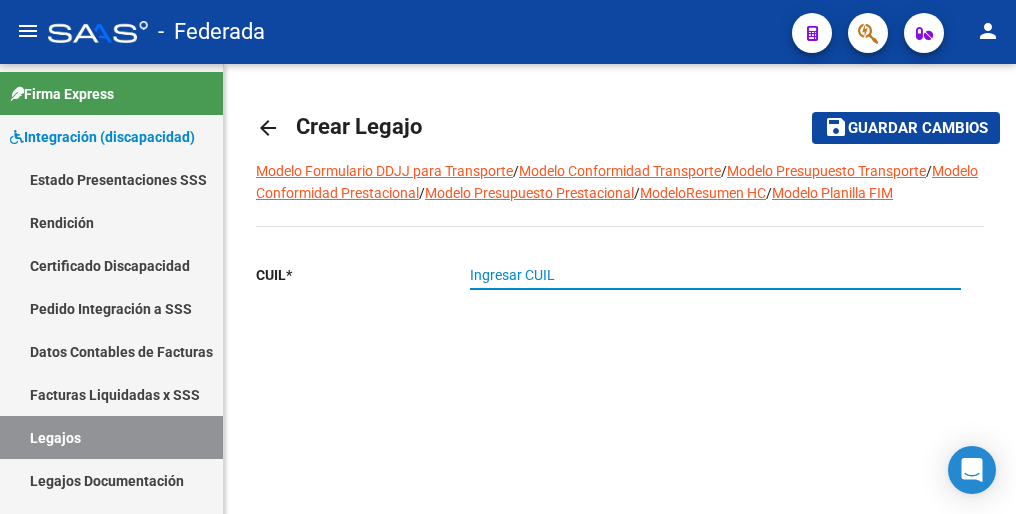 paste on "[NUMBER]" 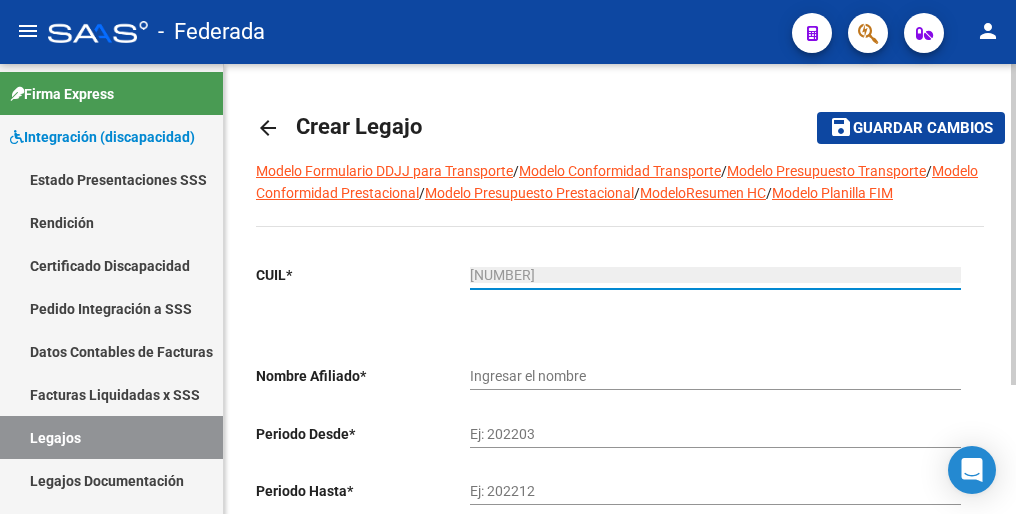 type on "[LAST] [FIRST]" 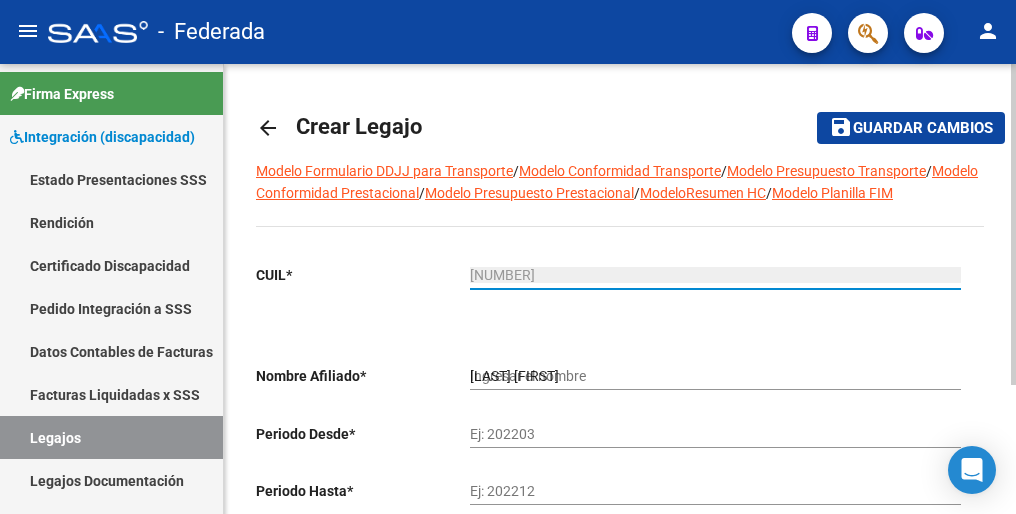 type on "[NUMBER]" 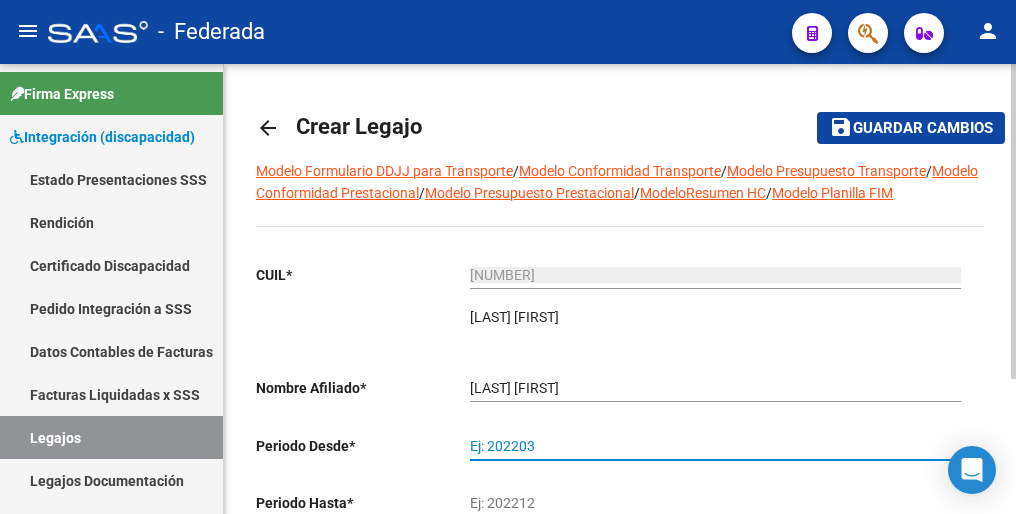 click on "Ej: 202203" at bounding box center (715, 446) 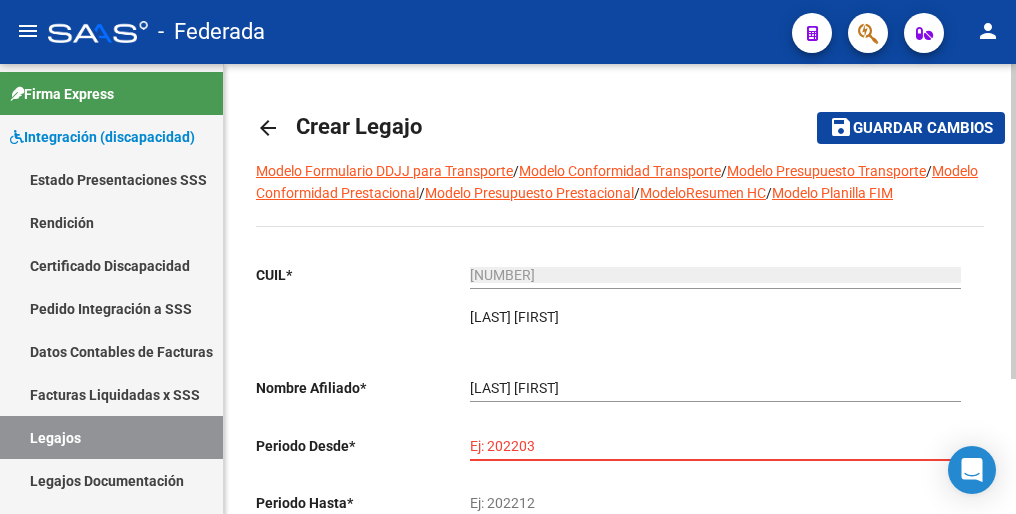 click on "Ej: 202203" at bounding box center [715, 446] 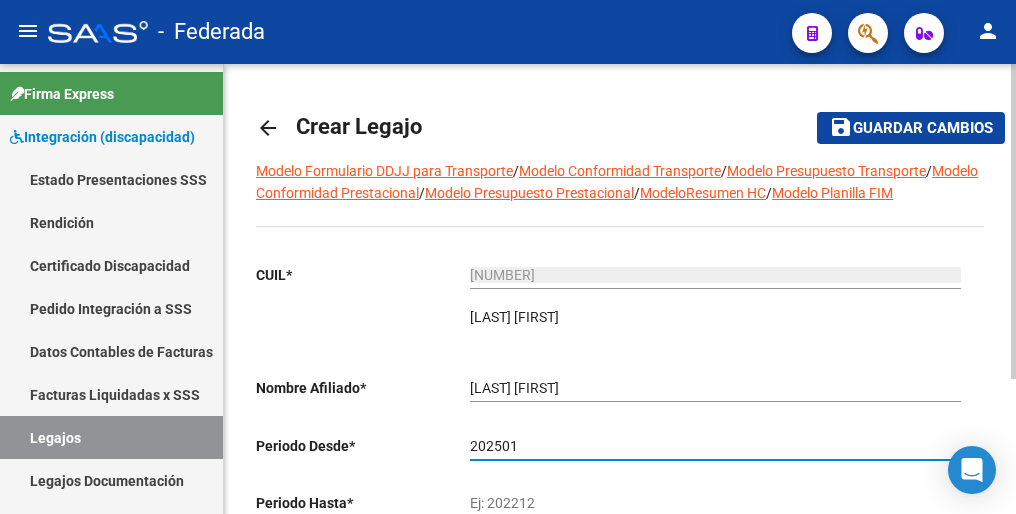 type on "202501" 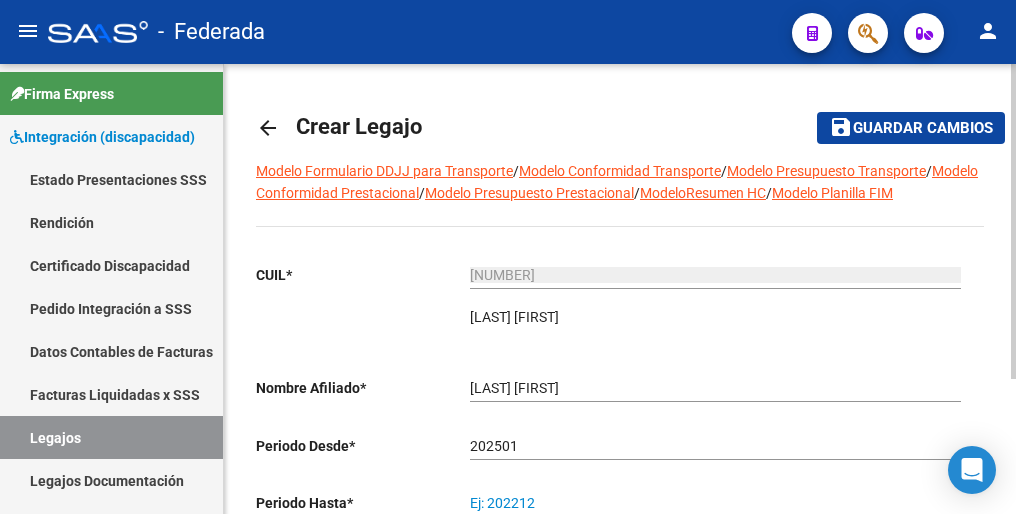click on "Ej: 202212" at bounding box center (715, 503) 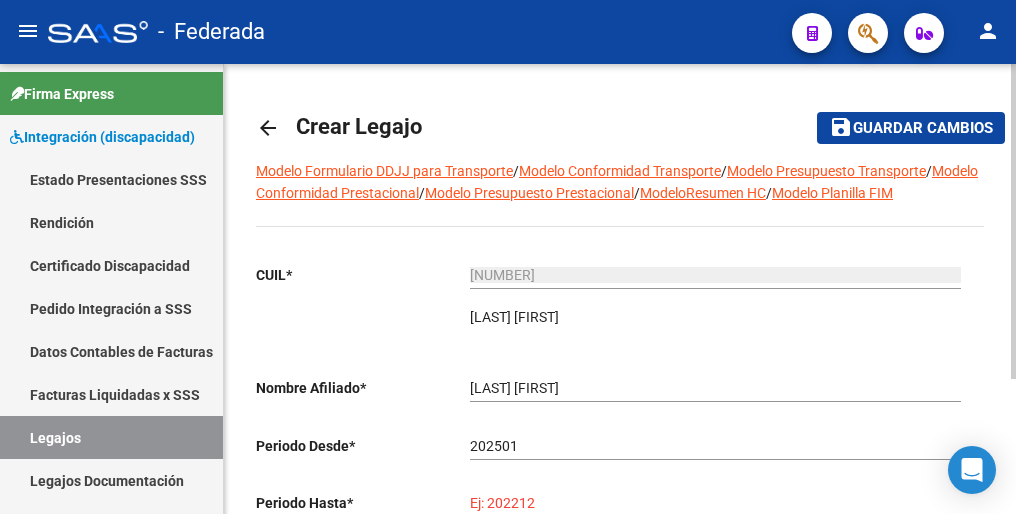 click on "Ej: 202212" at bounding box center [715, 503] 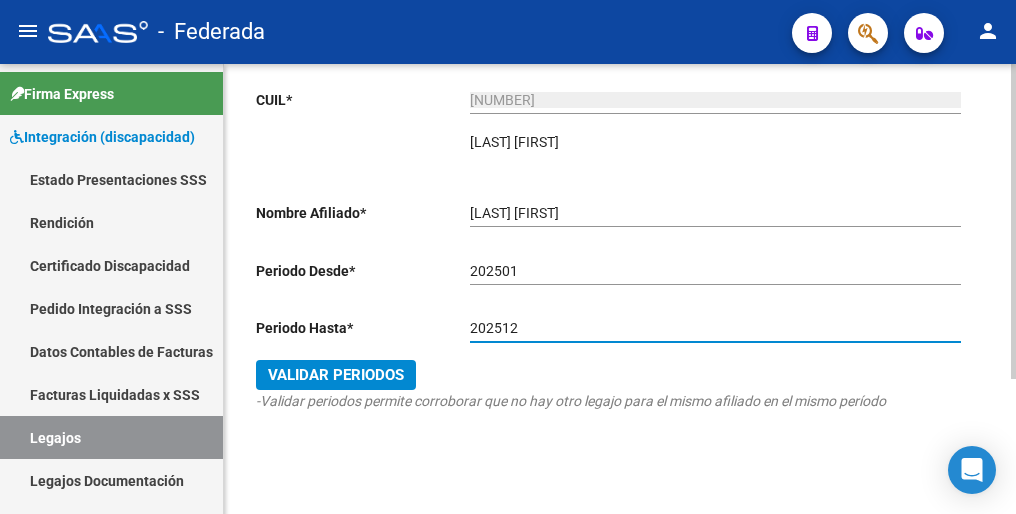 scroll, scrollTop: 192, scrollLeft: 0, axis: vertical 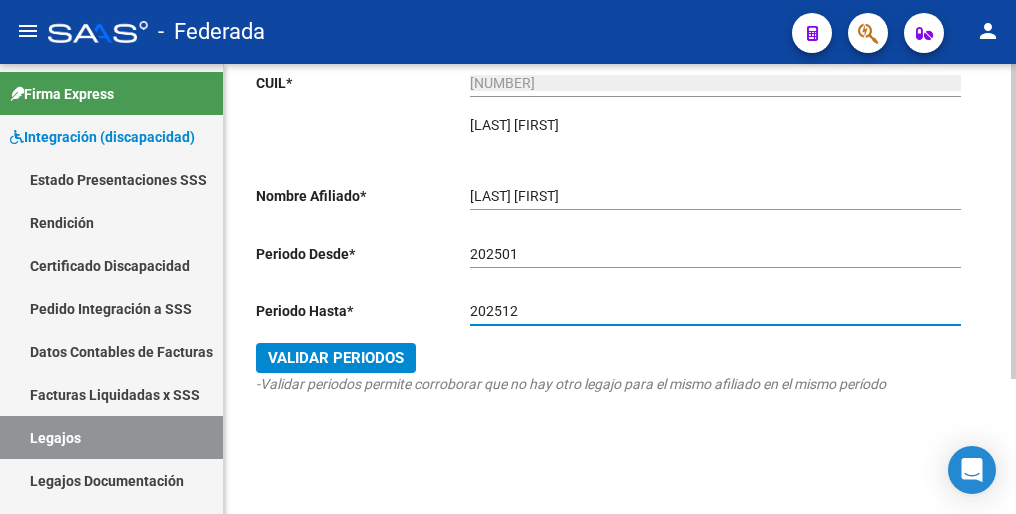 type on "202512" 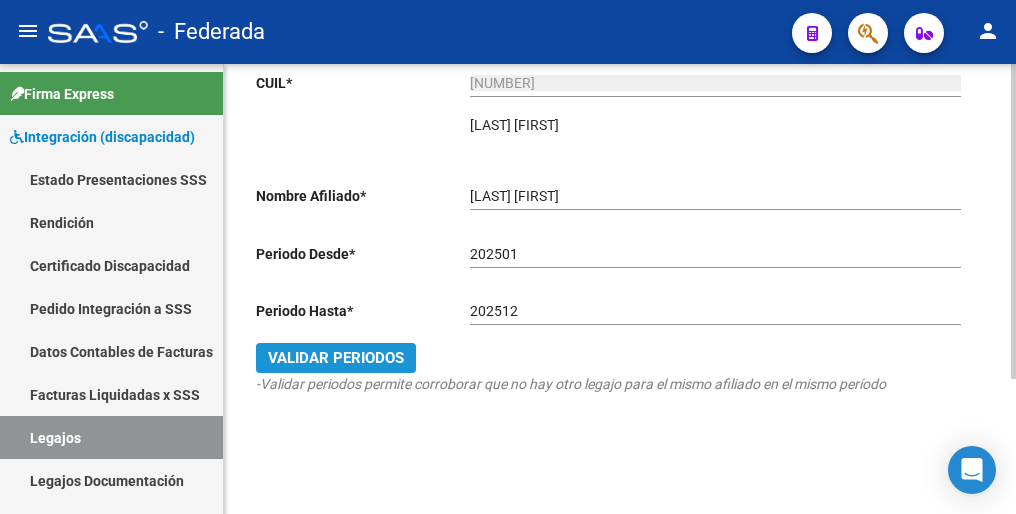 click on "Validar Periodos" 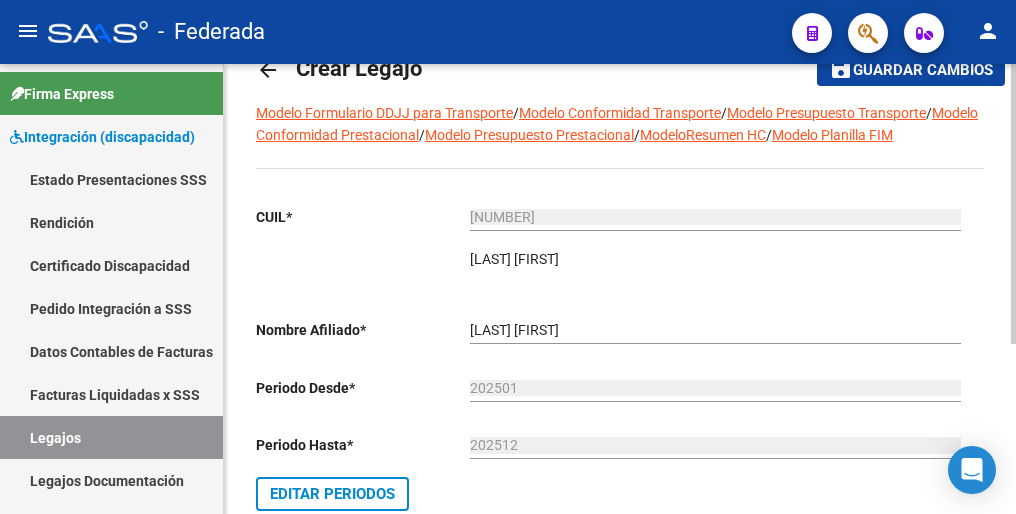 scroll, scrollTop: 0, scrollLeft: 0, axis: both 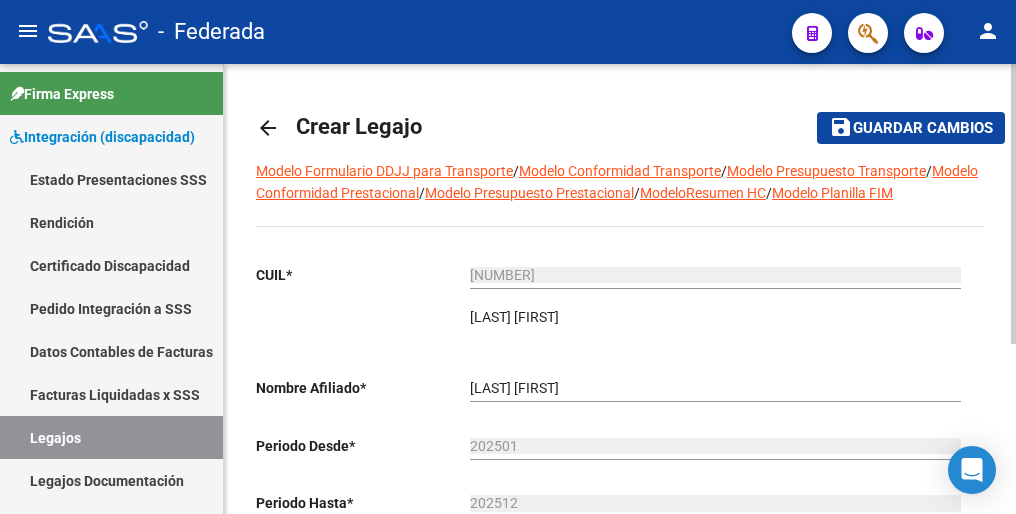 click on "Guardar cambios" 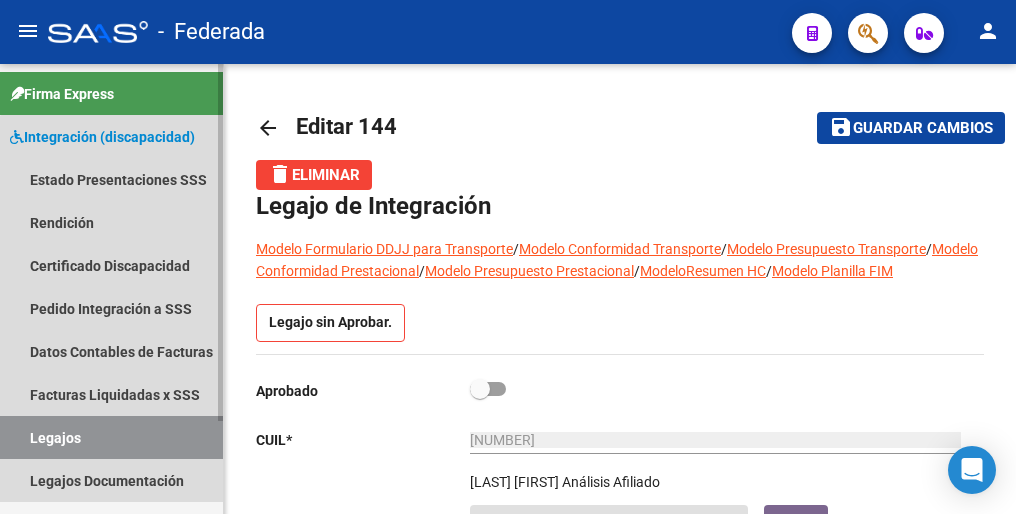 click on "Legajos" at bounding box center (111, 437) 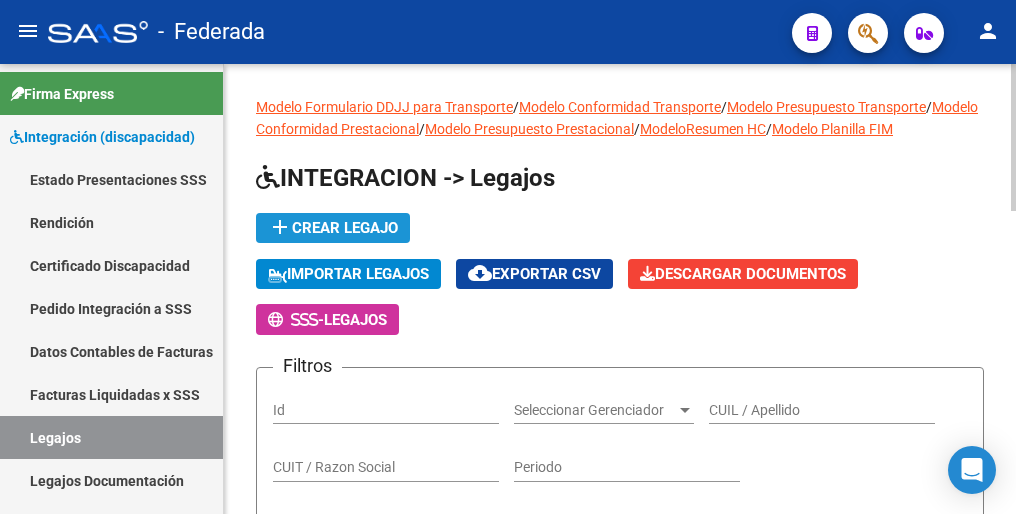 click on "add  Crear Legajo" 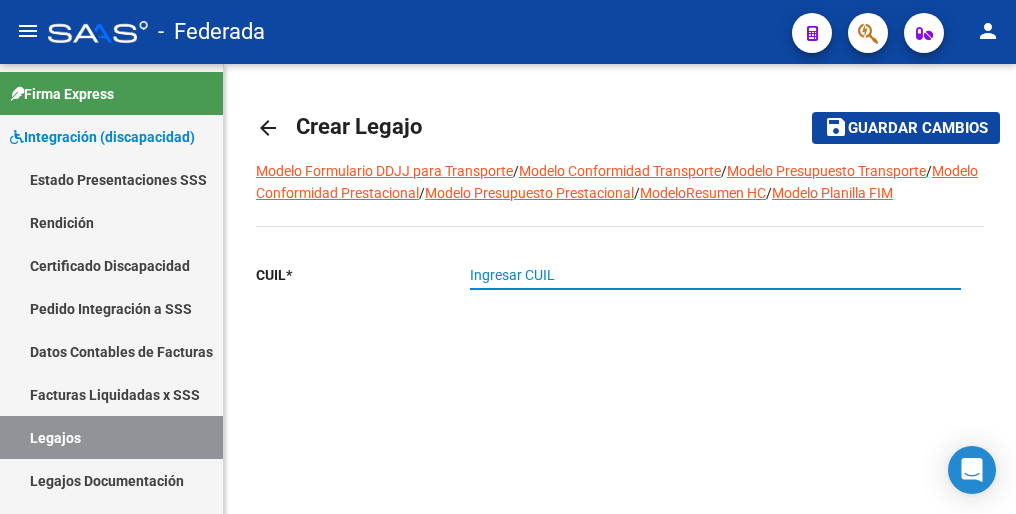 click on "Ingresar CUIL" at bounding box center (715, 275) 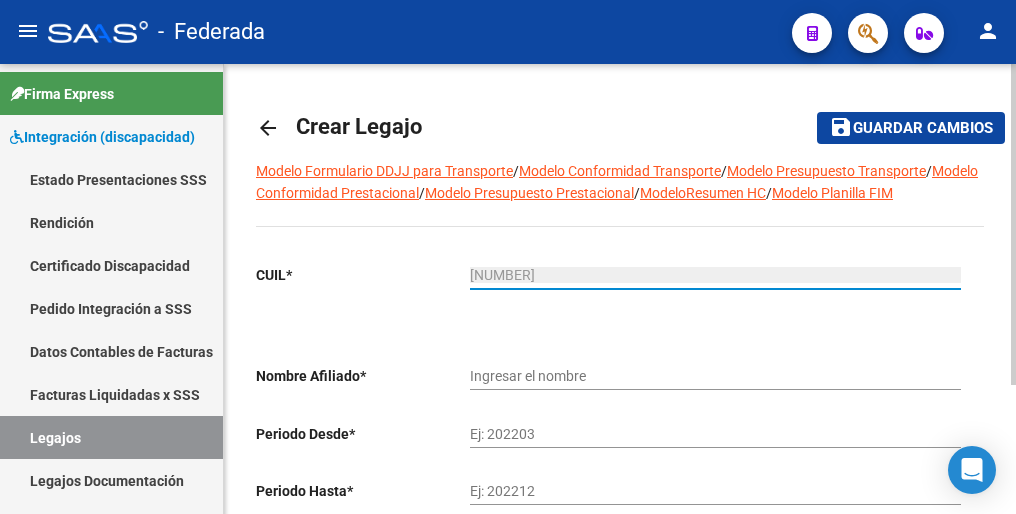 type on "[LAST] [FIRST]" 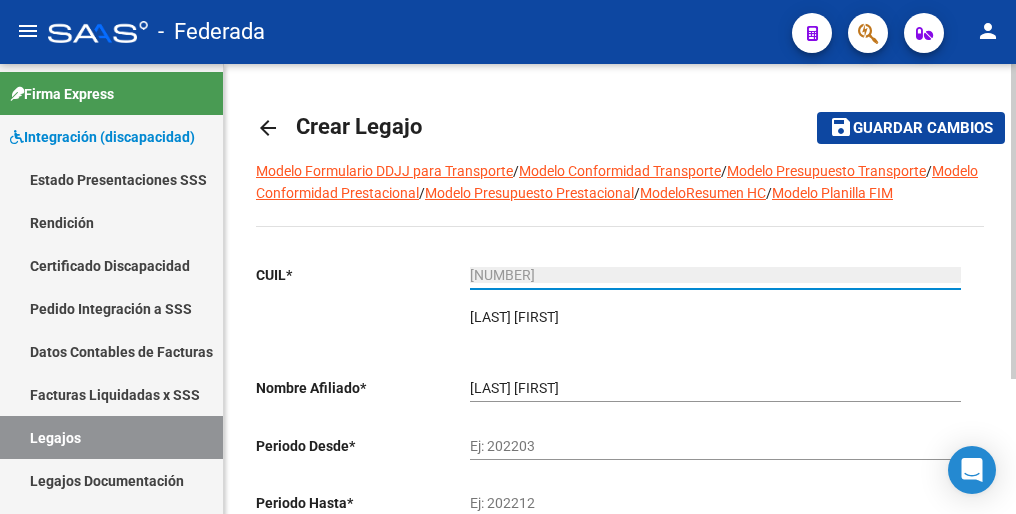 type on "[NUMBER]" 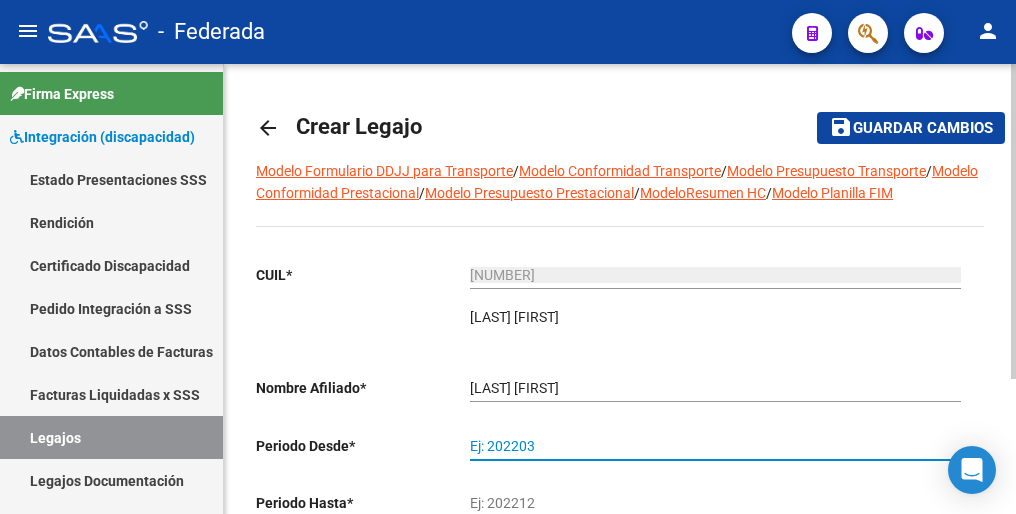 click on "Ej: 202203" at bounding box center (715, 446) 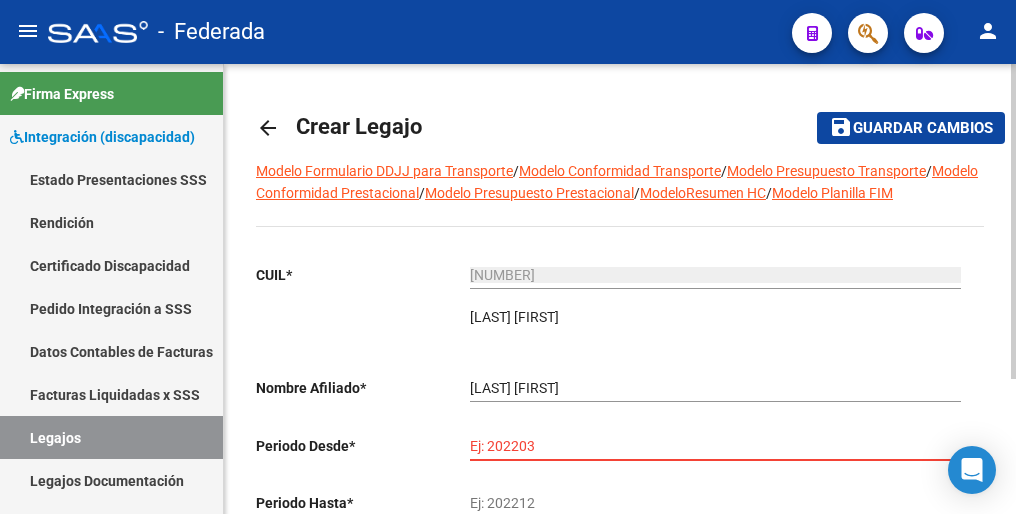 paste on "202501" 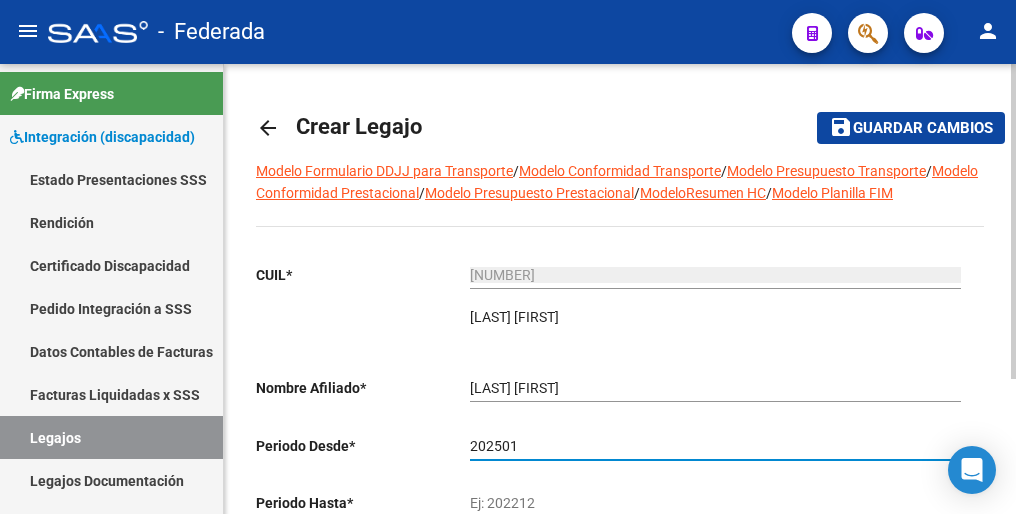 type on "202501" 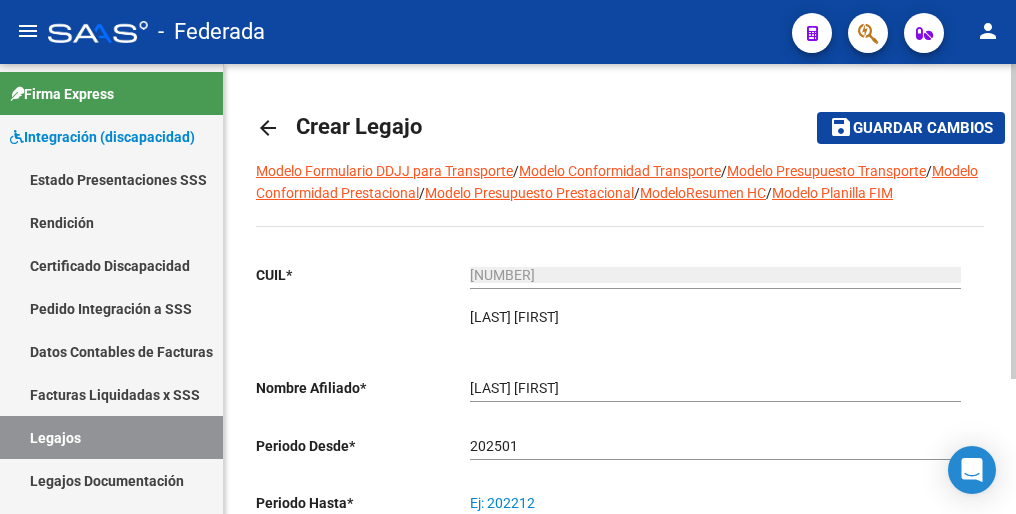 click on "Ej: 202212" at bounding box center (715, 503) 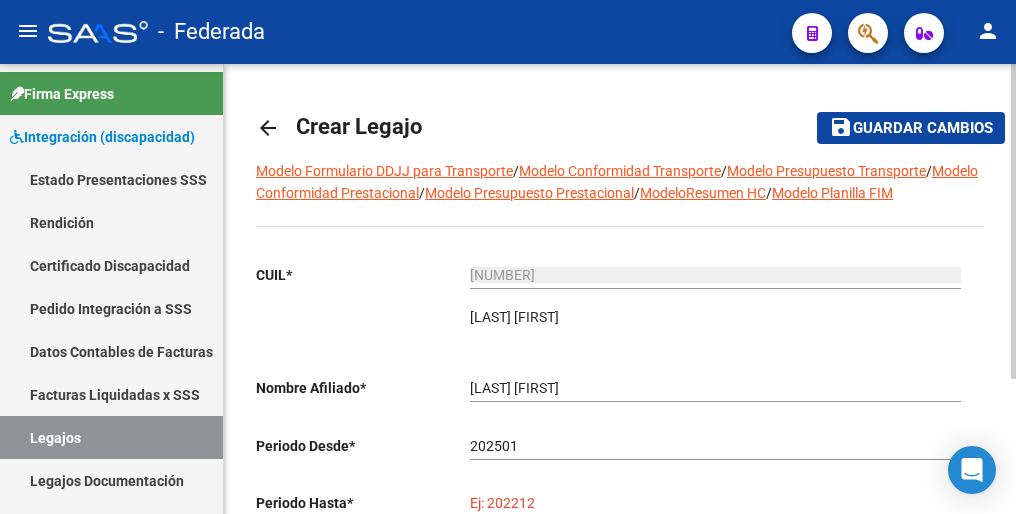 paste on "202512" 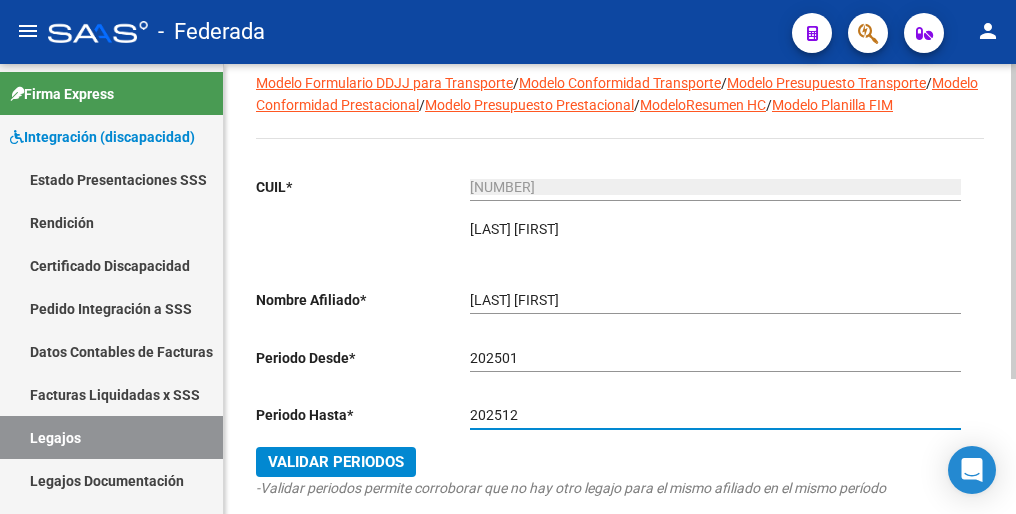 scroll, scrollTop: 192, scrollLeft: 0, axis: vertical 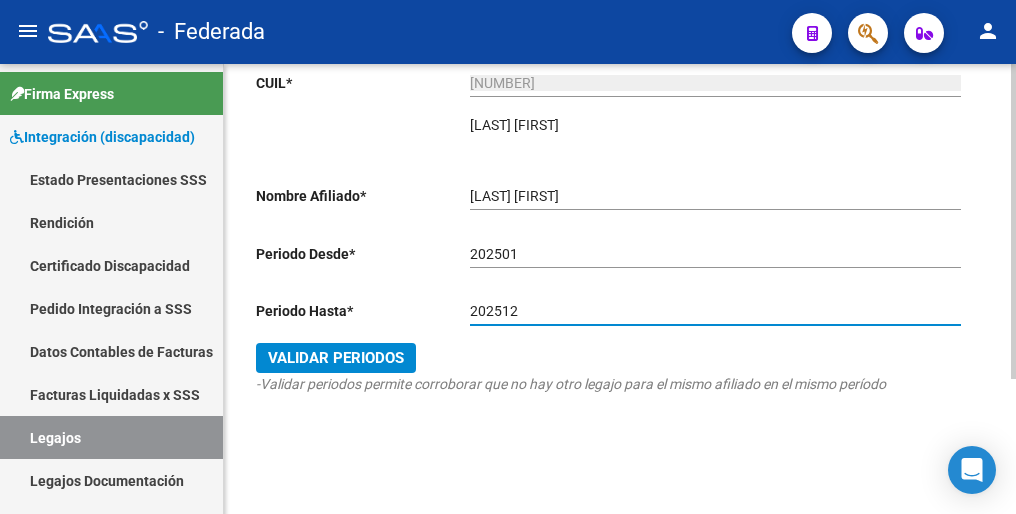 type on "202512" 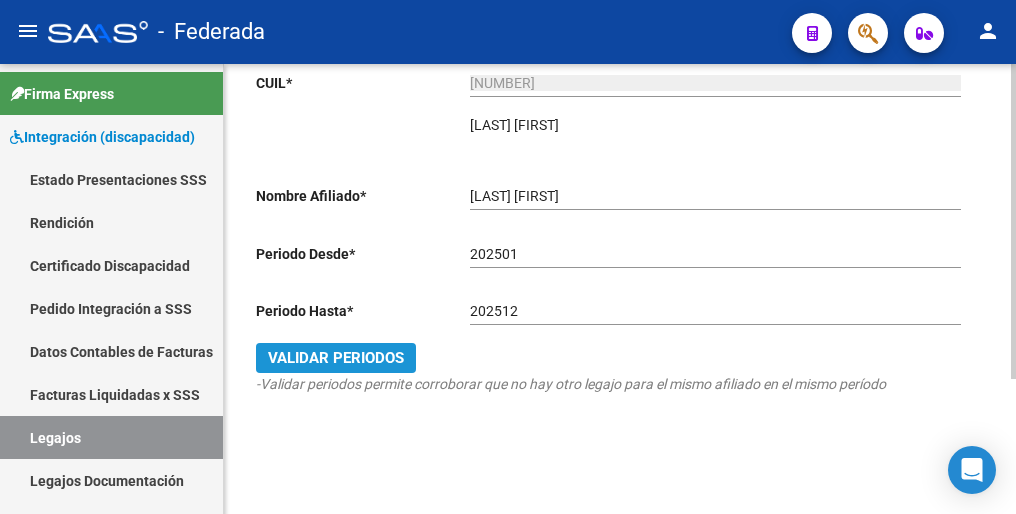 click on "Validar Periodos" 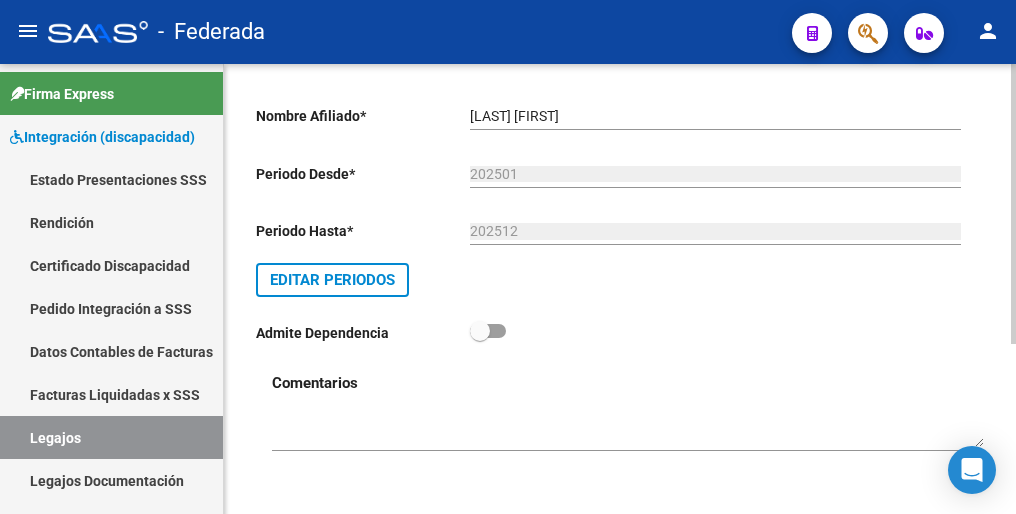 scroll, scrollTop: 0, scrollLeft: 0, axis: both 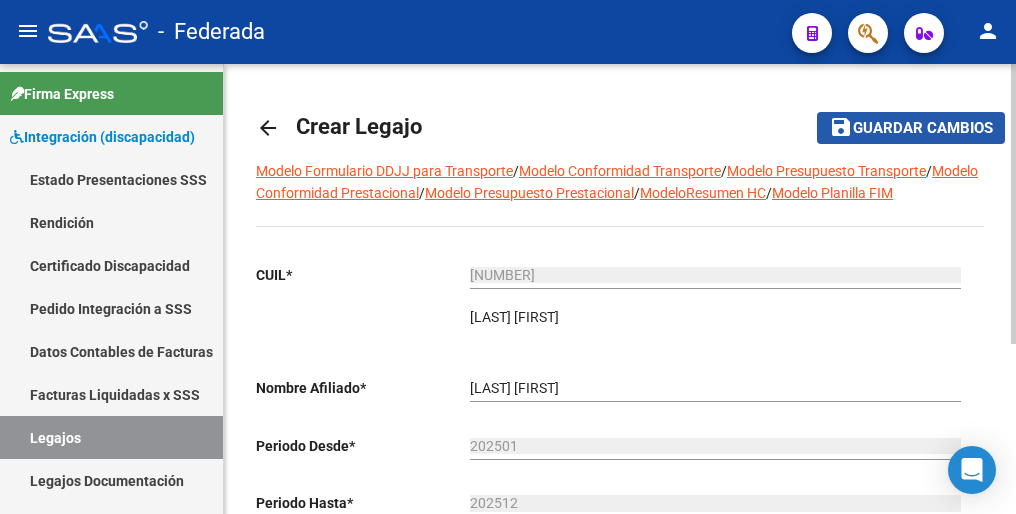 click on "Guardar cambios" 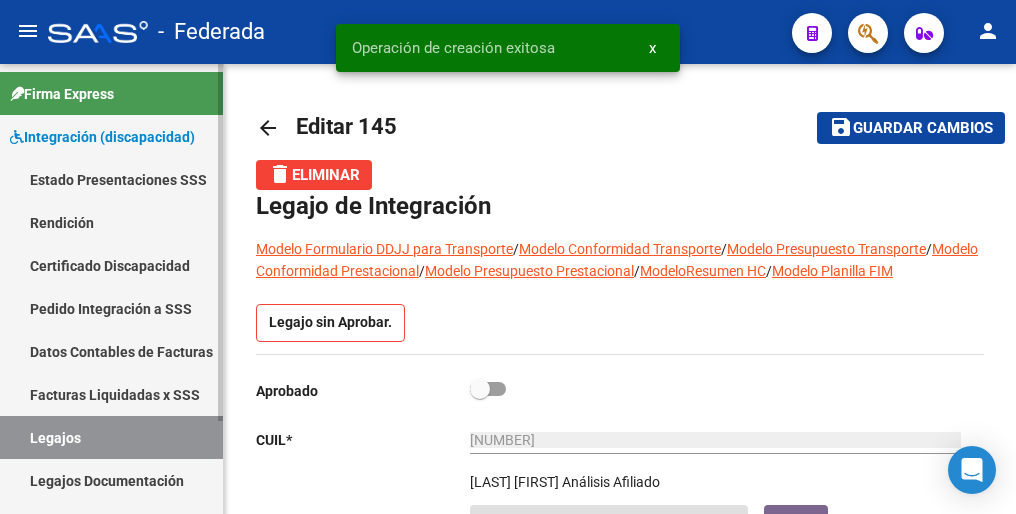 click on "Legajos" at bounding box center (111, 437) 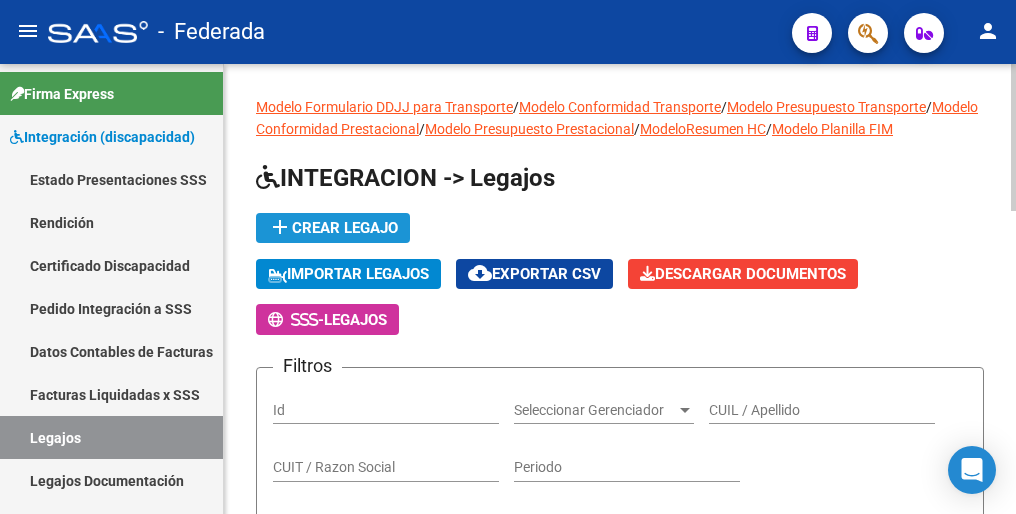 click on "add  Crear Legajo" 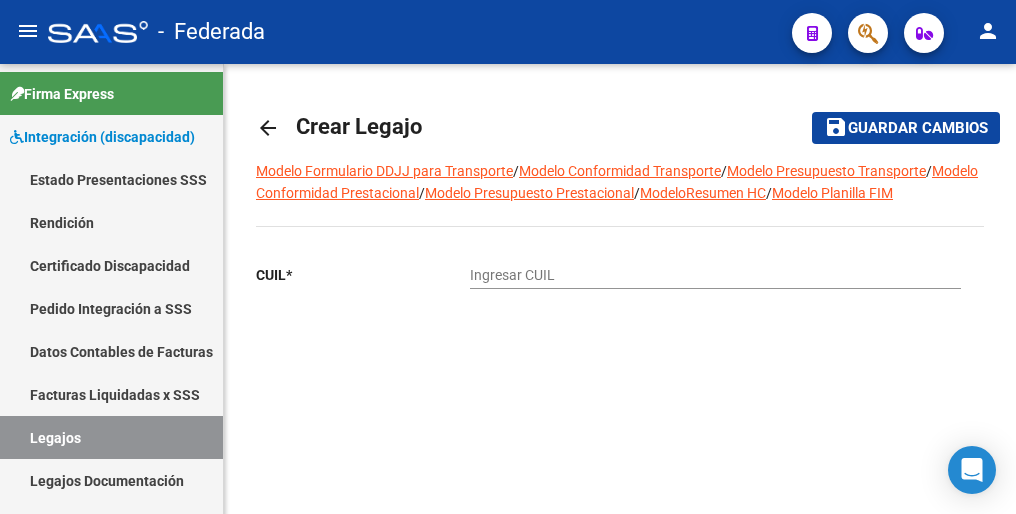click on "Ingresar CUIL" at bounding box center [715, 275] 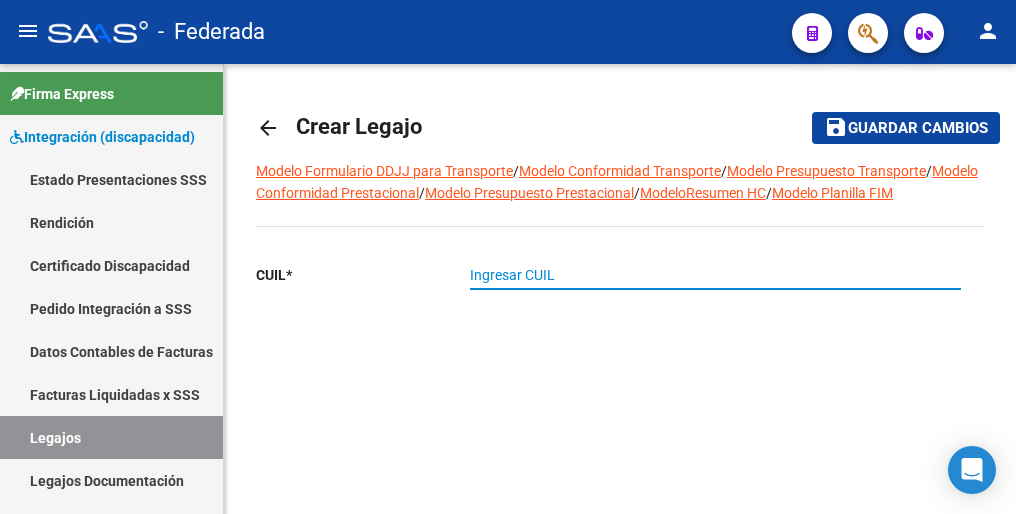 paste on "[NUMBER]" 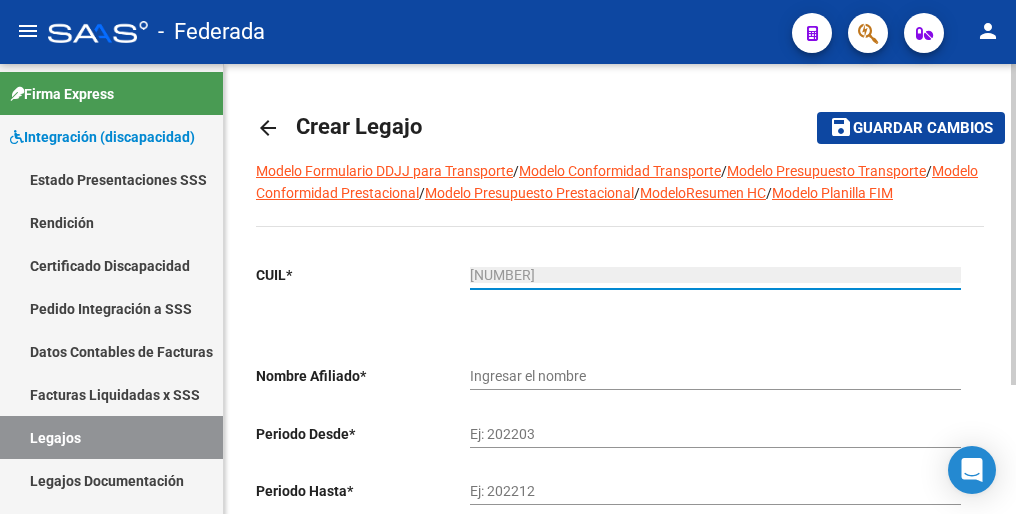 type on "[NUMBER]" 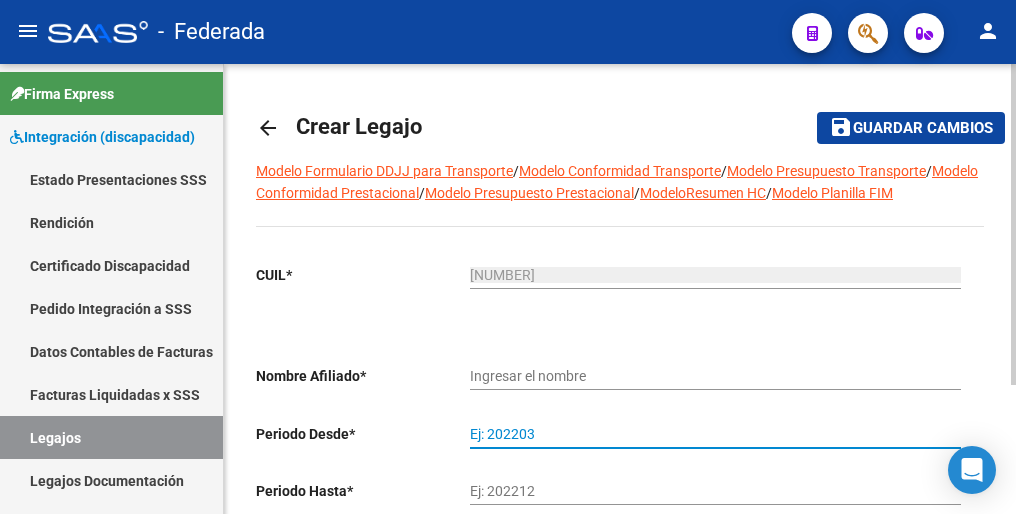 type on "[LAST] [FIRST] [MIDDLE]" 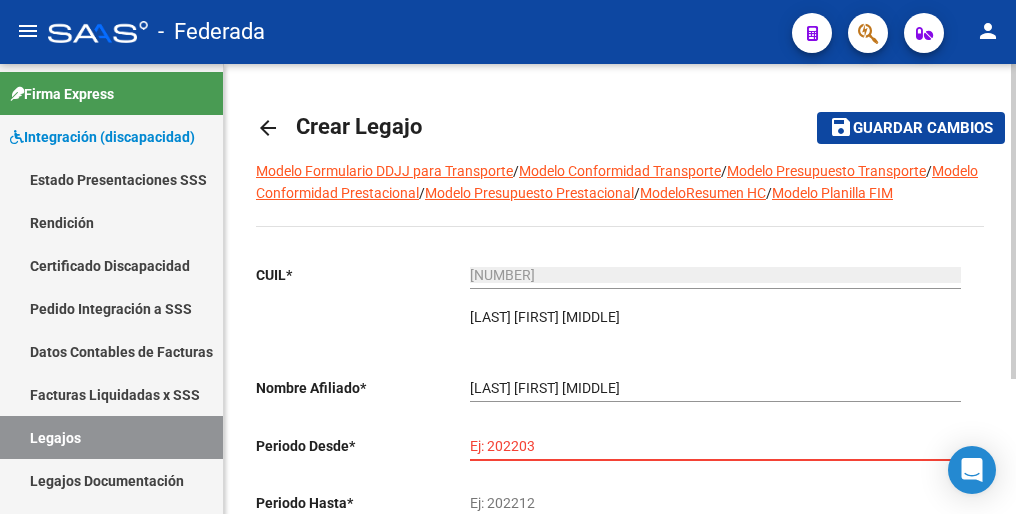 paste on "202501" 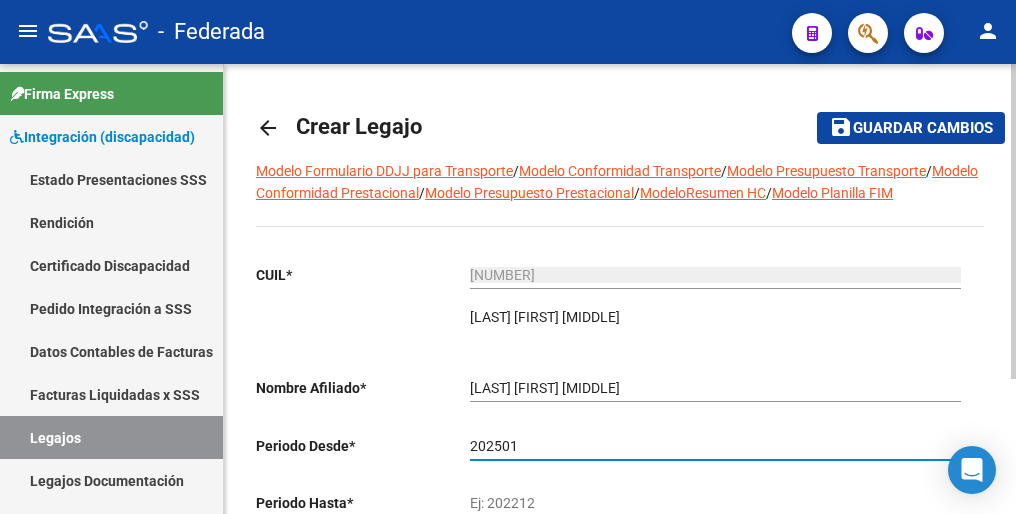 type on "202501" 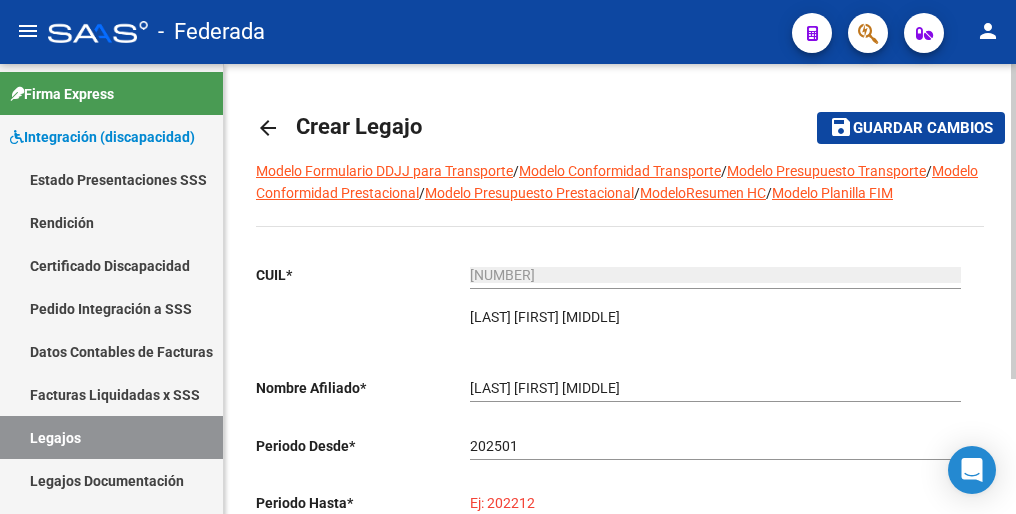 click on "Ej: 202212" at bounding box center (715, 503) 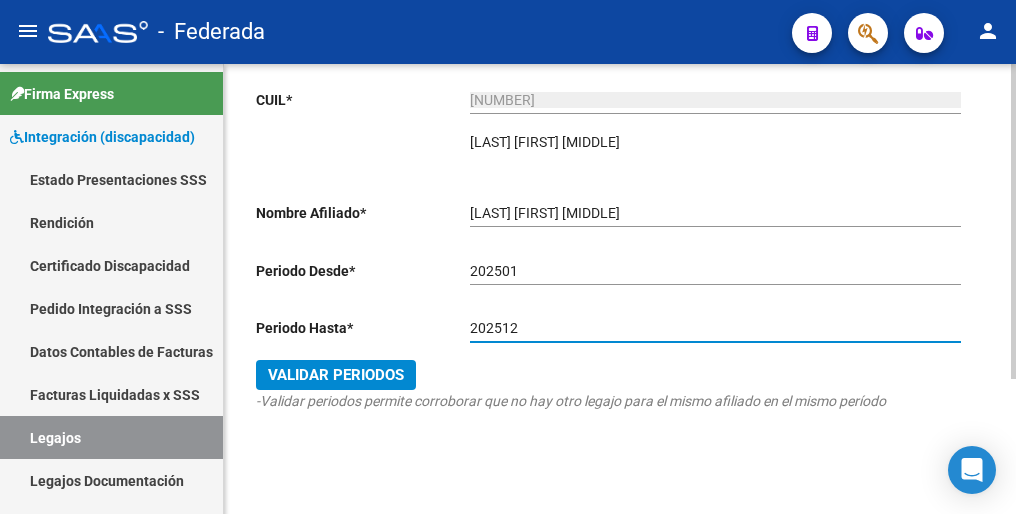 scroll, scrollTop: 192, scrollLeft: 0, axis: vertical 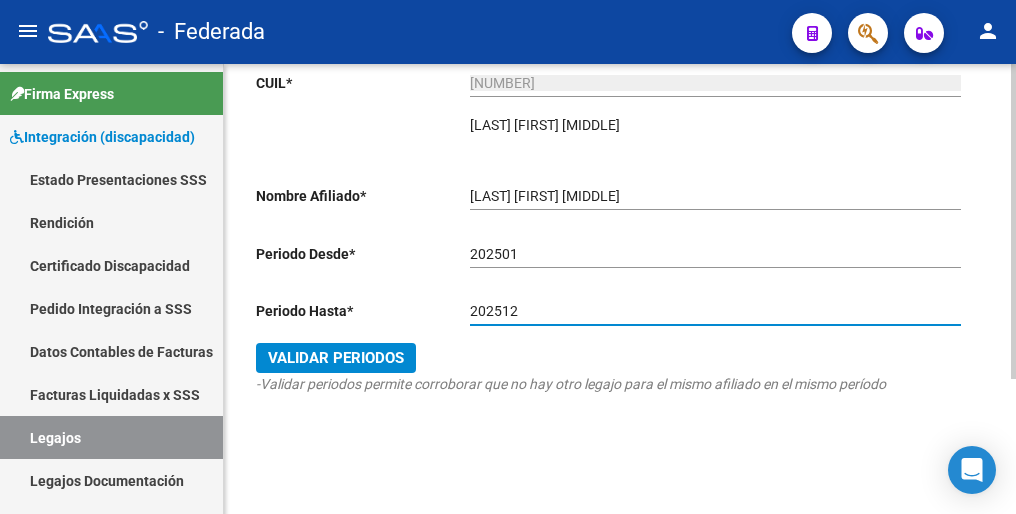 type on "202512" 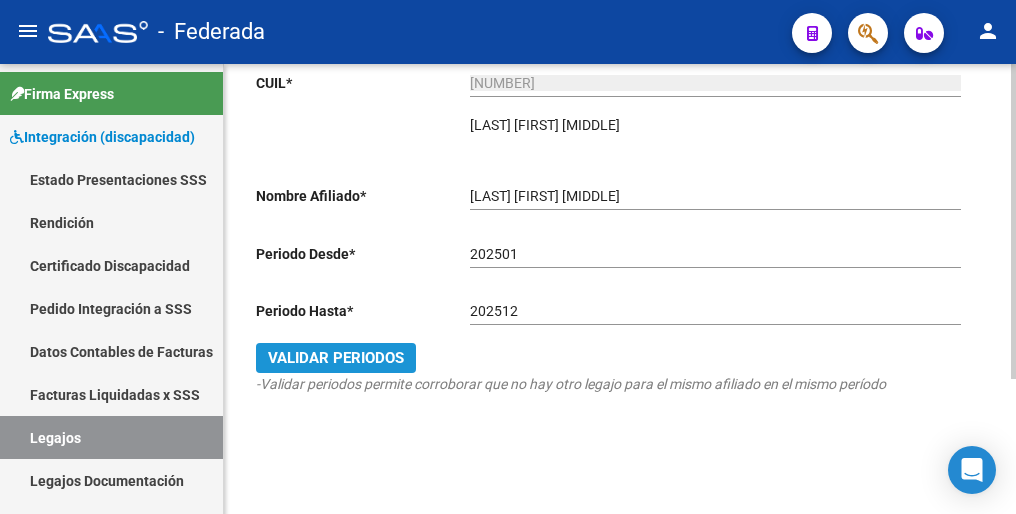 click on "Validar Periodos" 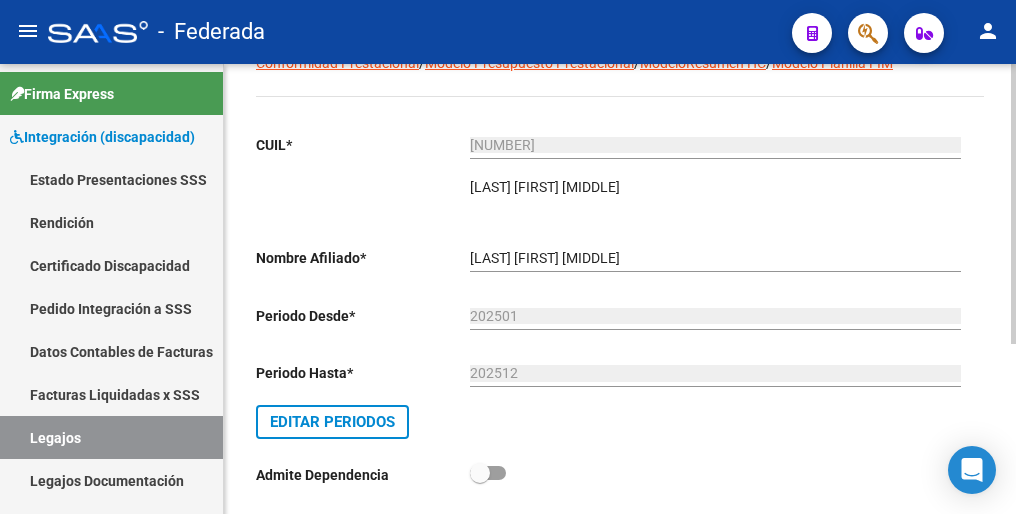 scroll, scrollTop: 0, scrollLeft: 0, axis: both 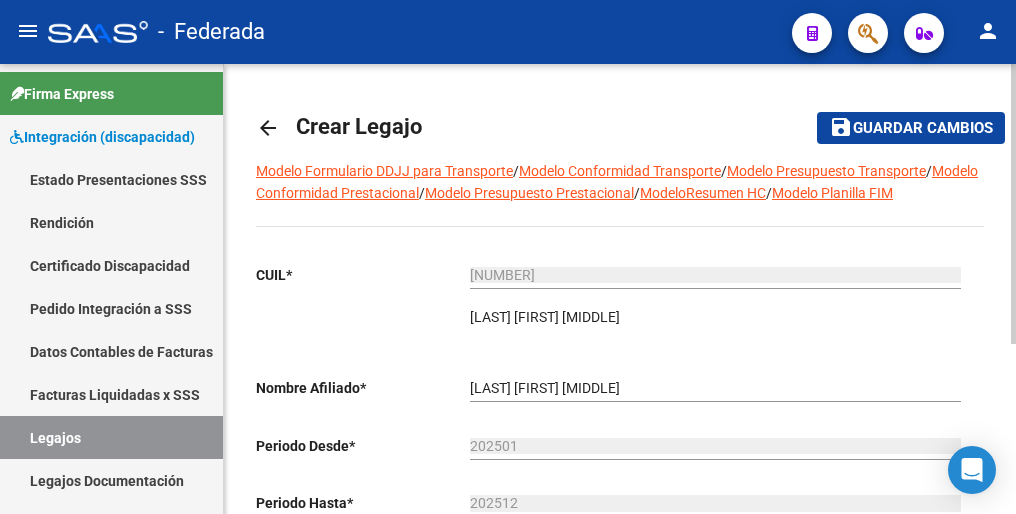 click on "Guardar cambios" 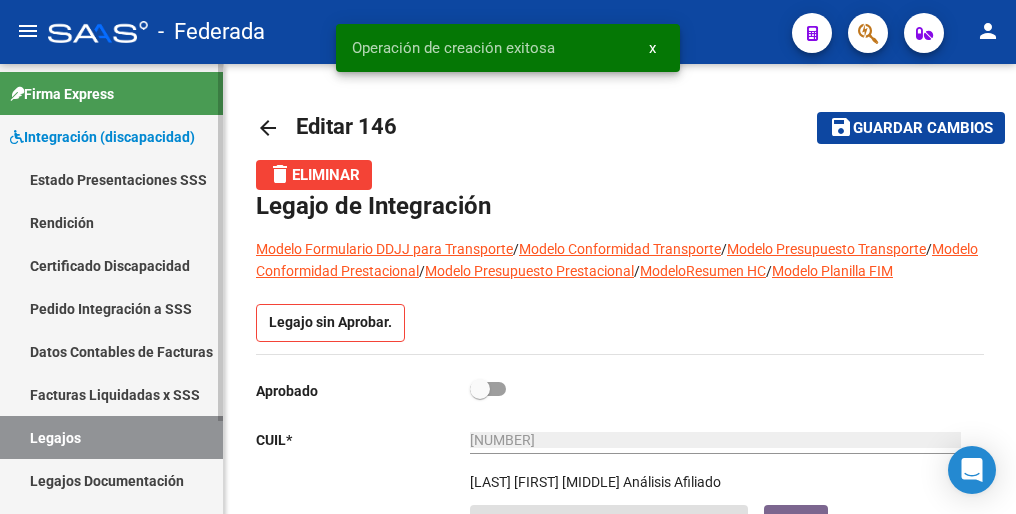 click on "Legajos" at bounding box center [111, 437] 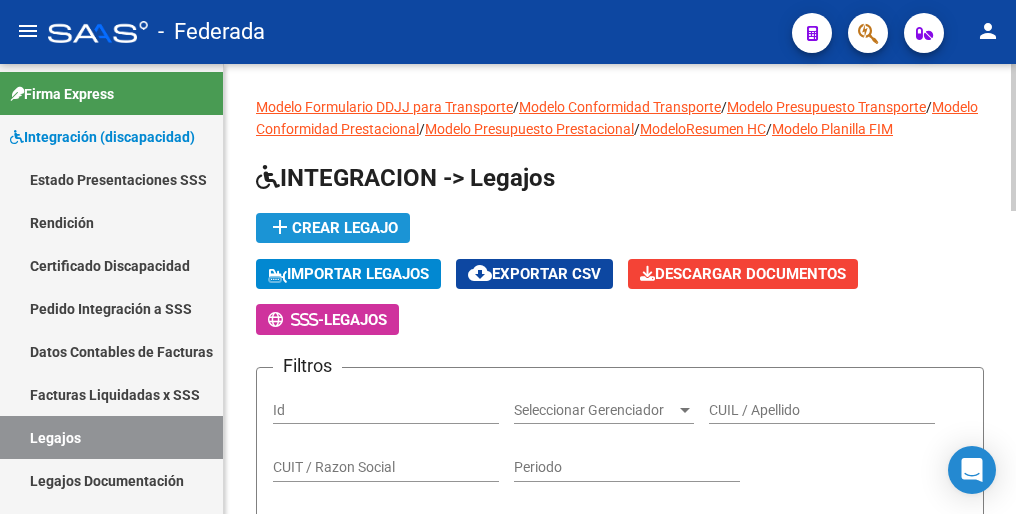click on "add  Crear Legajo" 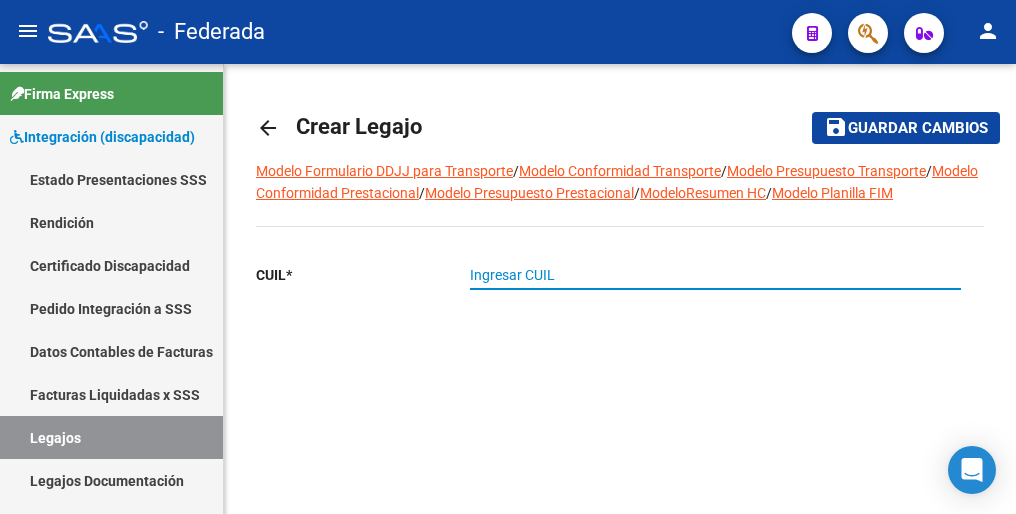 click on "Ingresar CUIL" at bounding box center (715, 275) 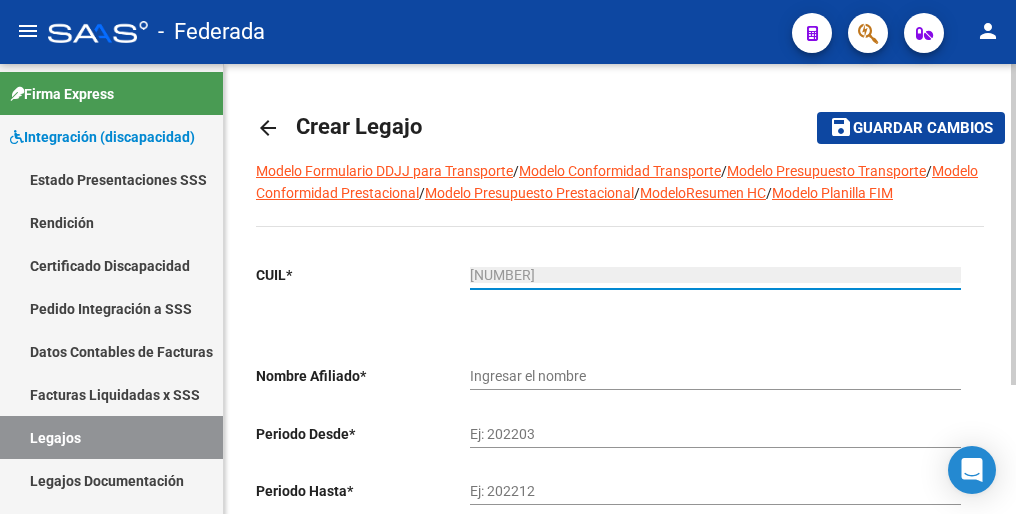 type on "[LAST] [FIRST]" 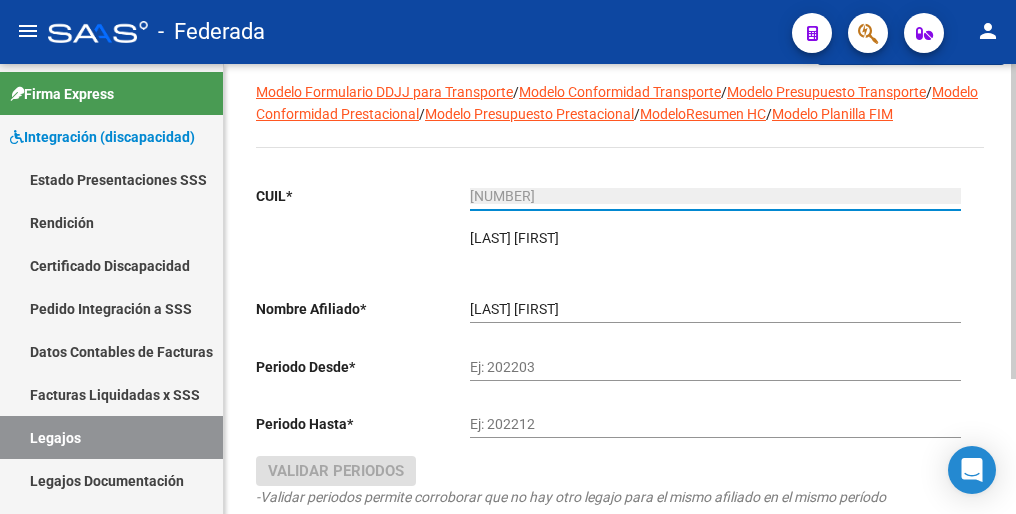 scroll, scrollTop: 100, scrollLeft: 0, axis: vertical 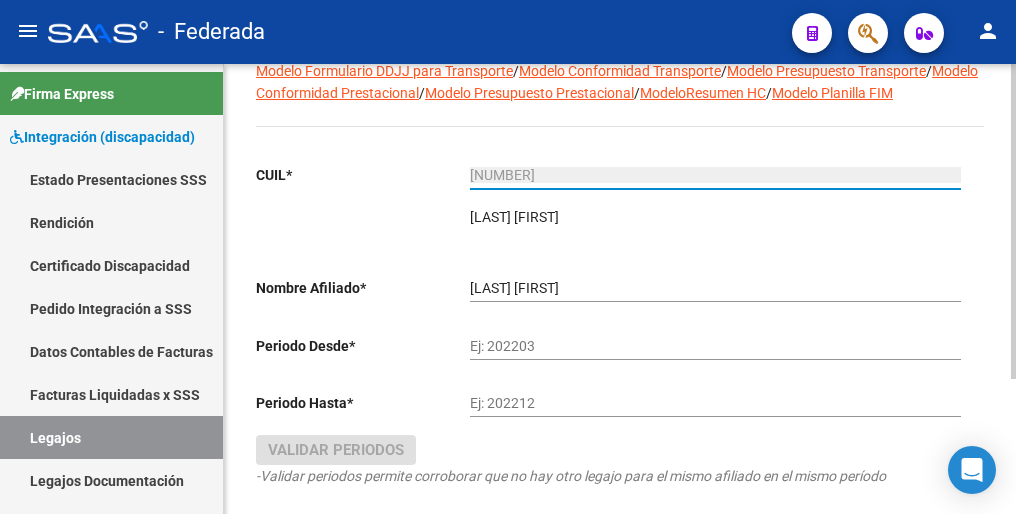 type on "[NUMBER]" 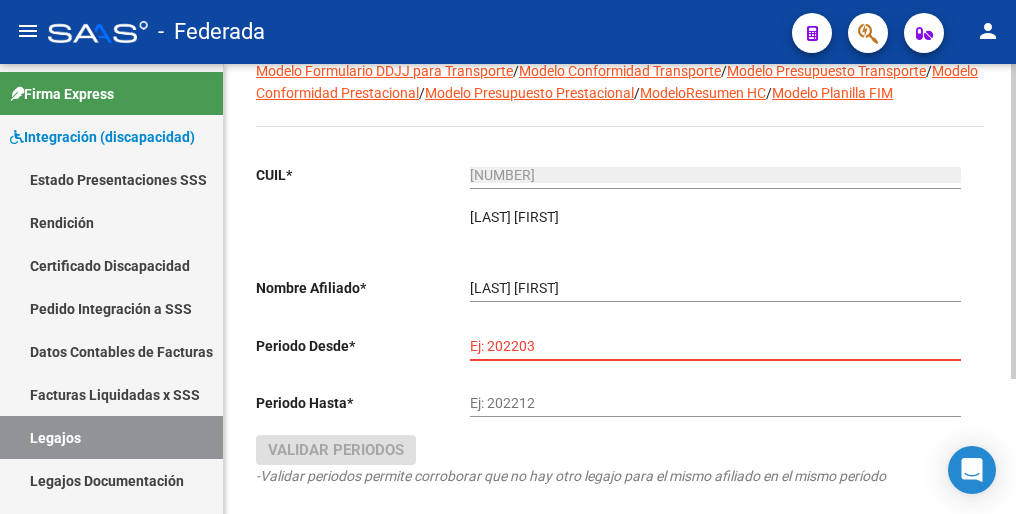 paste on "202501" 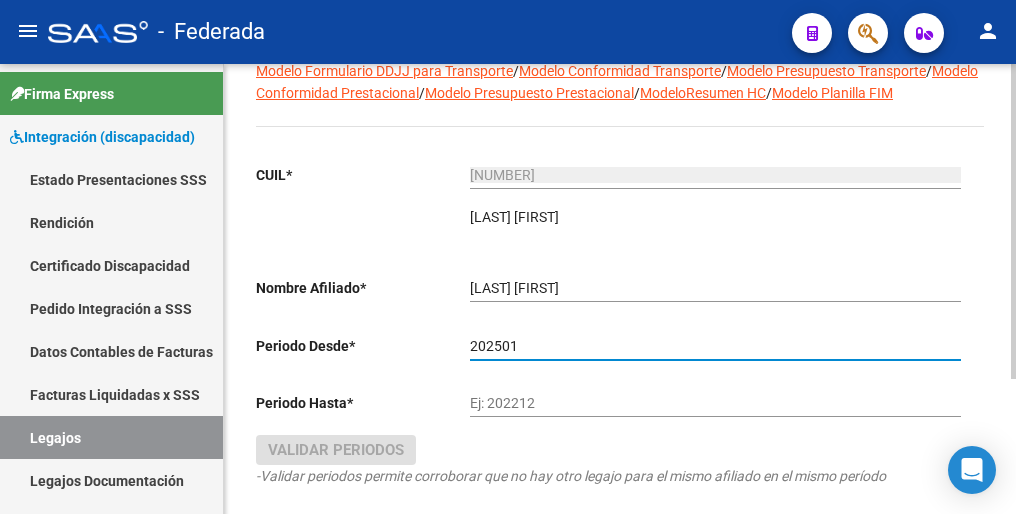 type on "202501" 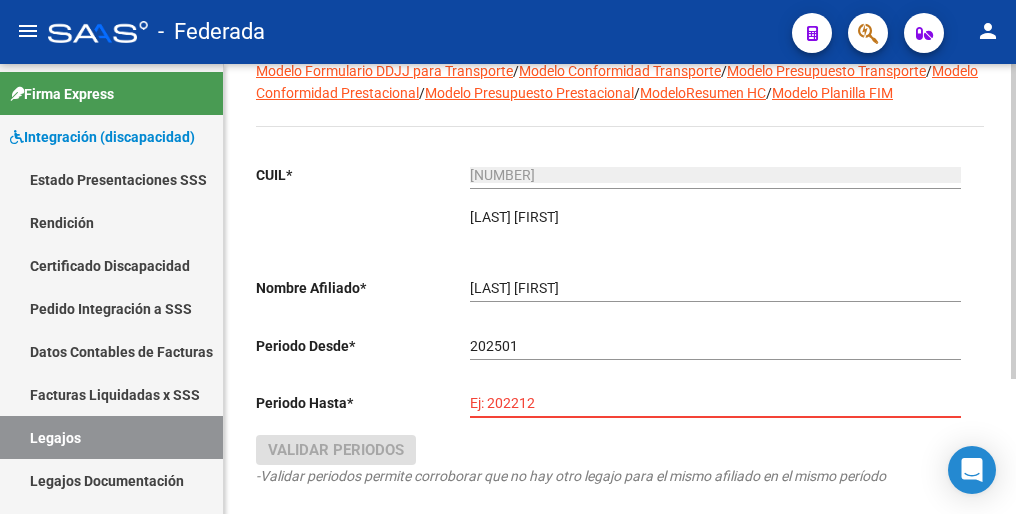 paste on "202512" 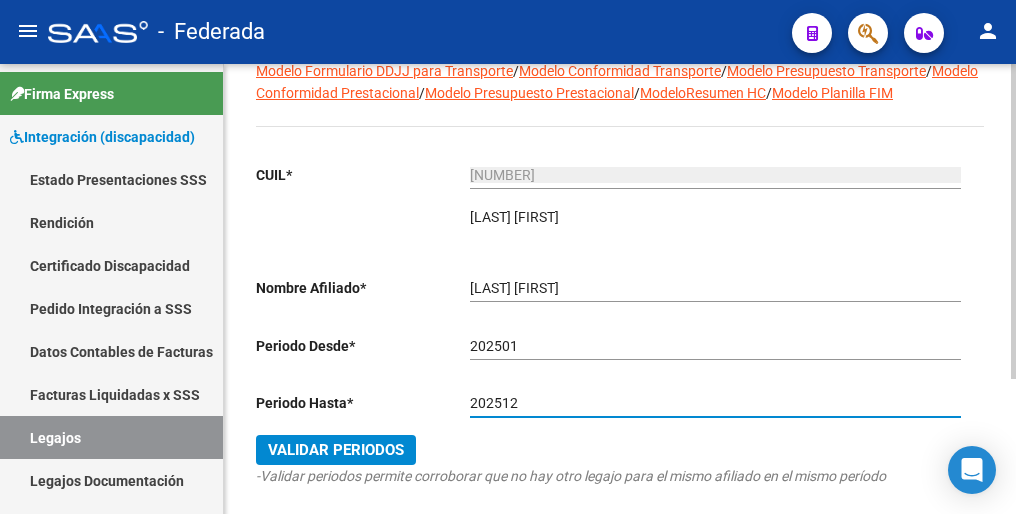 type on "202512" 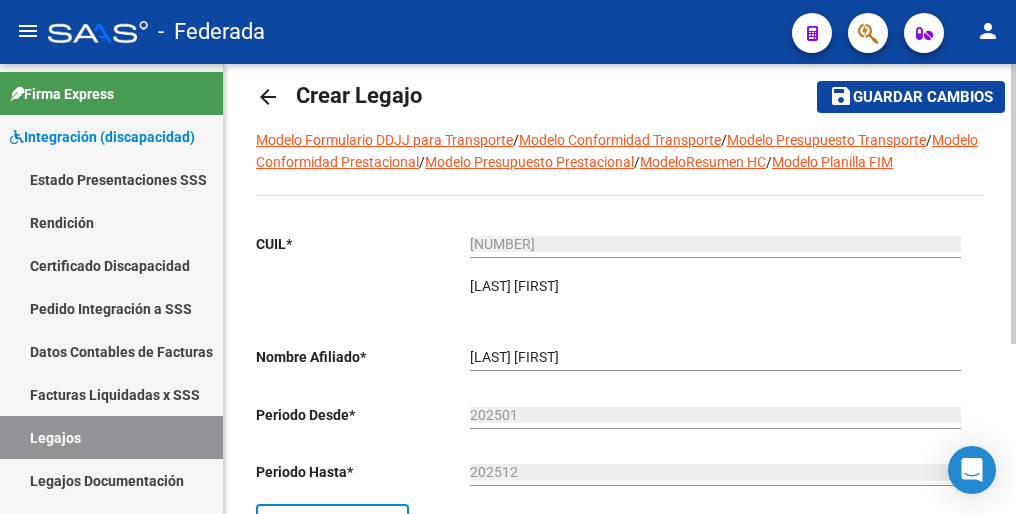scroll, scrollTop: 0, scrollLeft: 0, axis: both 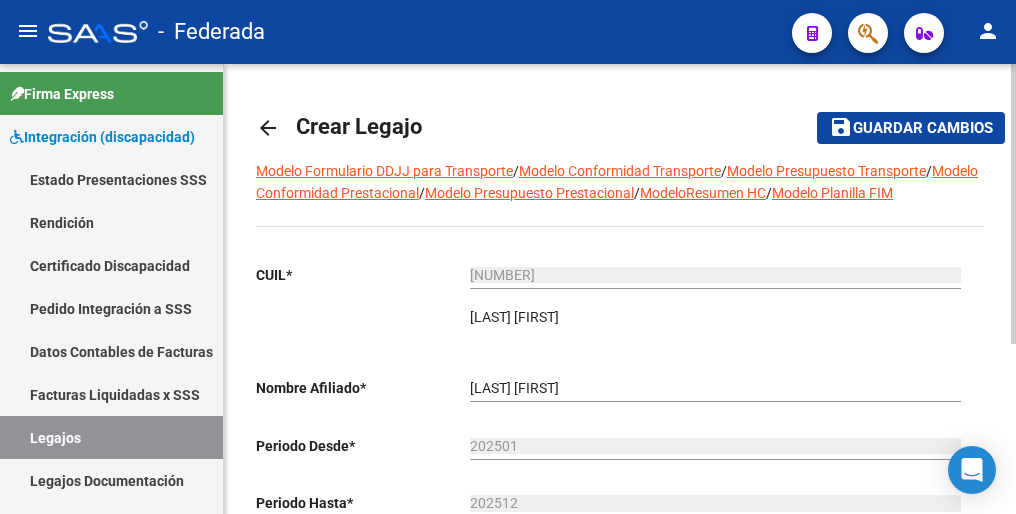 click on "Guardar cambios" 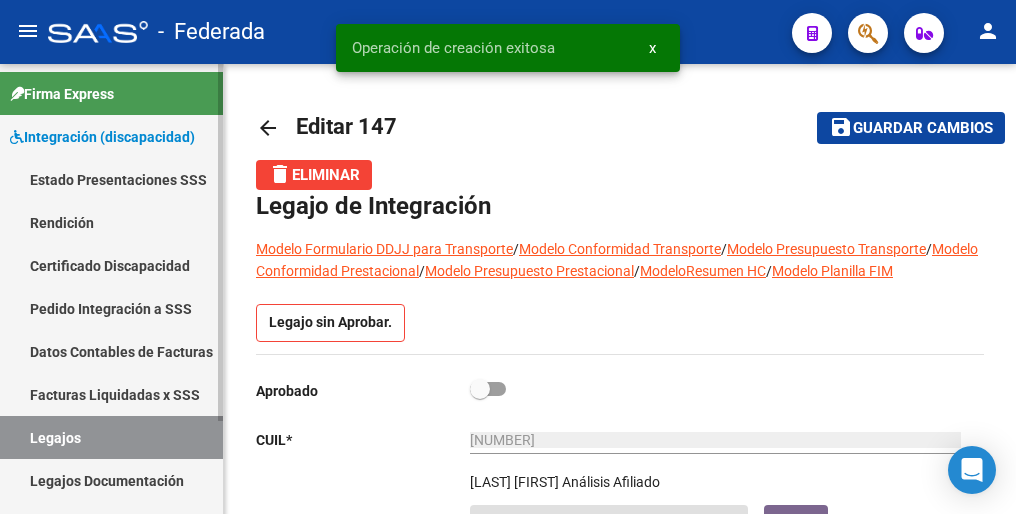 click on "Legajos" at bounding box center [111, 437] 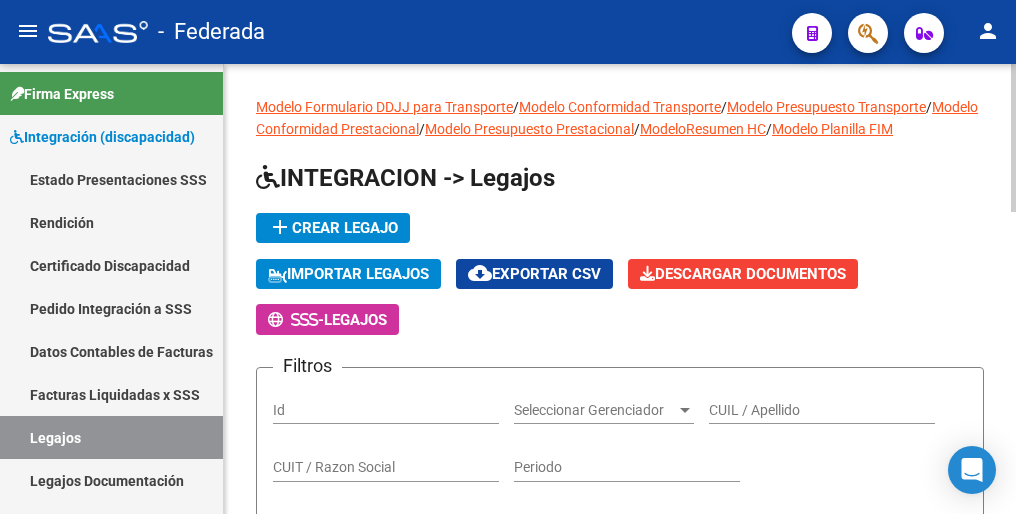 click on "add  Crear Legajo" 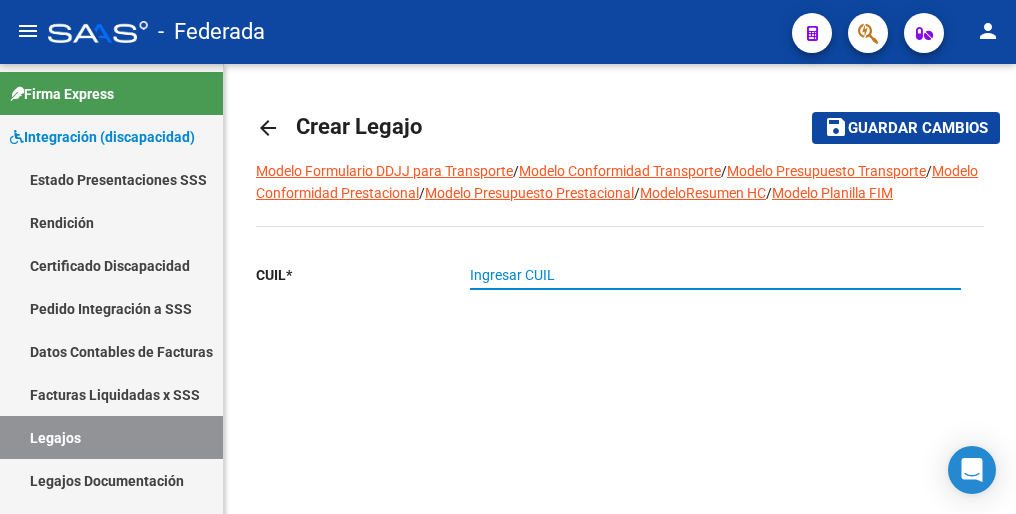 click on "Ingresar CUIL" at bounding box center (715, 275) 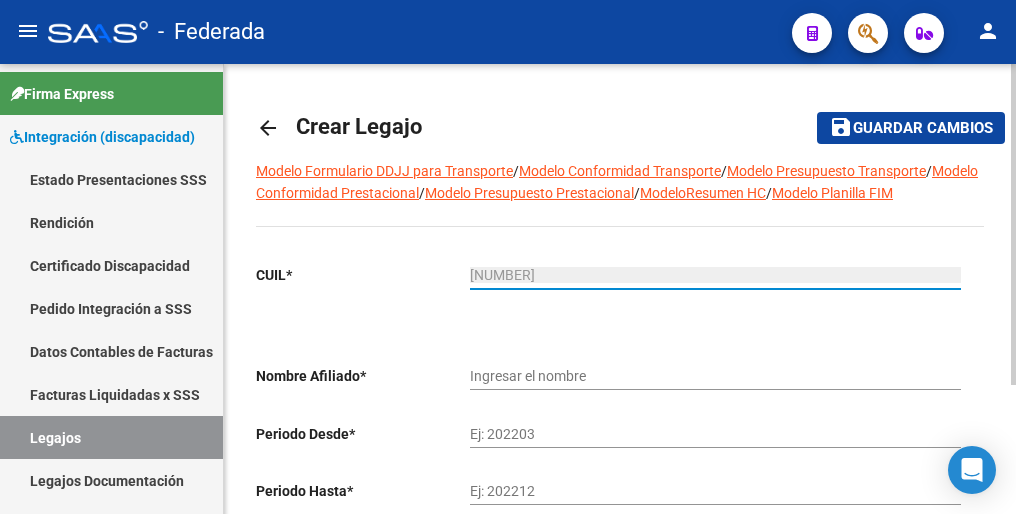 type on "[NUMBER]" 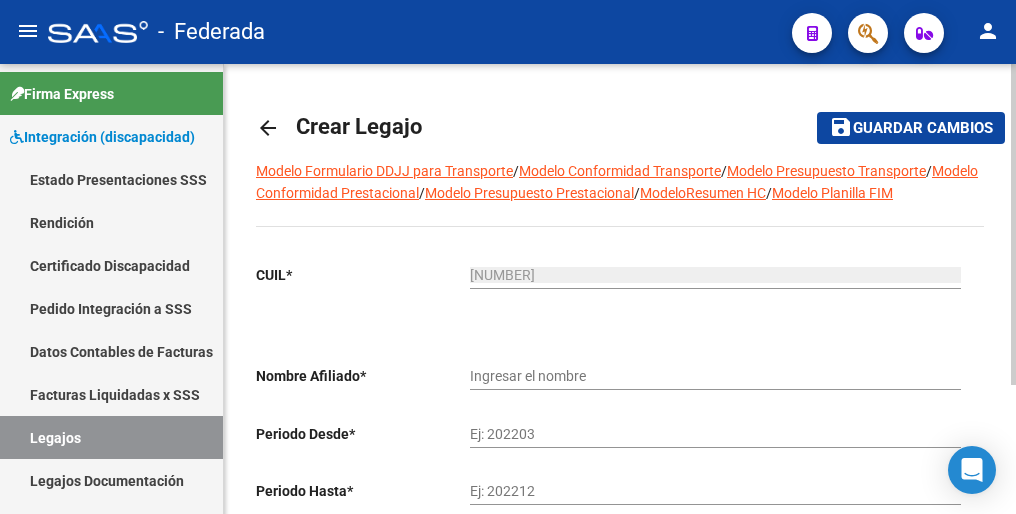 click on "Ej: 202203" 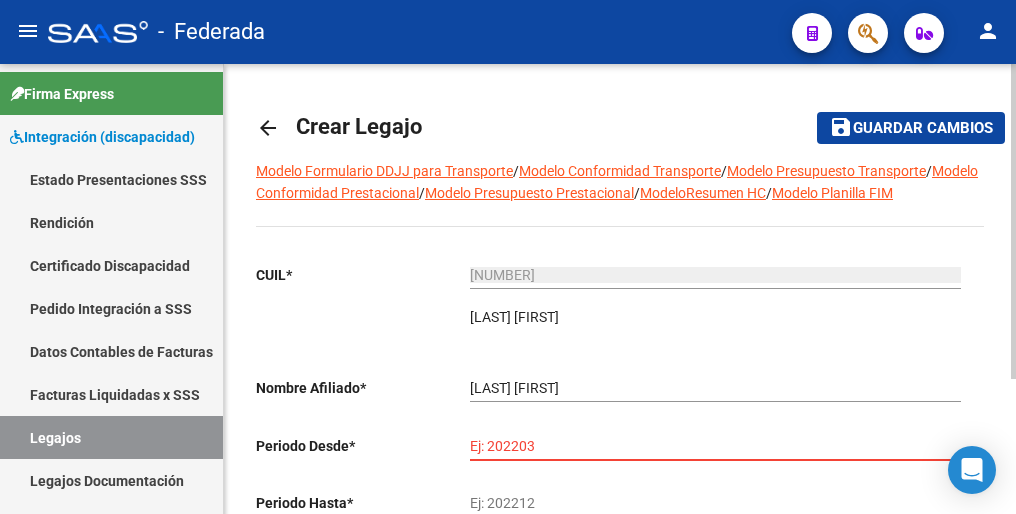 paste on "202502" 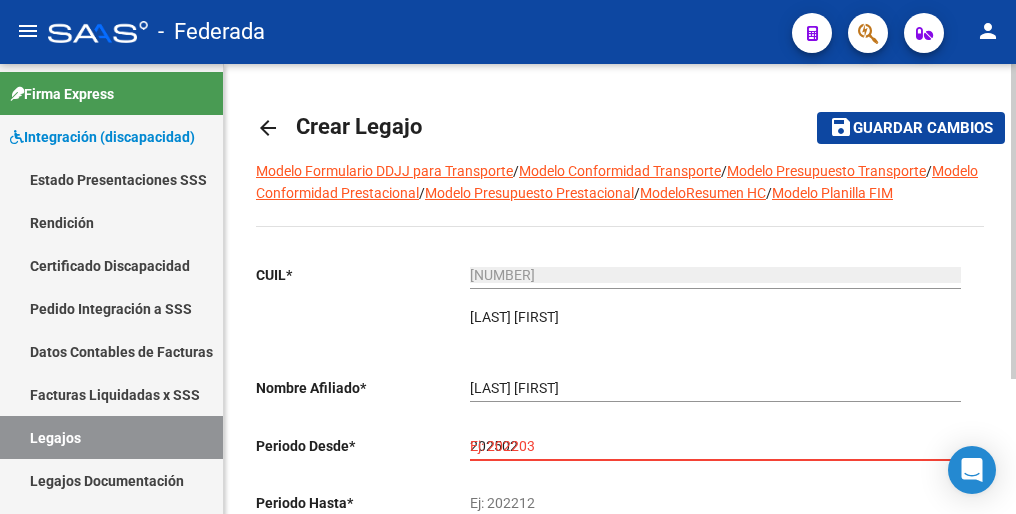 type on "202502" 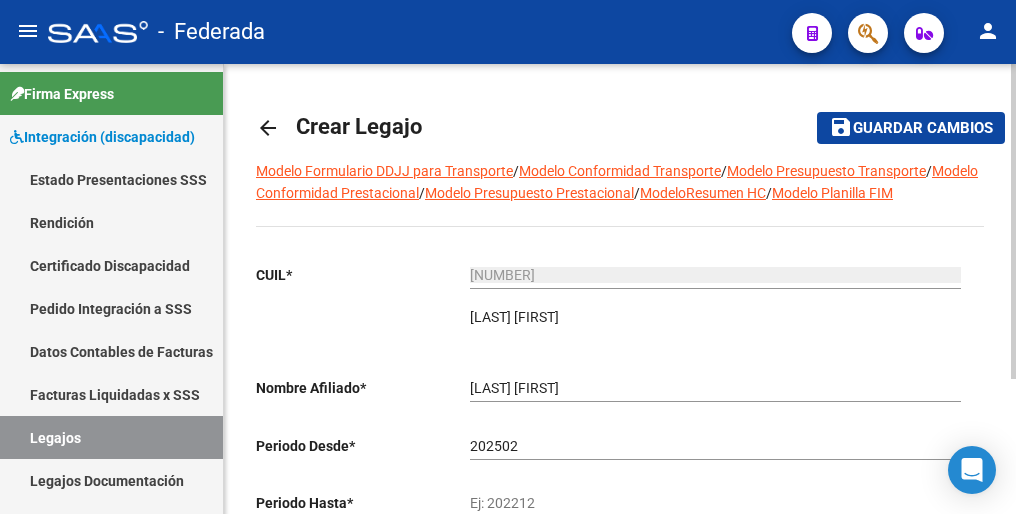 click on "202502 Ej: 202203" 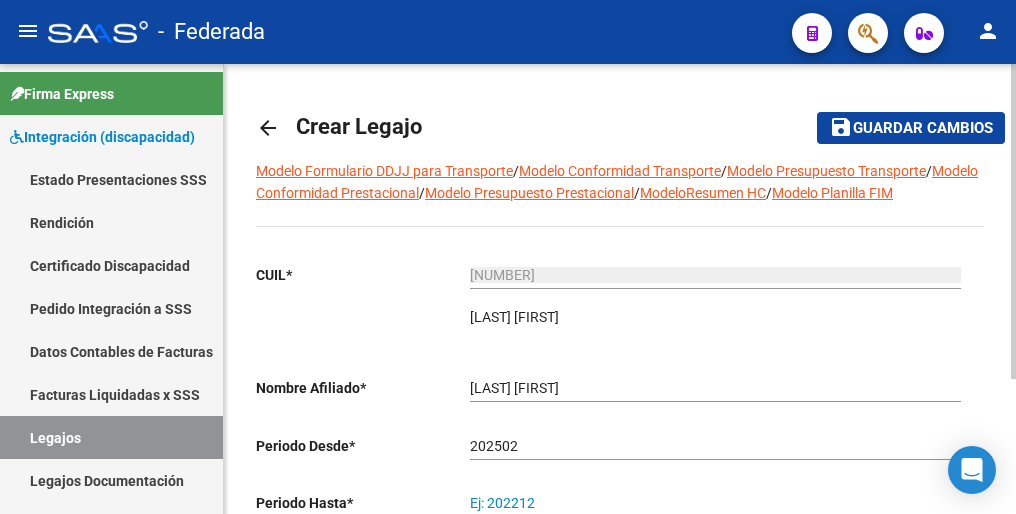 click on "Ej: 202212" at bounding box center [715, 503] 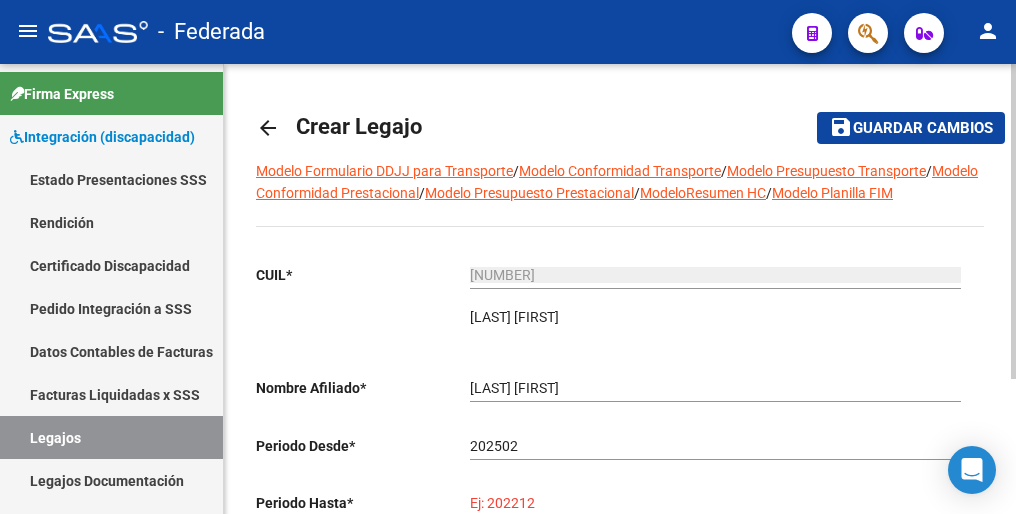 paste on "202512" 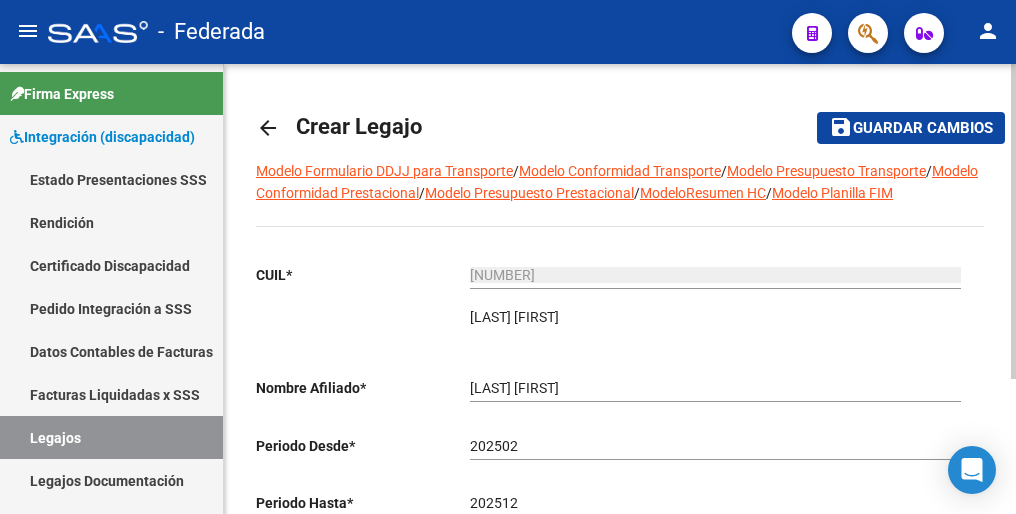 scroll, scrollTop: 192, scrollLeft: 0, axis: vertical 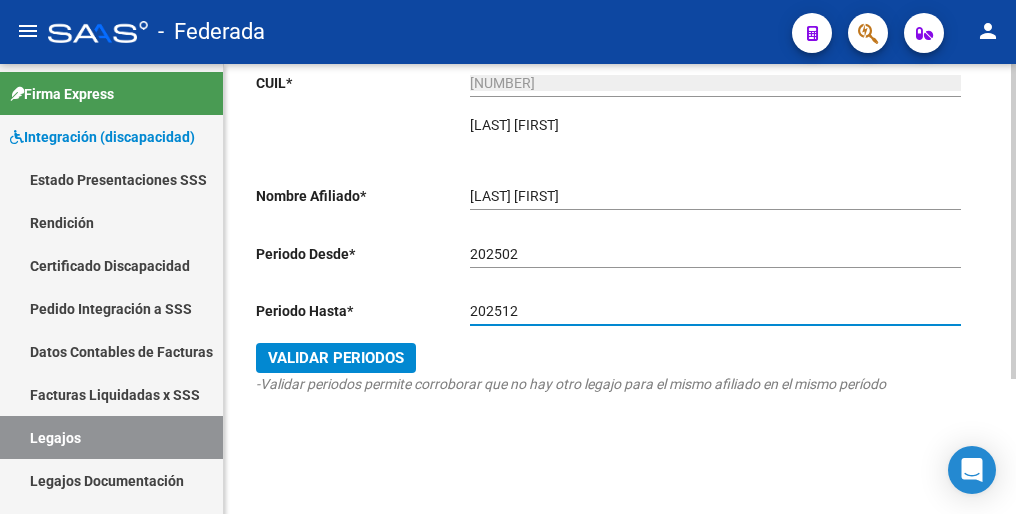 type on "202512" 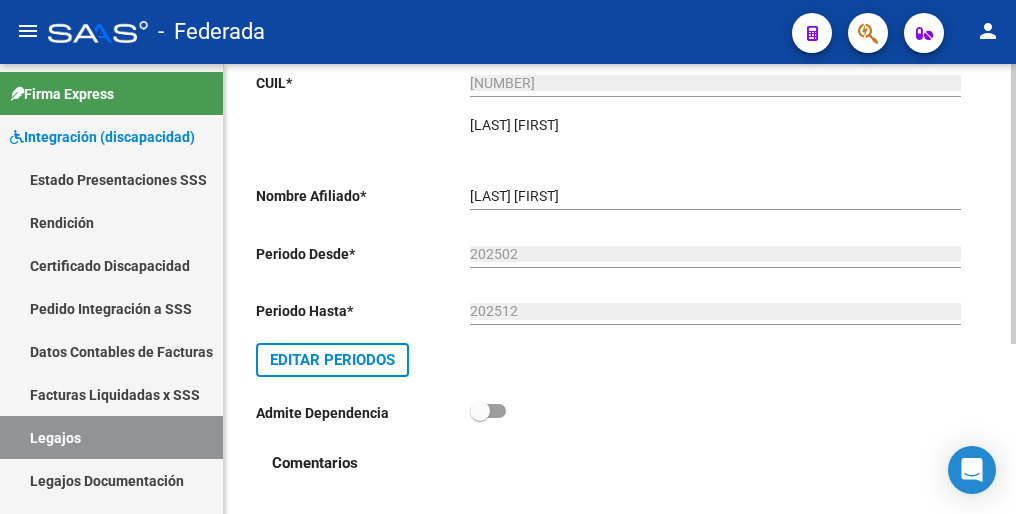 scroll, scrollTop: 0, scrollLeft: 0, axis: both 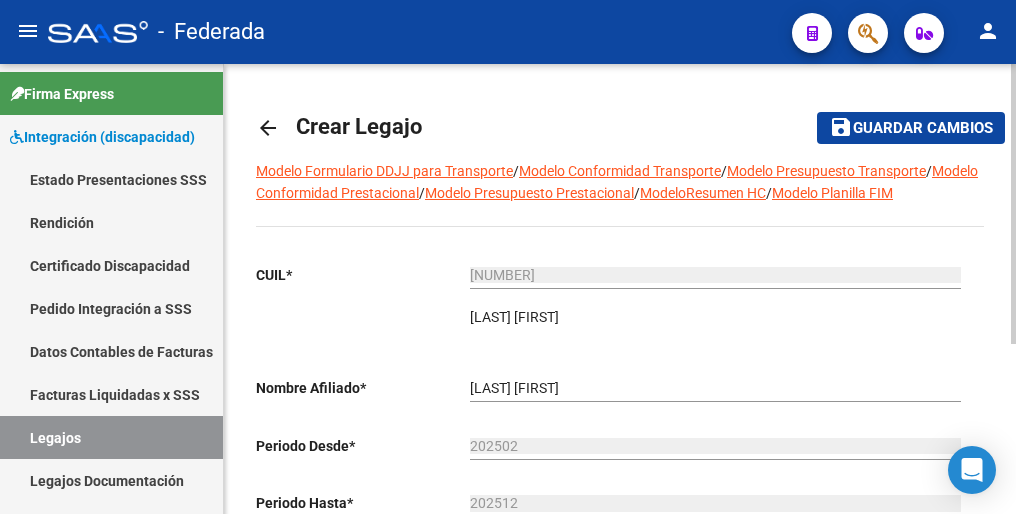 click on "Guardar cambios" 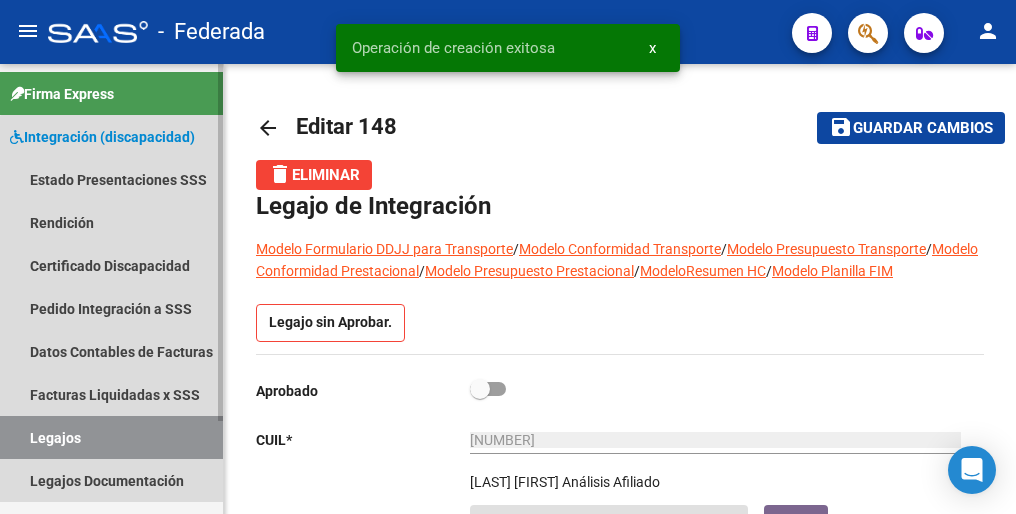 click on "Legajos" at bounding box center [111, 437] 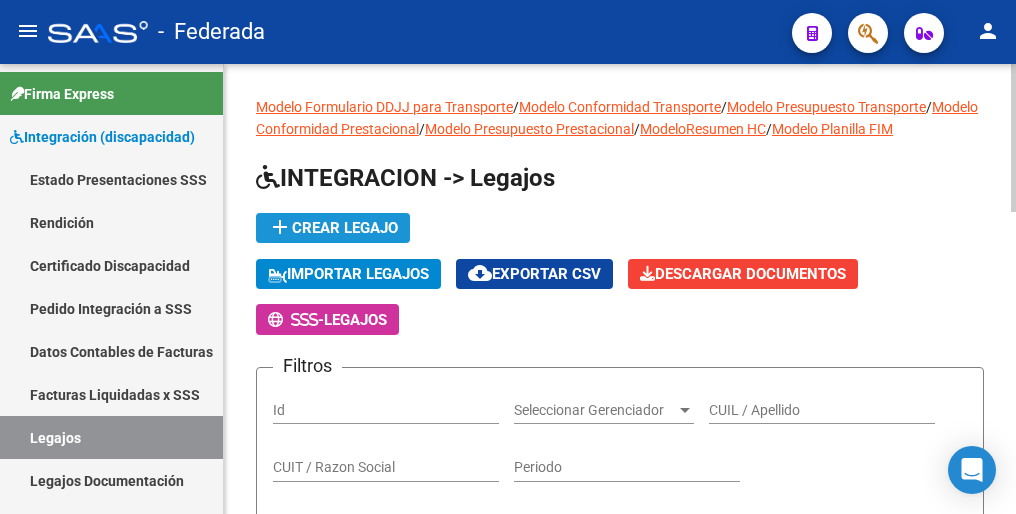 click on "add  Crear Legajo" 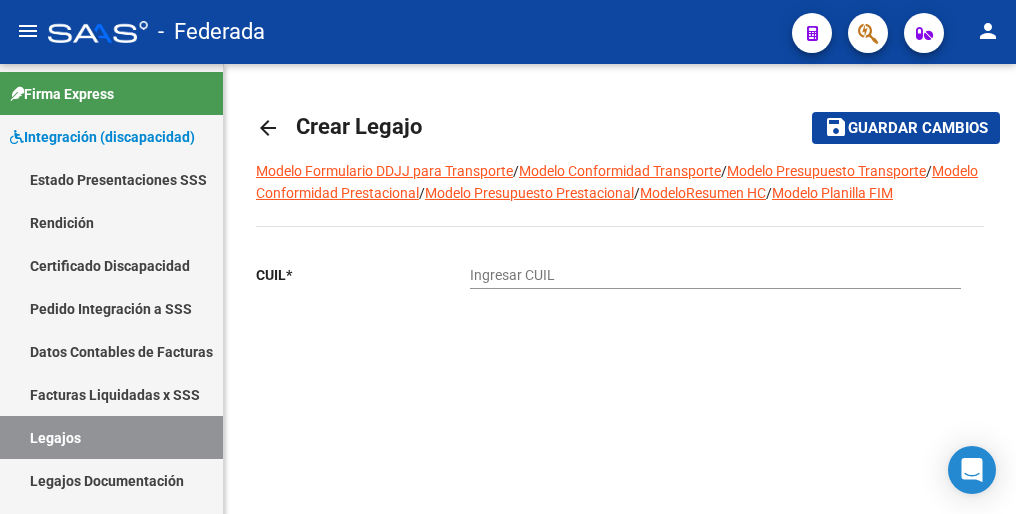 click on "Ingresar CUIL" at bounding box center [715, 275] 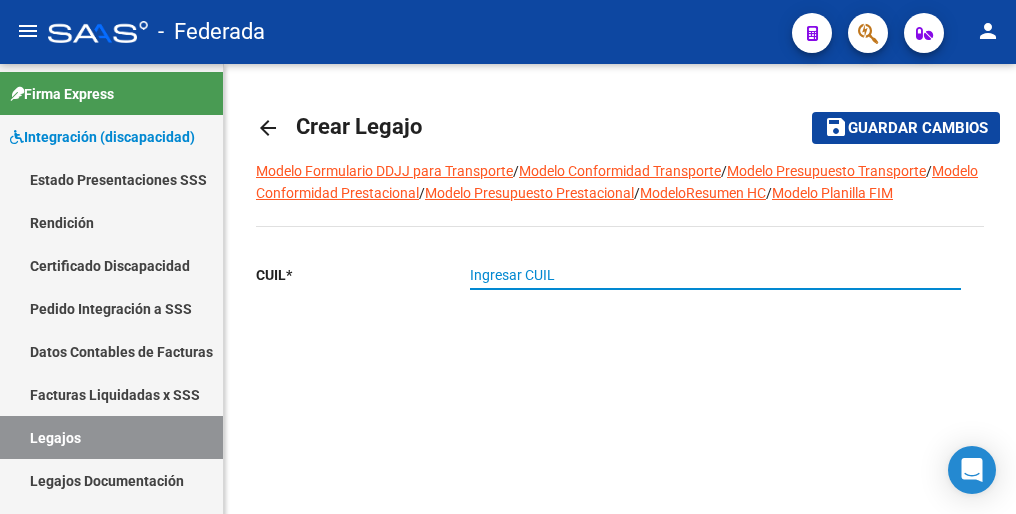 paste on "[NUMBER]" 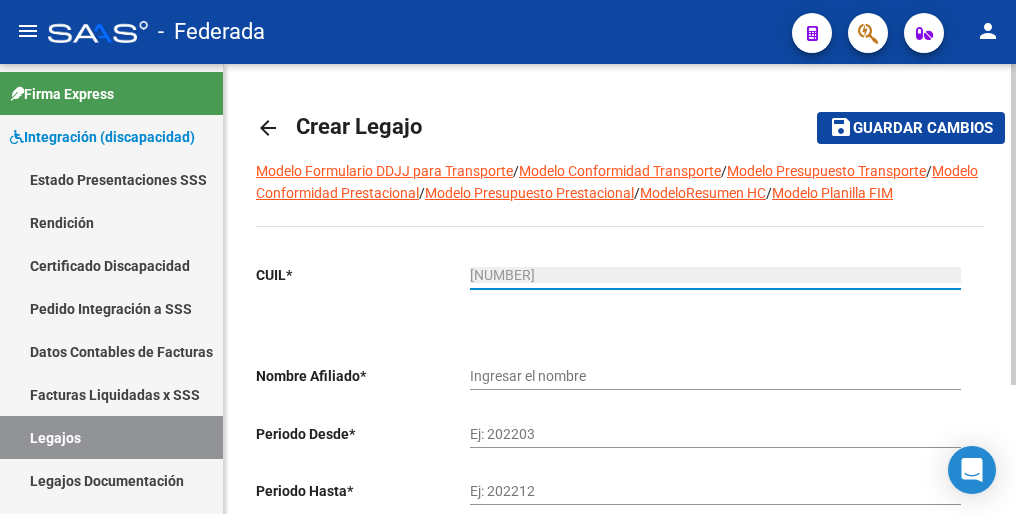 type on "[LAST] [FIRST]" 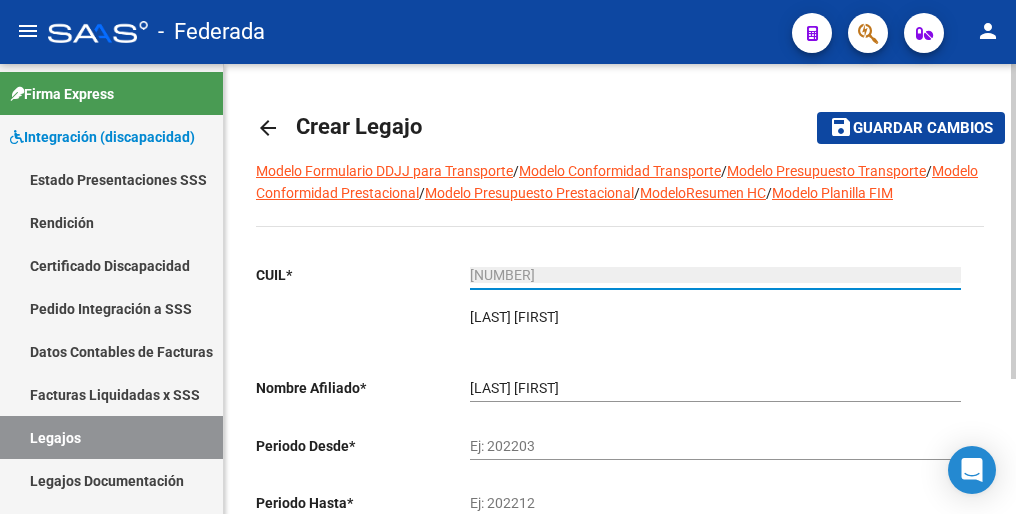 type on "[NUMBER]" 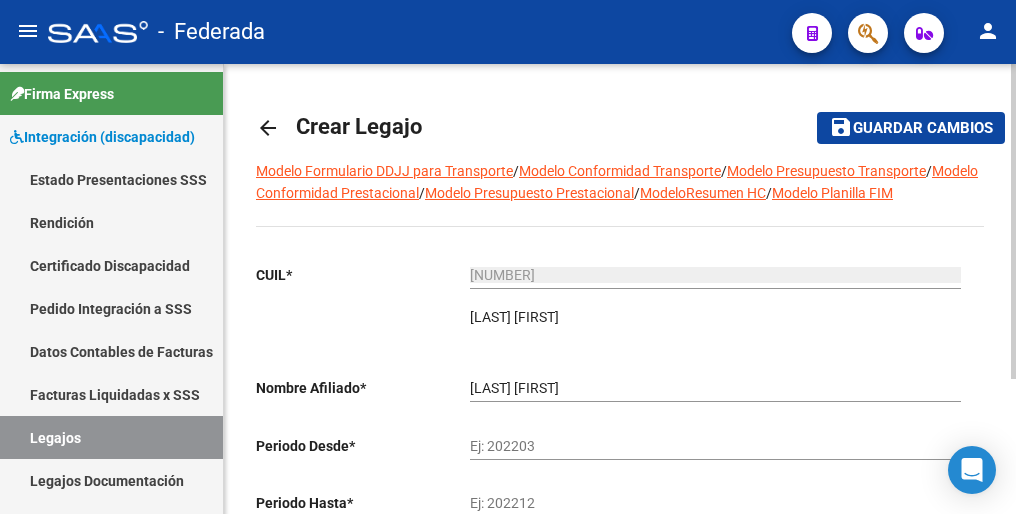 click on "Ej: 202203" 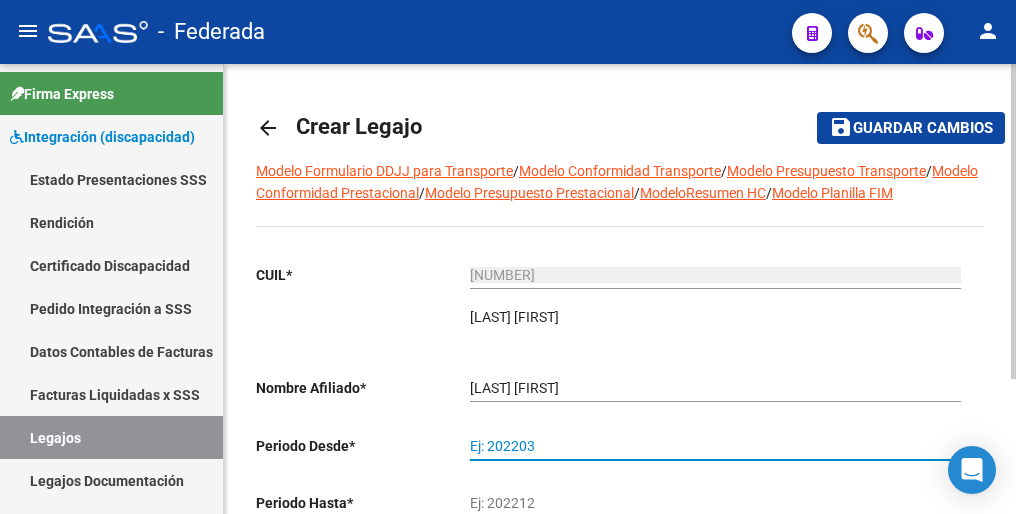 click on "Ej: 202203" at bounding box center [715, 446] 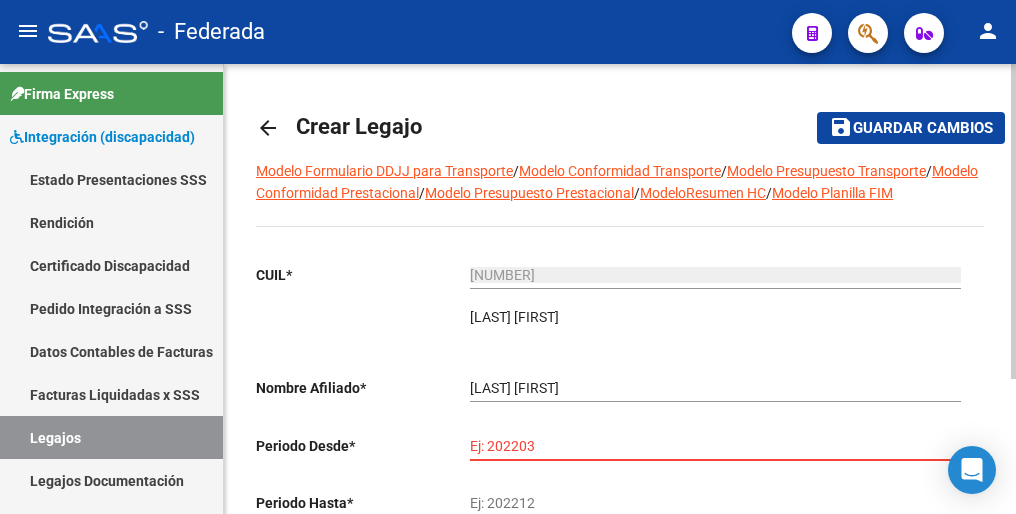 paste on "202501" 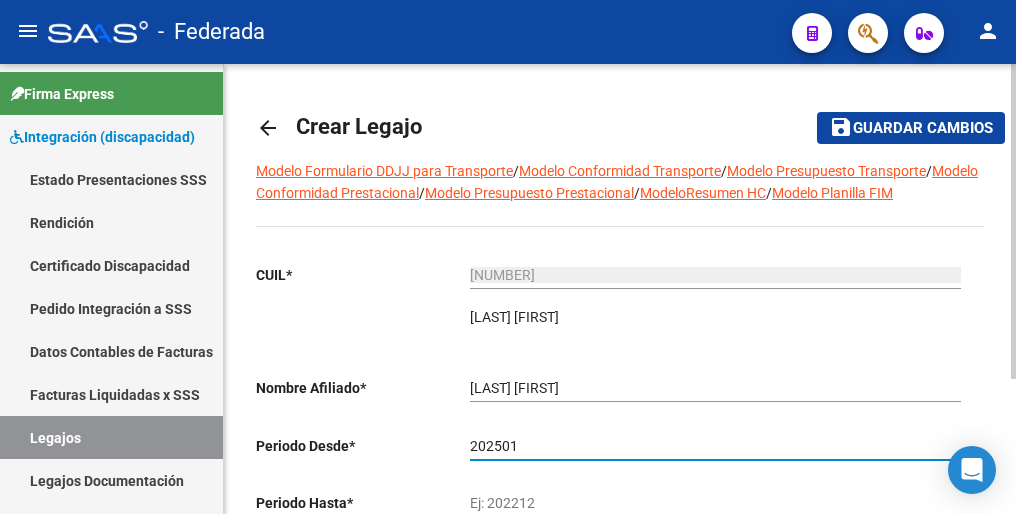 type on "202501" 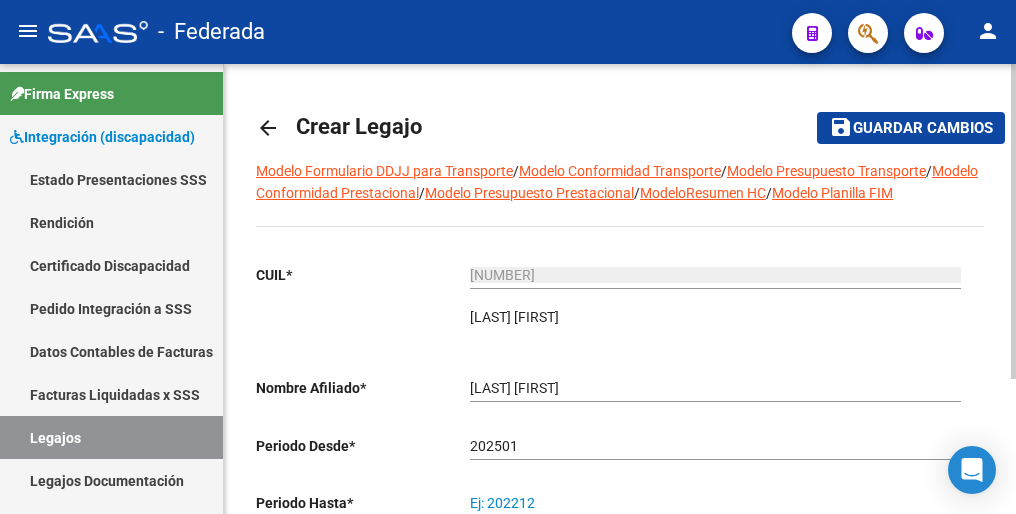 click on "Ej: 202212" at bounding box center (715, 503) 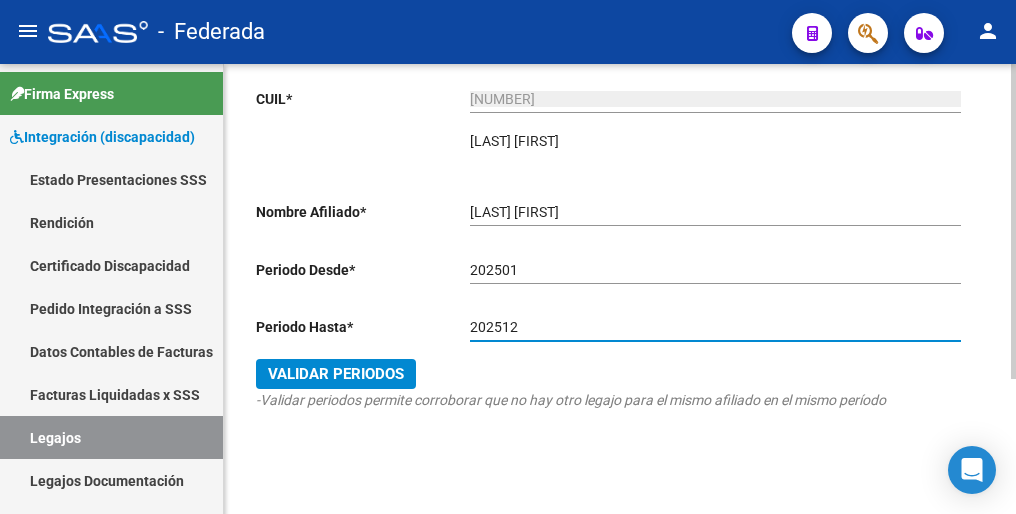scroll, scrollTop: 192, scrollLeft: 0, axis: vertical 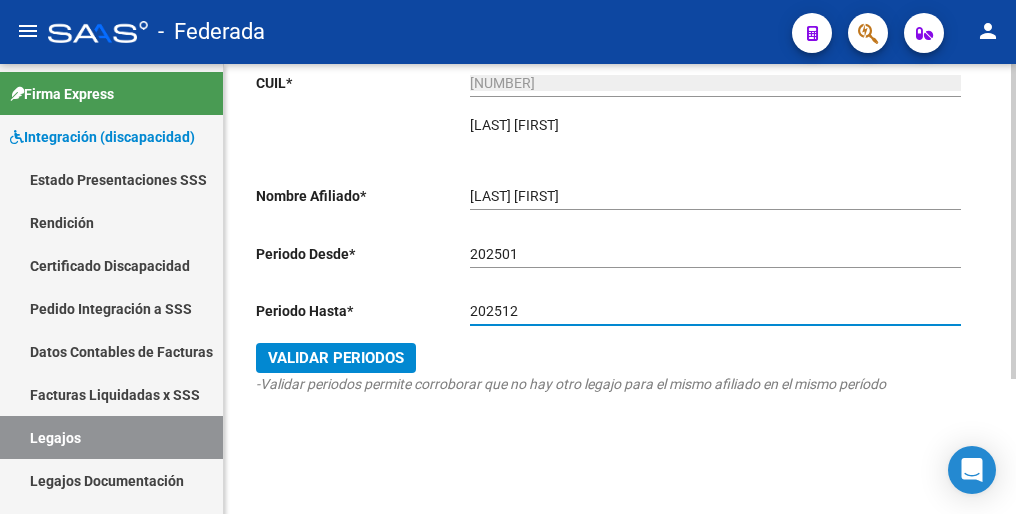 type on "202512" 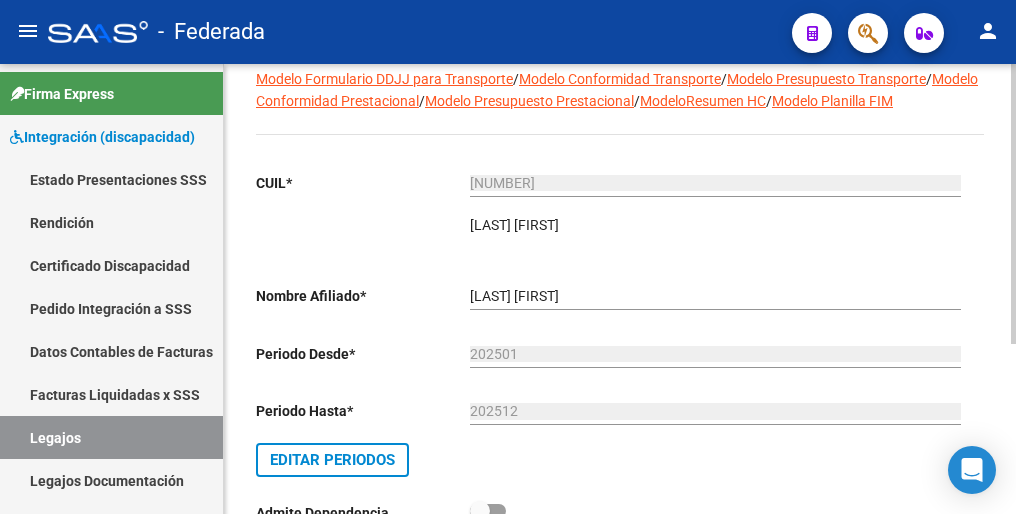 scroll, scrollTop: 0, scrollLeft: 0, axis: both 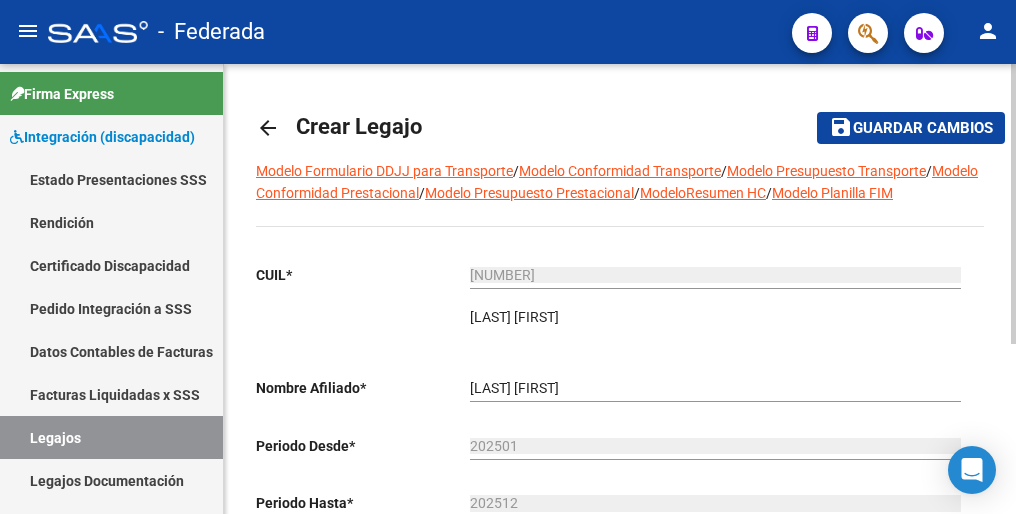 click on "Guardar cambios" 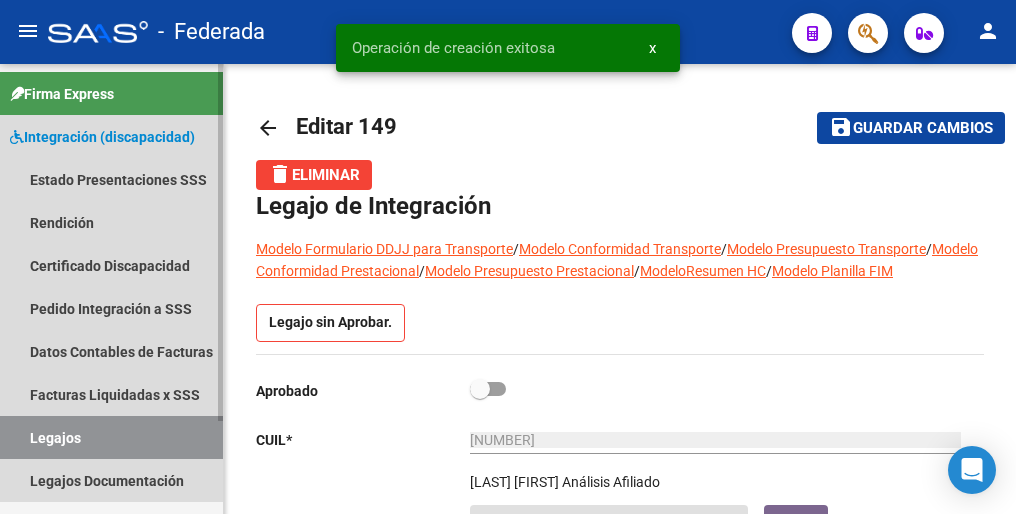 click on "Legajos" at bounding box center (111, 437) 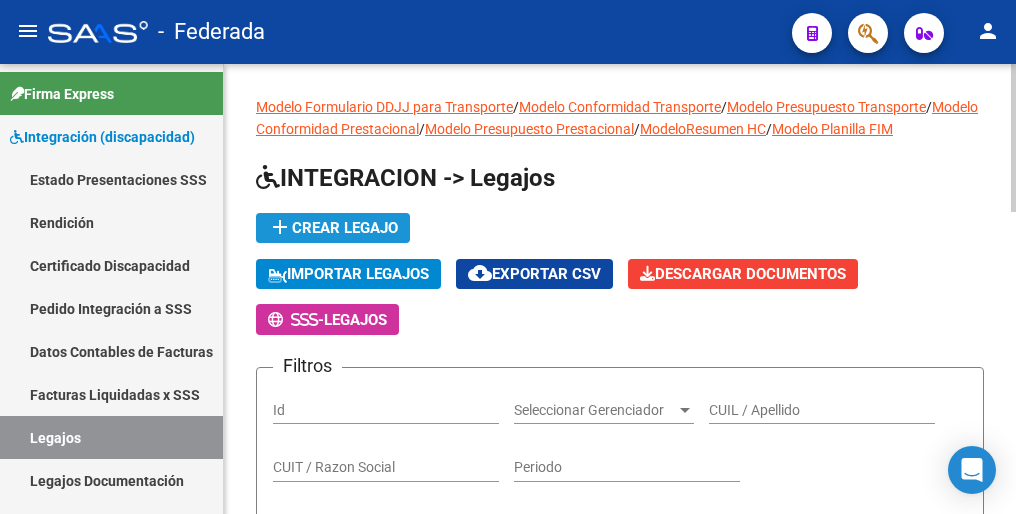 click on "add  Crear Legajo" 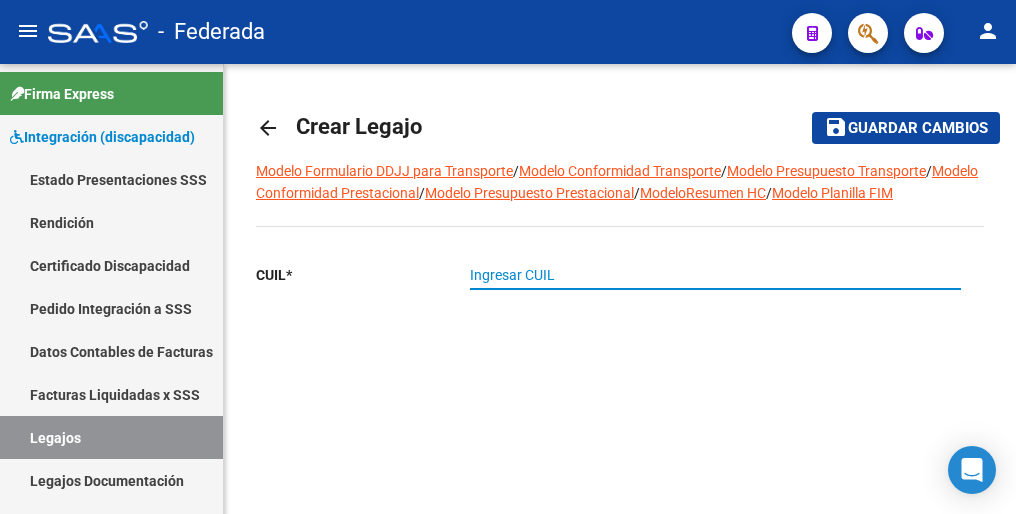 click on "Ingresar CUIL" at bounding box center [715, 275] 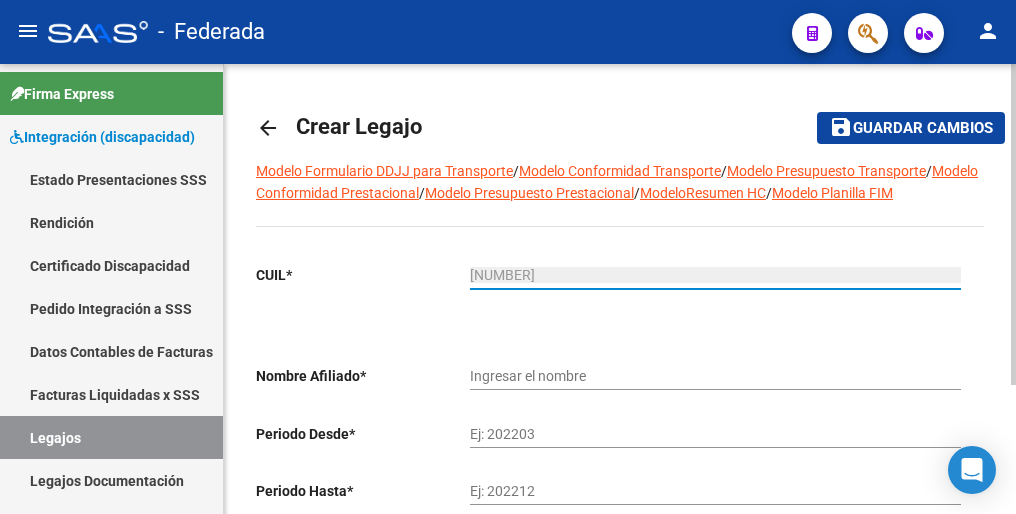 type on "[LAST] [FIRST] [LAST]" 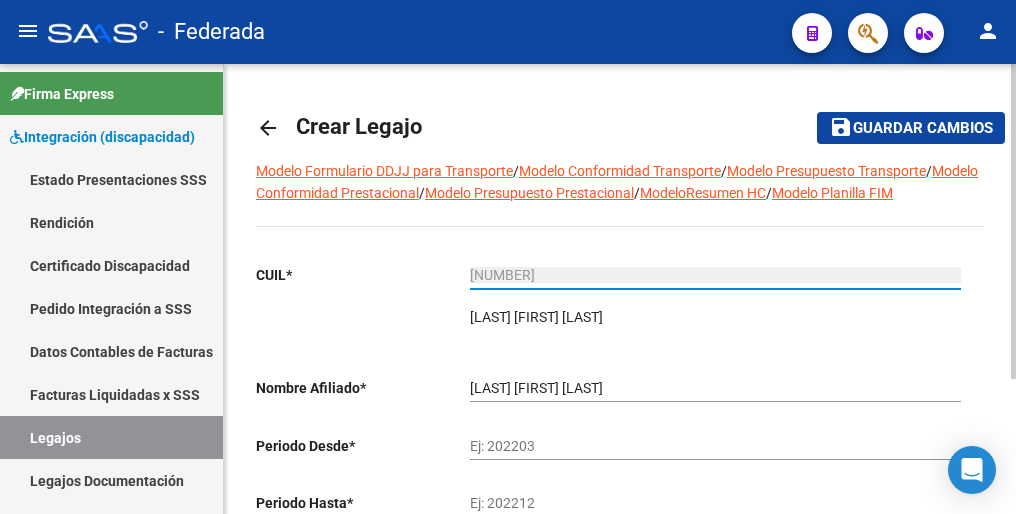 type on "[NUMBER]" 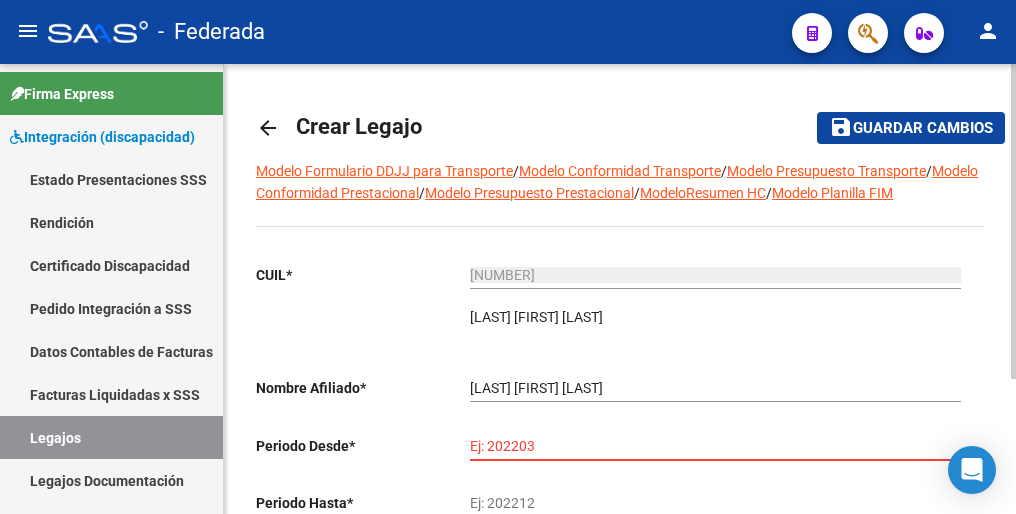 paste 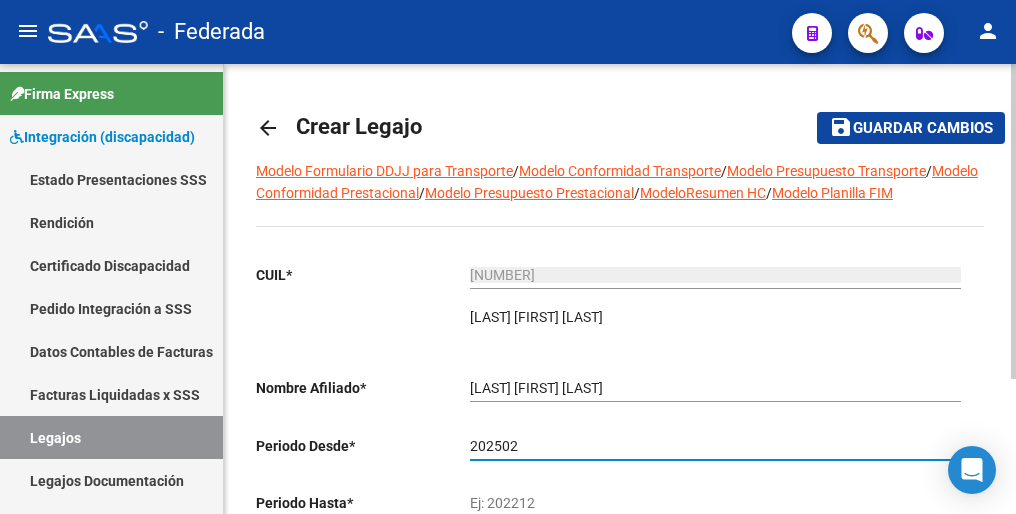 type on "202502" 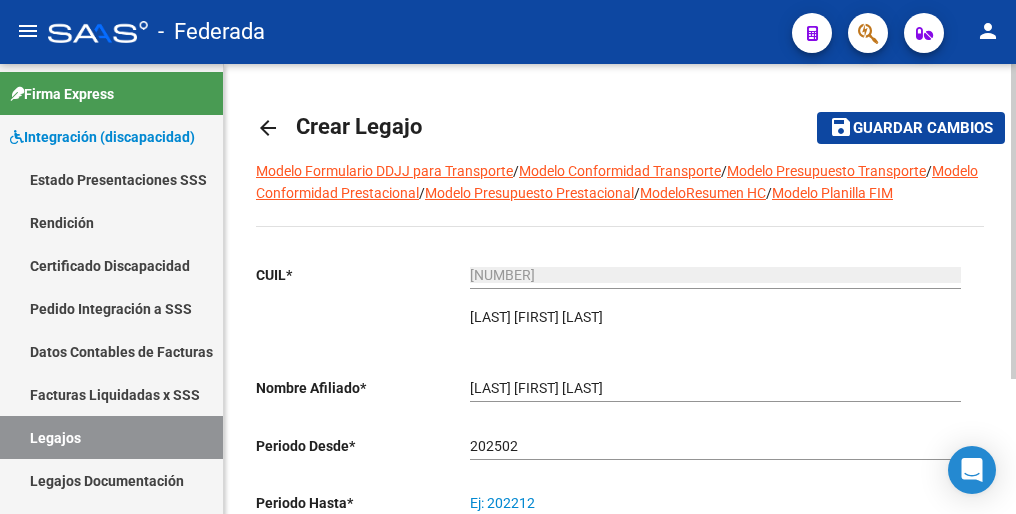 click on "Ej: 202212" at bounding box center (715, 503) 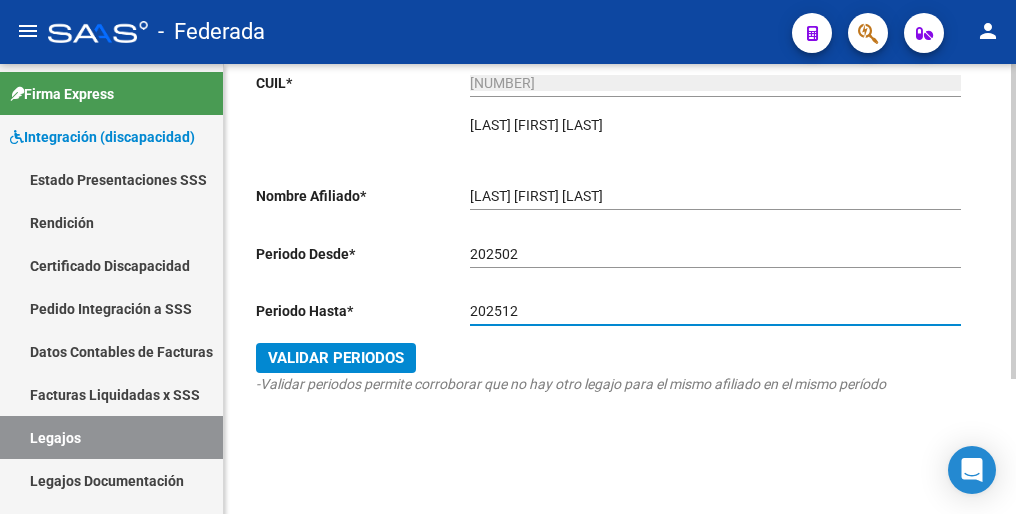 scroll, scrollTop: 192, scrollLeft: 0, axis: vertical 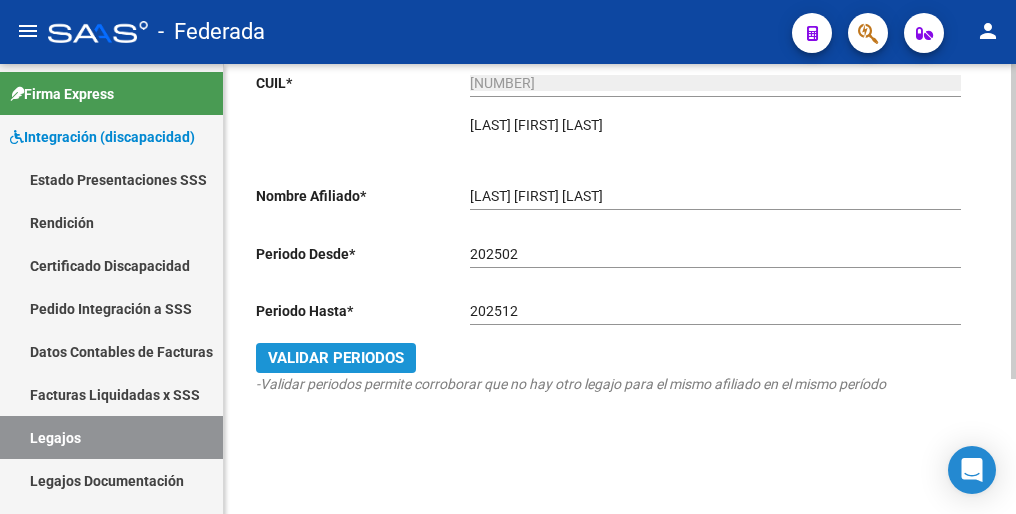 click on "Validar Periodos" 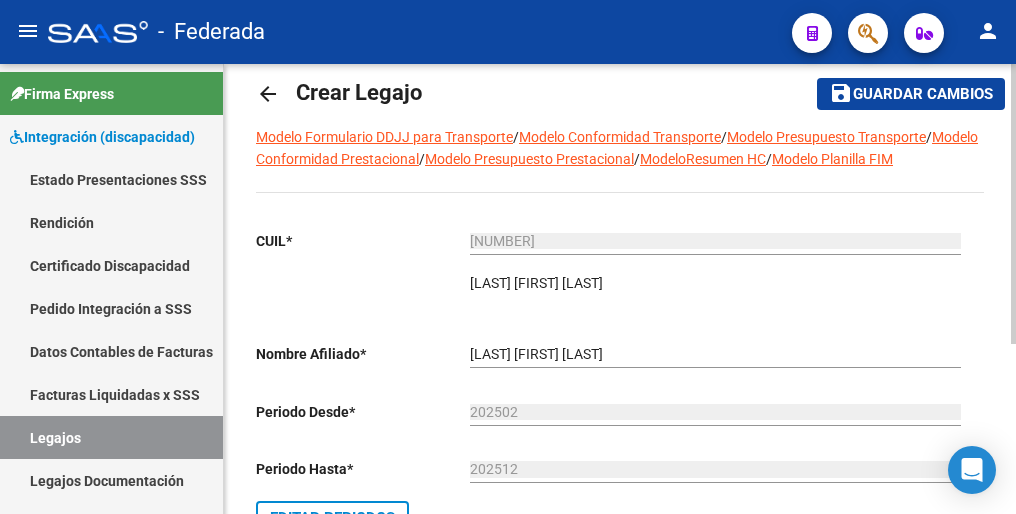 scroll, scrollTop: 0, scrollLeft: 0, axis: both 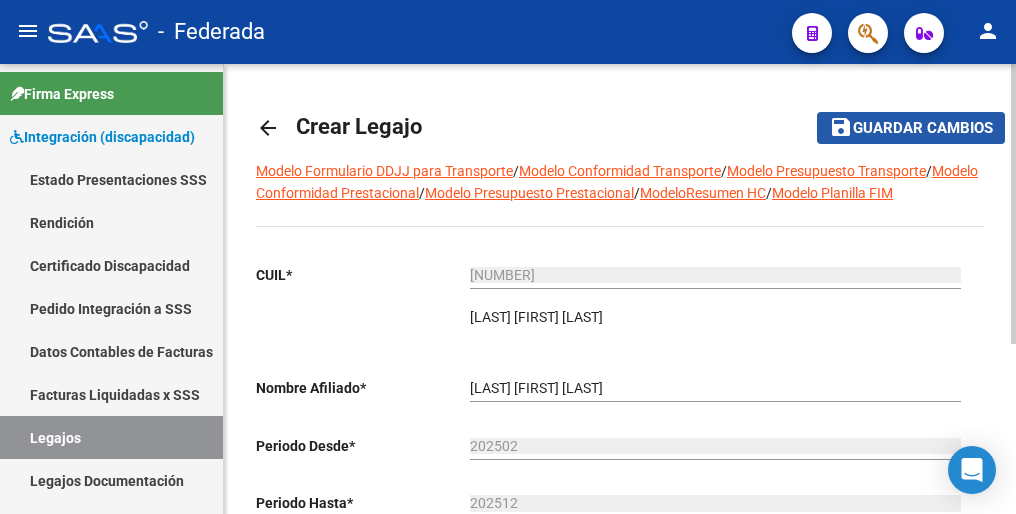 click on "Guardar cambios" 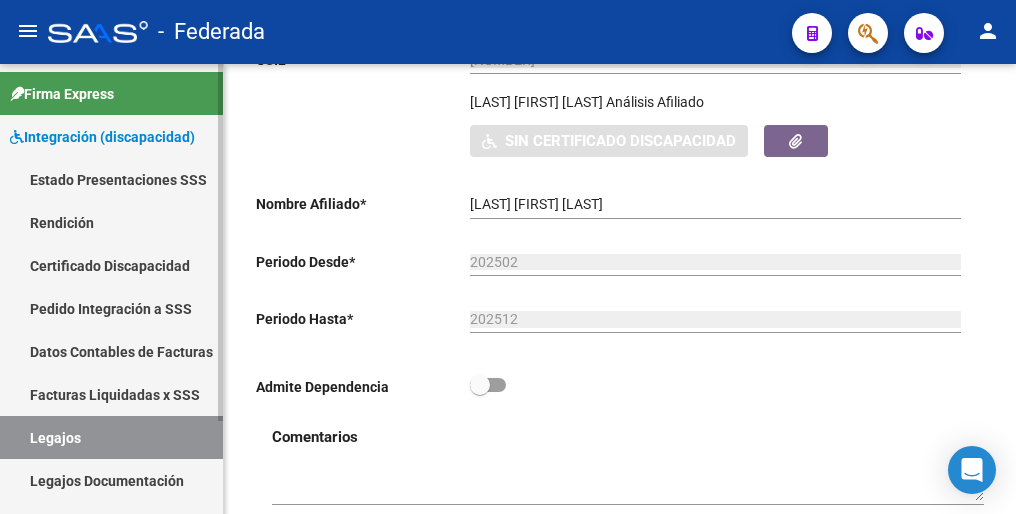 scroll, scrollTop: 400, scrollLeft: 0, axis: vertical 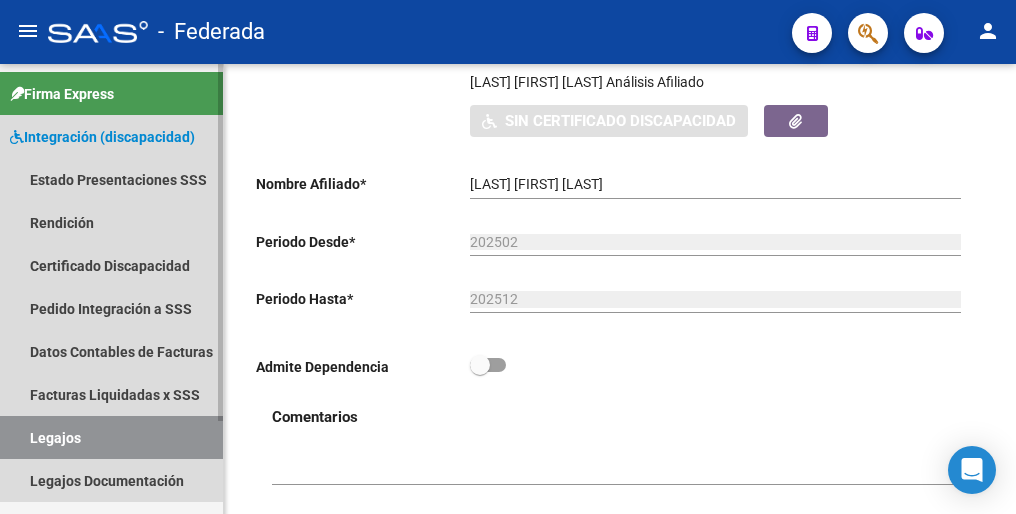 click on "Legajos" at bounding box center (111, 437) 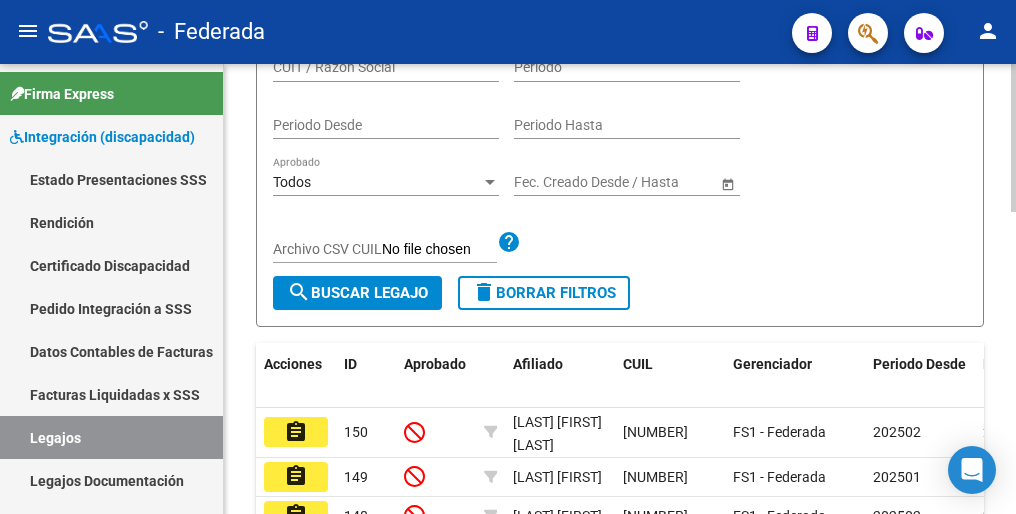 scroll, scrollTop: 200, scrollLeft: 0, axis: vertical 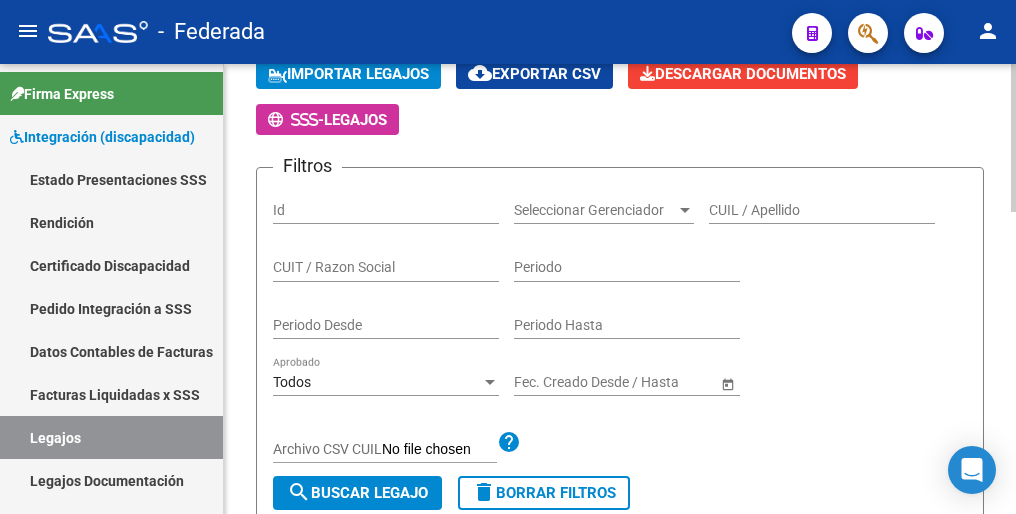 click on "CUIL / Apellido" at bounding box center (822, 210) 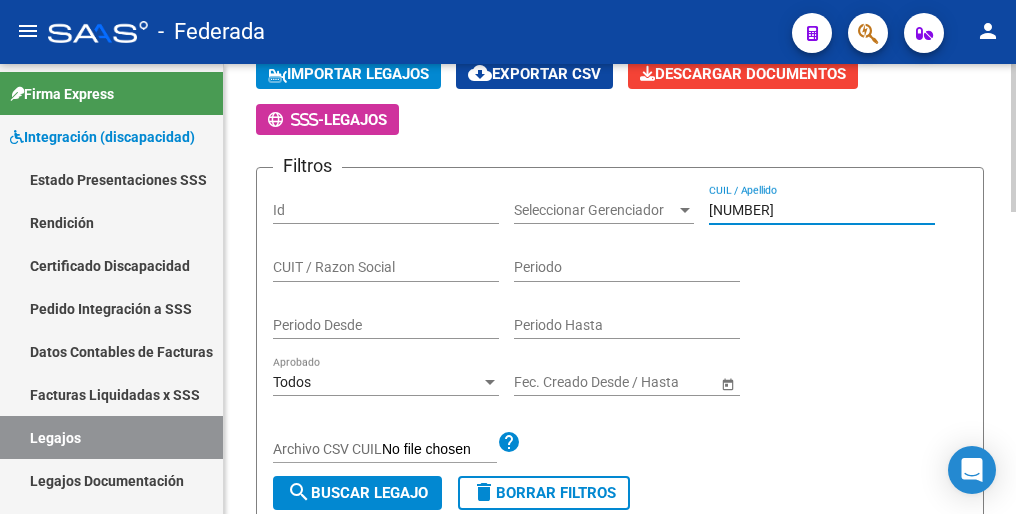 type on "[NUMBER]" 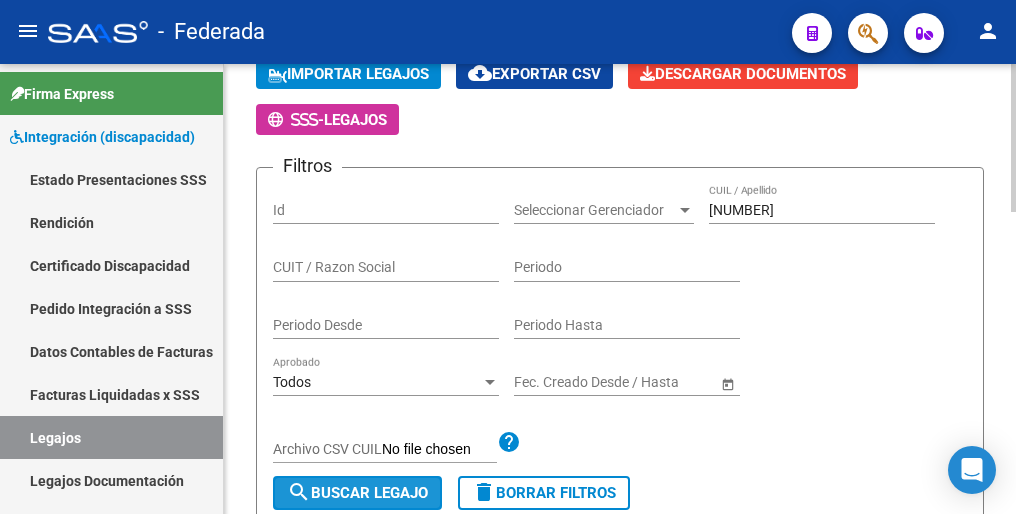 click on "search  Buscar Legajo" 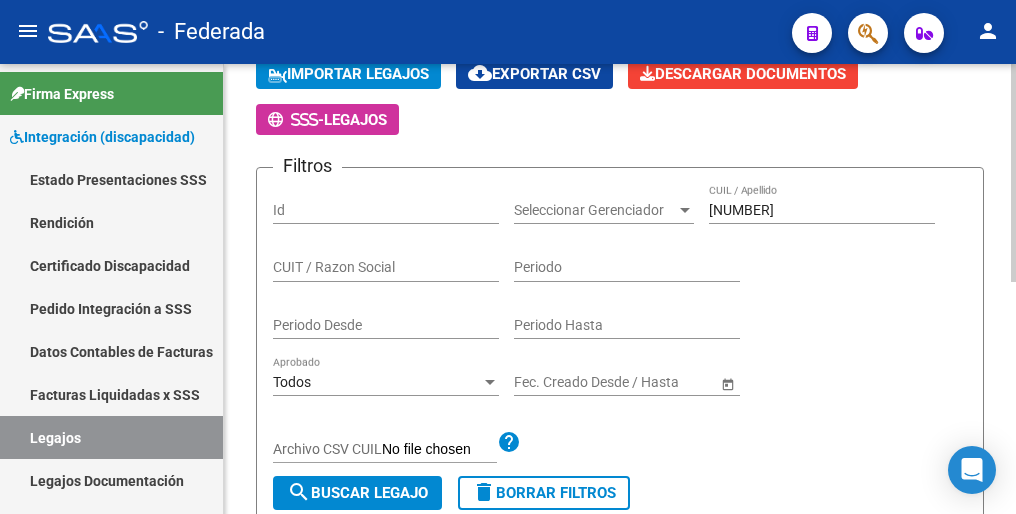 scroll, scrollTop: 477, scrollLeft: 0, axis: vertical 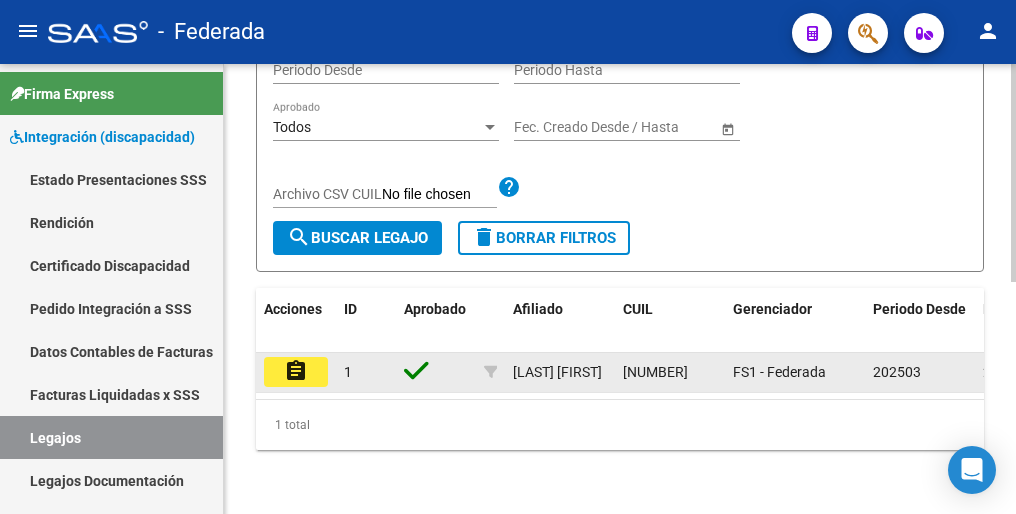 click on "assignment" 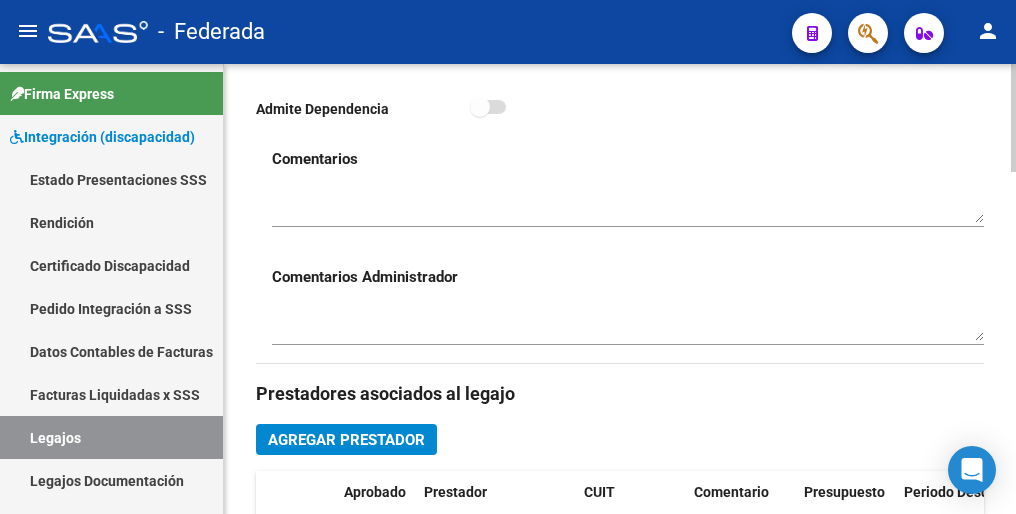 scroll, scrollTop: 500, scrollLeft: 0, axis: vertical 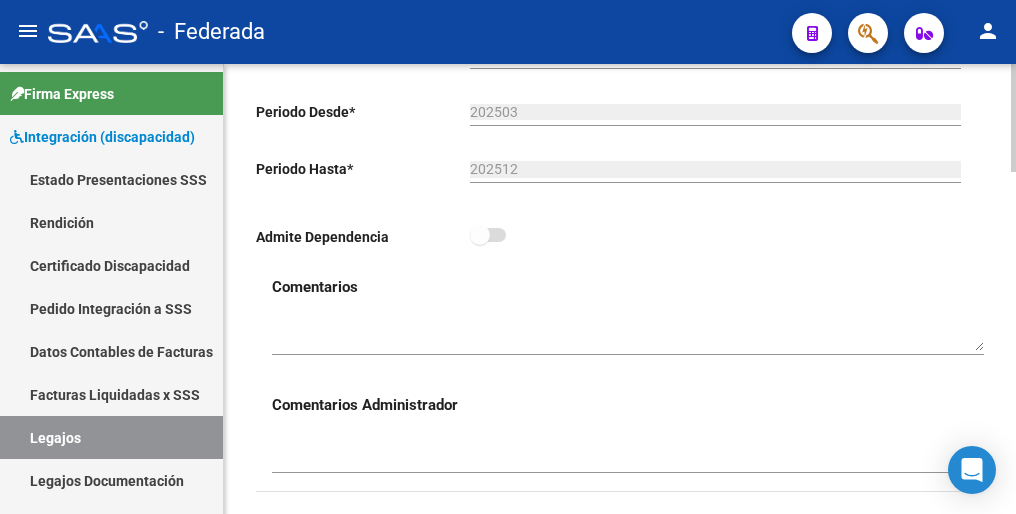 drag, startPoint x: 67, startPoint y: 430, endPoint x: 230, endPoint y: 412, distance: 163.99086 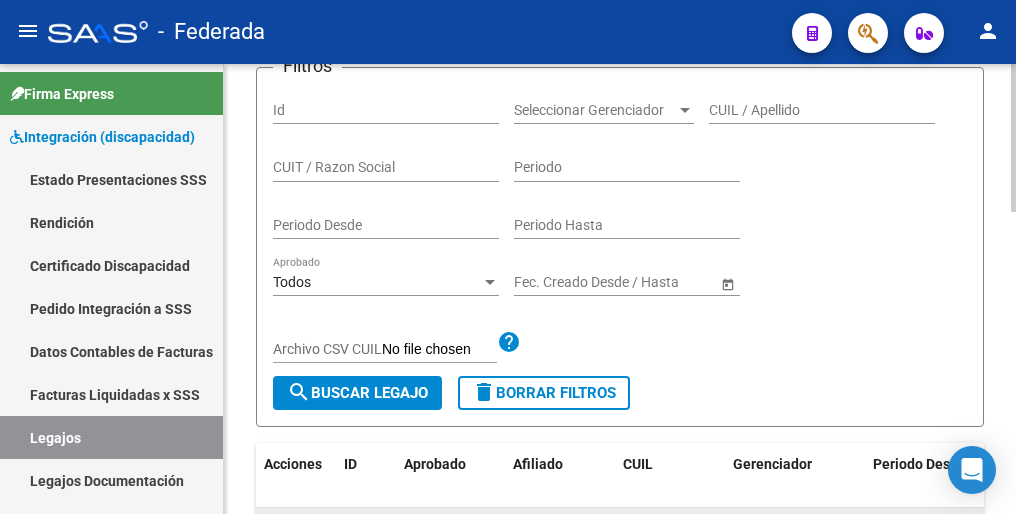 scroll, scrollTop: 100, scrollLeft: 0, axis: vertical 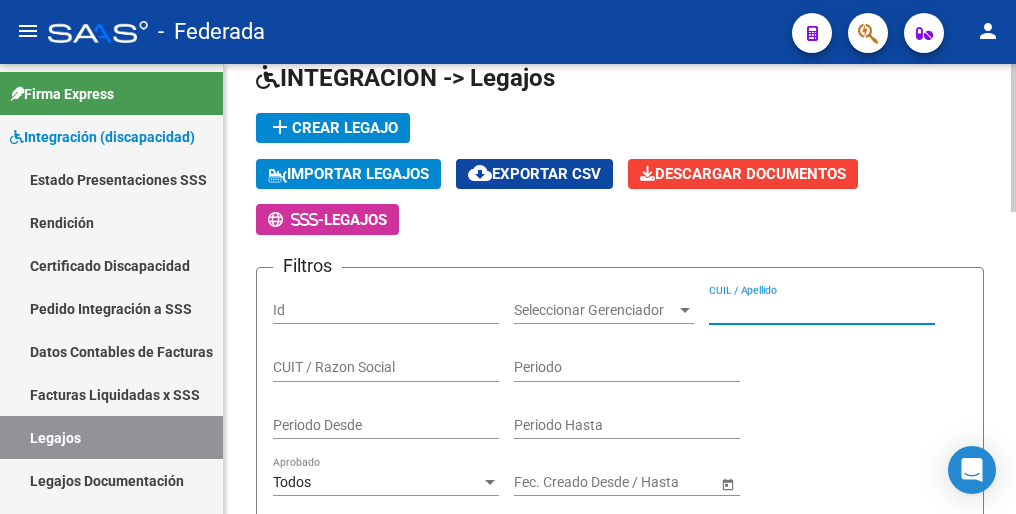 click on "CUIL / Apellido" at bounding box center [822, 310] 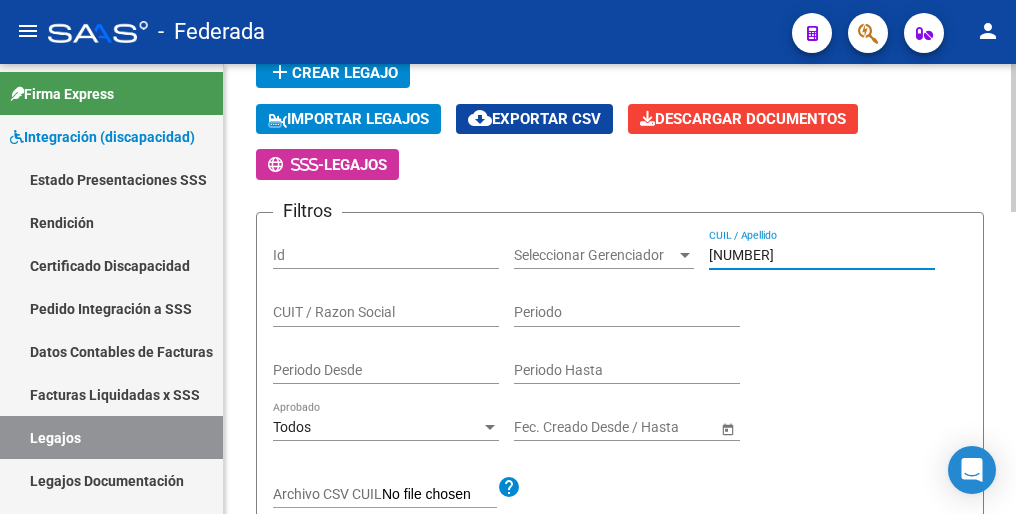 scroll, scrollTop: 200, scrollLeft: 0, axis: vertical 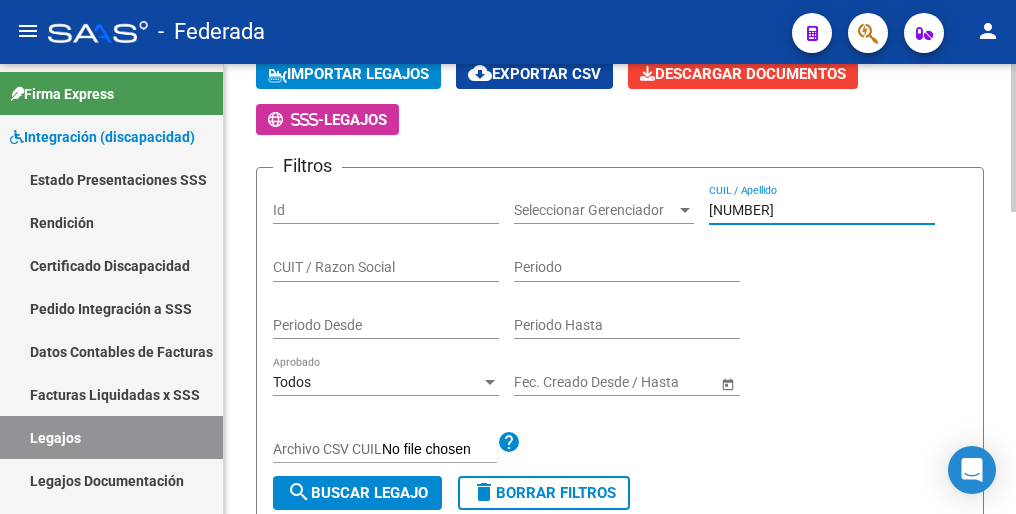 click on "search  Buscar Legajo" 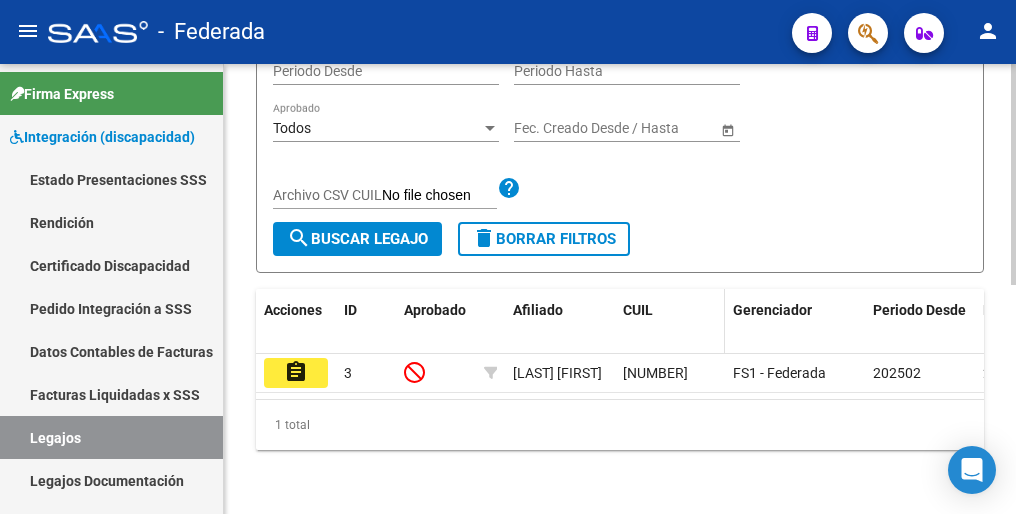 scroll, scrollTop: 266, scrollLeft: 0, axis: vertical 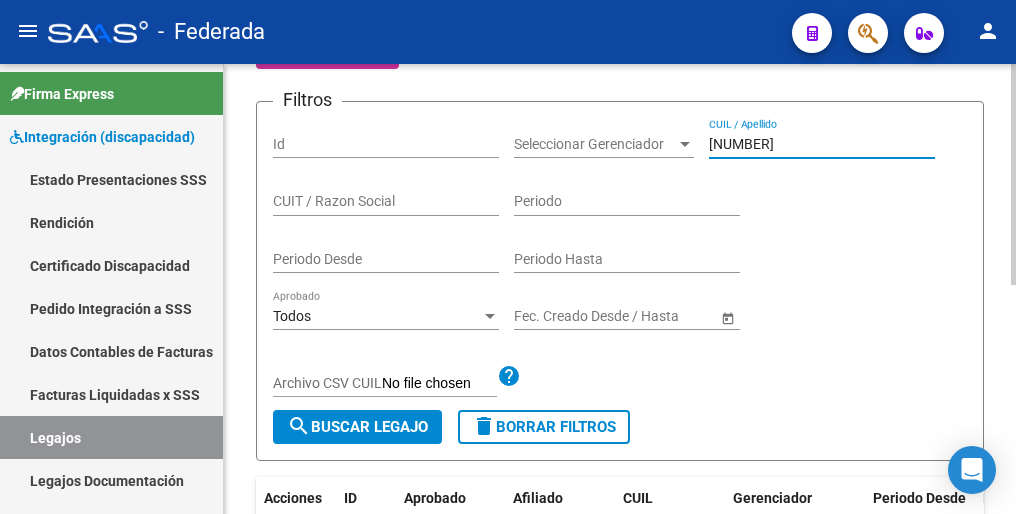 click on "[NUMBER]" at bounding box center [822, 144] 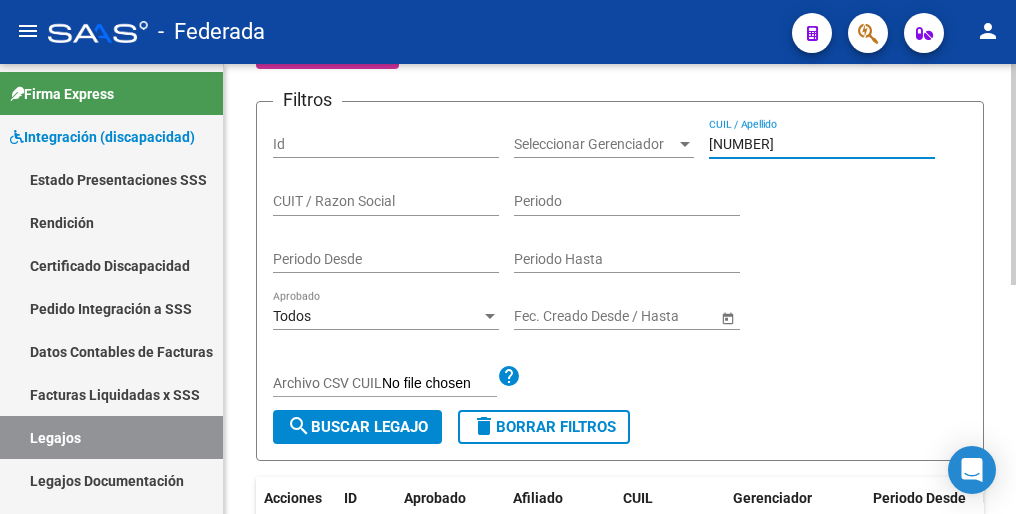 click on "search  Buscar Legajo" 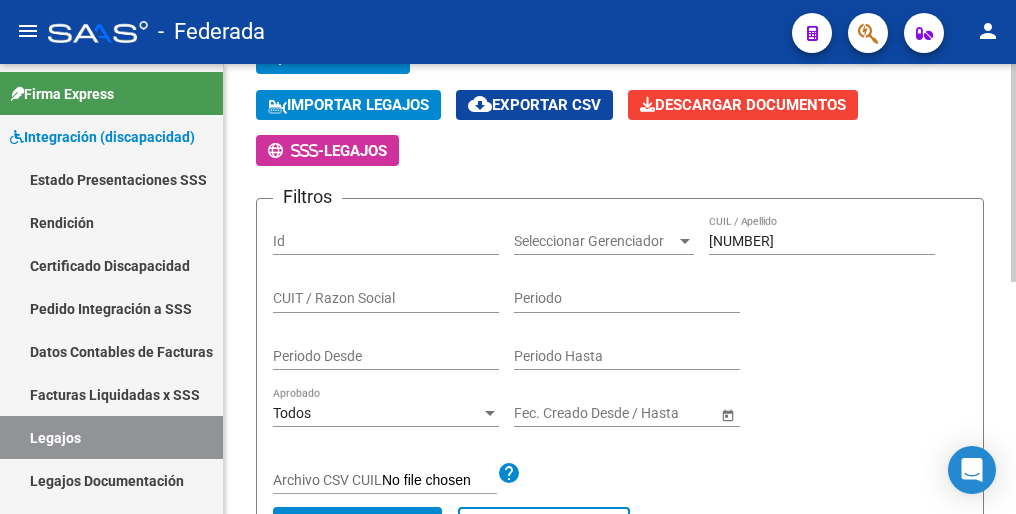 scroll, scrollTop: 166, scrollLeft: 0, axis: vertical 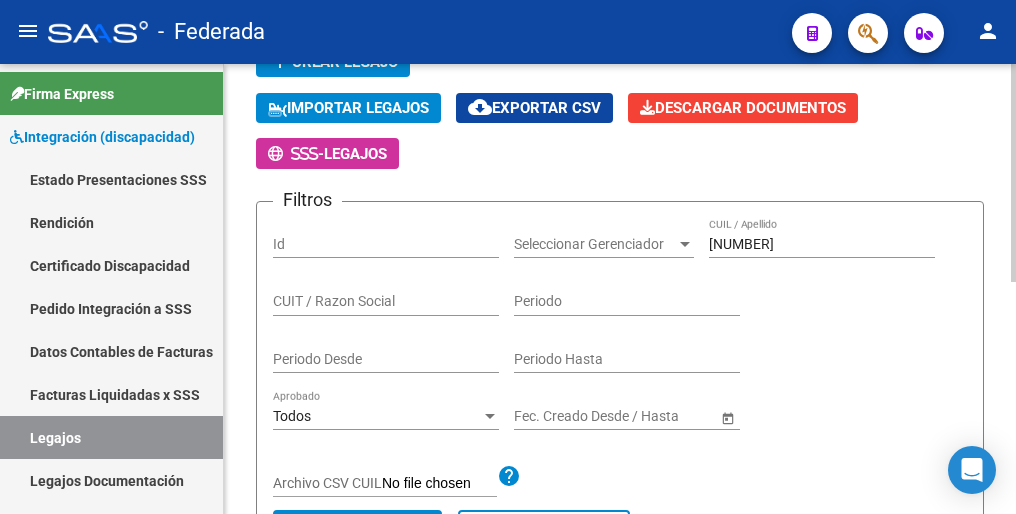click on "[NUMBER]" at bounding box center (822, 244) 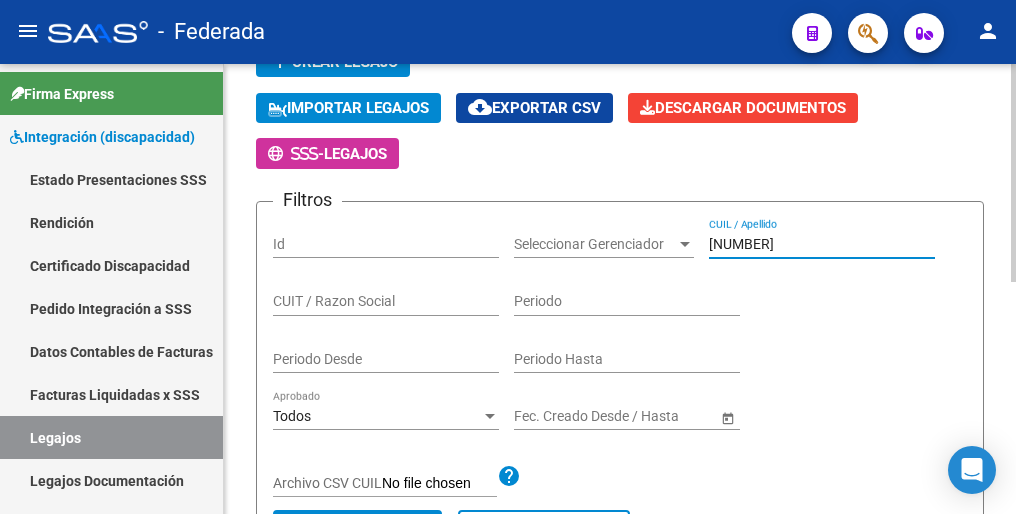 click on "[NUMBER]" at bounding box center [822, 244] 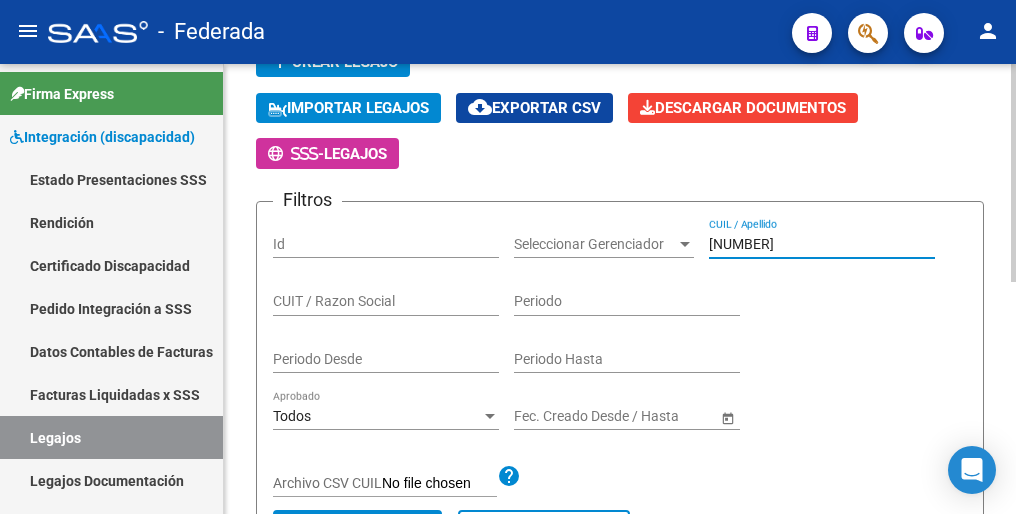 scroll, scrollTop: 266, scrollLeft: 0, axis: vertical 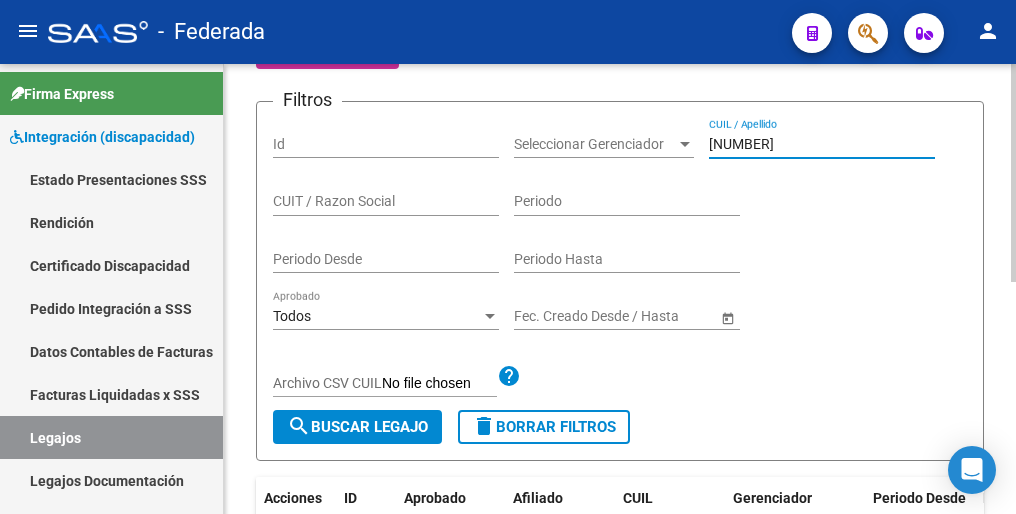 type on "[NUMBER]" 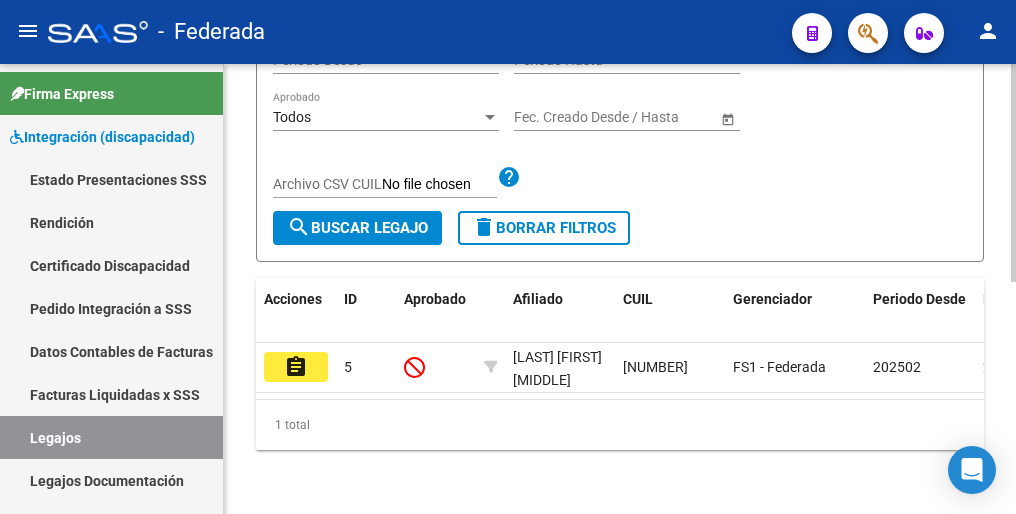 scroll, scrollTop: 377, scrollLeft: 0, axis: vertical 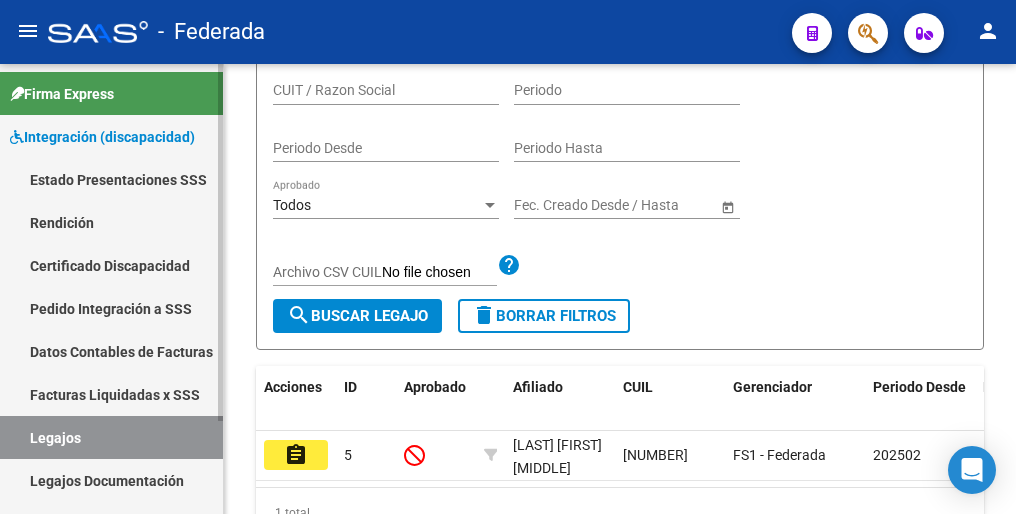 click on "Legajos" at bounding box center (111, 437) 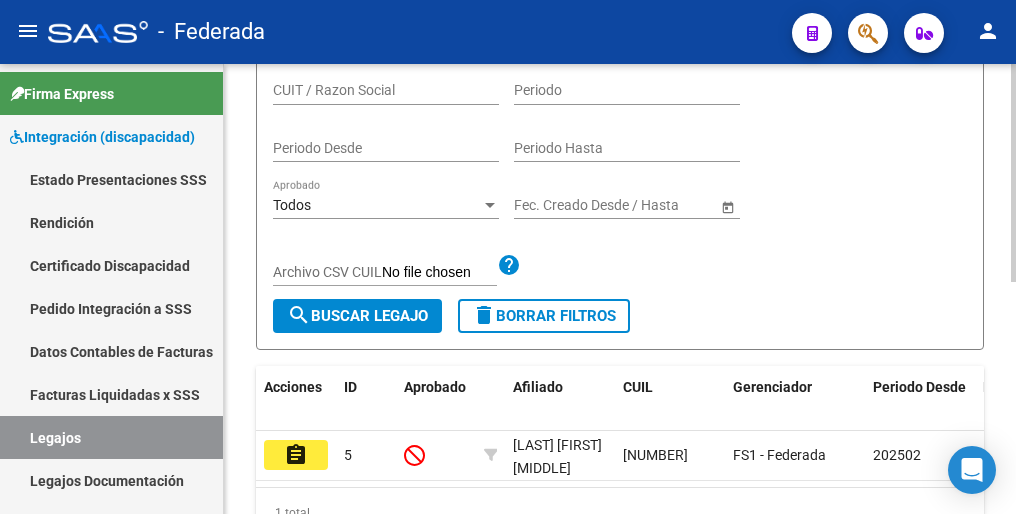 scroll, scrollTop: 0, scrollLeft: 0, axis: both 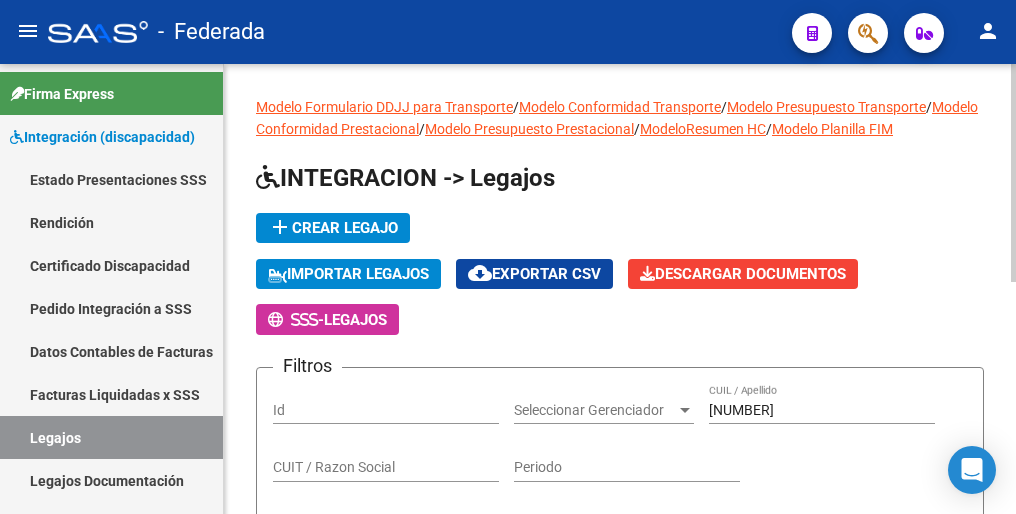 click on "add  Crear Legajo" 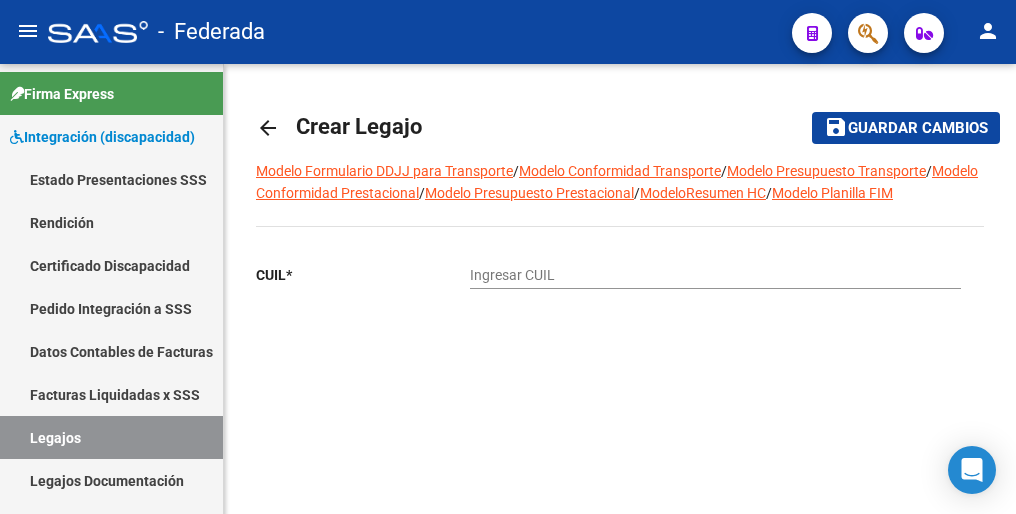 click on "Ingresar CUIL" at bounding box center (715, 275) 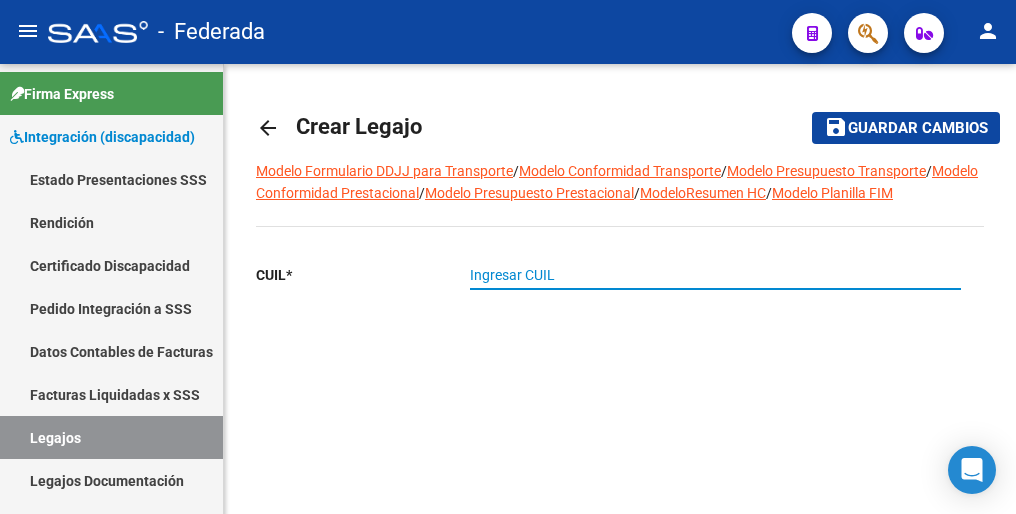 type on "[NUMBER]" 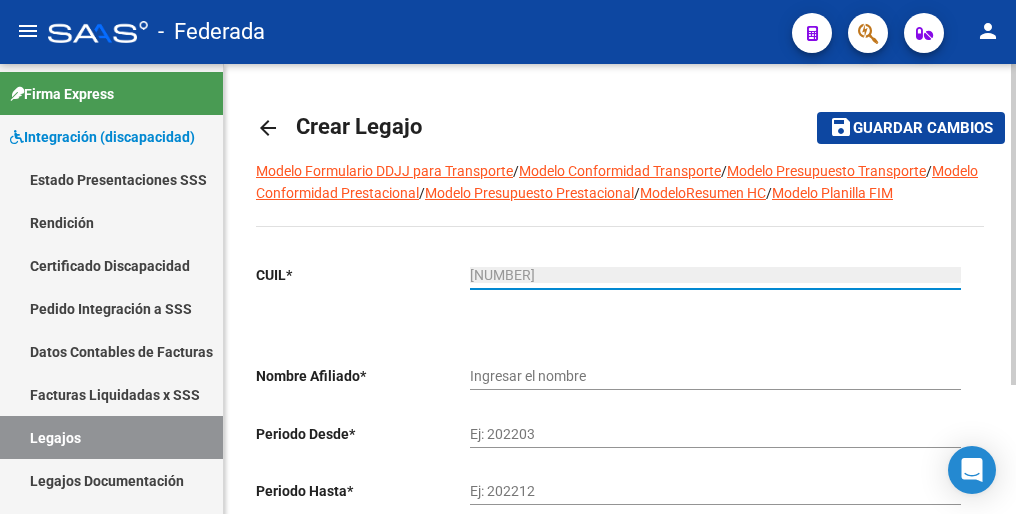 type on "[LAST] [FIRST] [MIDDLE]" 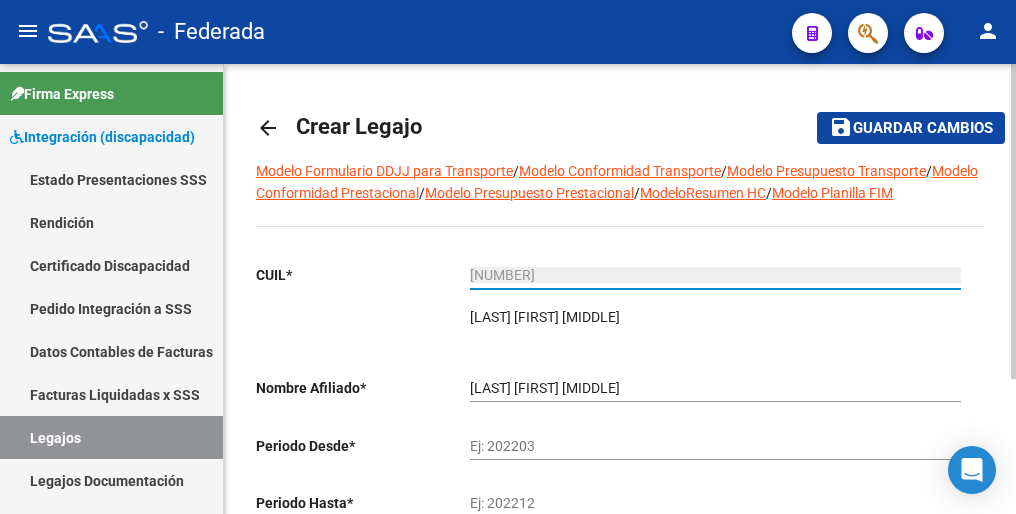 type on "[NUMBER]" 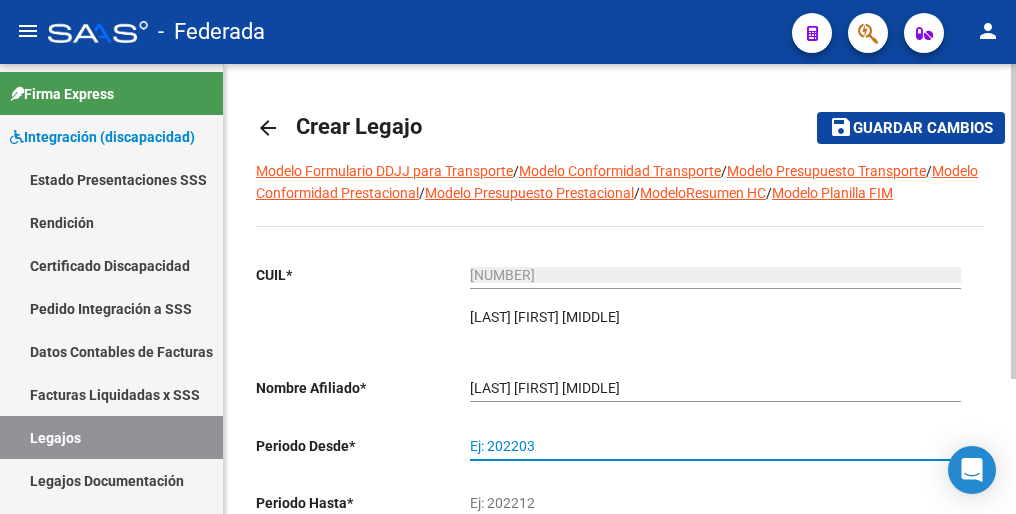 click on "Ej: 202203" at bounding box center [715, 446] 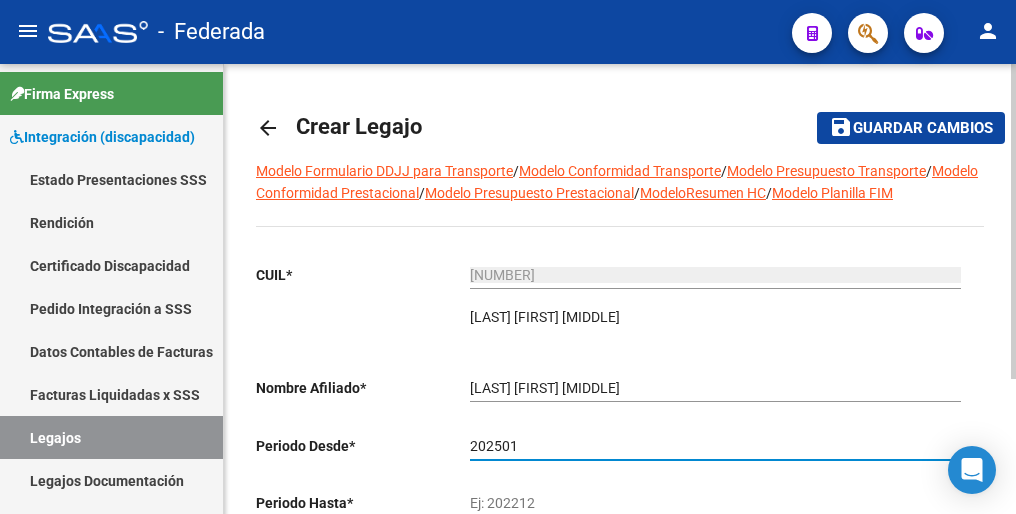 type on "202501" 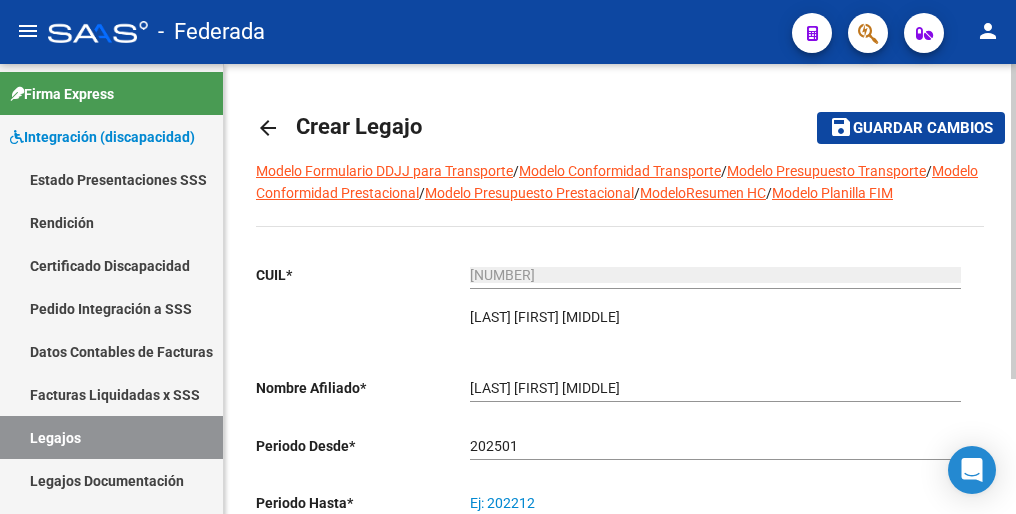 click on "Ej: 202212" at bounding box center (715, 503) 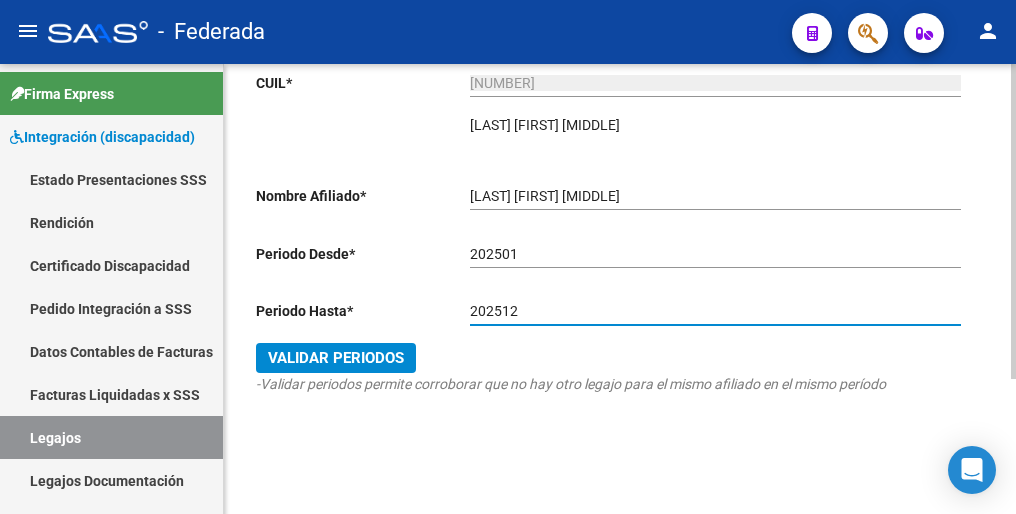 scroll, scrollTop: 192, scrollLeft: 0, axis: vertical 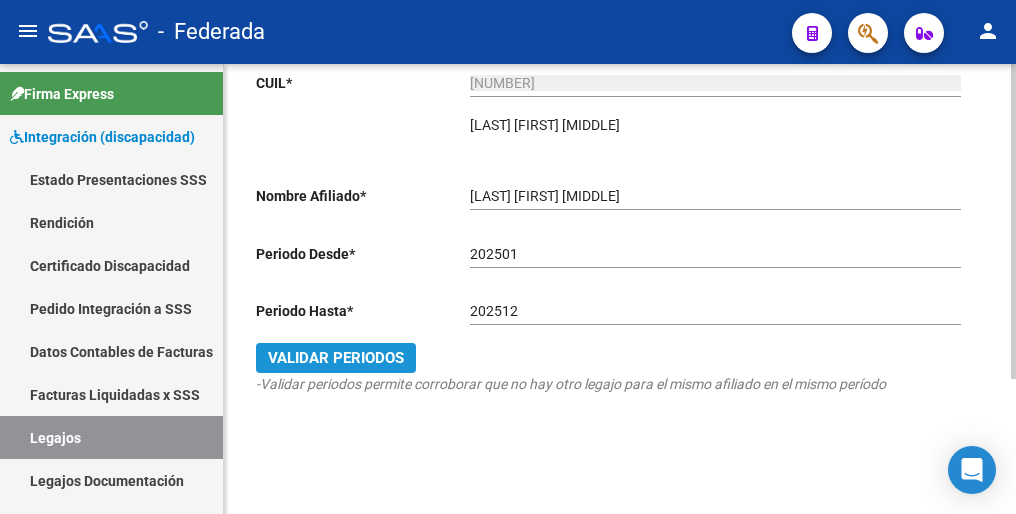 click on "Validar Periodos" 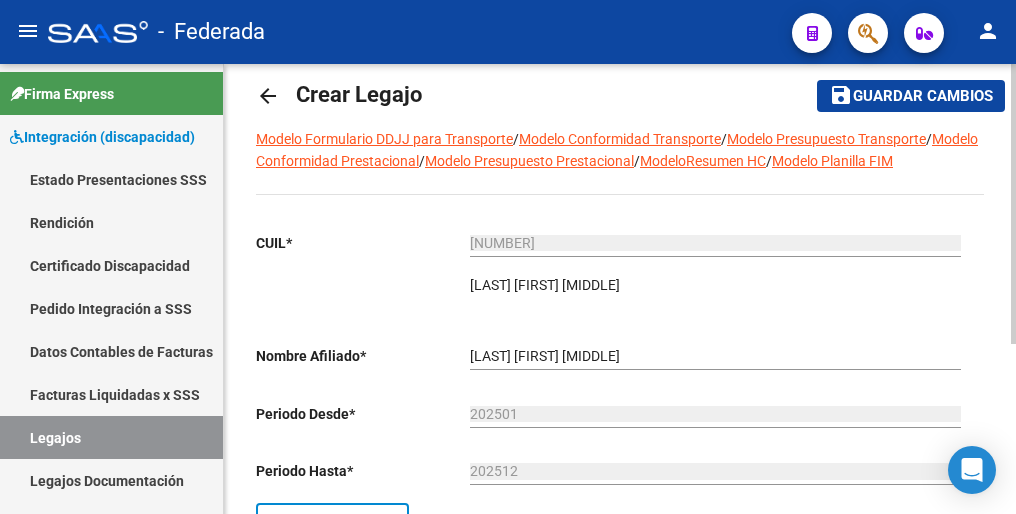 scroll, scrollTop: 0, scrollLeft: 0, axis: both 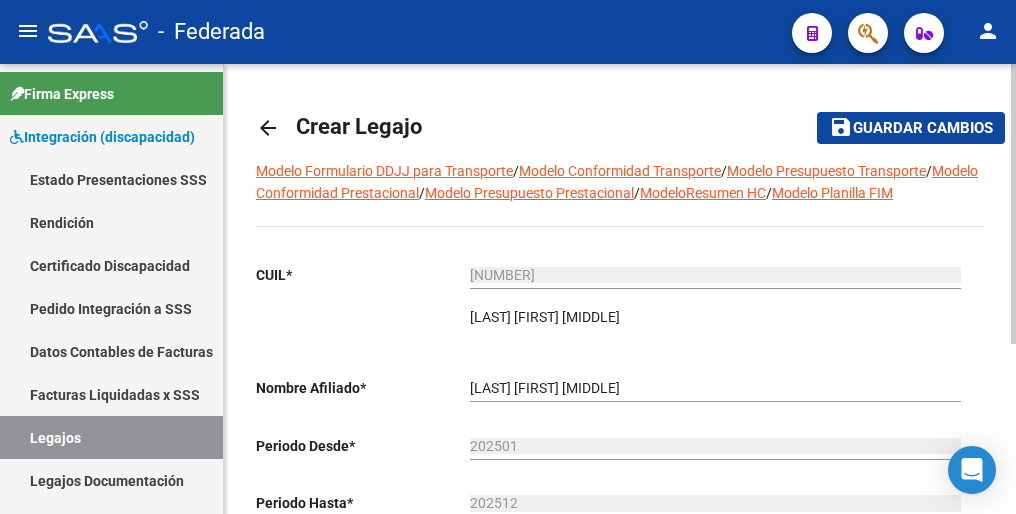 click on "Guardar cambios" 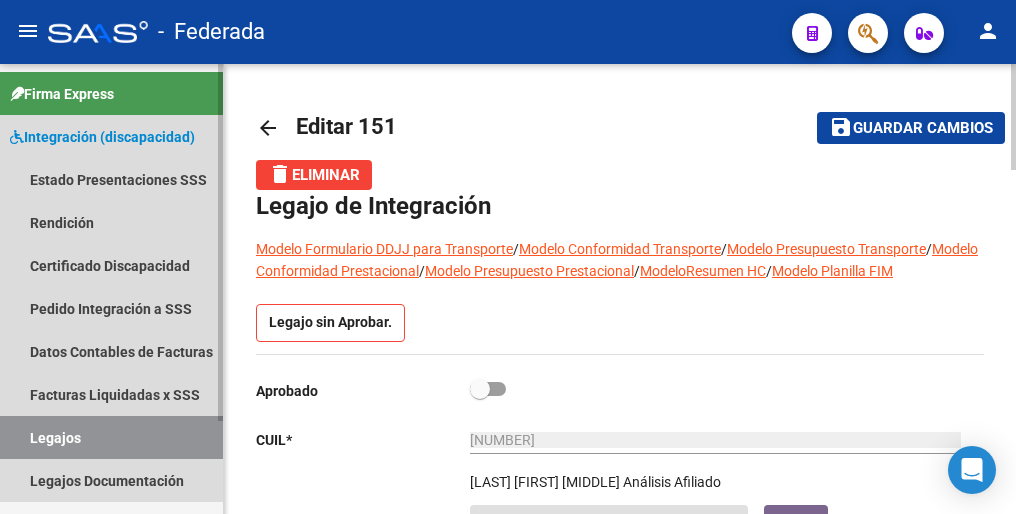 click on "Legajos" at bounding box center (111, 437) 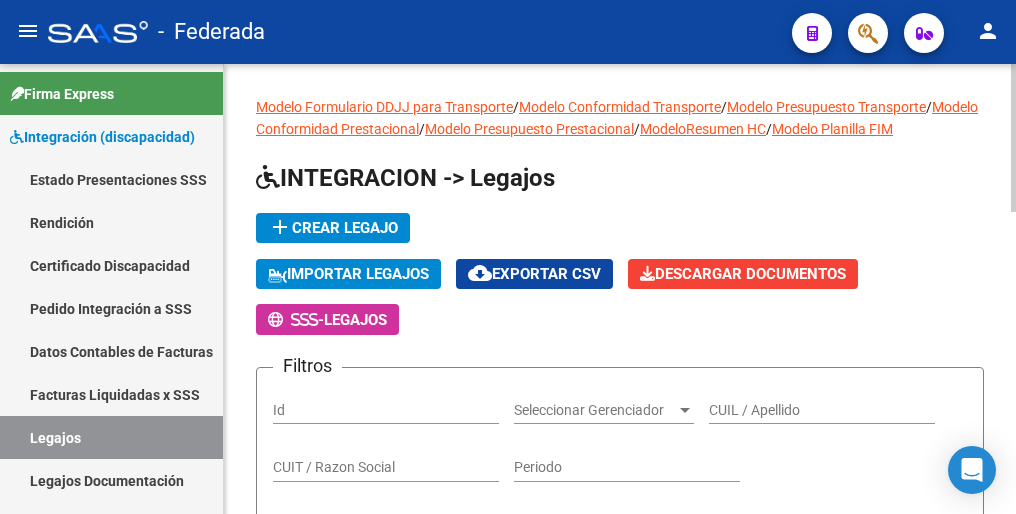 click on "add  Crear Legajo" 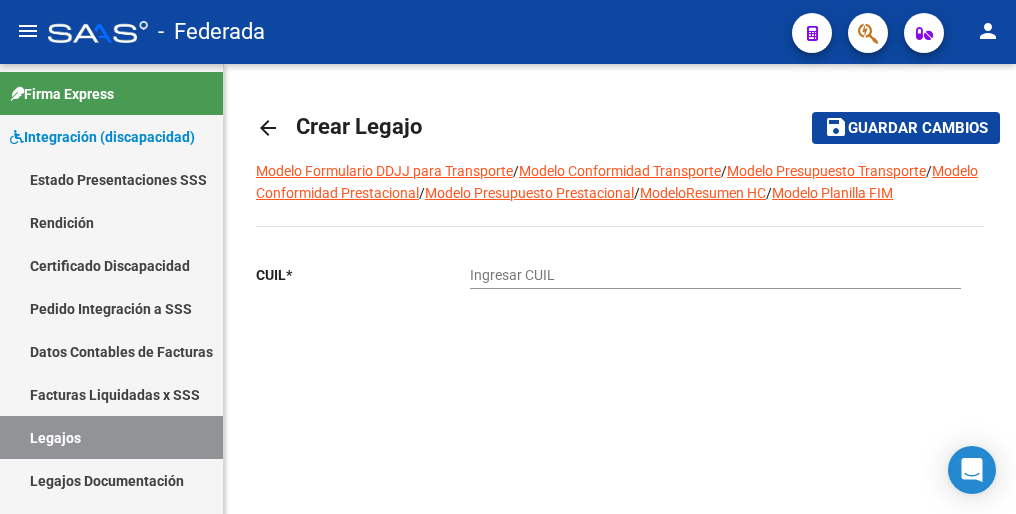 click on "Ingresar CUIL" at bounding box center [715, 275] 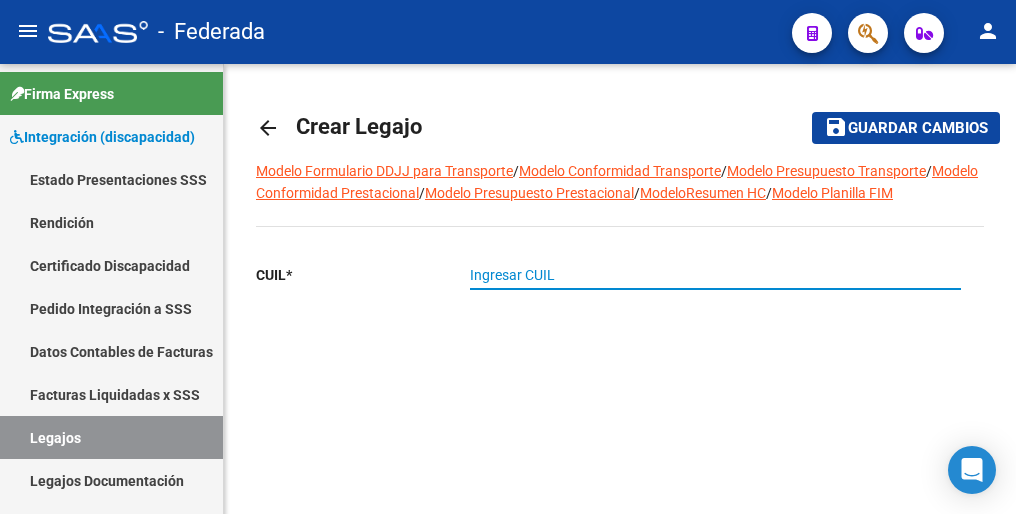 type on "[NUMBER]" 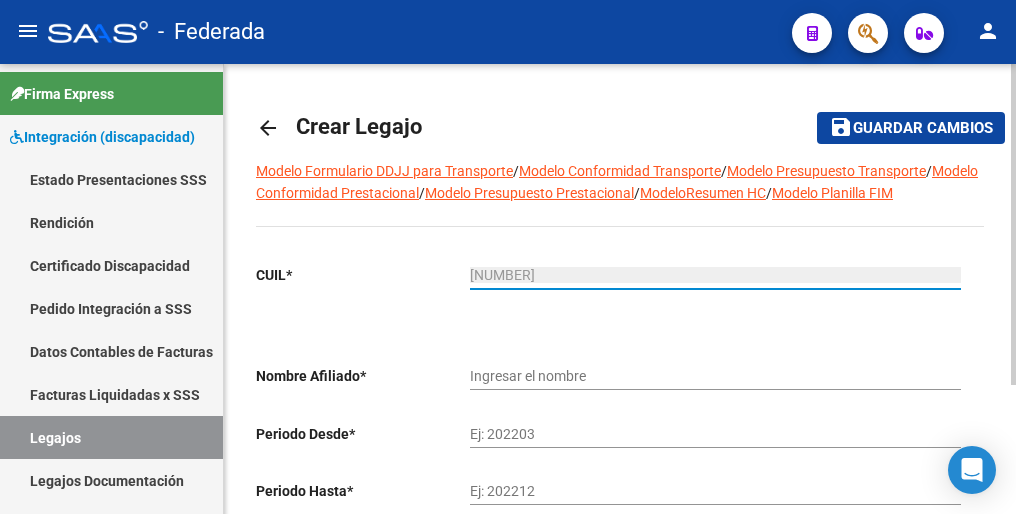 type on "[LAST] [FIRST]" 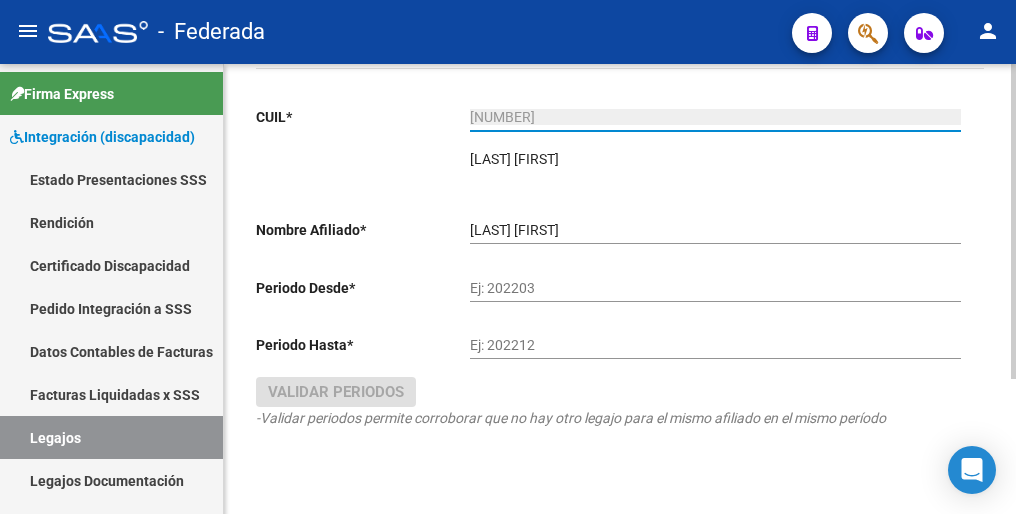 scroll, scrollTop: 192, scrollLeft: 0, axis: vertical 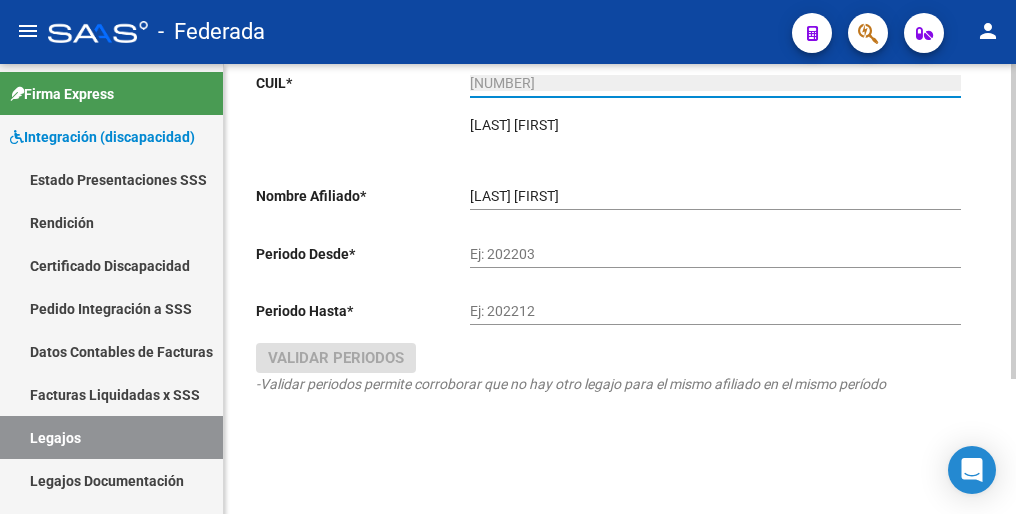 type on "[NUMBER]" 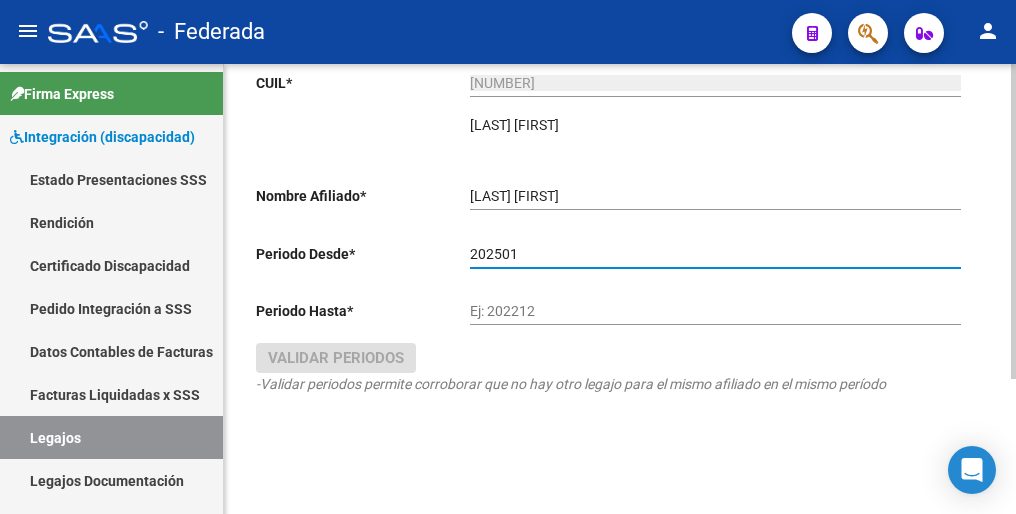 type on "202501" 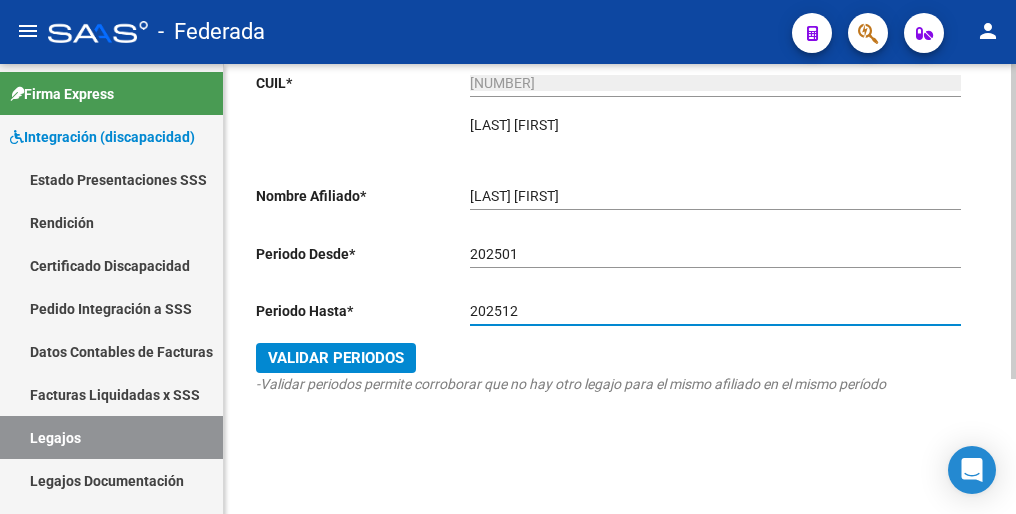 type on "202512" 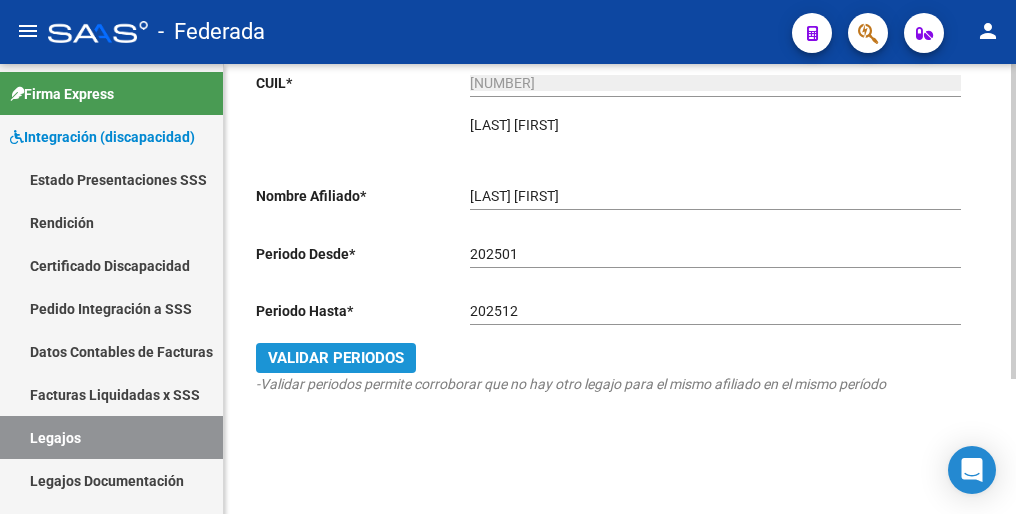 click on "Validar Periodos" 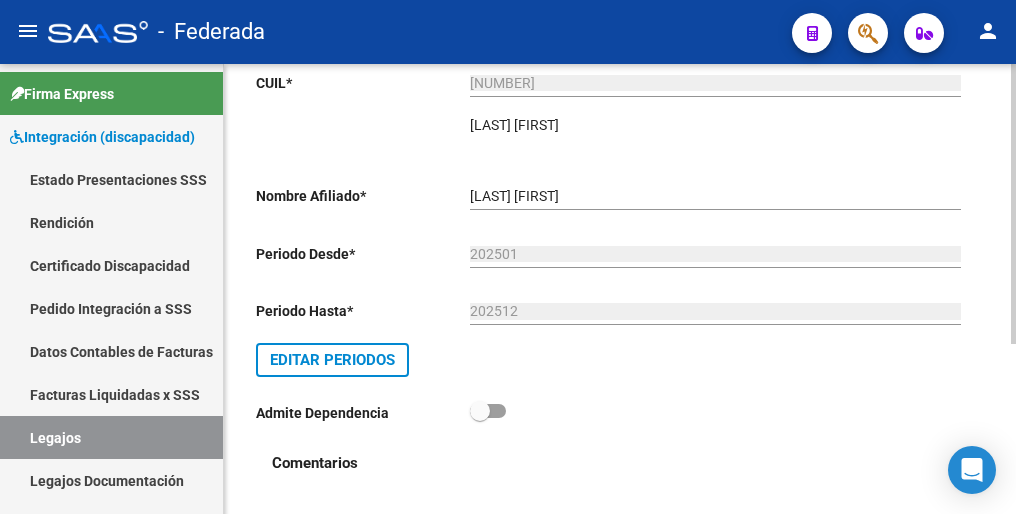 scroll, scrollTop: 0, scrollLeft: 0, axis: both 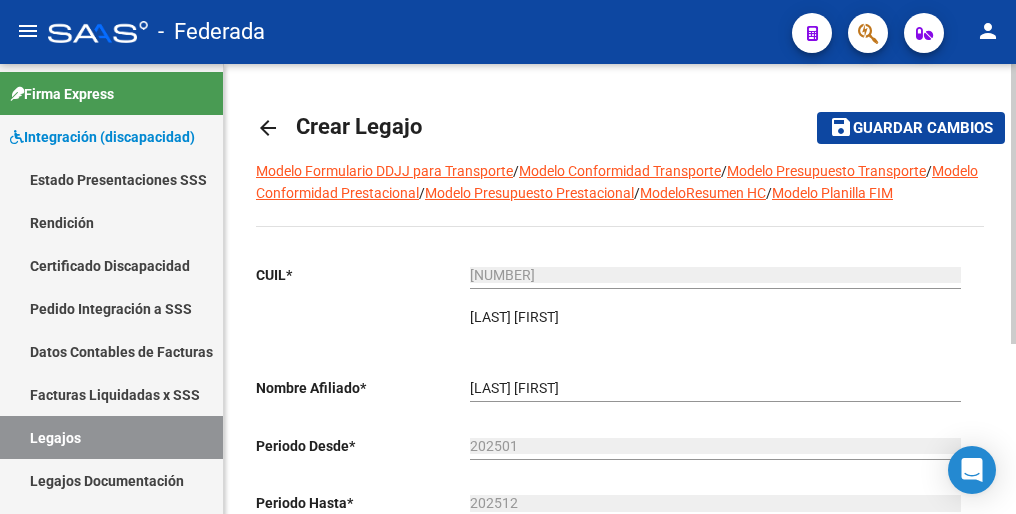 click on "Guardar cambios" 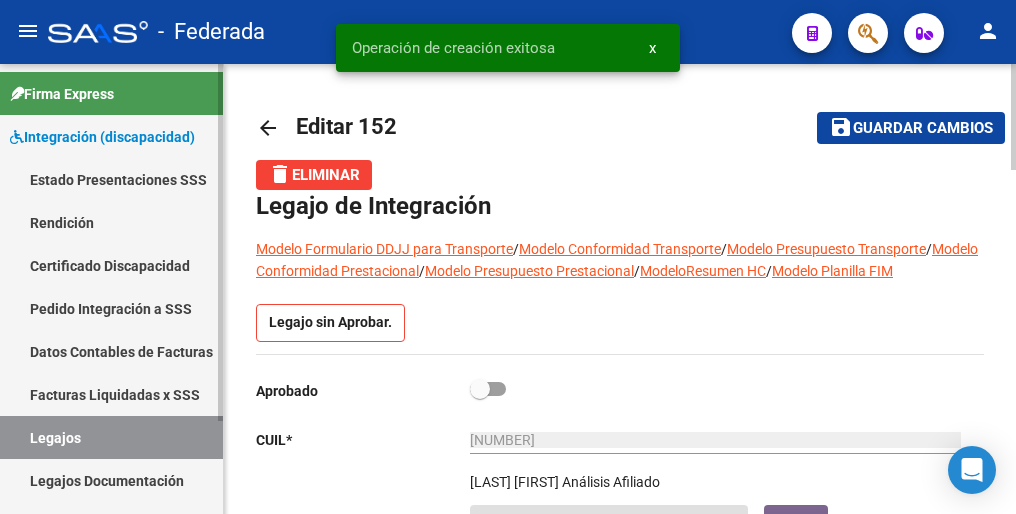 click on "Legajos" at bounding box center (111, 437) 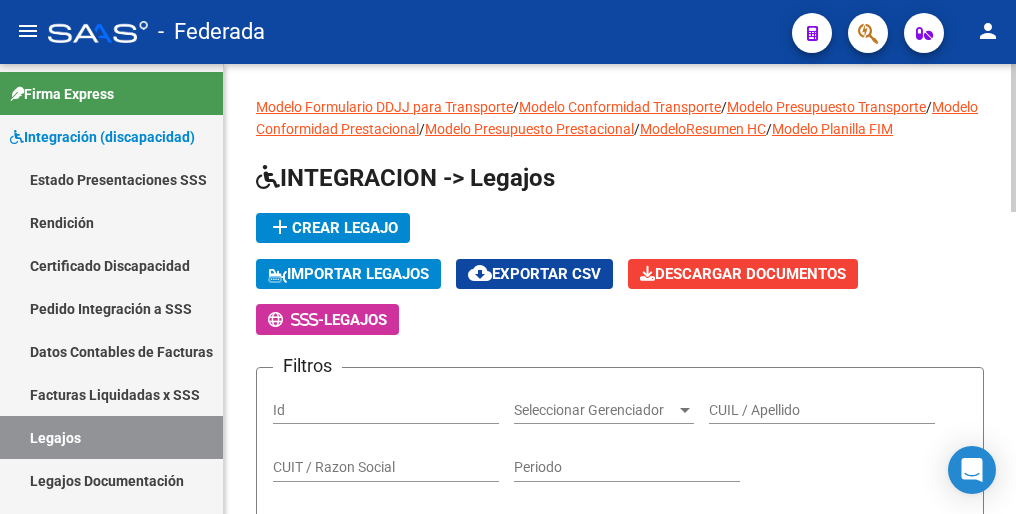 click on "add  Crear Legajo" 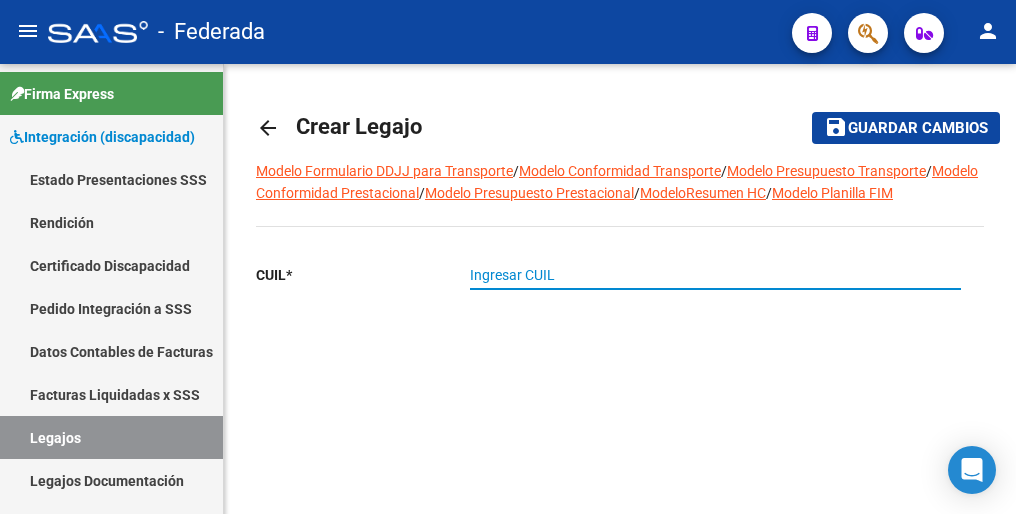 click on "Ingresar CUIL" at bounding box center (715, 275) 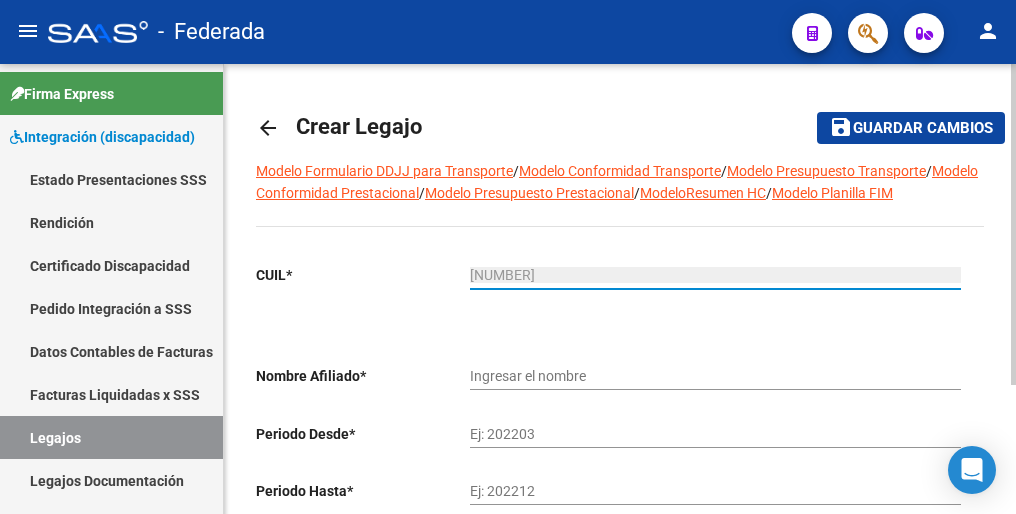 type on "[LAST] [FIRST]" 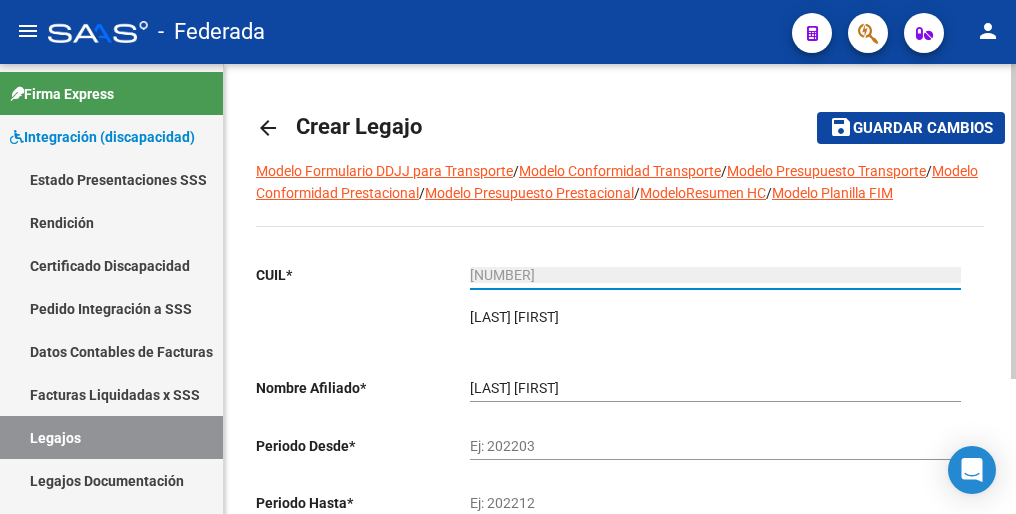 type on "[NUMBER]" 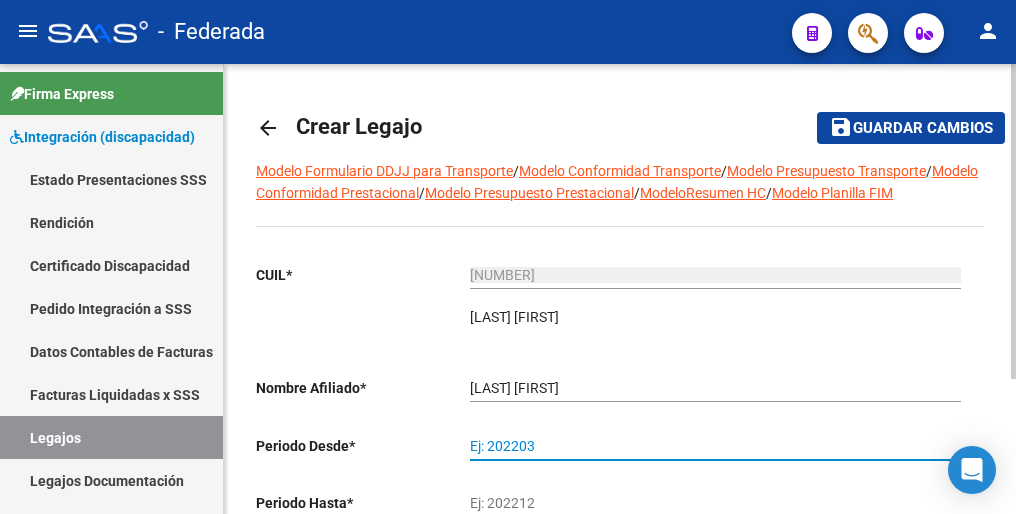 click on "Ej: 202203" at bounding box center (715, 446) 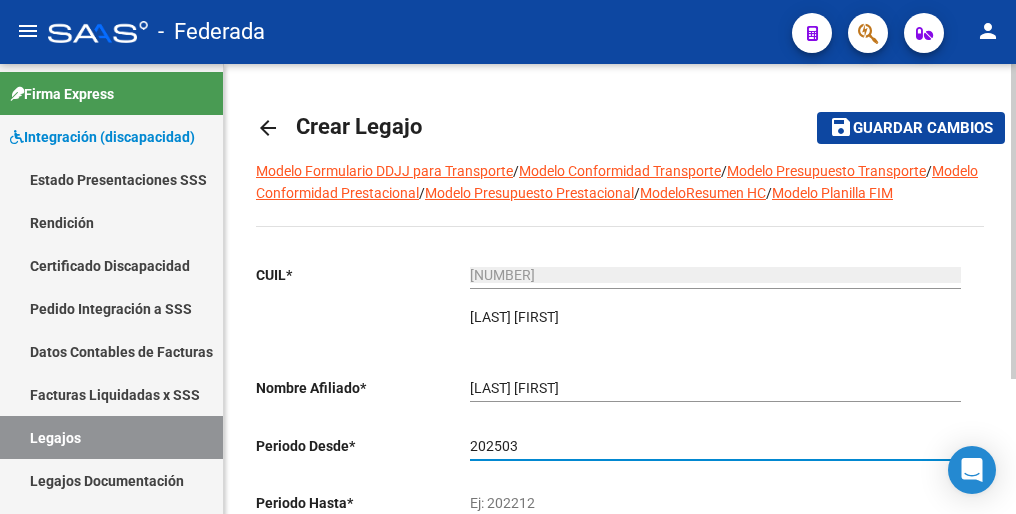 type on "202503" 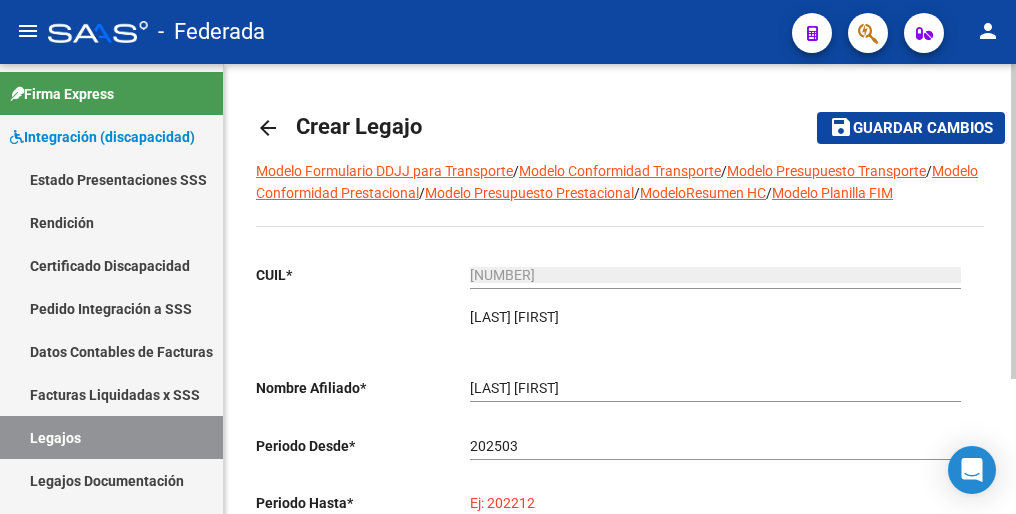 click on "Ej: 202212" at bounding box center (715, 503) 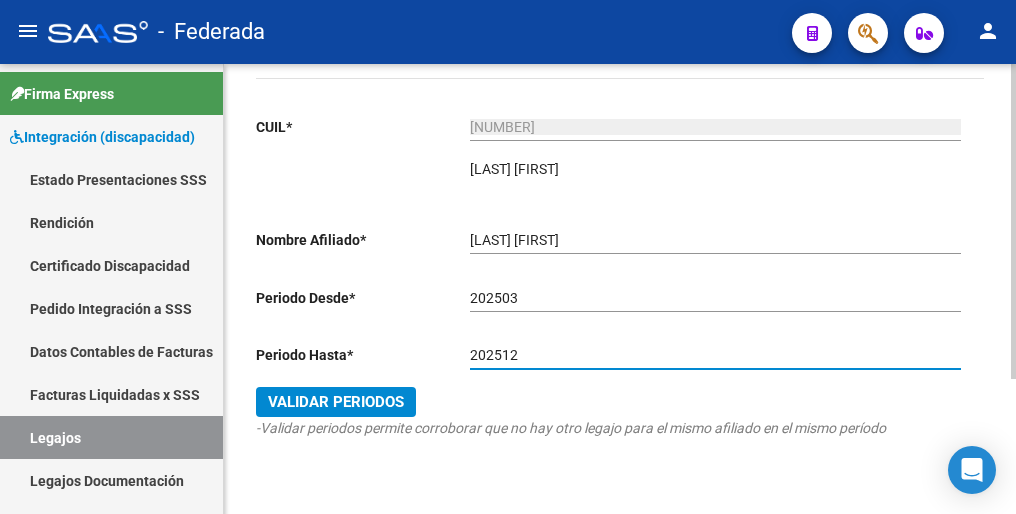 scroll, scrollTop: 192, scrollLeft: 0, axis: vertical 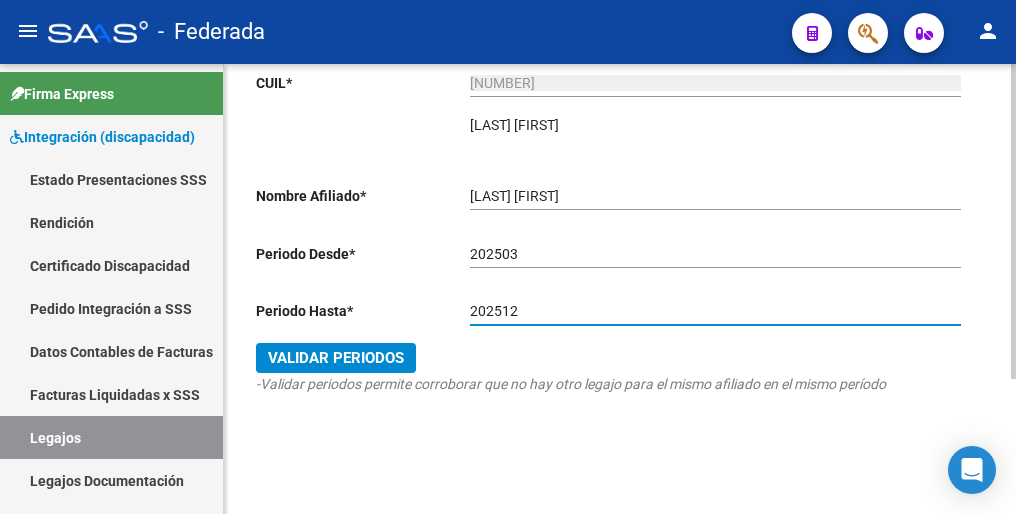 type on "202512" 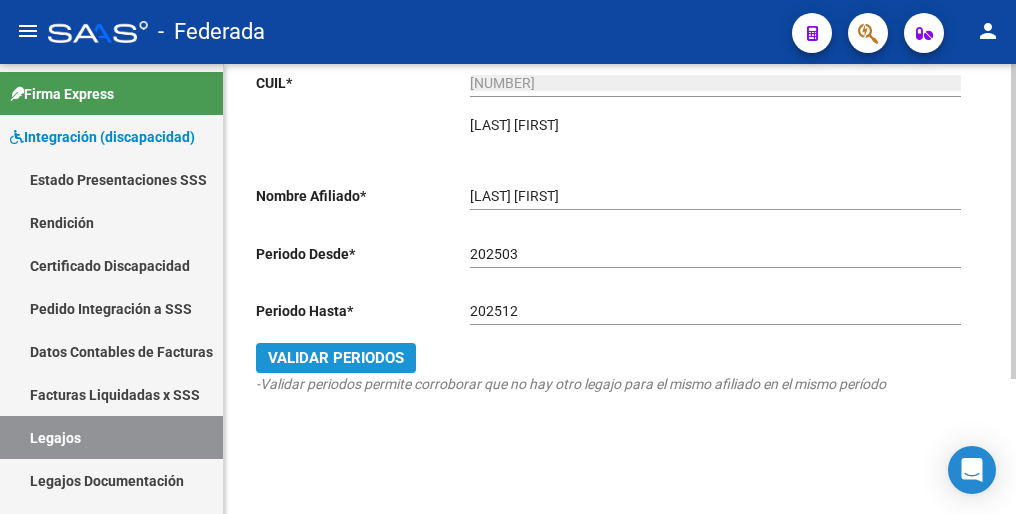 click on "Validar Periodos" 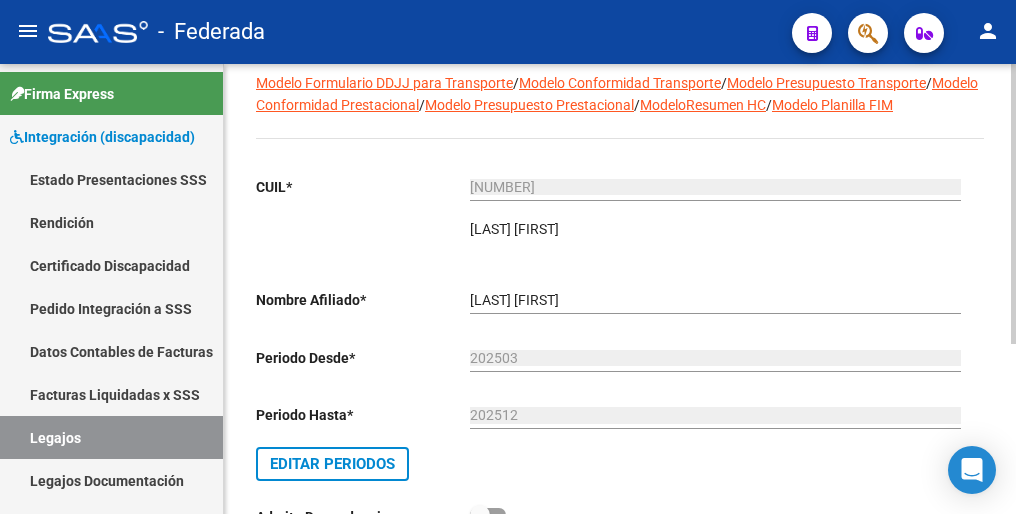 scroll, scrollTop: 0, scrollLeft: 0, axis: both 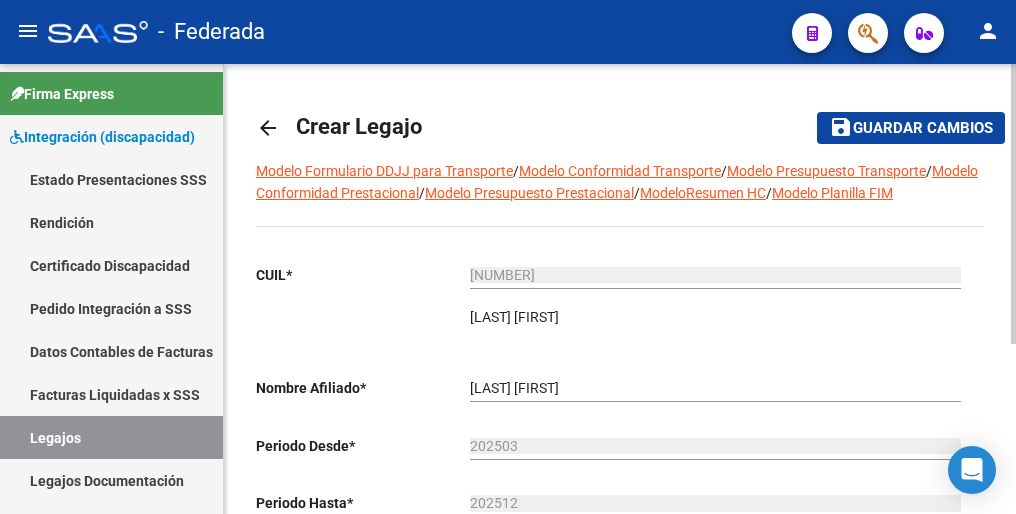 click on "Guardar cambios" 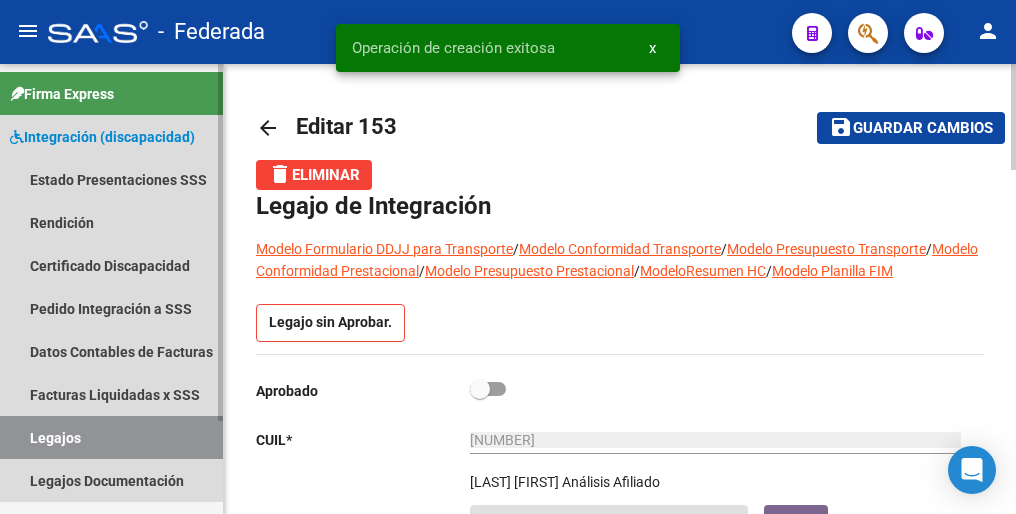 click on "Legajos" at bounding box center [111, 437] 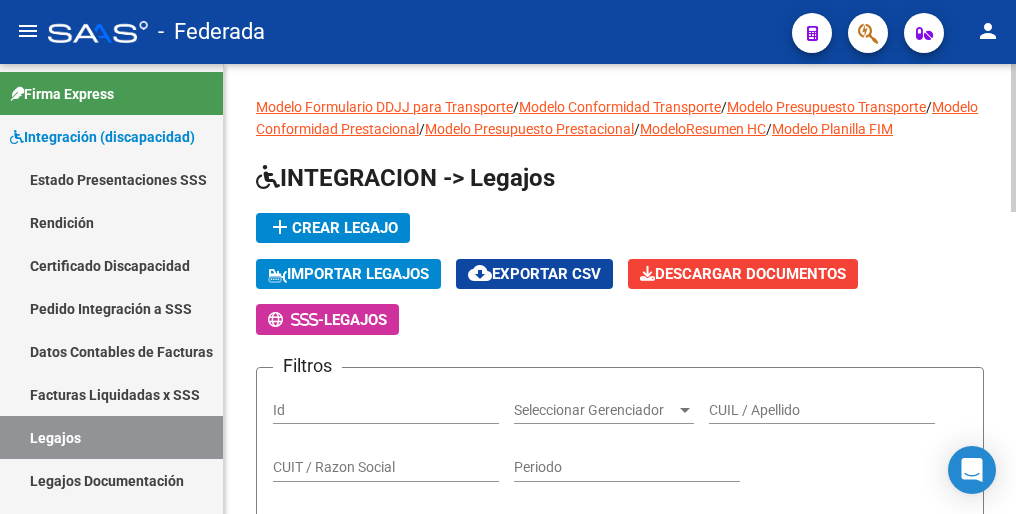 click on "add  Crear Legajo" 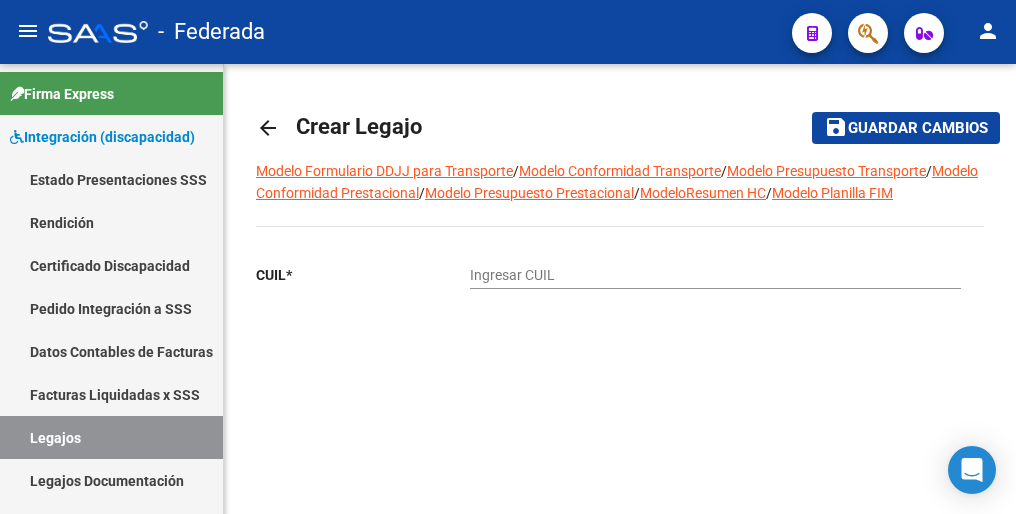 click on "Ingresar CUIL" at bounding box center (715, 275) 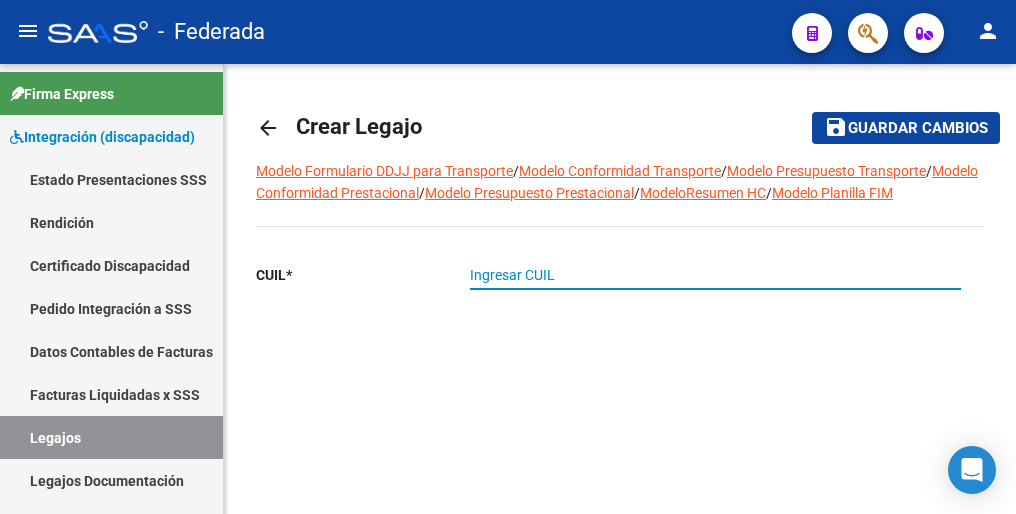 type on "[NUMBER]" 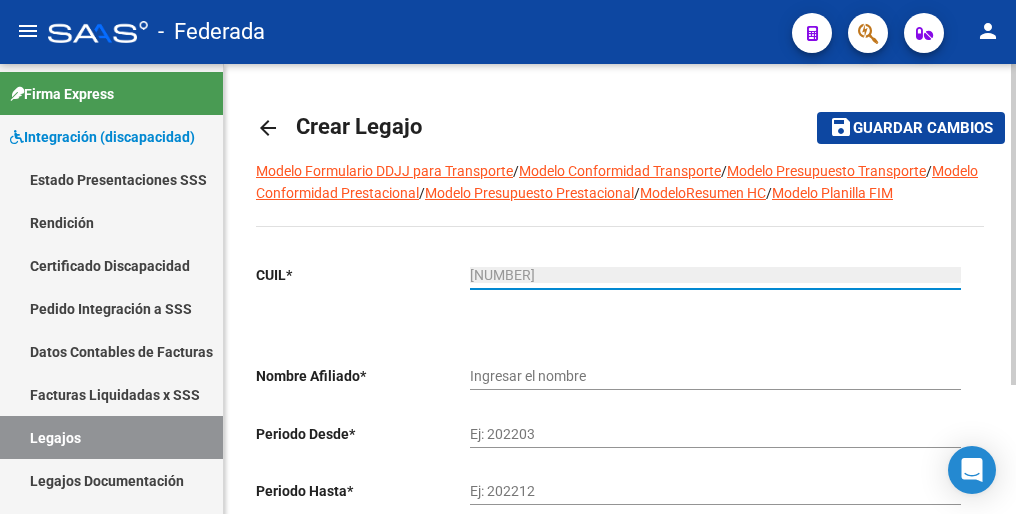 type on "[LAST] [FIRST]" 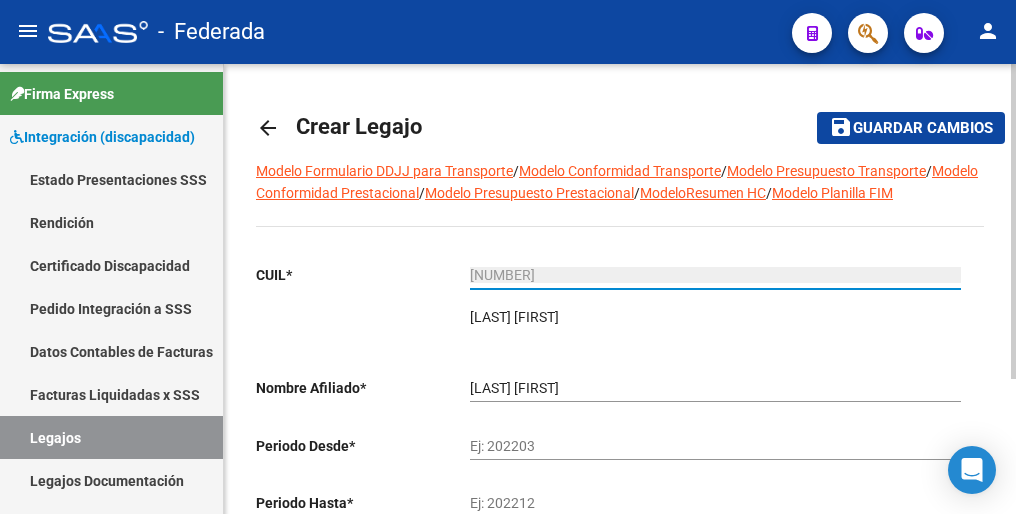 type on "[NUMBER]" 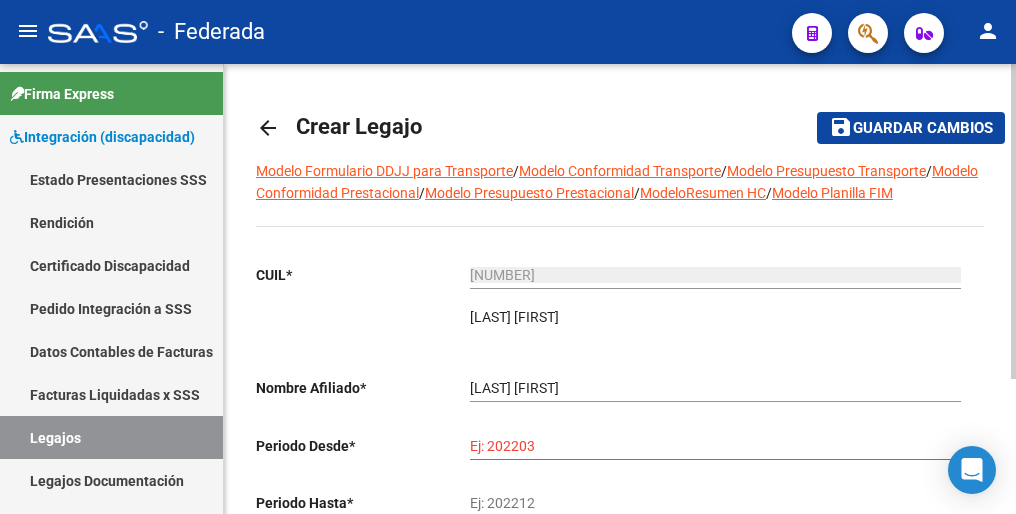 scroll, scrollTop: 192, scrollLeft: 0, axis: vertical 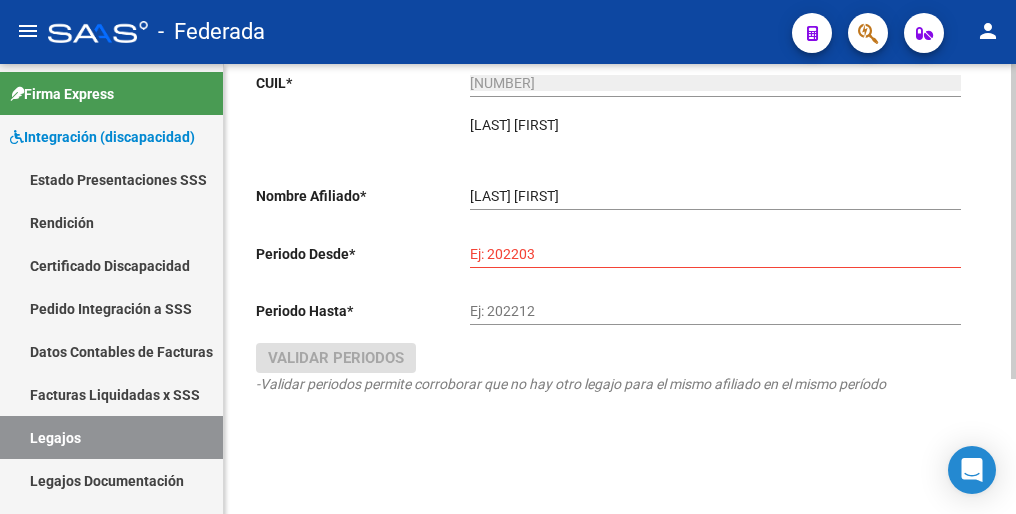 click on "Ej: 202203" at bounding box center (715, 254) 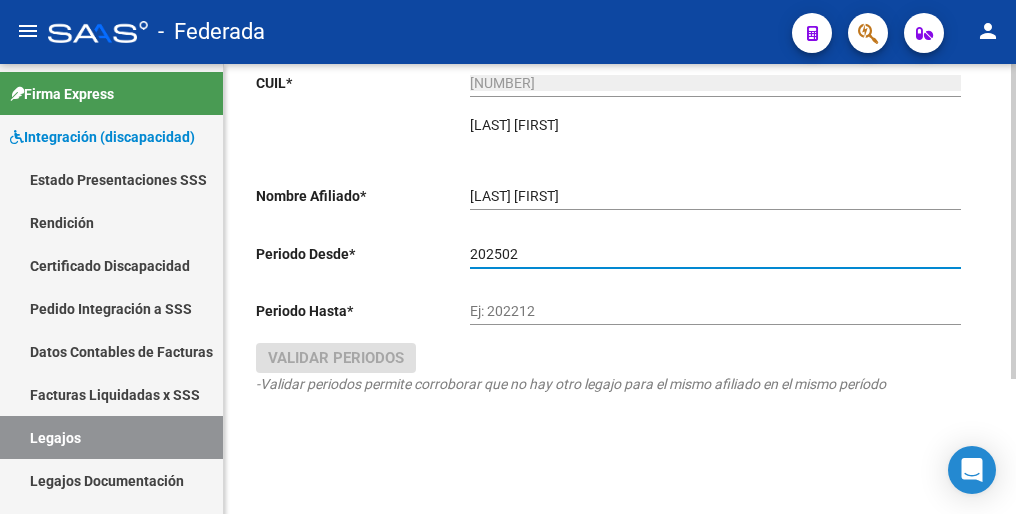 type on "202502" 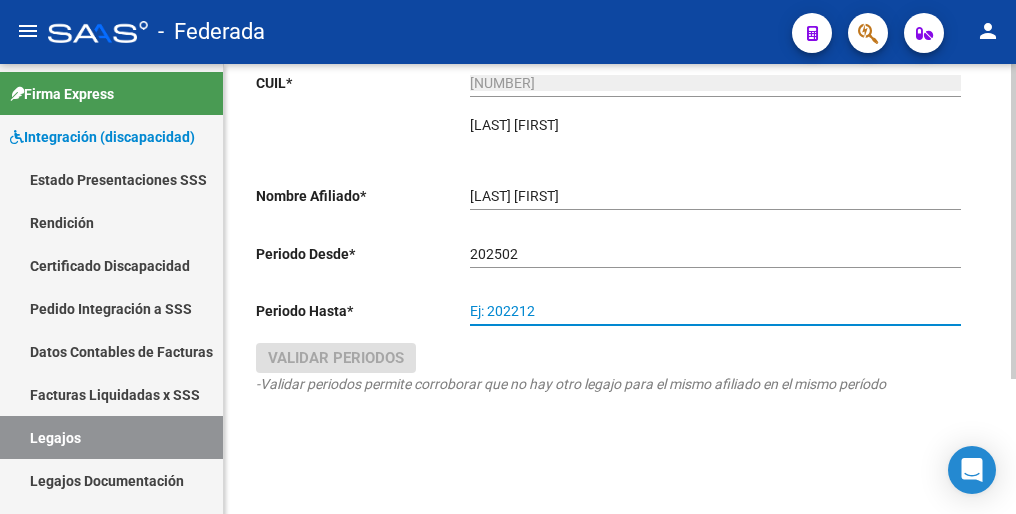 click on "Ej: 202212" at bounding box center (715, 311) 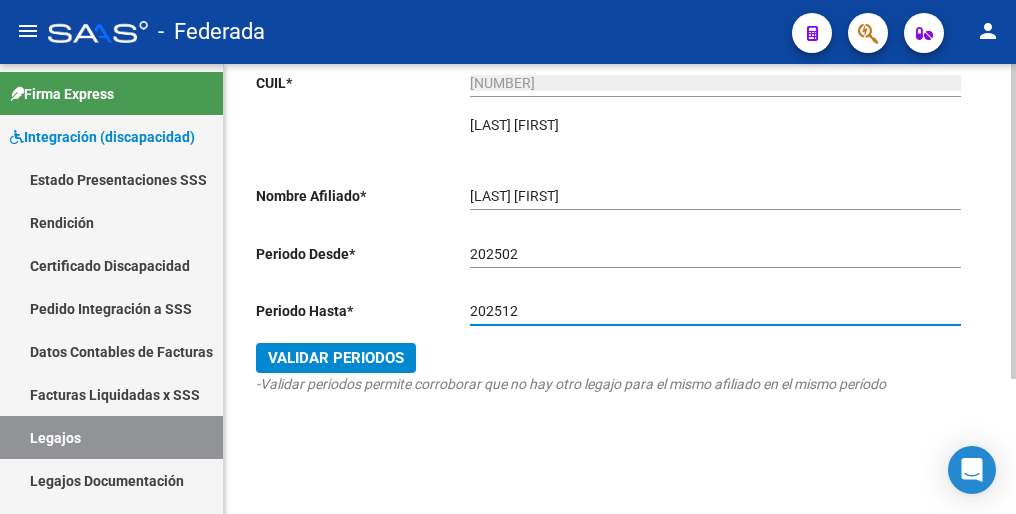 type on "202512" 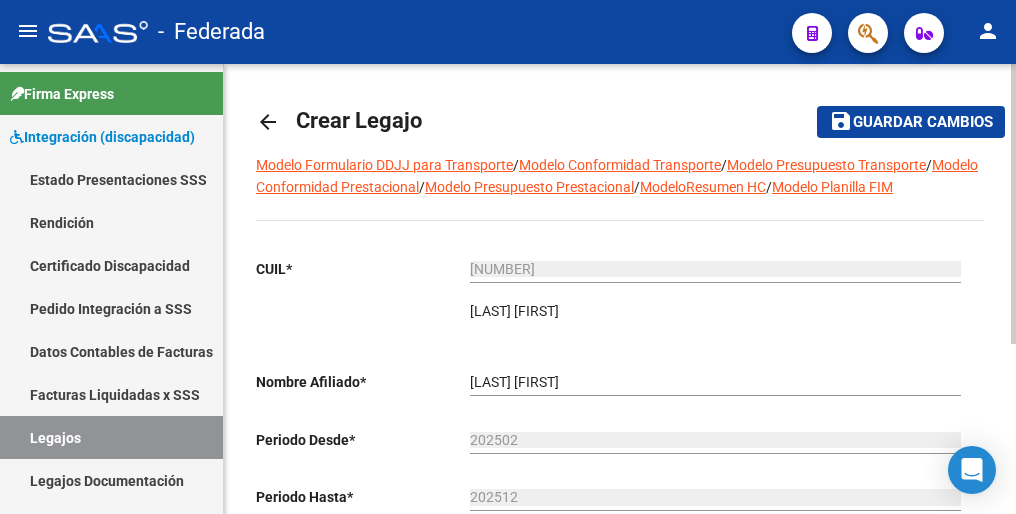 scroll, scrollTop: 0, scrollLeft: 0, axis: both 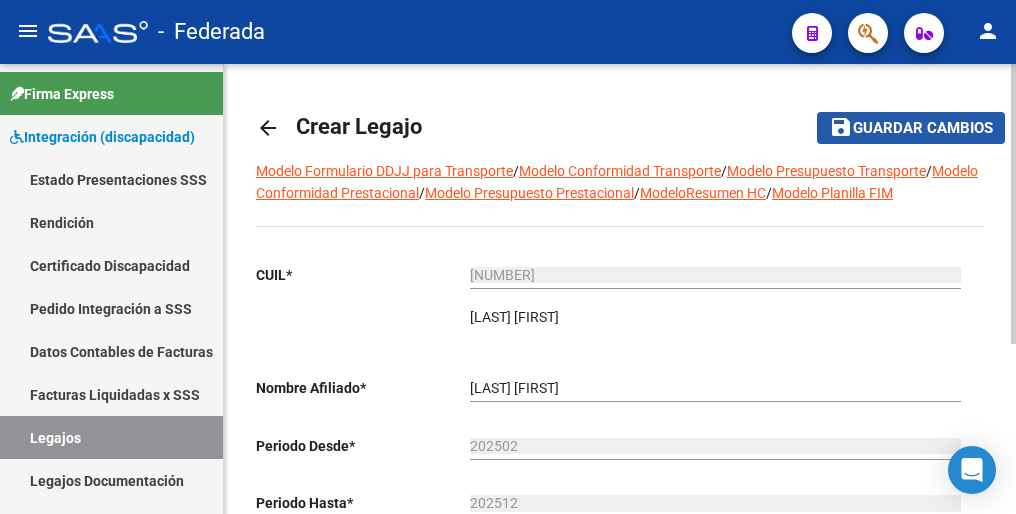 click on "Guardar cambios" 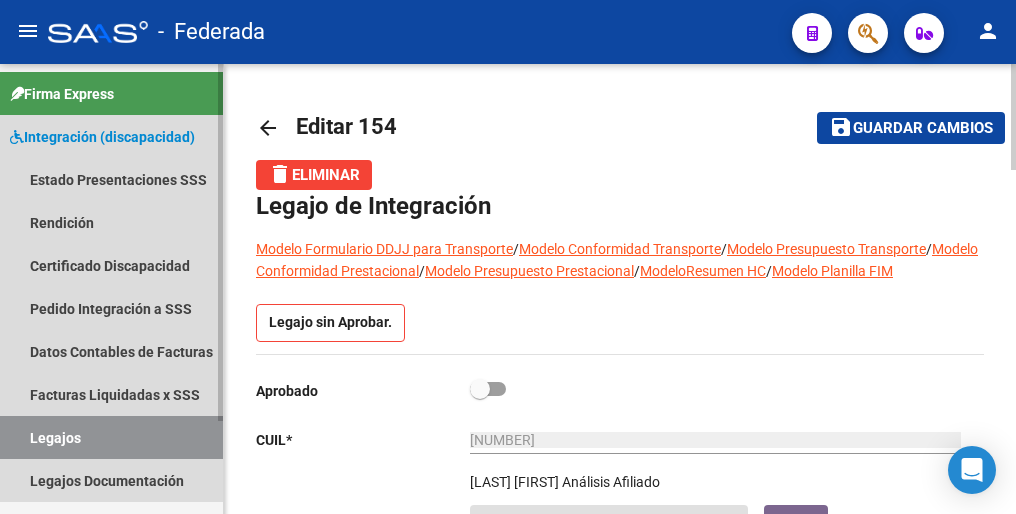 click on "Legajos" at bounding box center (111, 437) 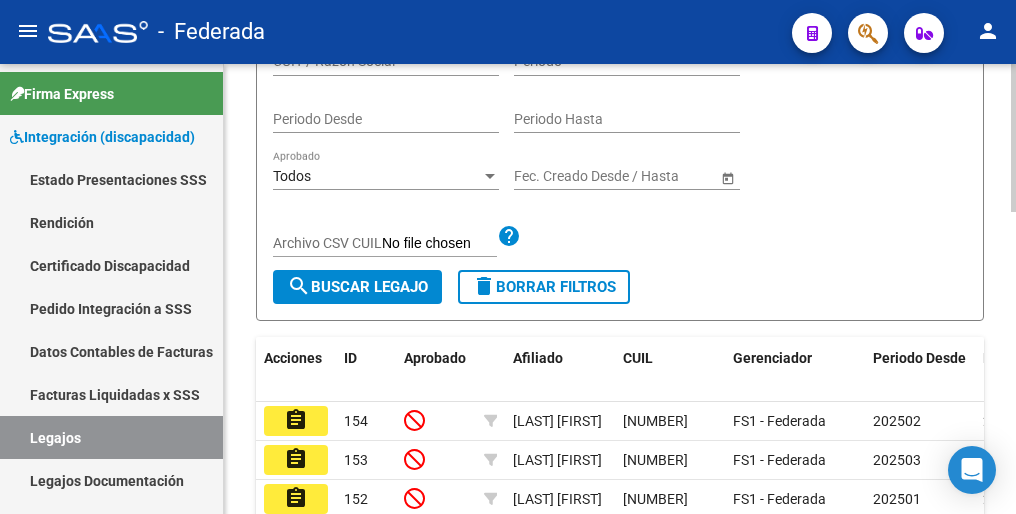 scroll, scrollTop: 400, scrollLeft: 0, axis: vertical 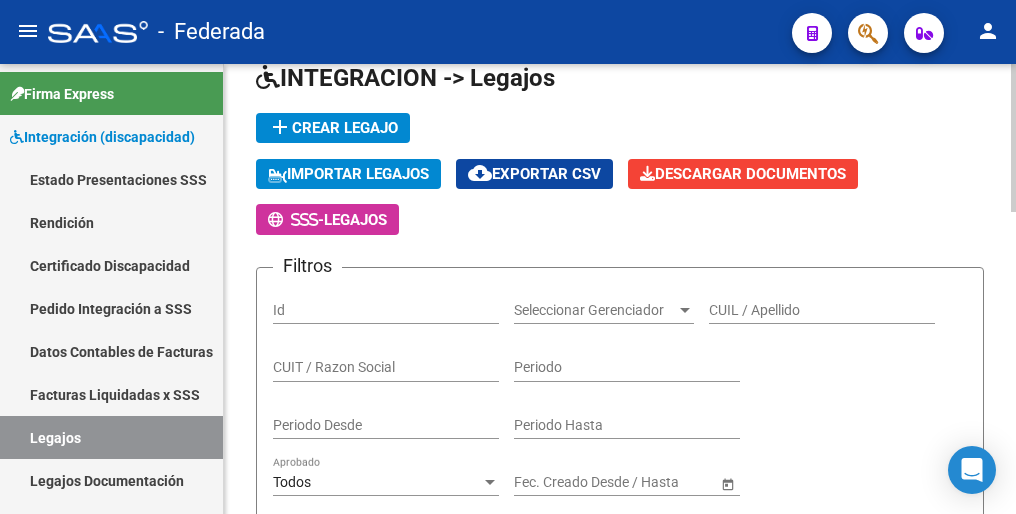 click on "add  Crear Legajo" 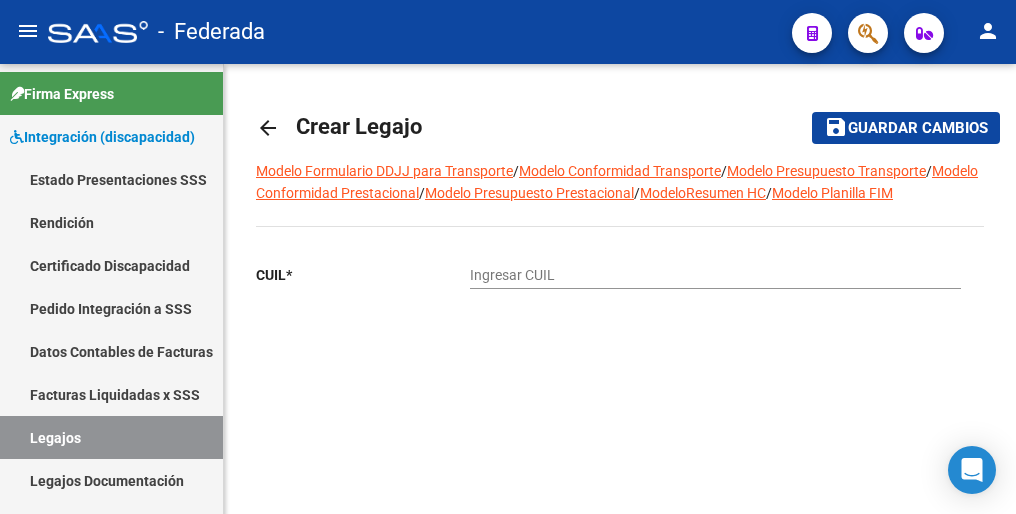 scroll, scrollTop: 0, scrollLeft: 0, axis: both 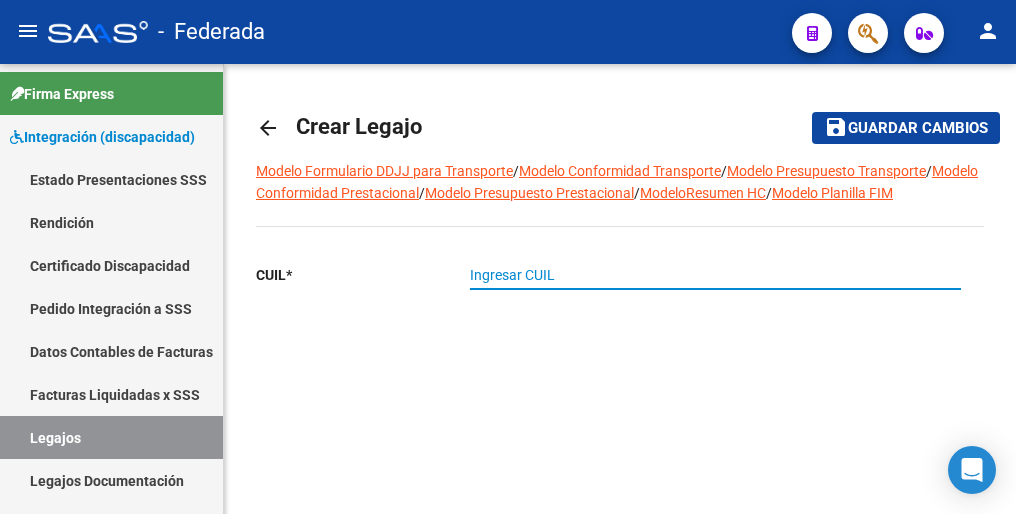 type on "[NUMBER]" 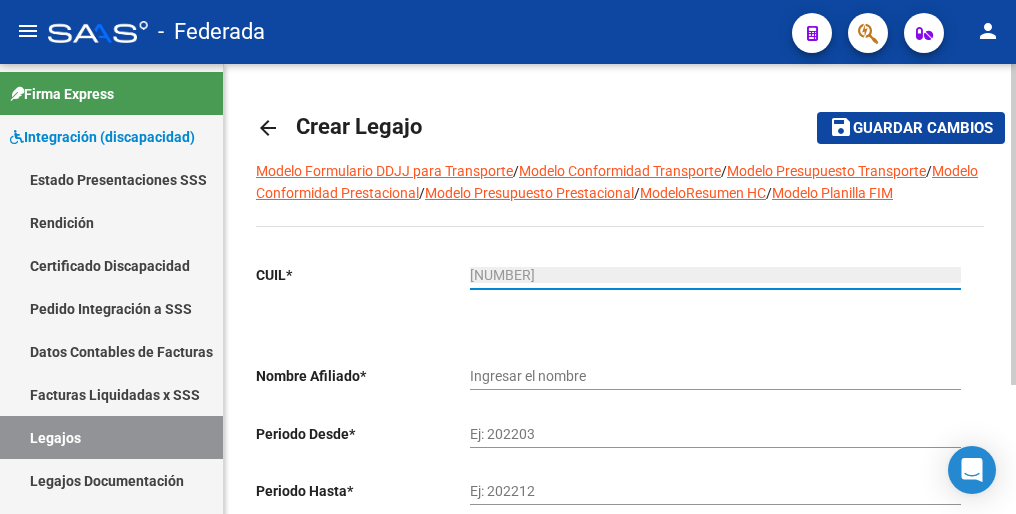 type on "[LAST] [FIRST] [MIDDLE] [LAST]" 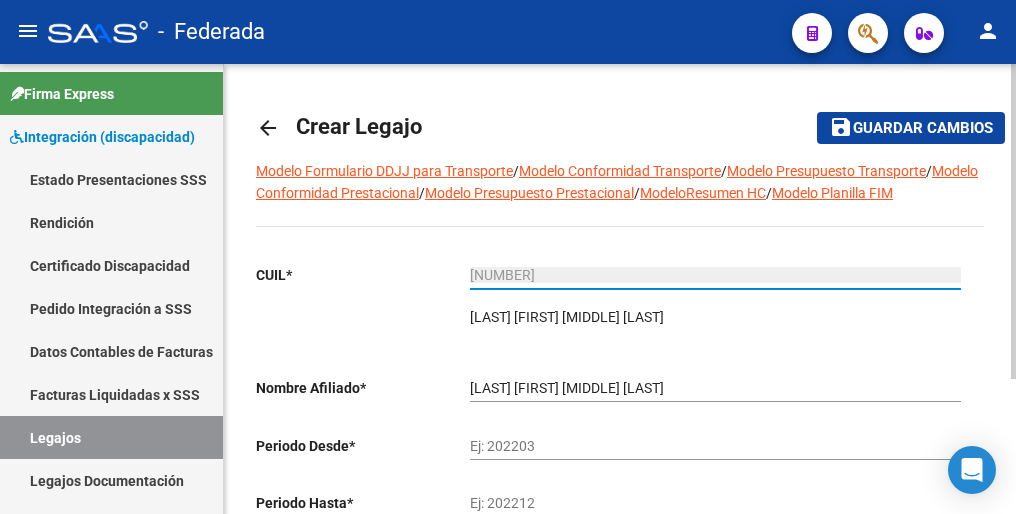 scroll, scrollTop: 100, scrollLeft: 0, axis: vertical 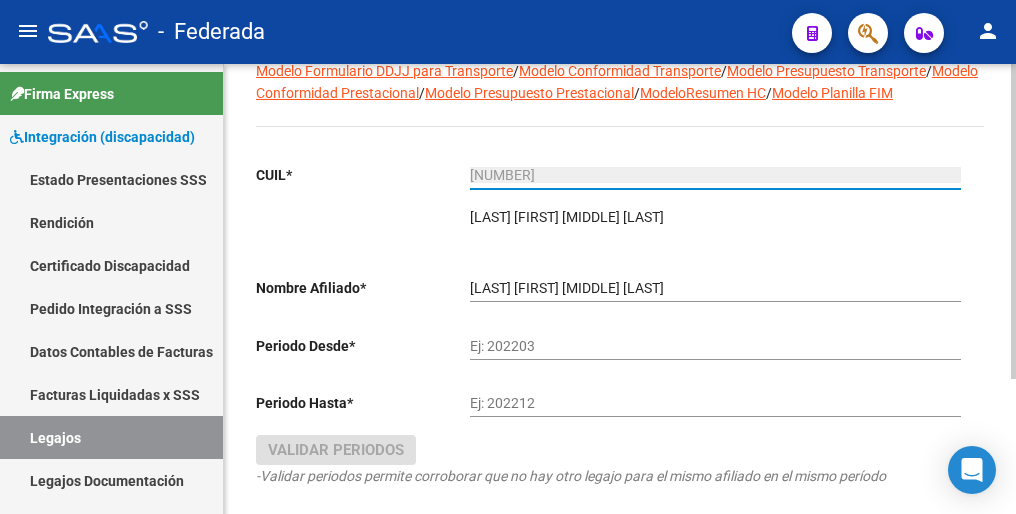 type on "[NUMBER]" 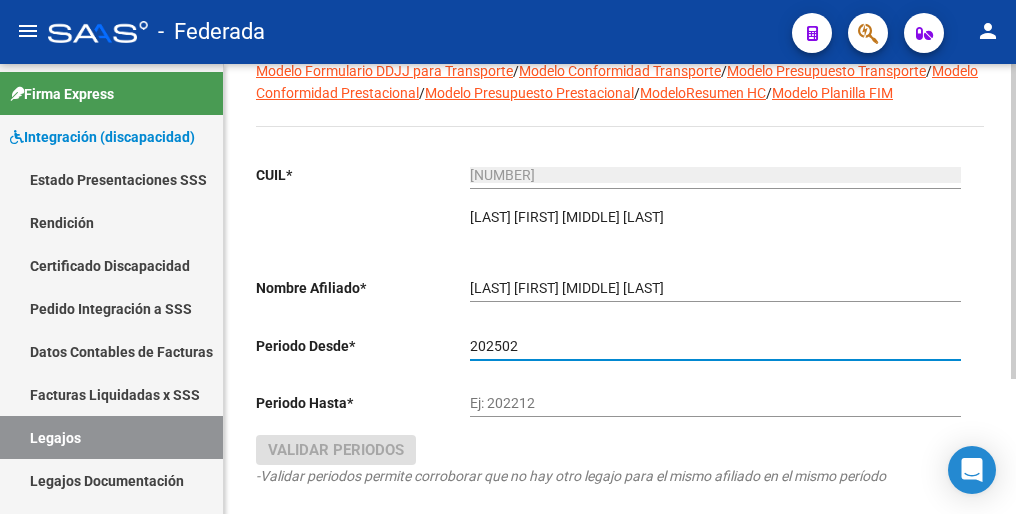 type on "202502" 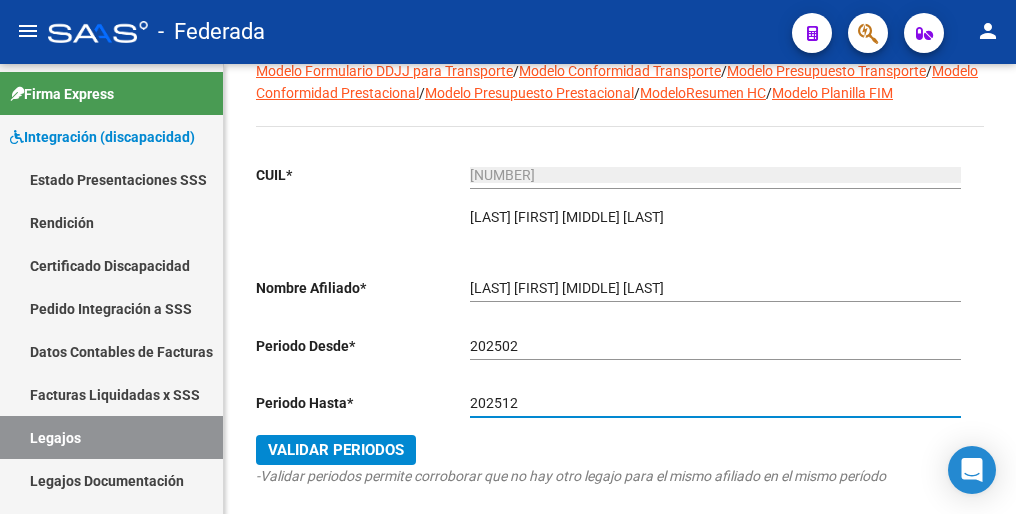type on "202512" 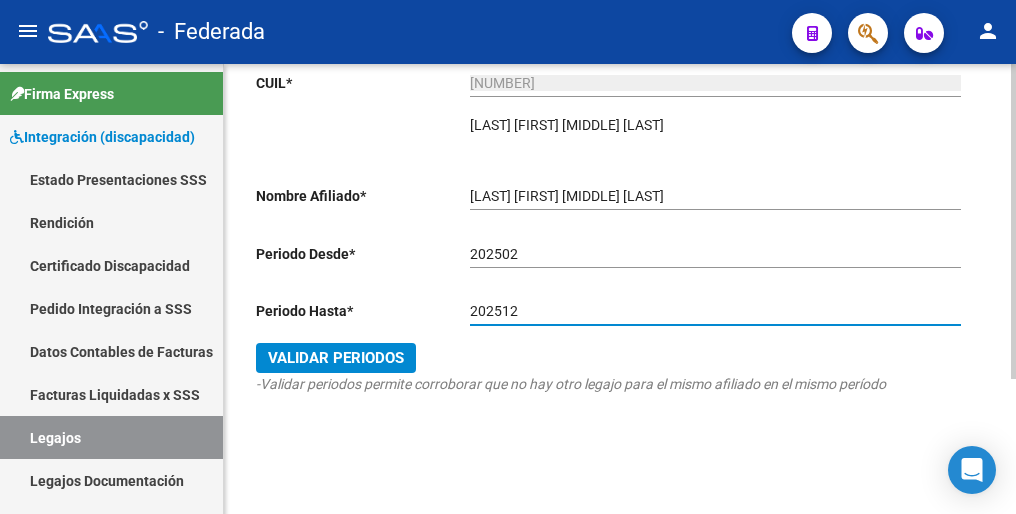 scroll, scrollTop: 0, scrollLeft: 0, axis: both 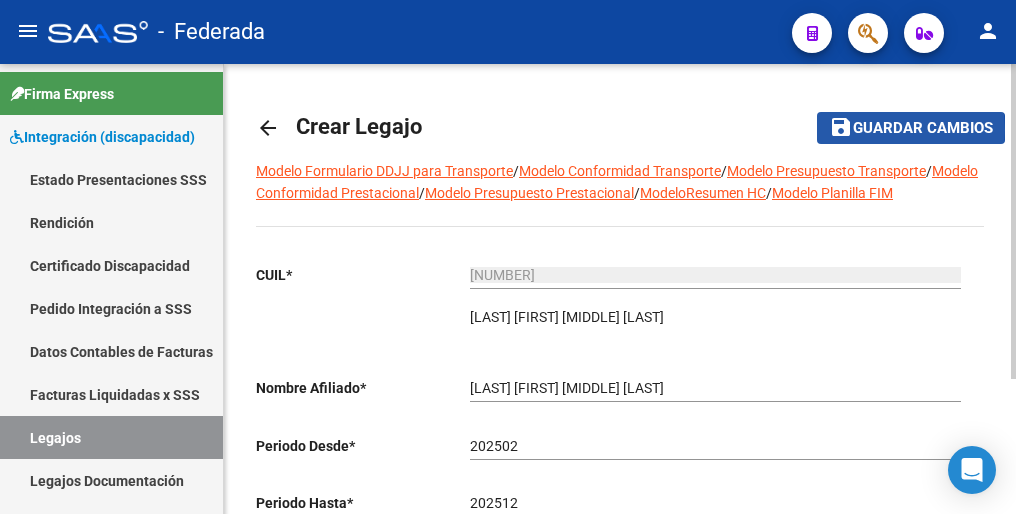click on "Guardar cambios" 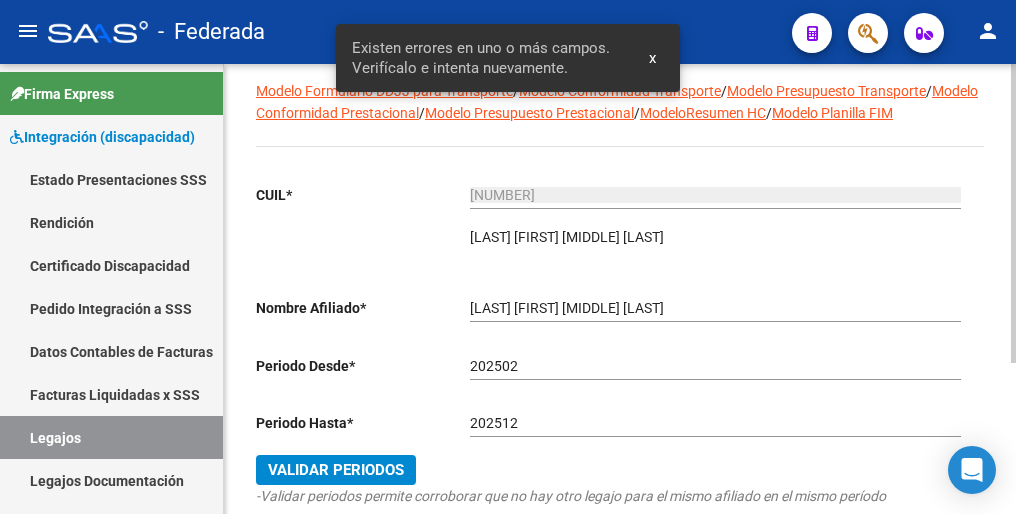 scroll, scrollTop: 200, scrollLeft: 0, axis: vertical 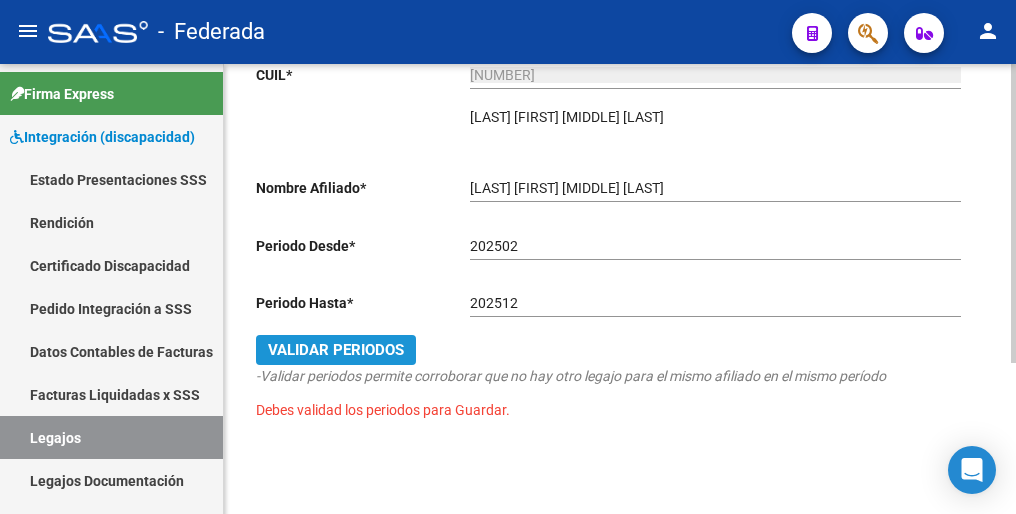 click on "Validar Periodos" 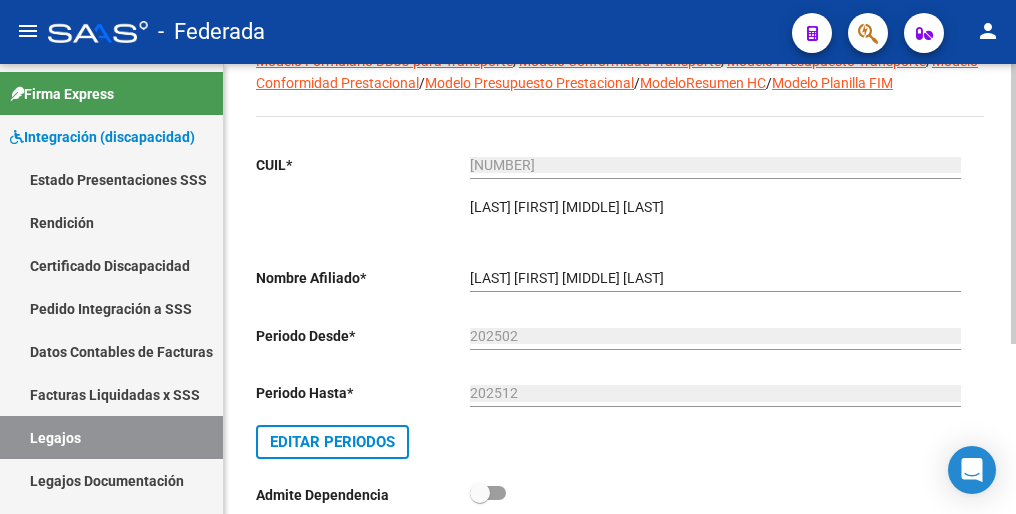 scroll, scrollTop: 0, scrollLeft: 0, axis: both 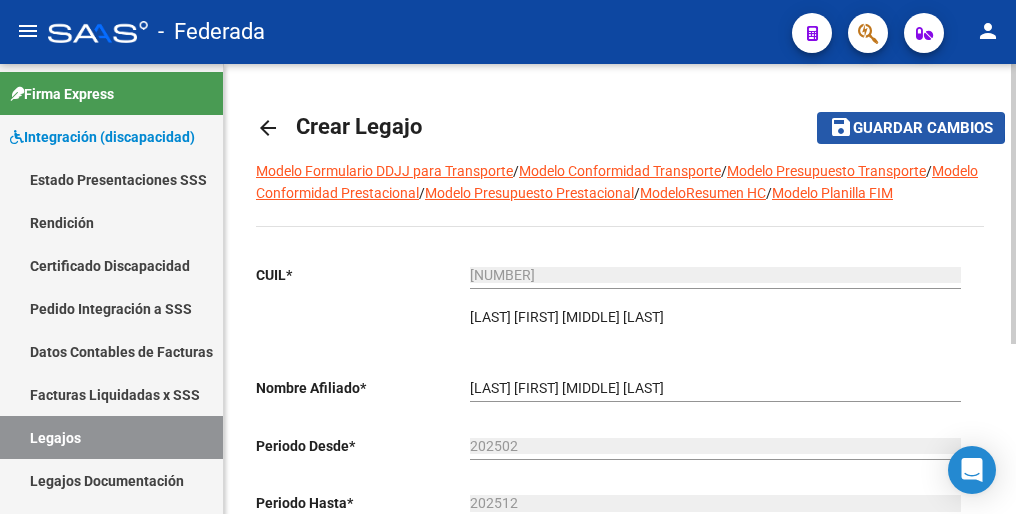 click on "Guardar cambios" 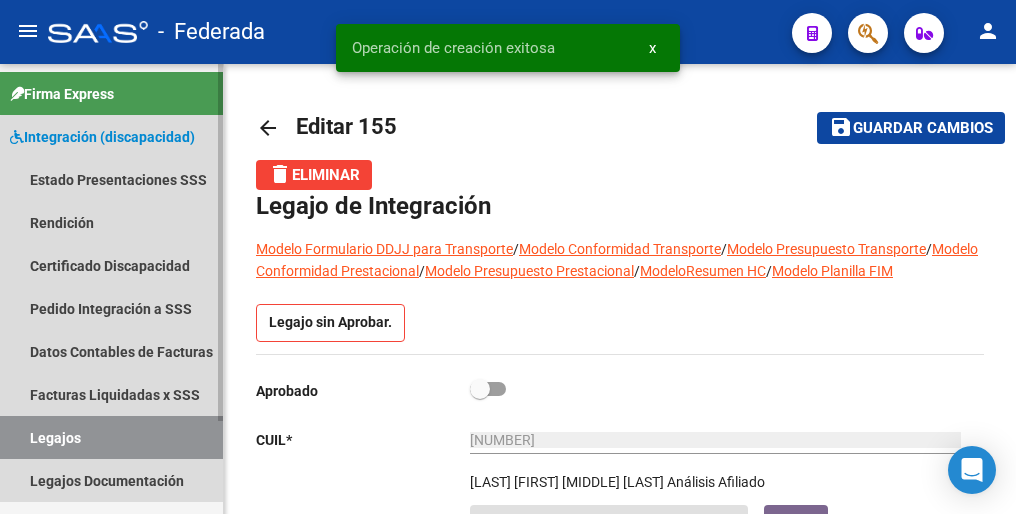 click on "Legajos" at bounding box center [111, 437] 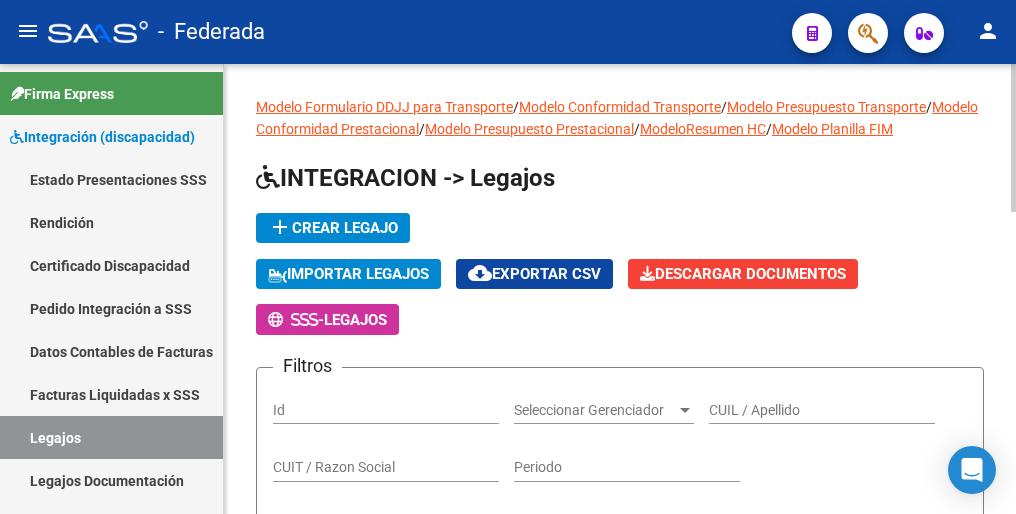 click on "add  Crear Legajo" 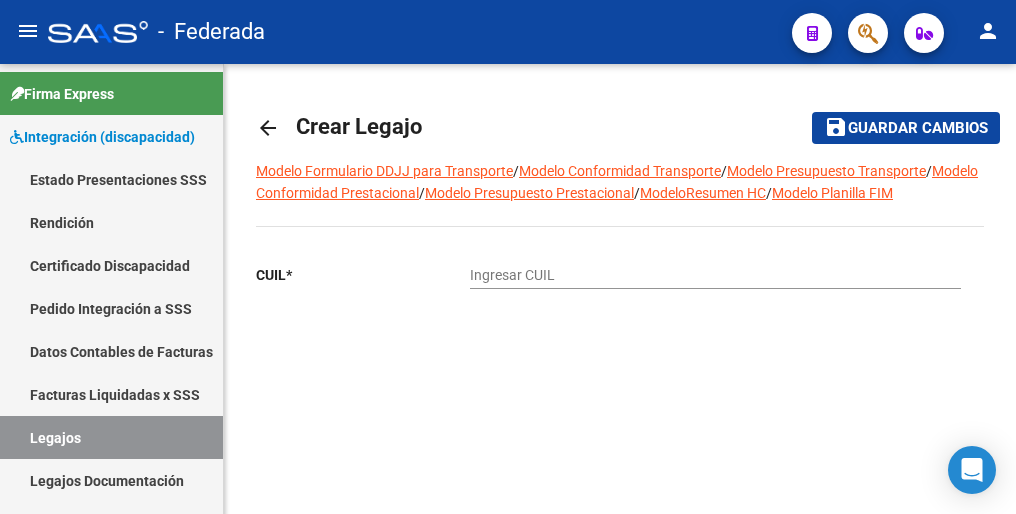 click on "Ingresar CUIL" at bounding box center [715, 275] 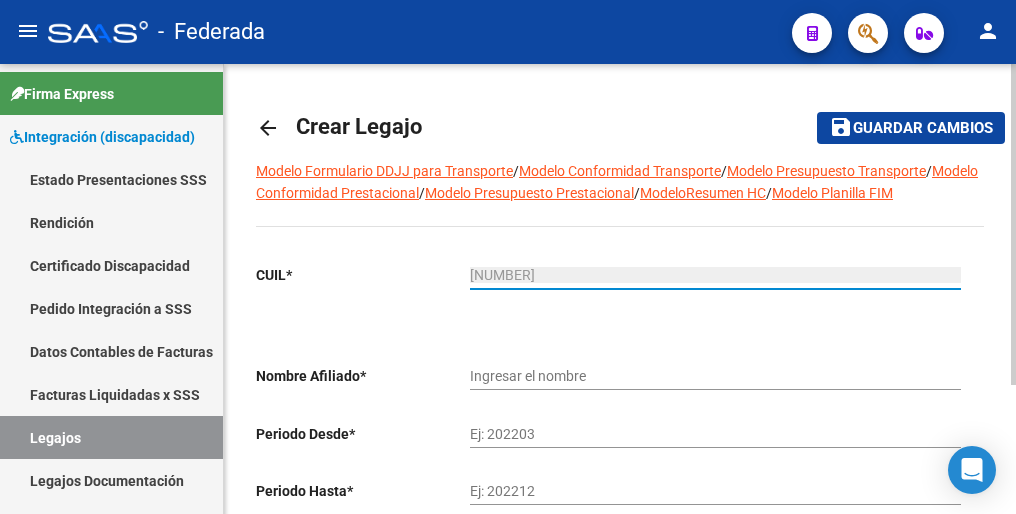 type on "[NUMBER]" 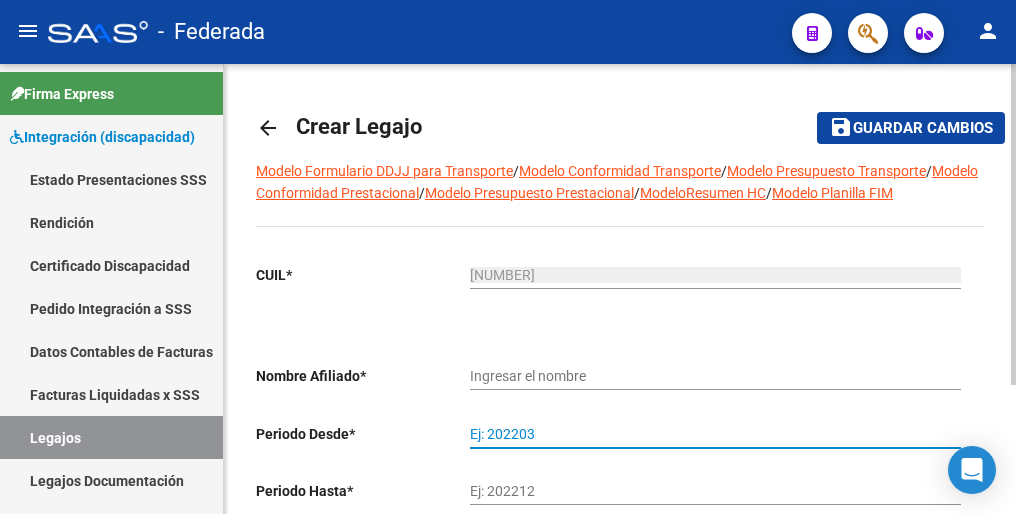 click on "Ej: 202203" at bounding box center [715, 434] 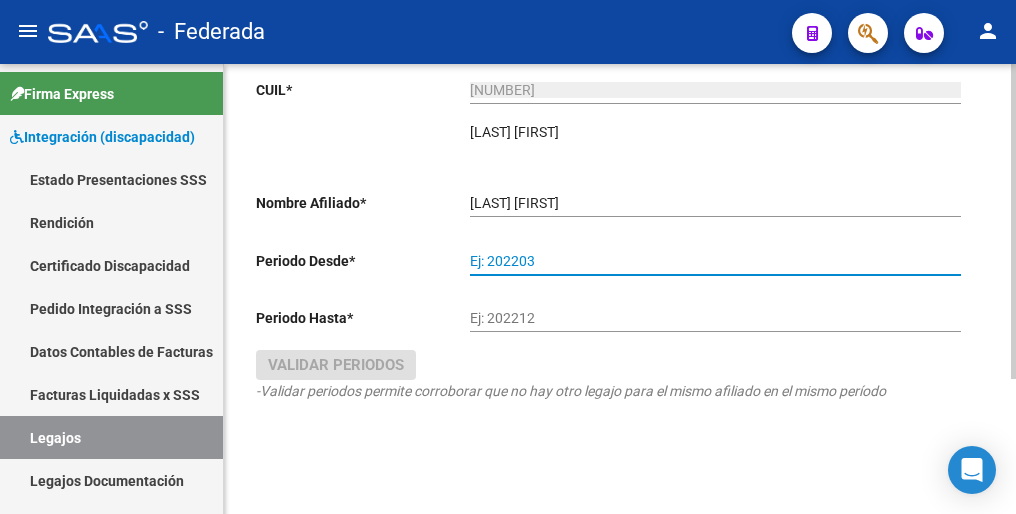 scroll, scrollTop: 192, scrollLeft: 0, axis: vertical 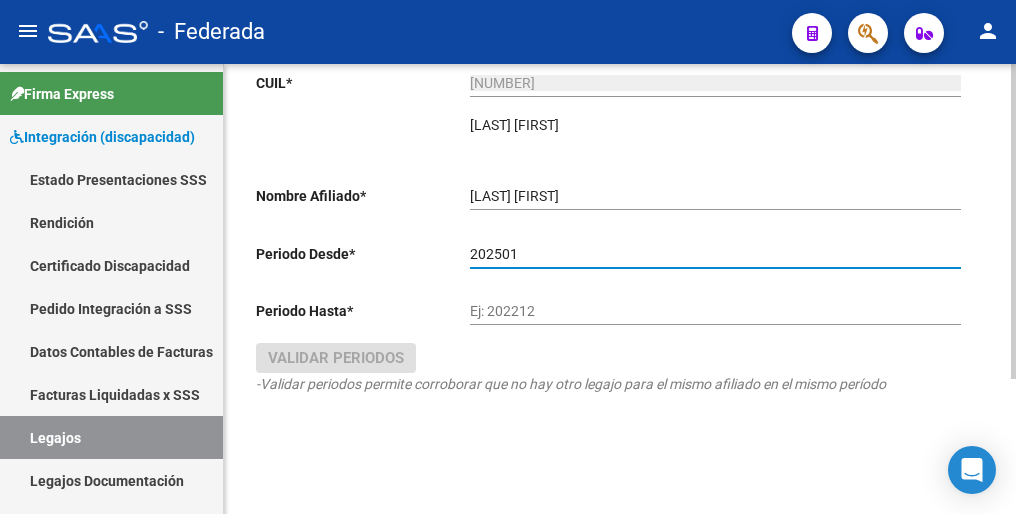 type on "202501" 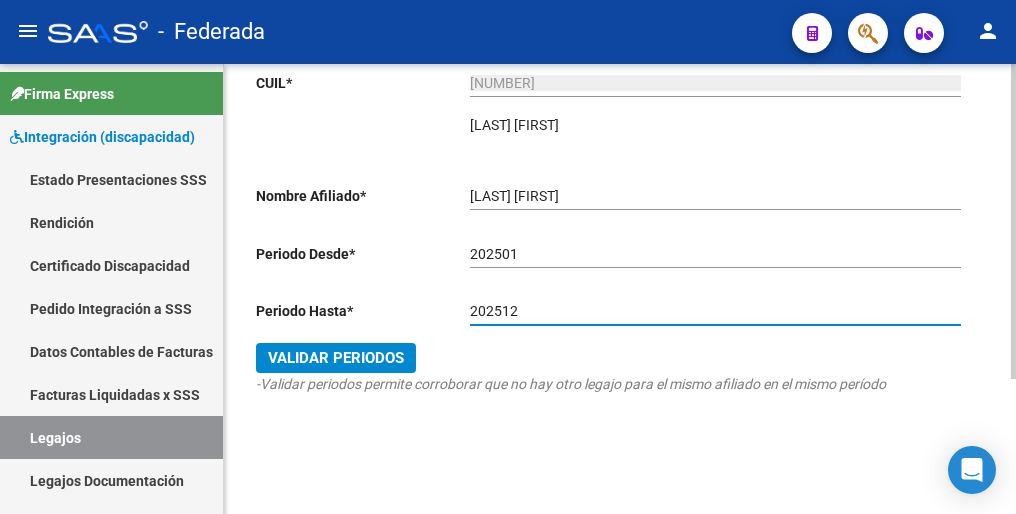 type on "202512" 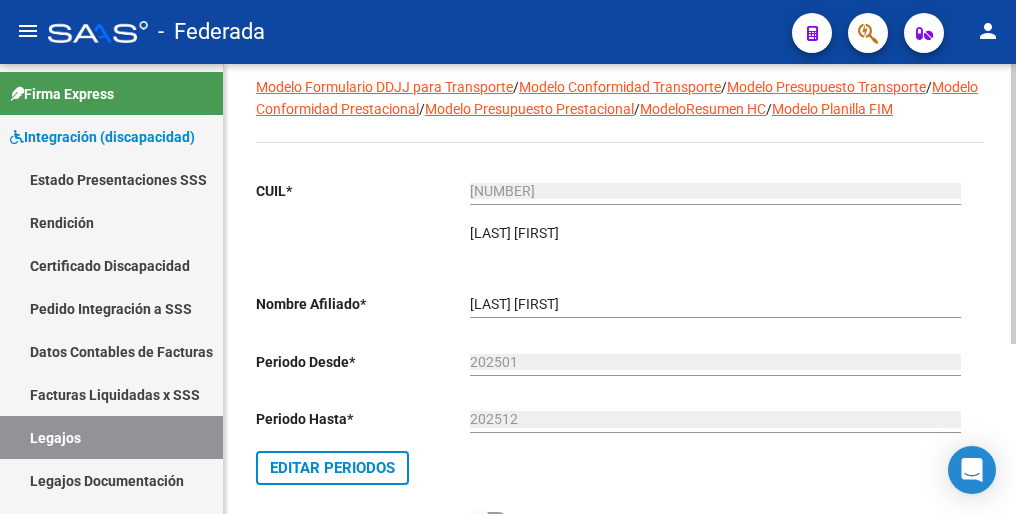 scroll, scrollTop: 0, scrollLeft: 0, axis: both 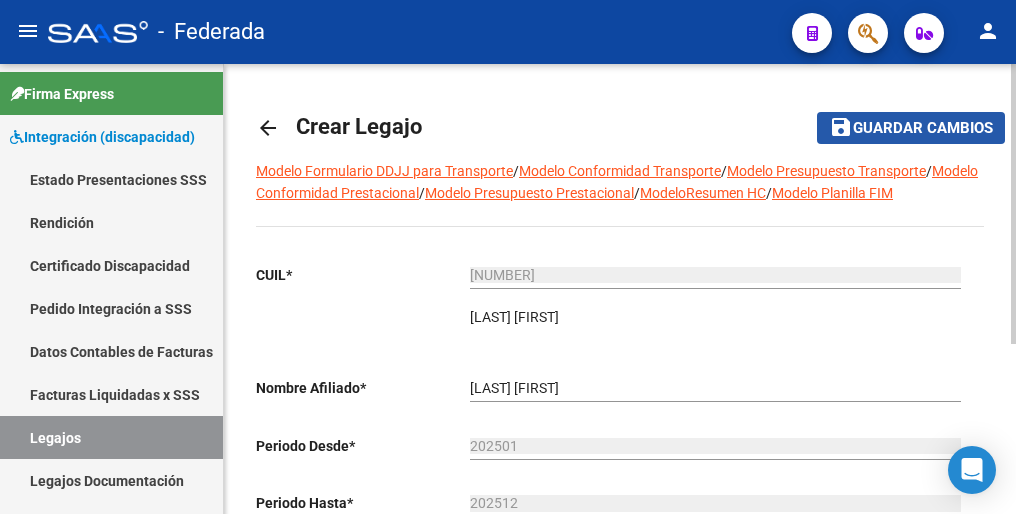 click on "Guardar cambios" 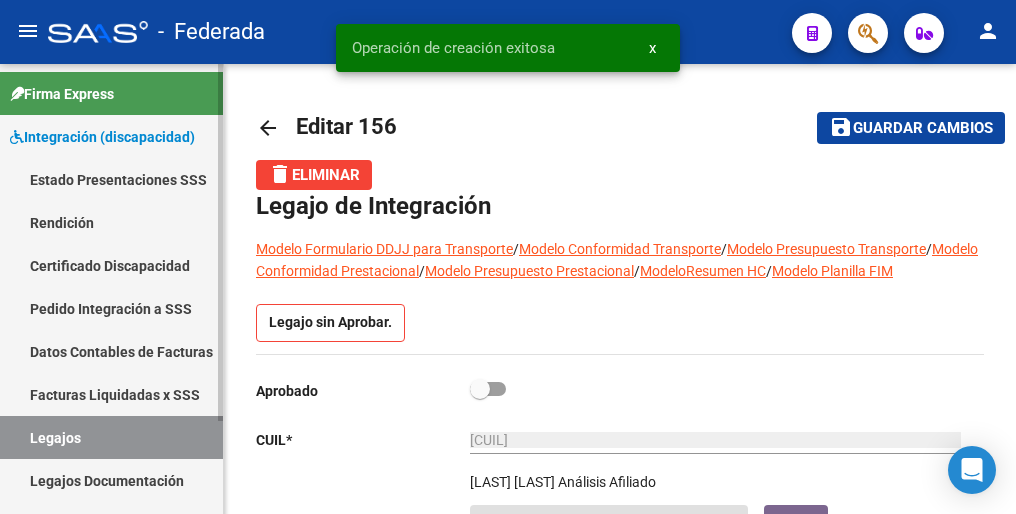 scroll, scrollTop: 0, scrollLeft: 0, axis: both 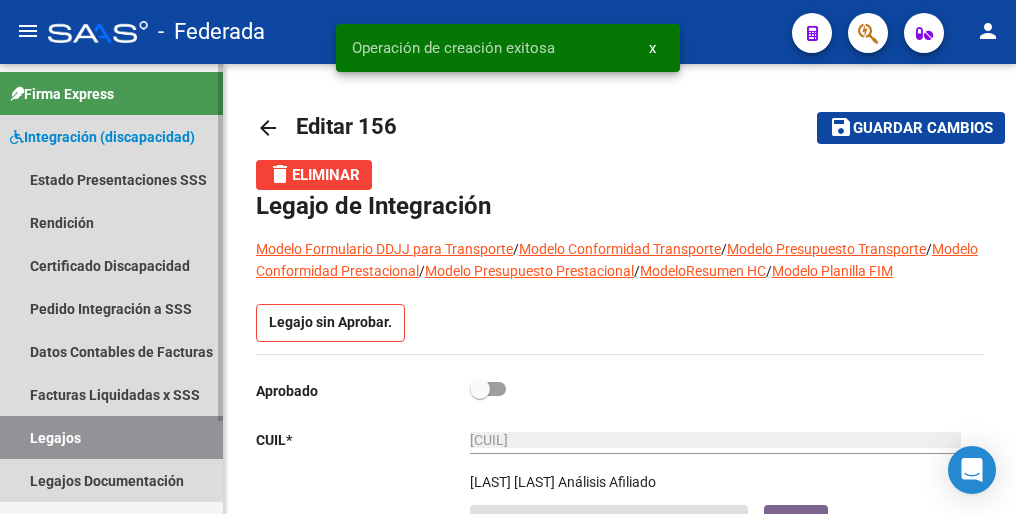 click on "Legajos" at bounding box center [111, 437] 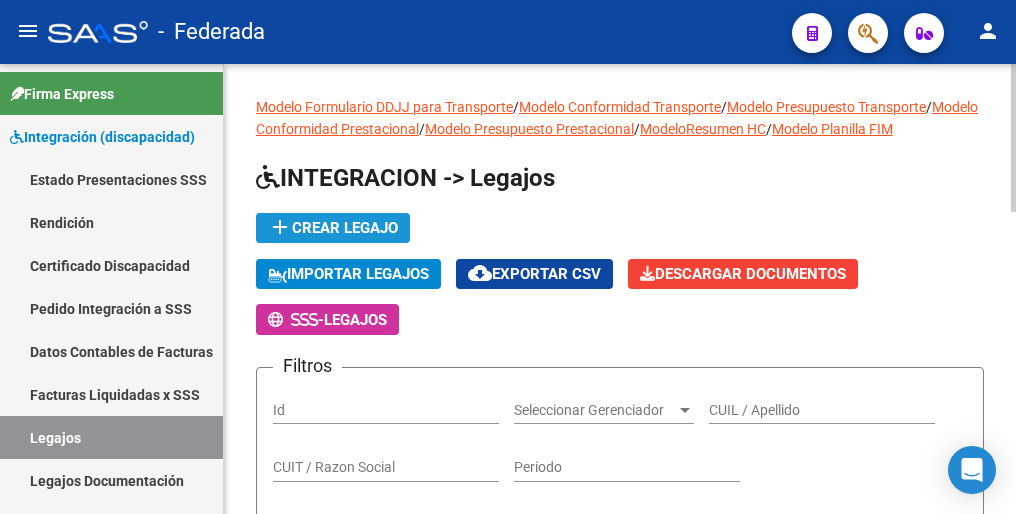 click on "add  Crear Legajo" 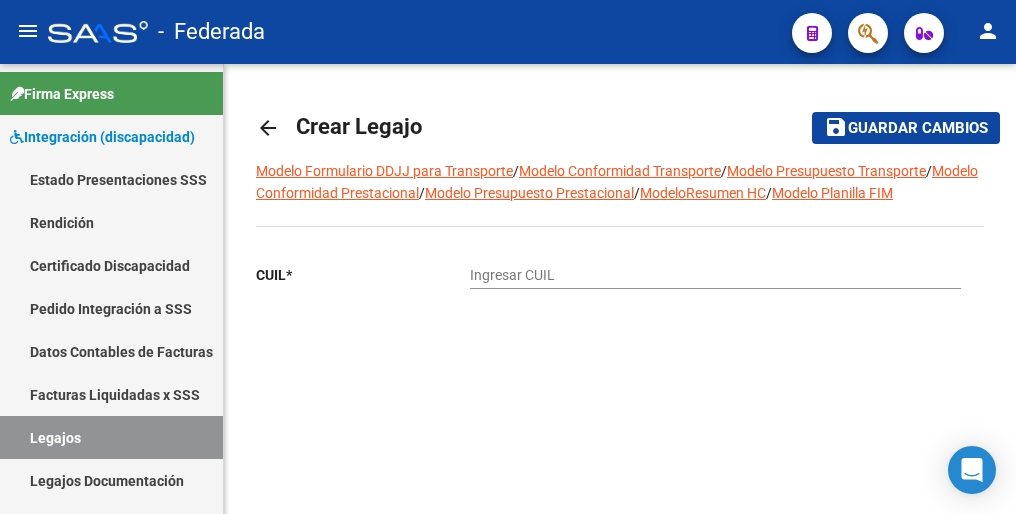 click on "Ingresar CUIL" at bounding box center [715, 275] 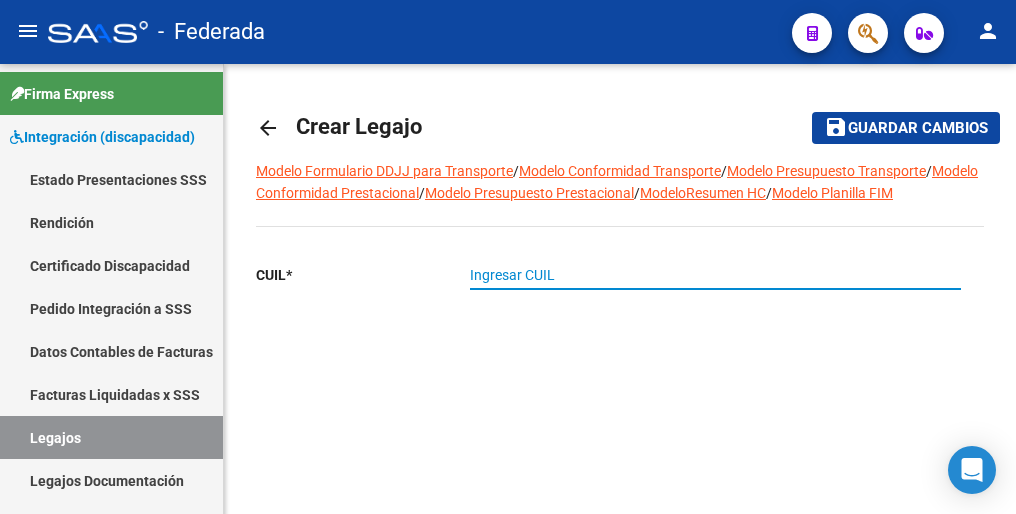 paste on "[CUIL]" 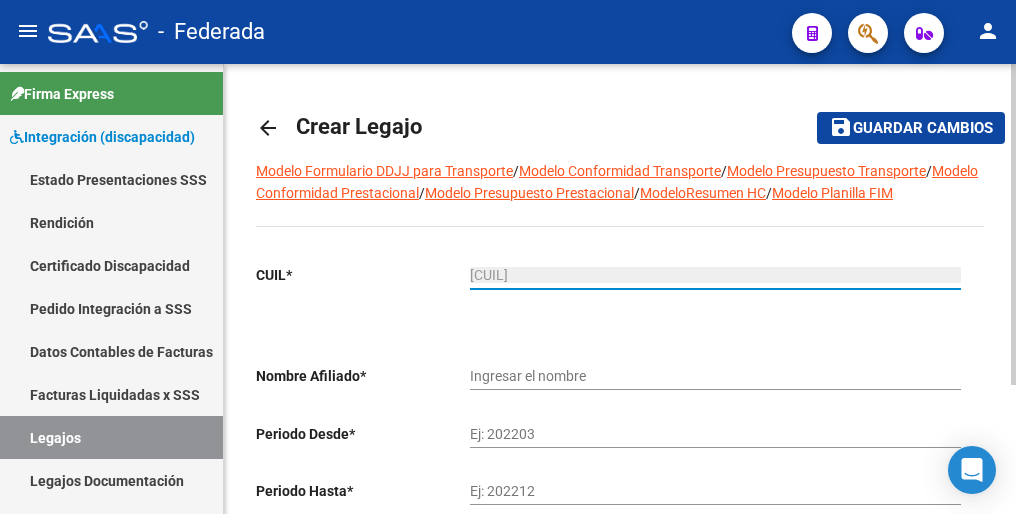 scroll, scrollTop: 100, scrollLeft: 0, axis: vertical 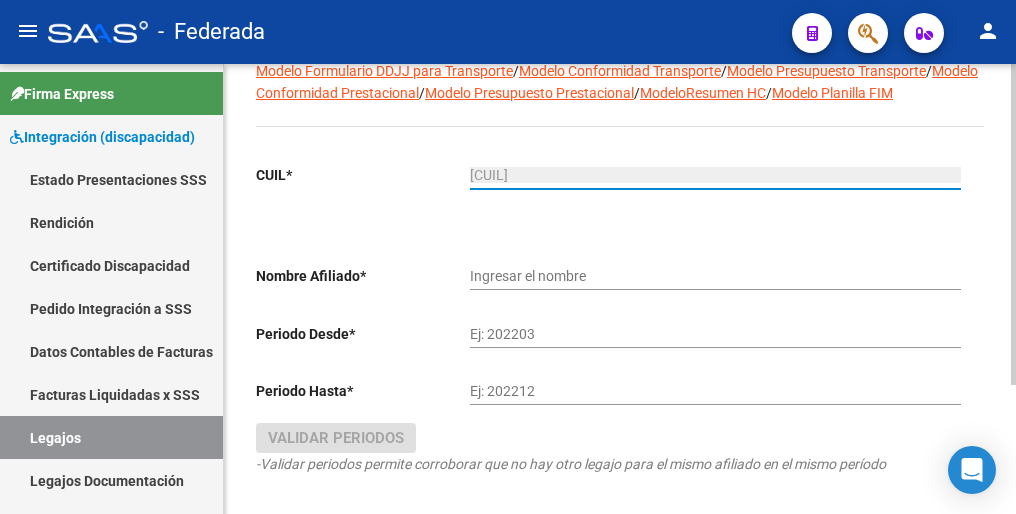 type on "[LAST] [LAST] [LAST]" 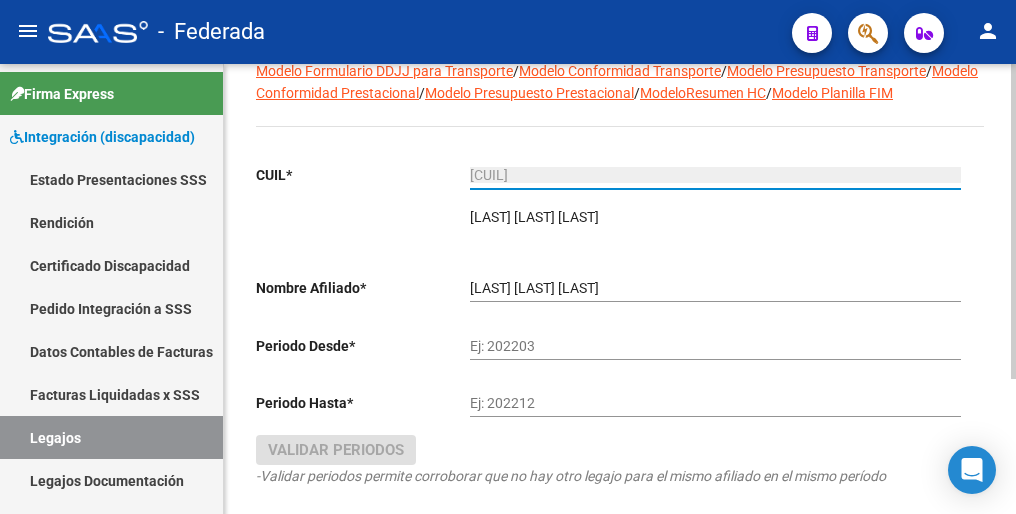 type on "[CUIL]" 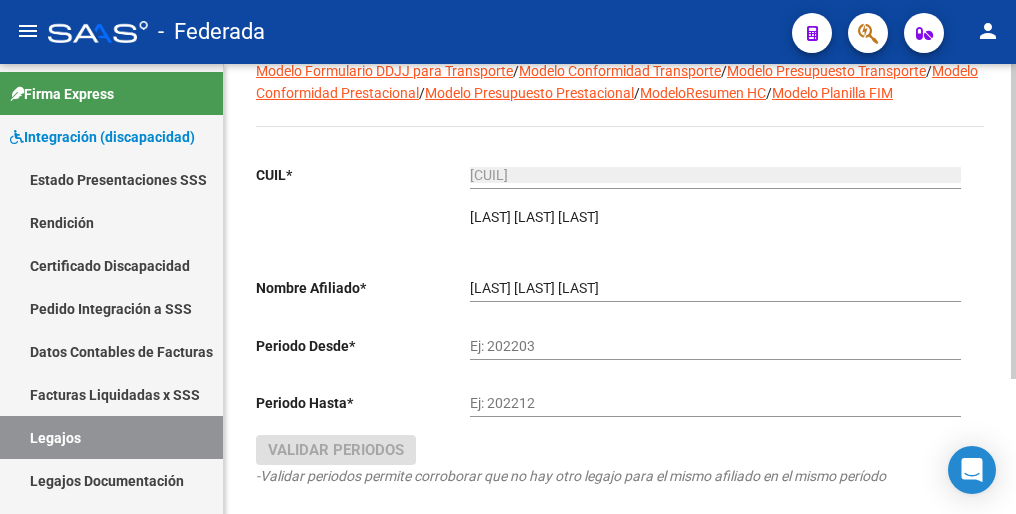click on "Ej: 202203" 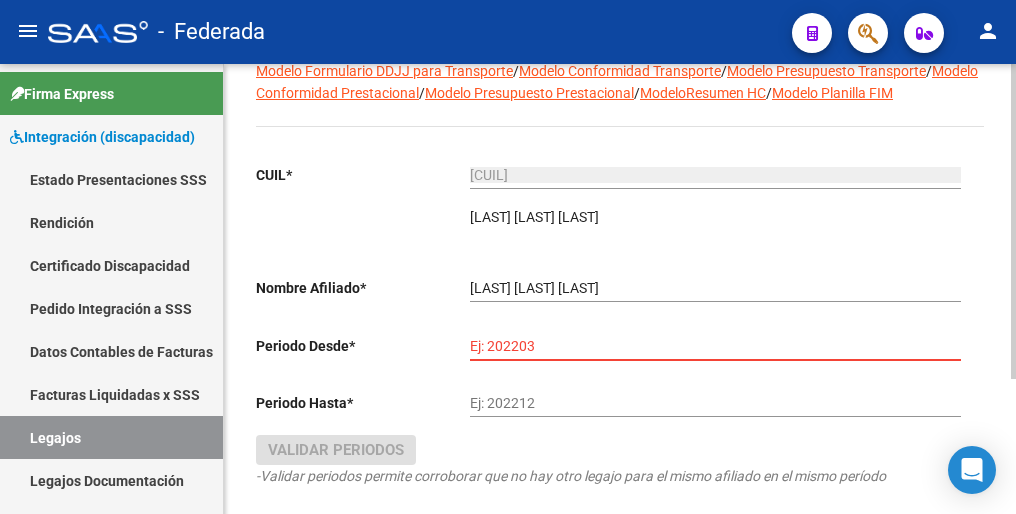 paste on "202502" 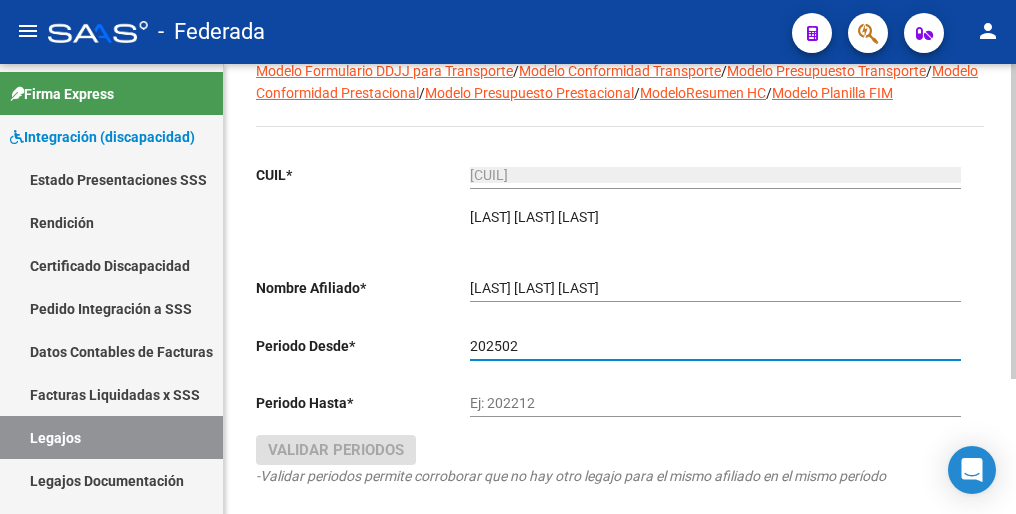 drag, startPoint x: 570, startPoint y: 350, endPoint x: 557, endPoint y: 406, distance: 57.48913 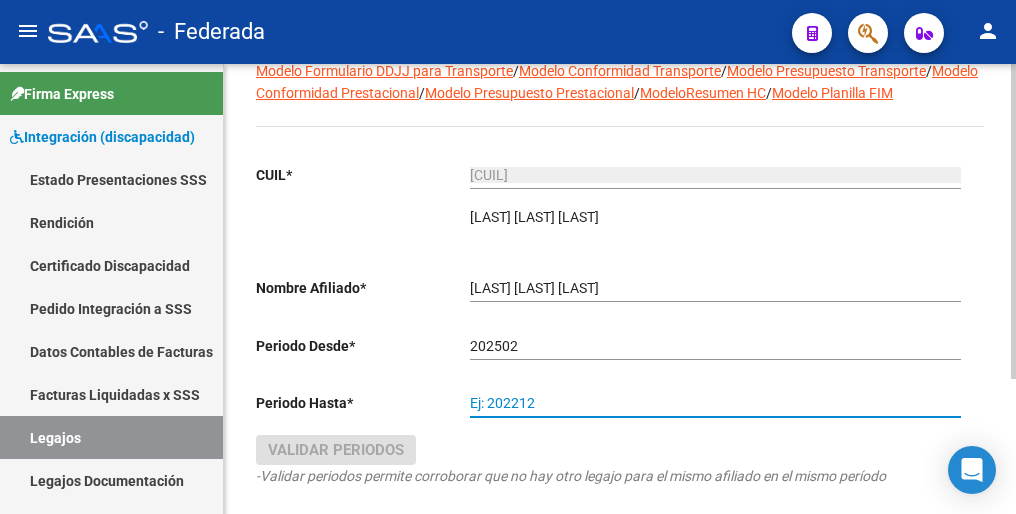 click on "Ej: 202212" at bounding box center (715, 403) 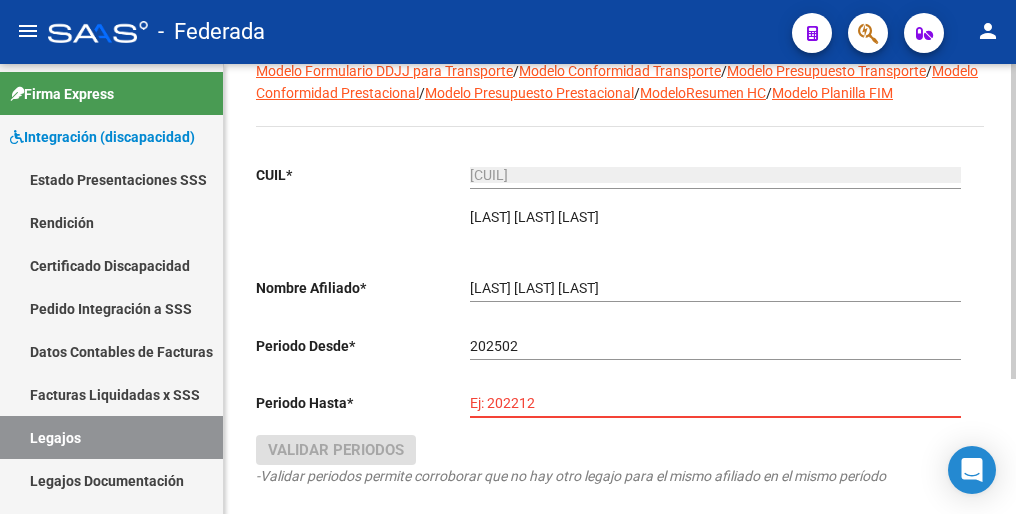 paste on "202512" 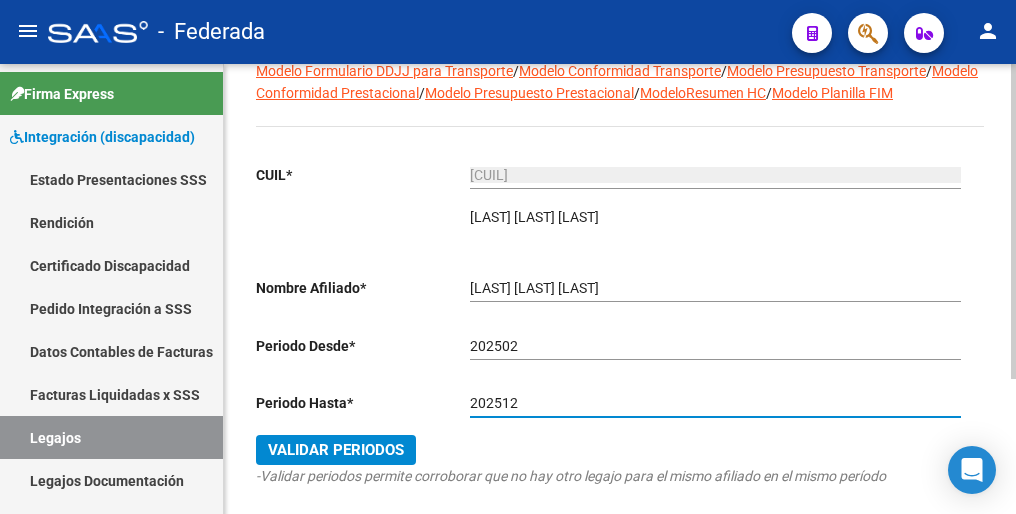 type on "202512" 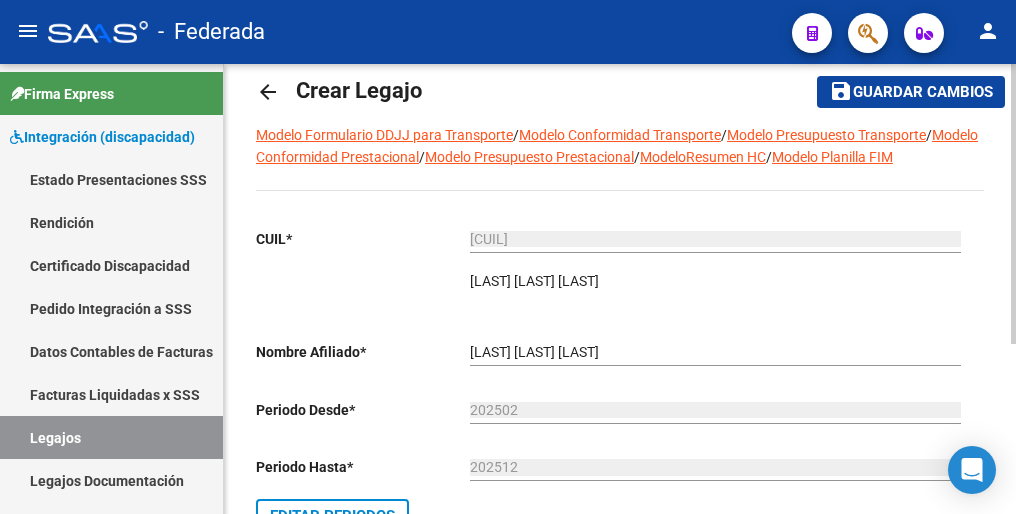 scroll, scrollTop: 0, scrollLeft: 0, axis: both 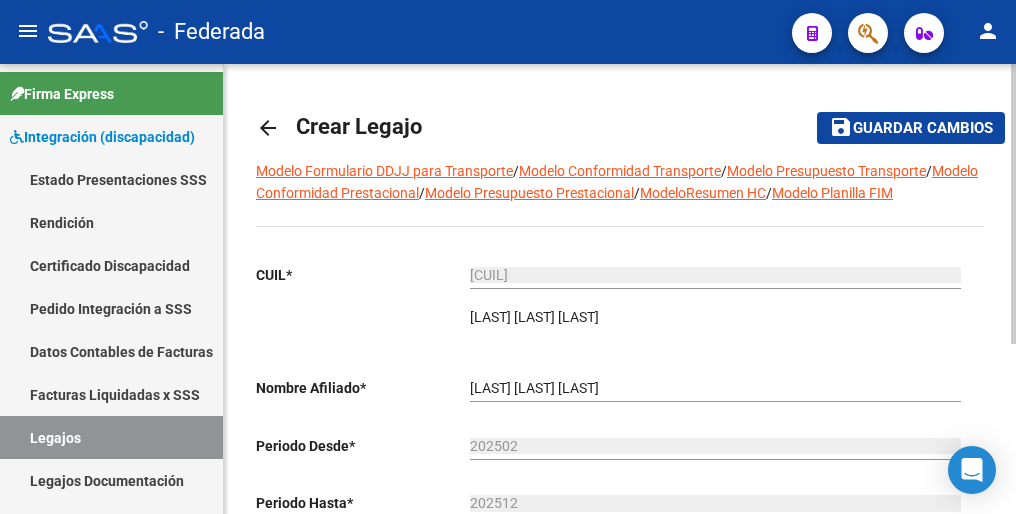 click on "Guardar cambios" 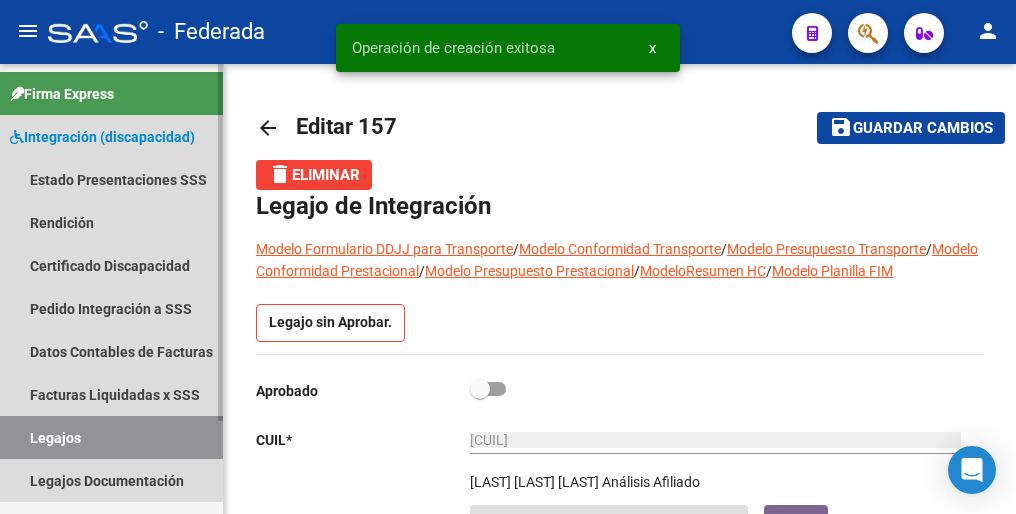 click on "Legajos" at bounding box center (111, 437) 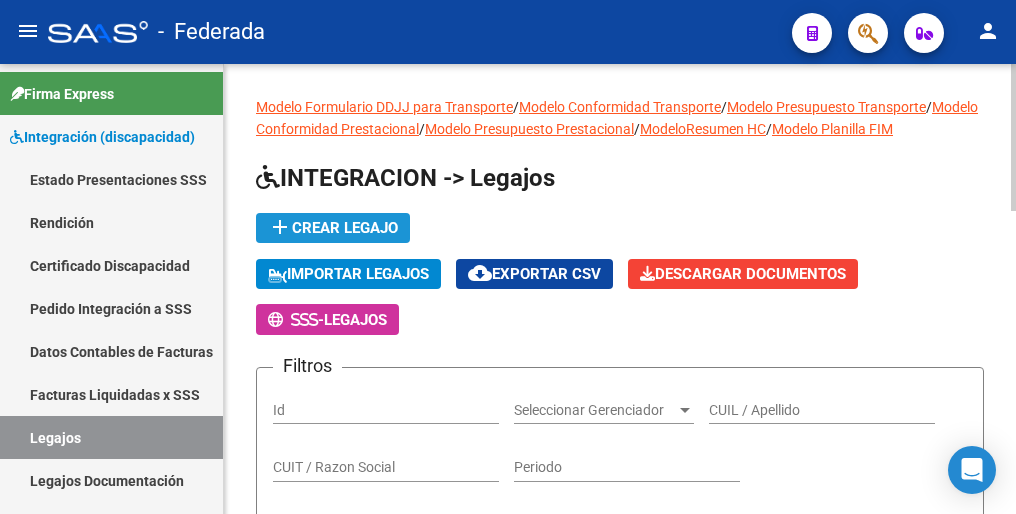 click on "add  Crear Legajo" 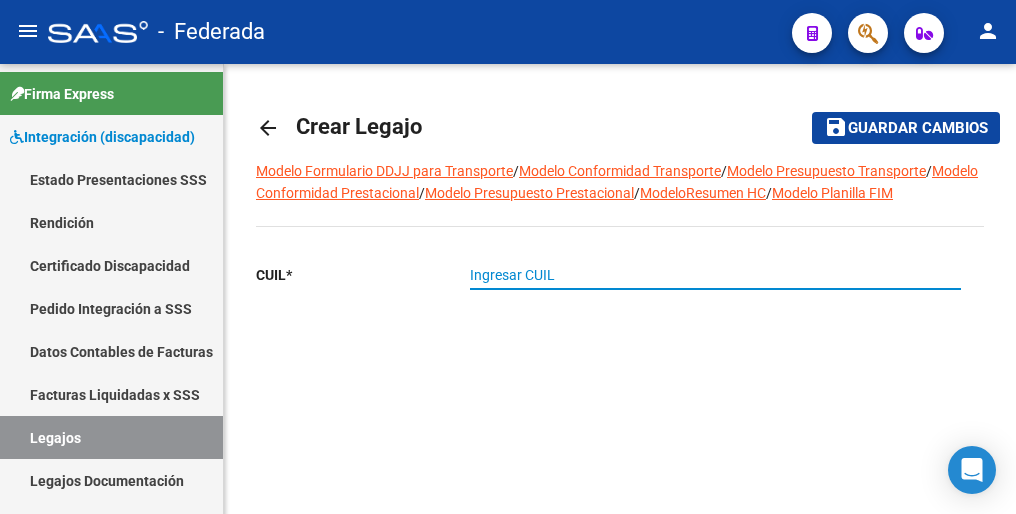 click on "Ingresar CUIL" at bounding box center (715, 275) 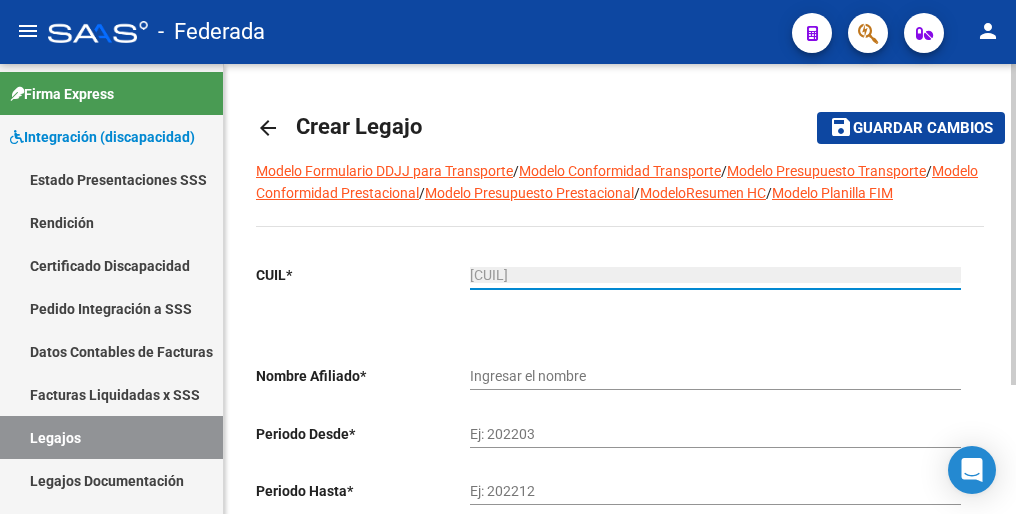 scroll, scrollTop: 100, scrollLeft: 0, axis: vertical 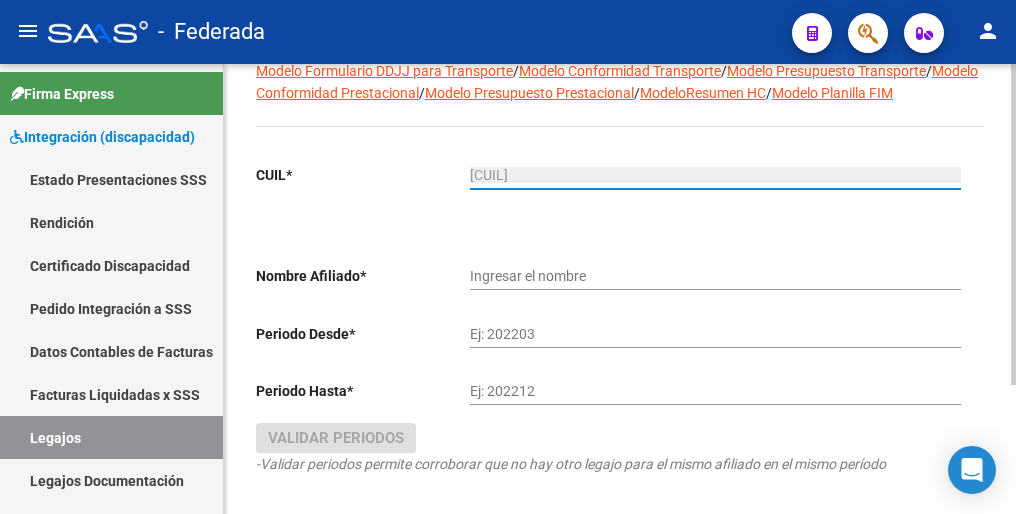 type on "ROMERO GINO" 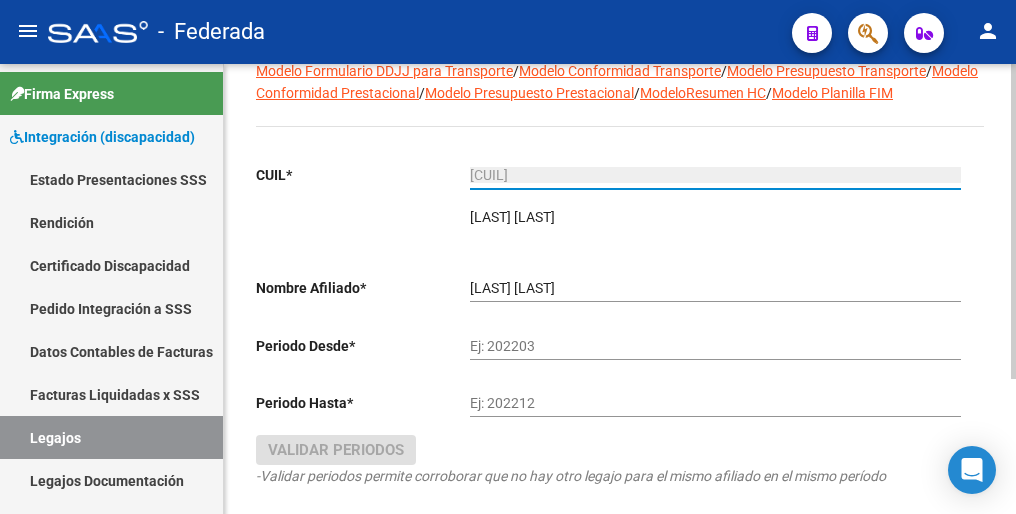 type on "20-56271286-1" 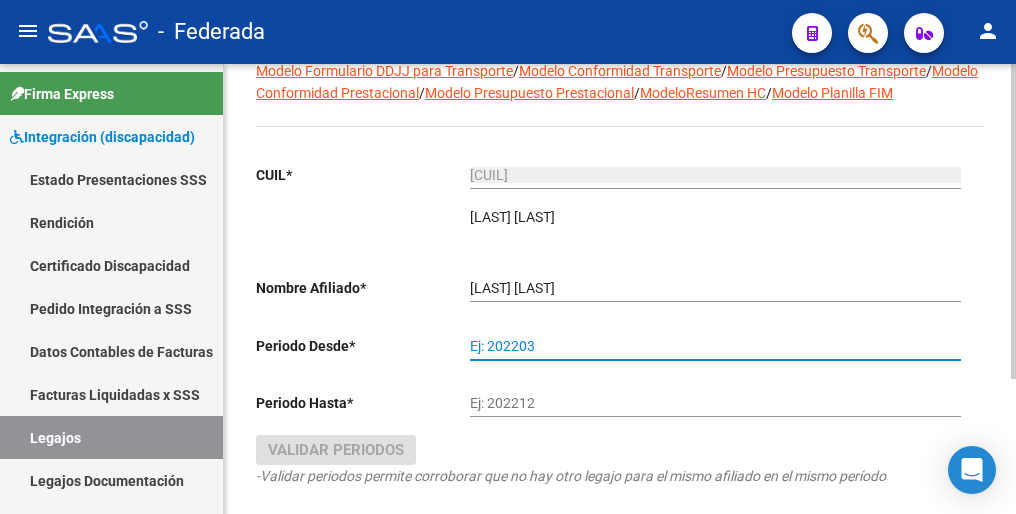 click on "Ej: 202203" at bounding box center [715, 346] 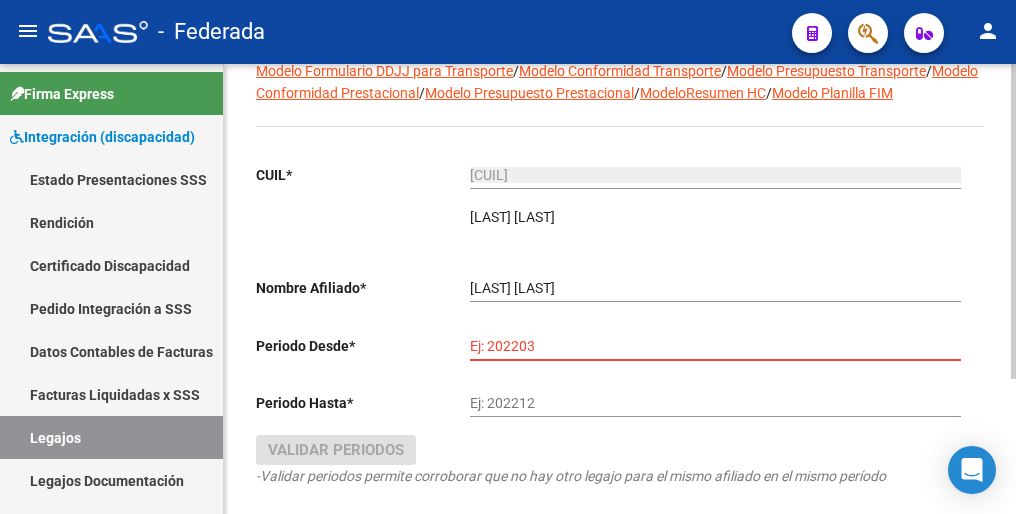 paste on "202501" 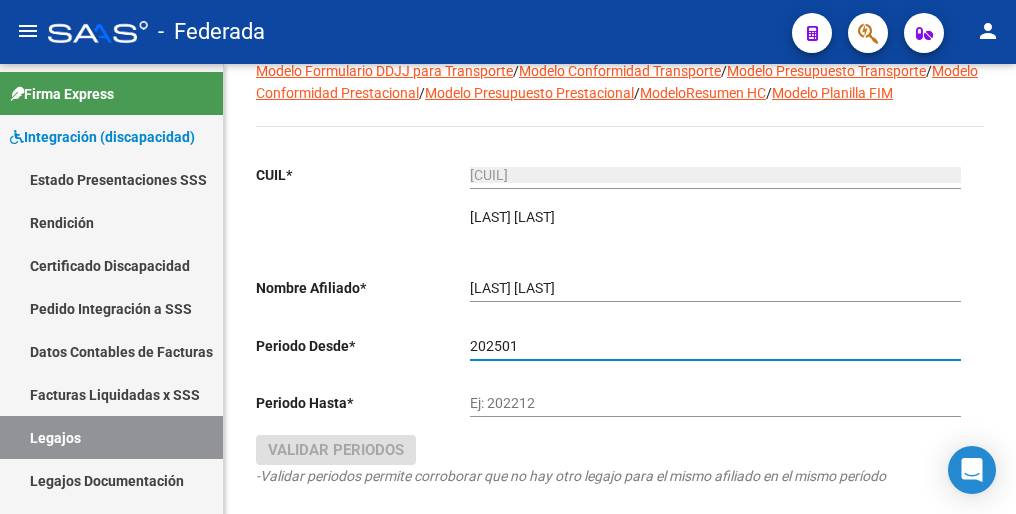 type on "202501" 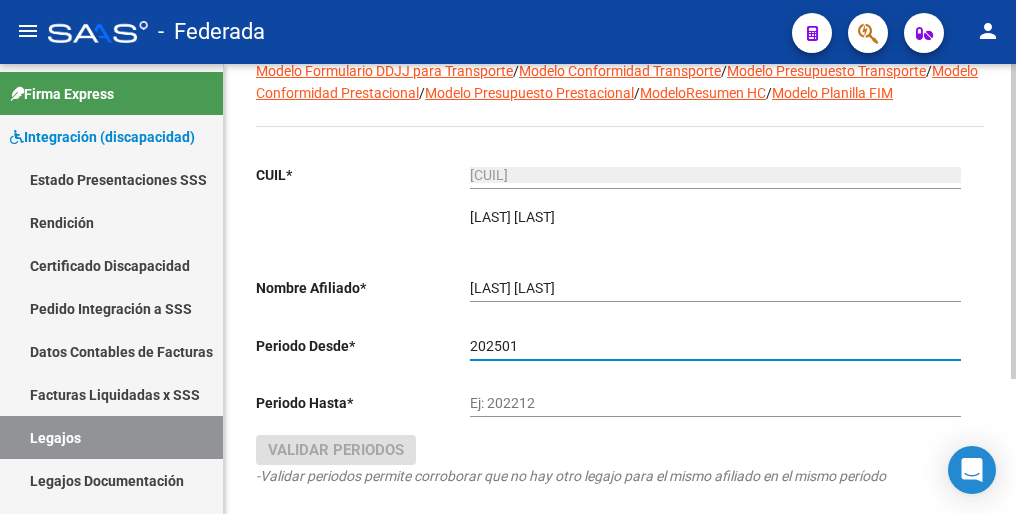 click on "Ej: 202212" at bounding box center (715, 403) 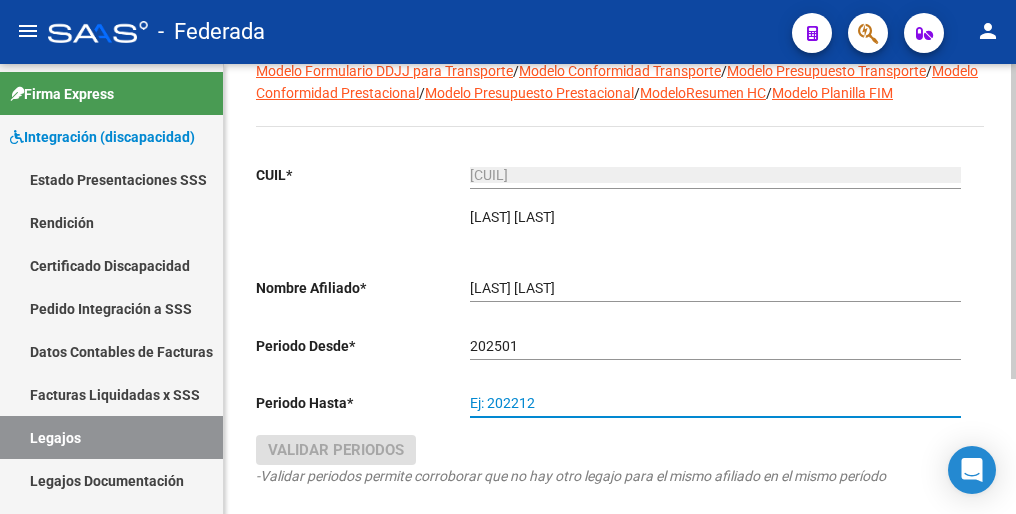 paste on "202512" 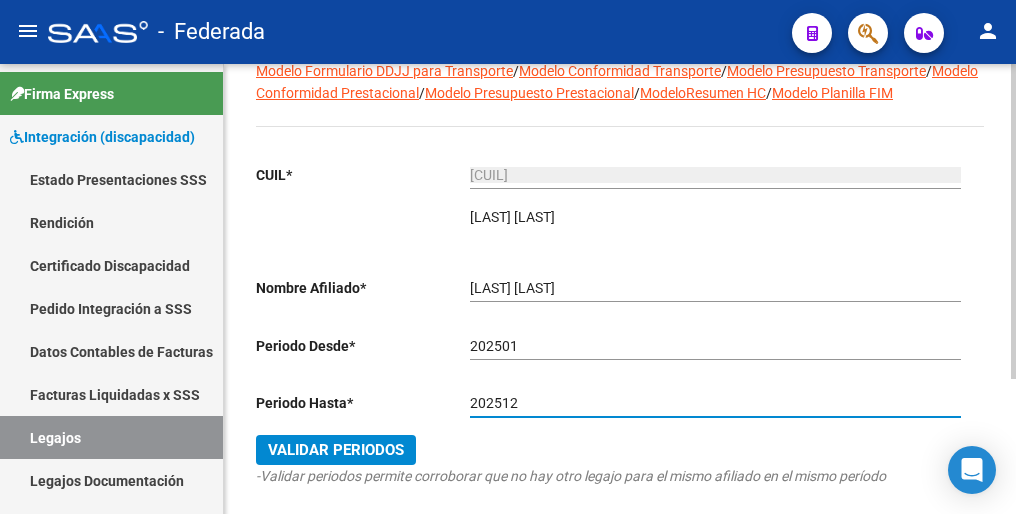 type on "202512" 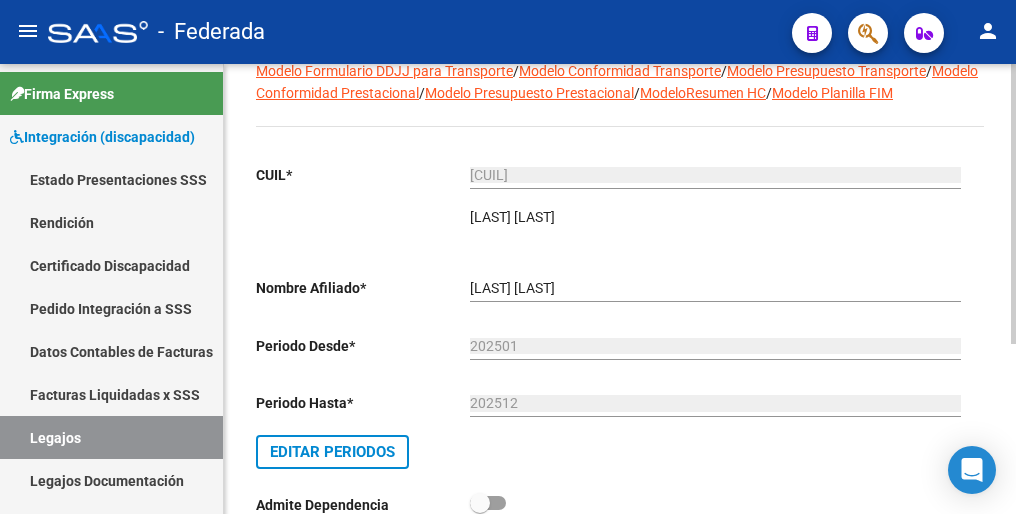 scroll, scrollTop: 0, scrollLeft: 0, axis: both 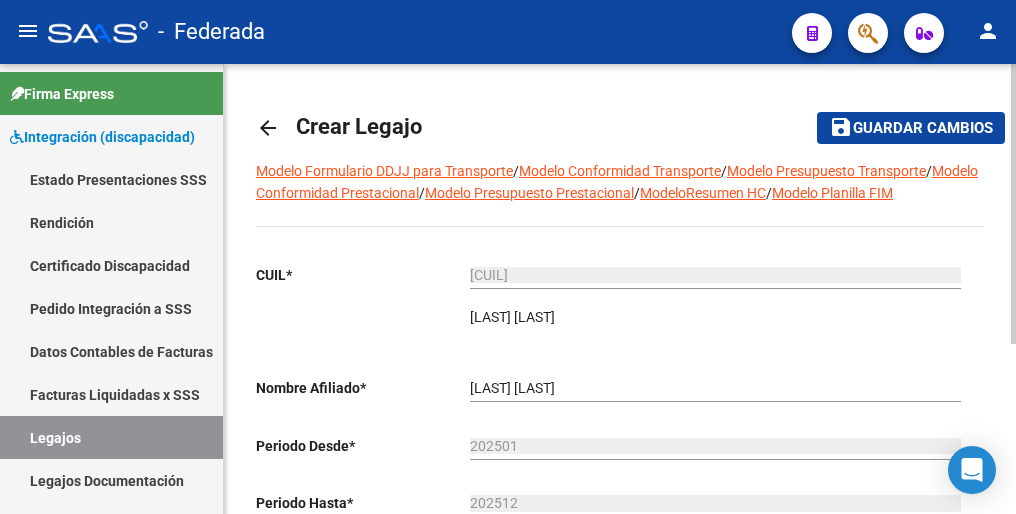 click on "Guardar cambios" 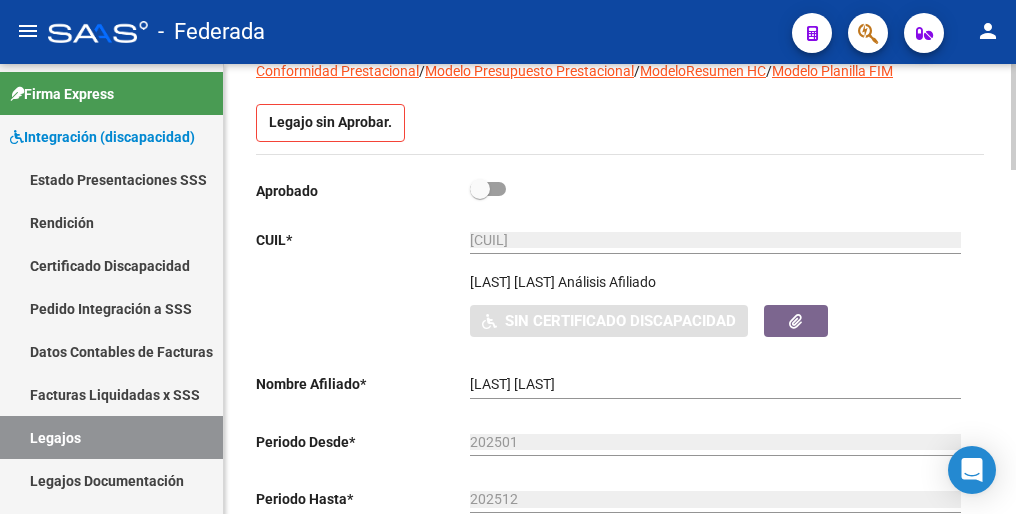 scroll, scrollTop: 0, scrollLeft: 0, axis: both 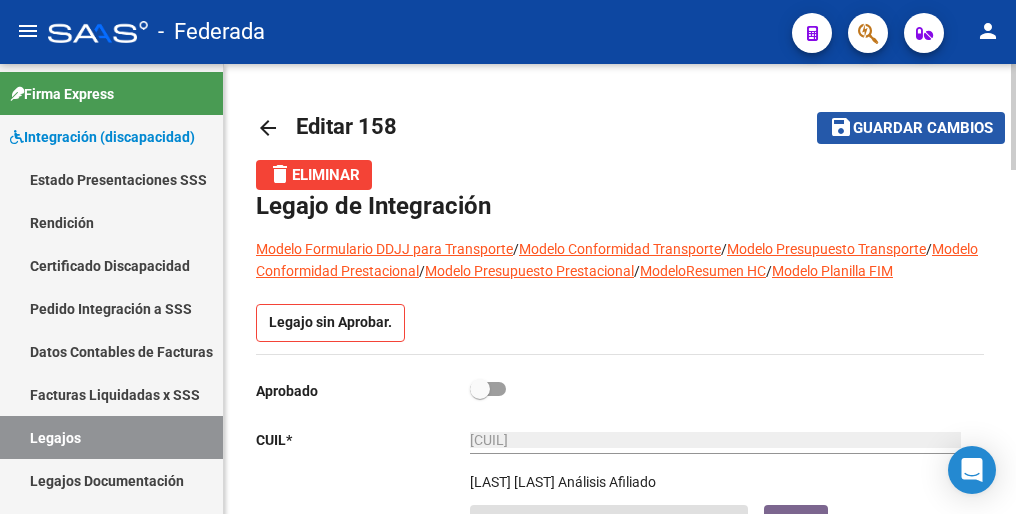 drag, startPoint x: 894, startPoint y: 130, endPoint x: 855, endPoint y: 253, distance: 129.03488 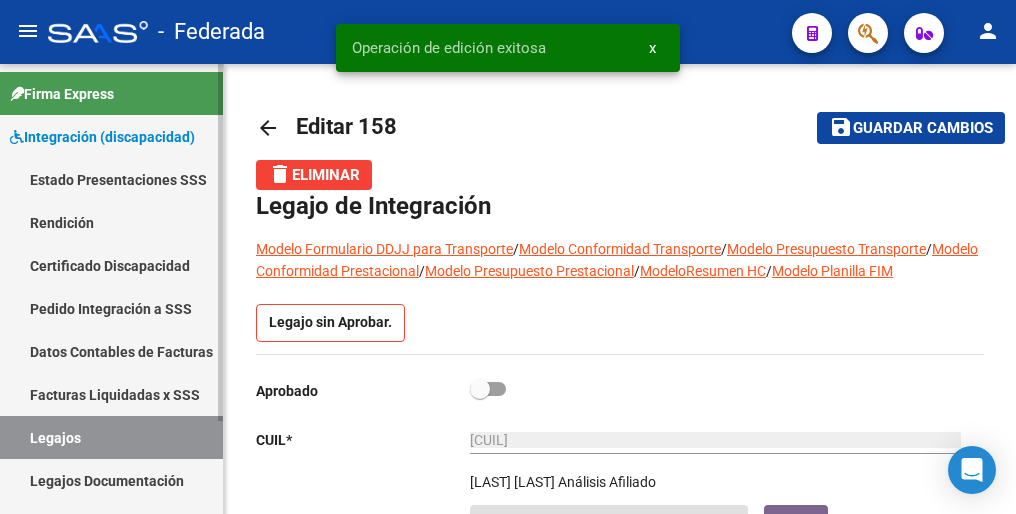 click on "Legajos" at bounding box center (111, 437) 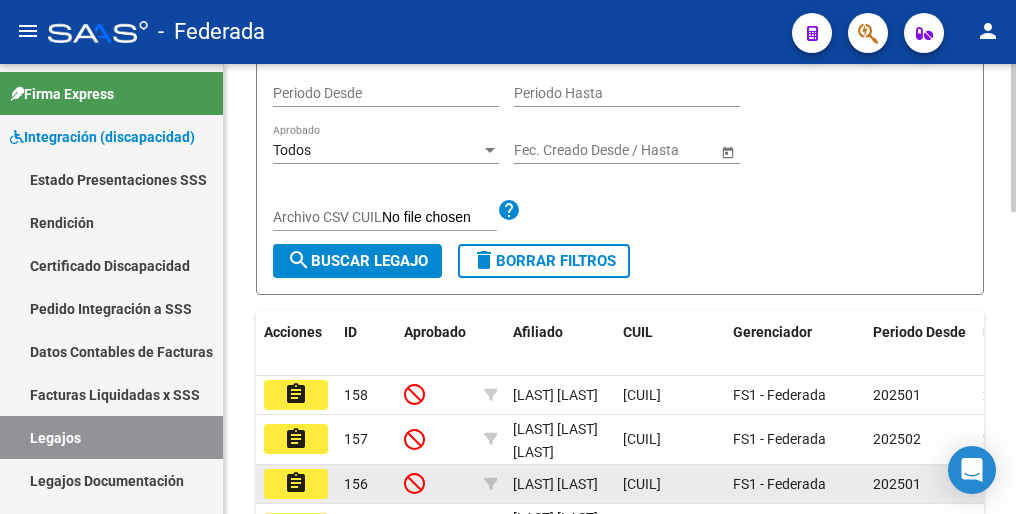 scroll, scrollTop: 400, scrollLeft: 0, axis: vertical 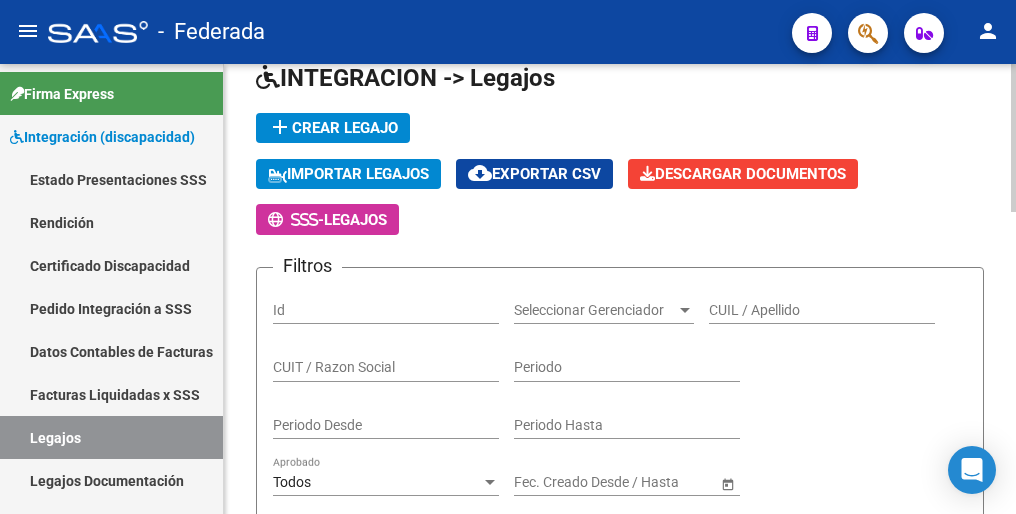 click on "add  Crear Legajo" 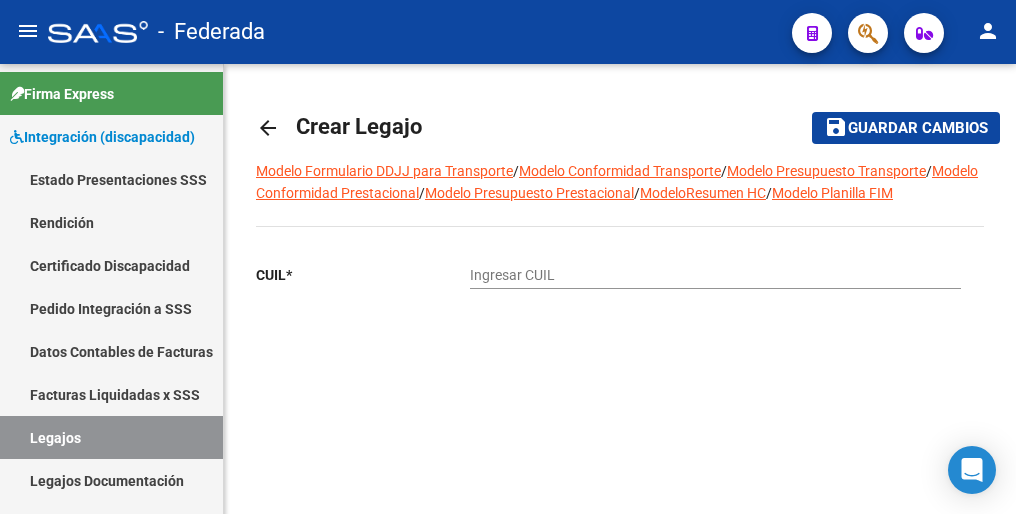 scroll, scrollTop: 0, scrollLeft: 0, axis: both 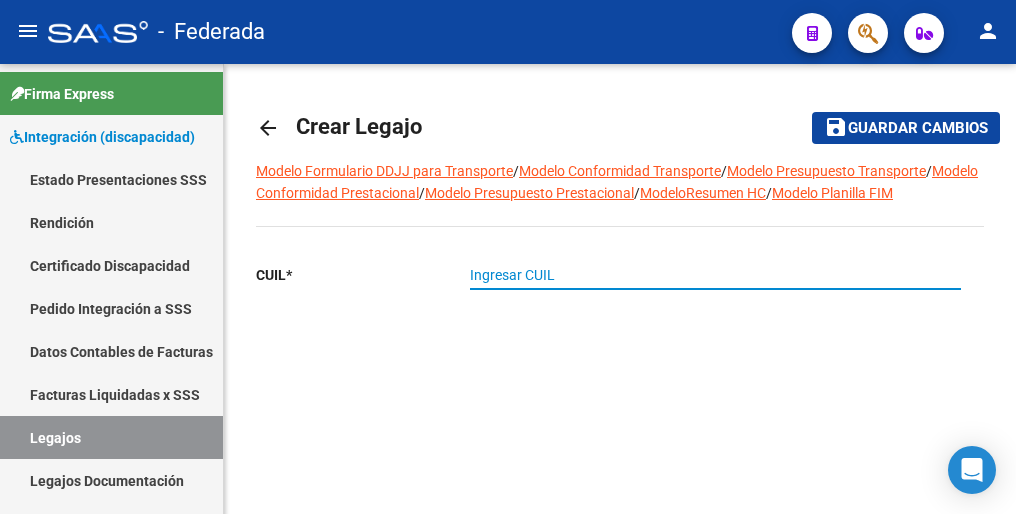 paste on "20-56336108-6" 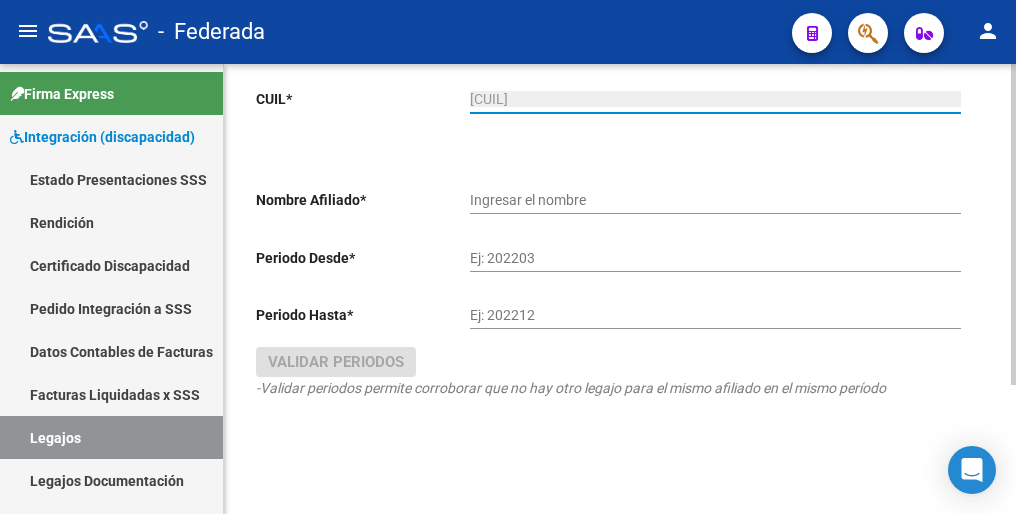 scroll, scrollTop: 180, scrollLeft: 0, axis: vertical 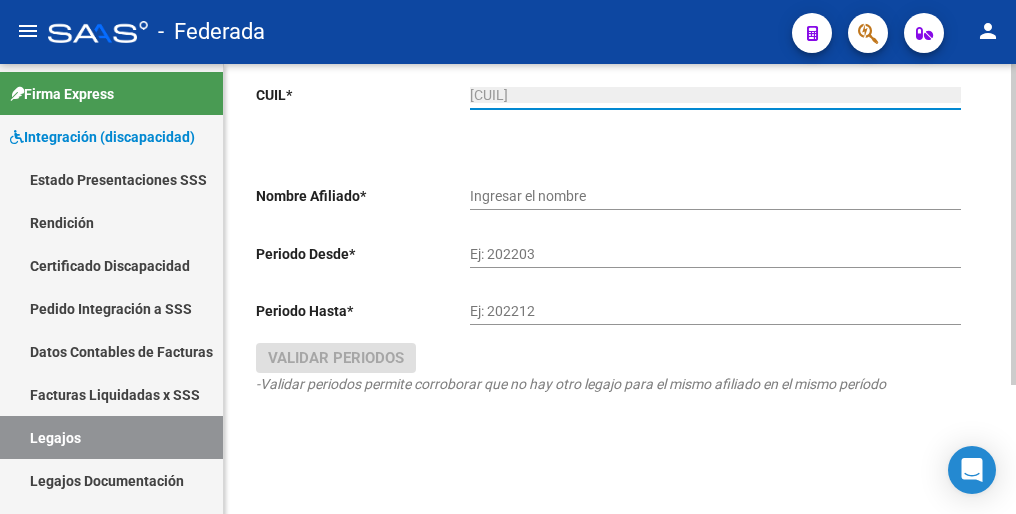 type on "ROMBY ULISES VALENTIN" 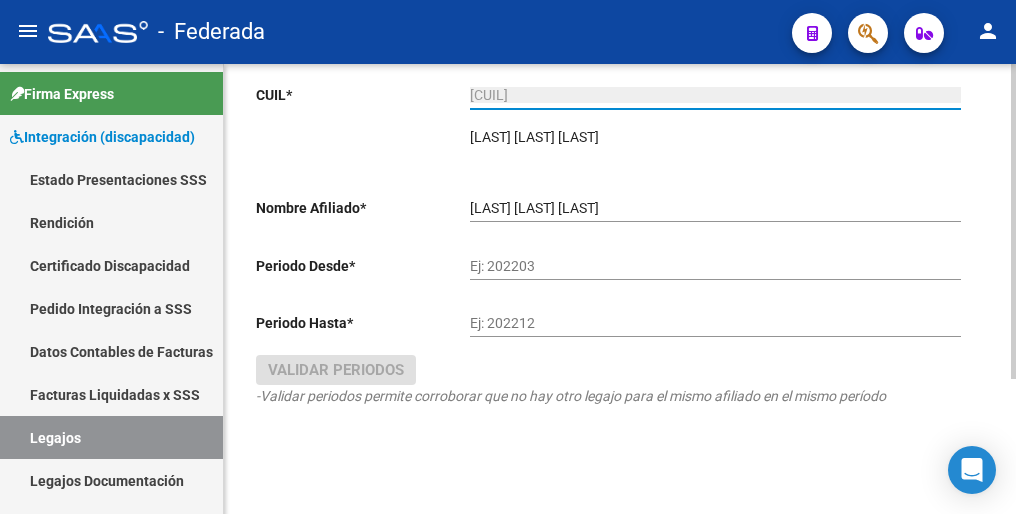 type on "20-56336108-6" 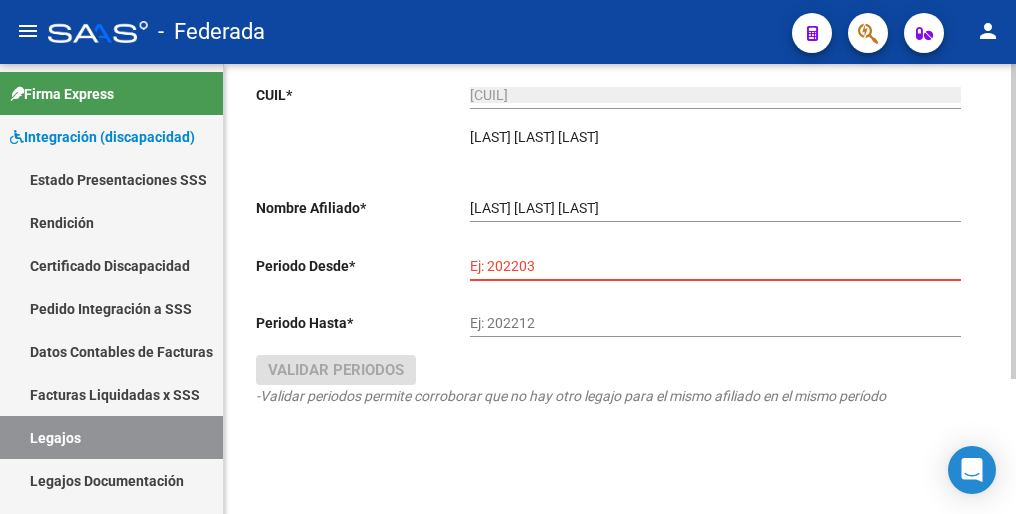 paste on "202501" 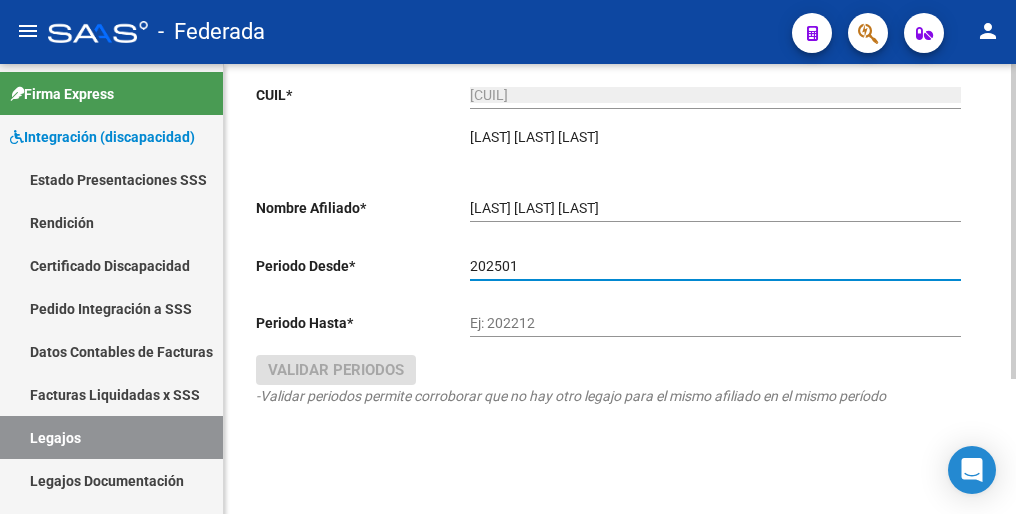 type on "202501" 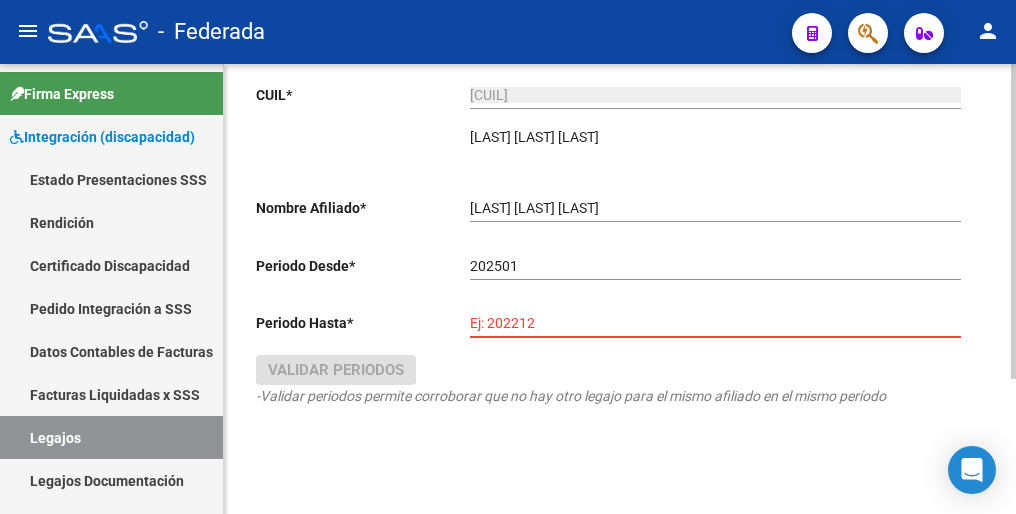 paste on "202512" 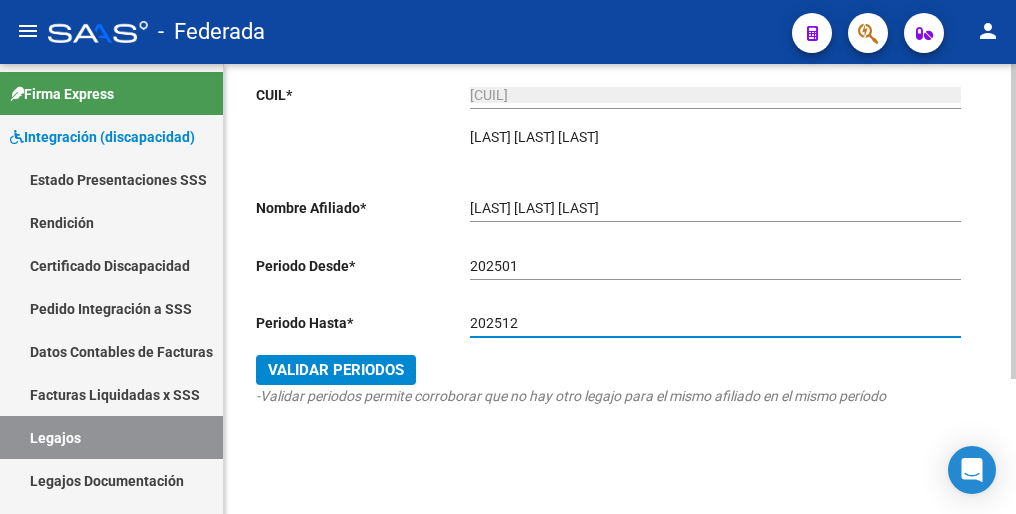 type on "202512" 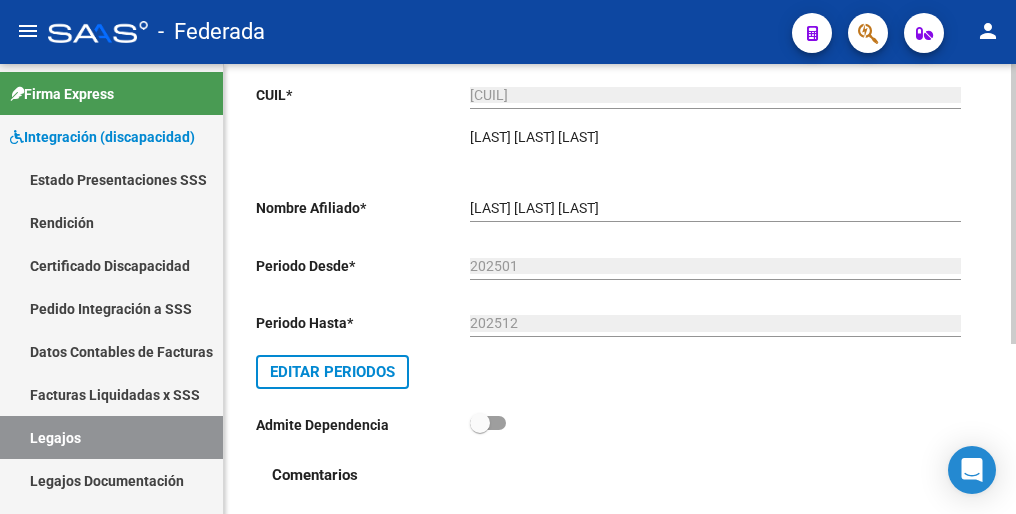 scroll, scrollTop: 0, scrollLeft: 0, axis: both 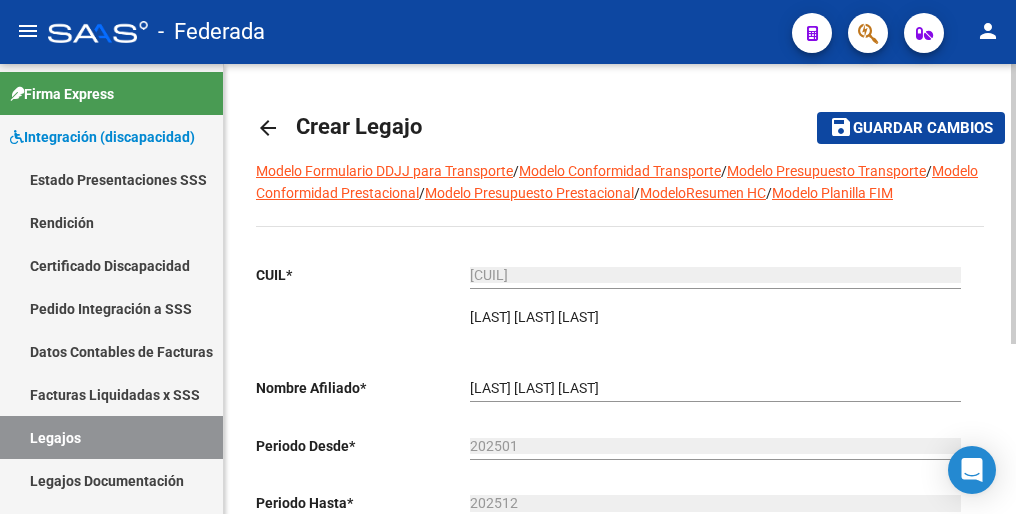 click on "Guardar cambios" 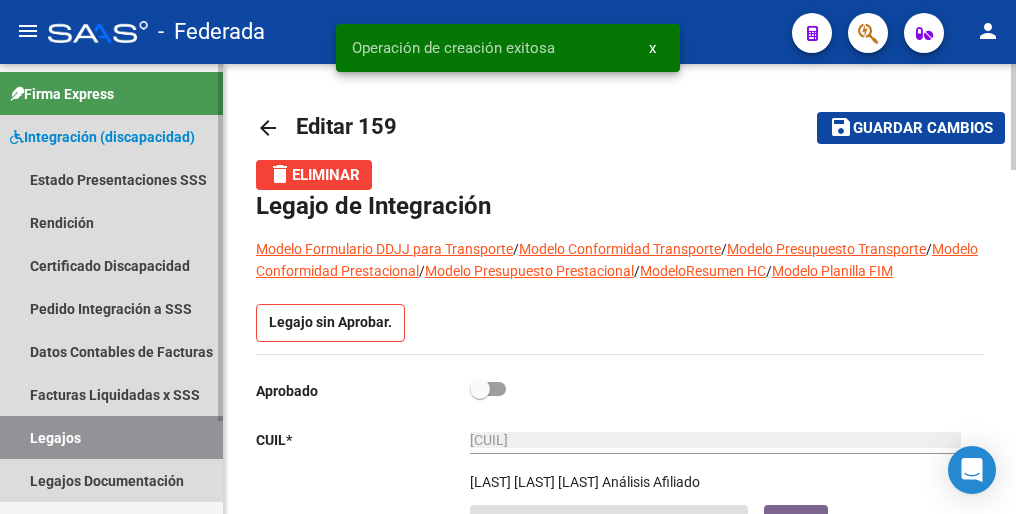 click on "Legajos" at bounding box center (111, 437) 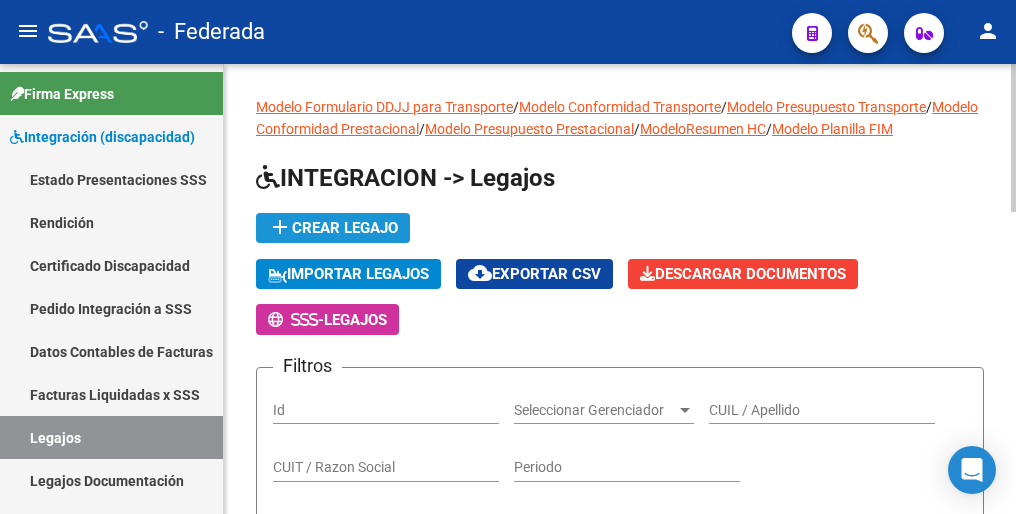 click on "add  Crear Legajo" 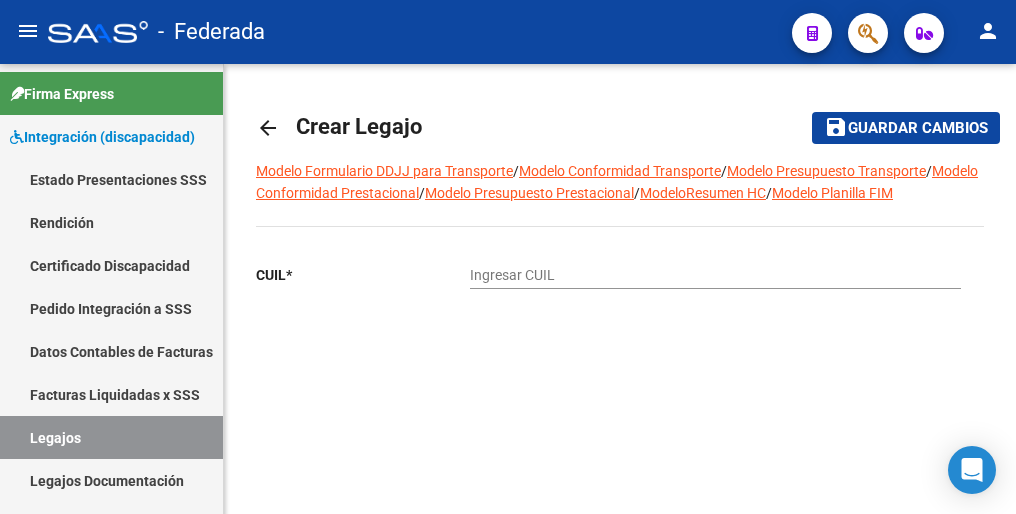 click on "Ingresar CUIL" at bounding box center (715, 275) 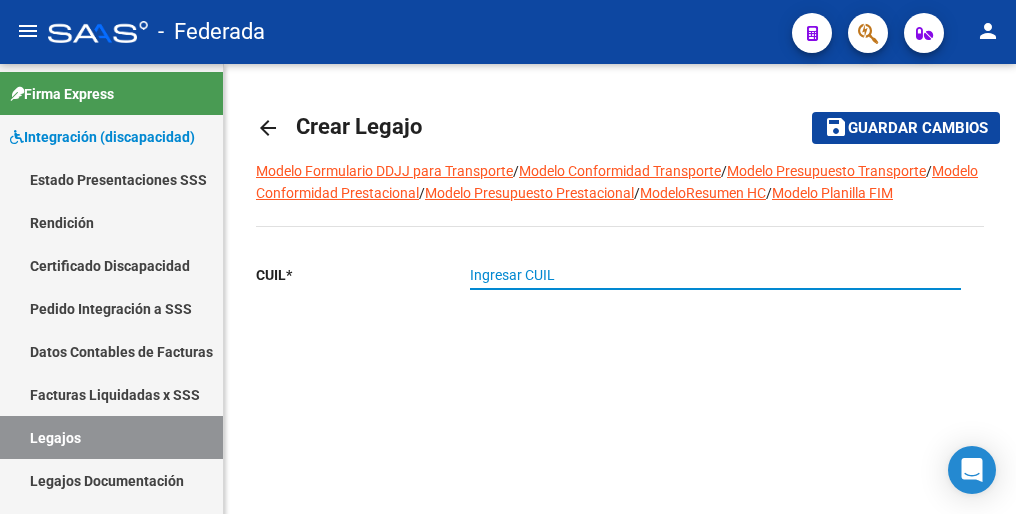 paste on "20-57993627-5" 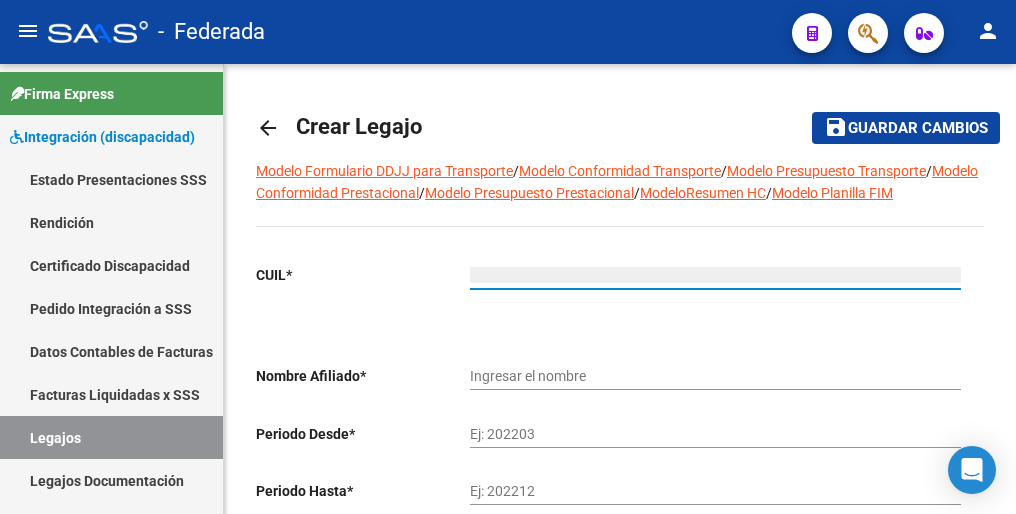 type on "20-57993627-5" 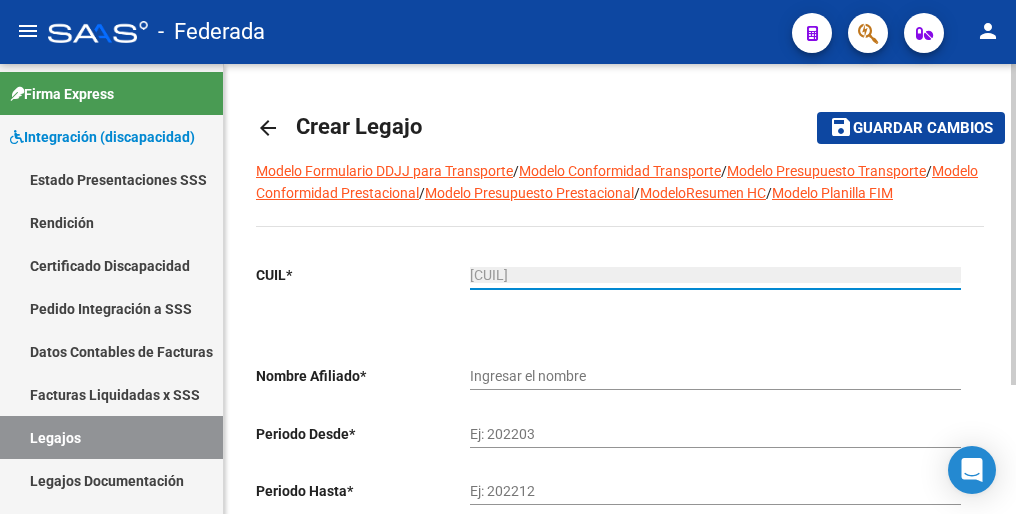 type on "RIBERI LEGUIZAMO LORENZO GABRIEL" 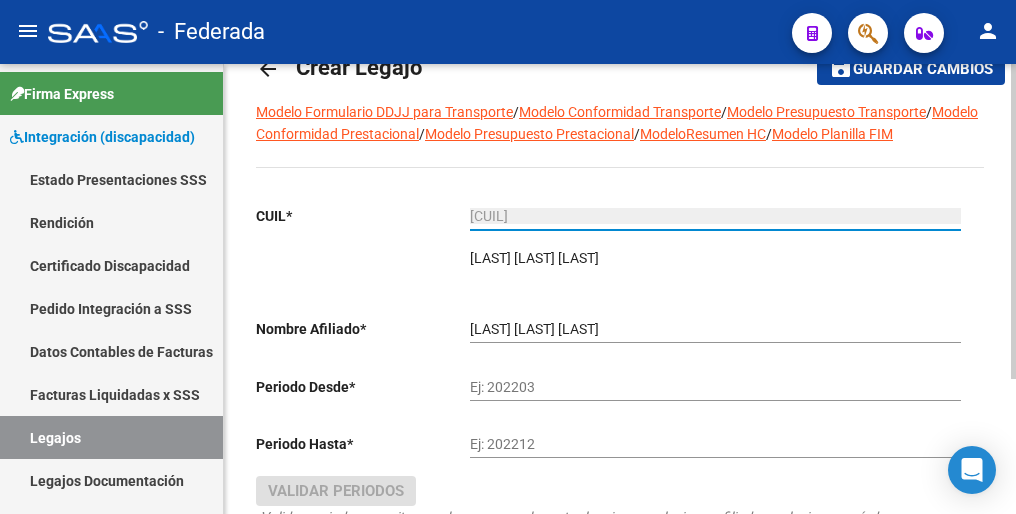 scroll, scrollTop: 100, scrollLeft: 0, axis: vertical 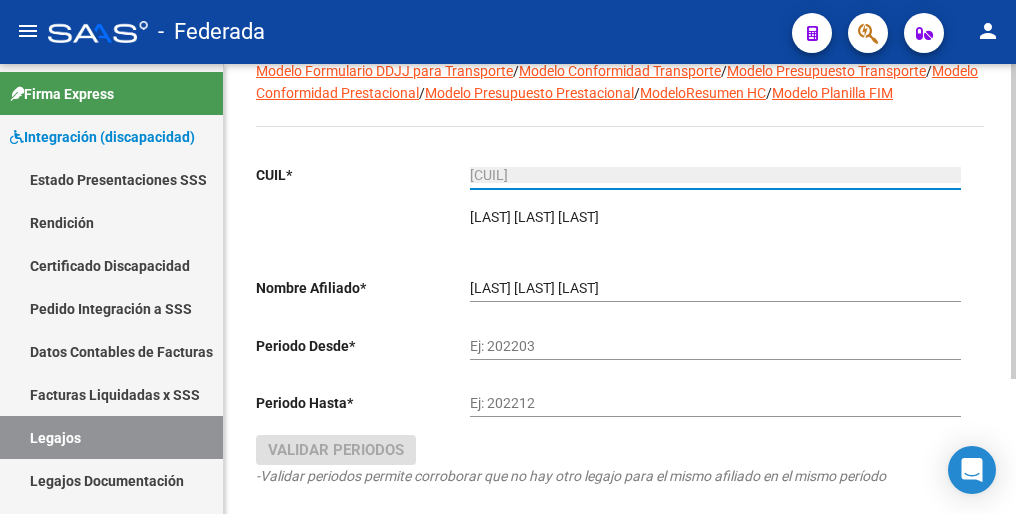 type on "20-57993627-5" 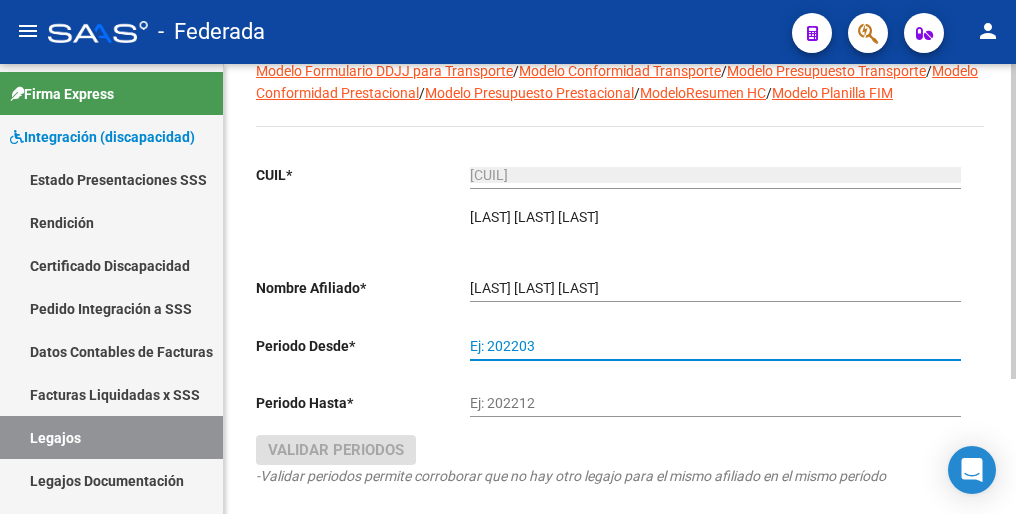 click on "Ej: 202203" at bounding box center [715, 346] 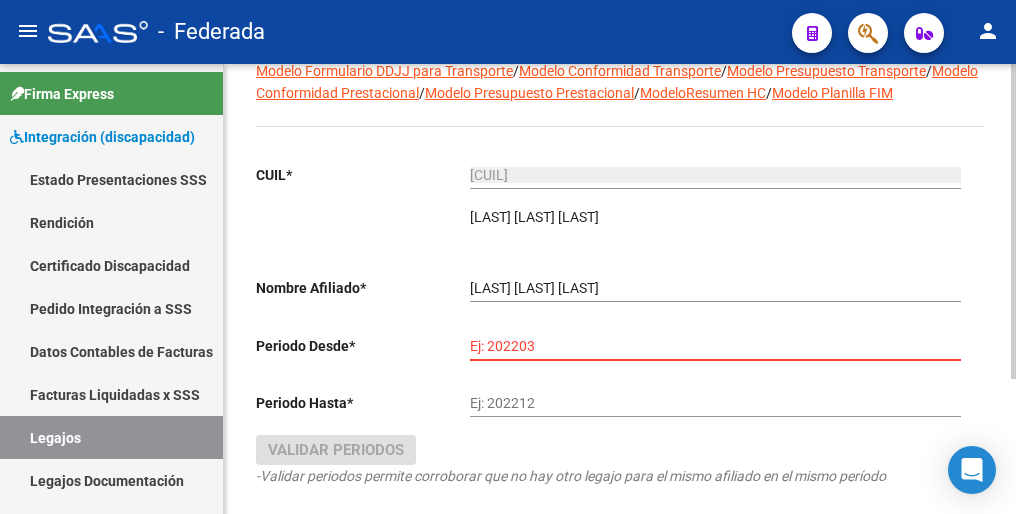 paste on "202502" 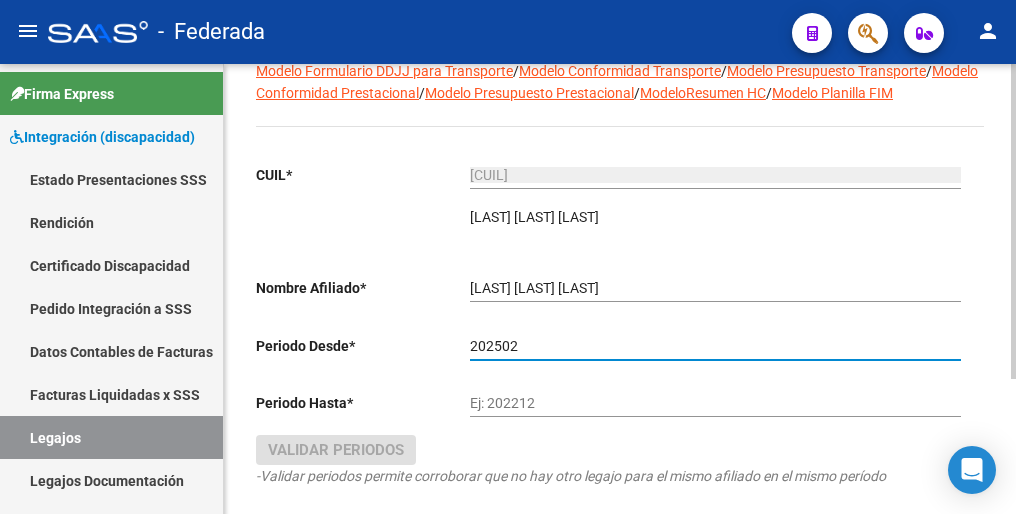 type on "202502" 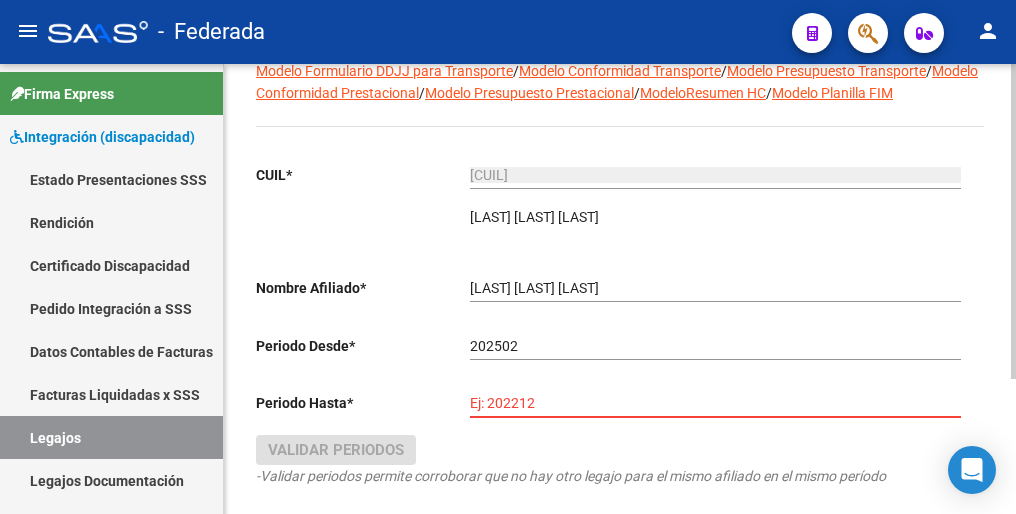 paste on "202512" 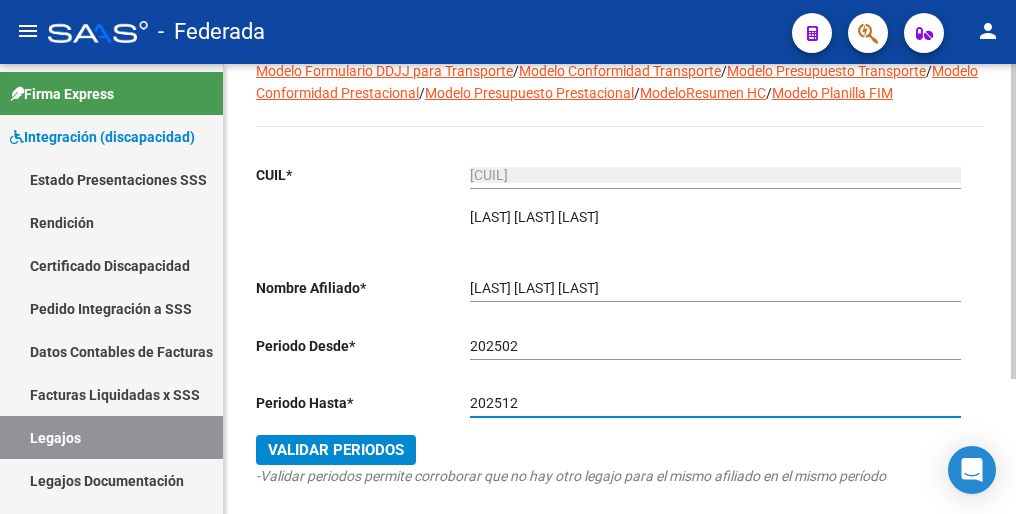 type on "202512" 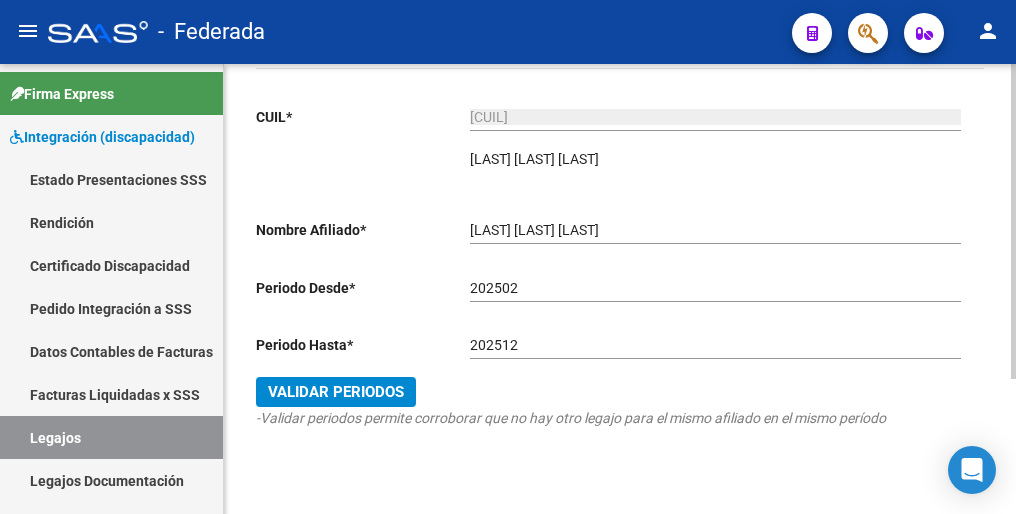 scroll, scrollTop: 192, scrollLeft: 0, axis: vertical 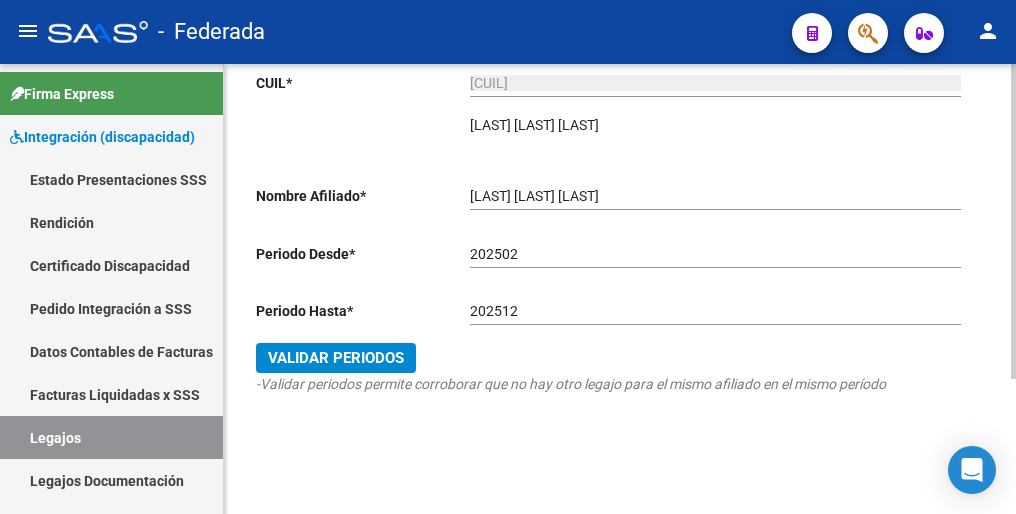 drag, startPoint x: 366, startPoint y: 357, endPoint x: 400, endPoint y: 342, distance: 37.161808 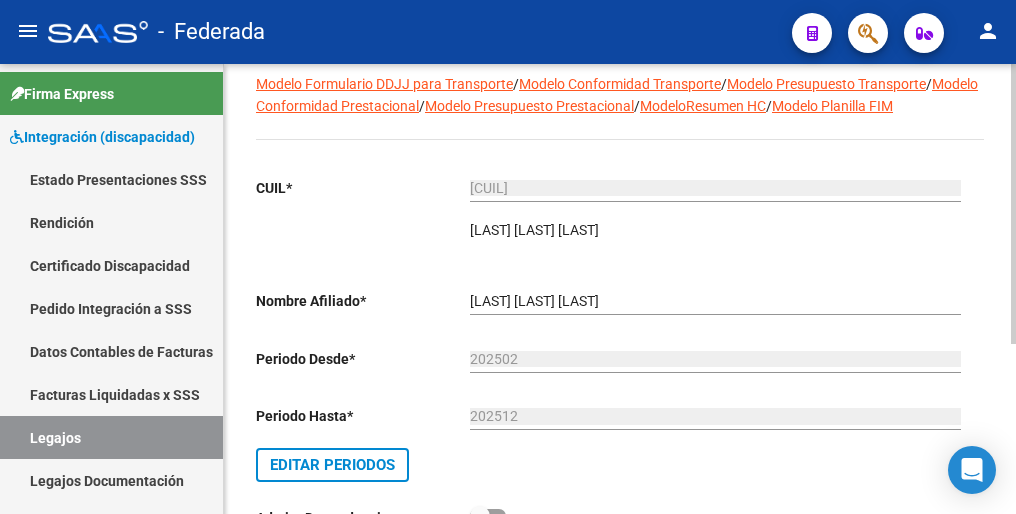 scroll, scrollTop: 0, scrollLeft: 0, axis: both 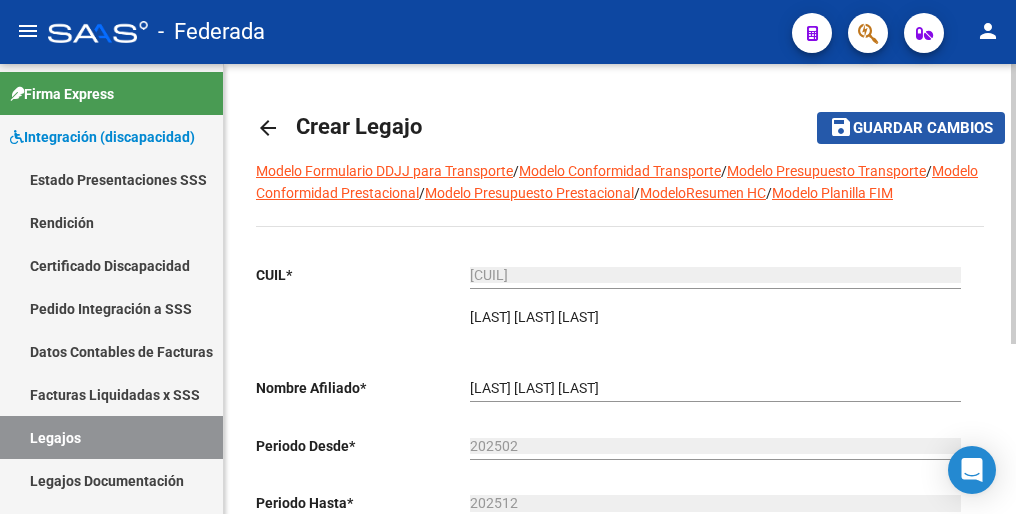 click on "Guardar cambios" 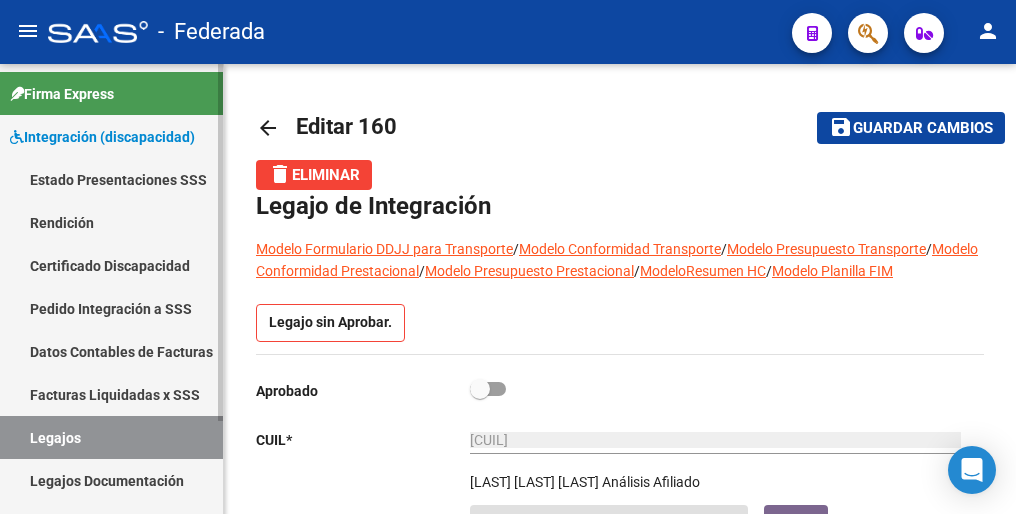 drag, startPoint x: 136, startPoint y: 438, endPoint x: 176, endPoint y: 387, distance: 64.815125 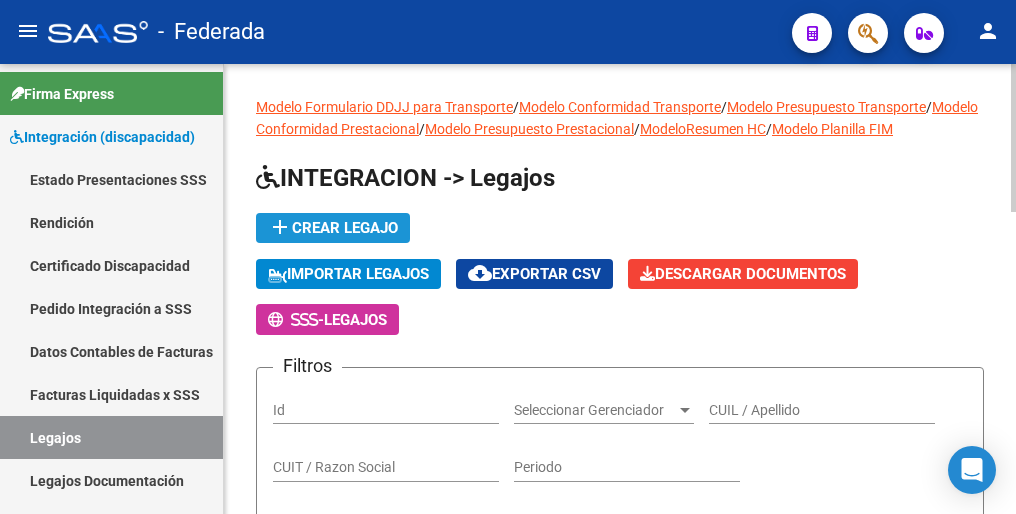 click on "add  Crear Legajo" 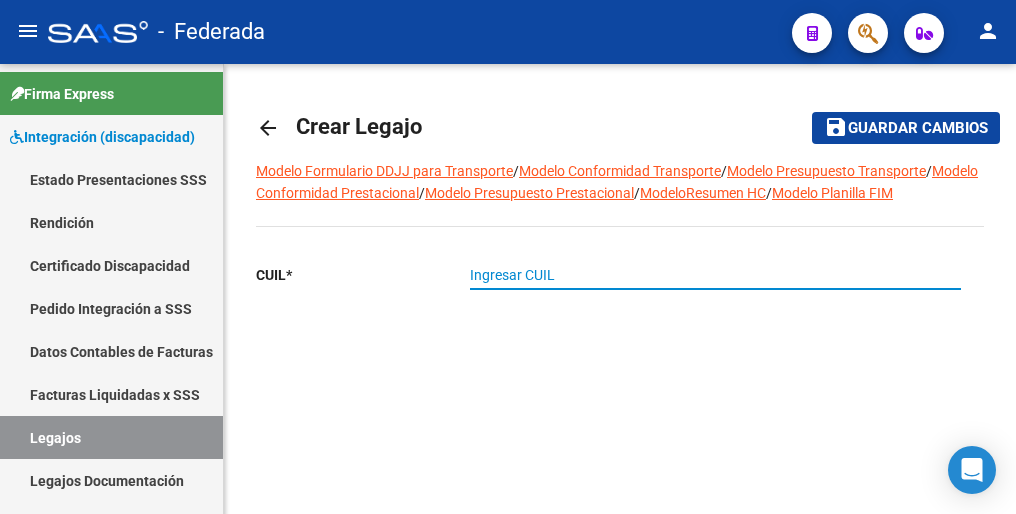 click on "Ingresar CUIL" at bounding box center (715, 275) 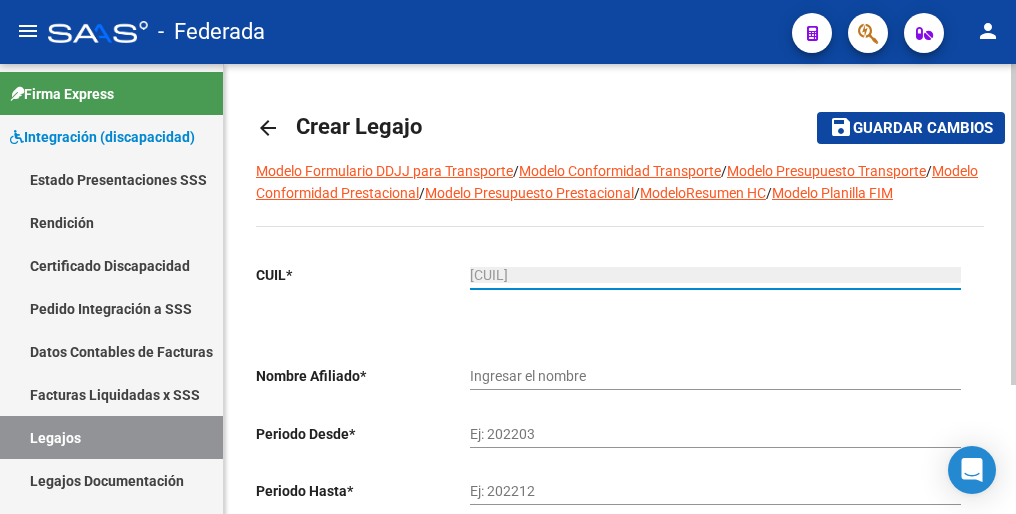 type on "POMBO LUCIO ALFREDO" 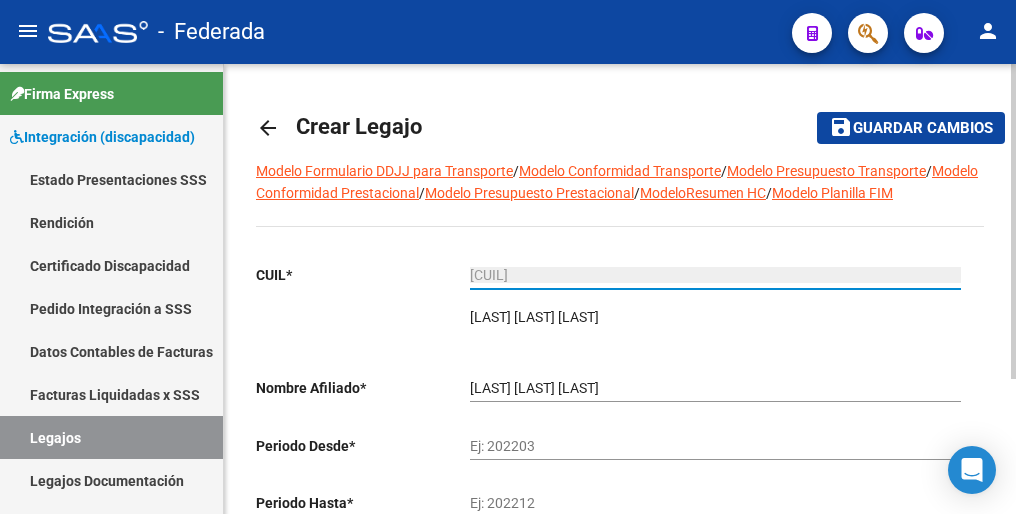 type on "20-50352923-9" 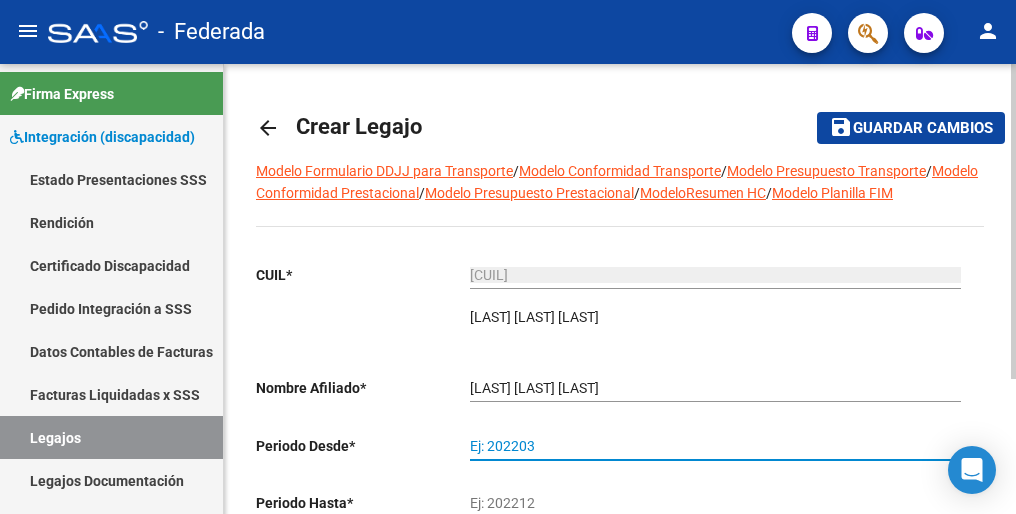 click on "Ej: 202203" at bounding box center (715, 446) 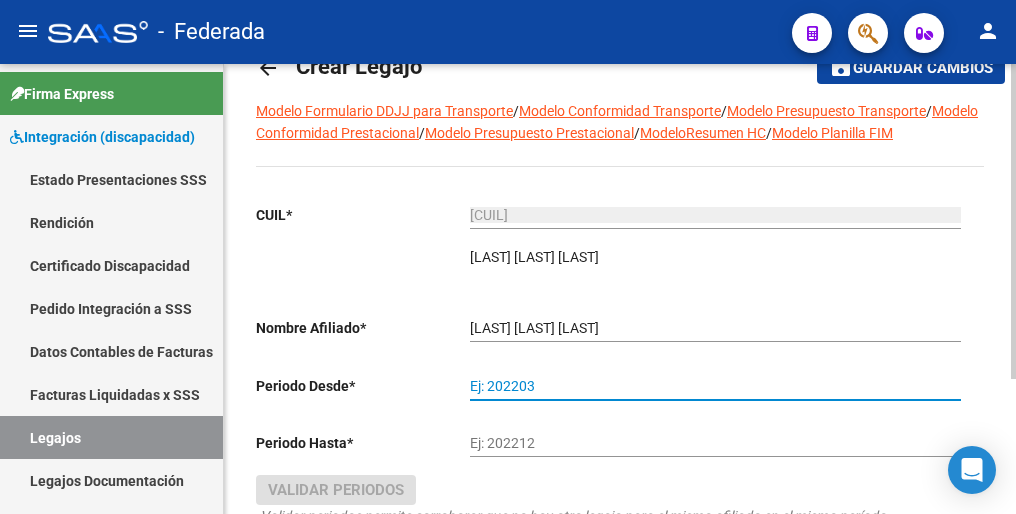 scroll, scrollTop: 100, scrollLeft: 0, axis: vertical 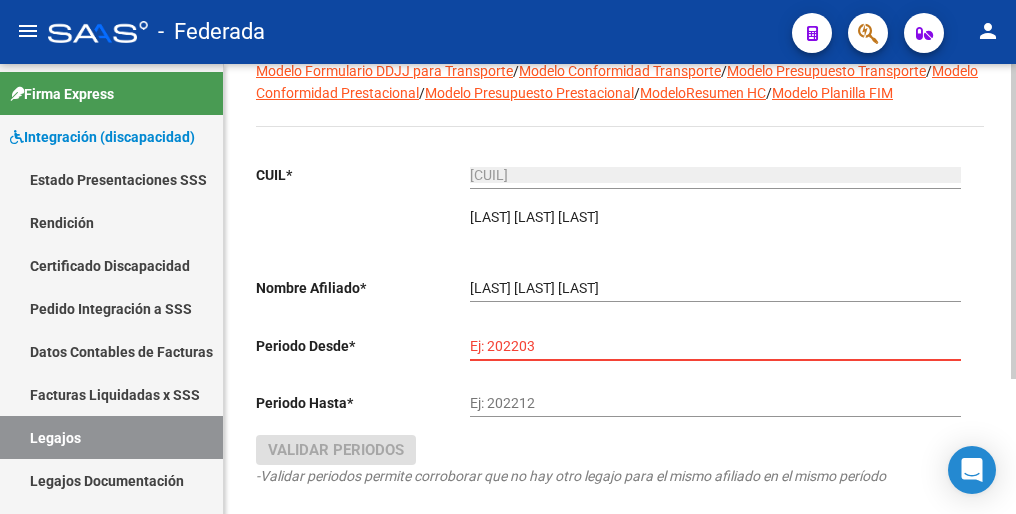 paste on "202502" 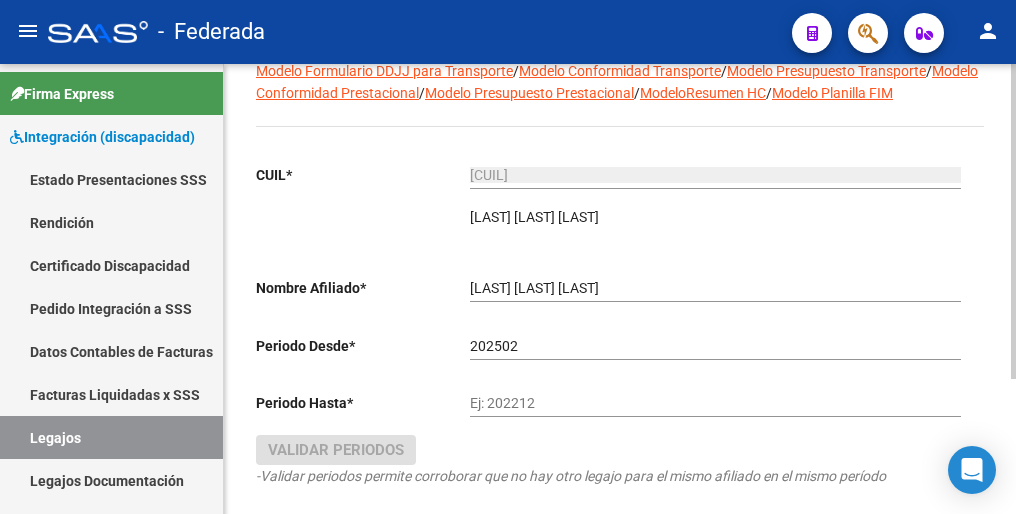 drag, startPoint x: 585, startPoint y: 415, endPoint x: 573, endPoint y: 419, distance: 12.649111 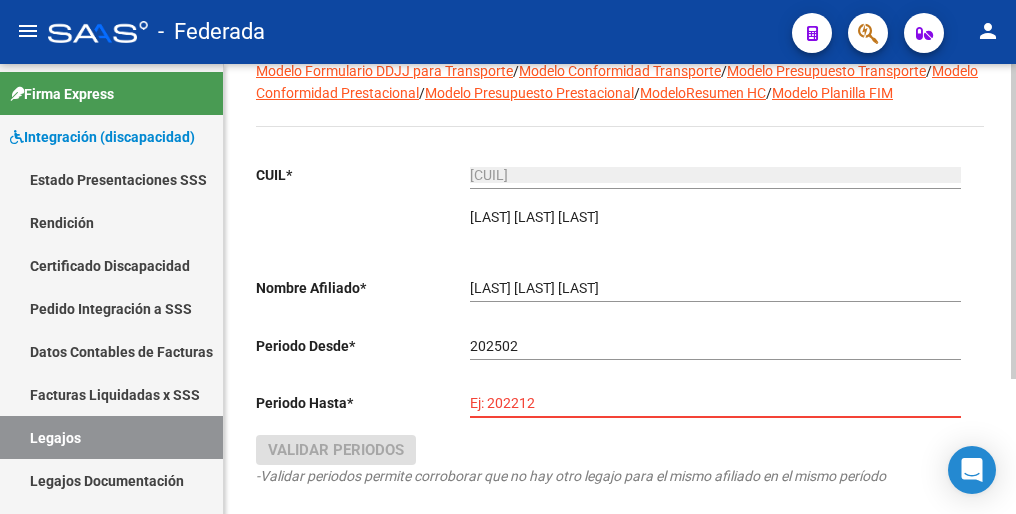 paste on "202512" 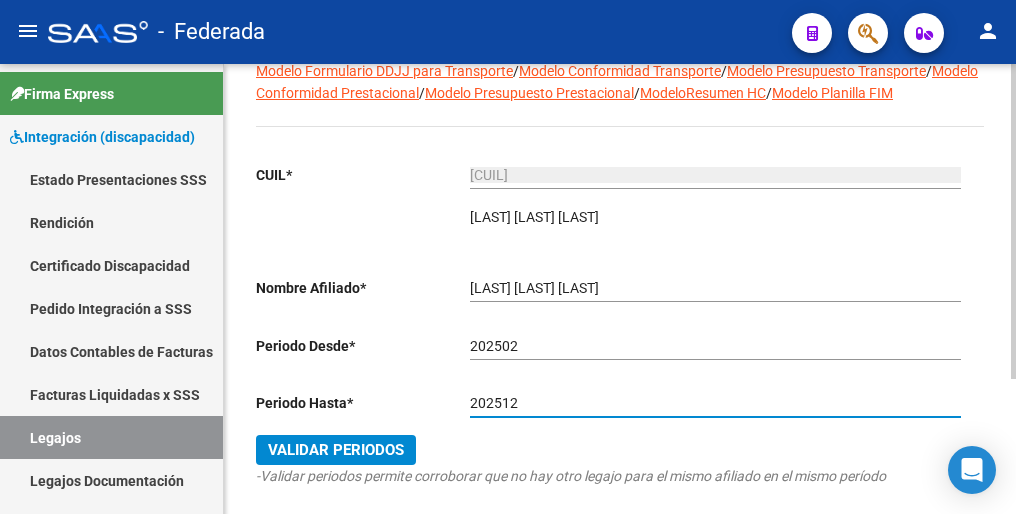 drag, startPoint x: 516, startPoint y: 403, endPoint x: 540, endPoint y: 414, distance: 26.400757 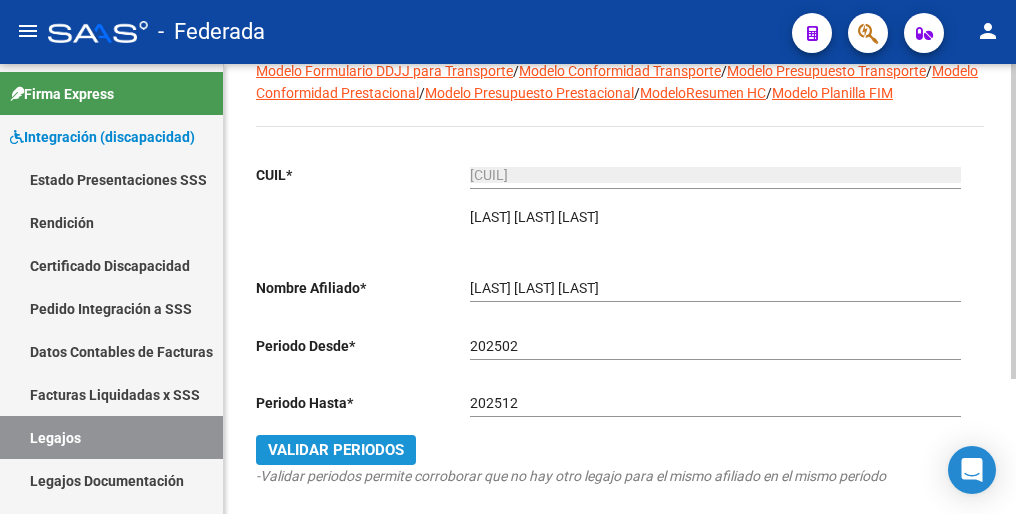 click on "Validar Periodos" 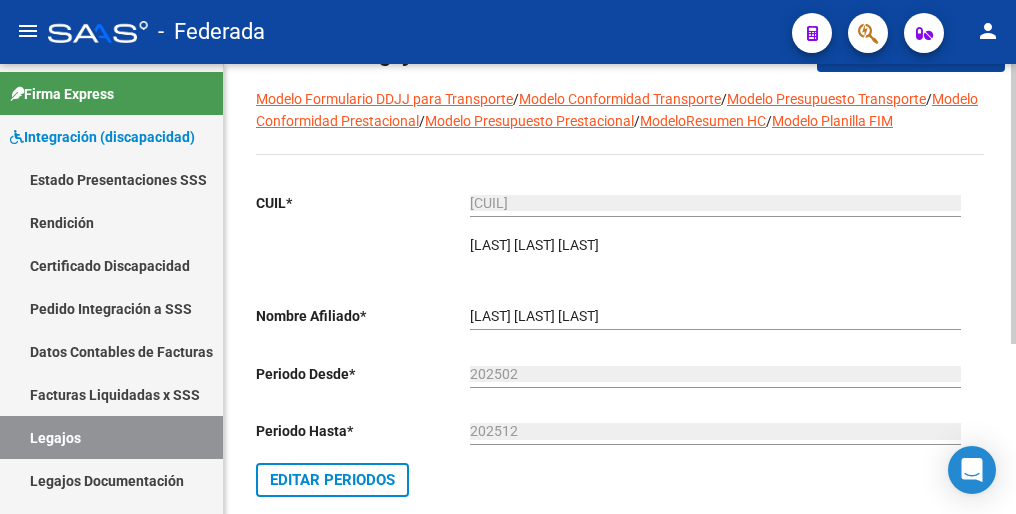scroll, scrollTop: 0, scrollLeft: 0, axis: both 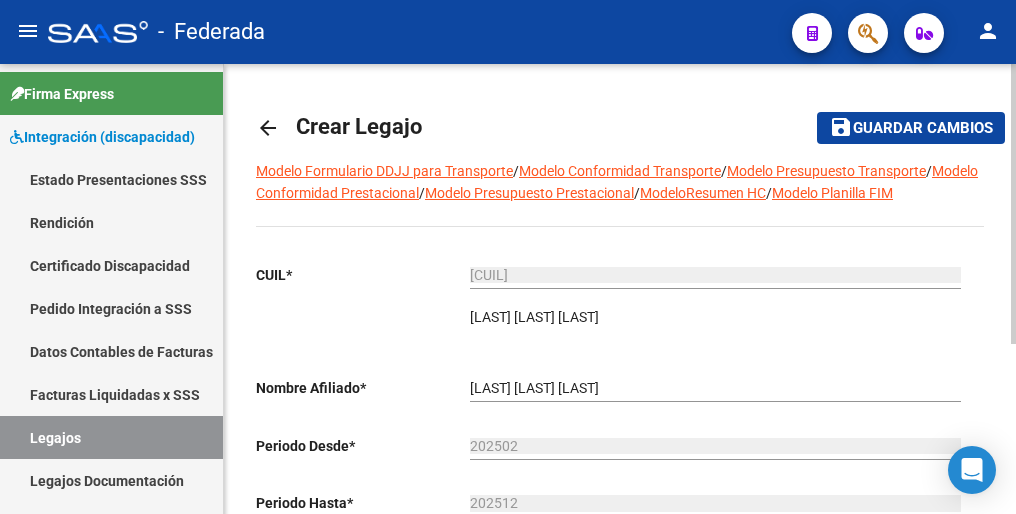 click on "Guardar cambios" 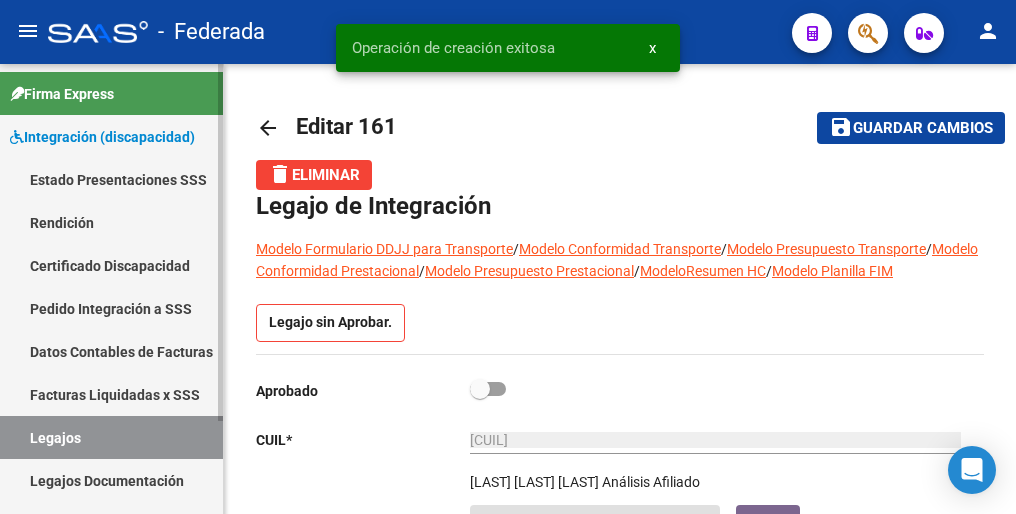 click on "Legajos" at bounding box center [111, 437] 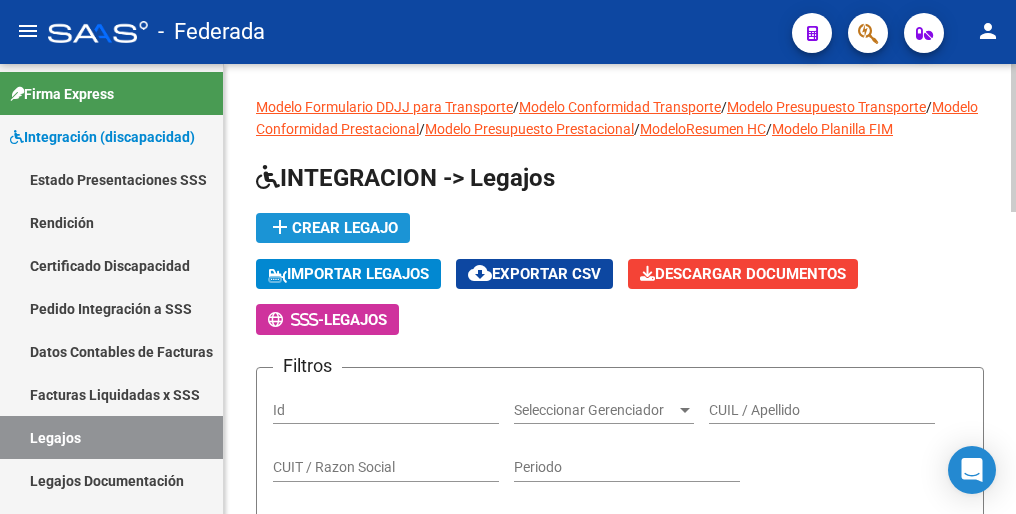 click on "add  Crear Legajo" 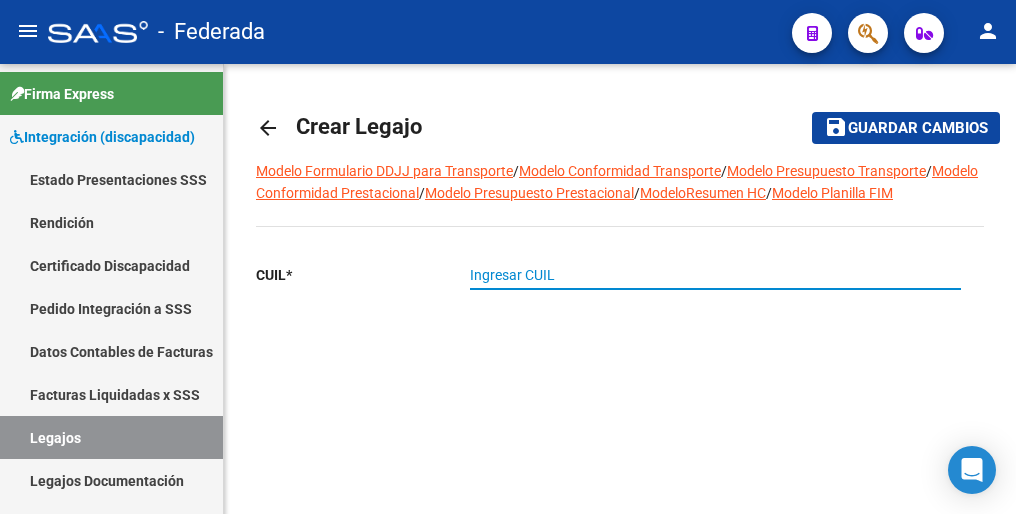 click on "Ingresar CUIL" at bounding box center (715, 275) 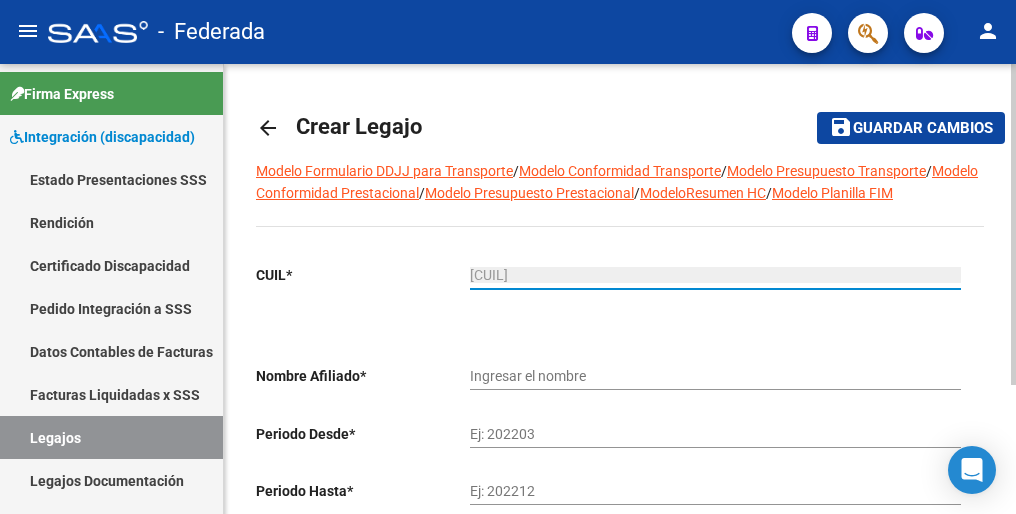 type on "PERALTA FAUSTO" 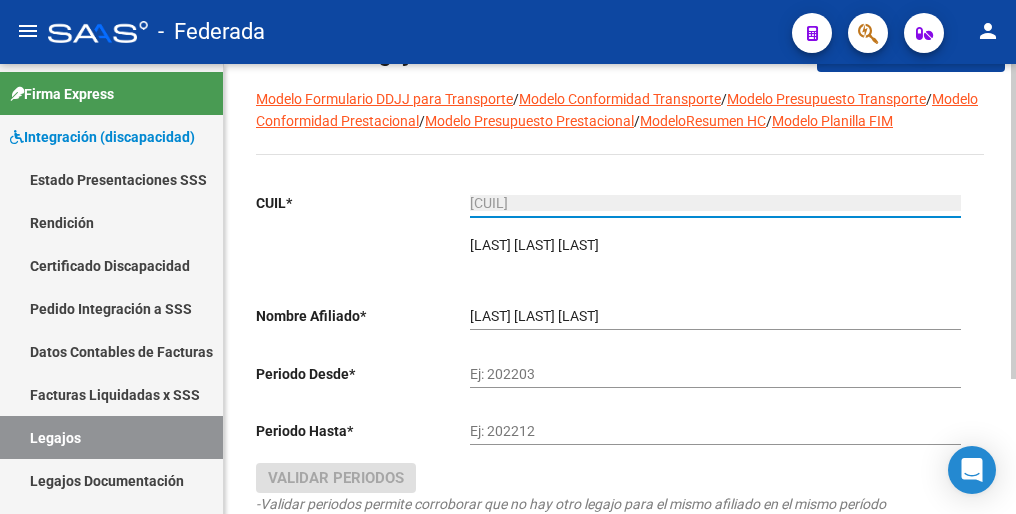 scroll, scrollTop: 100, scrollLeft: 0, axis: vertical 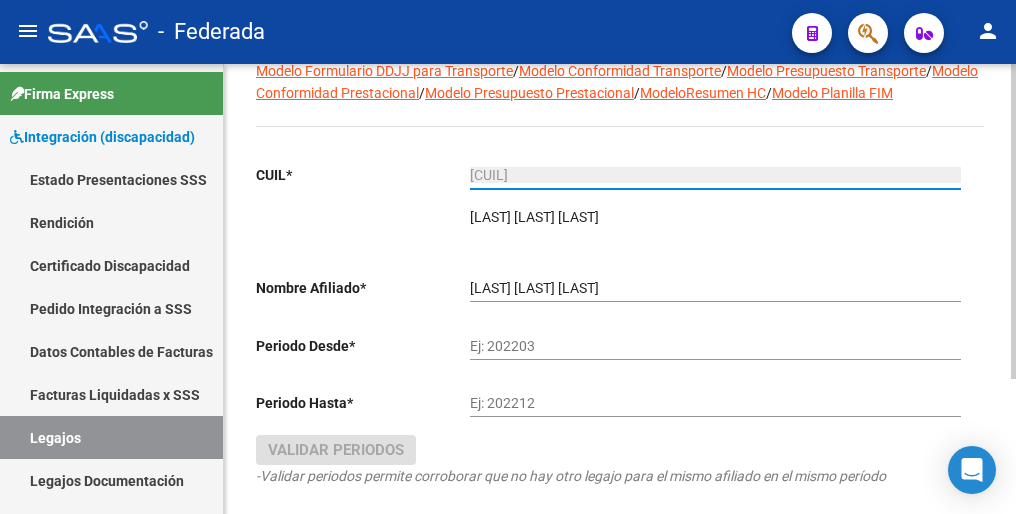 type on "20-57457564-9" 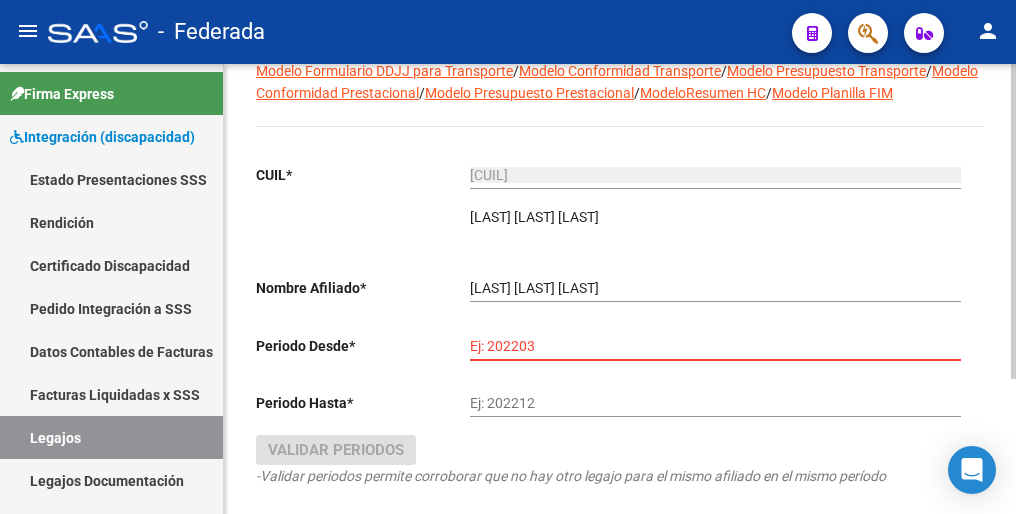 paste on "202501" 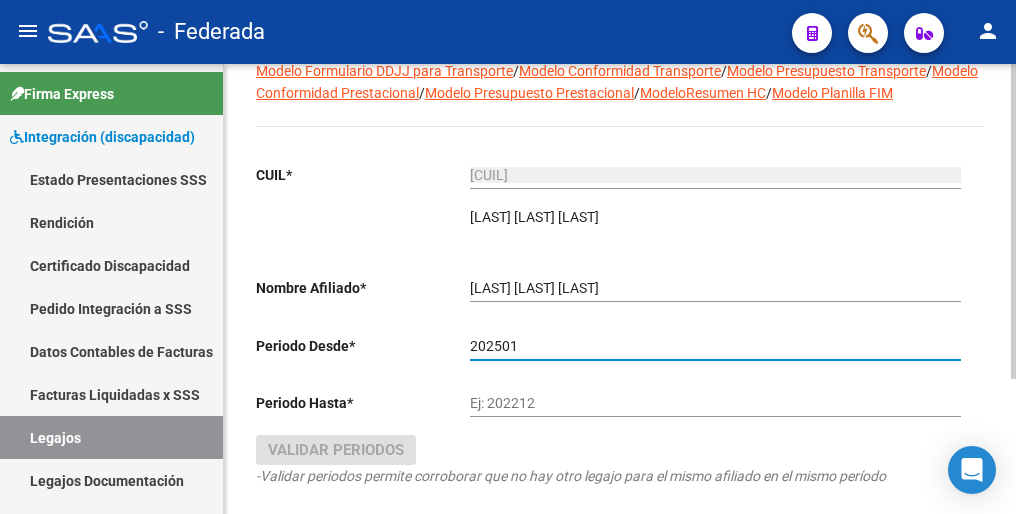 type on "202501" 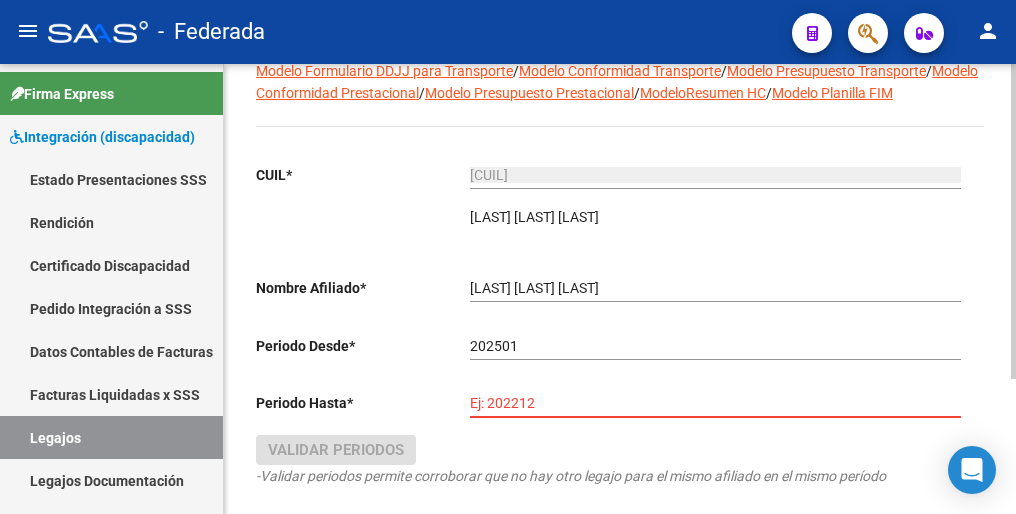 paste on "202512" 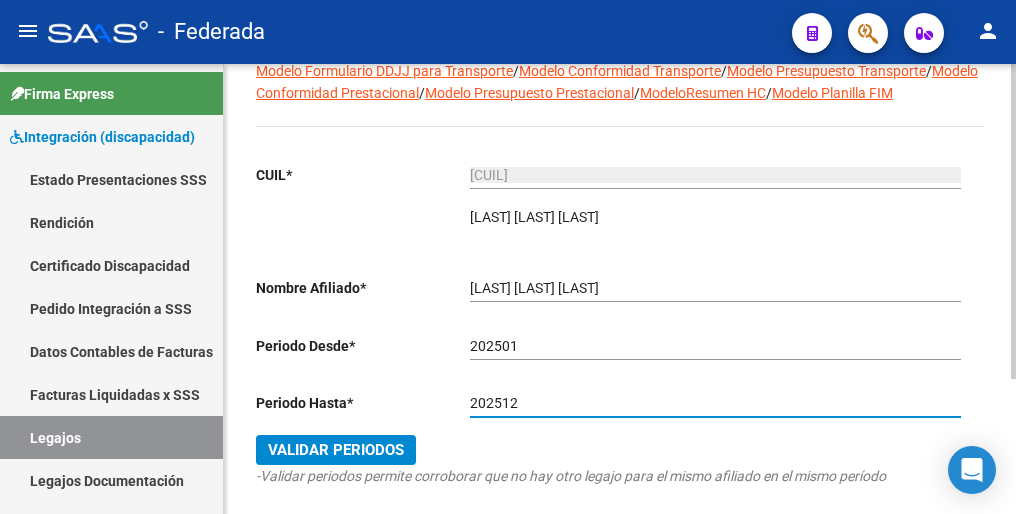 type on "202512" 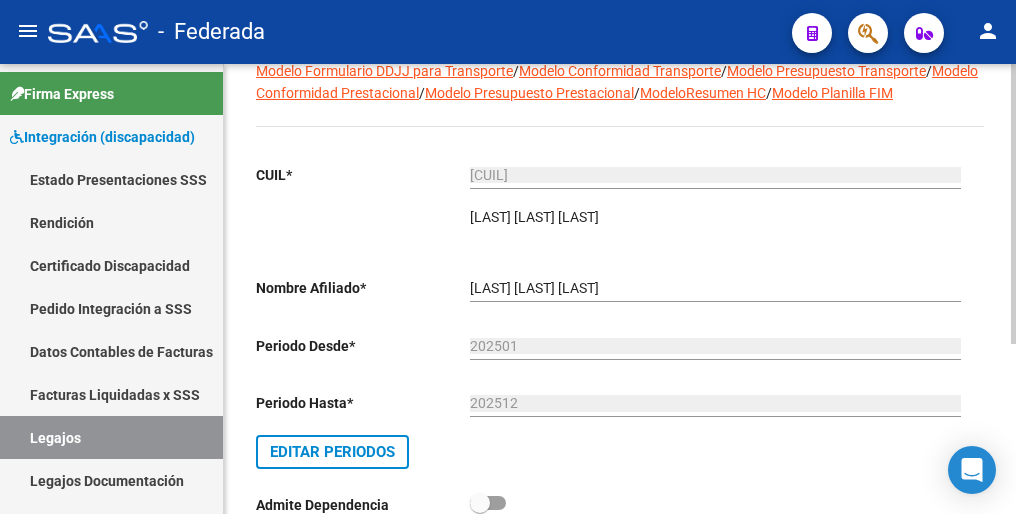 scroll, scrollTop: 0, scrollLeft: 0, axis: both 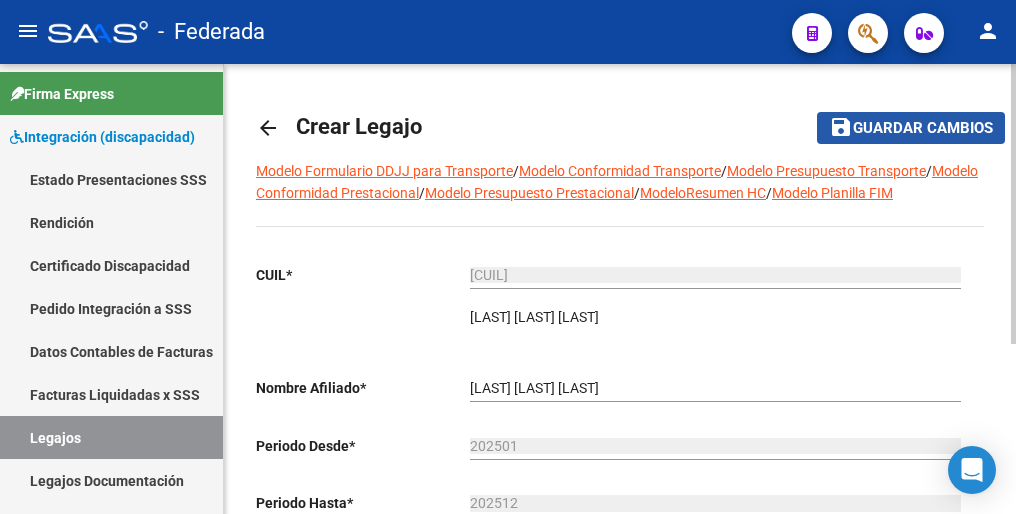 click on "Guardar cambios" 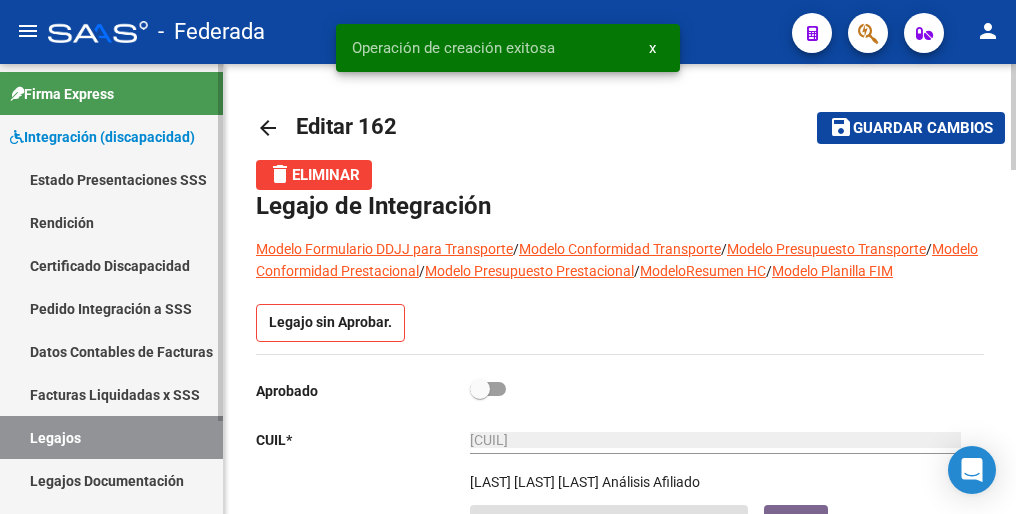 click on "Legajos" at bounding box center [111, 437] 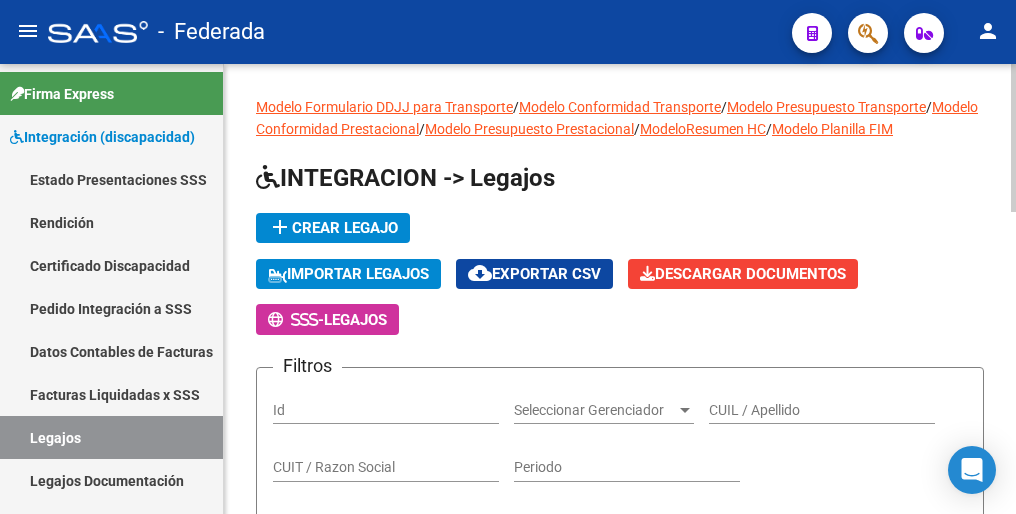 click on "add  Crear Legajo" 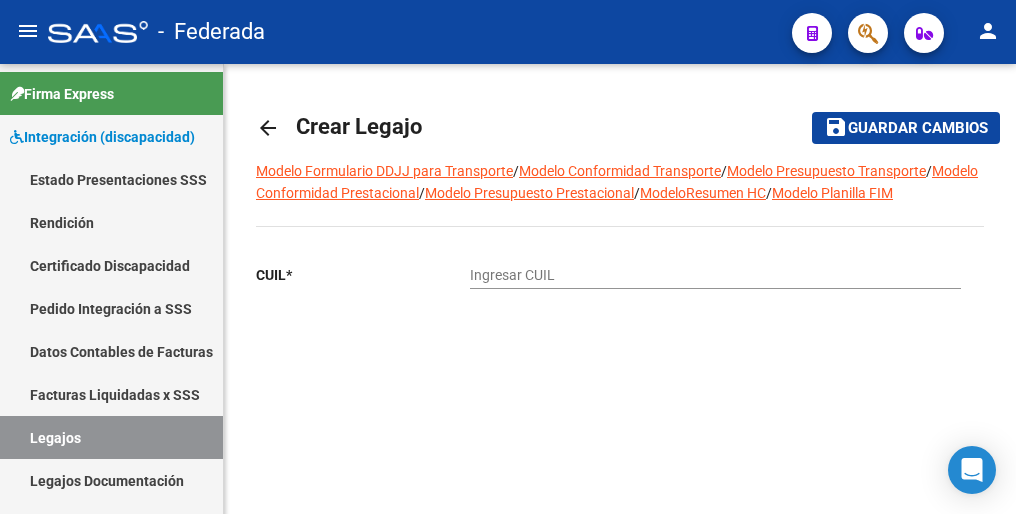 click on "Ingresar CUIL" at bounding box center [715, 275] 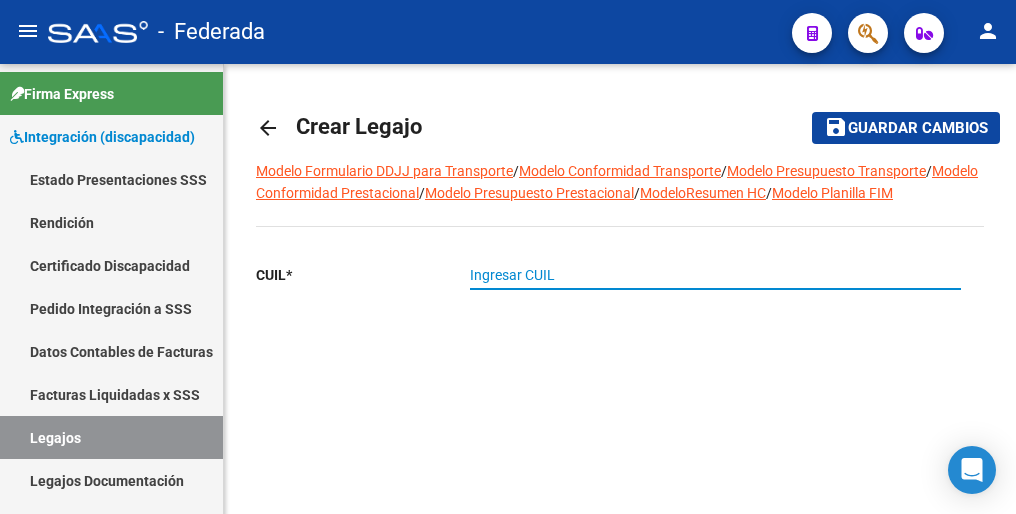 paste on "20-53501504-0" 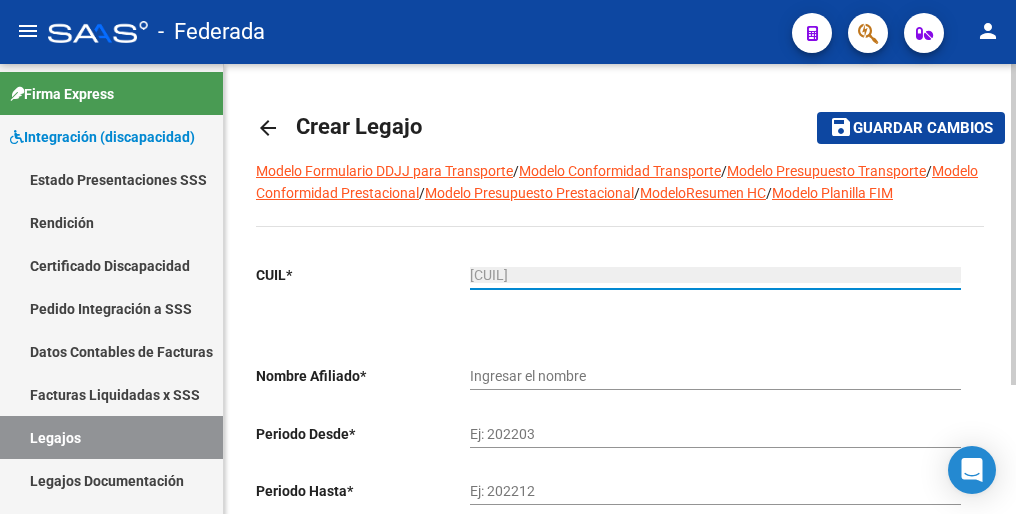 type on "PEREZ MANUEL" 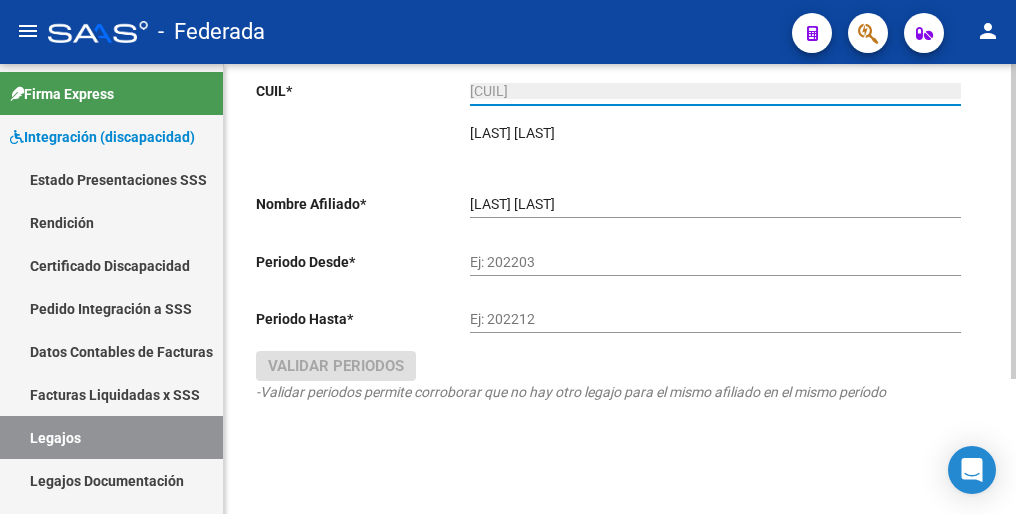 scroll, scrollTop: 192, scrollLeft: 0, axis: vertical 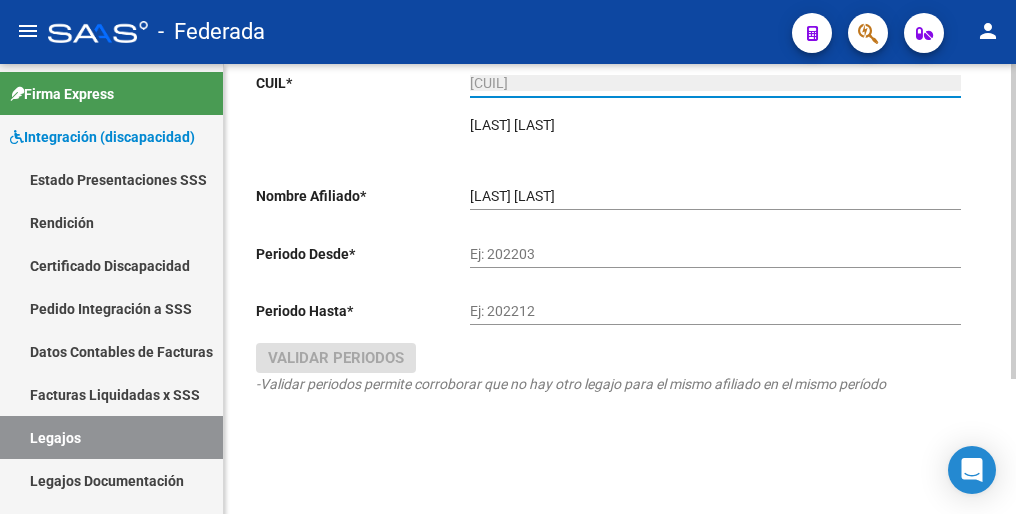 type on "20-53501504-0" 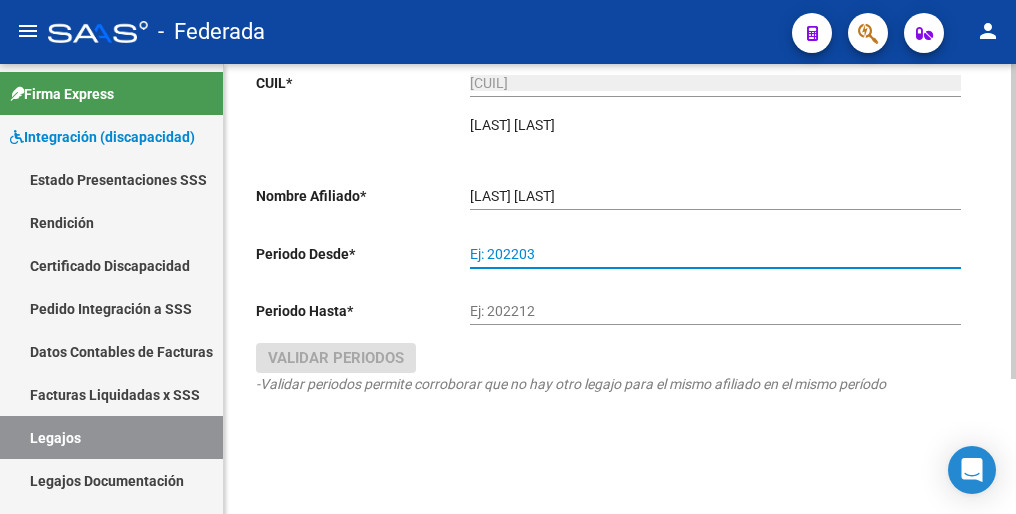 click on "Ej: 202203" at bounding box center (715, 254) 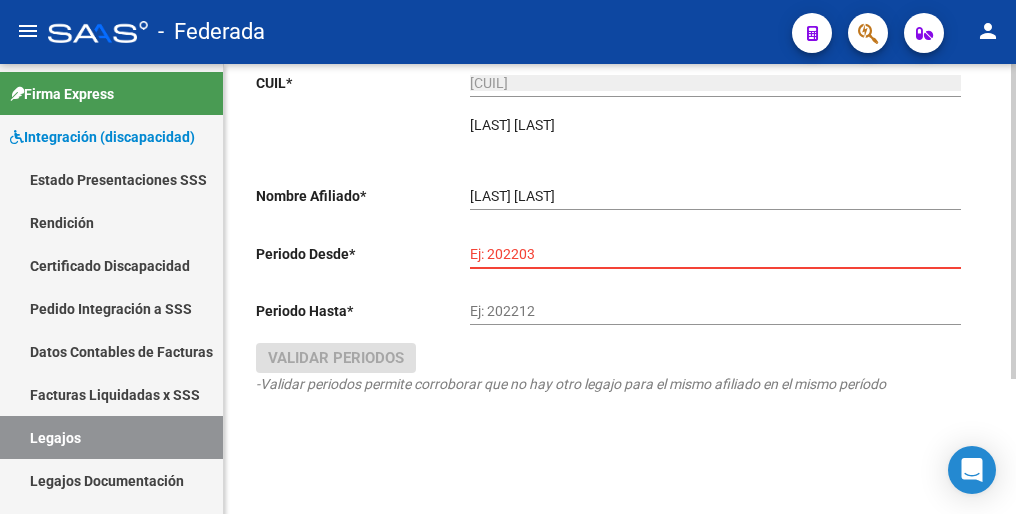 paste on "202502" 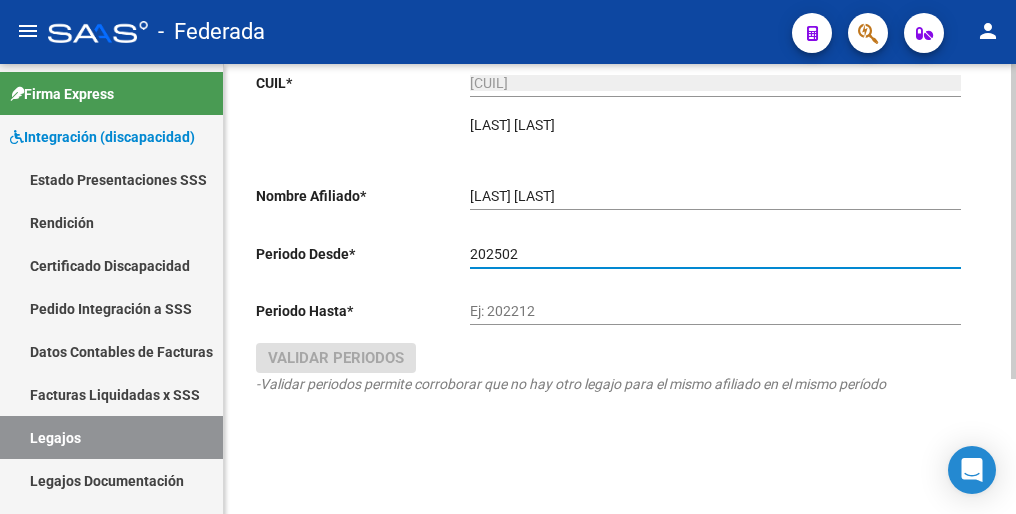 type on "202502" 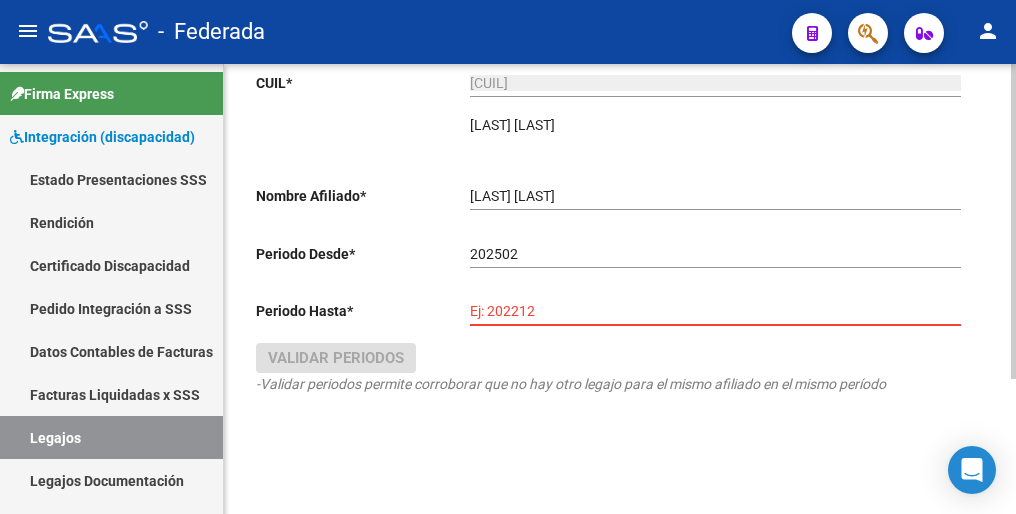 paste on "202512" 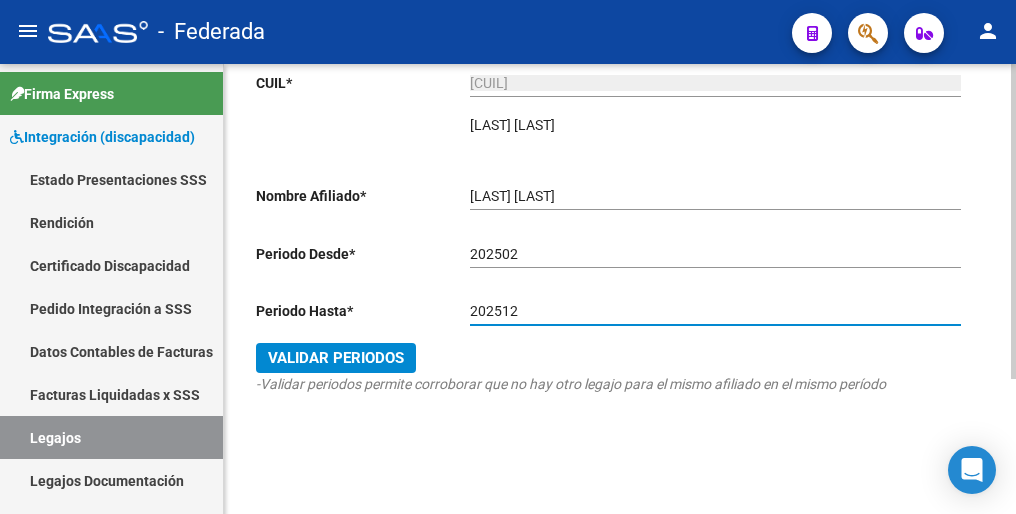 type on "202512" 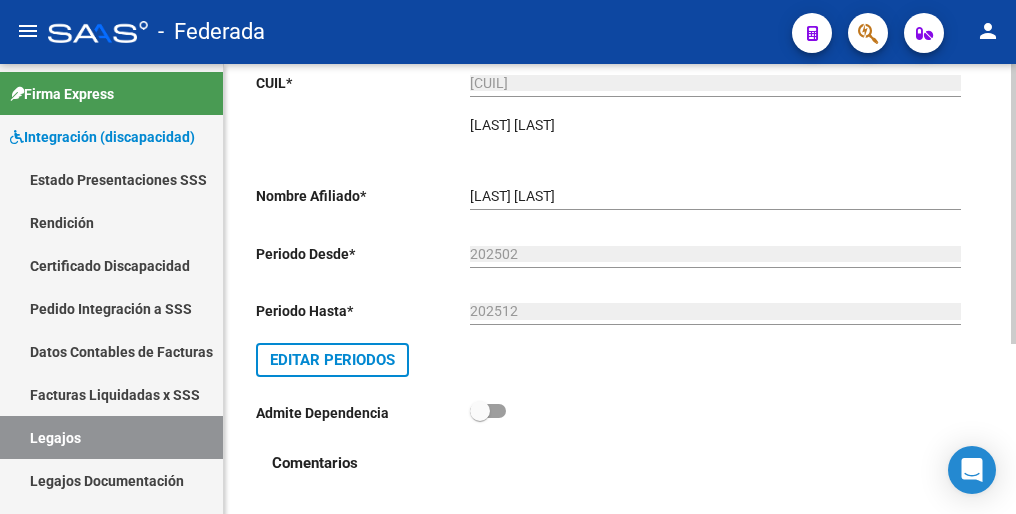 scroll, scrollTop: 0, scrollLeft: 0, axis: both 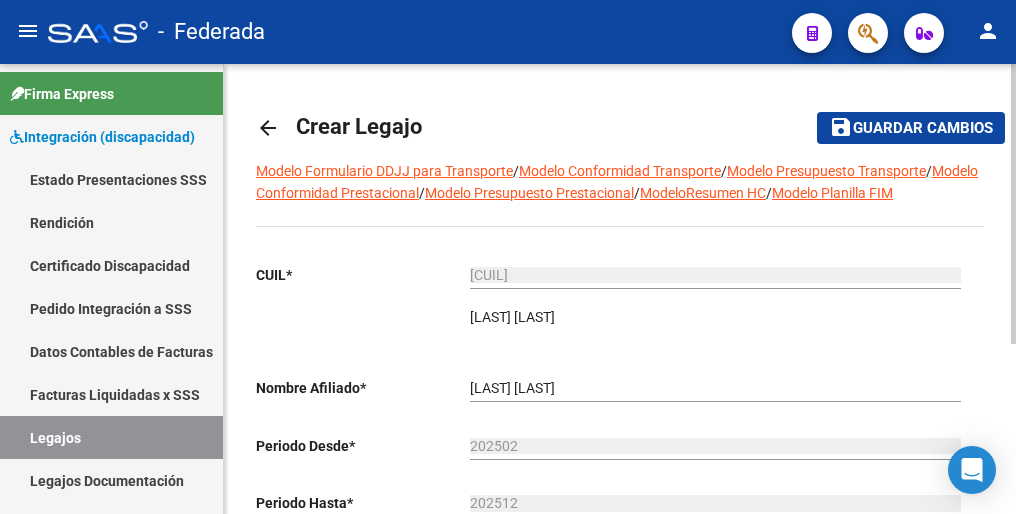 click on "Guardar cambios" 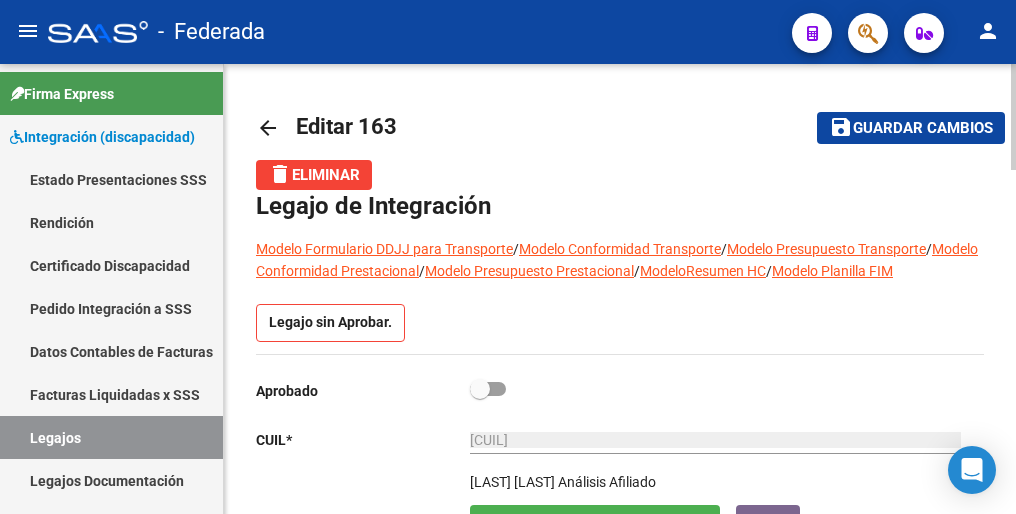 drag, startPoint x: 112, startPoint y: 426, endPoint x: 230, endPoint y: 362, distance: 134.23859 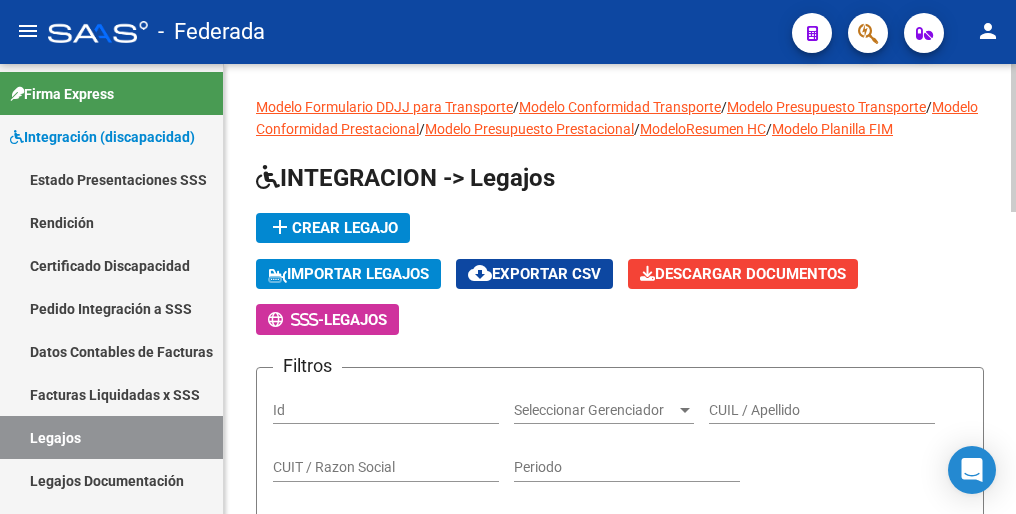 click on "add  Crear Legajo" 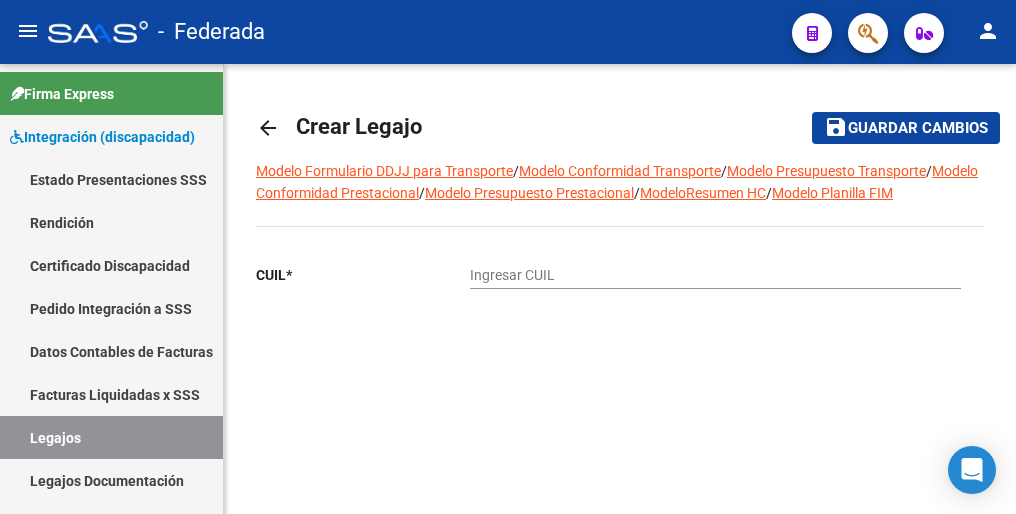 click on "Ingresar CUIL" at bounding box center (715, 275) 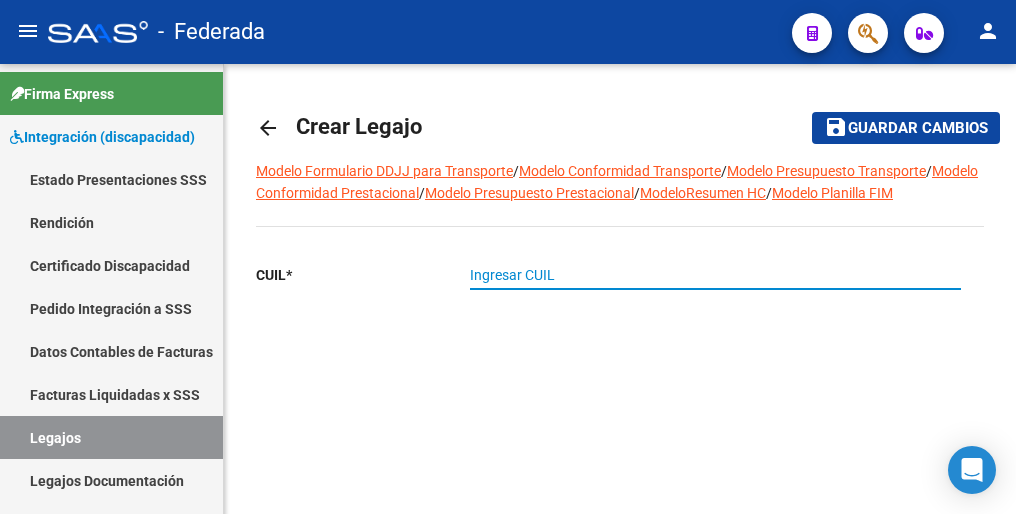 paste on "27-56005913-8" 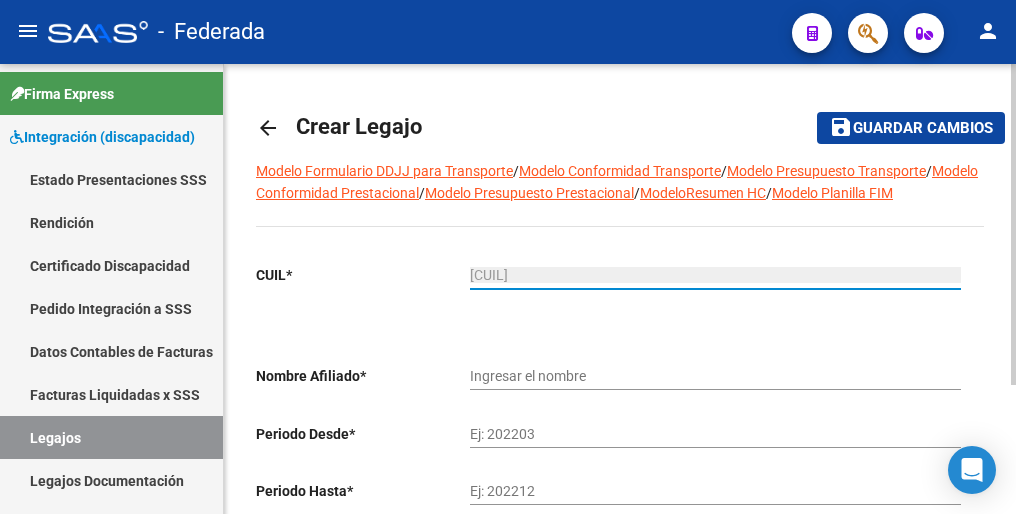 type on "PARRA LUZ CAMILA" 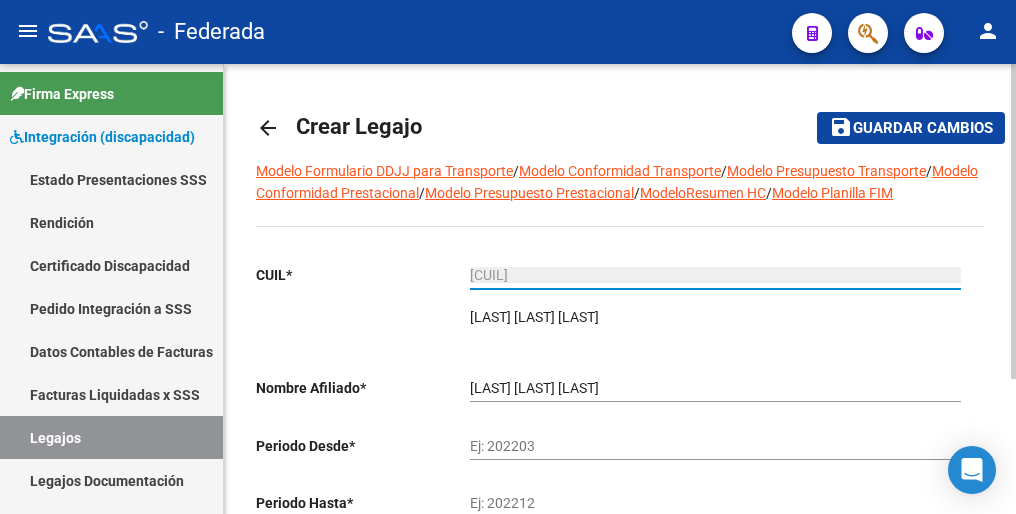 type on "27-56005913-8" 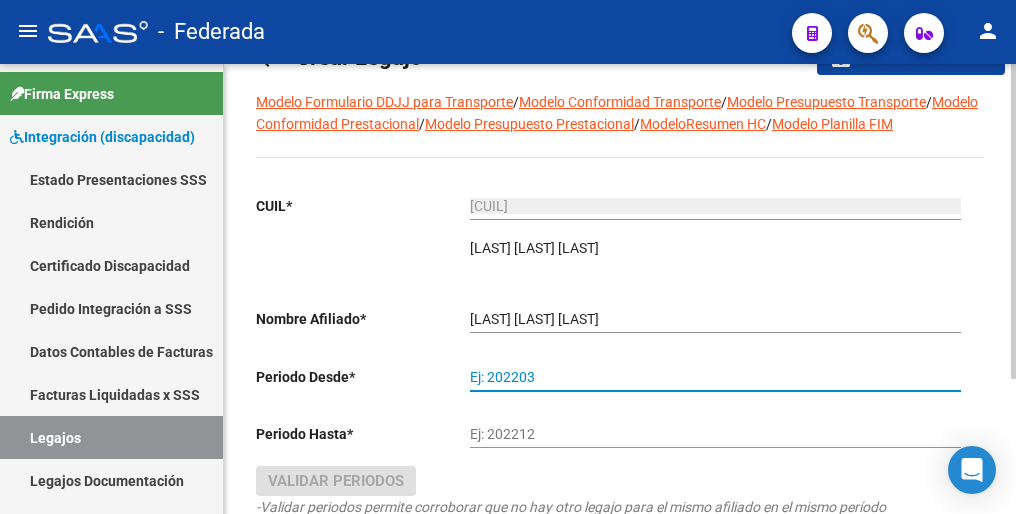 scroll, scrollTop: 100, scrollLeft: 0, axis: vertical 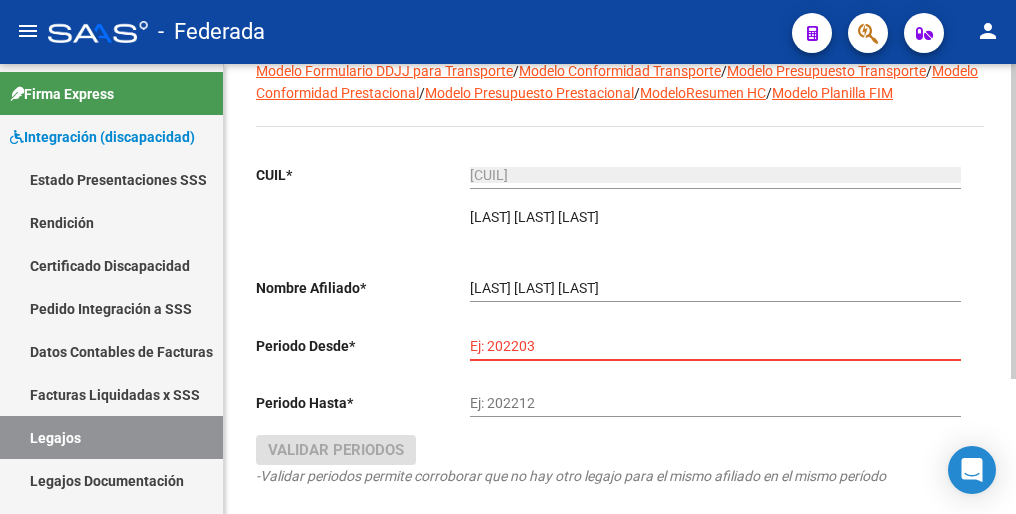 paste on "202501" 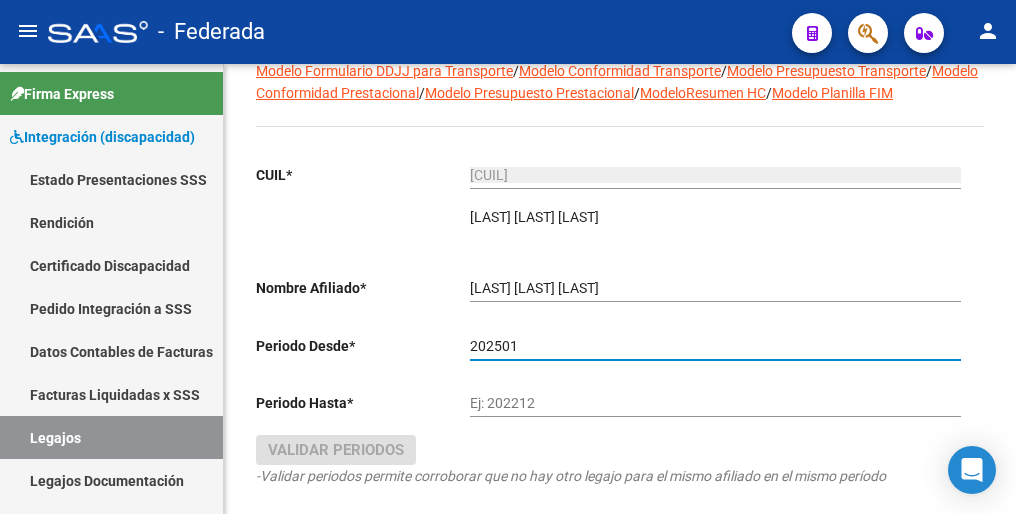 type on "202501" 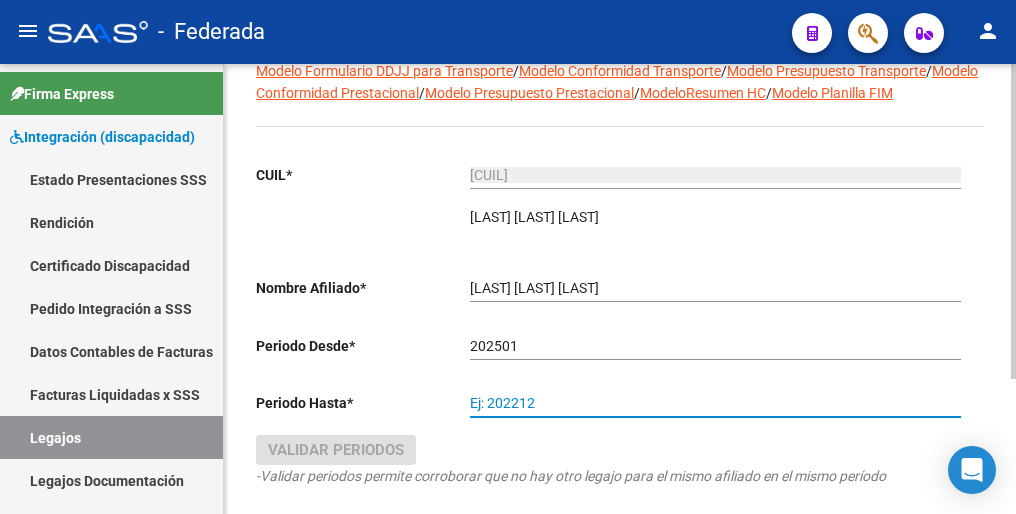 click on "Ej: 202212" at bounding box center (715, 403) 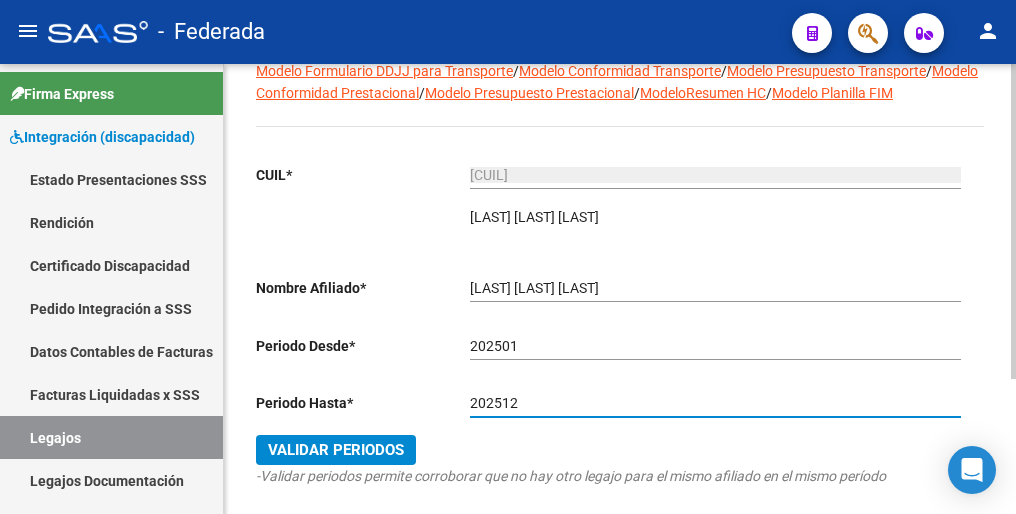 scroll, scrollTop: 192, scrollLeft: 0, axis: vertical 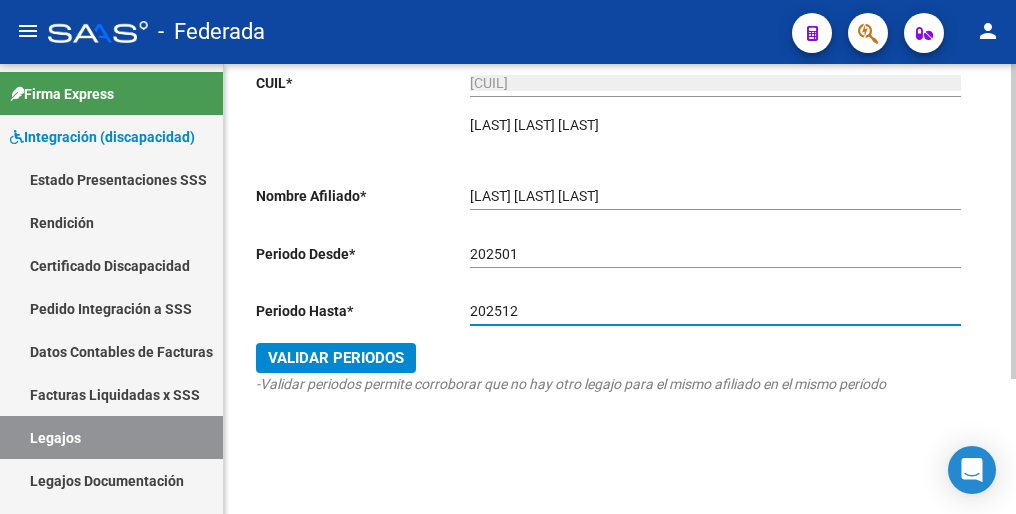 type on "202512" 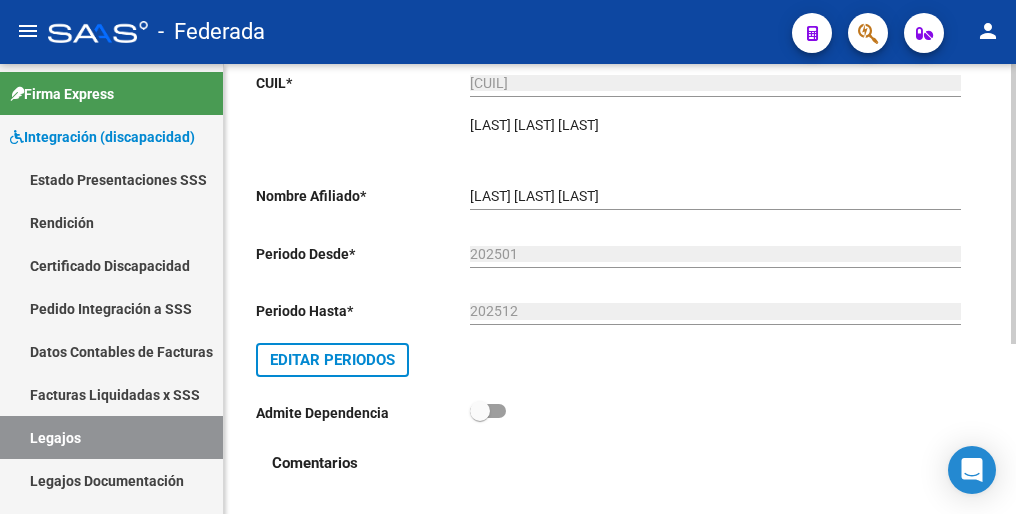scroll, scrollTop: 0, scrollLeft: 0, axis: both 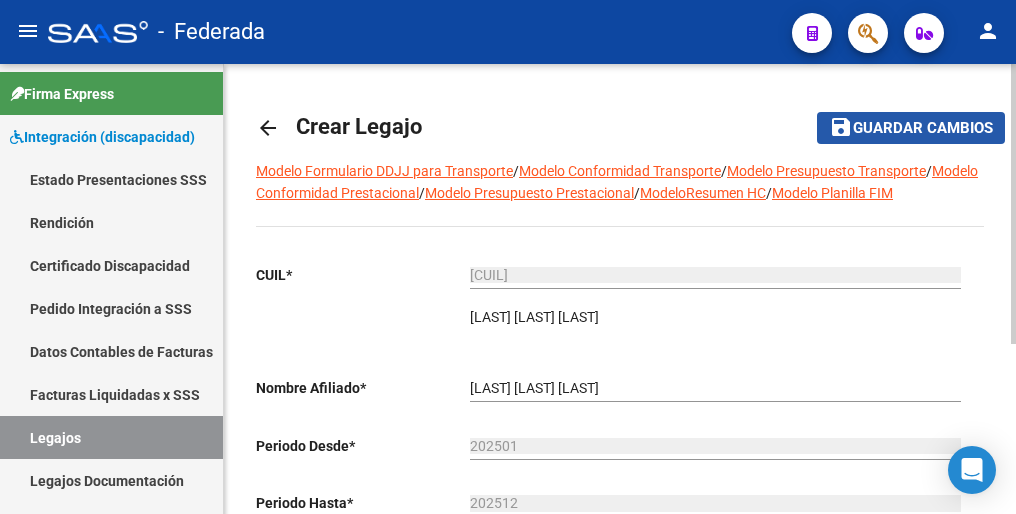 click on "Guardar cambios" 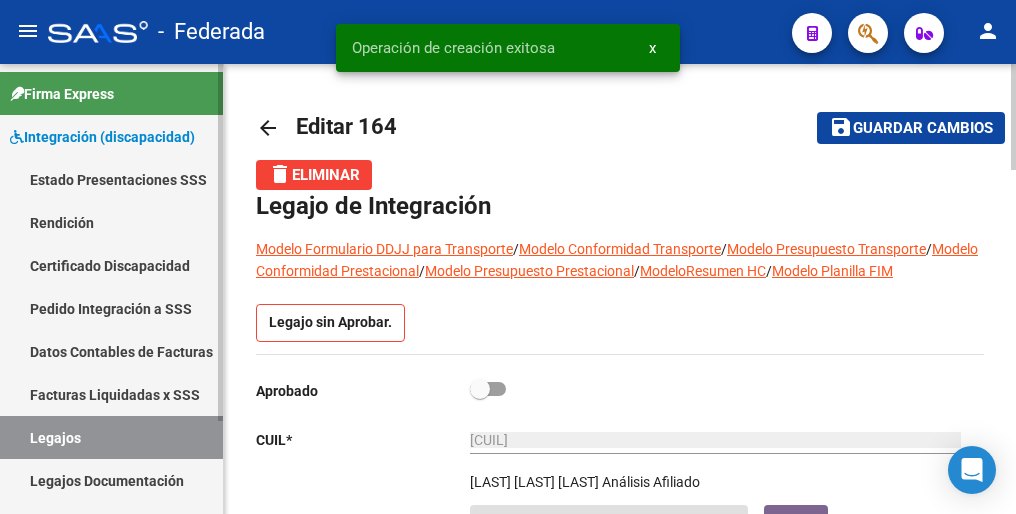 click on "Legajos" at bounding box center (111, 437) 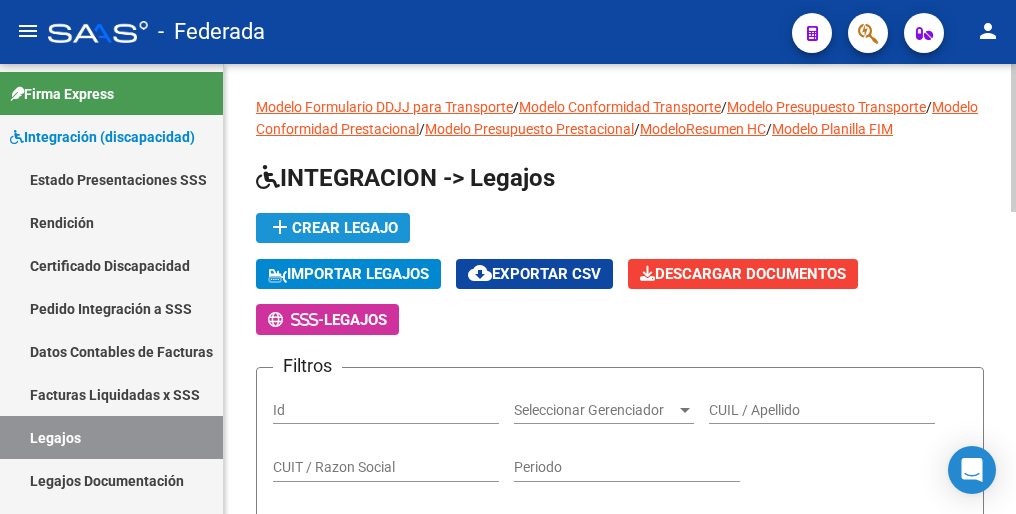 click on "add  Crear Legajo" 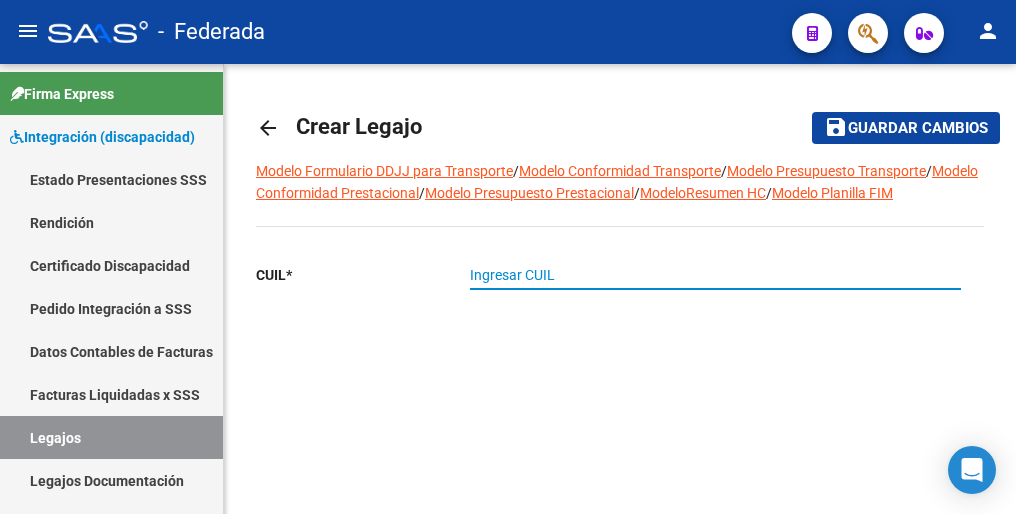 click on "Ingresar CUIL" at bounding box center (715, 275) 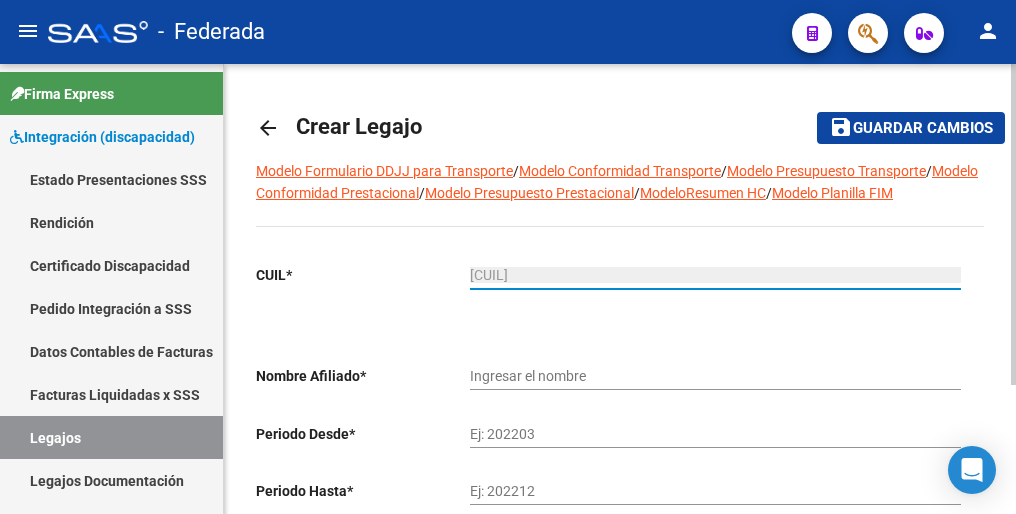 type on "PACHELLO JUSTINA" 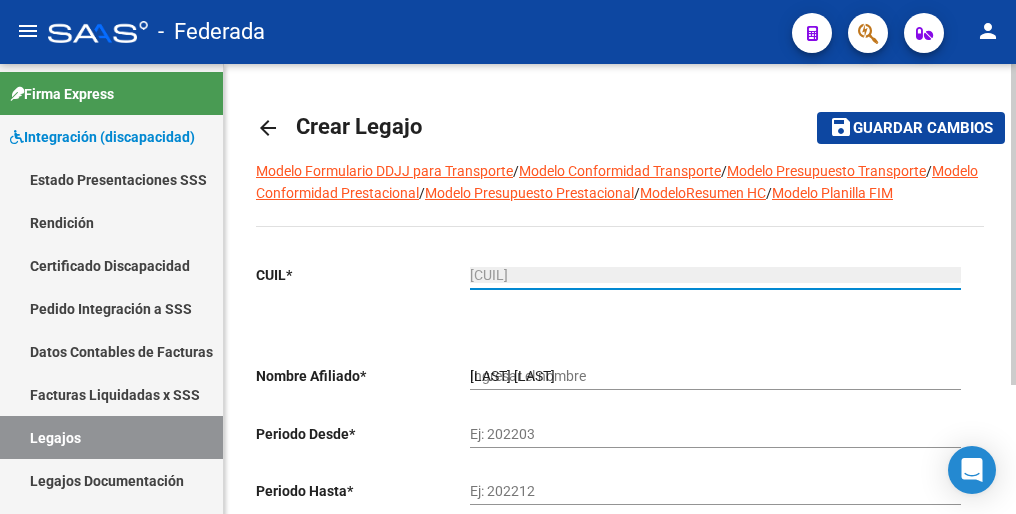 type on "27-59164259-1" 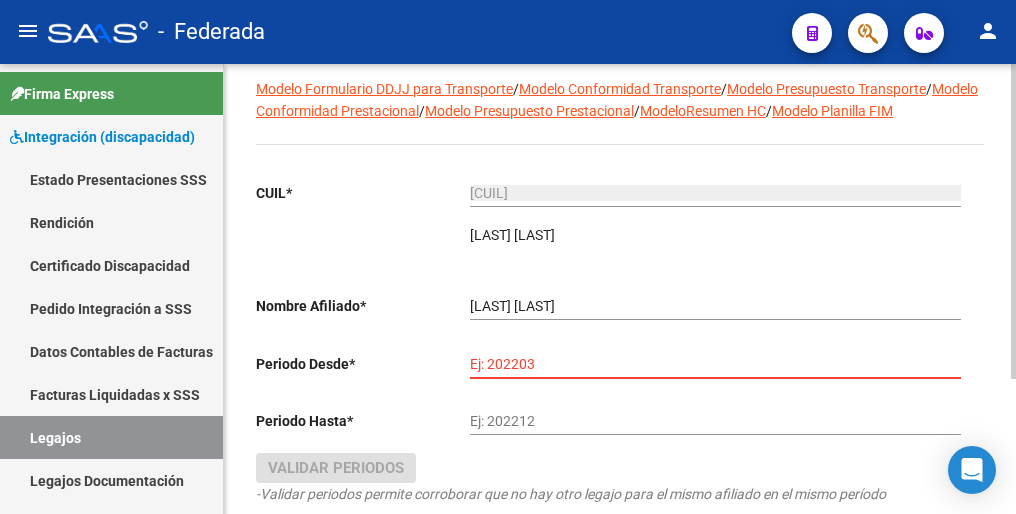 scroll, scrollTop: 192, scrollLeft: 0, axis: vertical 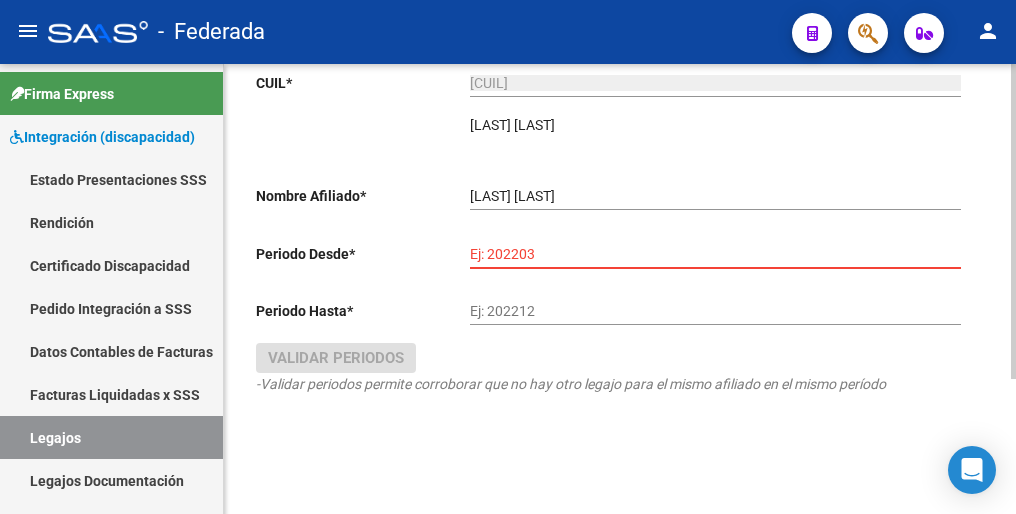paste on "202501" 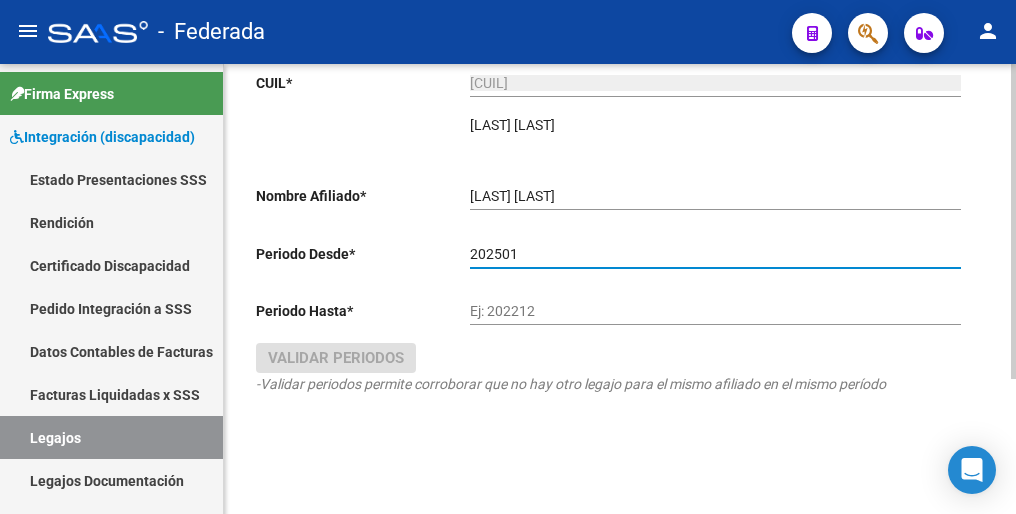 type on "202501" 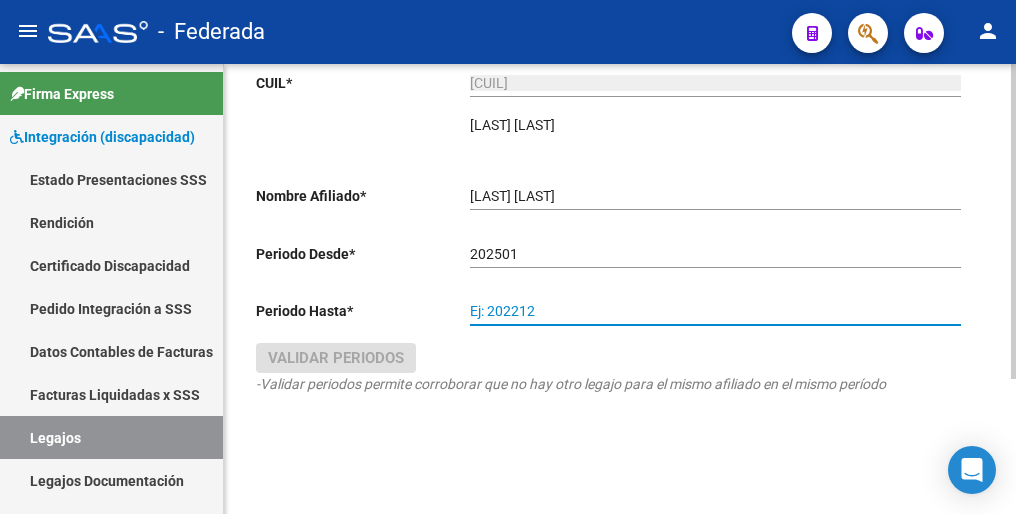 click on "Ej: 202212" at bounding box center [715, 311] 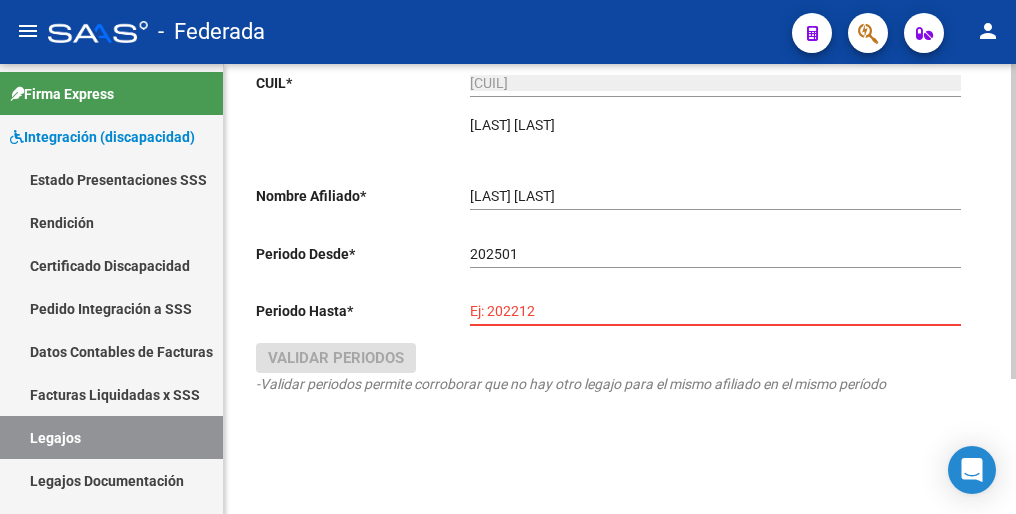paste on "202512" 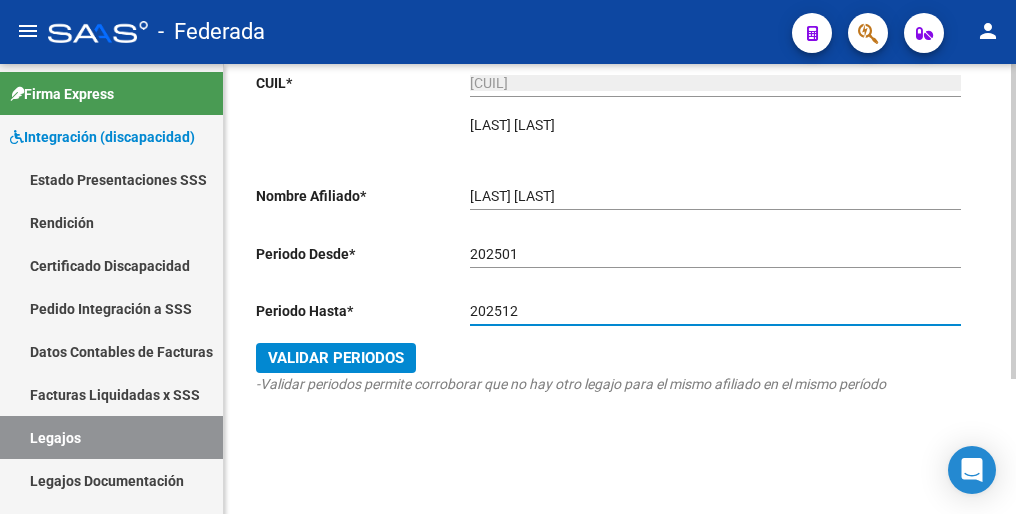 type on "202512" 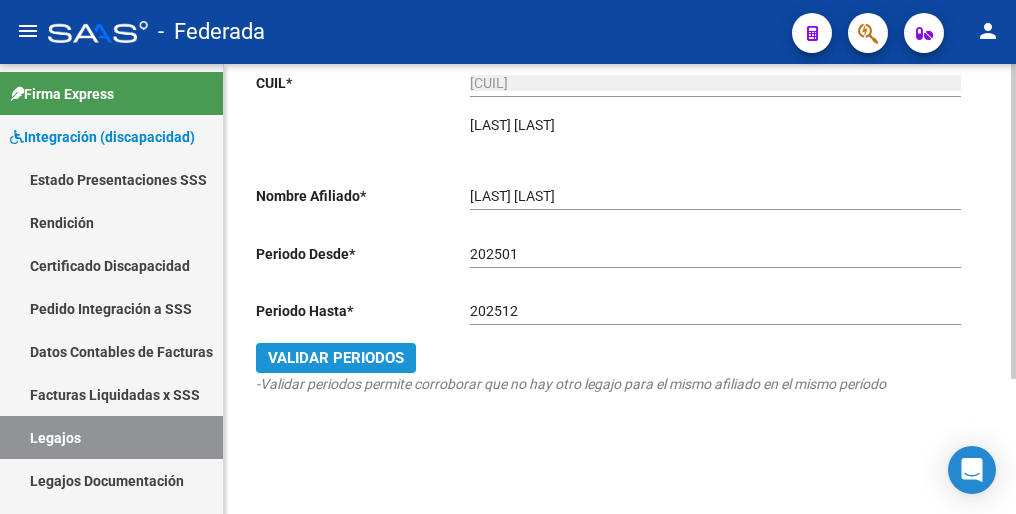 click on "Validar Periodos" 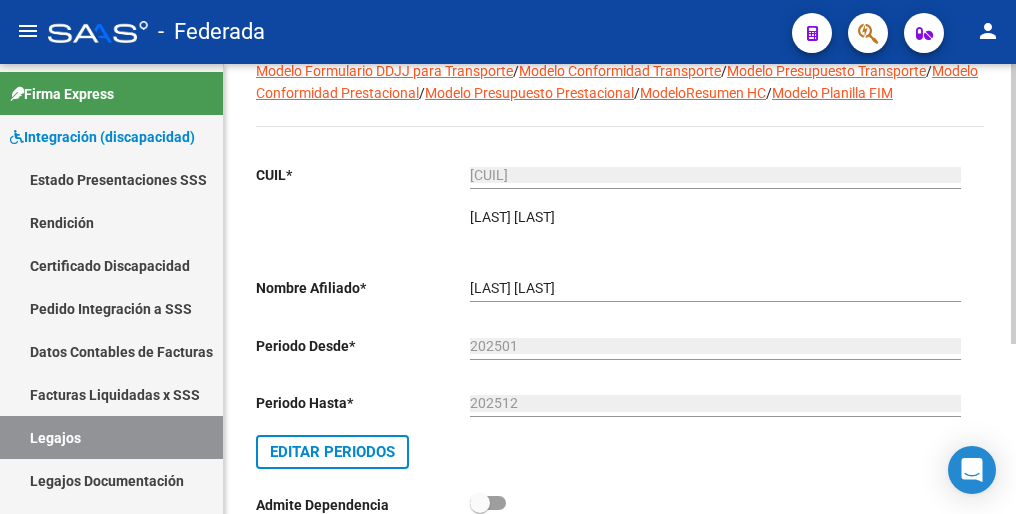 scroll, scrollTop: 0, scrollLeft: 0, axis: both 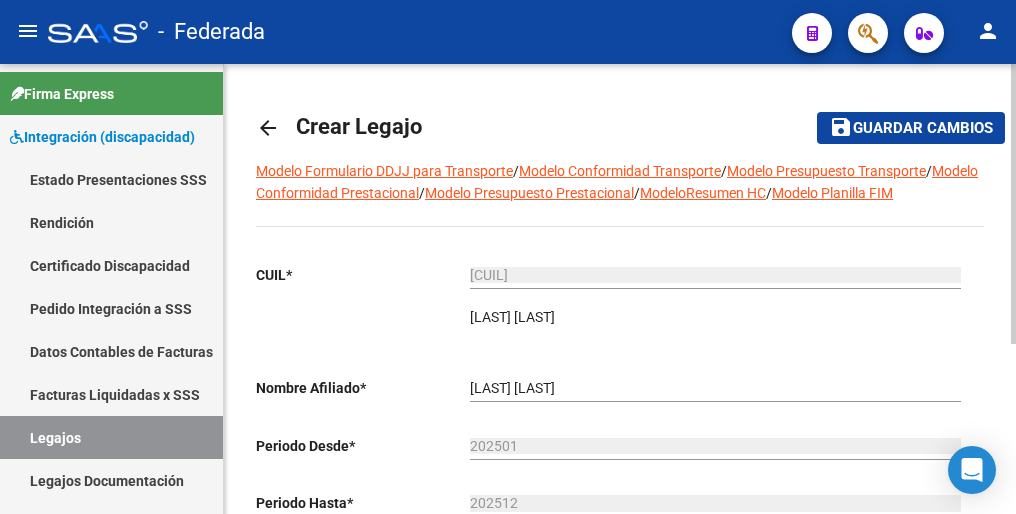 click on "Guardar cambios" 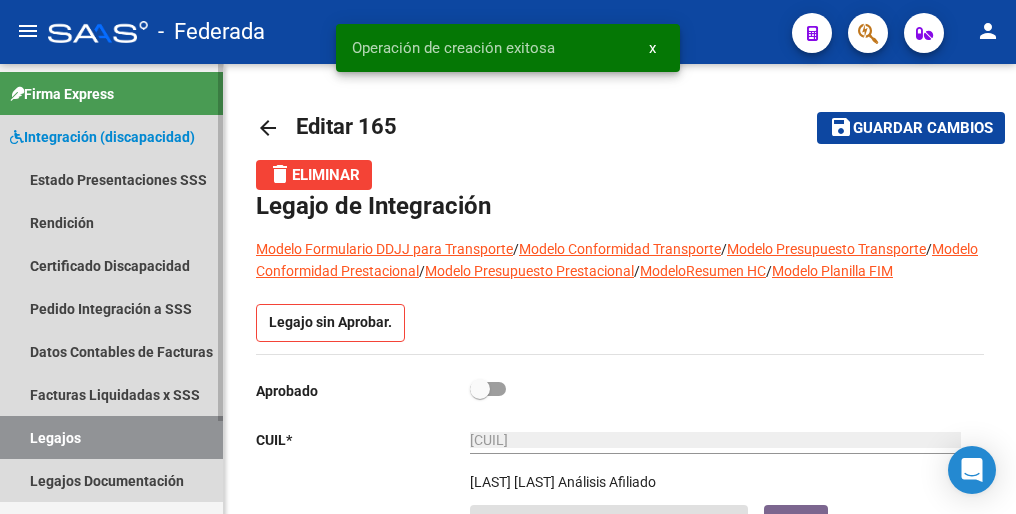 click on "Legajos" at bounding box center [111, 437] 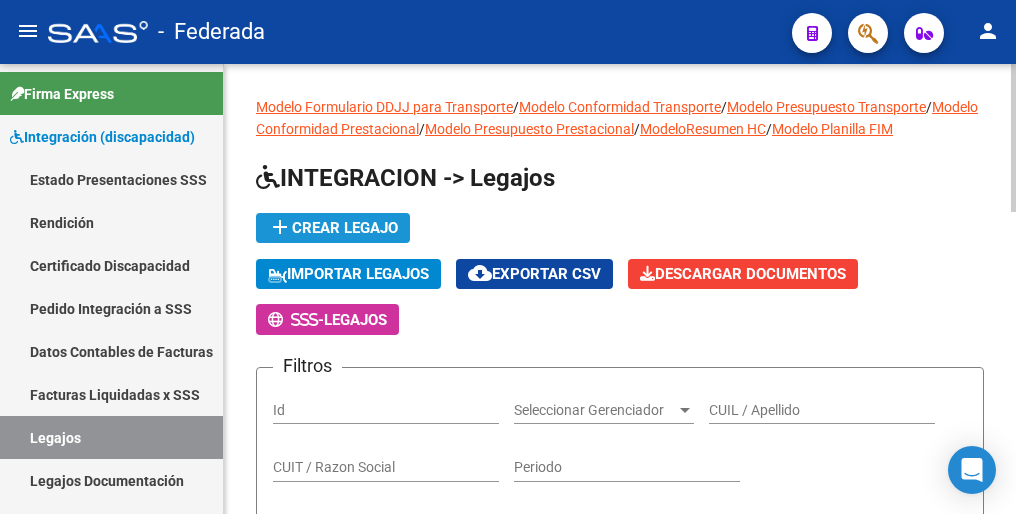 click on "add  Crear Legajo" 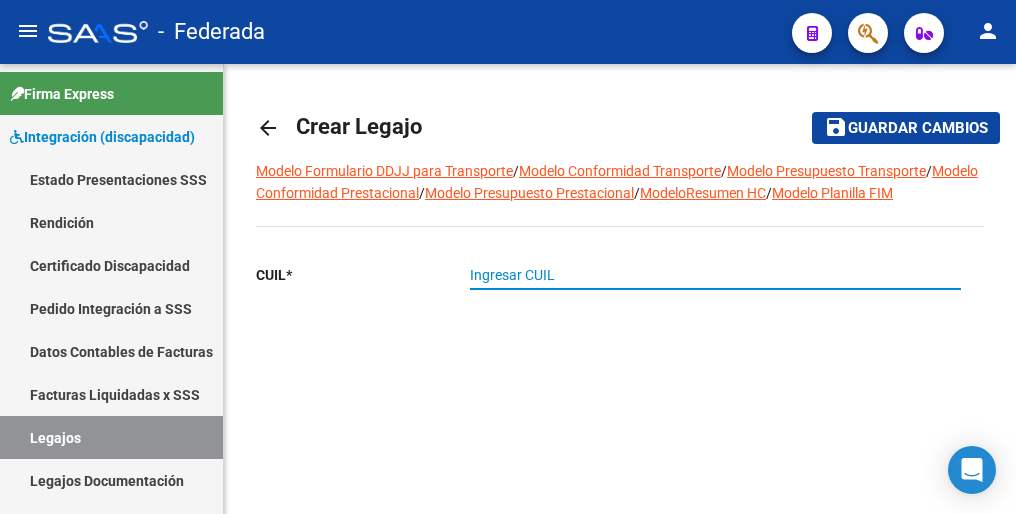 click on "Ingresar CUIL" at bounding box center [715, 275] 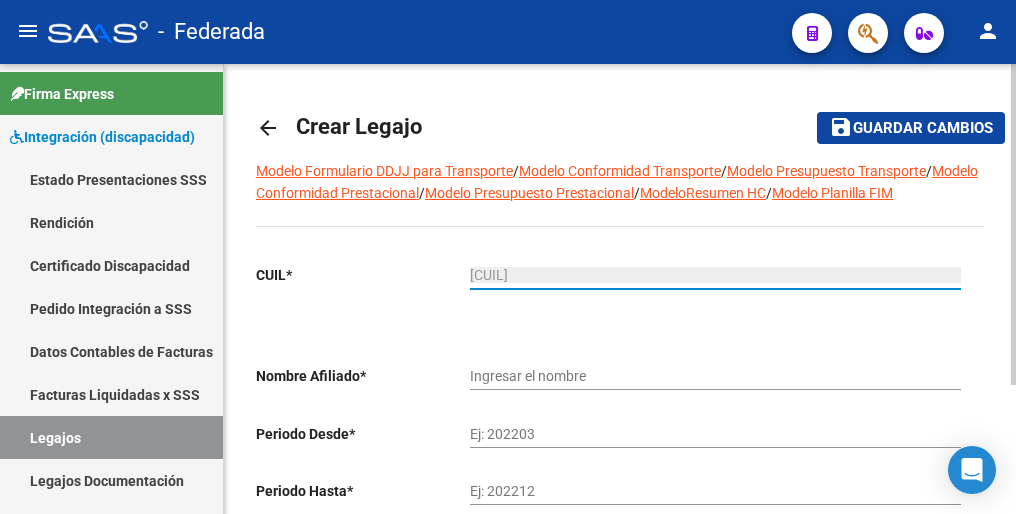 type on "MUNAFO MARIANO" 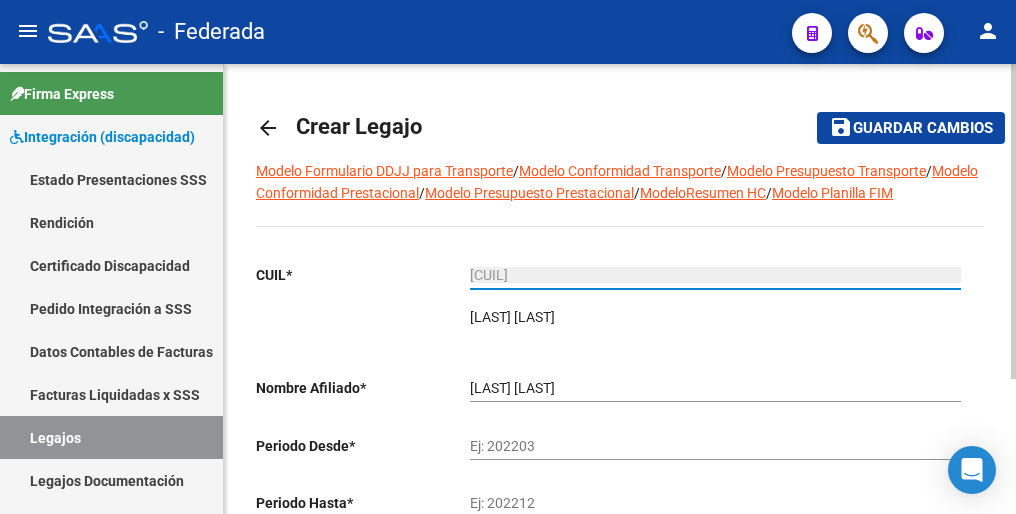 type on "20-57176961-2" 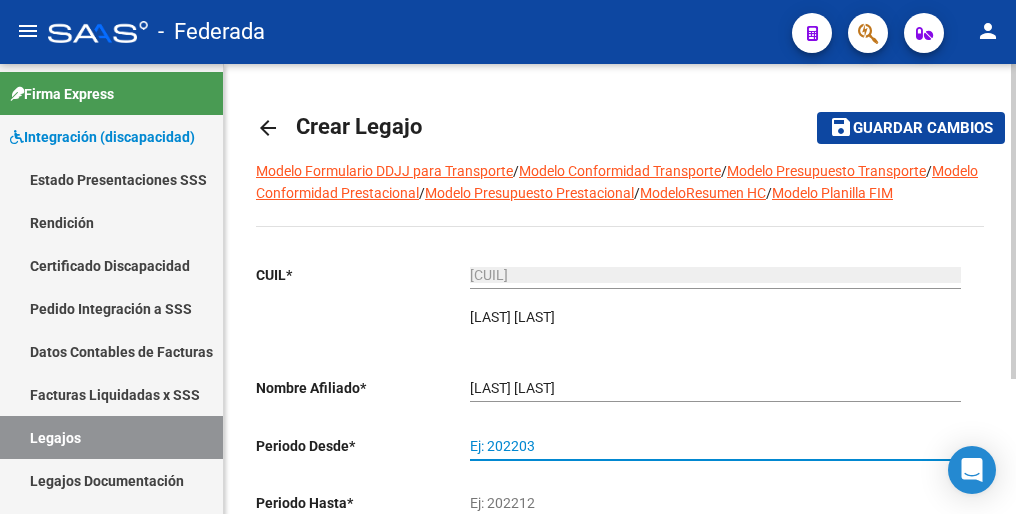 click on "Ej: 202203" at bounding box center [715, 446] 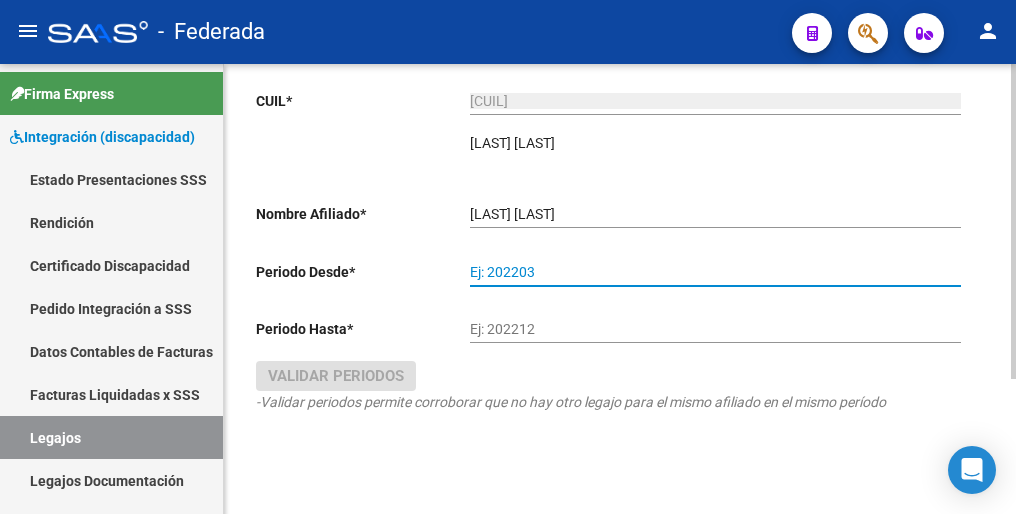 scroll, scrollTop: 192, scrollLeft: 0, axis: vertical 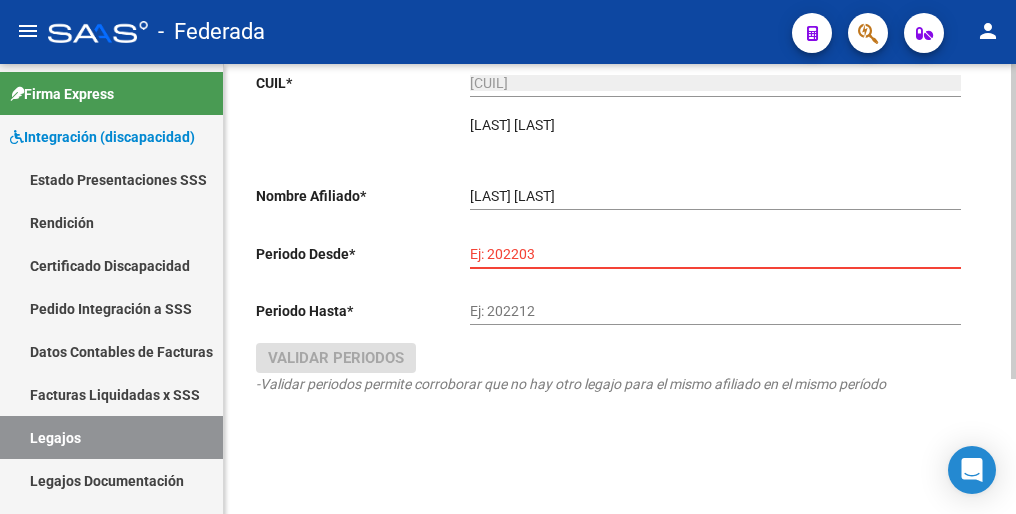 paste on "202501" 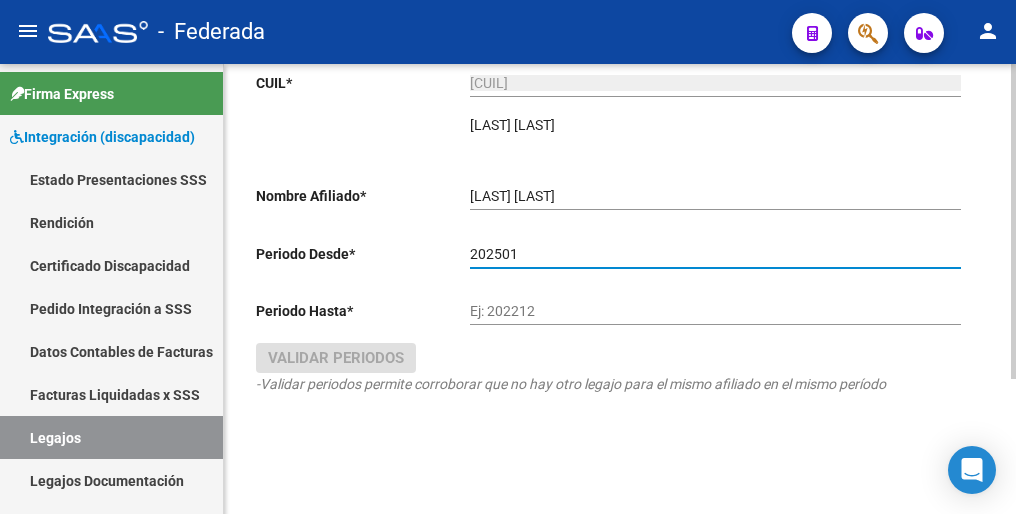 type on "202501" 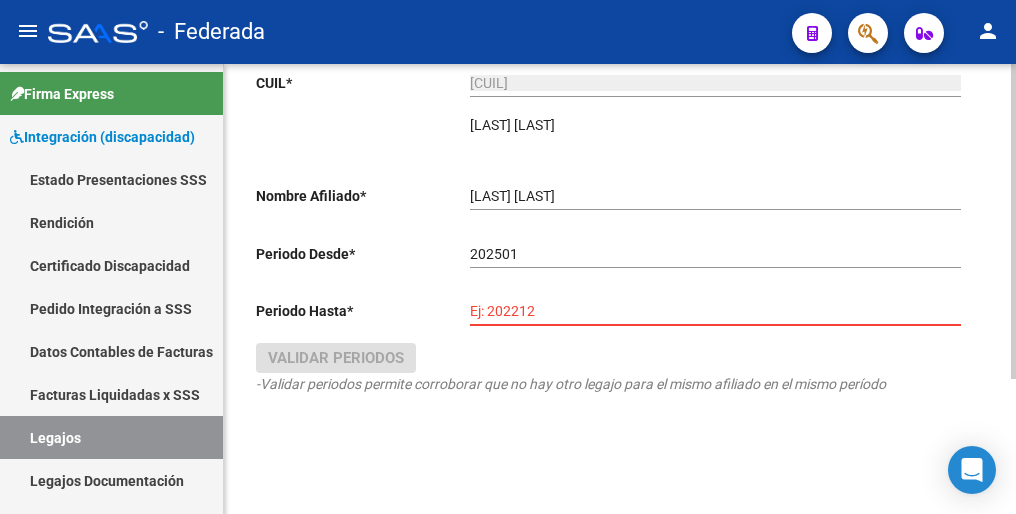 paste on "202512" 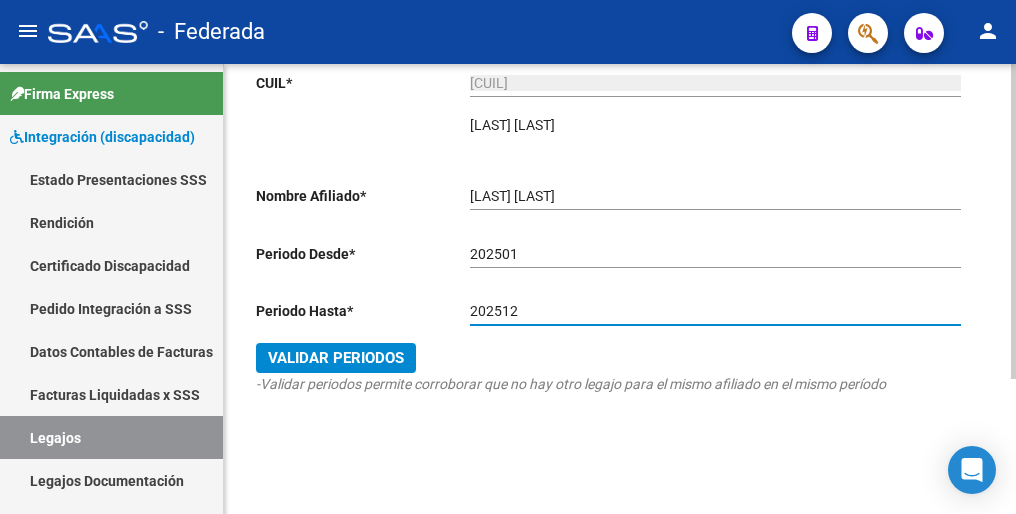 type on "202512" 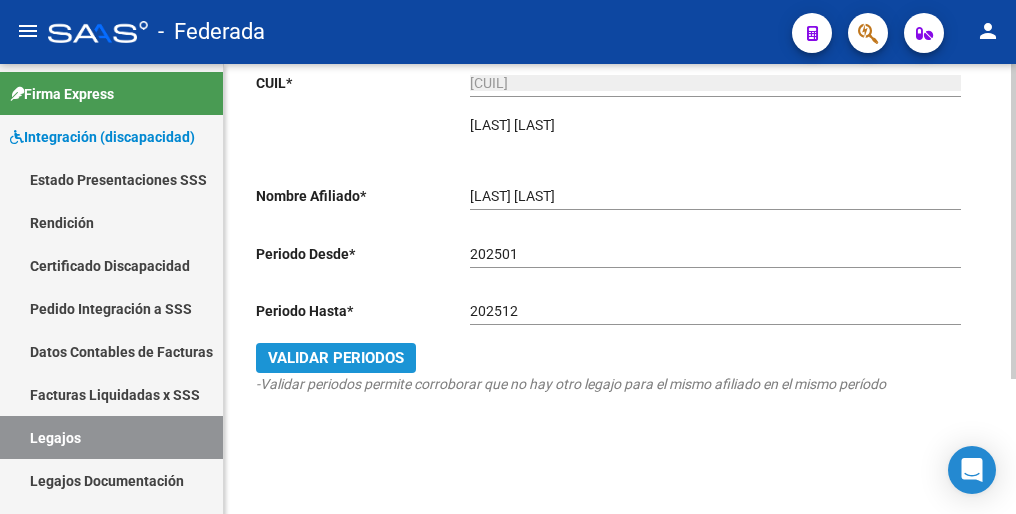 click on "Validar Periodos" 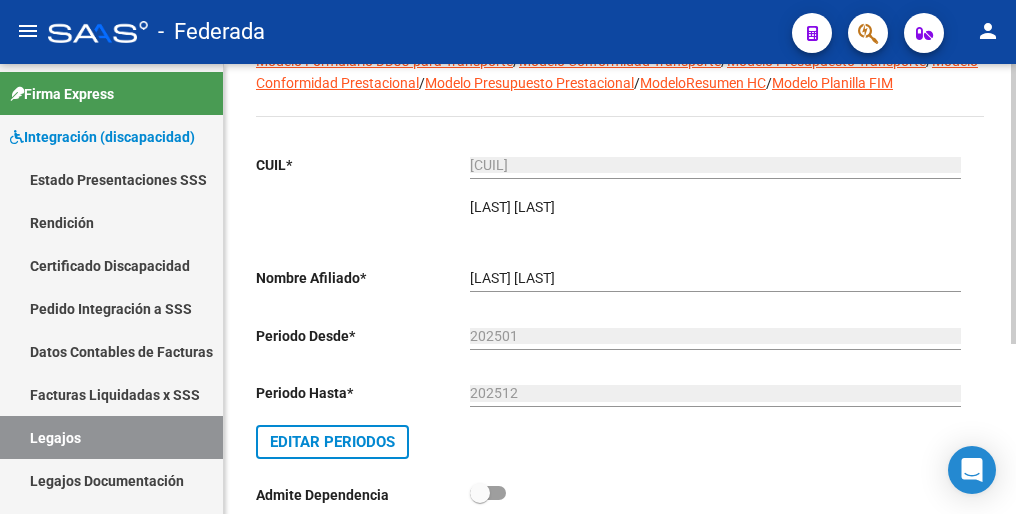 scroll, scrollTop: 0, scrollLeft: 0, axis: both 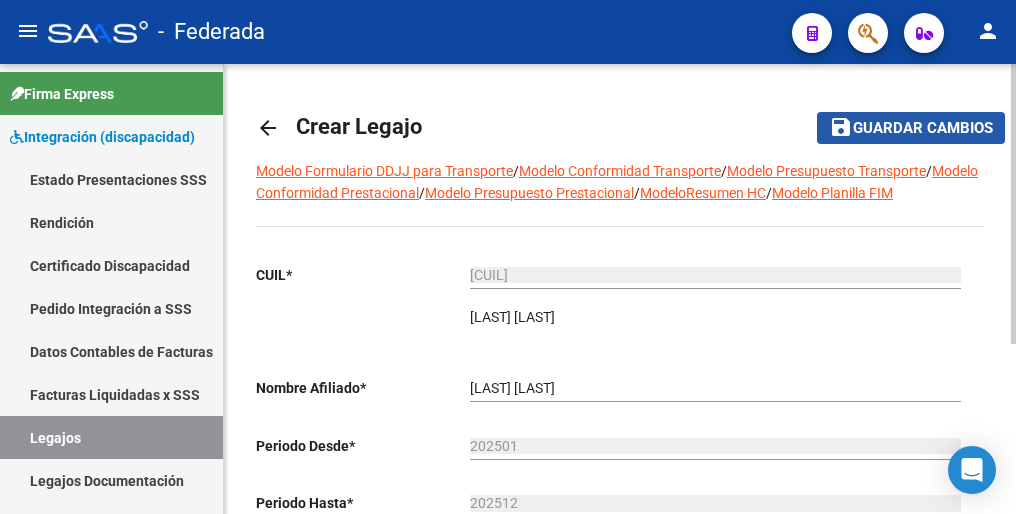 click on "Guardar cambios" 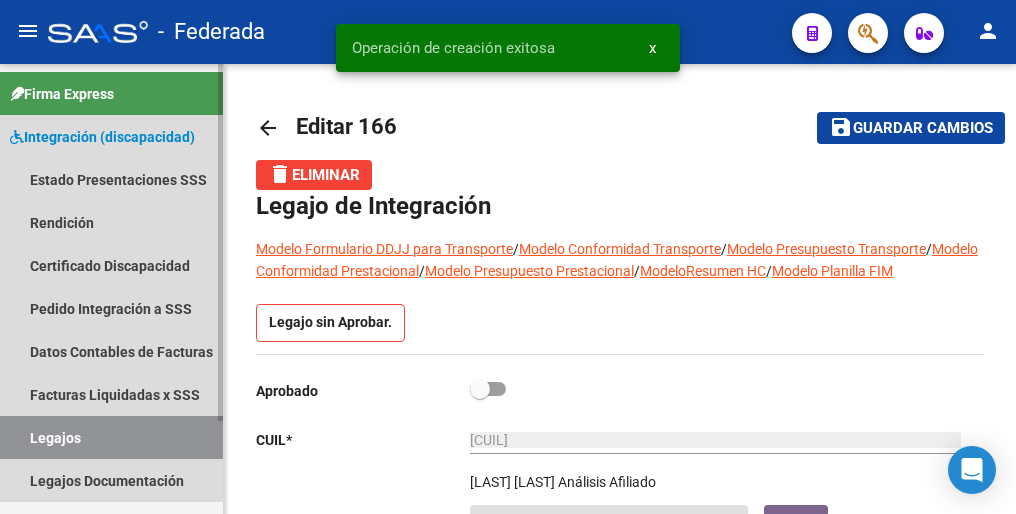 click on "Legajos" at bounding box center [111, 437] 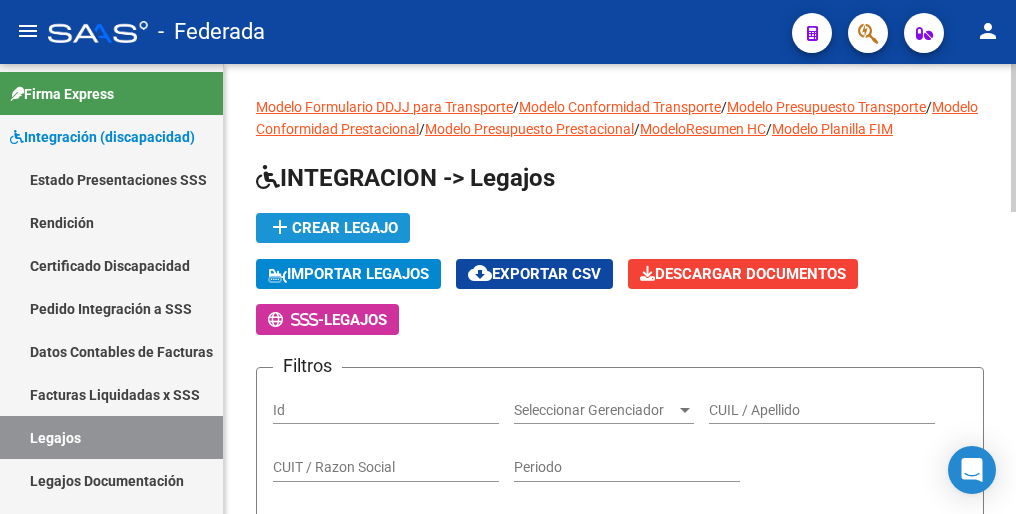 click on "add  Crear Legajo" 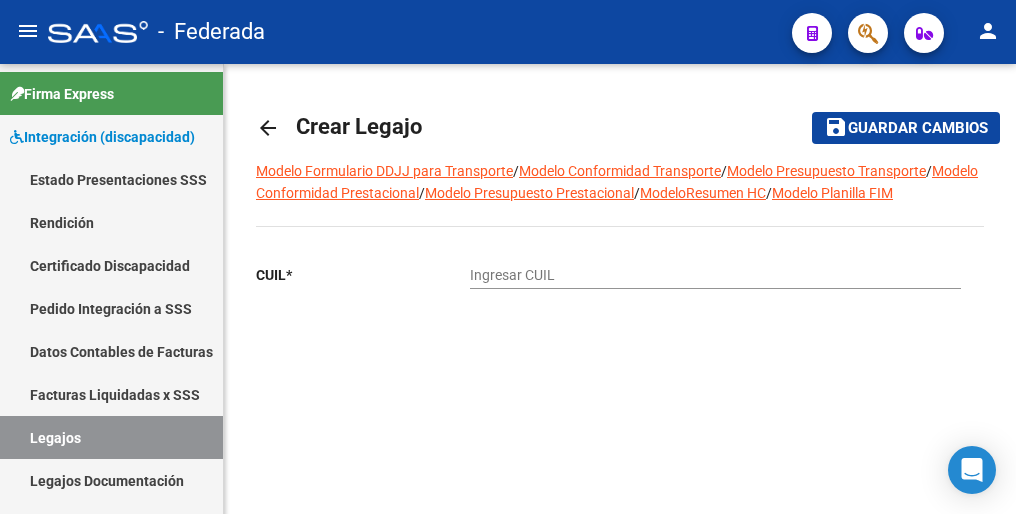 click on "Ingresar CUIL" at bounding box center [715, 275] 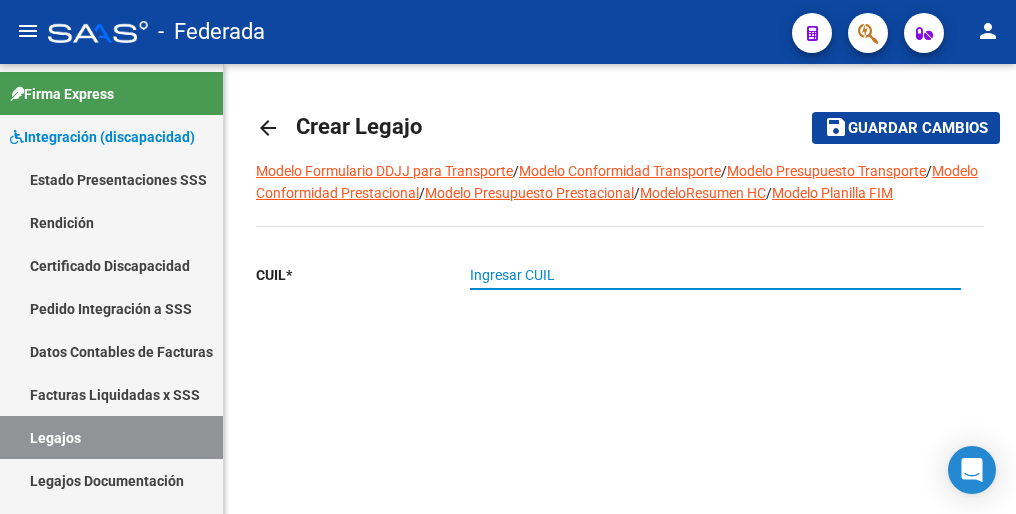 paste on "27-56376148-8" 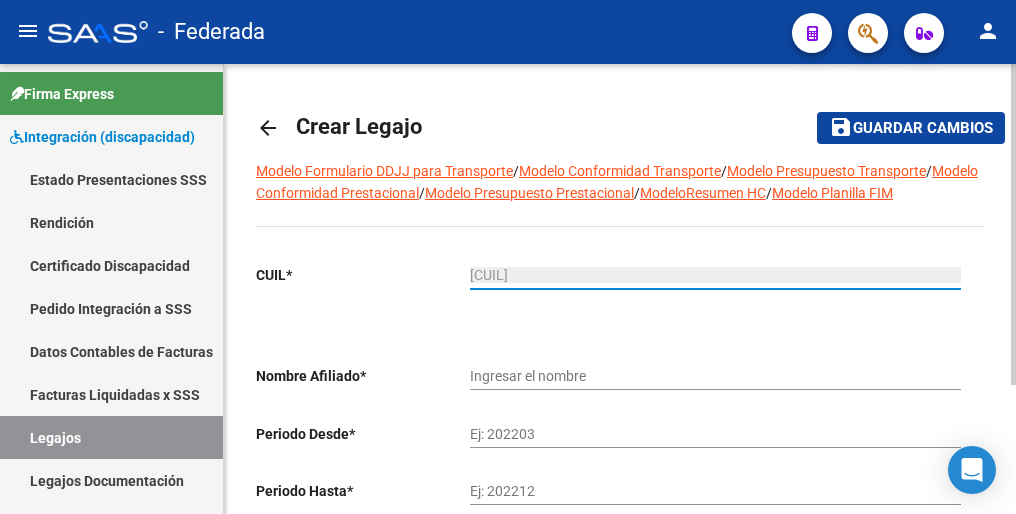 type on "MEDINA GIMENEZ MARTINA LUCIA" 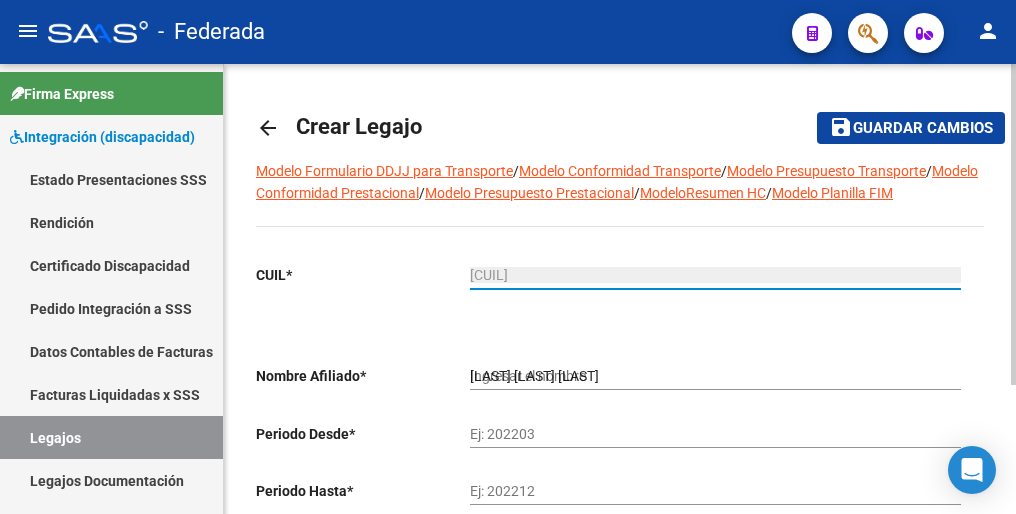 type on "27-56376148-8" 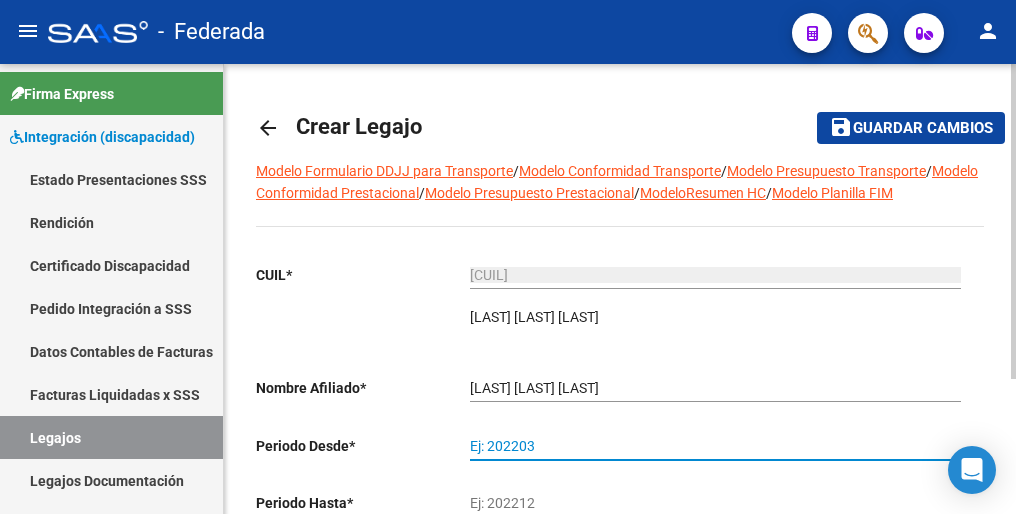 click on "Ej: 202203" at bounding box center (715, 446) 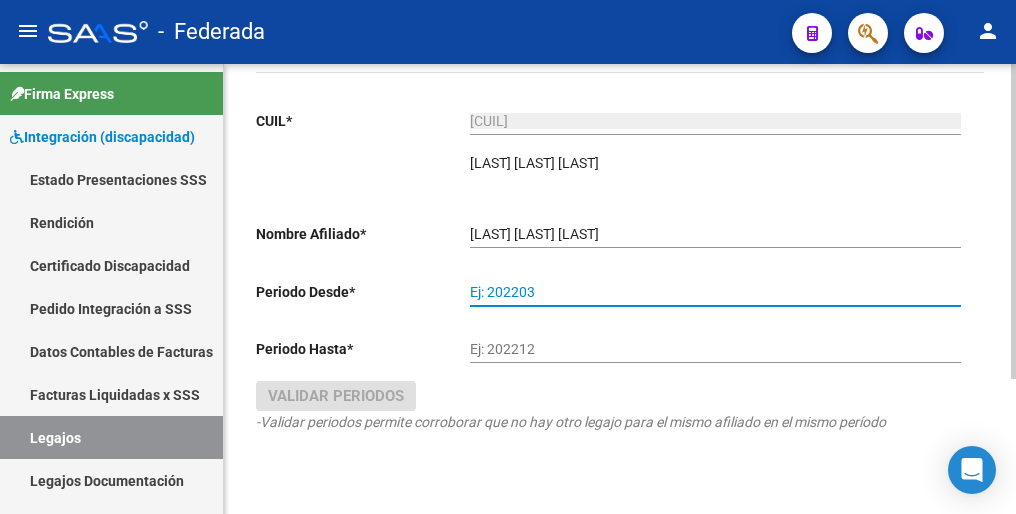 scroll, scrollTop: 192, scrollLeft: 0, axis: vertical 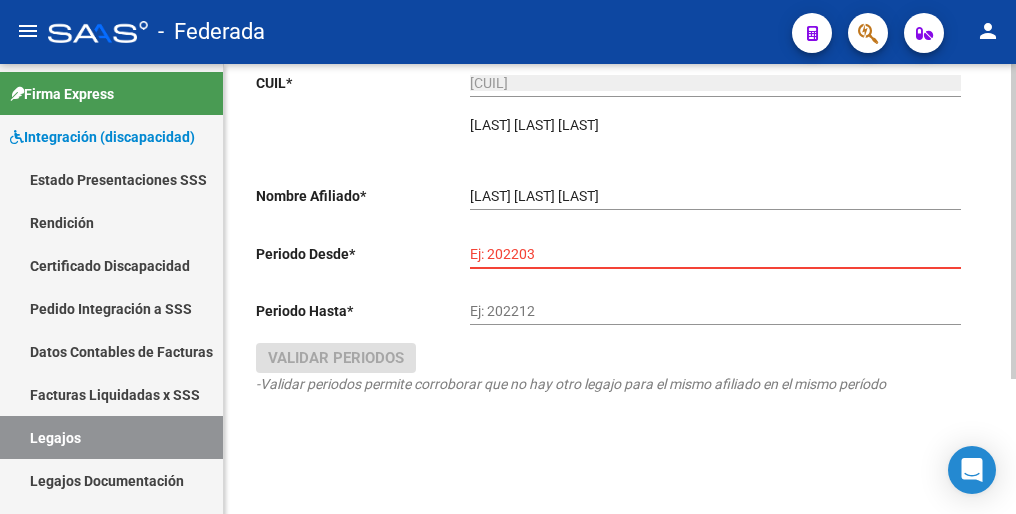 paste on "202502" 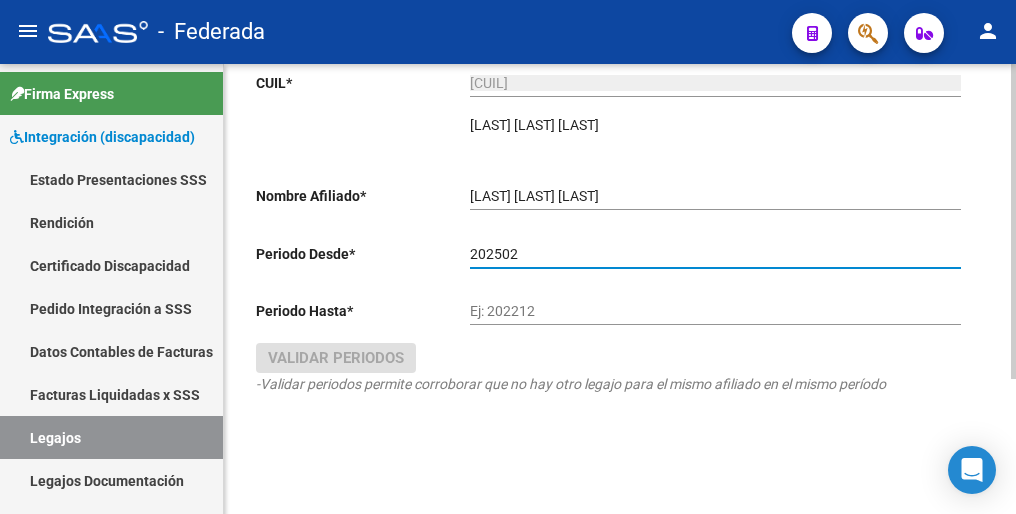 type on "202502" 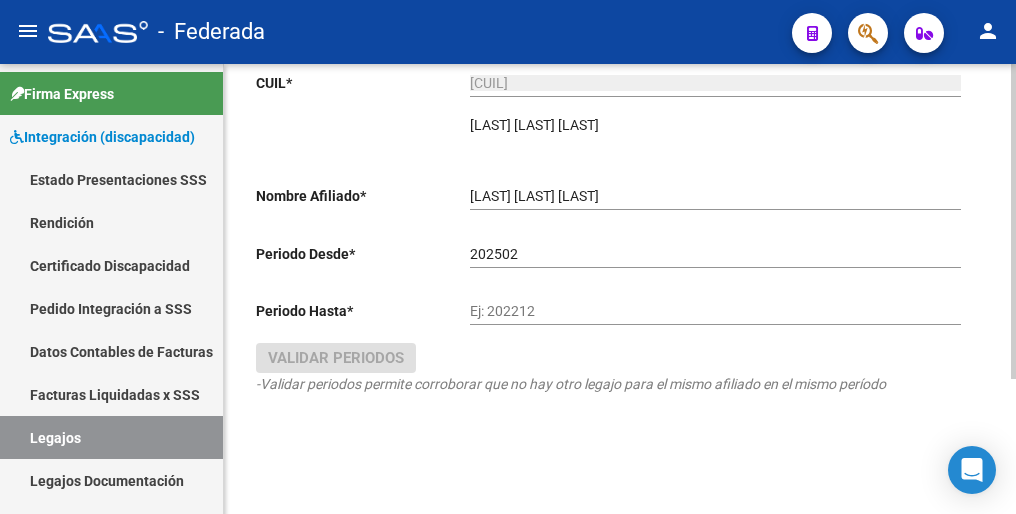 click on "Ej: 202212" 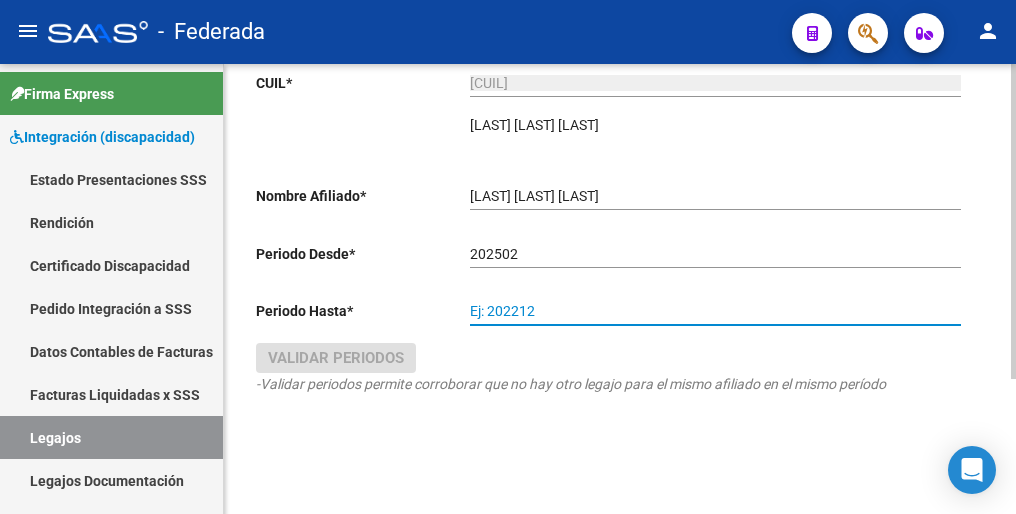click on "Ej: 202212" at bounding box center [715, 311] 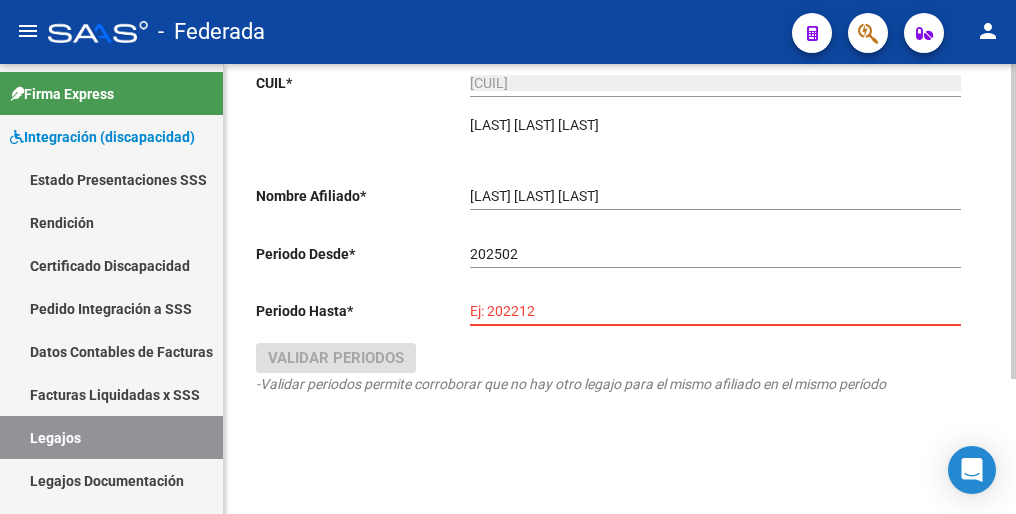 paste on "202512" 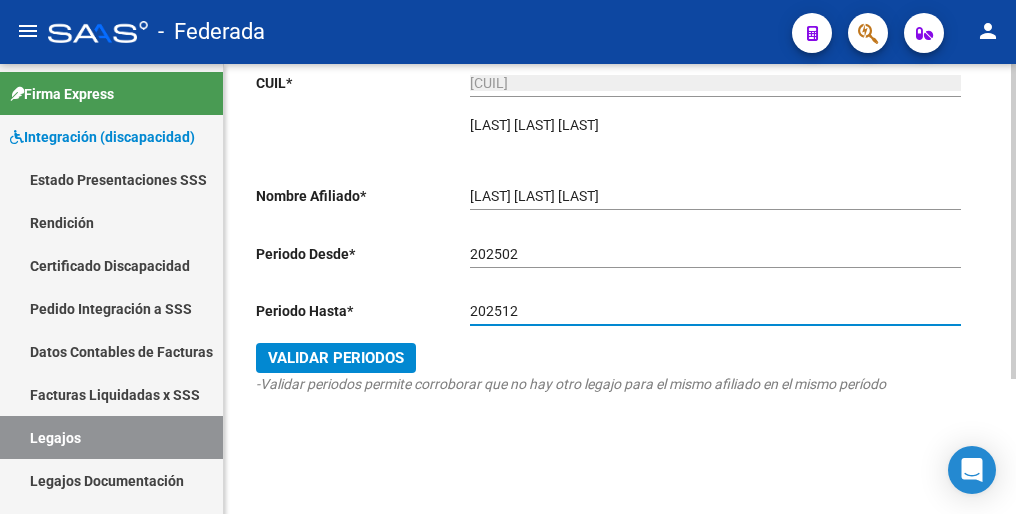 type on "202512" 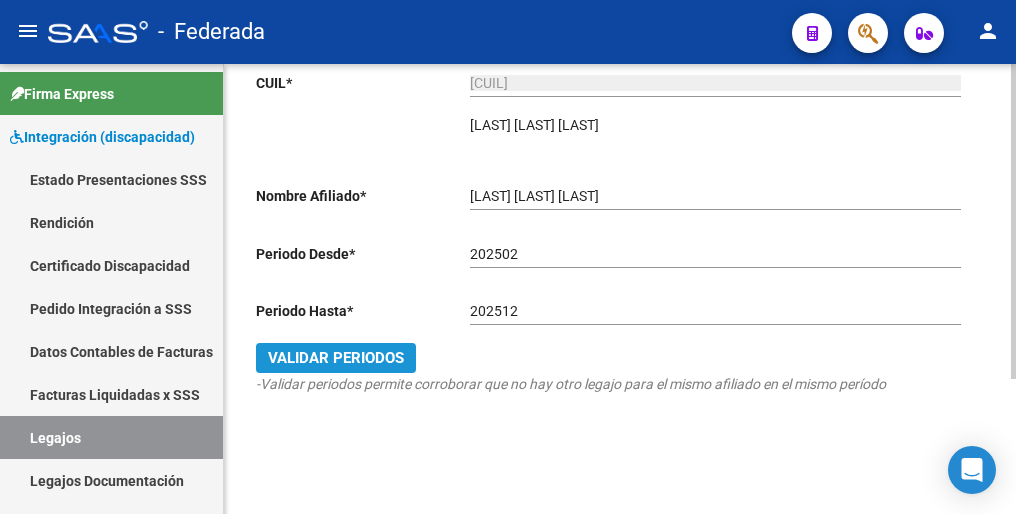 click on "Validar Periodos" 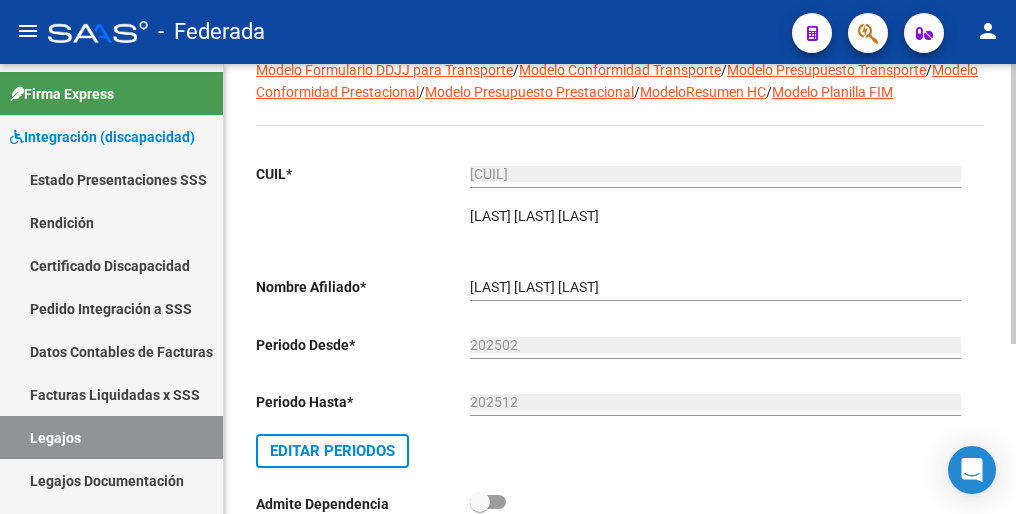 scroll, scrollTop: 0, scrollLeft: 0, axis: both 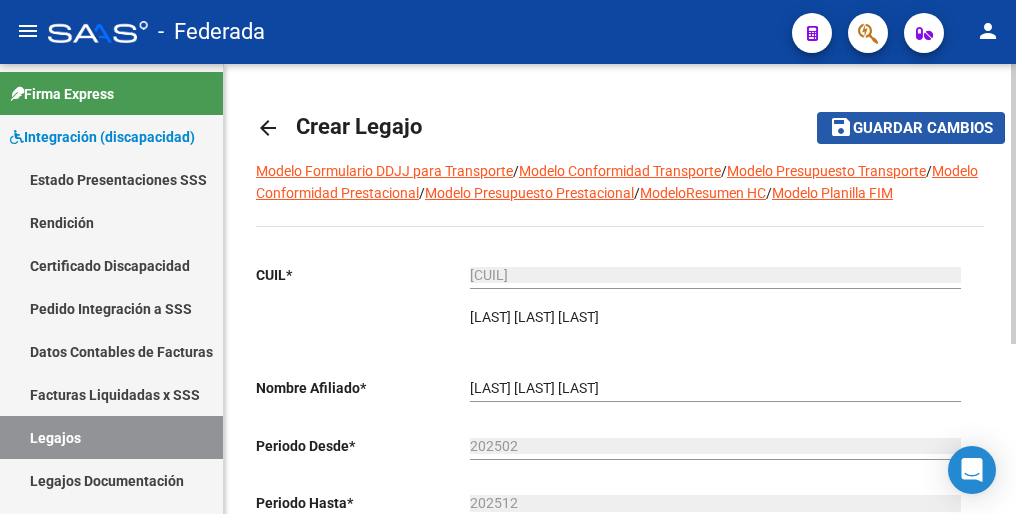 click on "Guardar cambios" 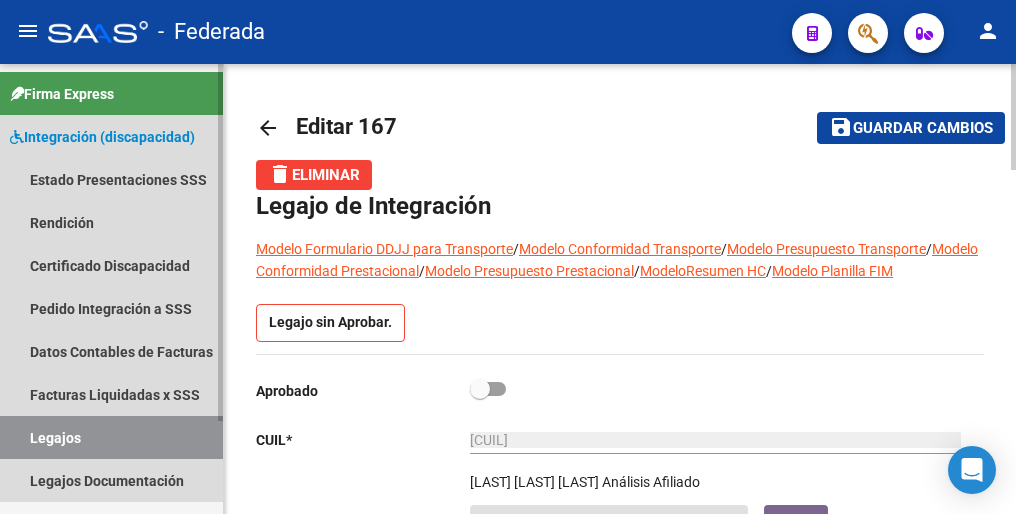 click on "Legajos" at bounding box center [111, 437] 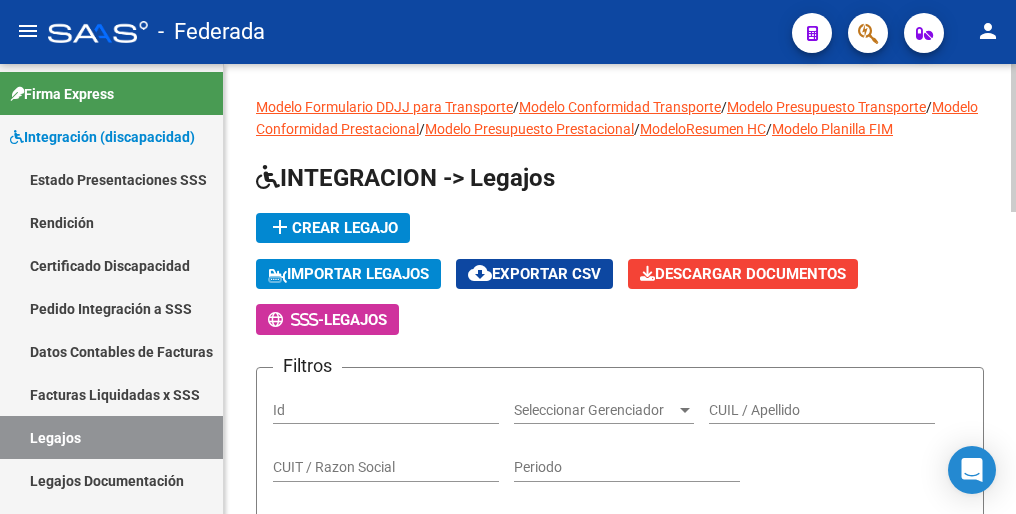 click on "add  Crear Legajo" 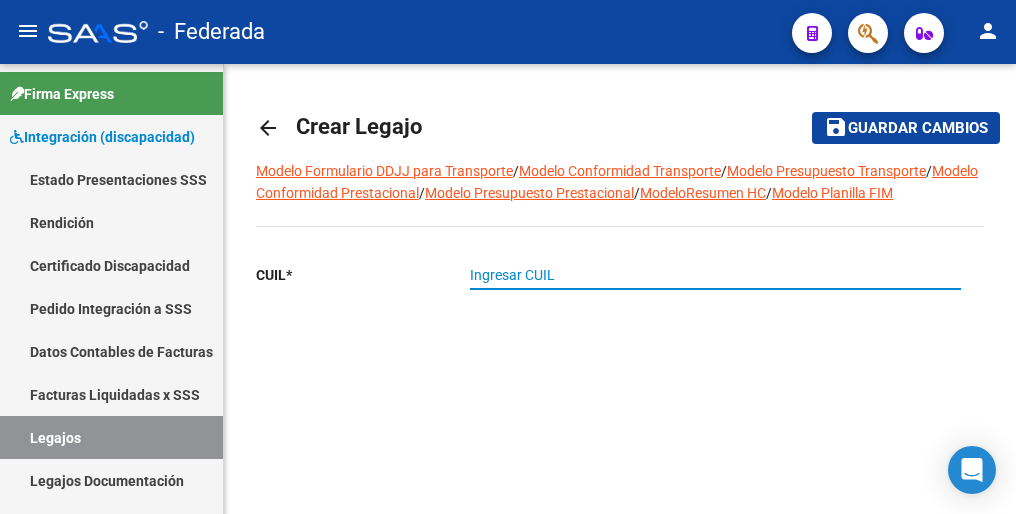 click on "Ingresar CUIL" at bounding box center [715, 275] 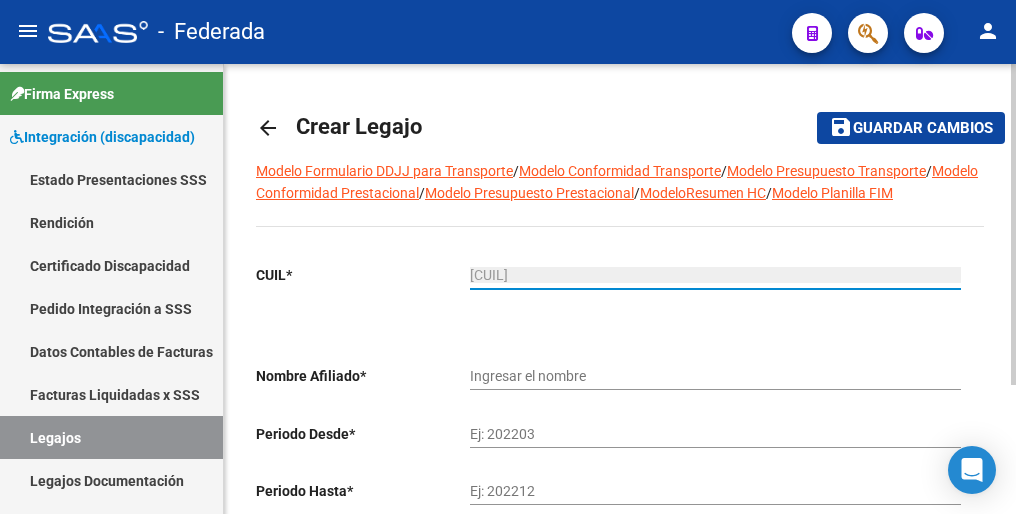 type on "LUCERO ARDISSONE JUAN PABLO" 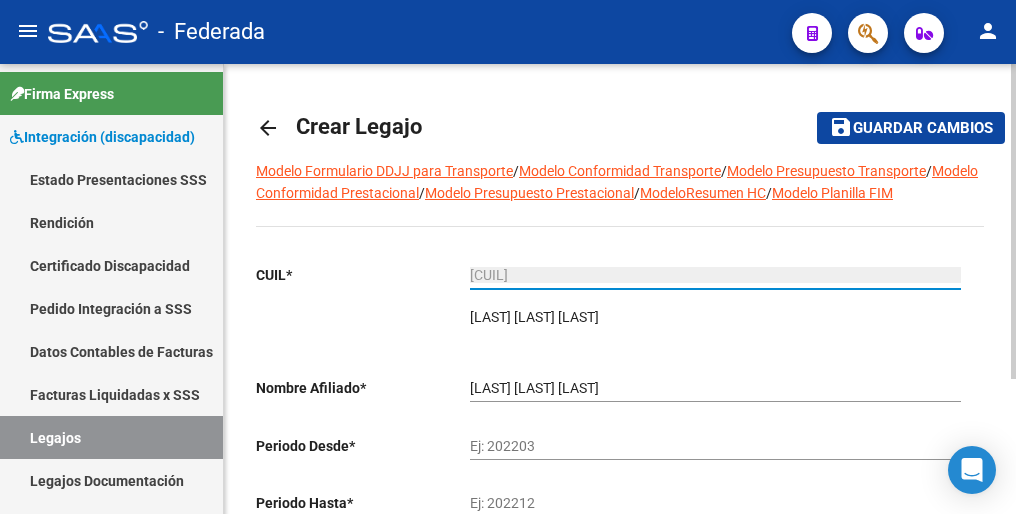 type on "20-55594376-9" 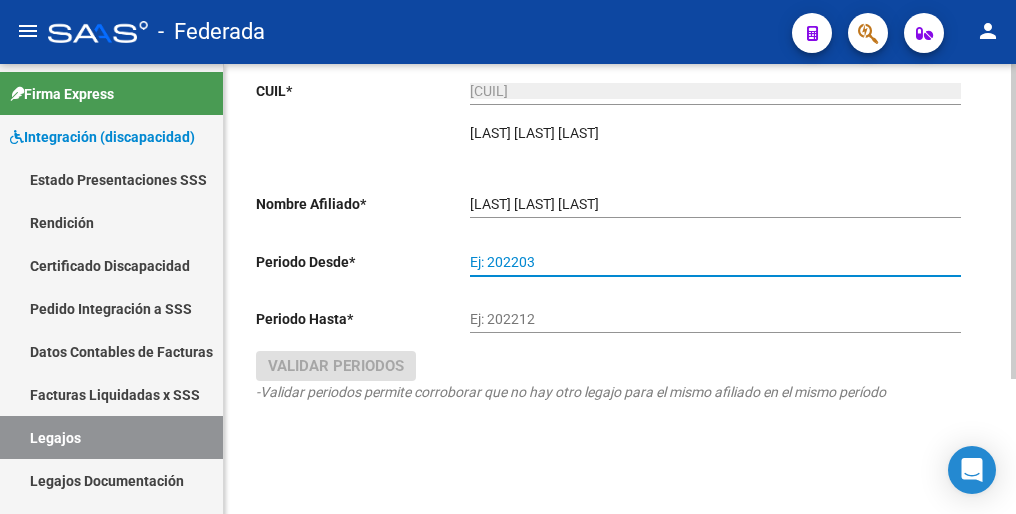 scroll, scrollTop: 192, scrollLeft: 0, axis: vertical 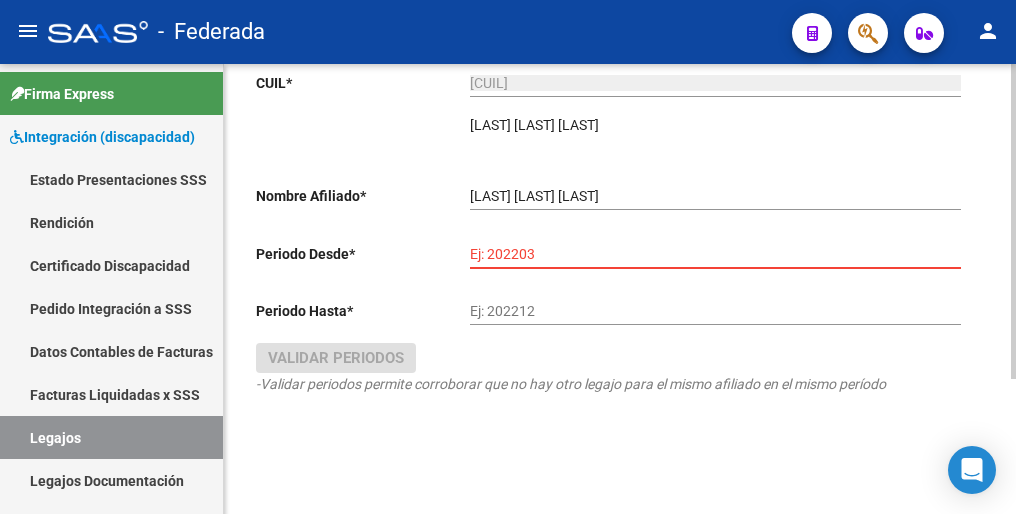 paste on "202502" 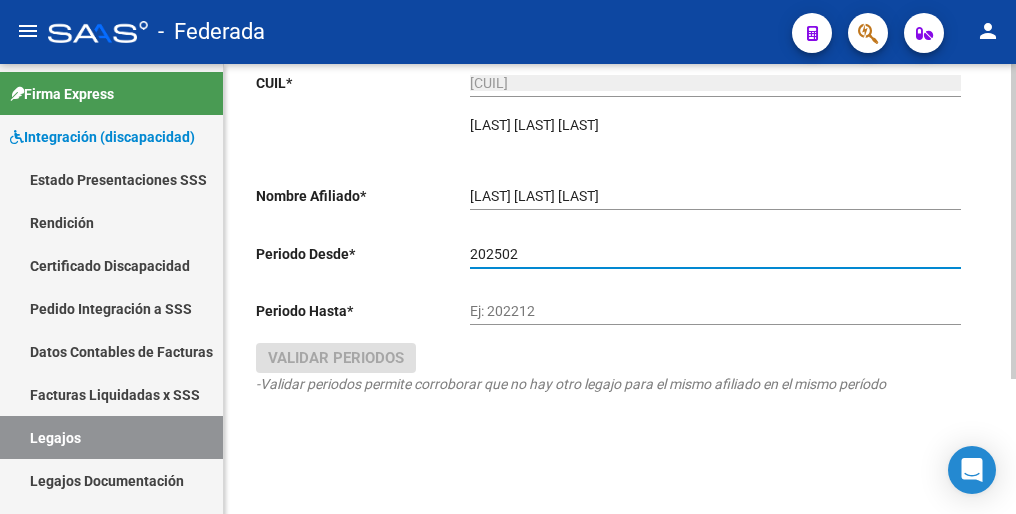 type on "202502" 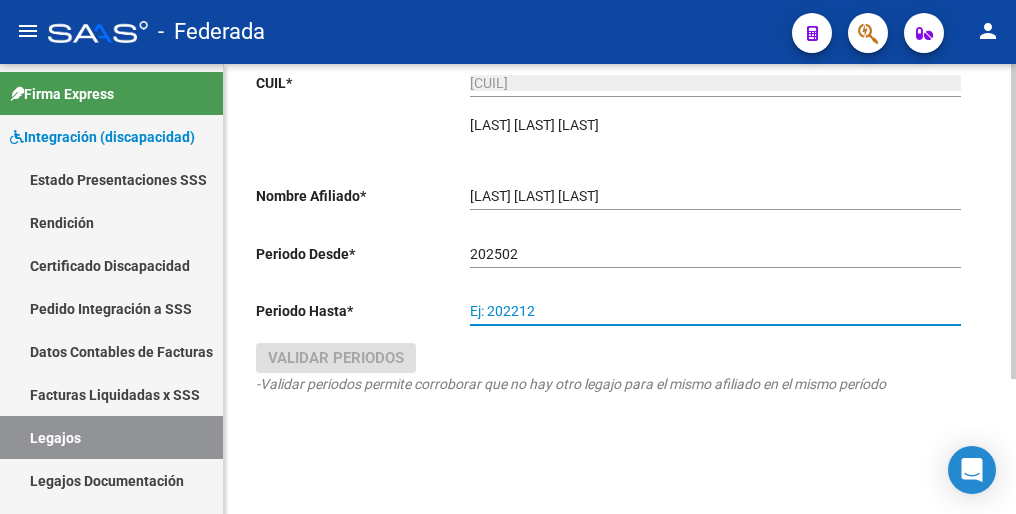click on "Ej: 202212" at bounding box center (715, 311) 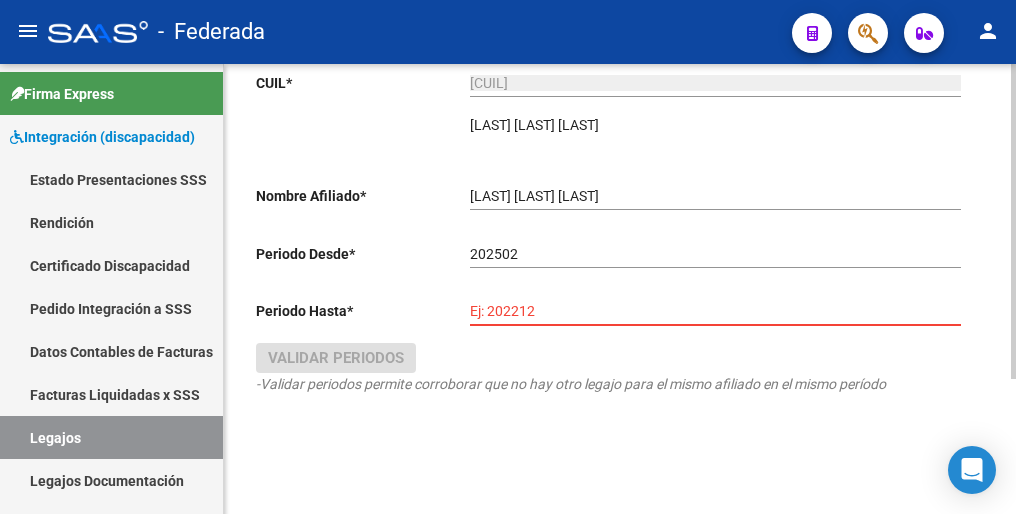 paste on "202512" 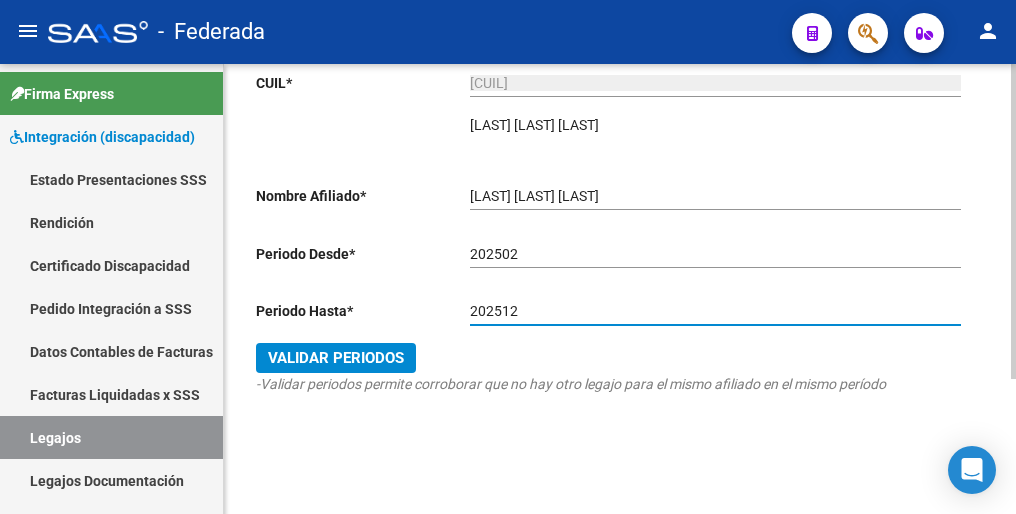 type on "202512" 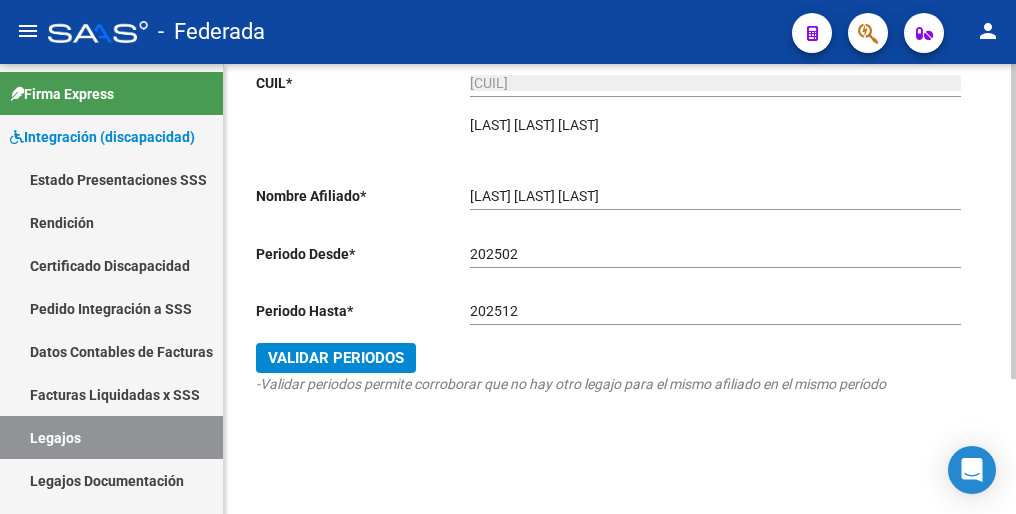 click on "CUIL  *   20-55594376-9 Ingresar CUIL  LUCERO ARDISSONE JUAN PABLO     ARCA Padrón Nombre Afiliado  *   LUCERO ARDISSONE JUAN PABLO Ingresar el nombre  Periodo Desde  *   202502 Ej: 202203  Periodo Hasta  *   202512 Ej: 202212   Validar Periodos -Validar periodos permite corroborar que no hay otro legajo para el mismo afiliado en el mismo período" 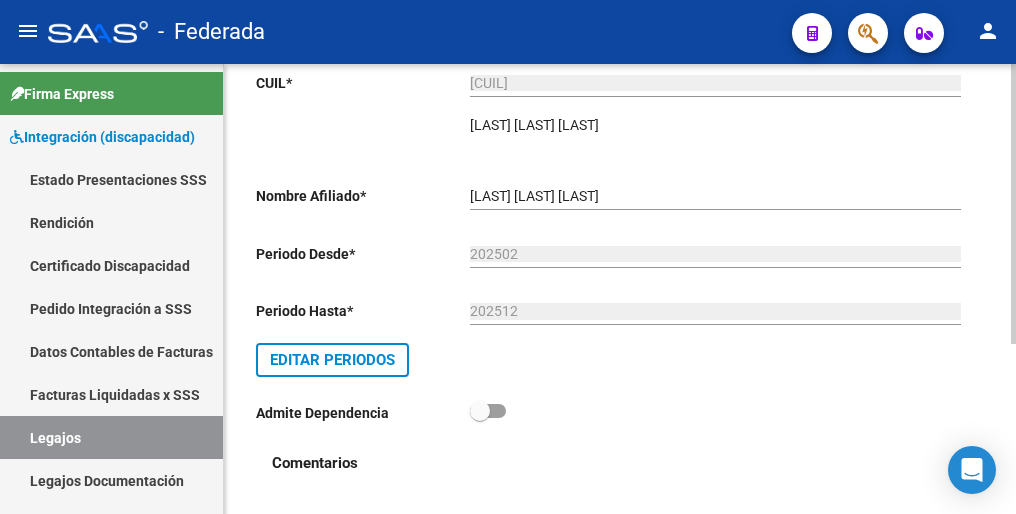 scroll, scrollTop: 0, scrollLeft: 0, axis: both 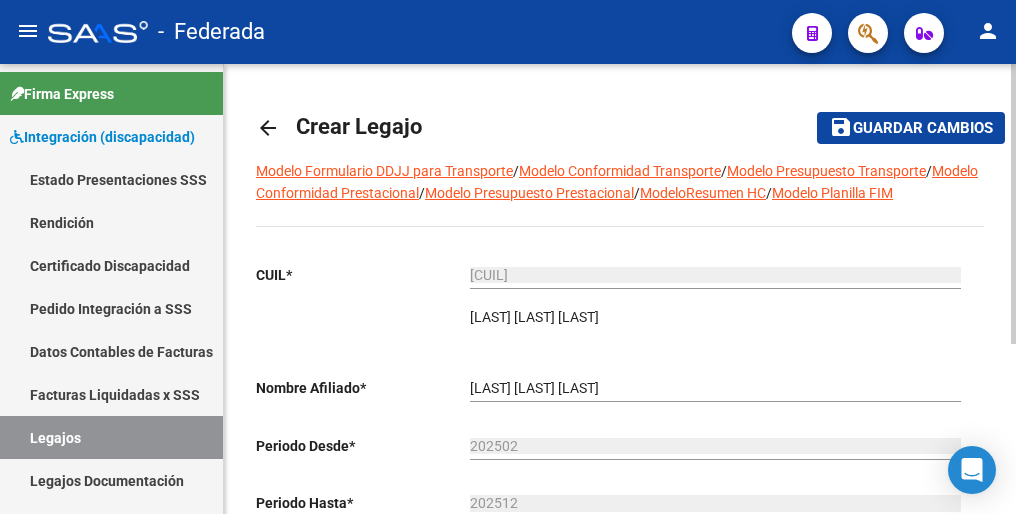 click on "Guardar cambios" 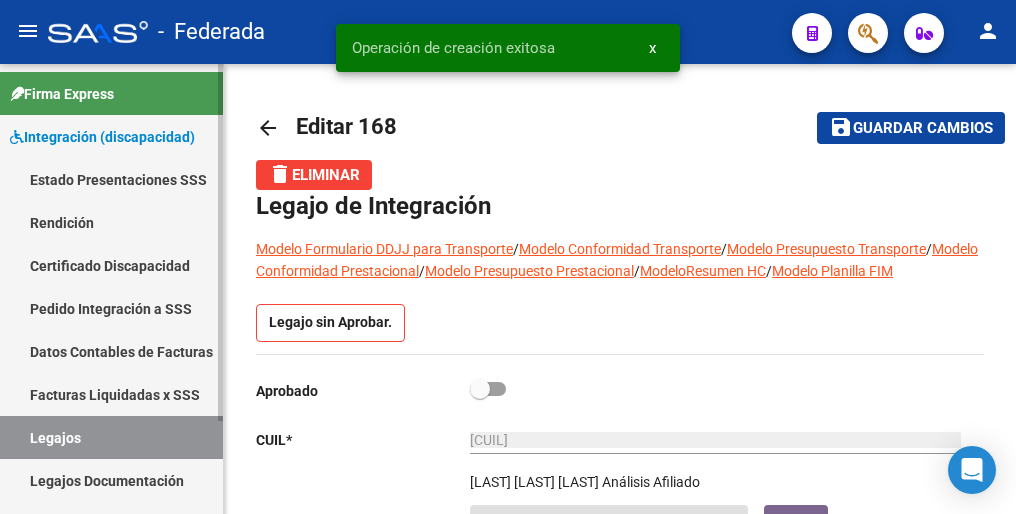 click on "Legajos" at bounding box center (111, 437) 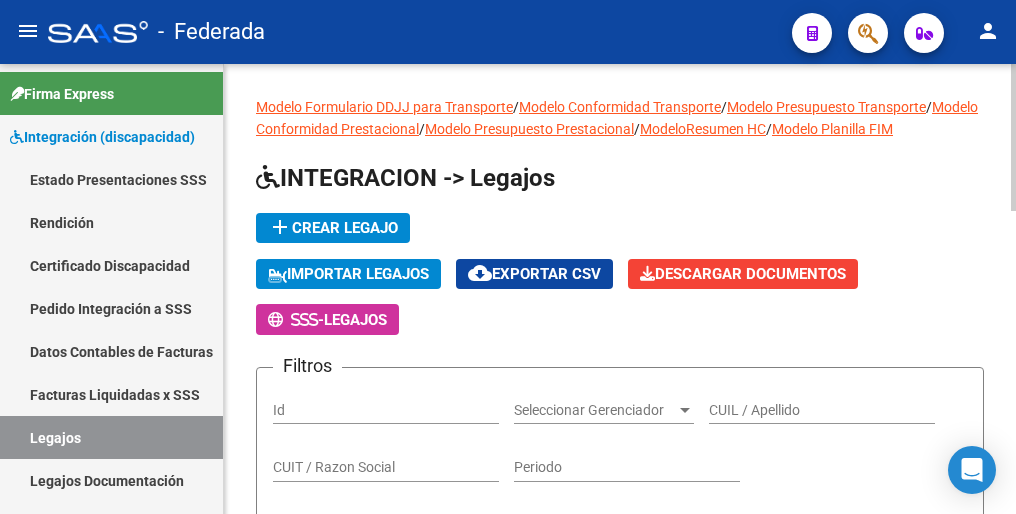 click on "add  Crear Legajo" 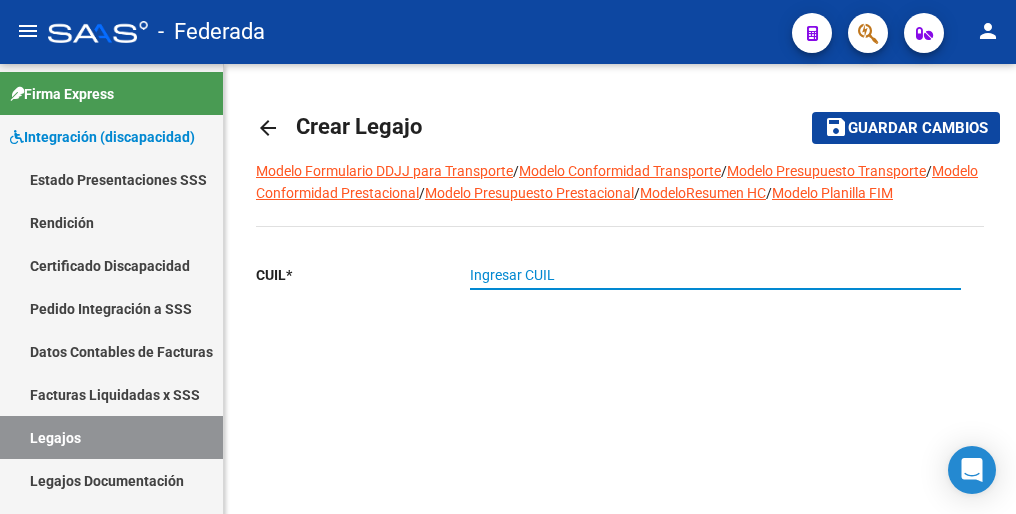 click on "Ingresar CUIL" at bounding box center [715, 275] 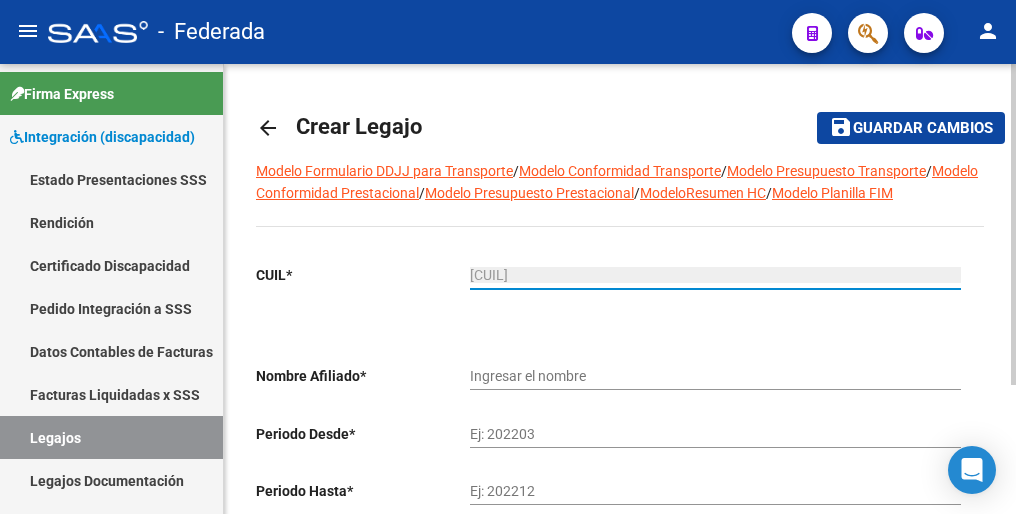 type on "LOSO ROCA JOAQUIN" 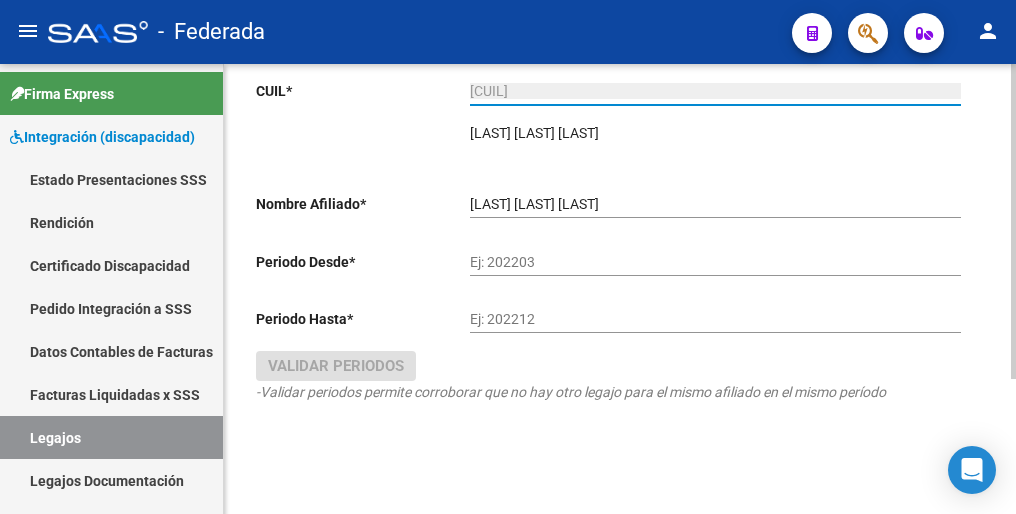 scroll, scrollTop: 192, scrollLeft: 0, axis: vertical 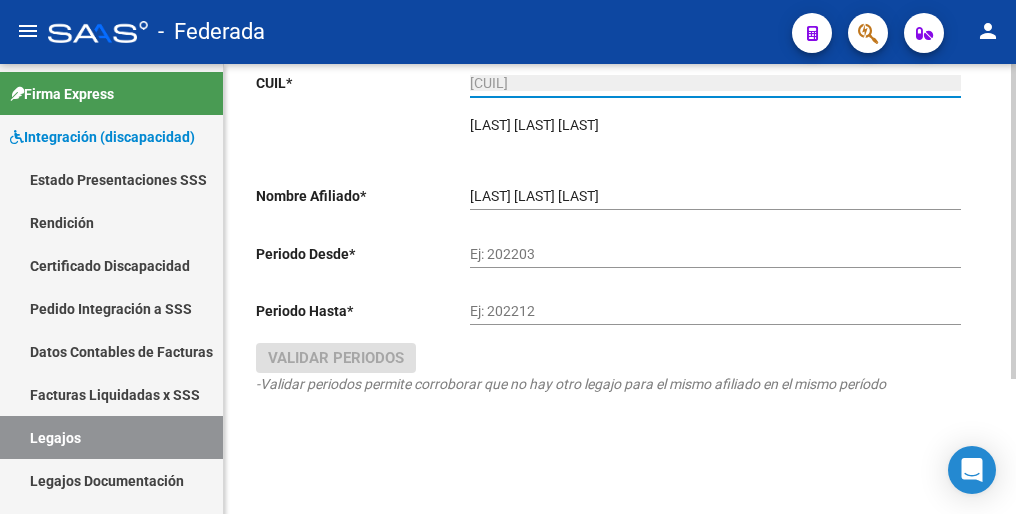 type on "23-54731518-9" 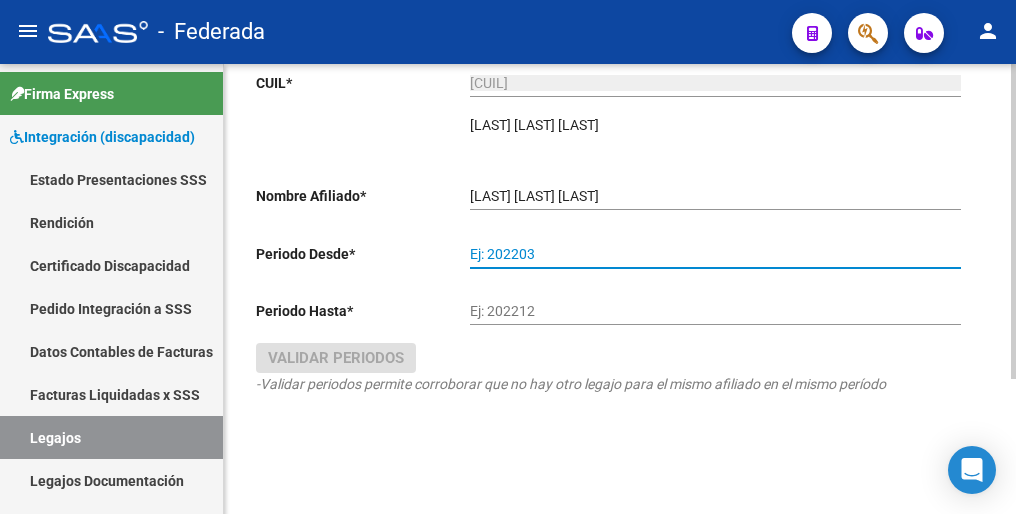 click on "Ej: 202203" at bounding box center [715, 254] 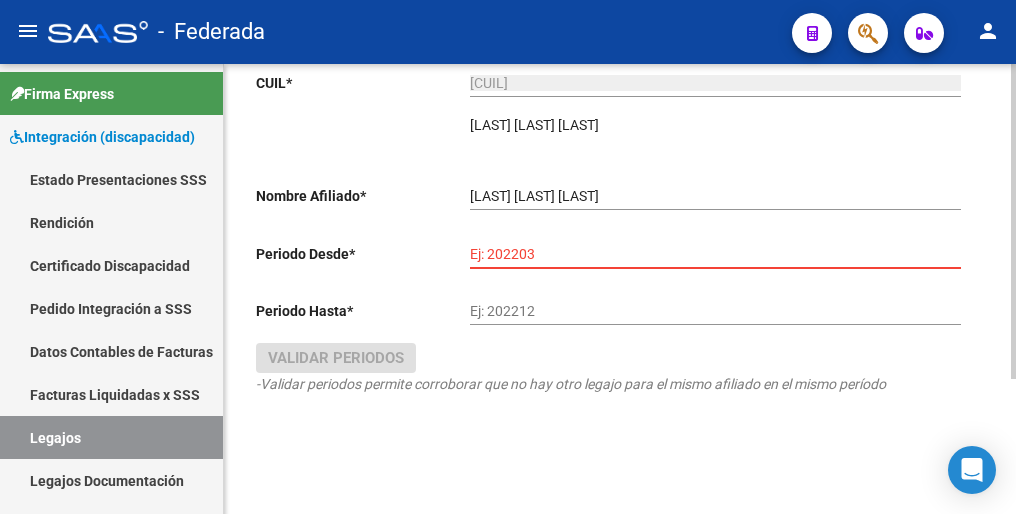 paste on "202503" 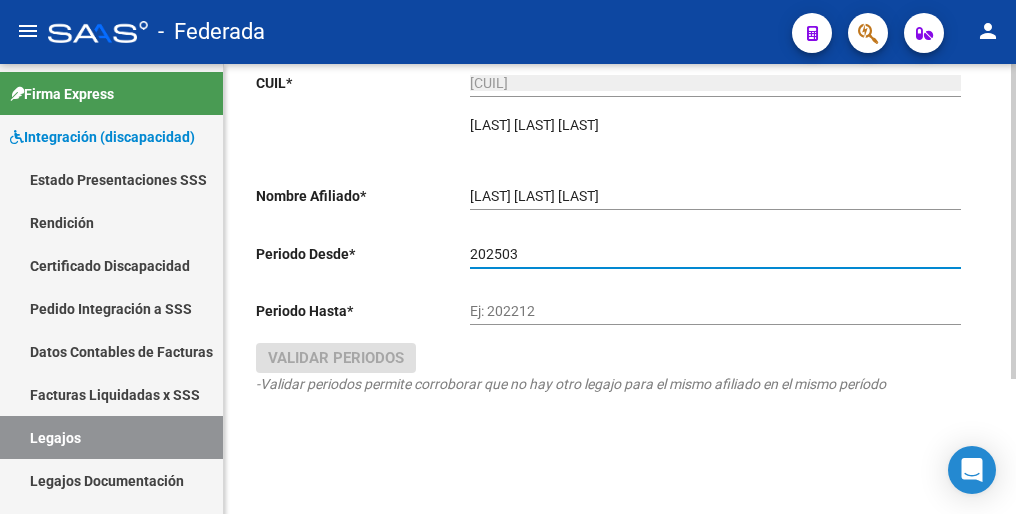 type on "202503" 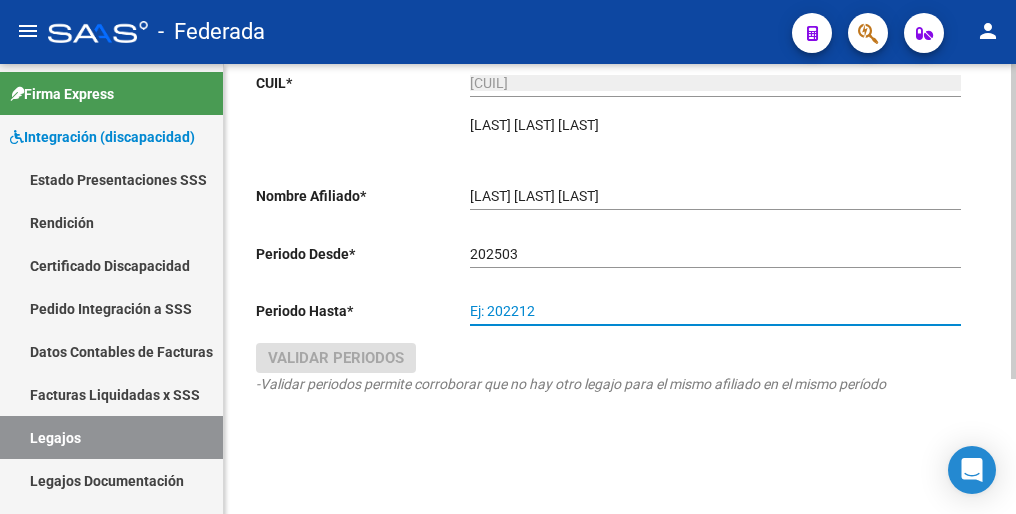 click on "Ej: 202212" at bounding box center [715, 311] 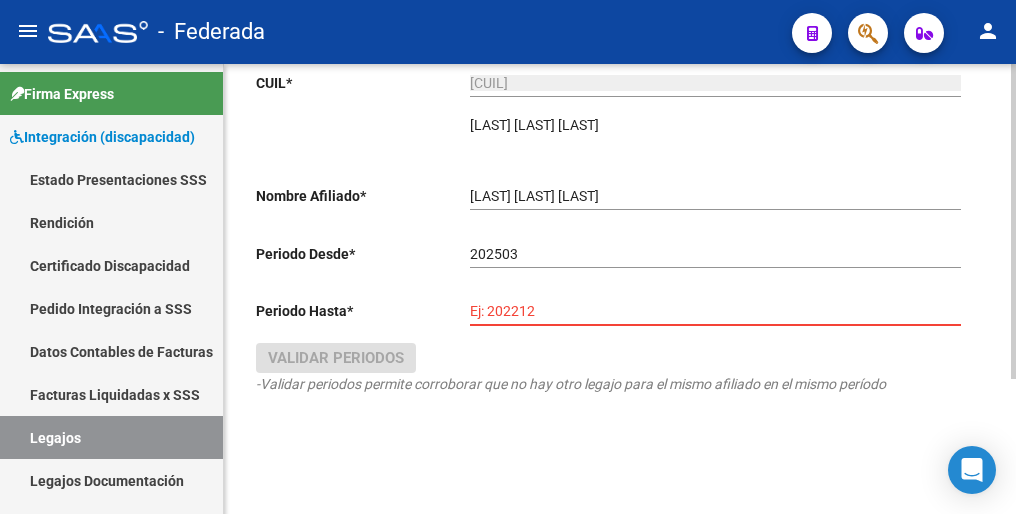 paste on "202512" 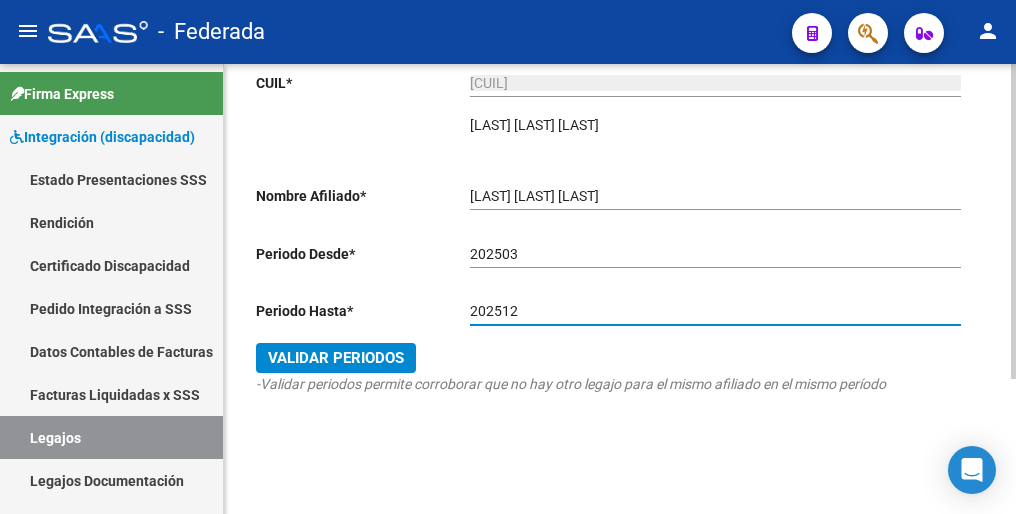 type on "202512" 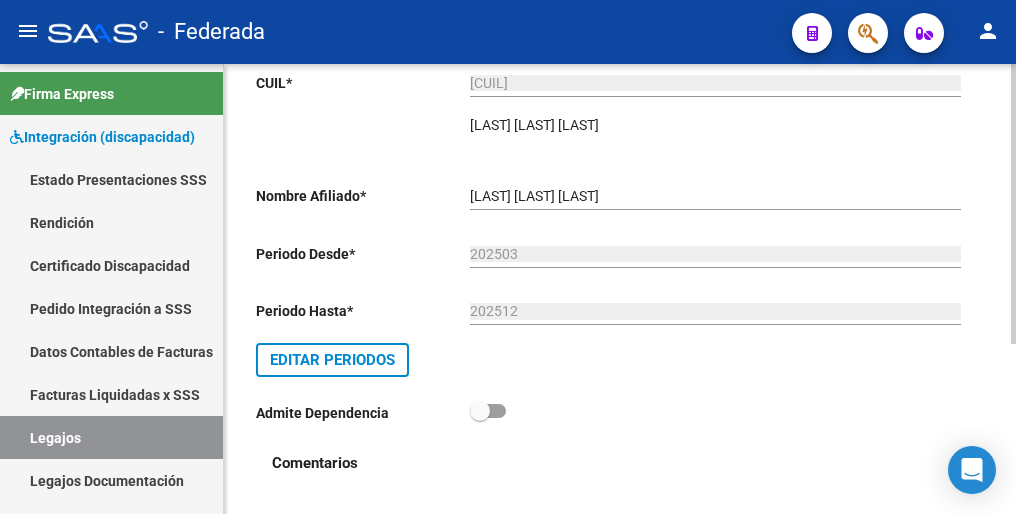 scroll, scrollTop: 0, scrollLeft: 0, axis: both 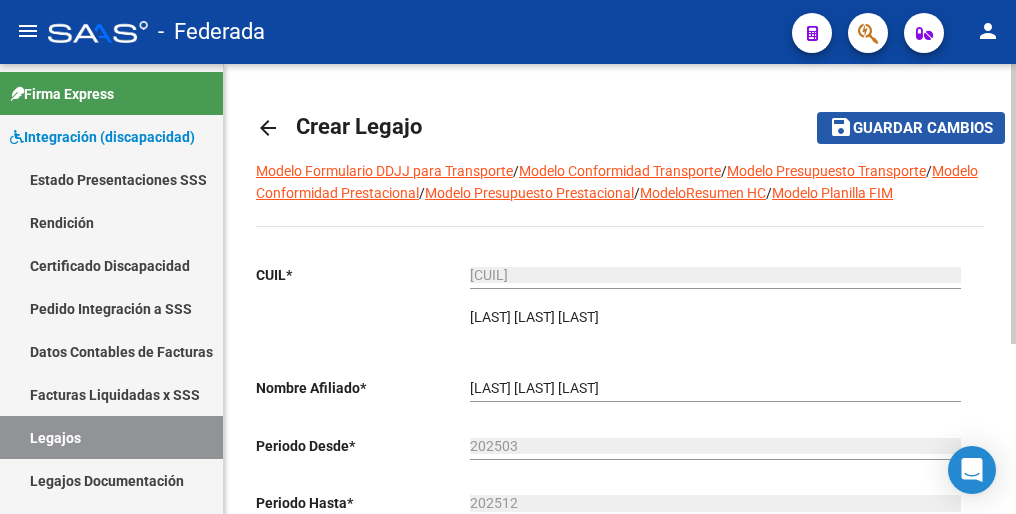 click on "Guardar cambios" 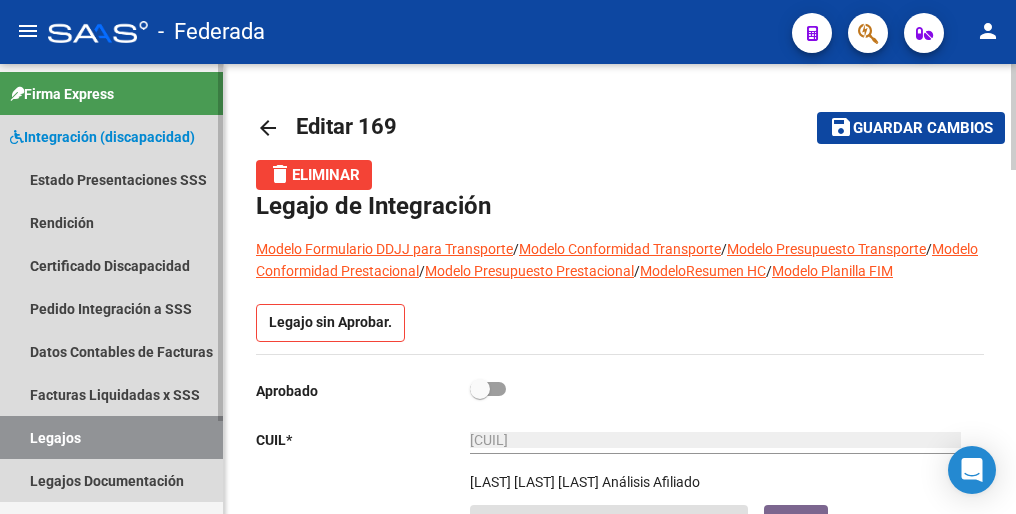 click on "Legajos" at bounding box center [111, 437] 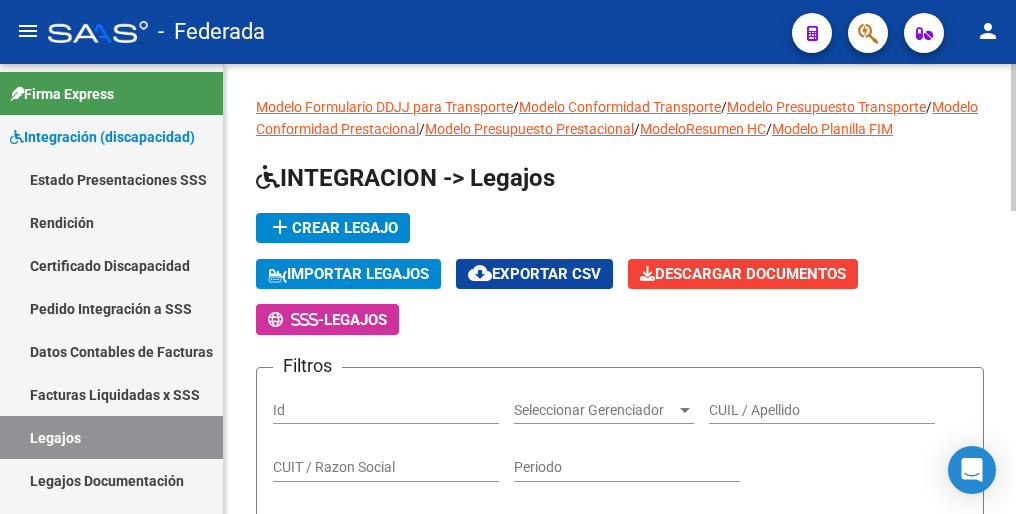 click on "add  Crear Legajo" 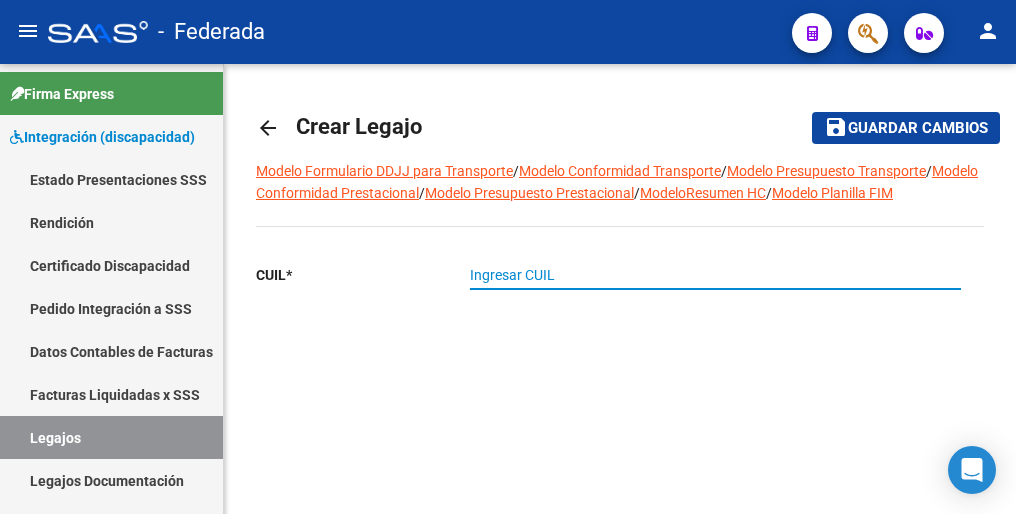 click on "Ingresar CUIL" at bounding box center (715, 275) 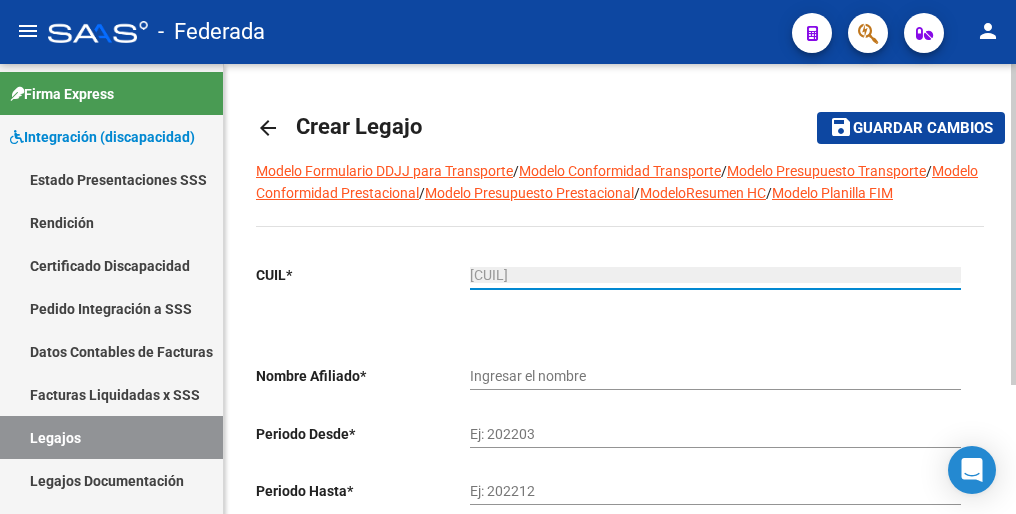 type on "27-52977732-4" 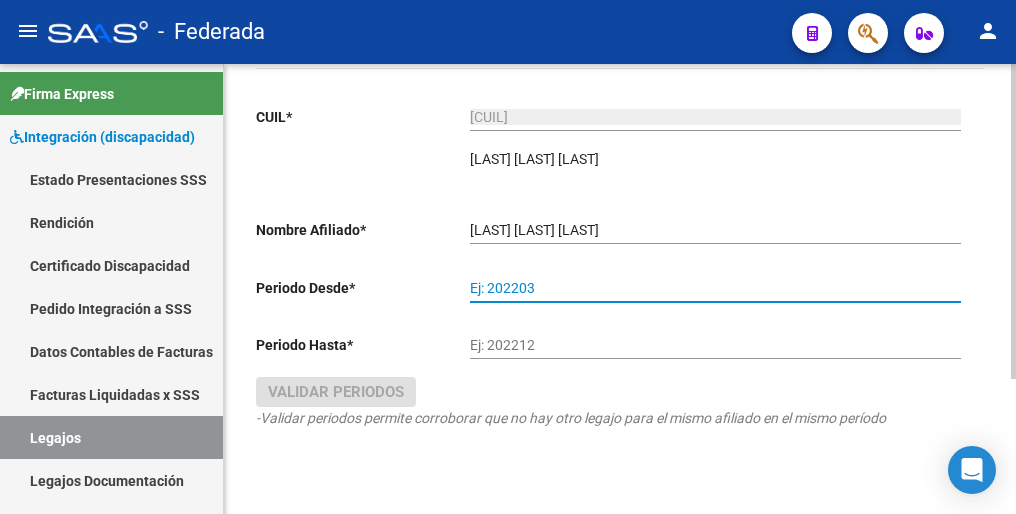 scroll, scrollTop: 192, scrollLeft: 0, axis: vertical 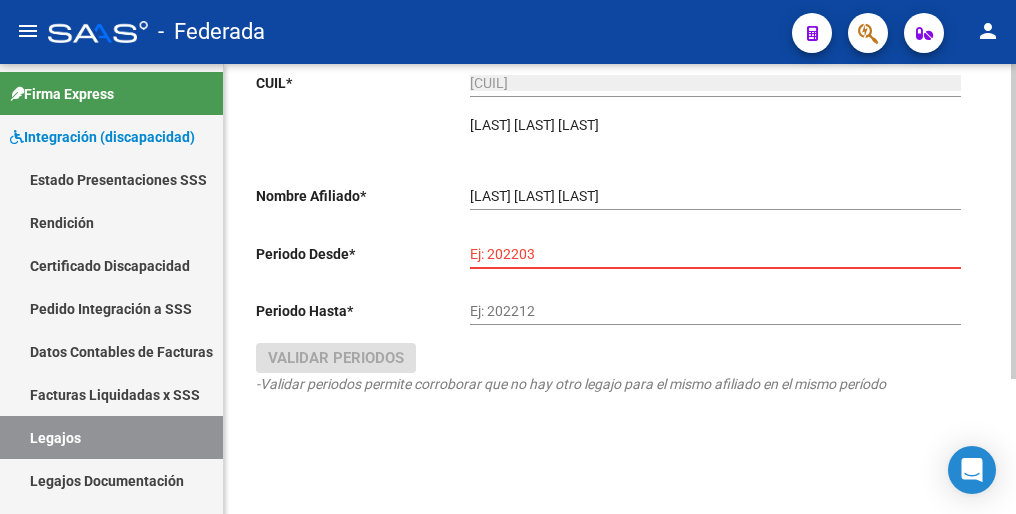 paste on "202502" 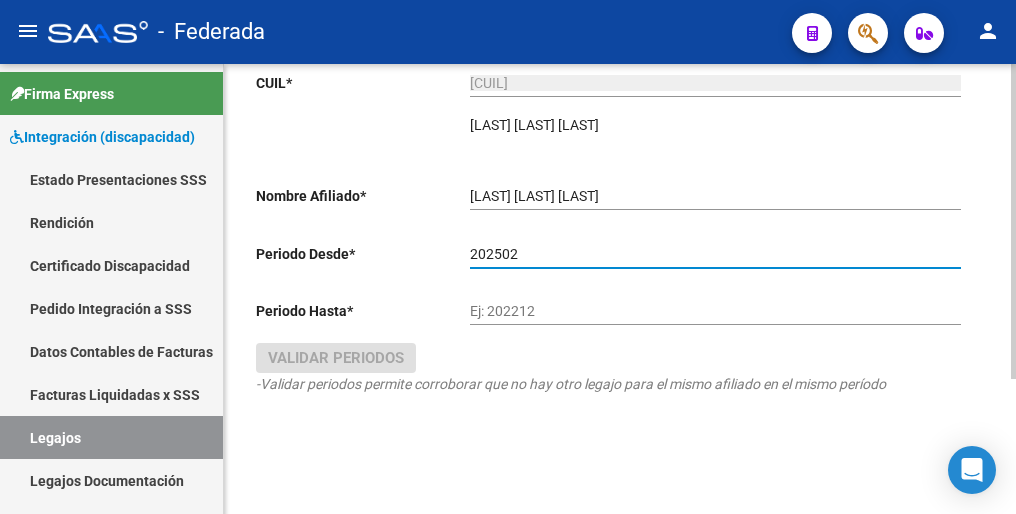 type on "202502" 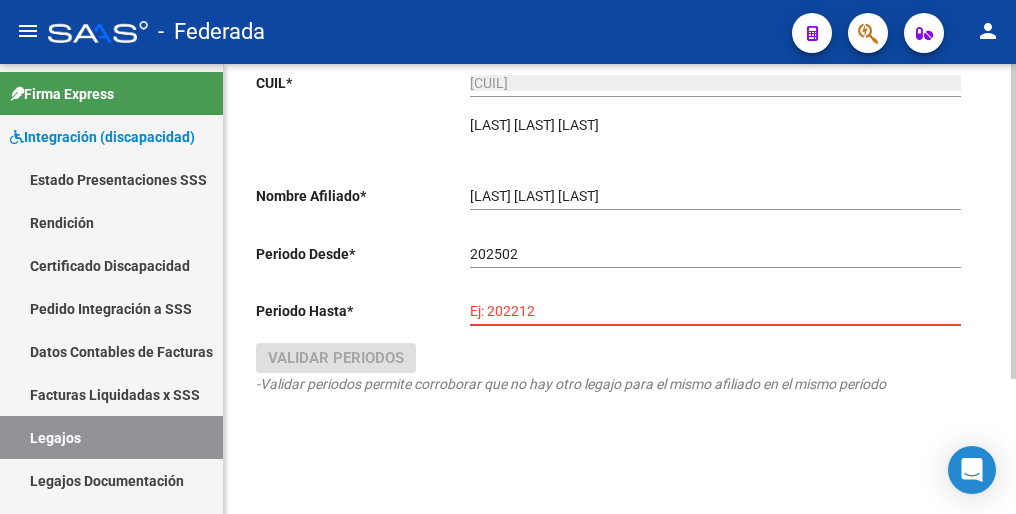 paste on "202512" 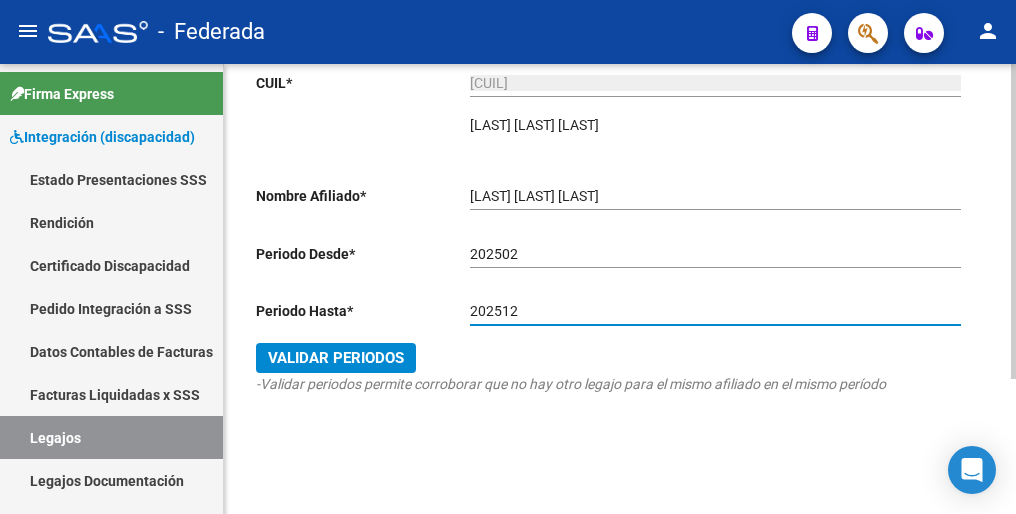 type on "202512" 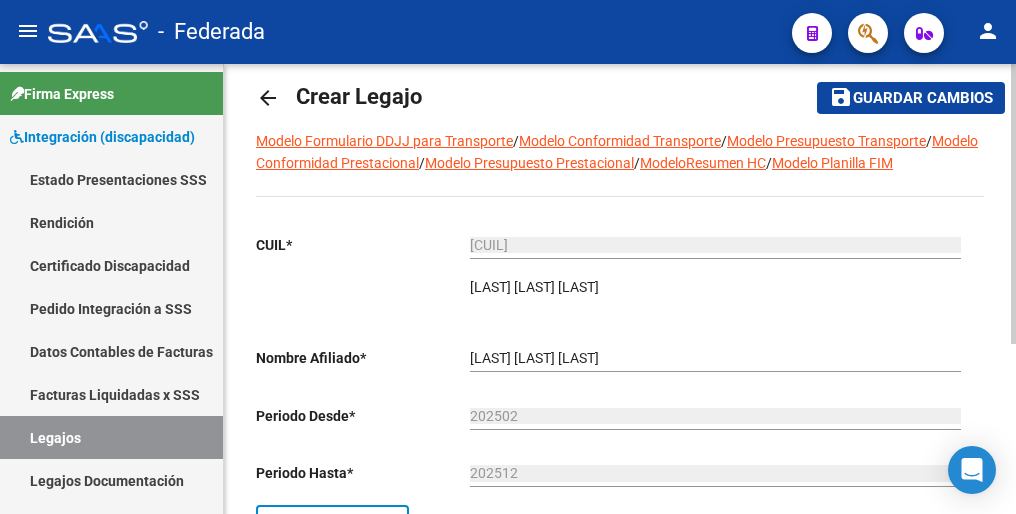 scroll, scrollTop: 0, scrollLeft: 0, axis: both 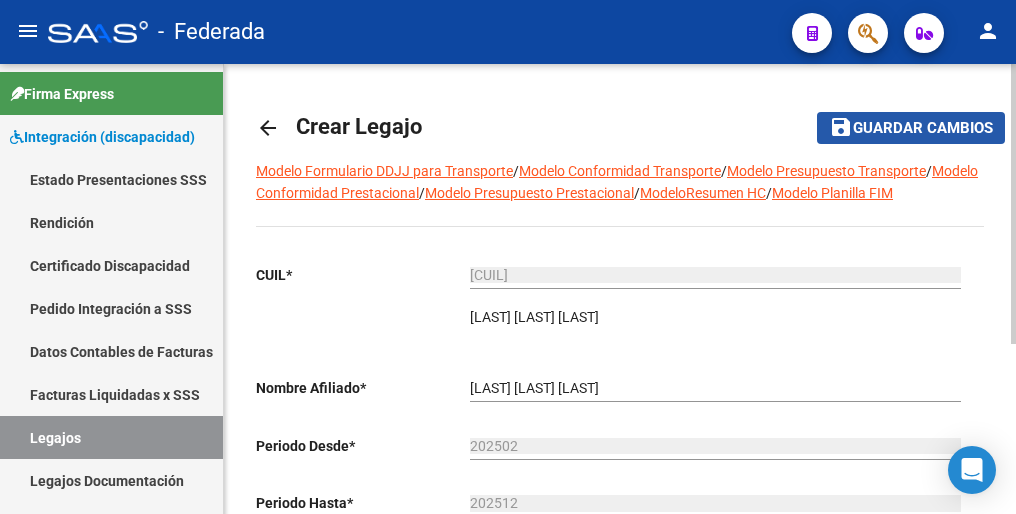 click on "Guardar cambios" 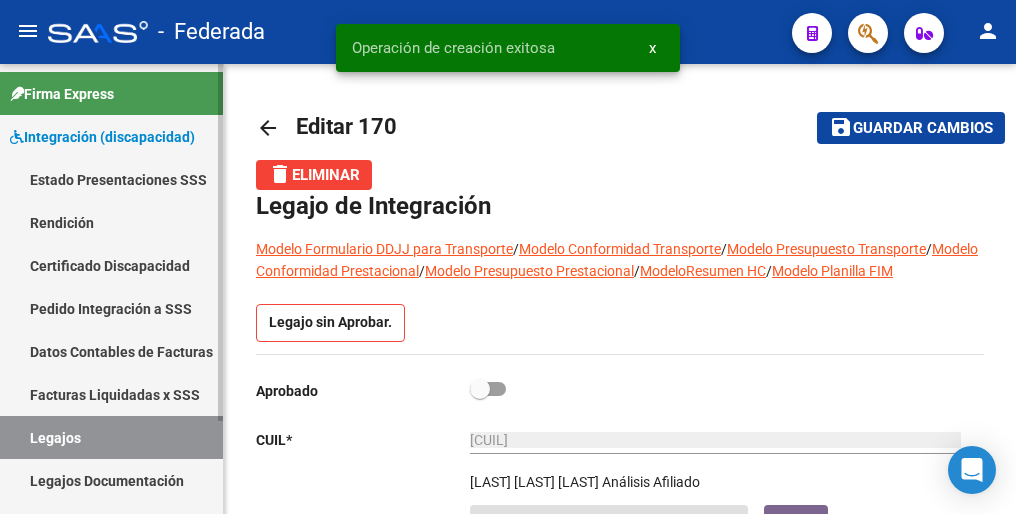 drag, startPoint x: 104, startPoint y: 442, endPoint x: 217, endPoint y: 318, distance: 167.76471 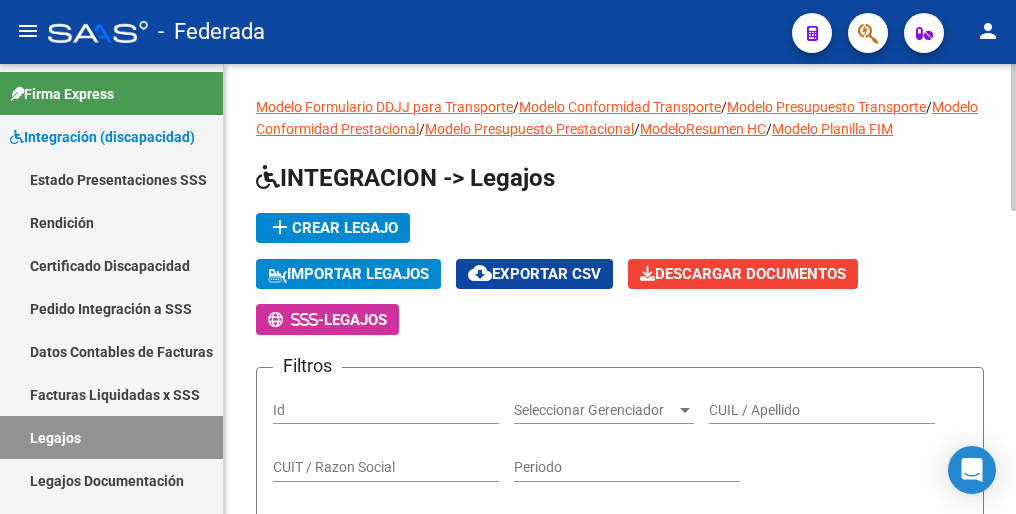 click on "add  Crear Legajo" 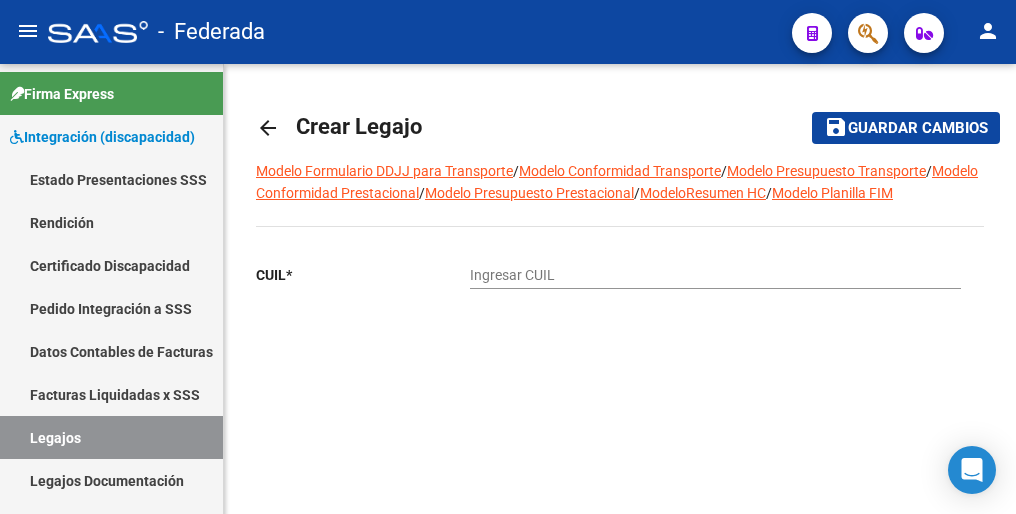 click on "Ingresar CUIL" at bounding box center (715, 275) 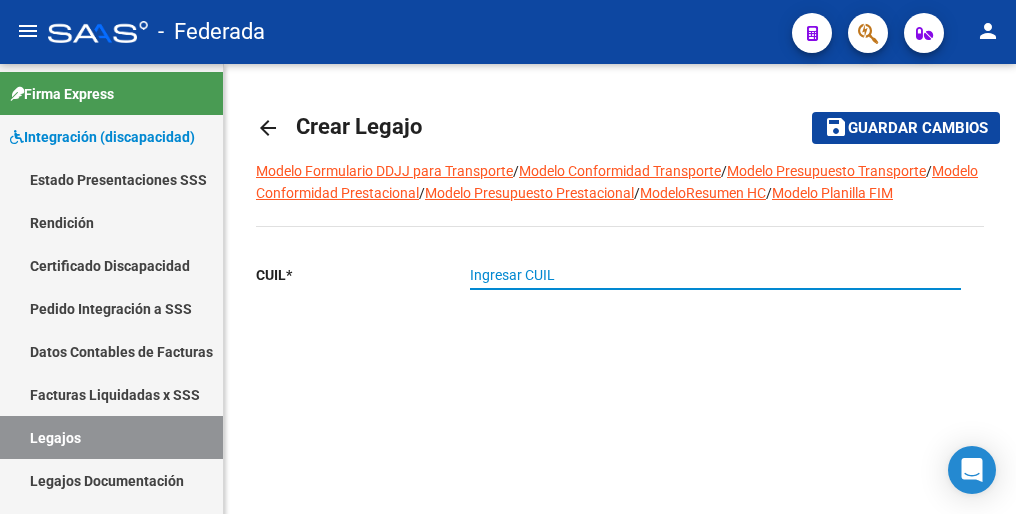 paste on "20-54059023-1" 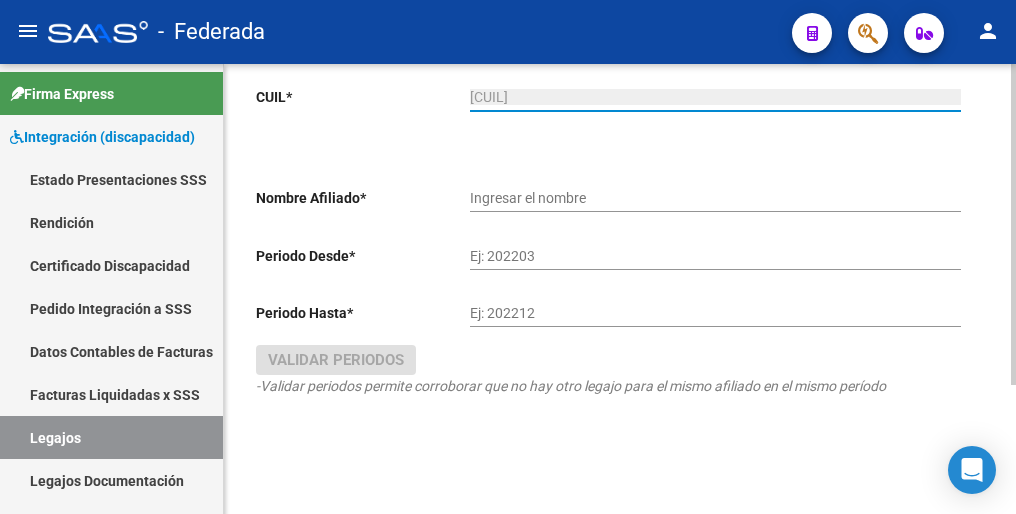 type on "LEON BASTIAN" 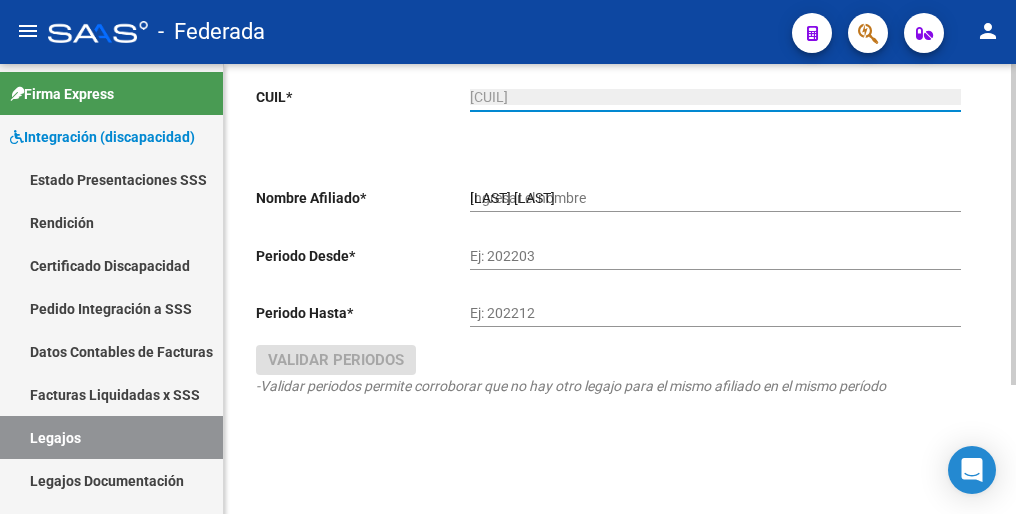 scroll, scrollTop: 180, scrollLeft: 0, axis: vertical 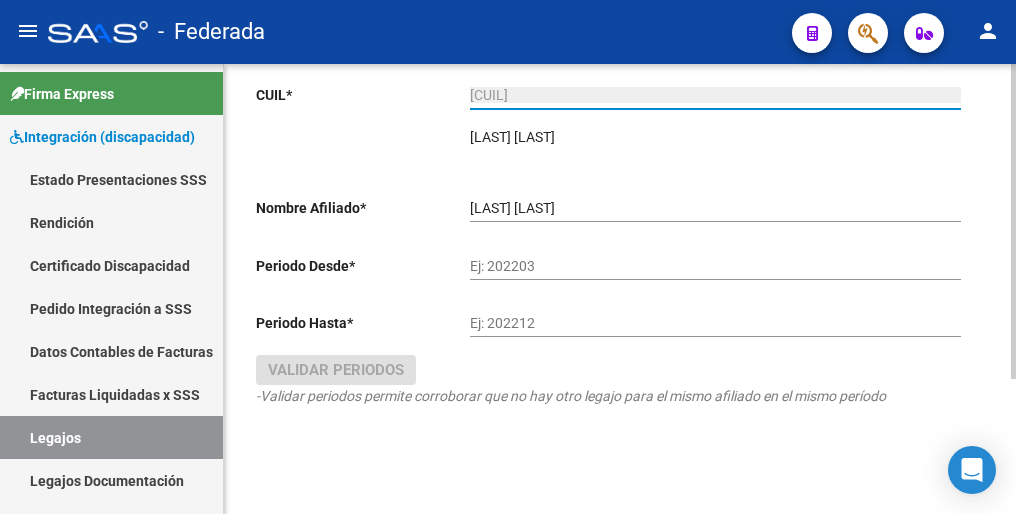 type on "20-54059023-1" 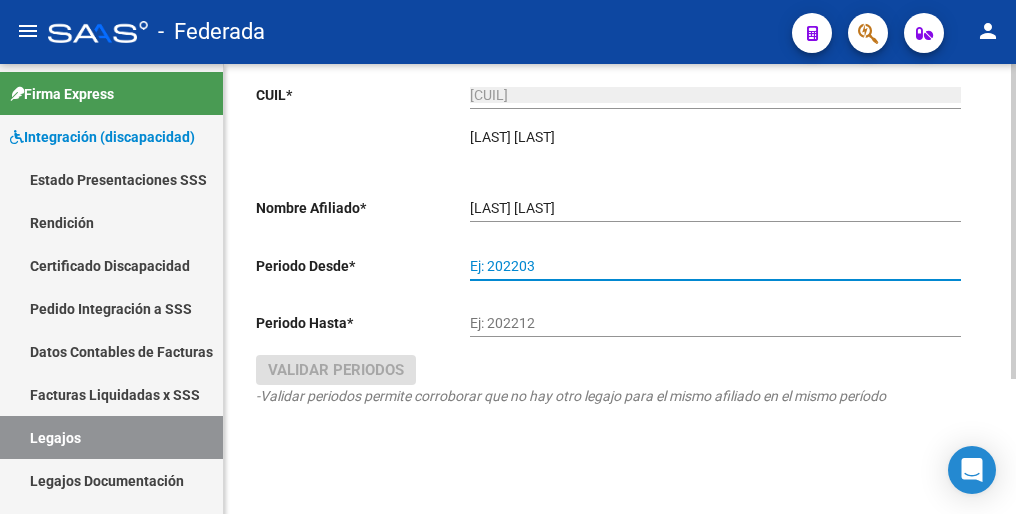 click on "Ej: 202203" at bounding box center [715, 266] 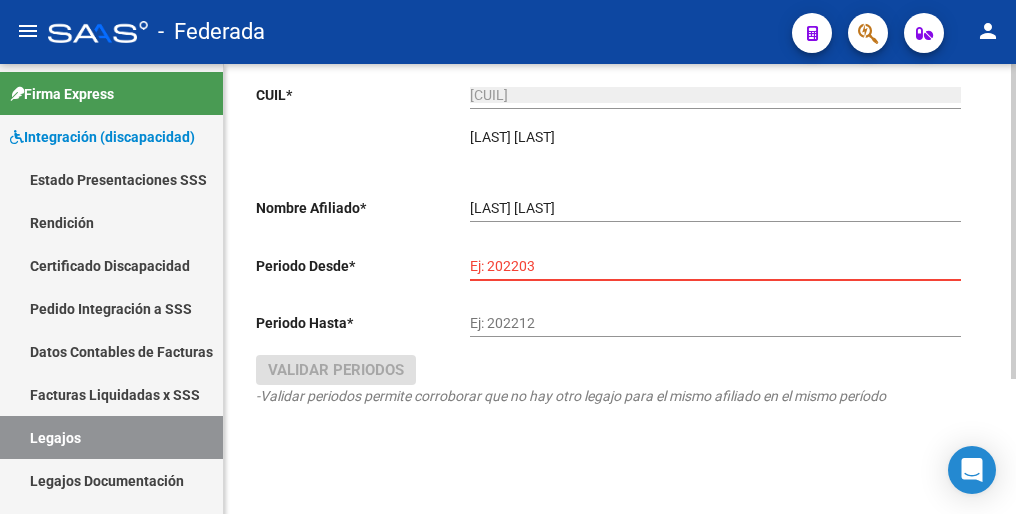 paste on "202502" 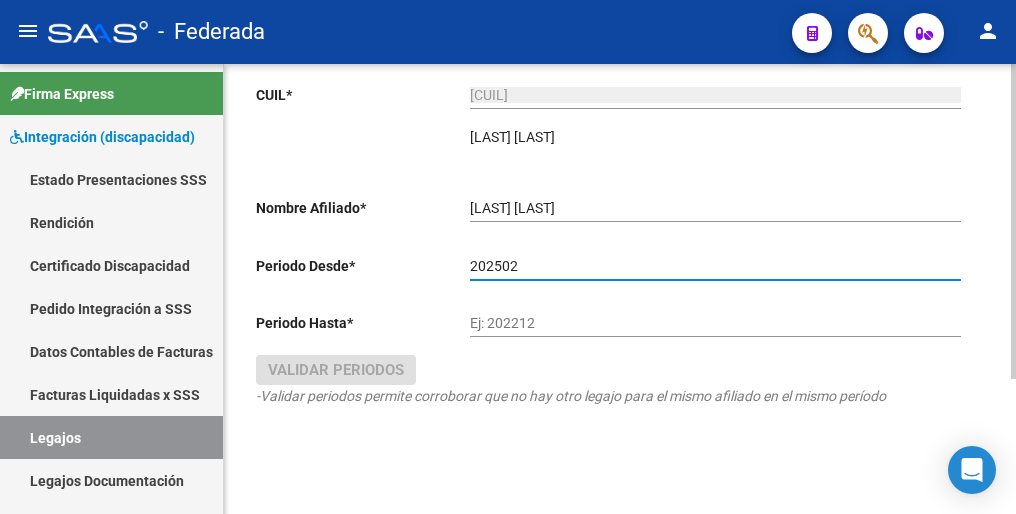 type on "202502" 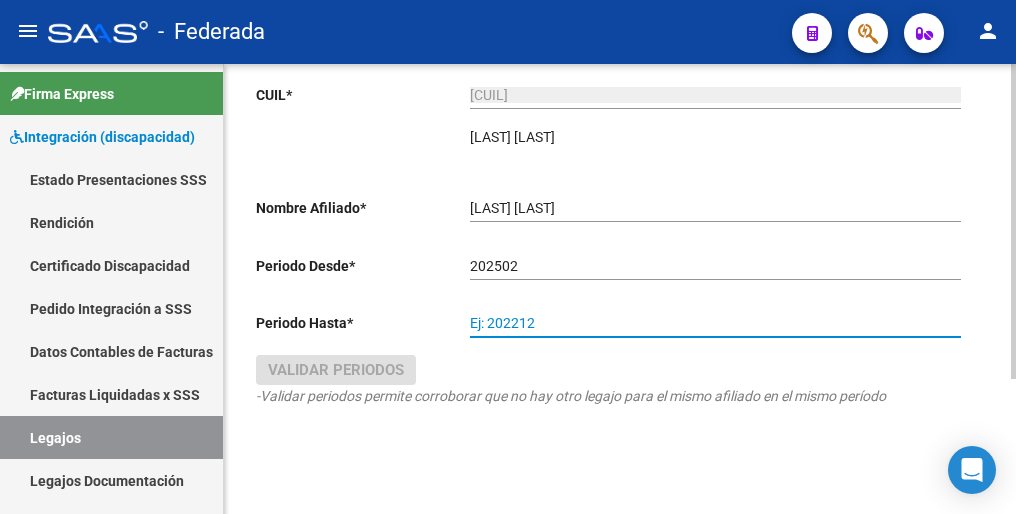 click on "Ej: 202212" at bounding box center (715, 323) 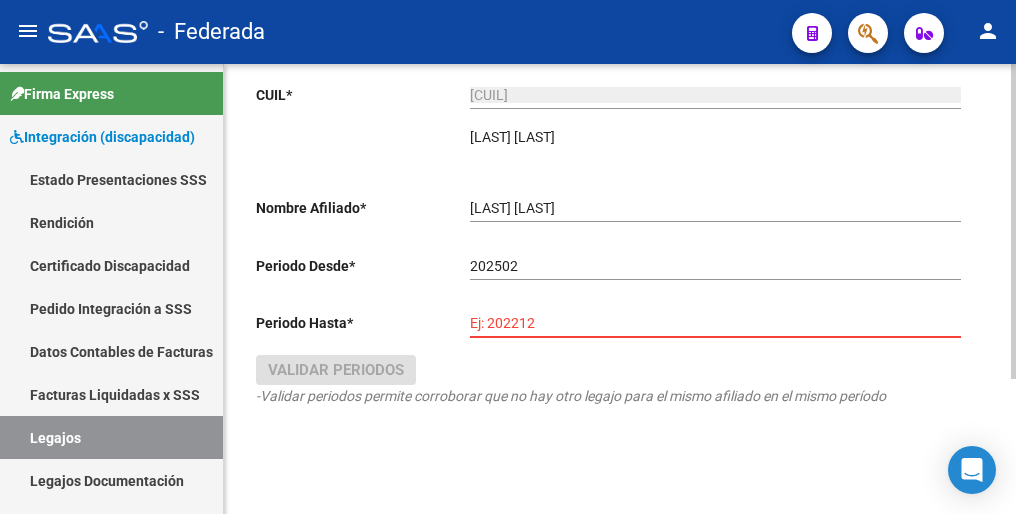 paste on "202512" 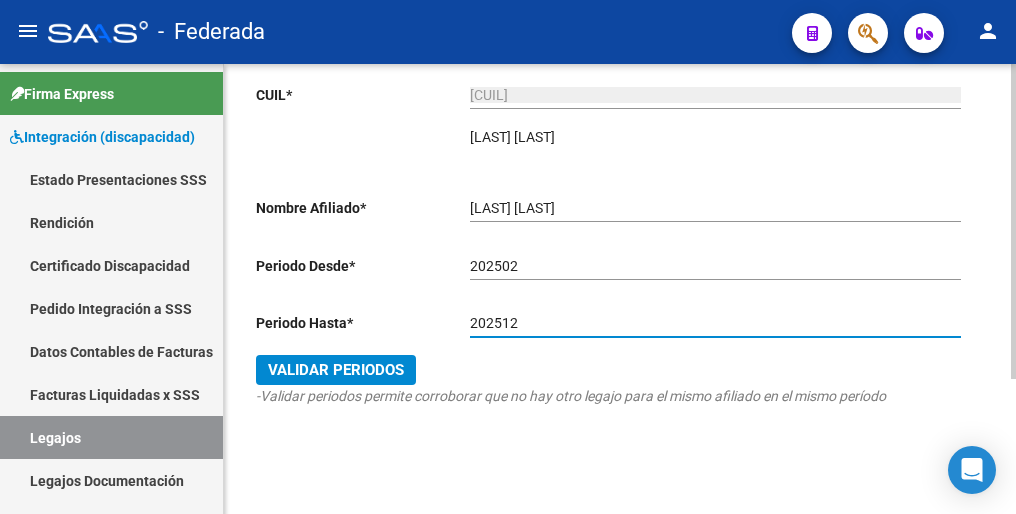 type on "202512" 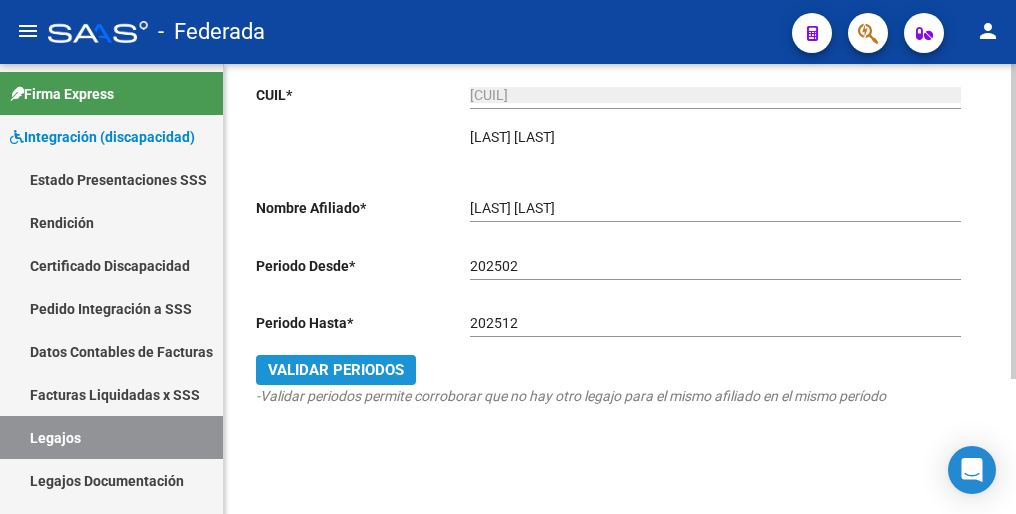 click on "Validar Periodos" 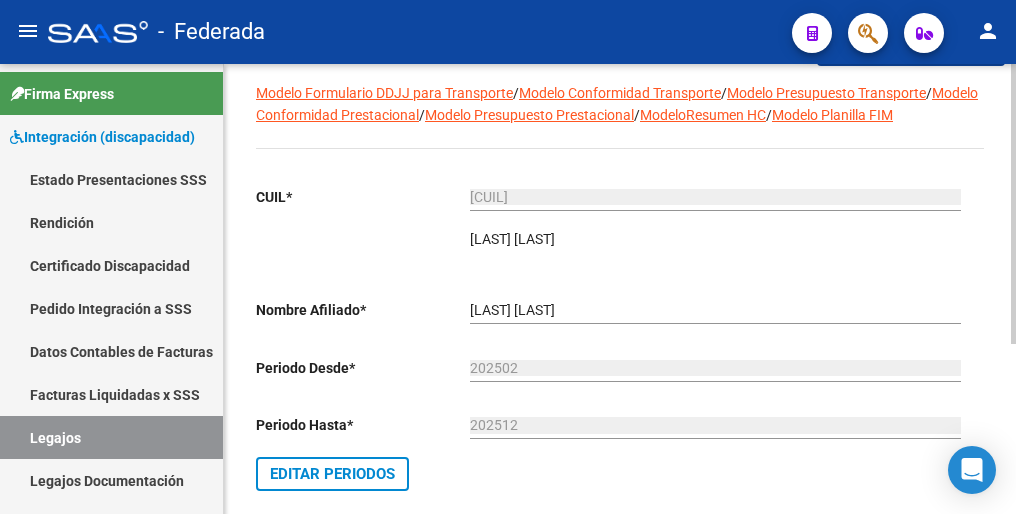 scroll, scrollTop: 0, scrollLeft: 0, axis: both 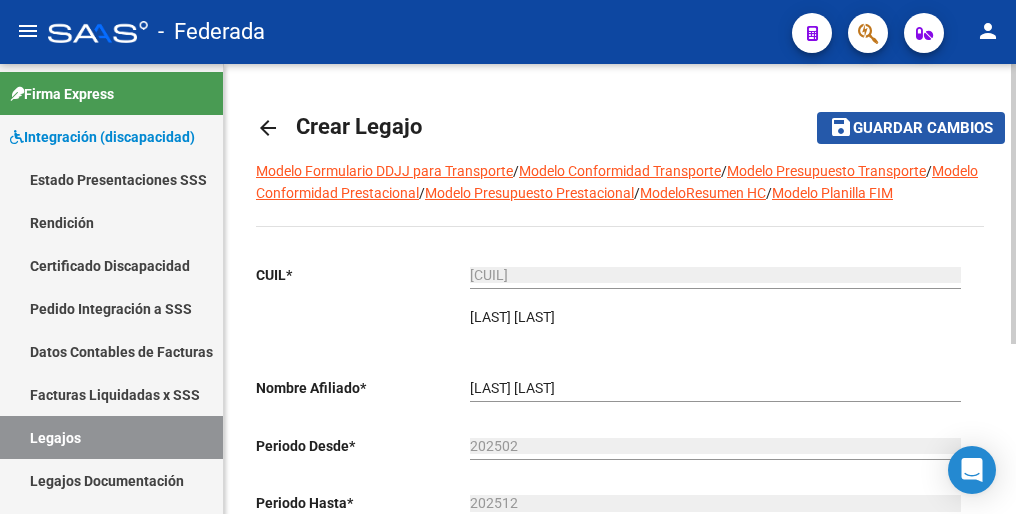 click on "Guardar cambios" 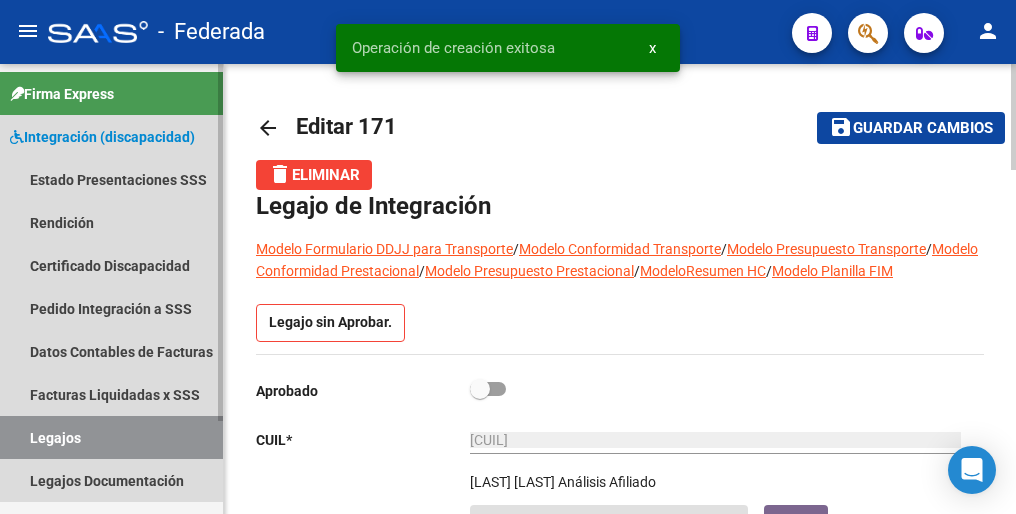click on "Legajos" at bounding box center (111, 437) 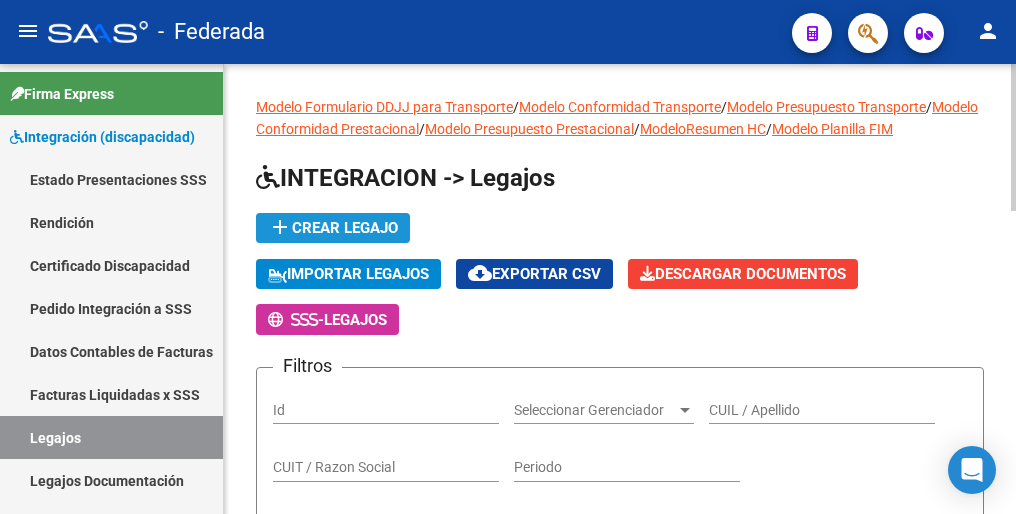 click on "add  Crear Legajo" 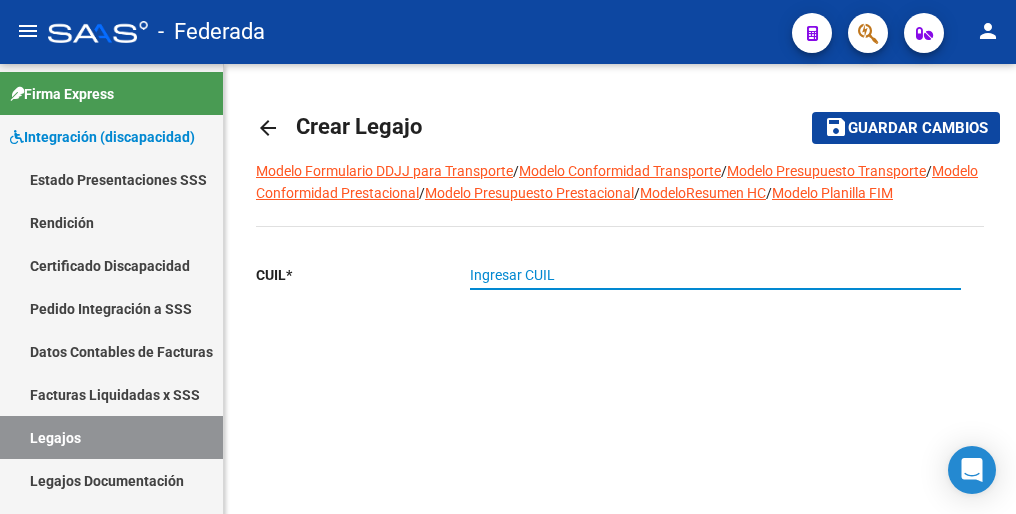 click on "Ingresar CUIL" at bounding box center [715, 275] 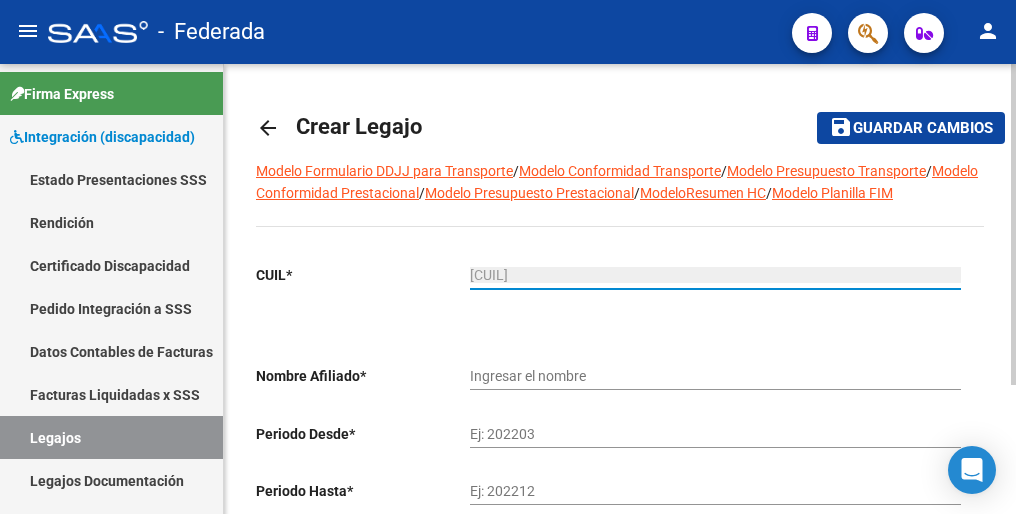 scroll, scrollTop: 180, scrollLeft: 0, axis: vertical 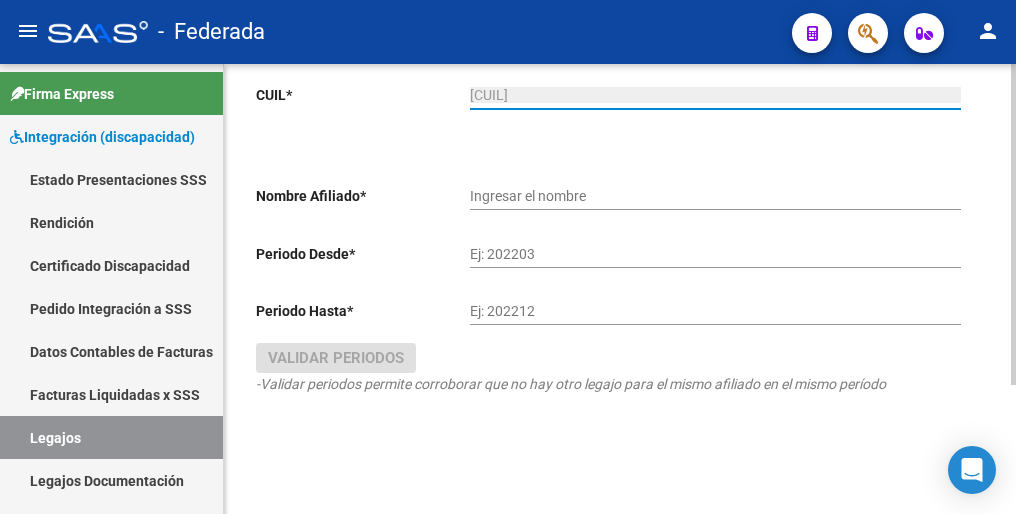 type on "KUHN GIANNA" 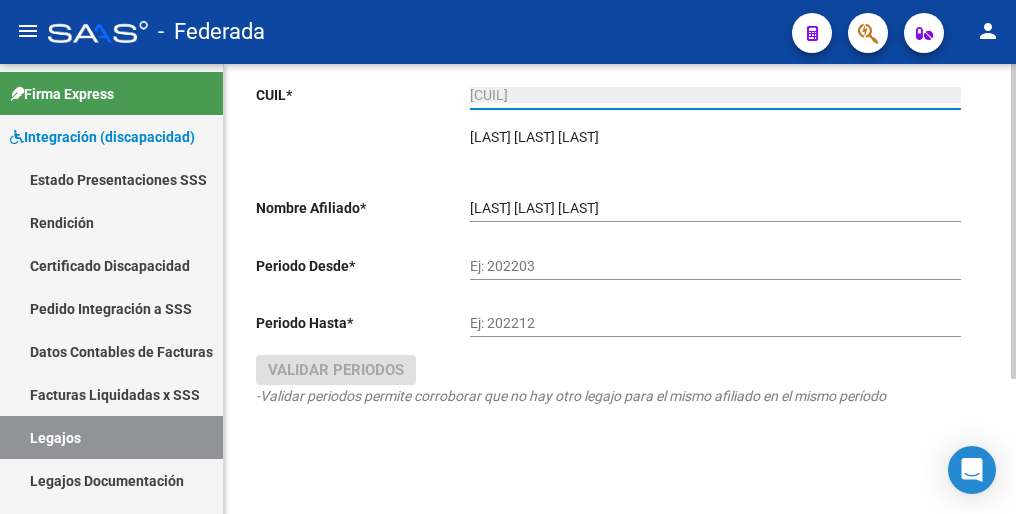type on "27-56928068-6" 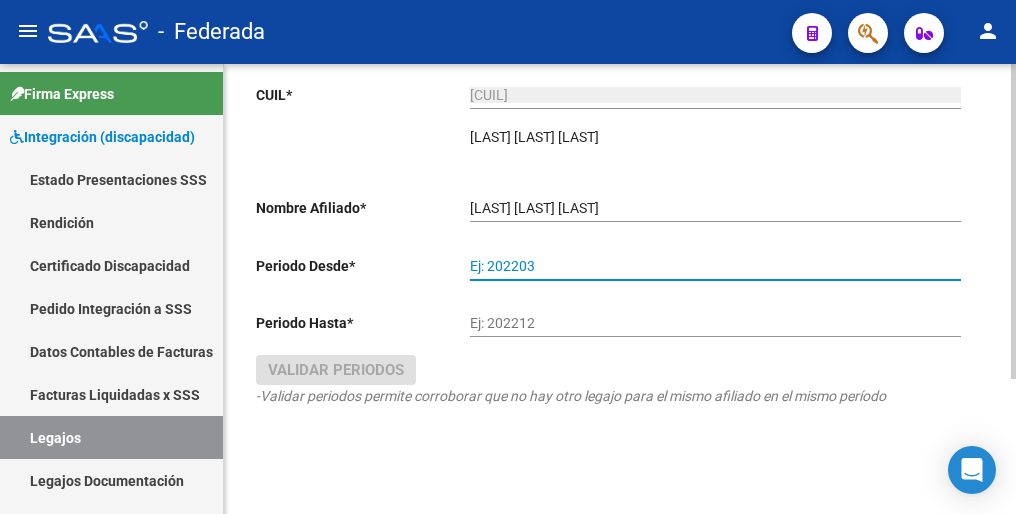 click on "Ej: 202203" at bounding box center (715, 266) 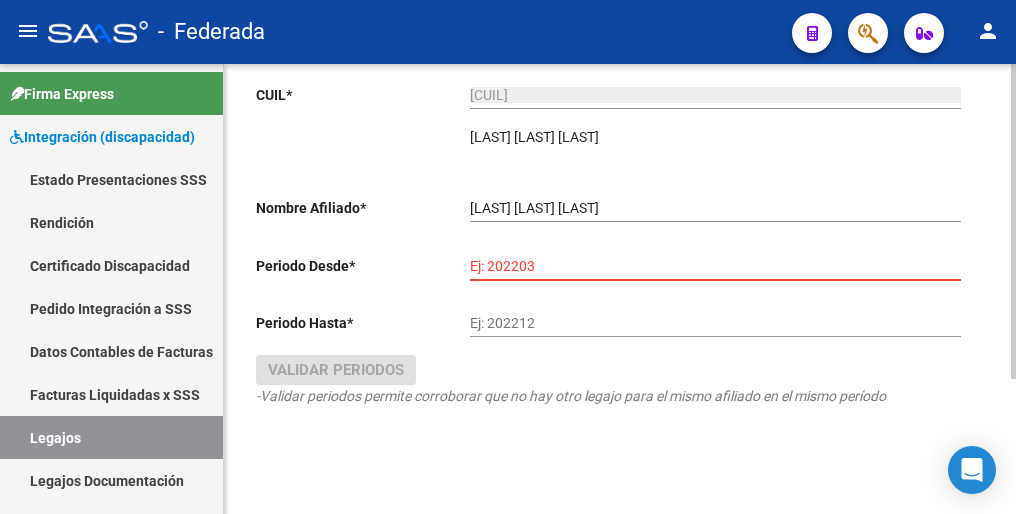 paste on "202502" 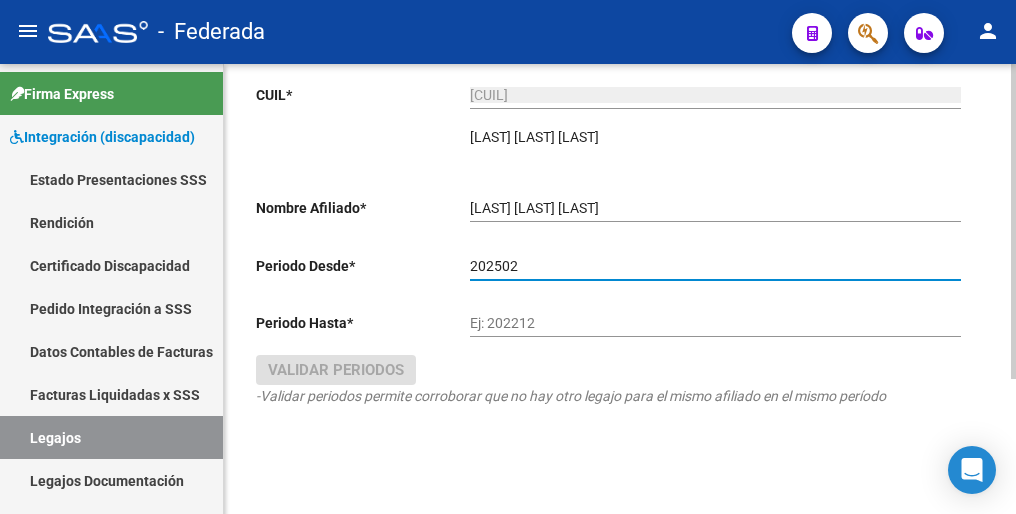 type on "202502" 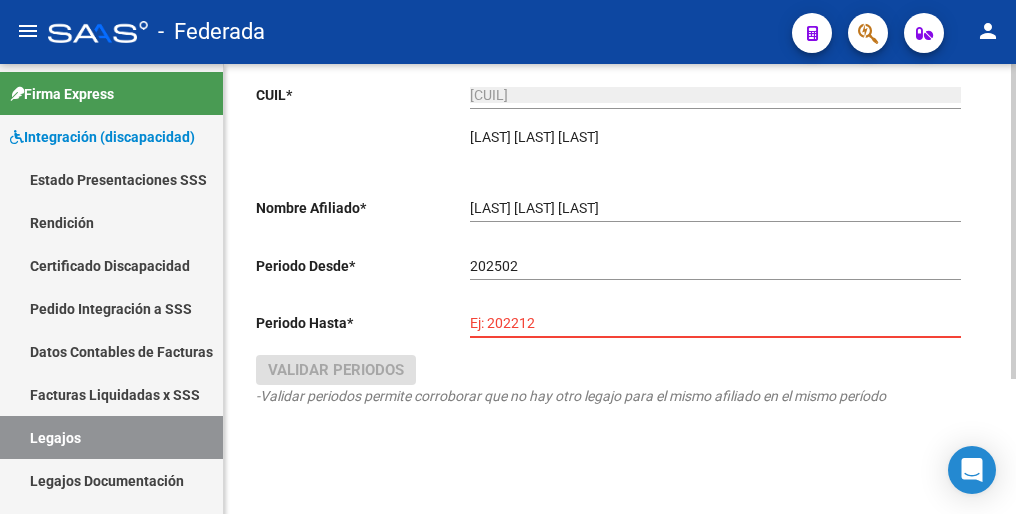 paste on "202512" 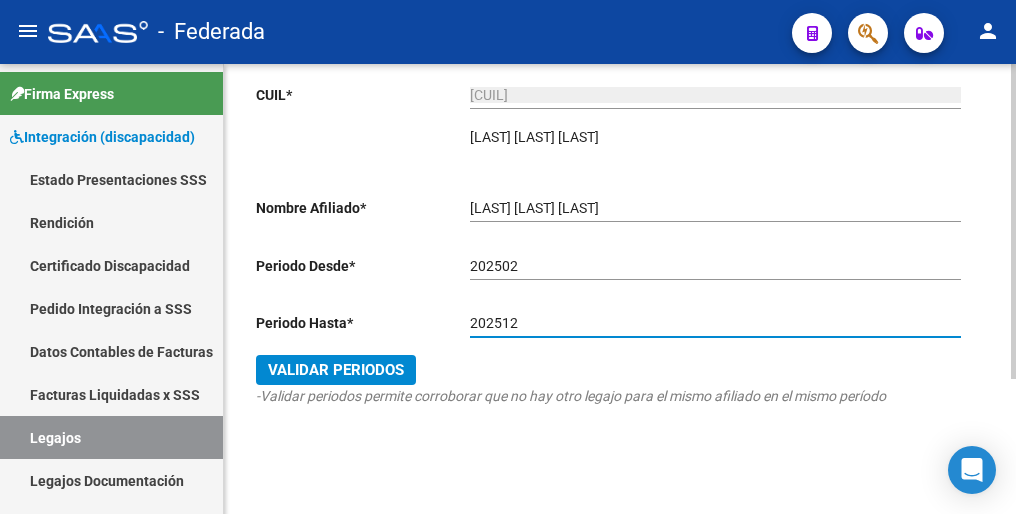 type on "202512" 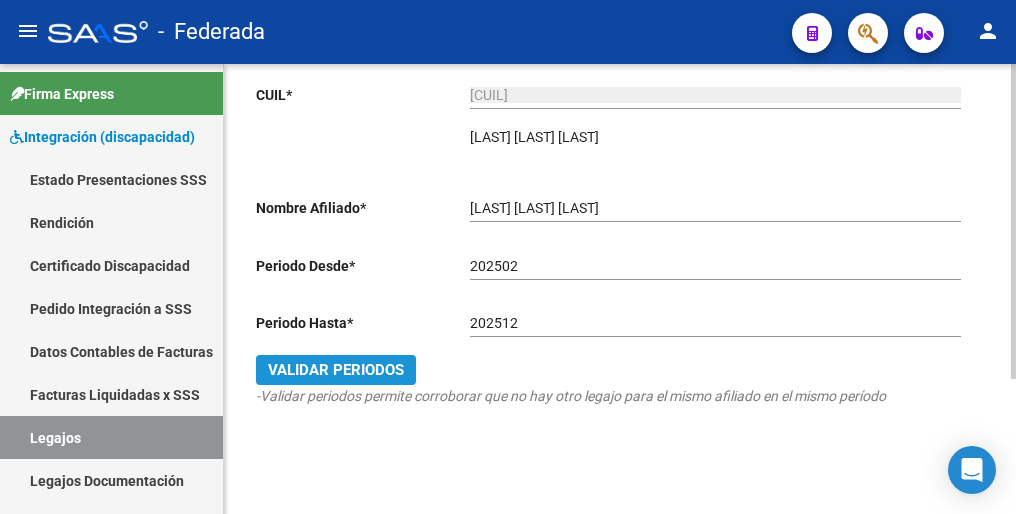 click on "Validar Periodos" 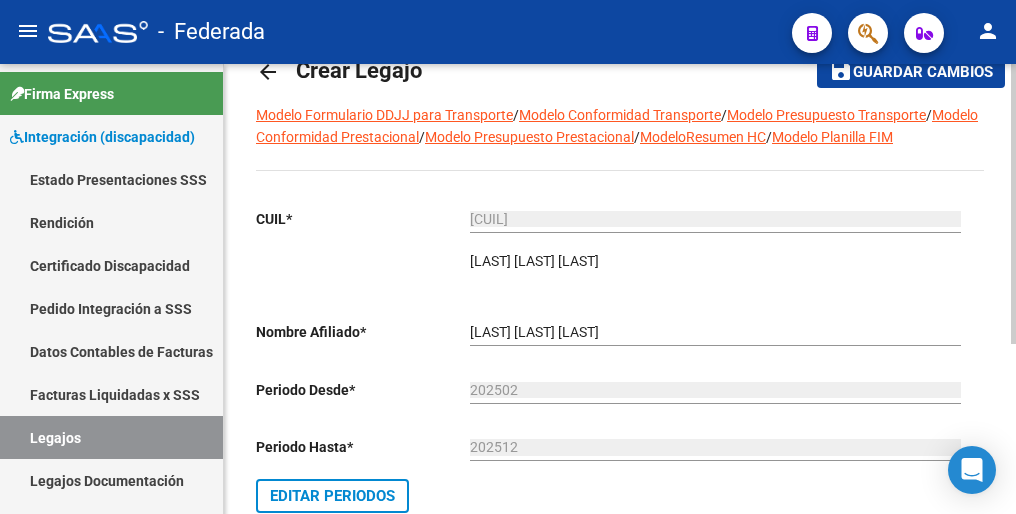 scroll, scrollTop: 0, scrollLeft: 0, axis: both 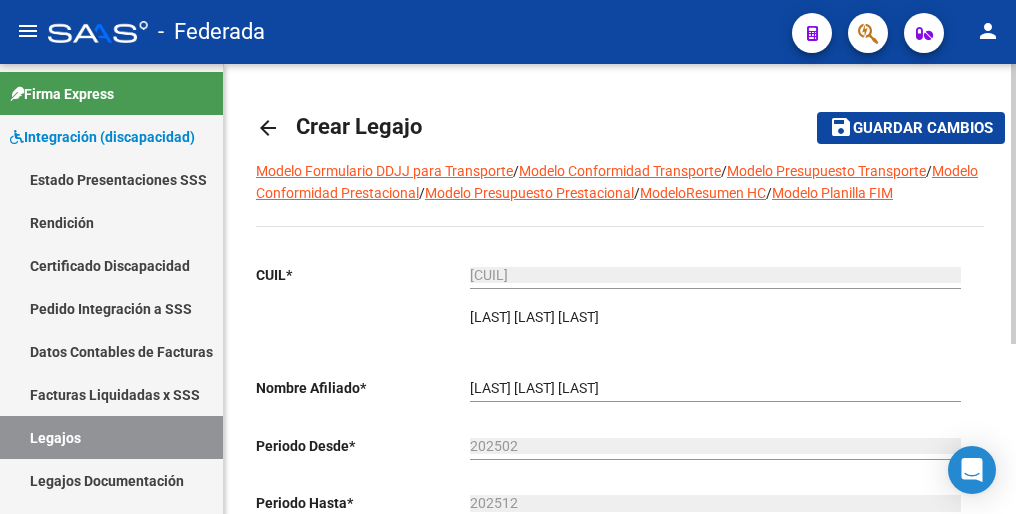 click on "Guardar cambios" 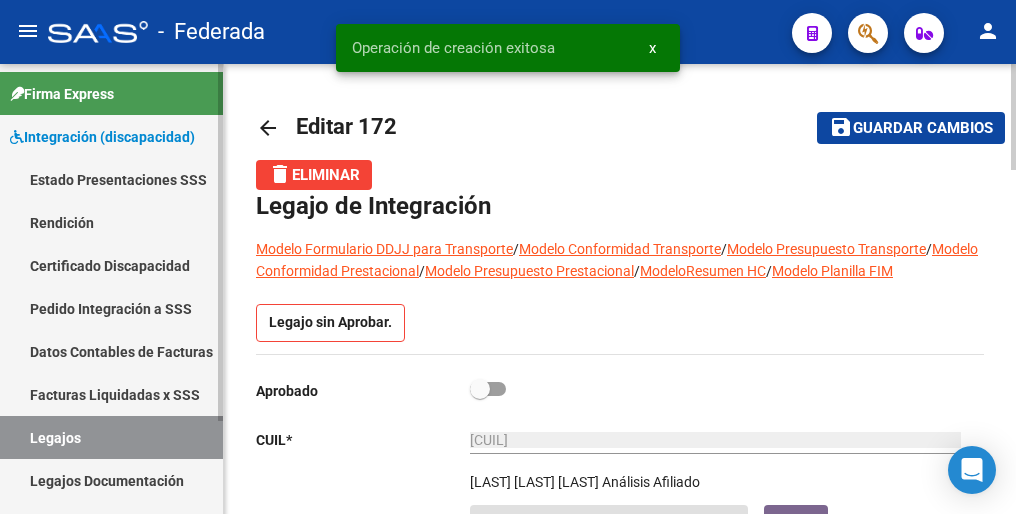 click on "Legajos" at bounding box center (111, 437) 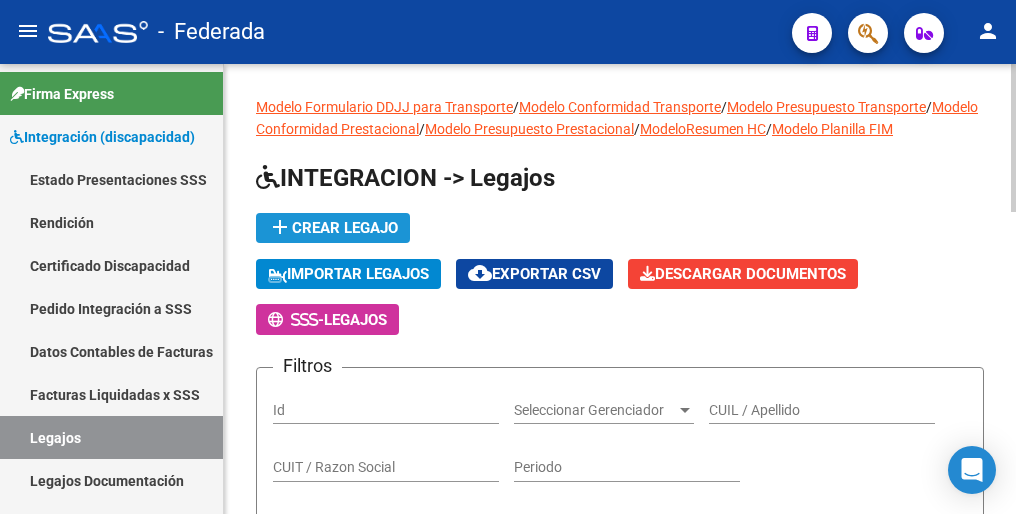 click on "add  Crear Legajo" 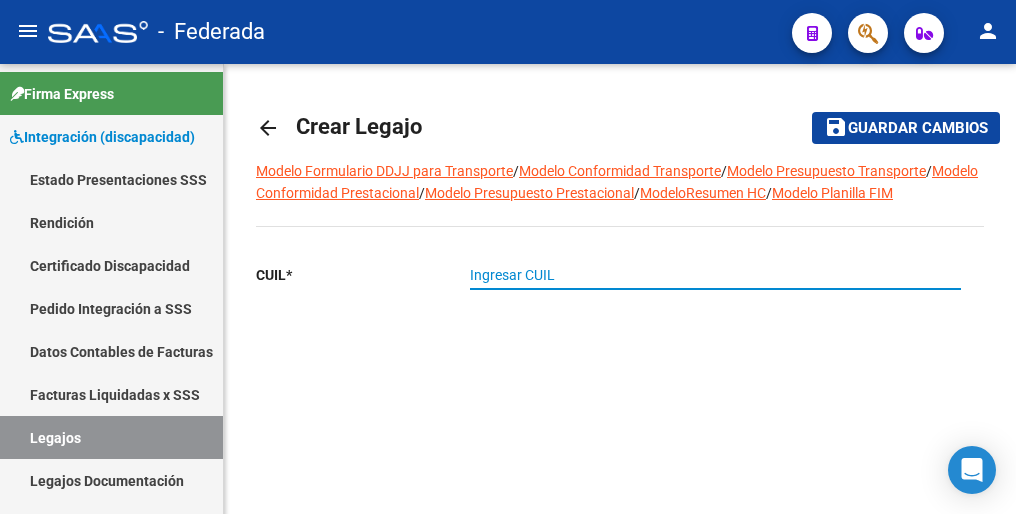 click on "Ingresar CUIL" at bounding box center (715, 275) 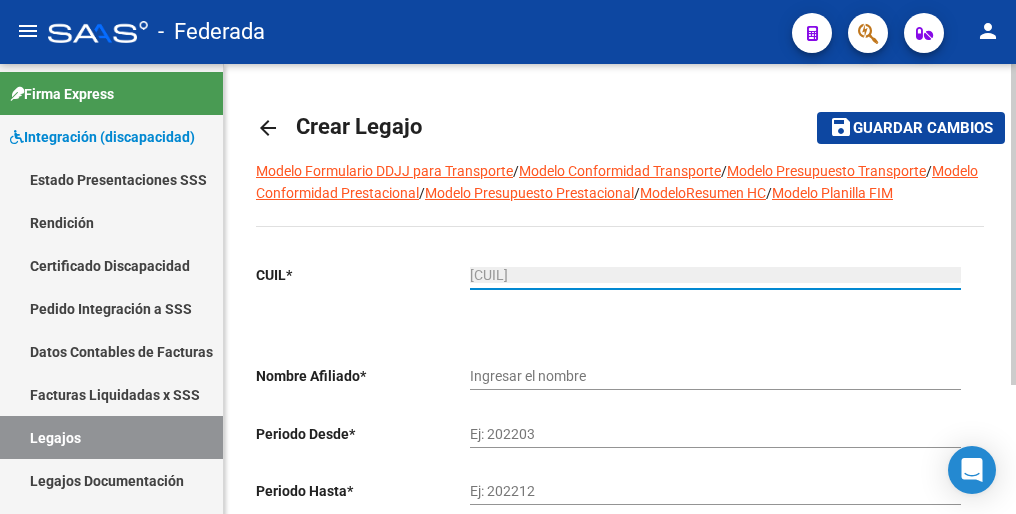 type on "JIMENEZ NAZARENO" 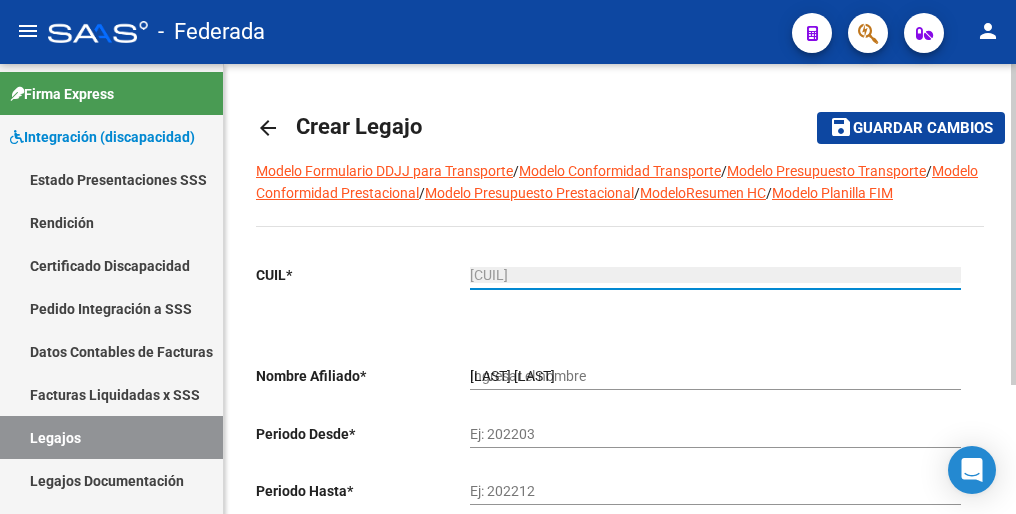 type on "20-55308345-2" 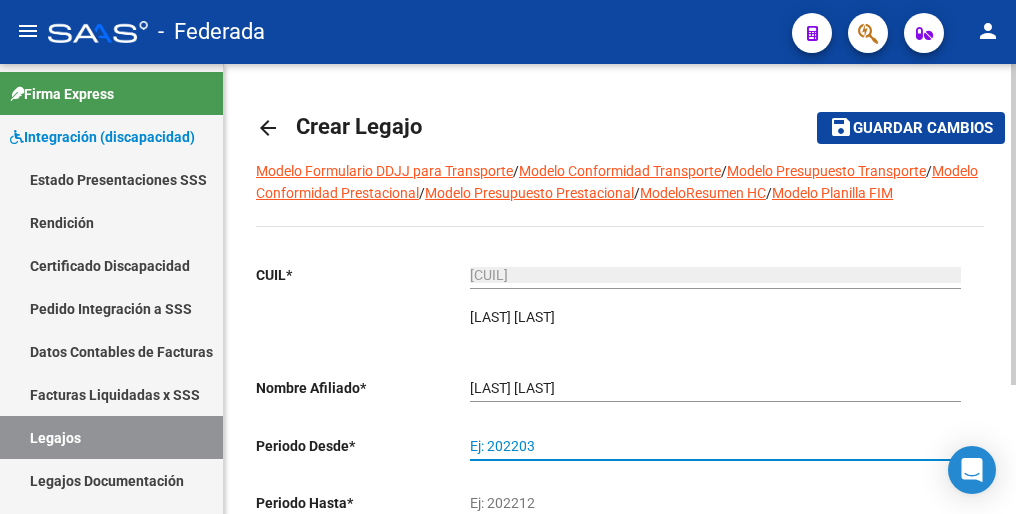 click on "Ej: 202203" at bounding box center [715, 446] 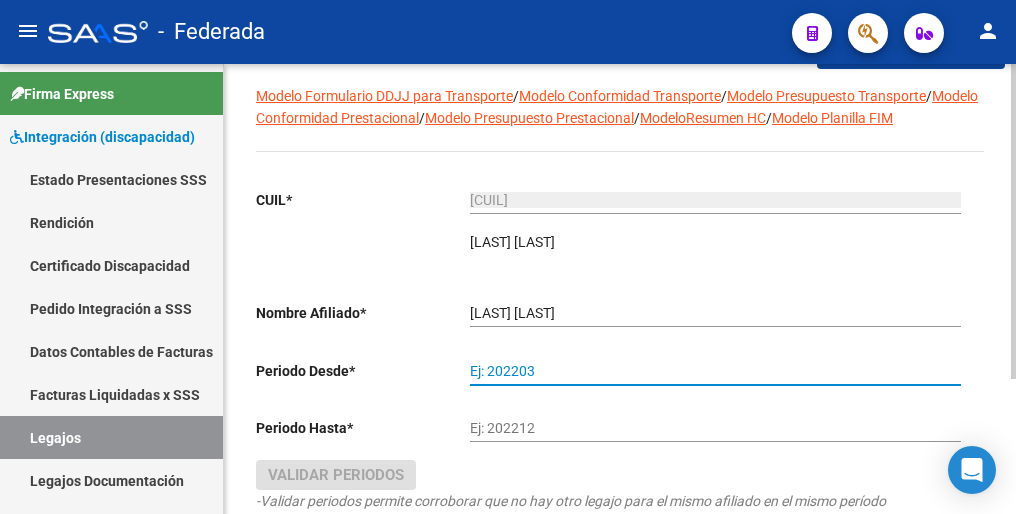 scroll, scrollTop: 192, scrollLeft: 0, axis: vertical 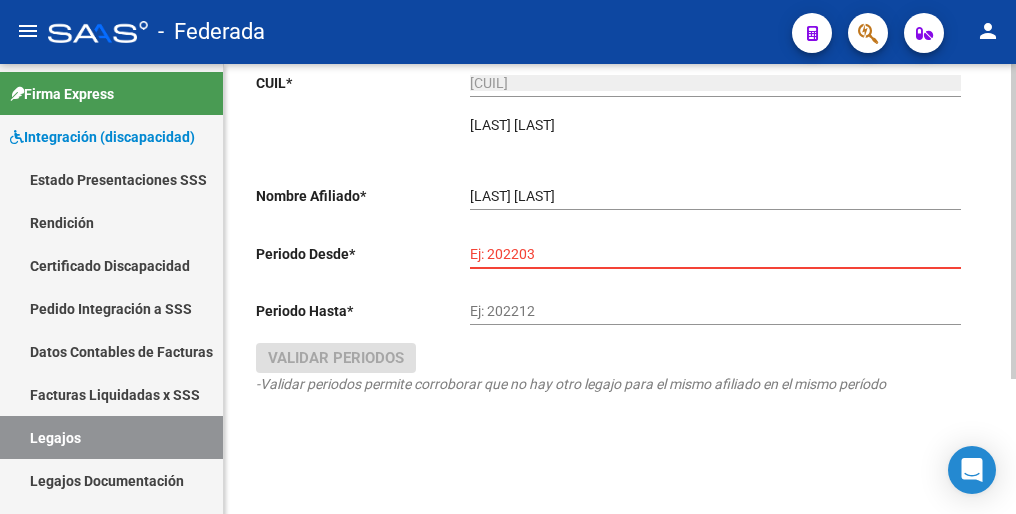 paste on "202501" 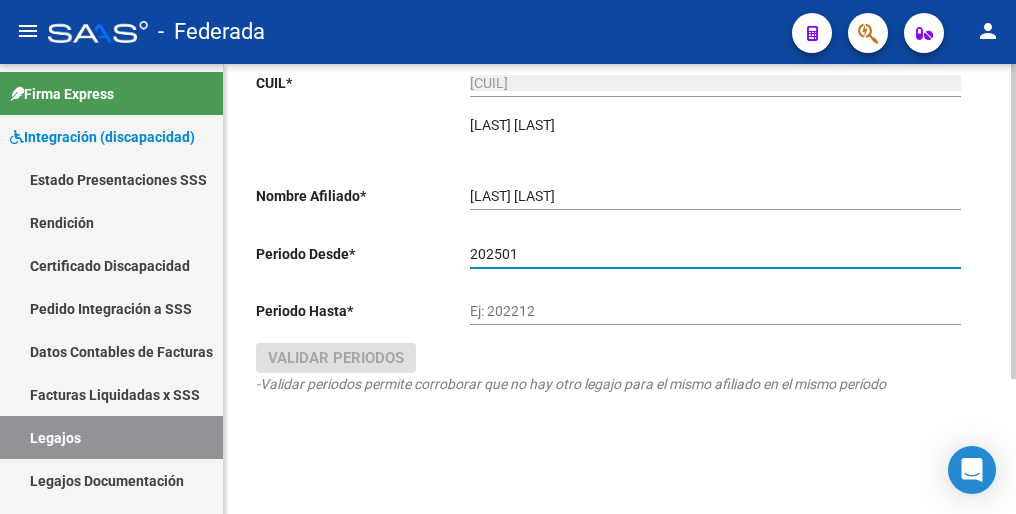 type on "202501" 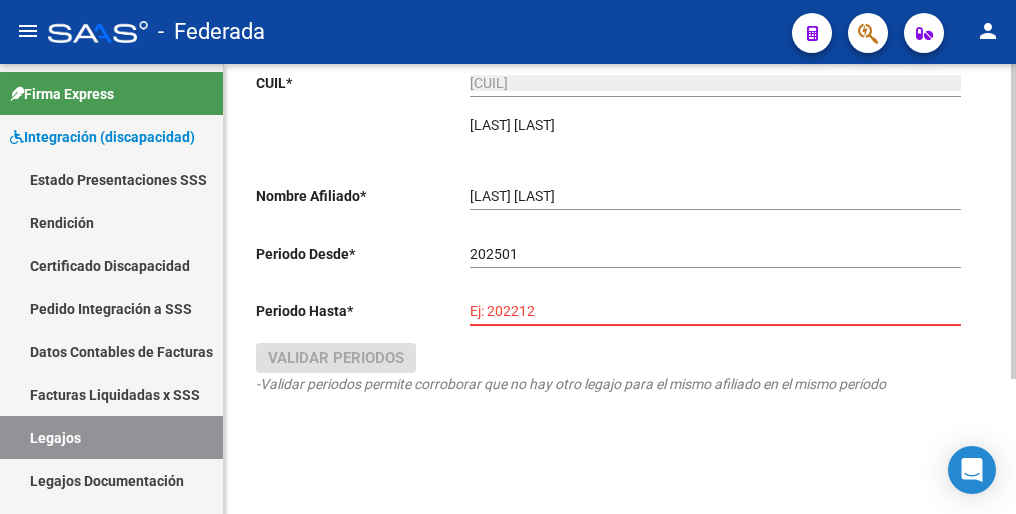 paste on "202512" 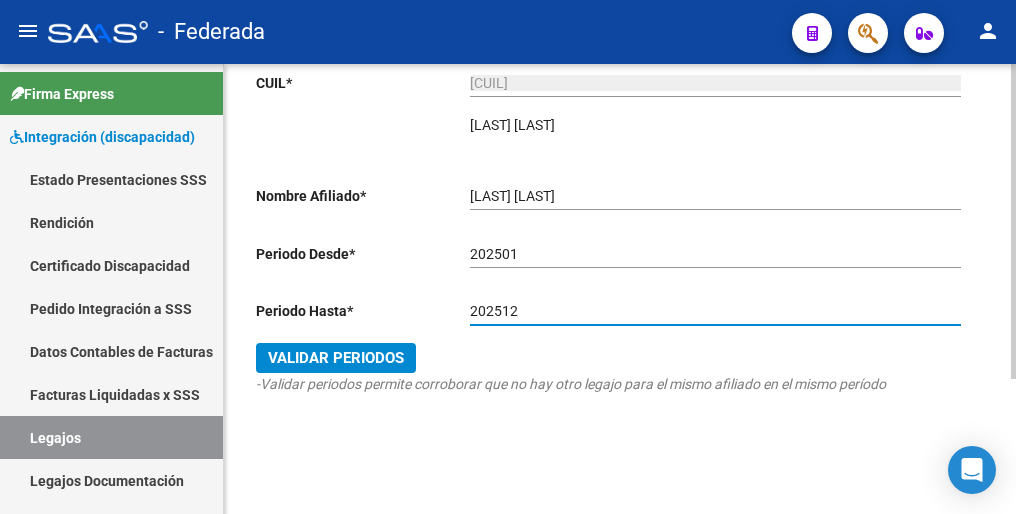 type on "202512" 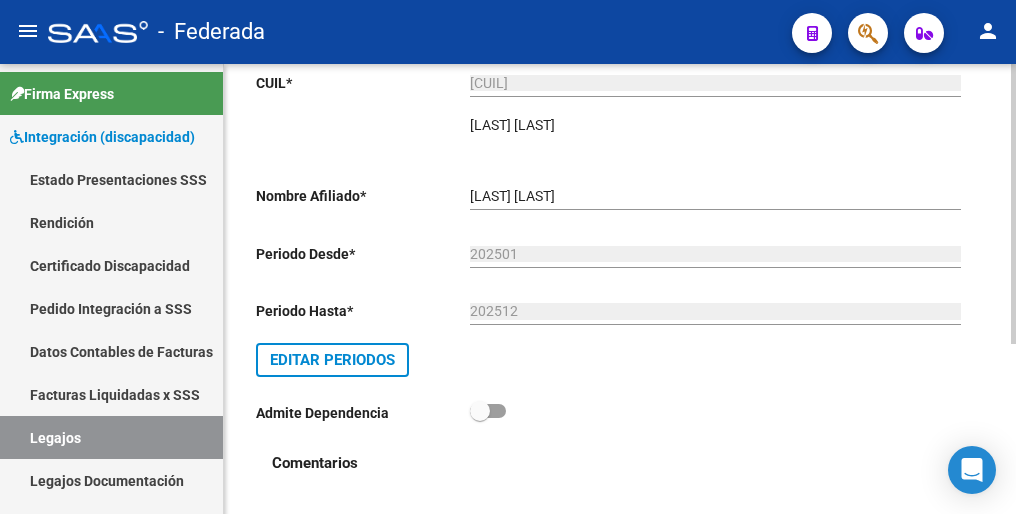 scroll, scrollTop: 0, scrollLeft: 0, axis: both 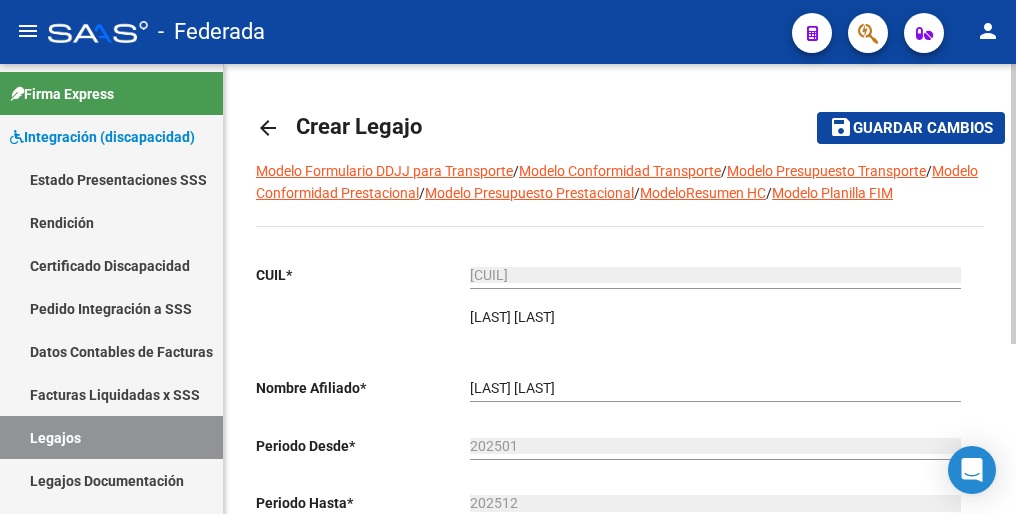 click on "Guardar cambios" 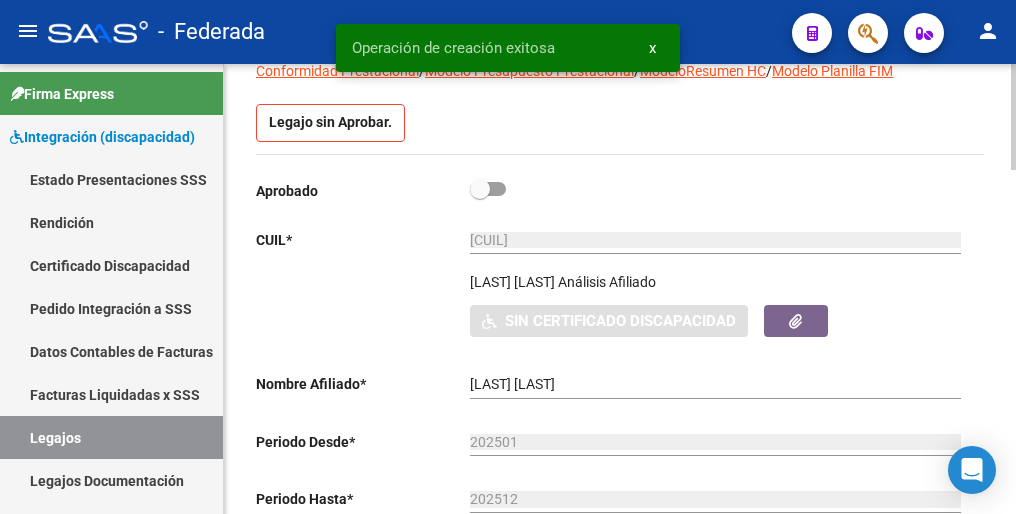 scroll, scrollTop: 0, scrollLeft: 0, axis: both 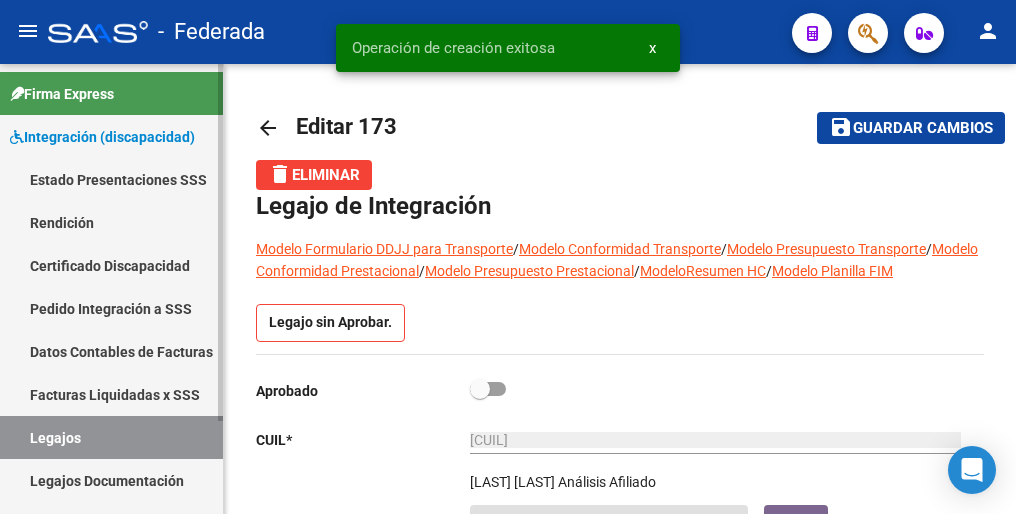 click on "Legajos" at bounding box center [111, 437] 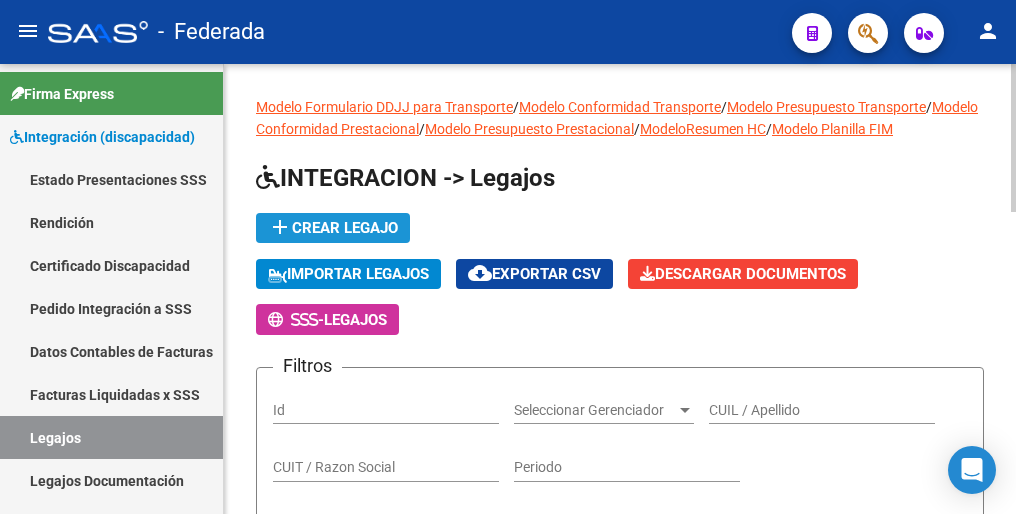 click on "add  Crear Legajo" 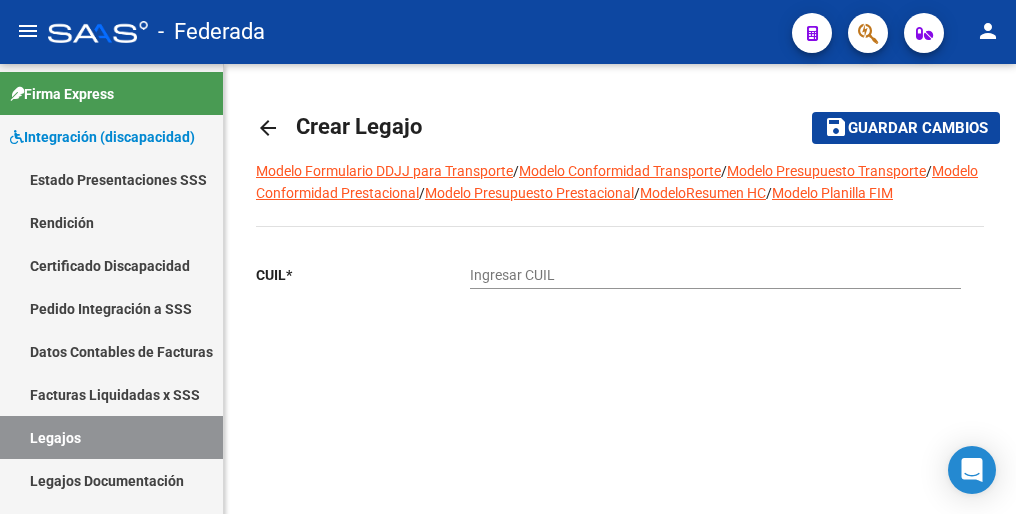 click on "Ingresar CUIL" at bounding box center (715, 275) 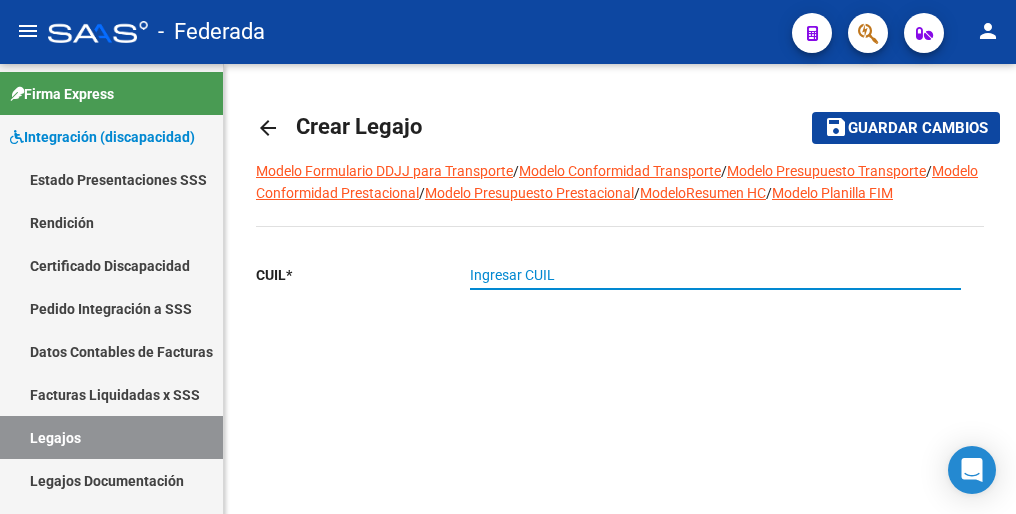 paste on "27-52691910-1" 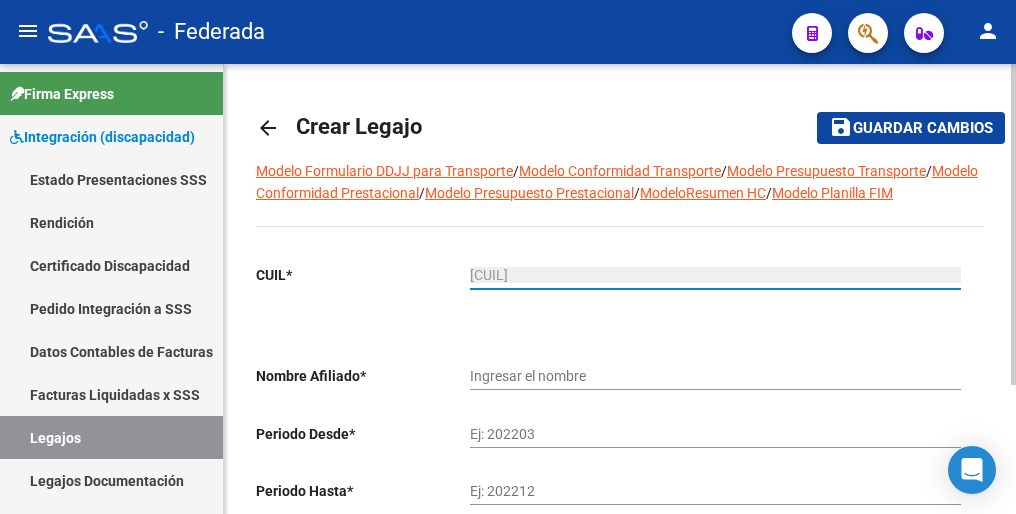 type on "GONZALEZ MATILDA" 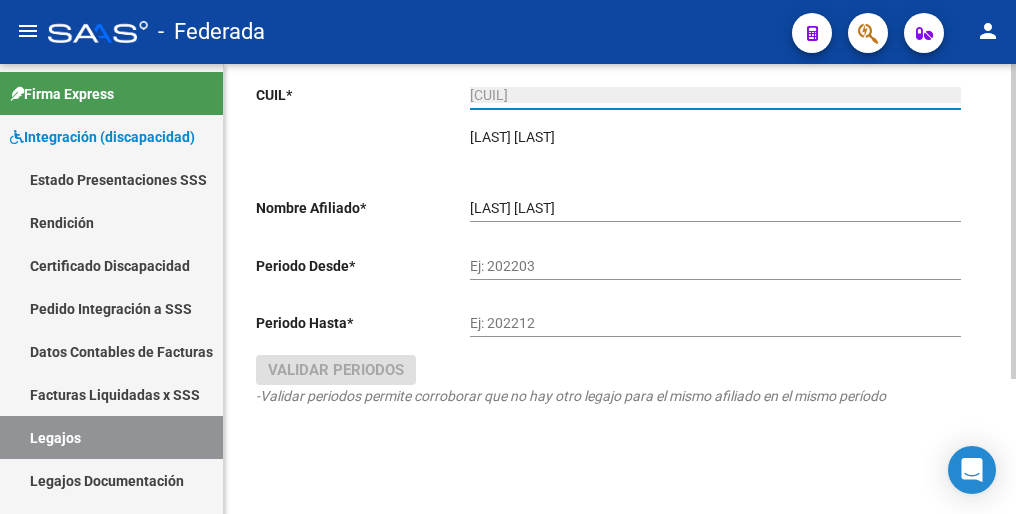 scroll, scrollTop: 192, scrollLeft: 0, axis: vertical 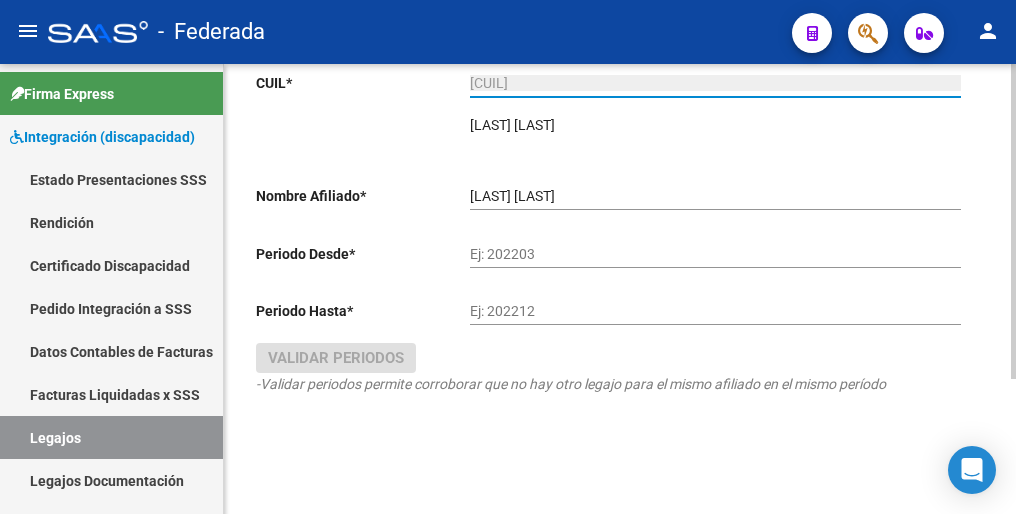 type on "27-52691910-1" 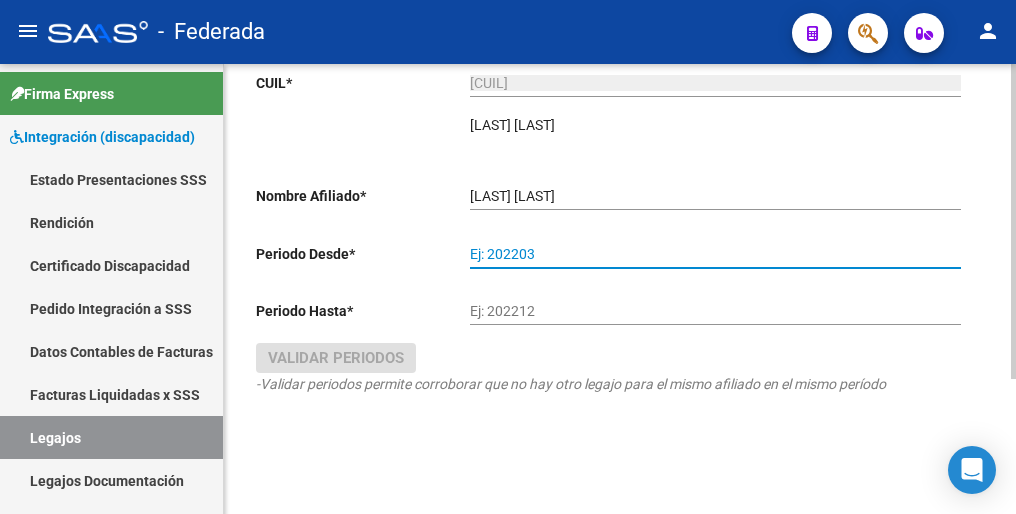 click on "Ej: 202203" at bounding box center (715, 254) 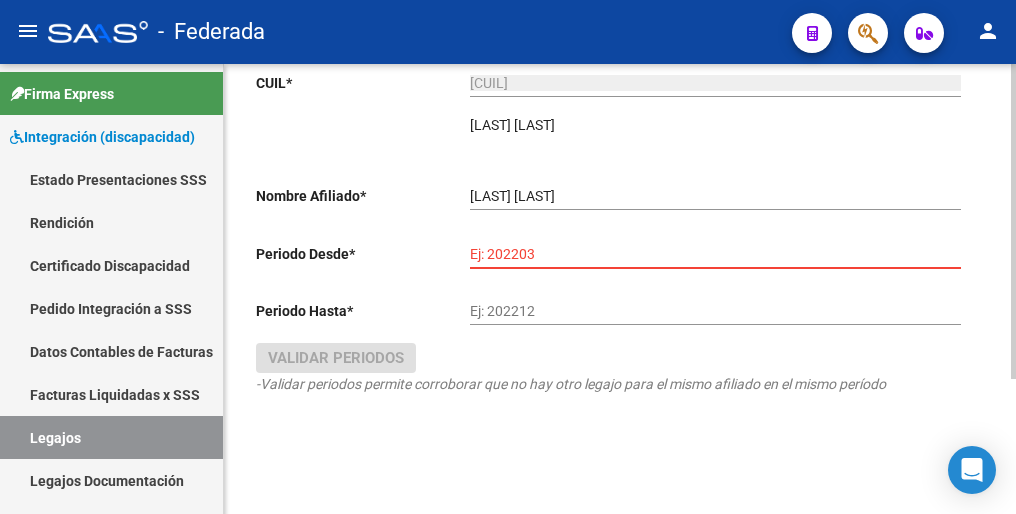 paste on "202503" 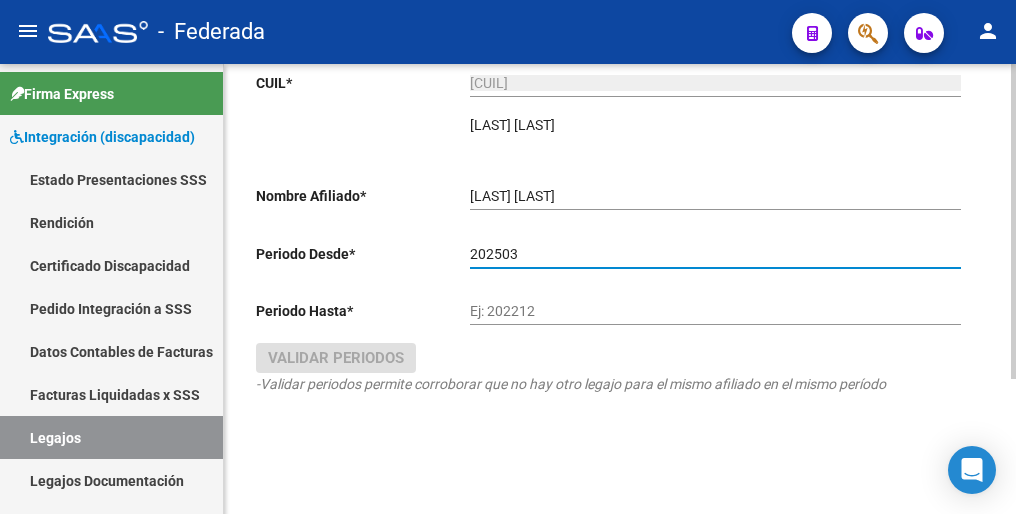 type on "202503" 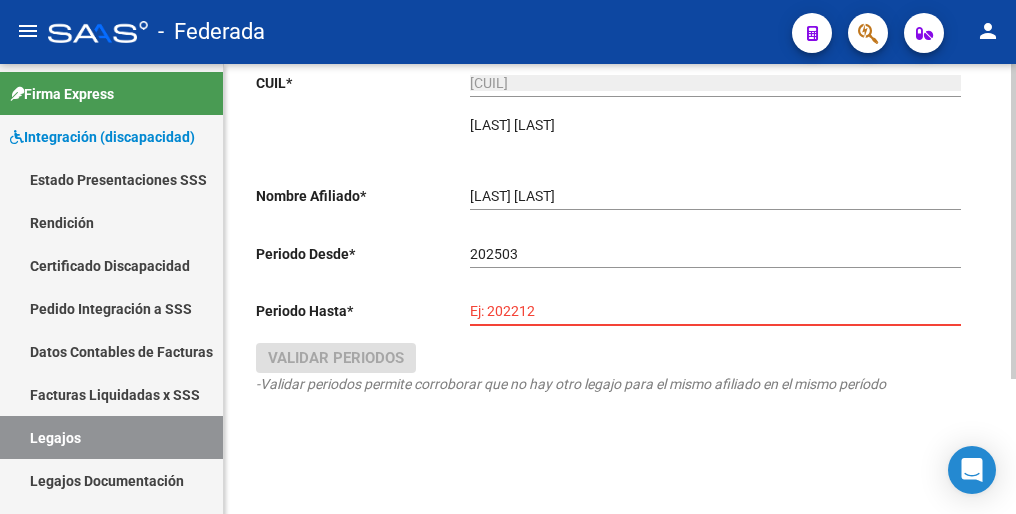 paste on "202512" 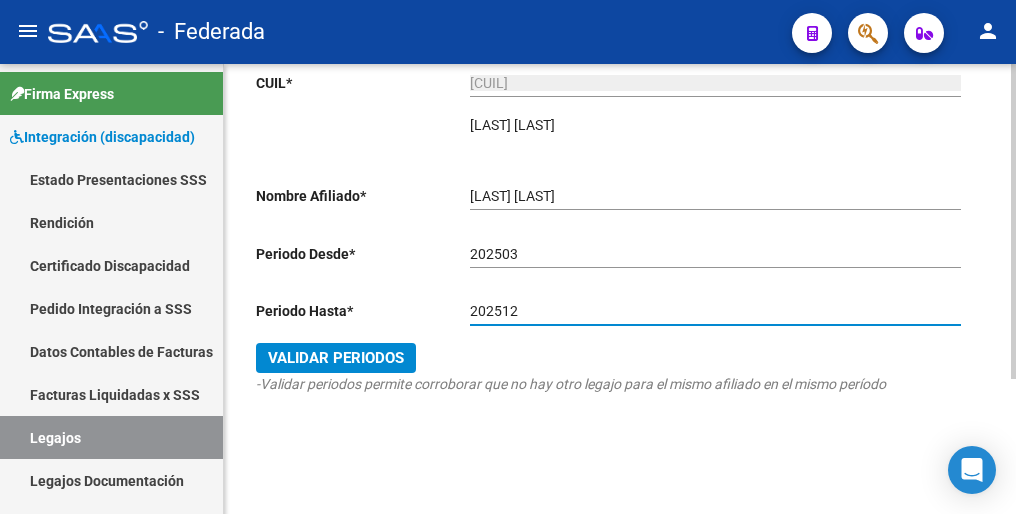 type on "202512" 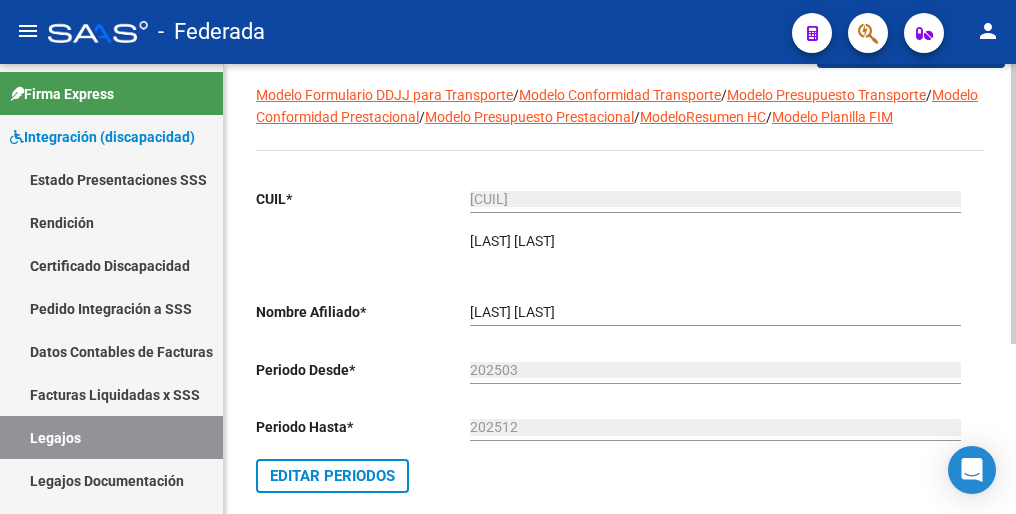 scroll, scrollTop: 0, scrollLeft: 0, axis: both 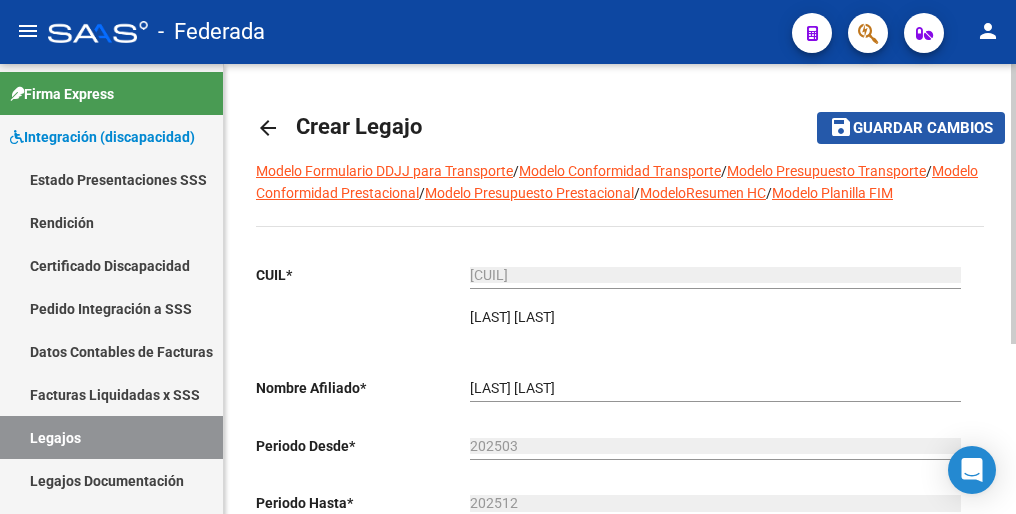 click on "Guardar cambios" 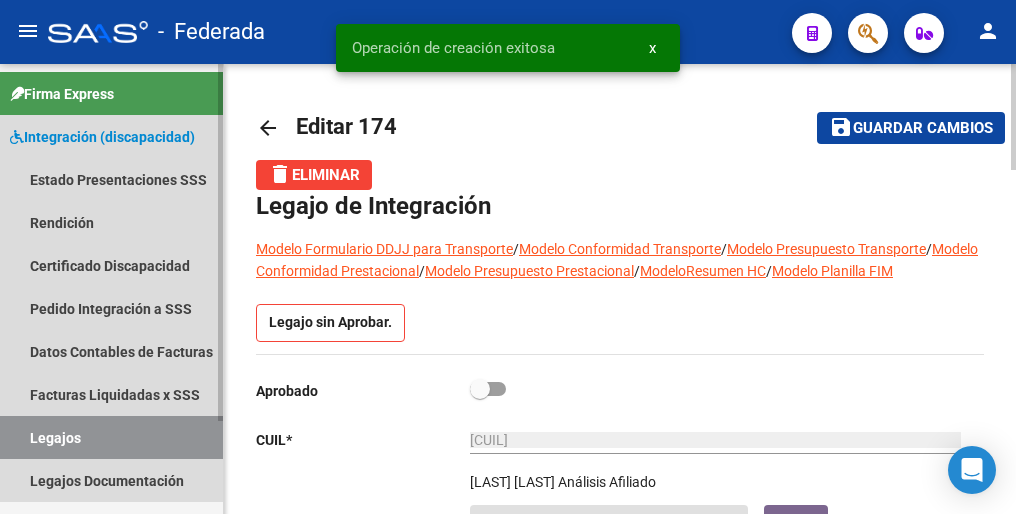 click on "Legajos" at bounding box center (111, 437) 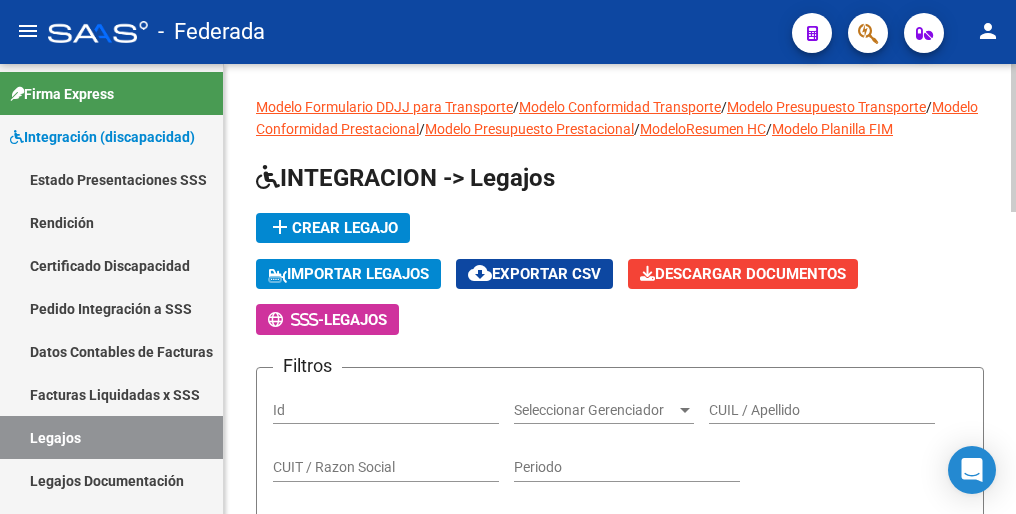 click on "add  Crear Legajo" 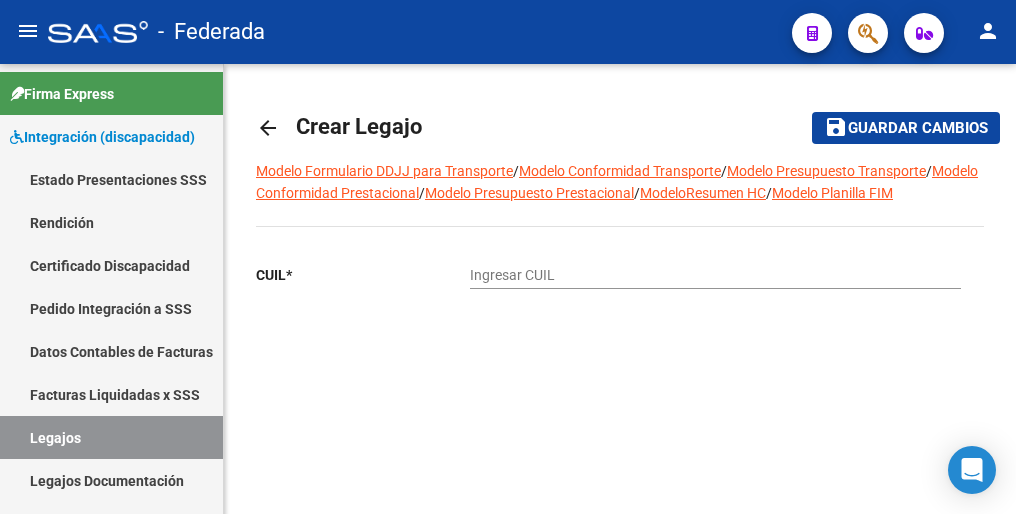 click on "Ingresar CUIL" at bounding box center [715, 275] 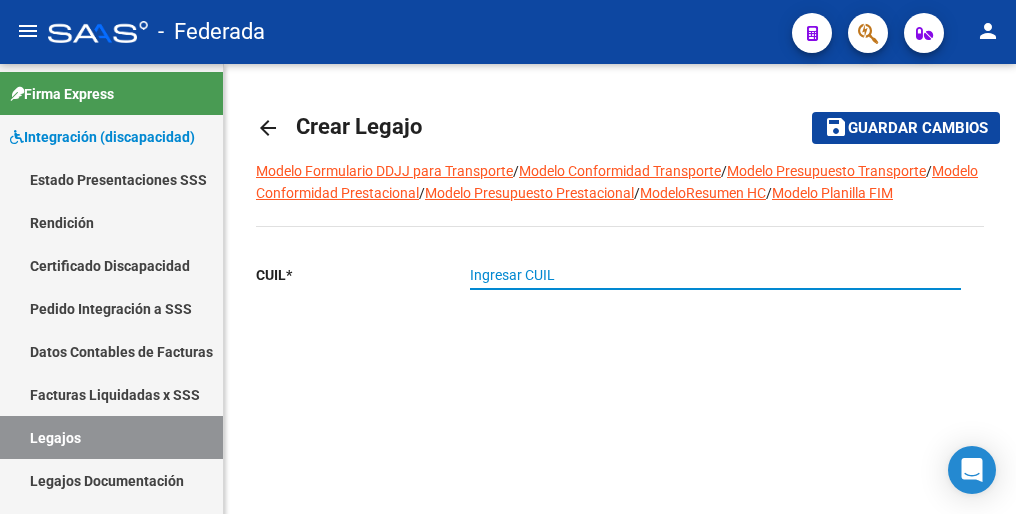 paste on "27-54842099-2" 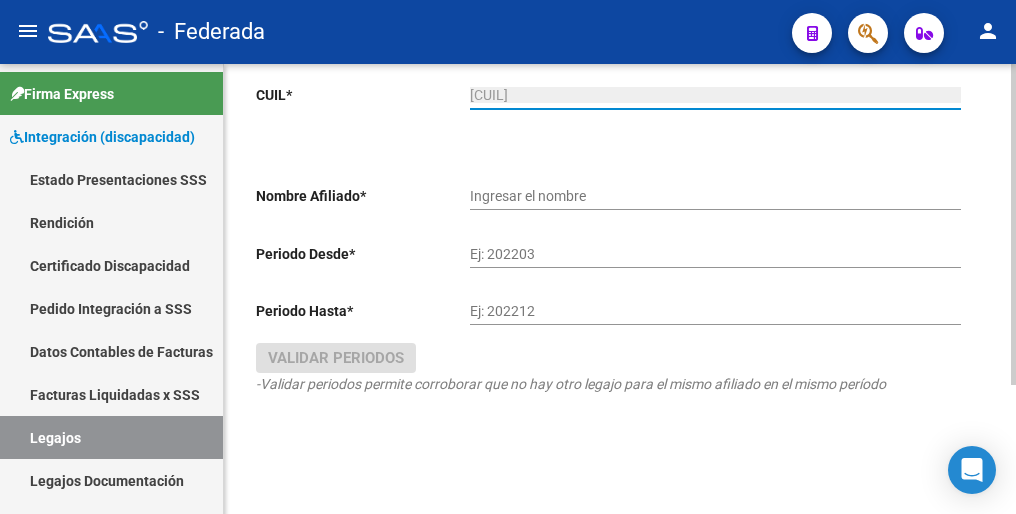 scroll, scrollTop: 180, scrollLeft: 0, axis: vertical 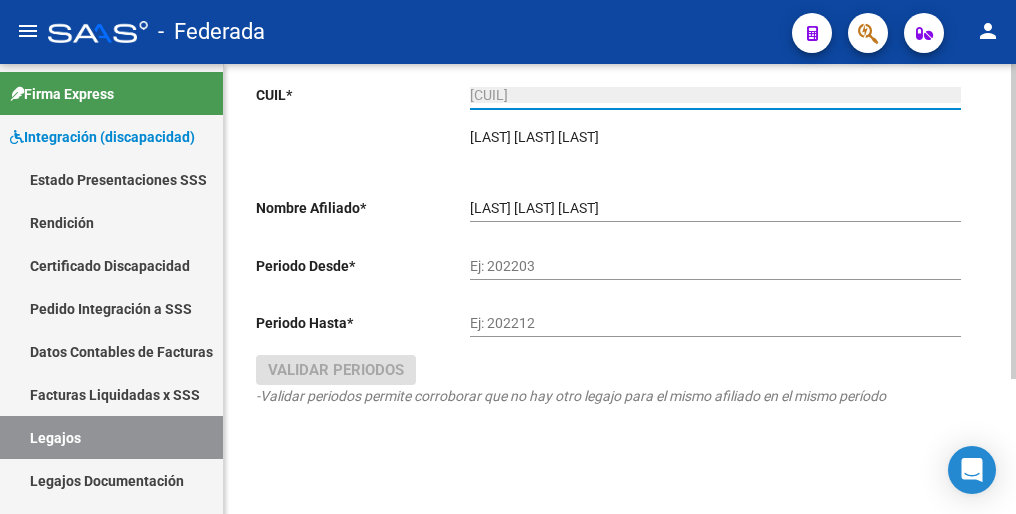 type on "27-54842099-2" 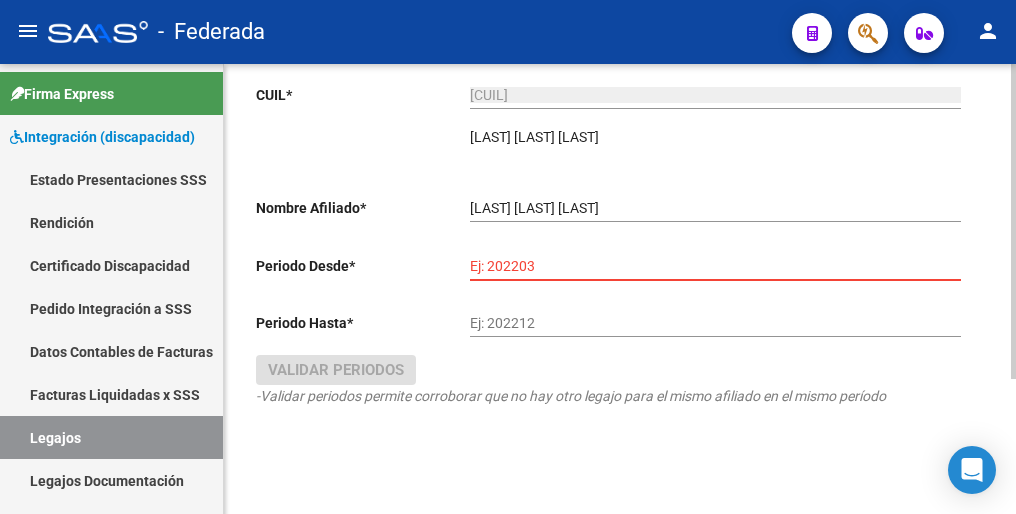 paste on "202501" 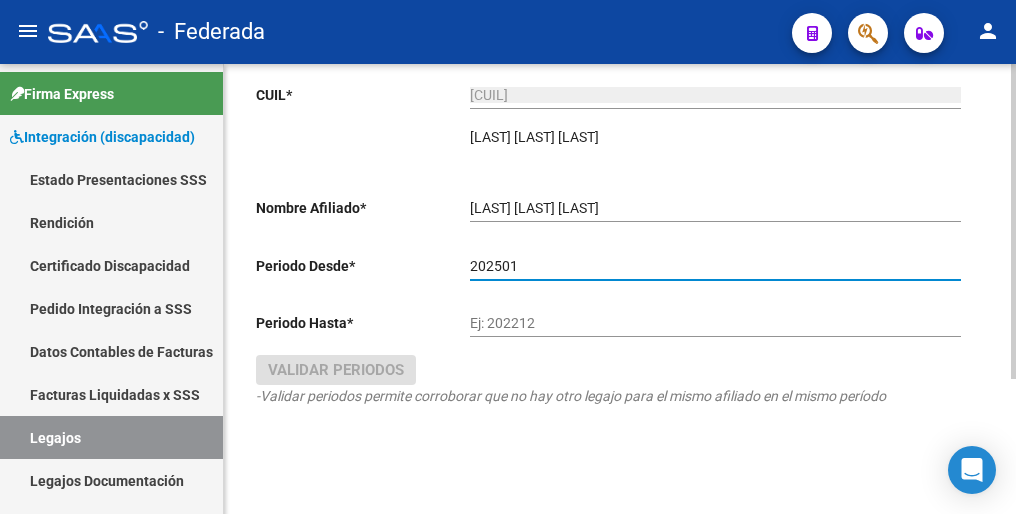 type on "202501" 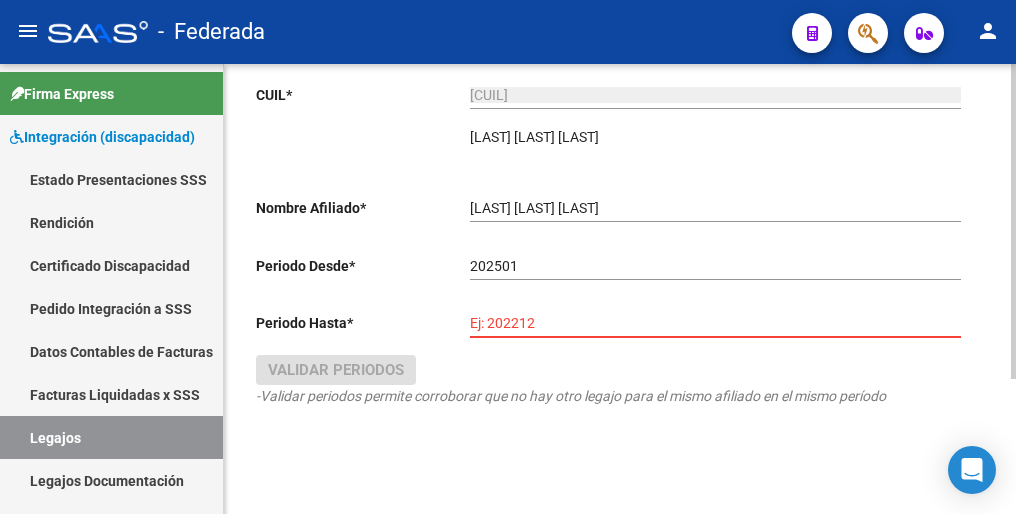 paste on "202512" 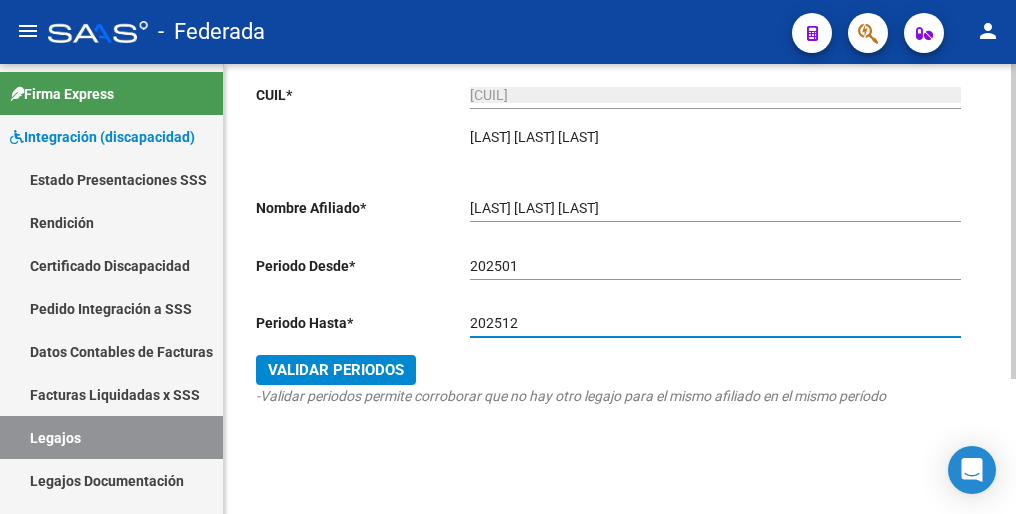 type on "202512" 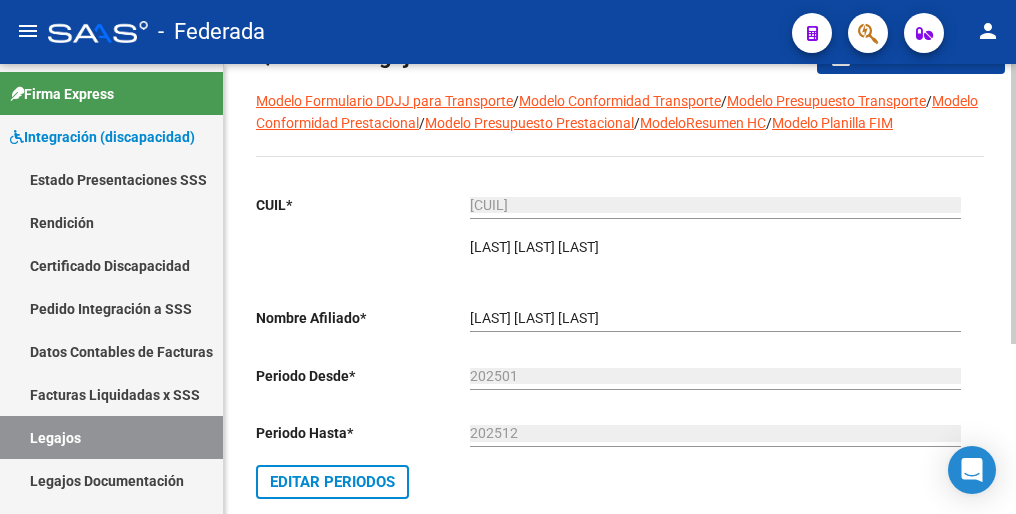 scroll, scrollTop: 0, scrollLeft: 0, axis: both 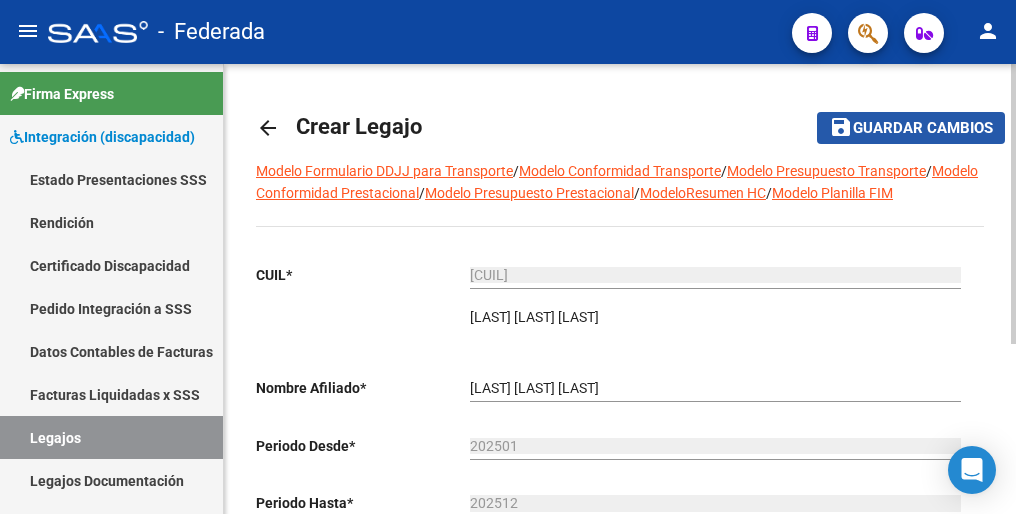 click on "Guardar cambios" 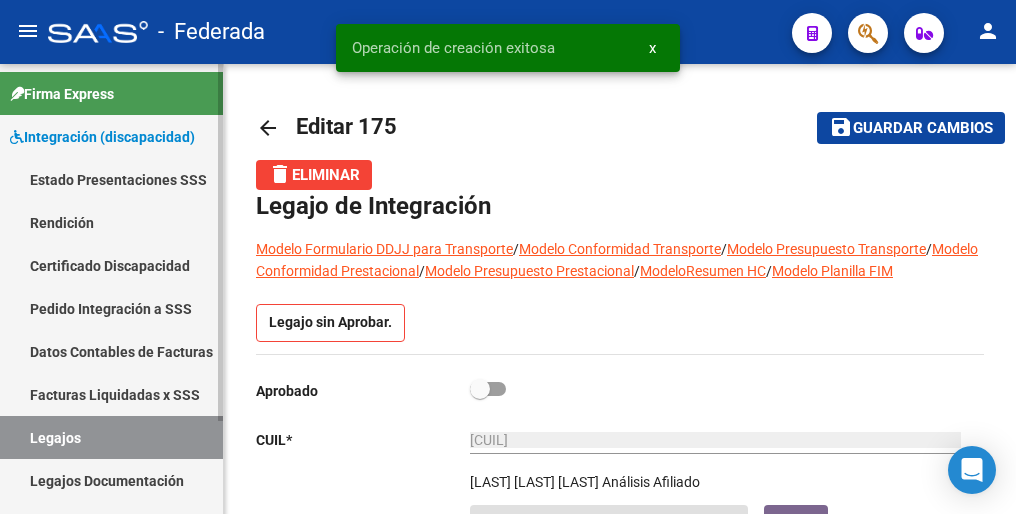 click on "Legajos" at bounding box center (111, 437) 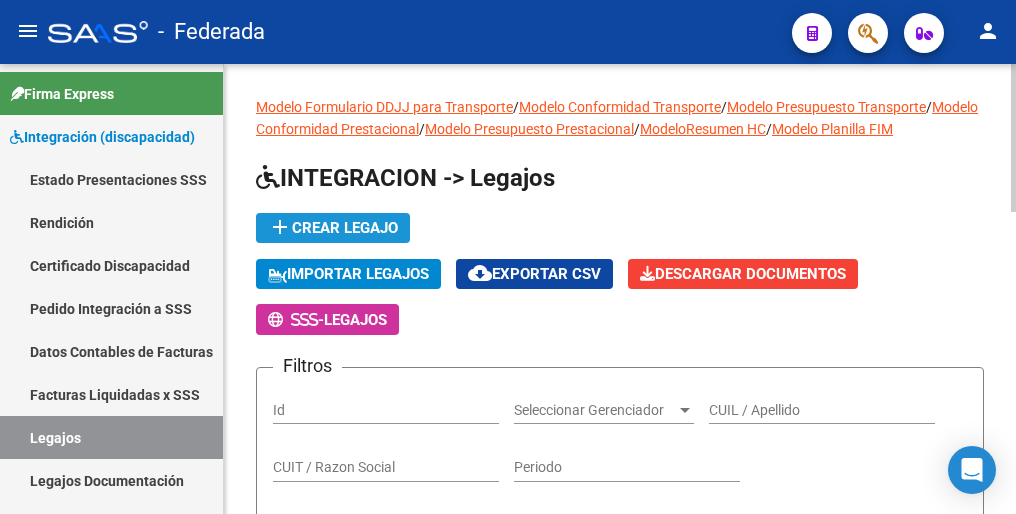 click on "add  Crear Legajo" 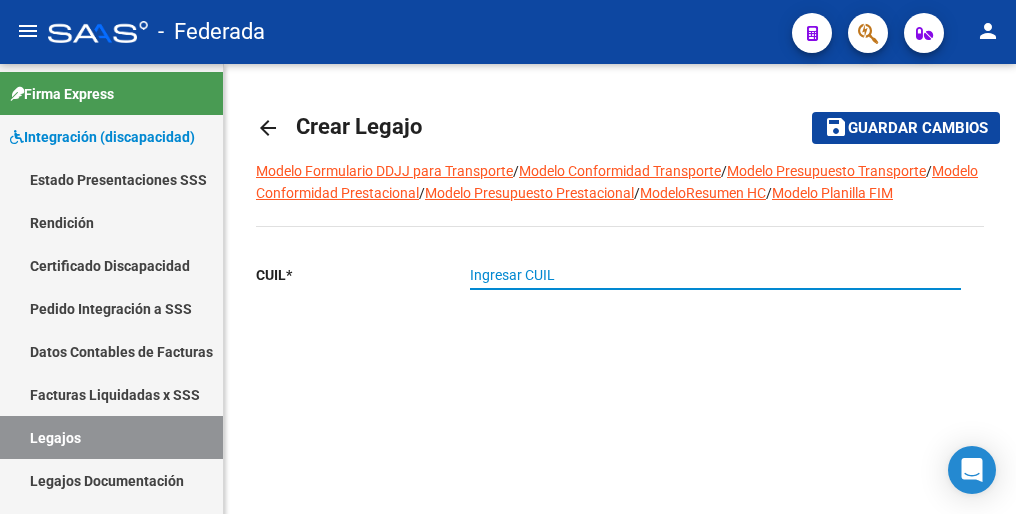 click on "Ingresar CUIL" at bounding box center (715, 275) 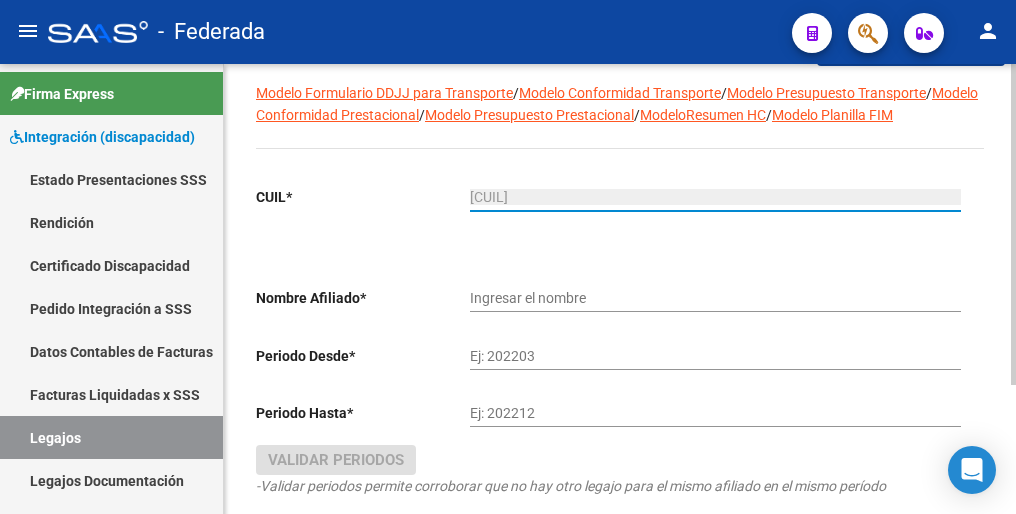 scroll, scrollTop: 180, scrollLeft: 0, axis: vertical 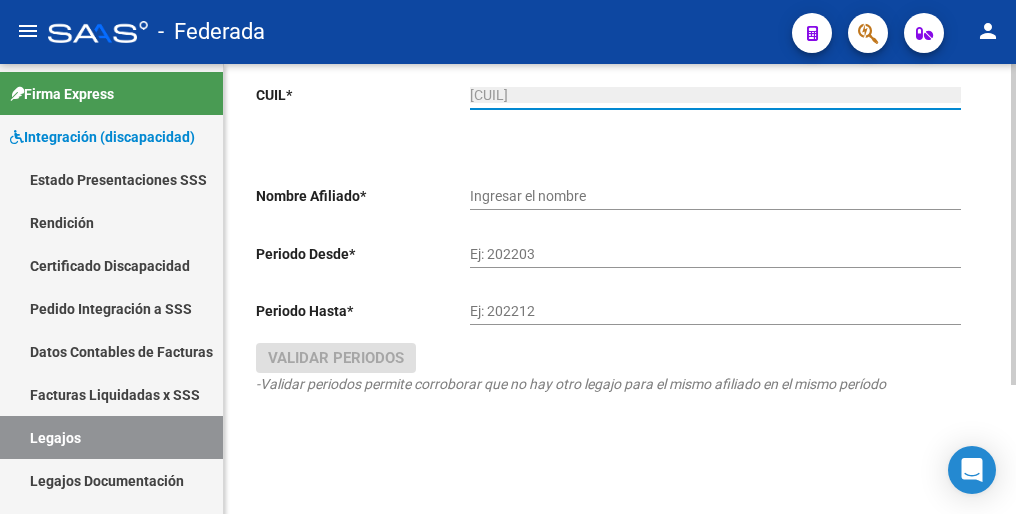 type on "GARCIA MIRANDA ISABELLA" 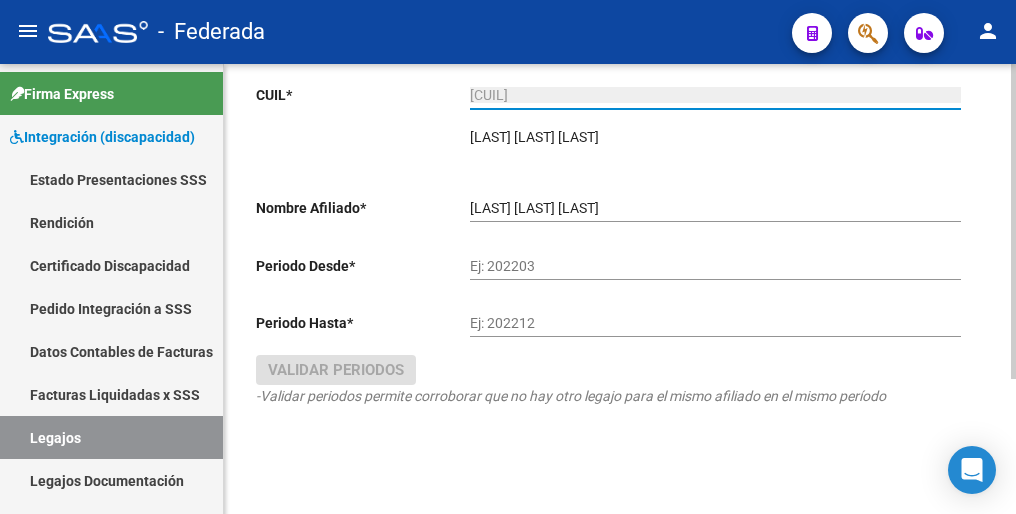 type on "27-56803034-1" 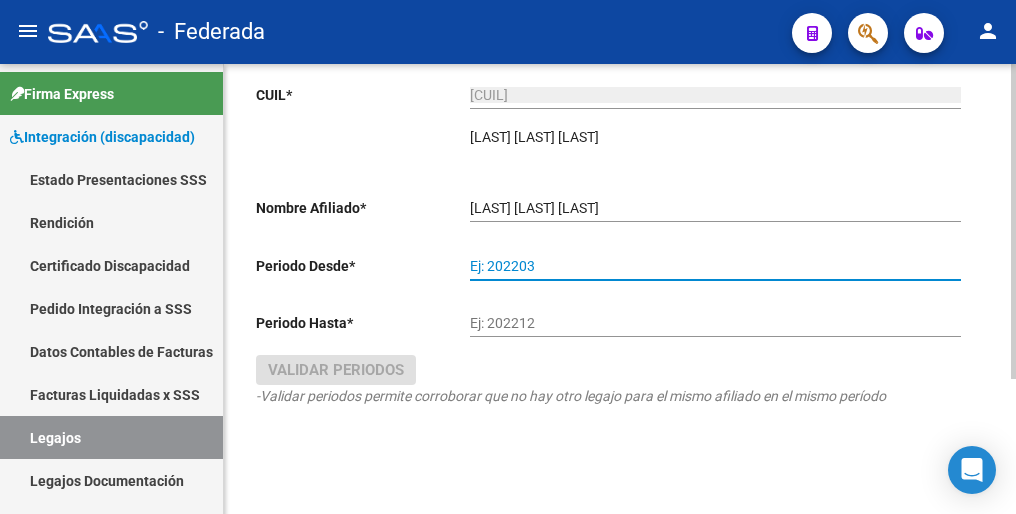 click on "Ej: 202203" at bounding box center (715, 266) 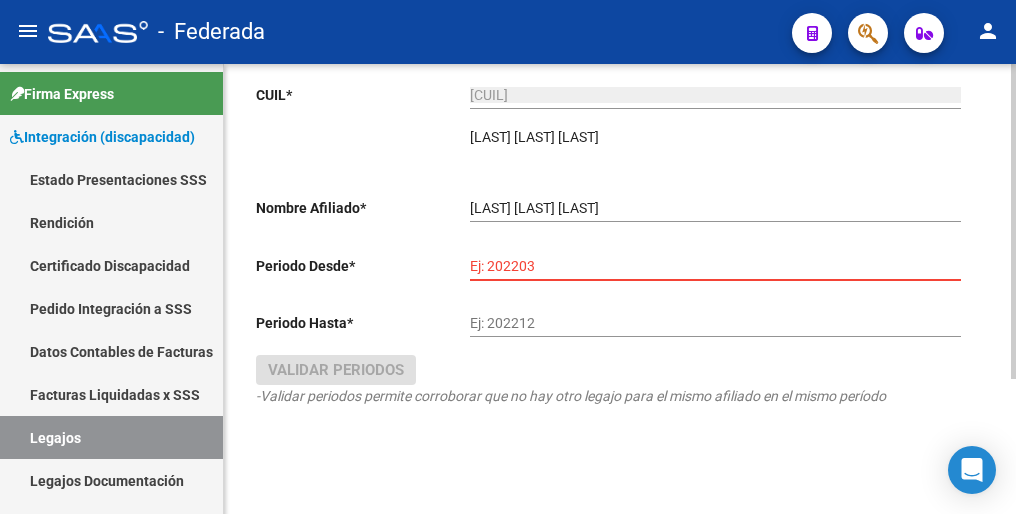 paste on "202502" 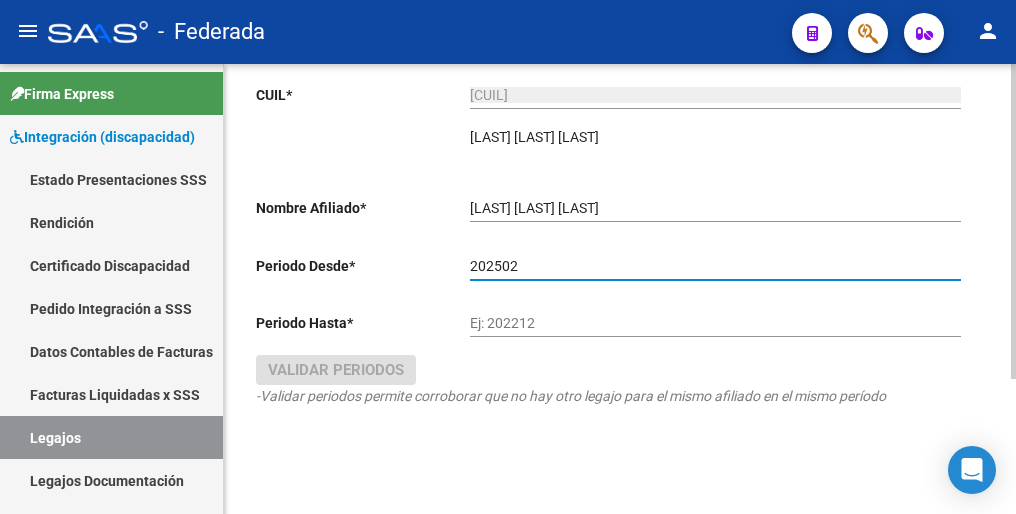 type on "202502" 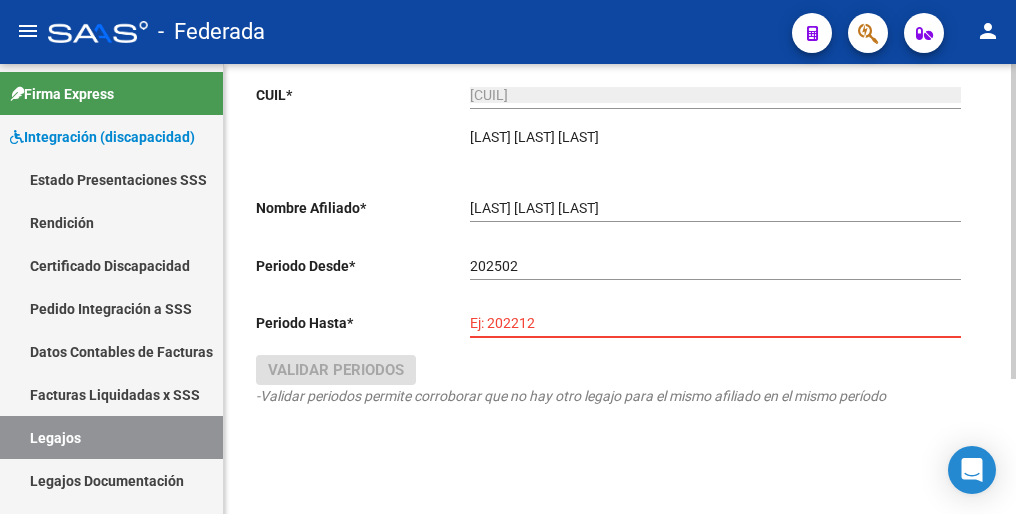 paste on "202512" 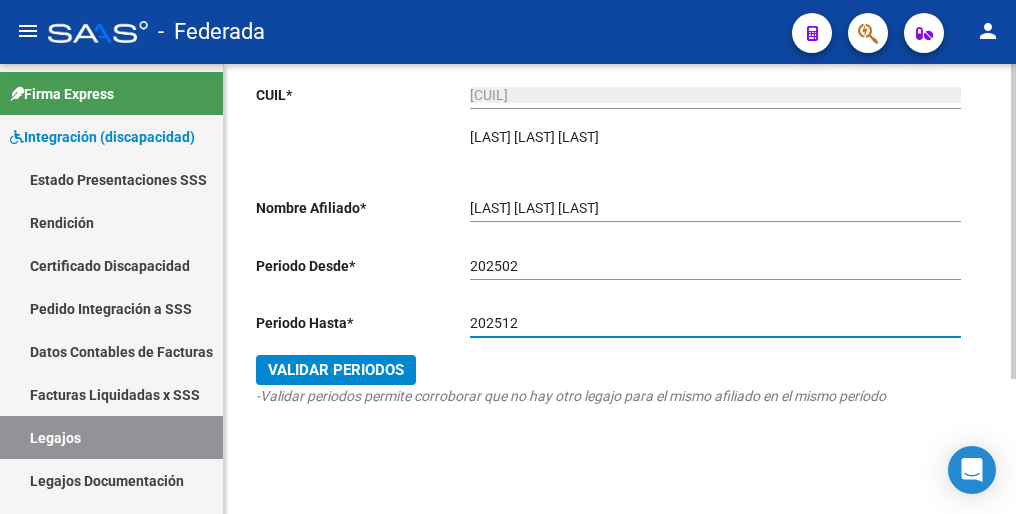 type on "202512" 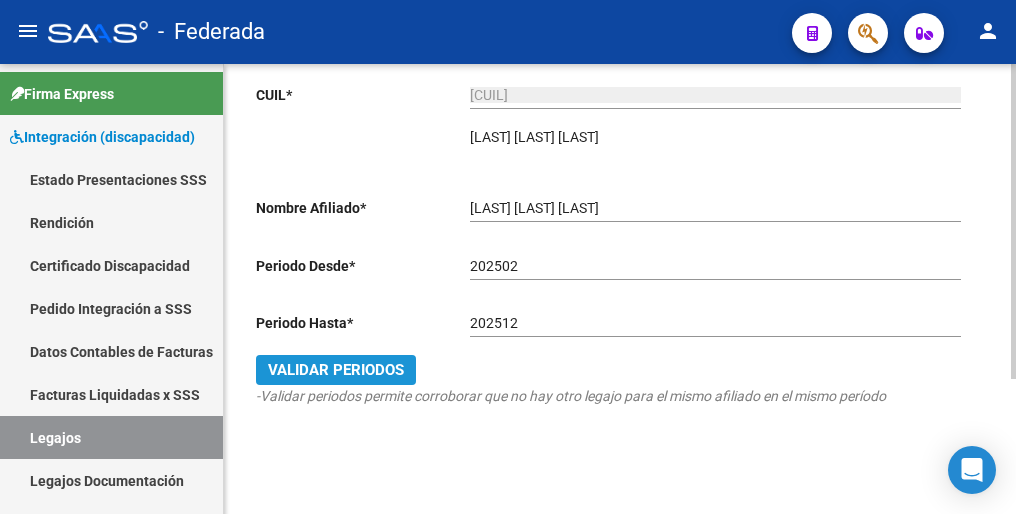 click on "Validar Periodos" 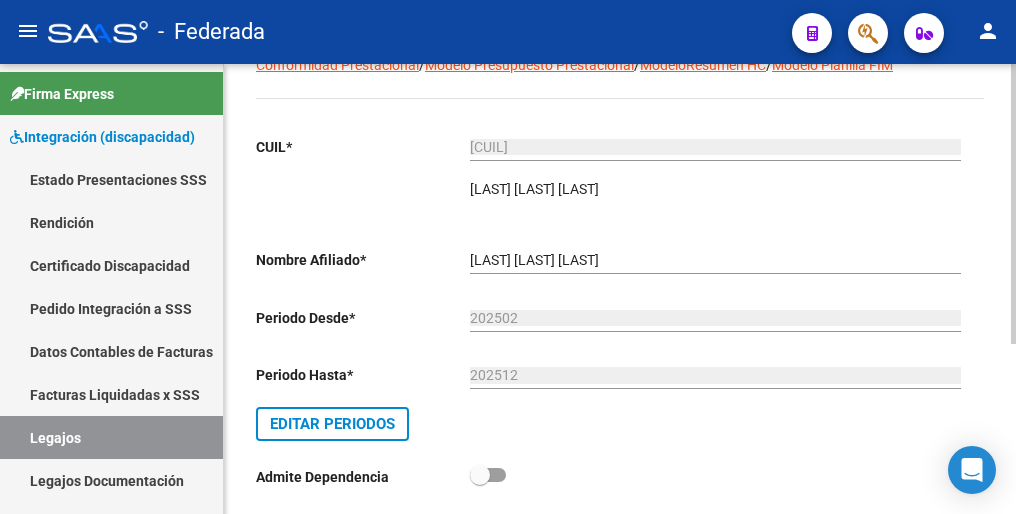 scroll, scrollTop: 0, scrollLeft: 0, axis: both 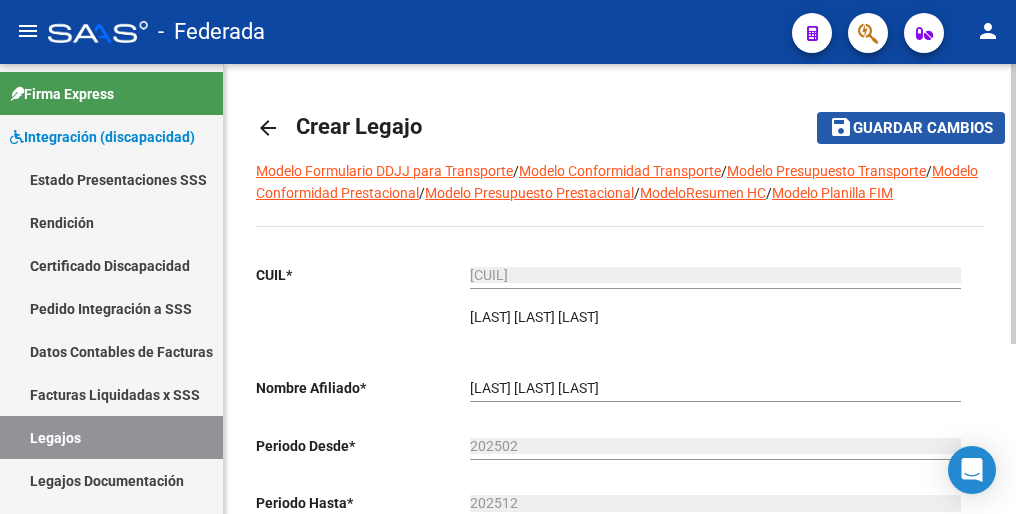 click on "Guardar cambios" 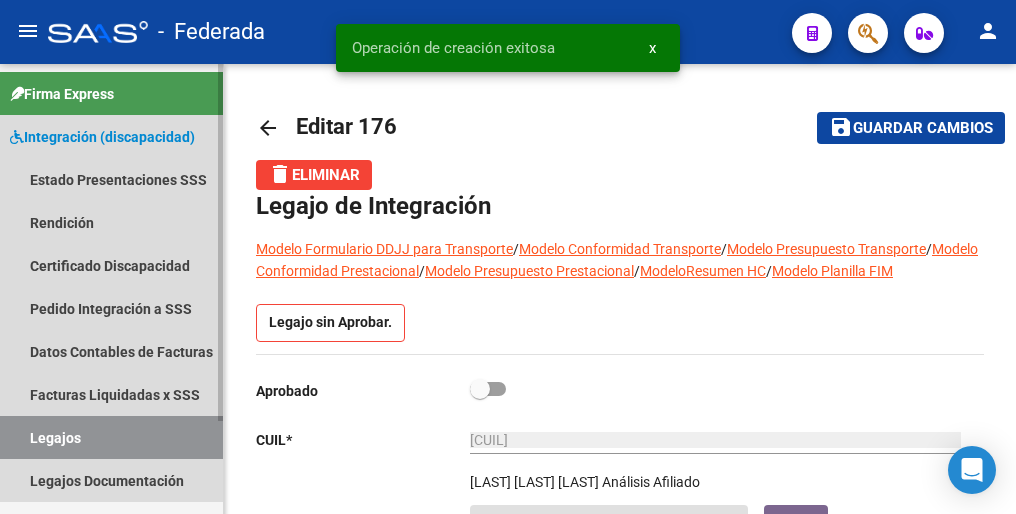 click on "Legajos" at bounding box center [111, 437] 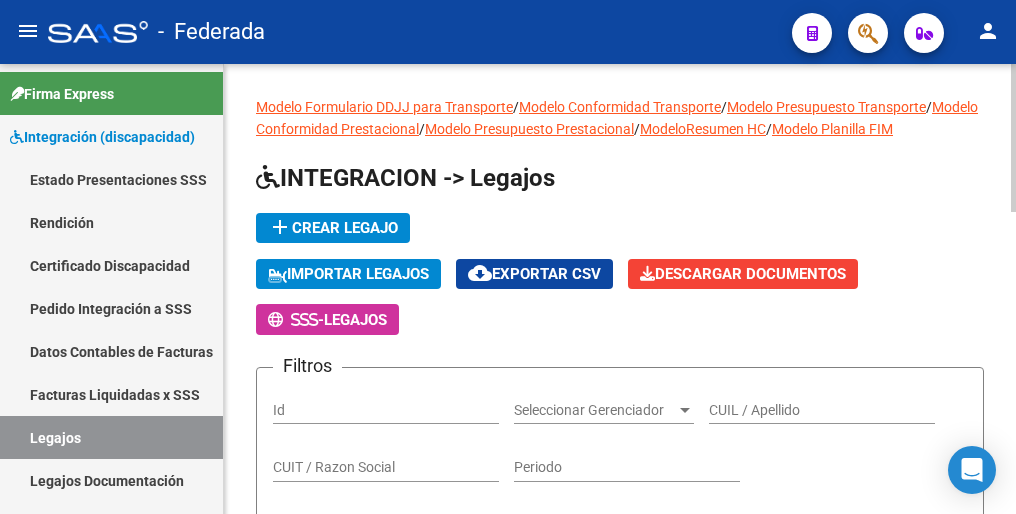 click on "add  Crear Legajo" 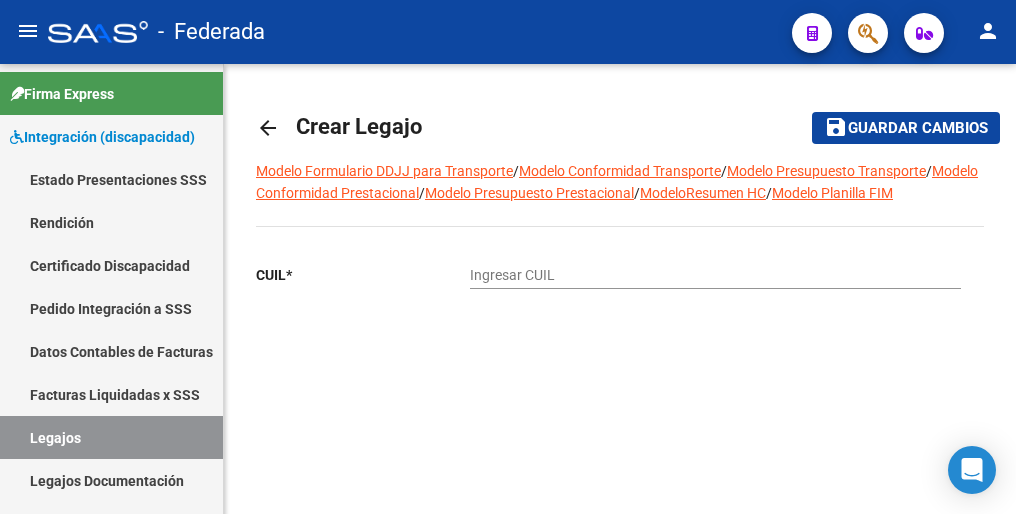 click on "Ingresar CUIL" at bounding box center (715, 275) 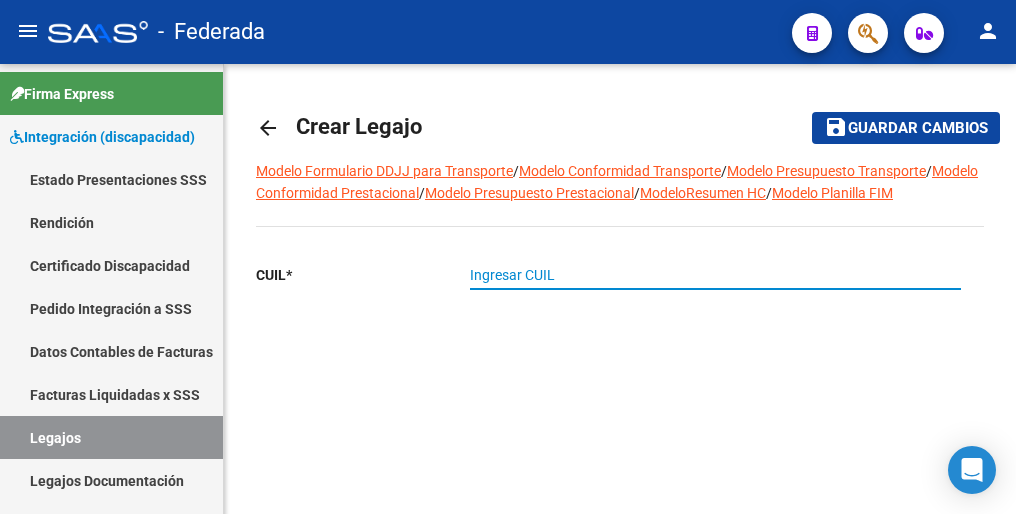 paste on "27-53148496-2" 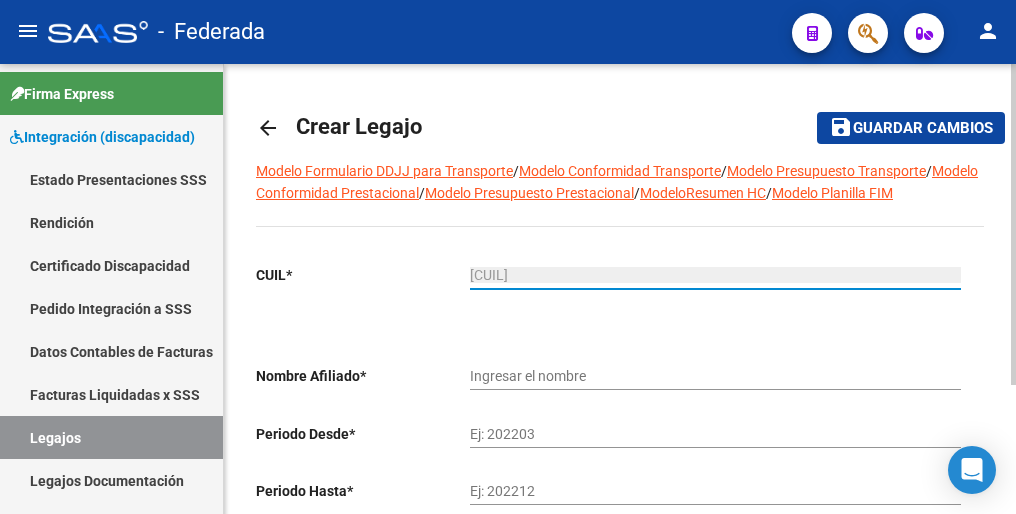 scroll, scrollTop: 180, scrollLeft: 0, axis: vertical 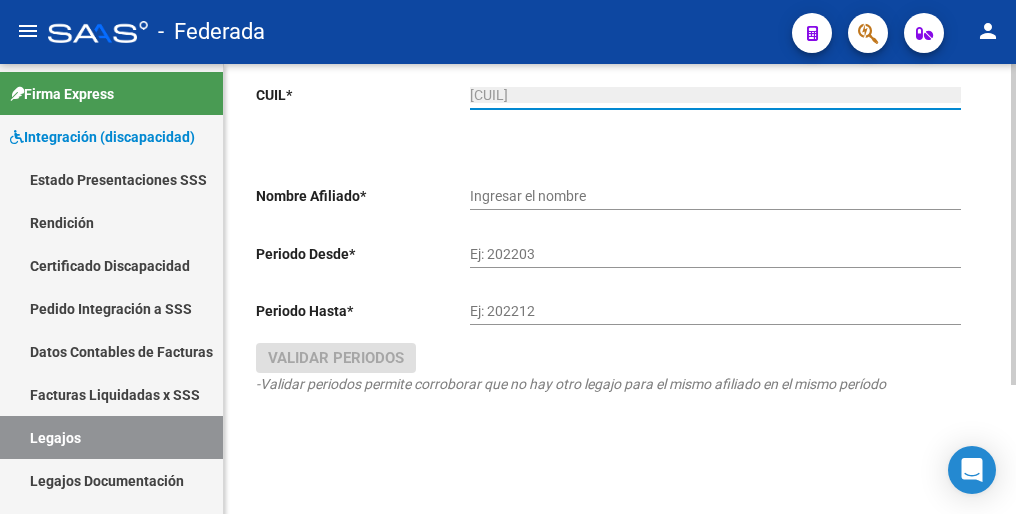 type on "CROCETTI OVIEDO LUZ MARTINA" 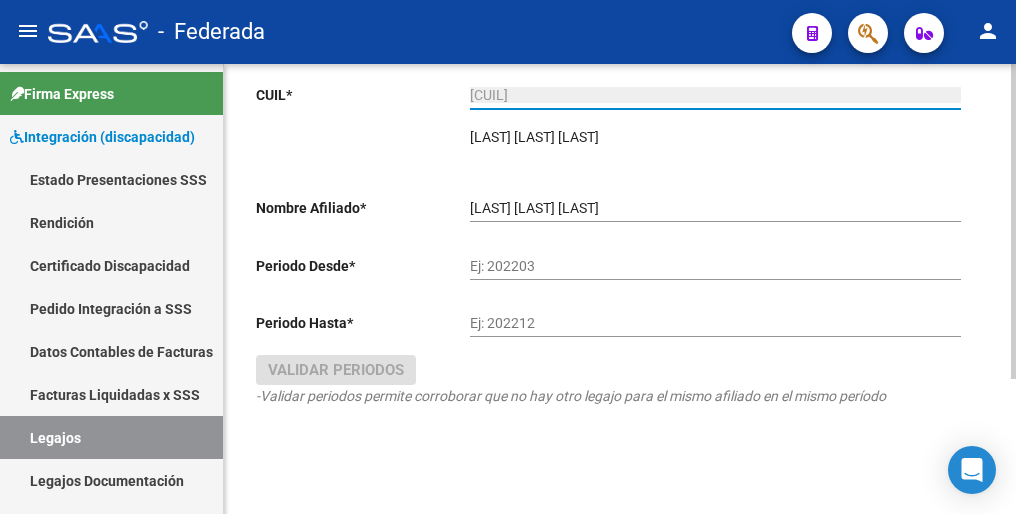 type on "27-53148496-2" 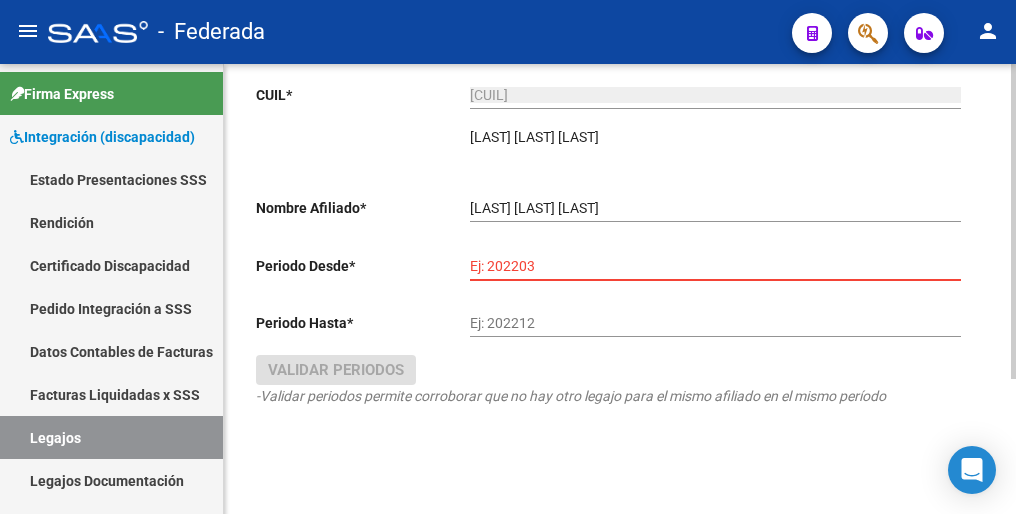 paste on "202502" 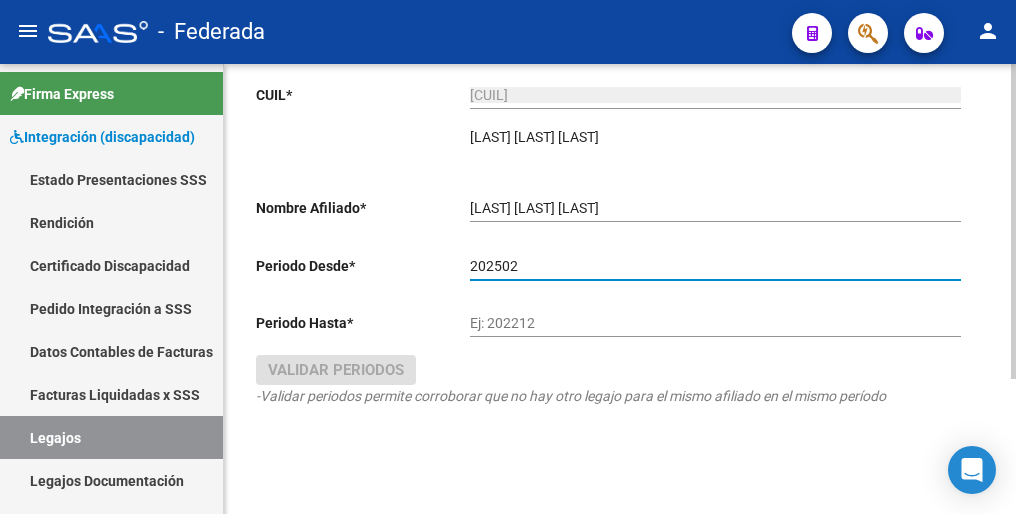 type on "202502" 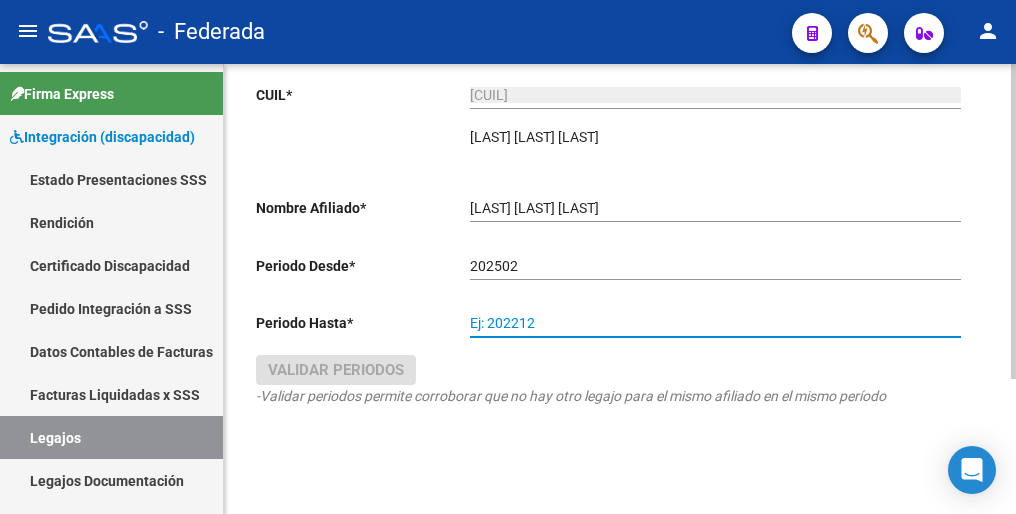 click on "Ej: 202212" at bounding box center [715, 323] 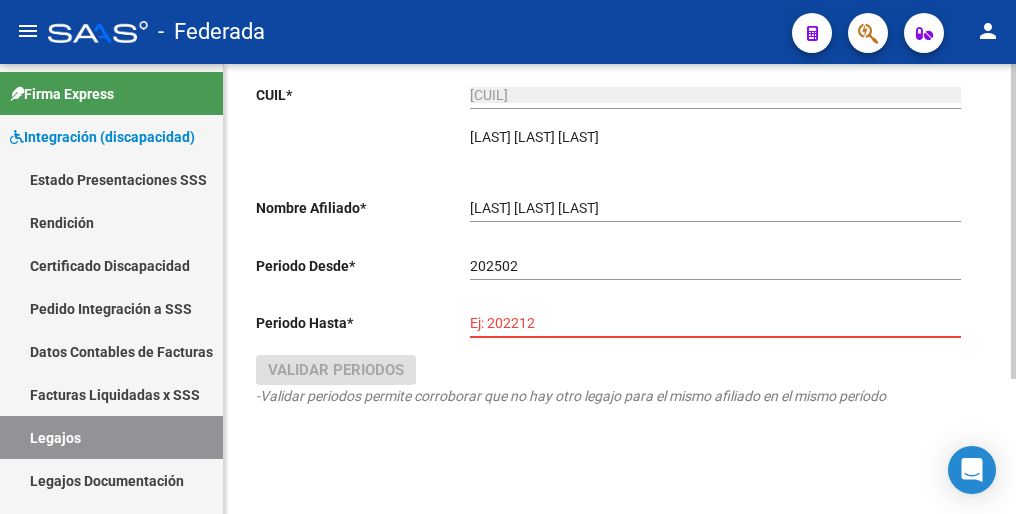 paste on "202512" 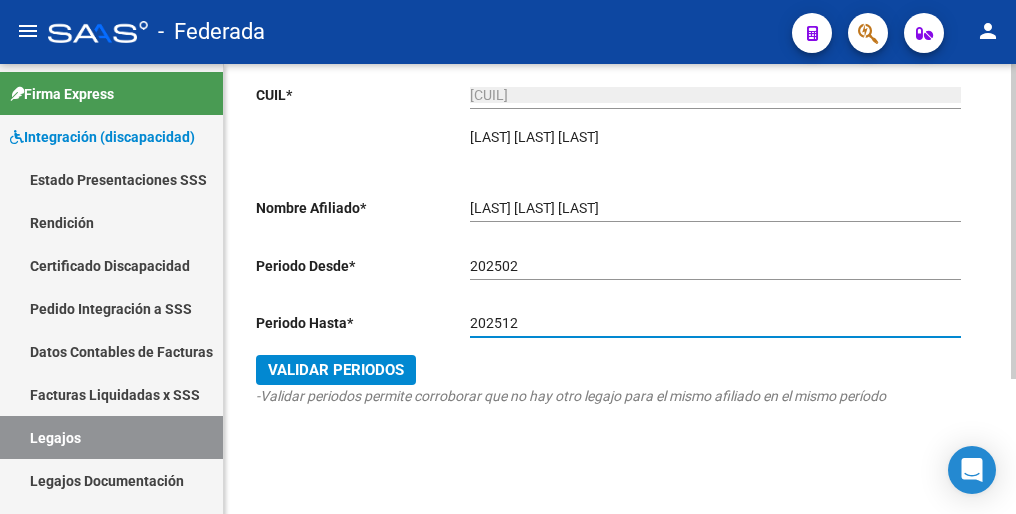 type on "202512" 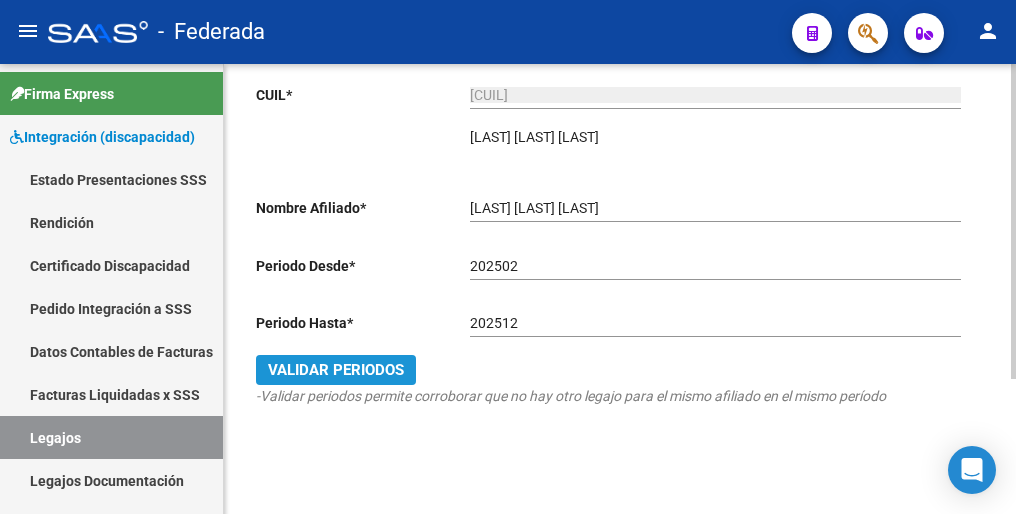 click on "Validar Periodos" 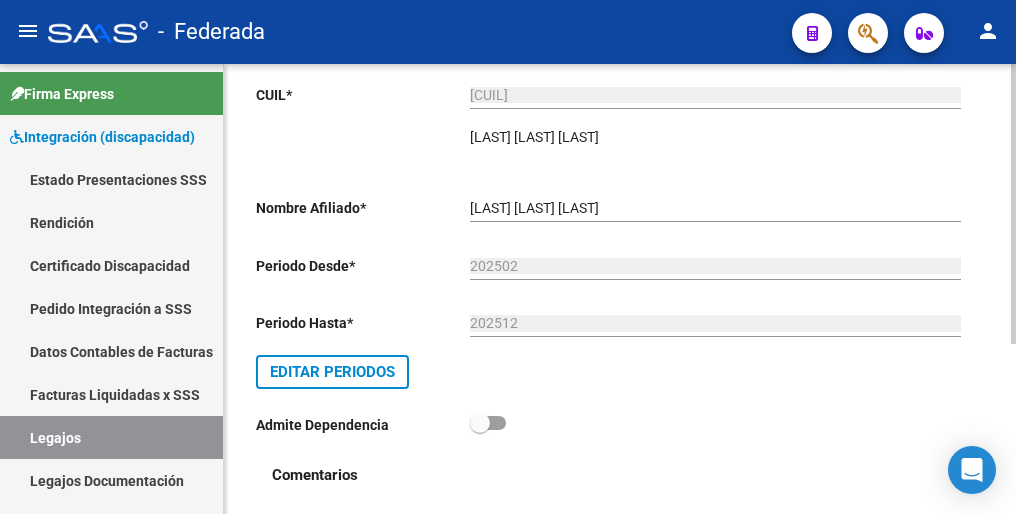 scroll, scrollTop: 0, scrollLeft: 0, axis: both 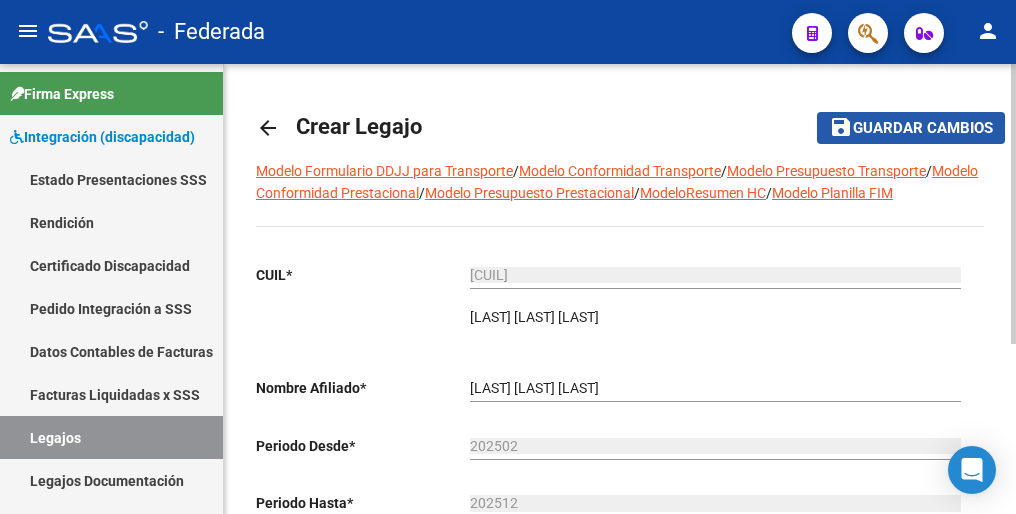 click on "Guardar cambios" 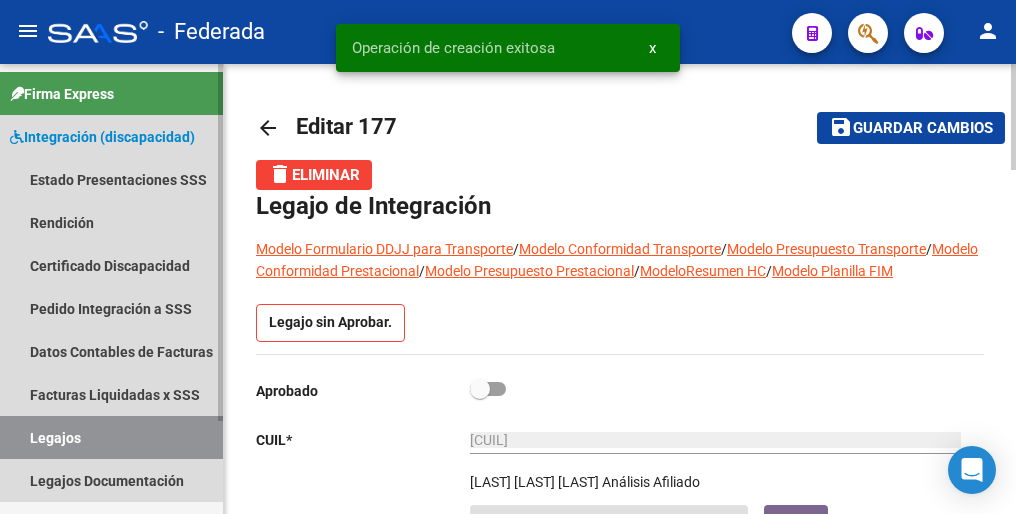click on "Legajos" at bounding box center [111, 437] 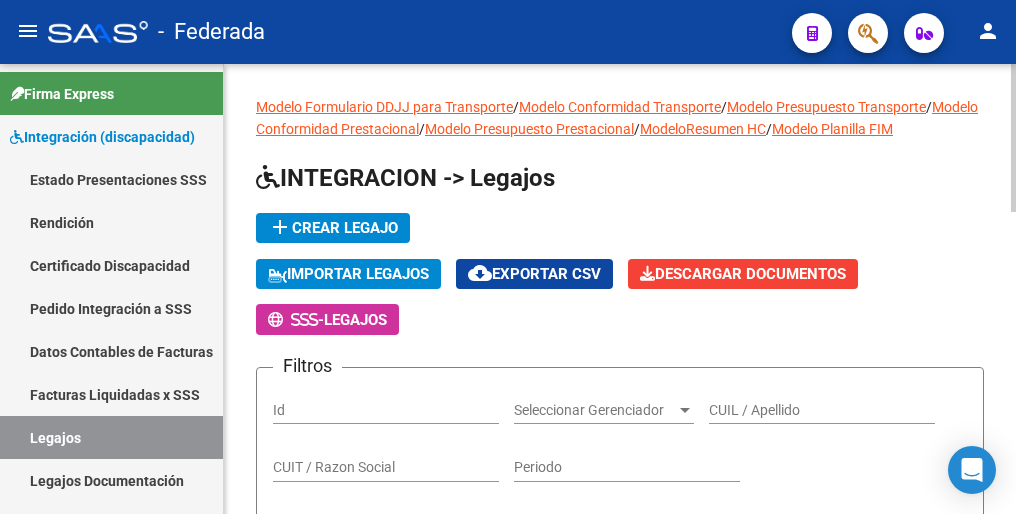 click on "add" 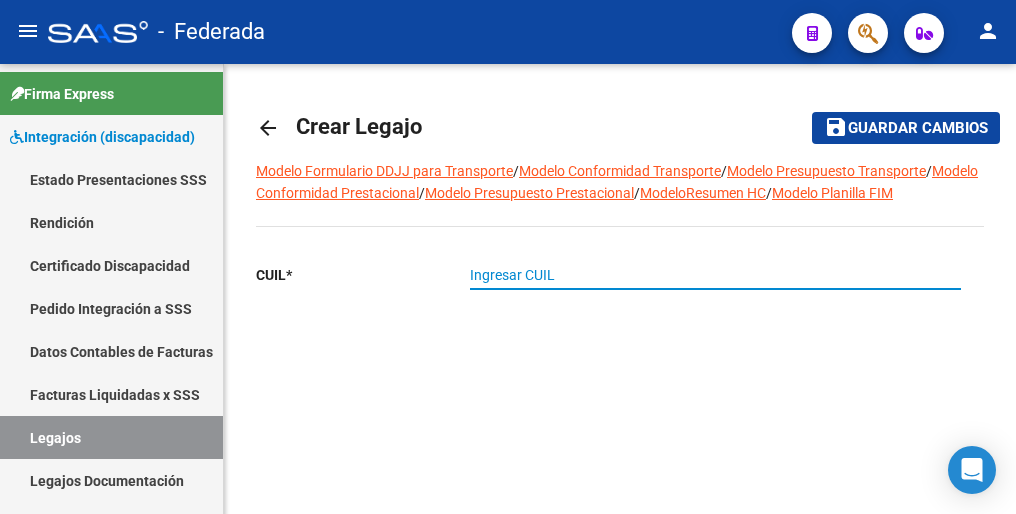 click on "Ingresar CUIL" at bounding box center [715, 275] 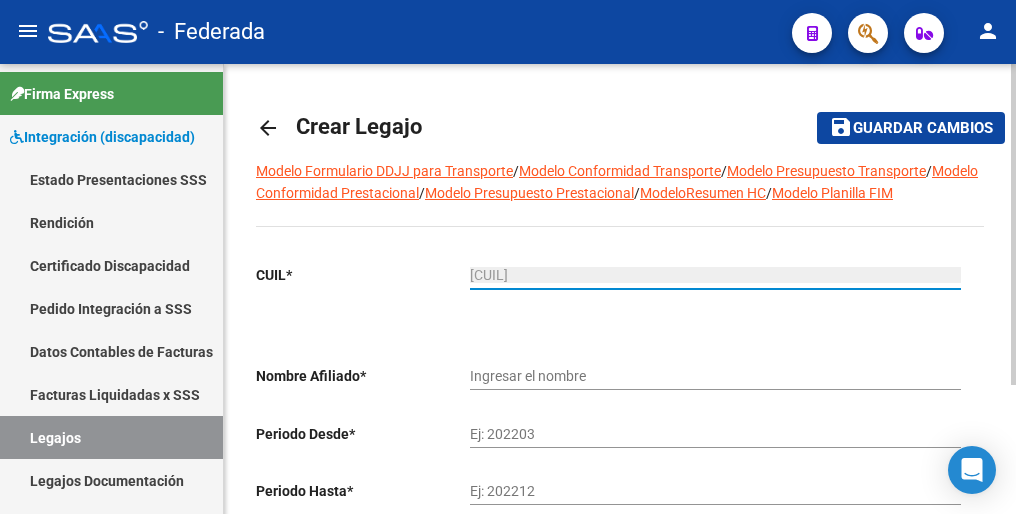 type on "CEJAS ROSA ESTELA" 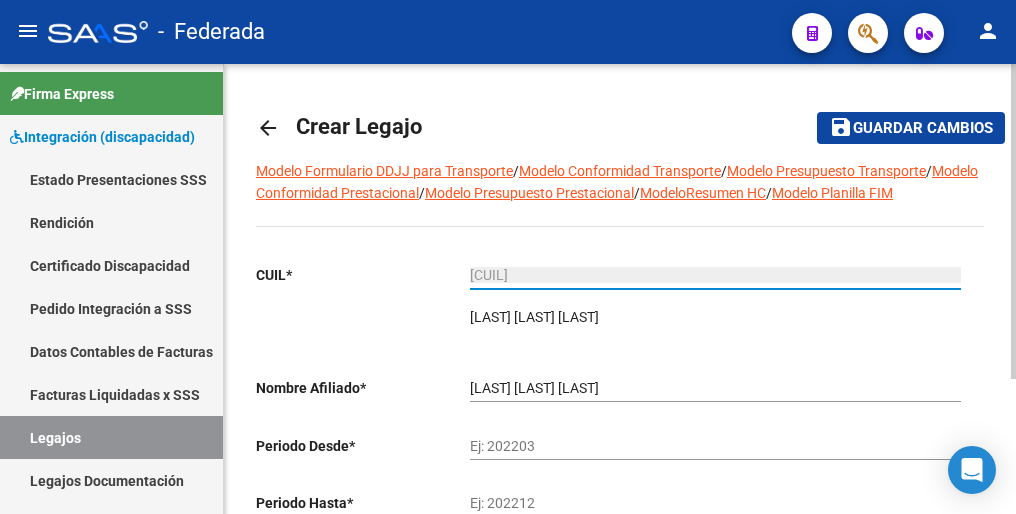 type on "27-22967610-0" 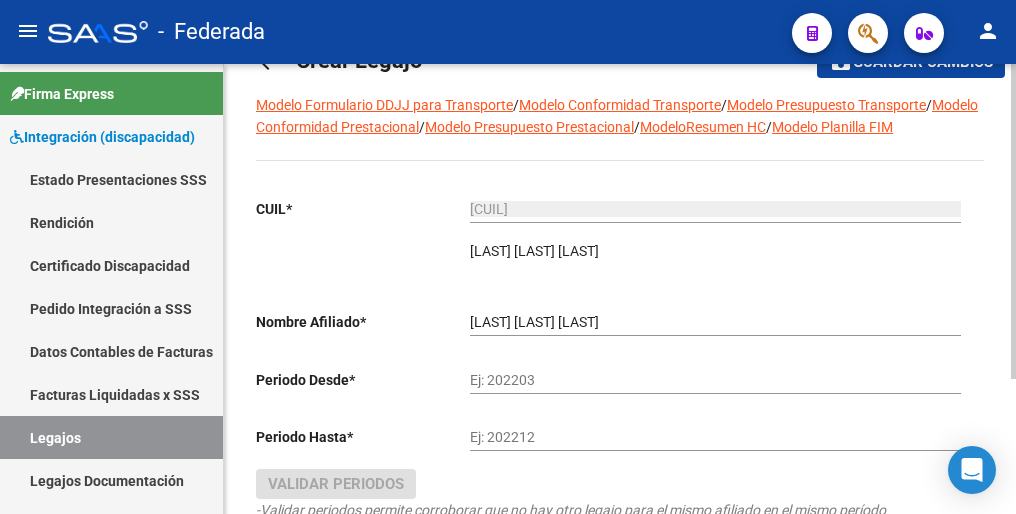 scroll, scrollTop: 192, scrollLeft: 0, axis: vertical 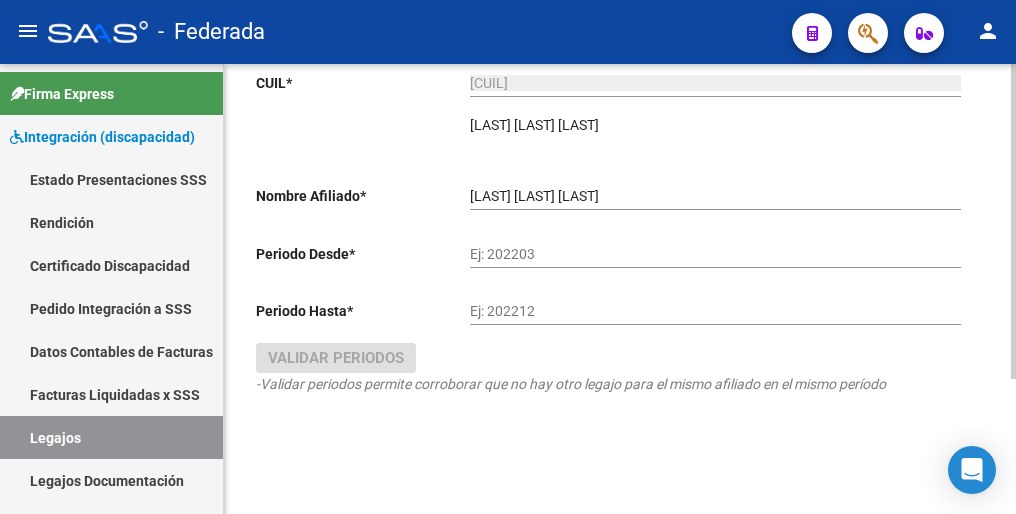 click on "Ej: 202203" at bounding box center (715, 254) 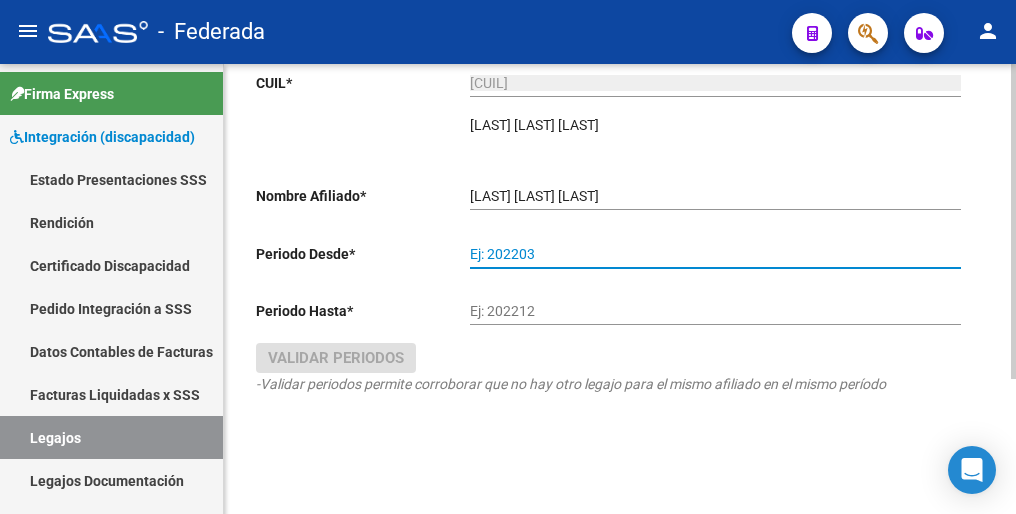 paste on "202503" 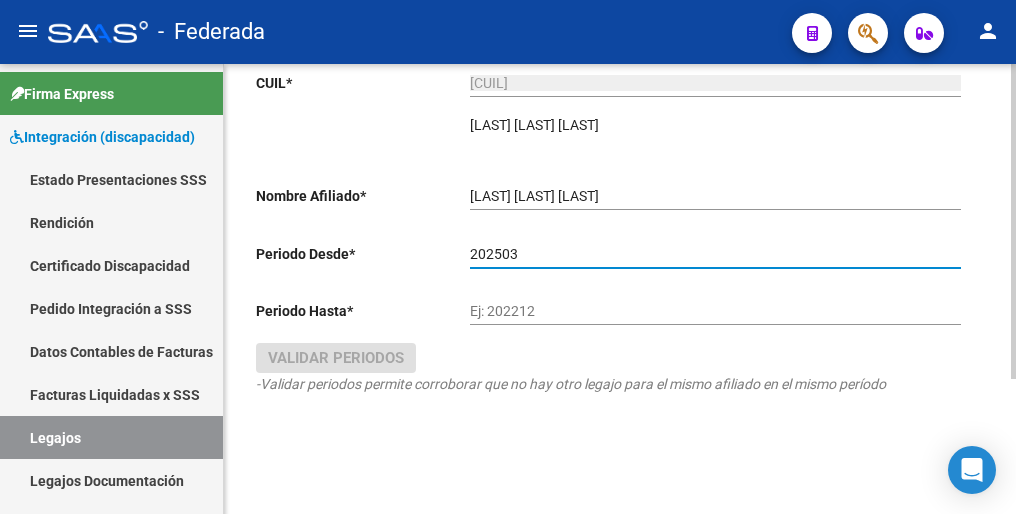 type on "202503" 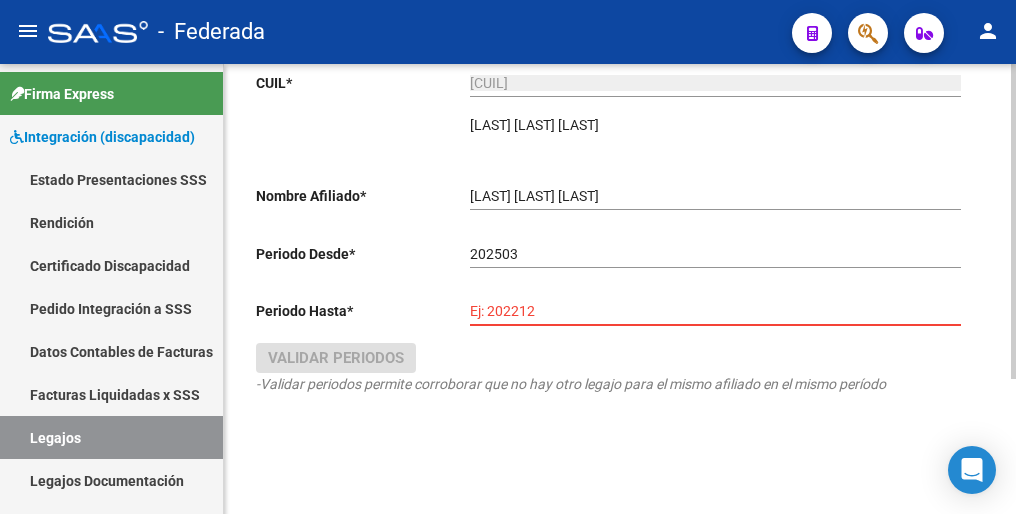 paste on "202512" 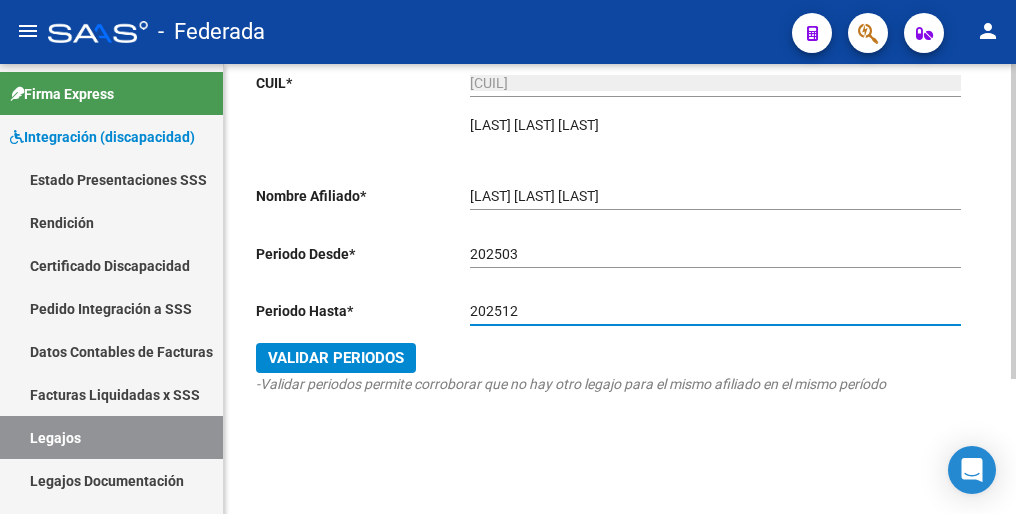 type on "202512" 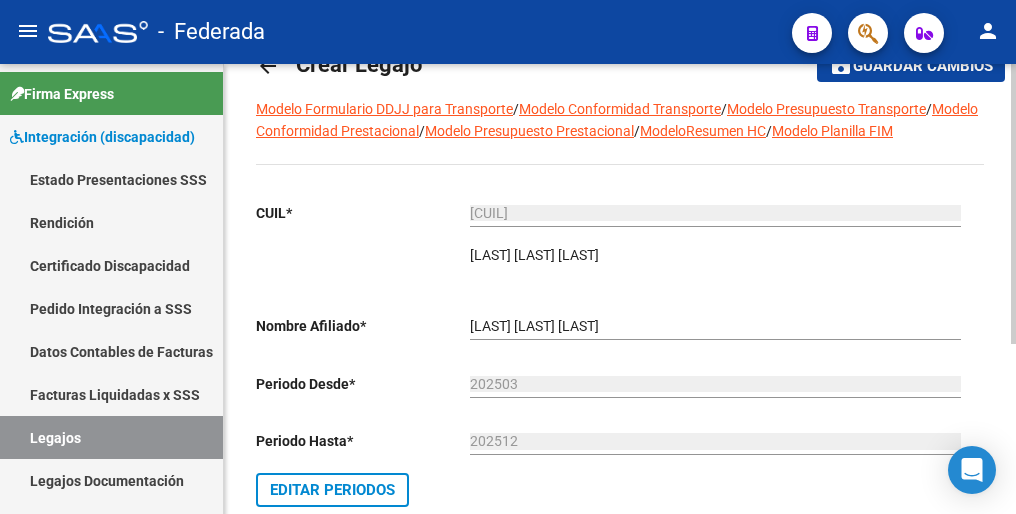 scroll, scrollTop: 0, scrollLeft: 0, axis: both 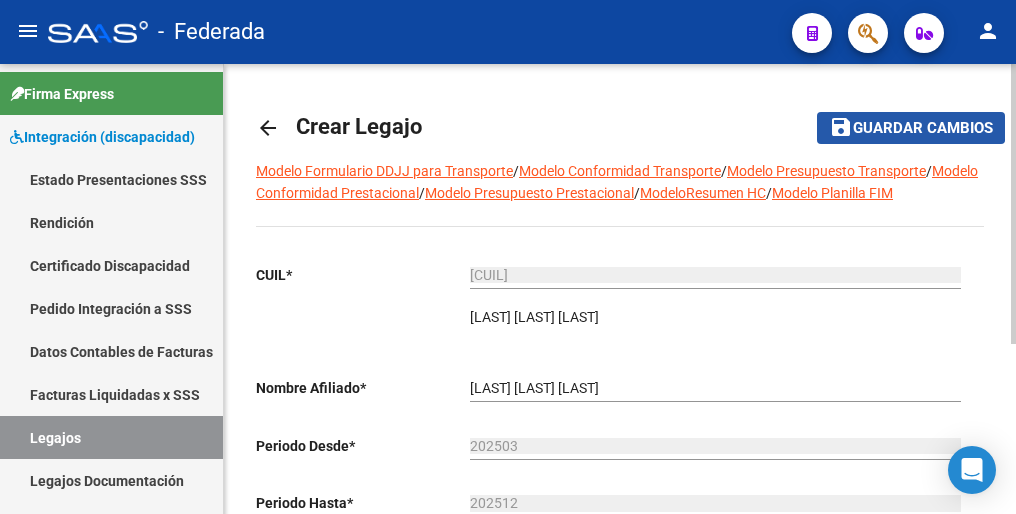 click on "save Guardar cambios" 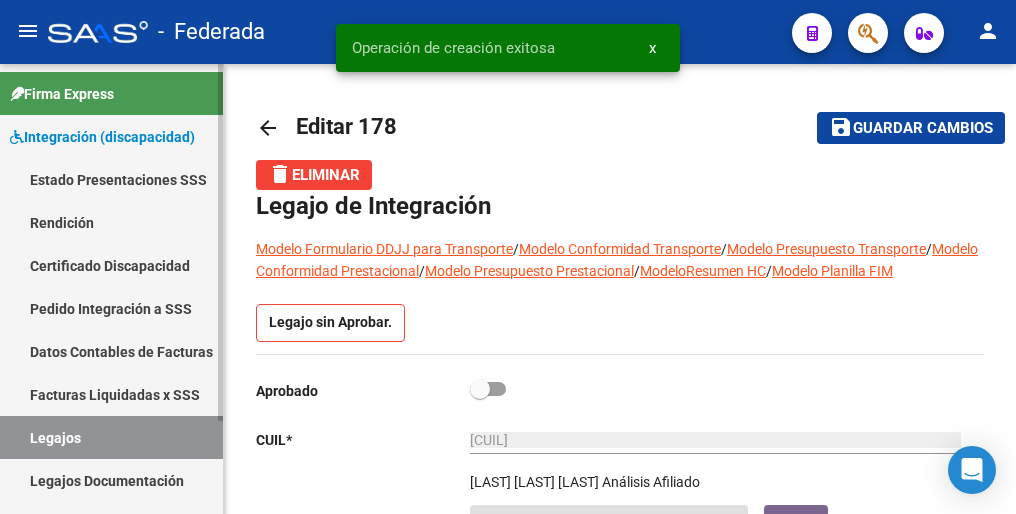 click on "Legajos" at bounding box center [111, 437] 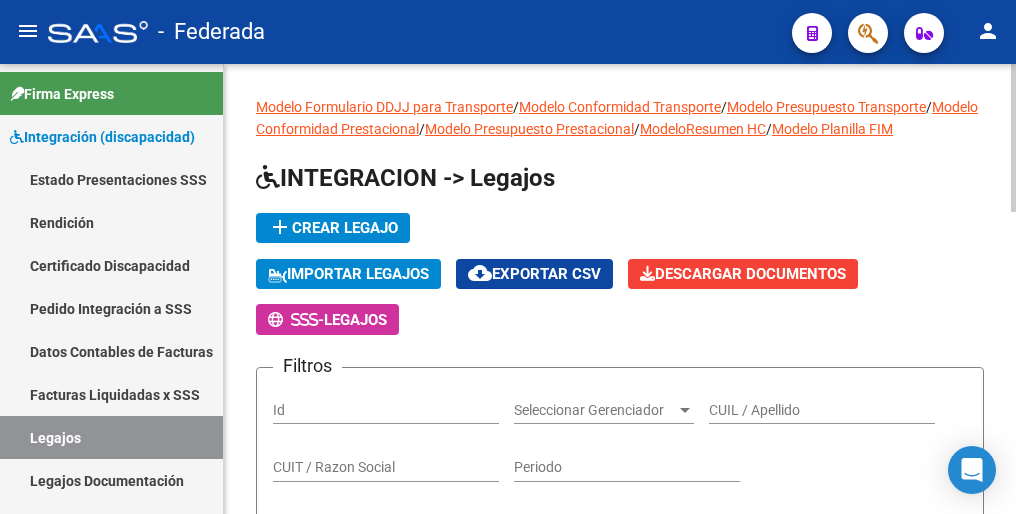 click on "add  Crear Legajo" 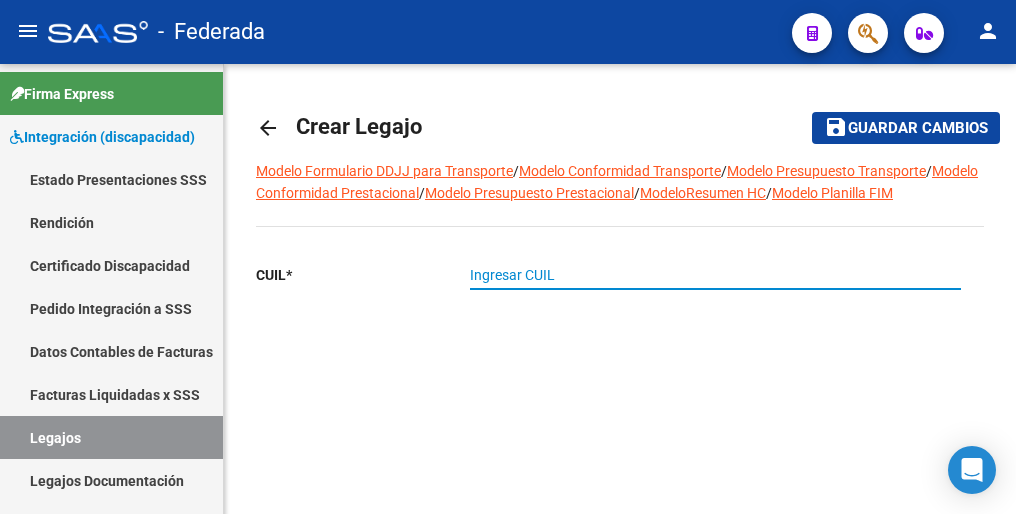 click on "Ingresar CUIL" at bounding box center [715, 275] 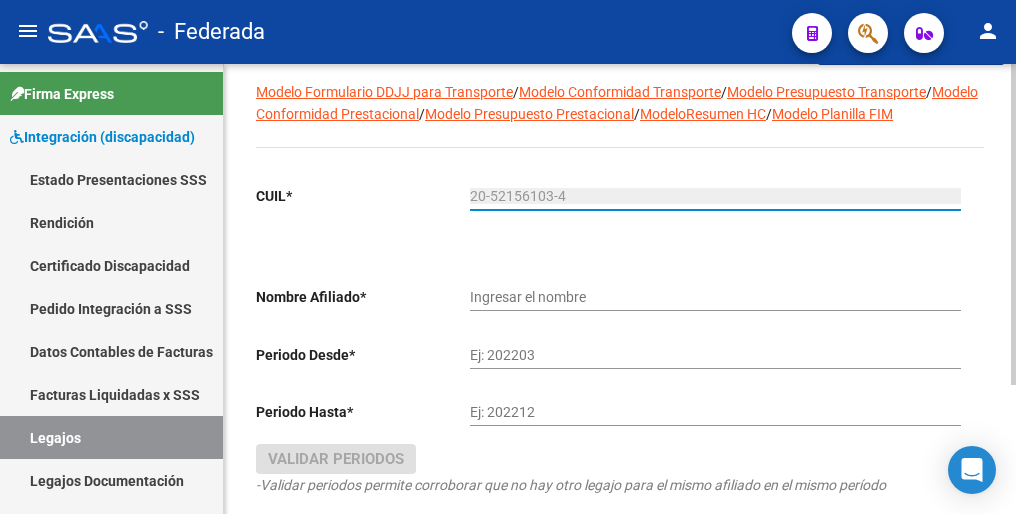 type on "CARRARO GENNARO" 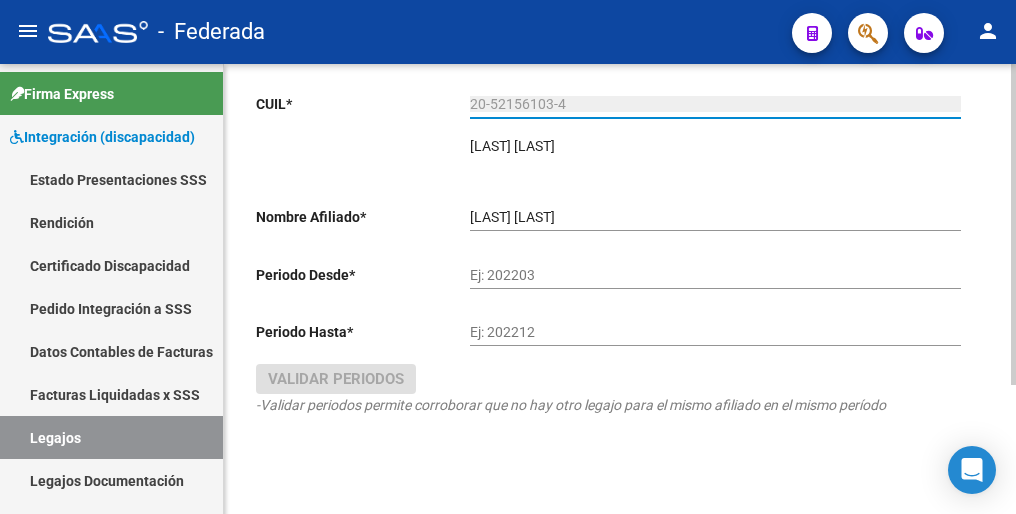 scroll, scrollTop: 180, scrollLeft: 0, axis: vertical 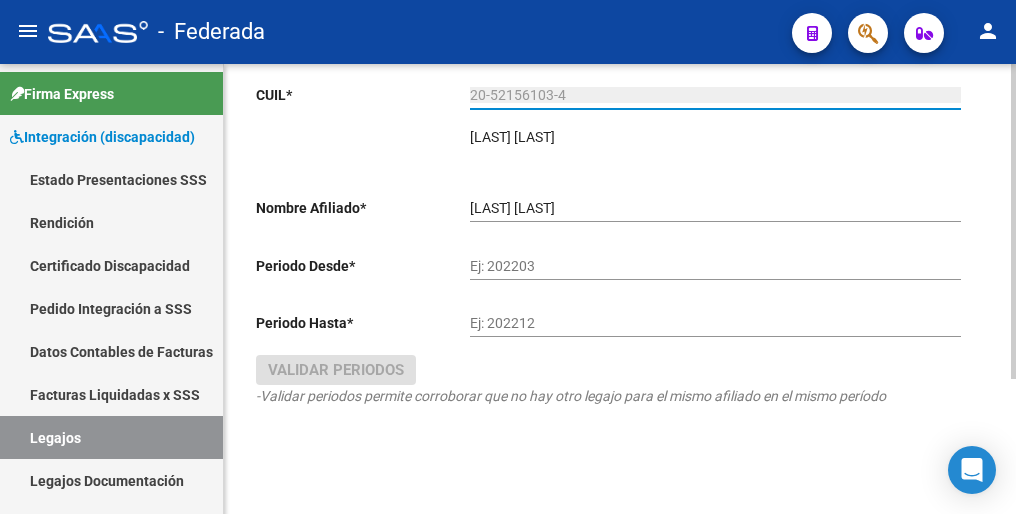 type on "20-52156103-4" 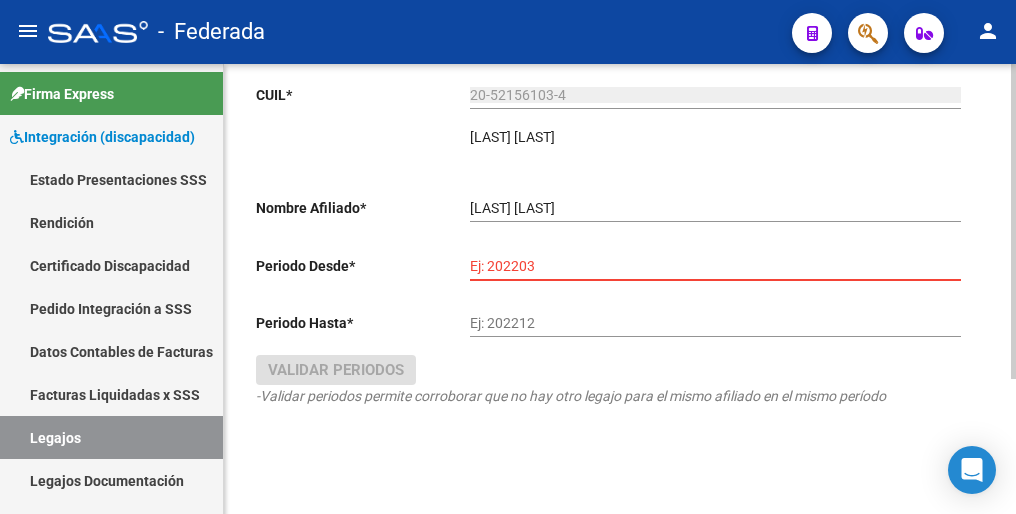 paste on "202502" 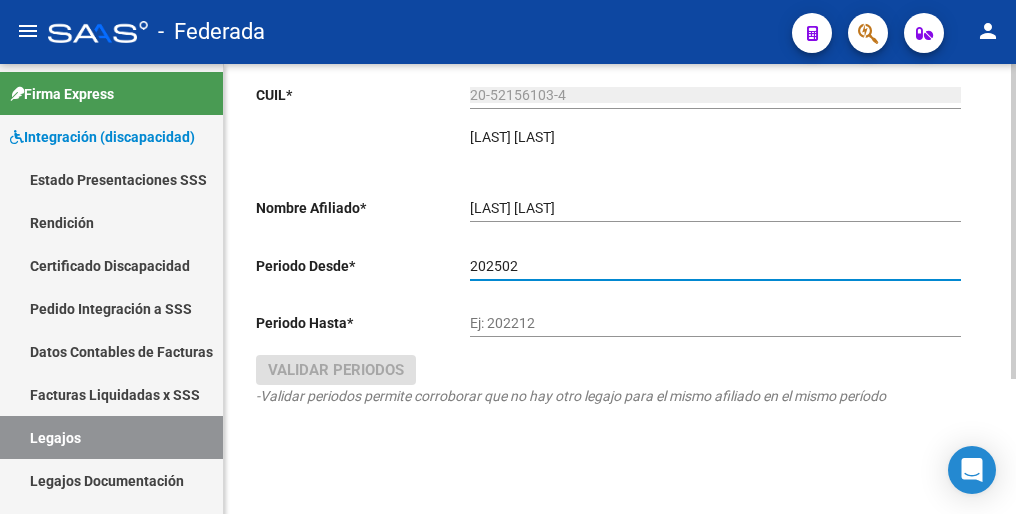 drag, startPoint x: 555, startPoint y: 267, endPoint x: 545, endPoint y: 314, distance: 48.052055 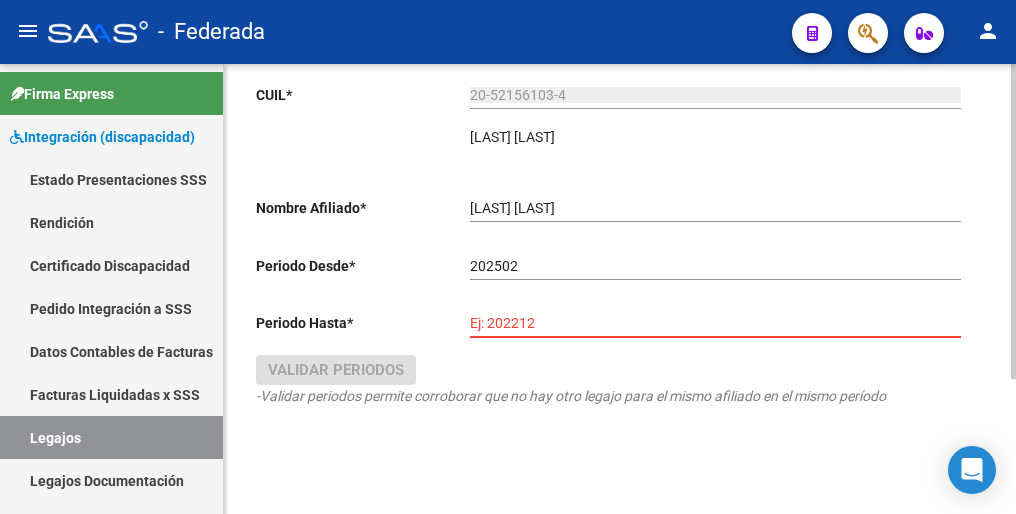 paste on "202512" 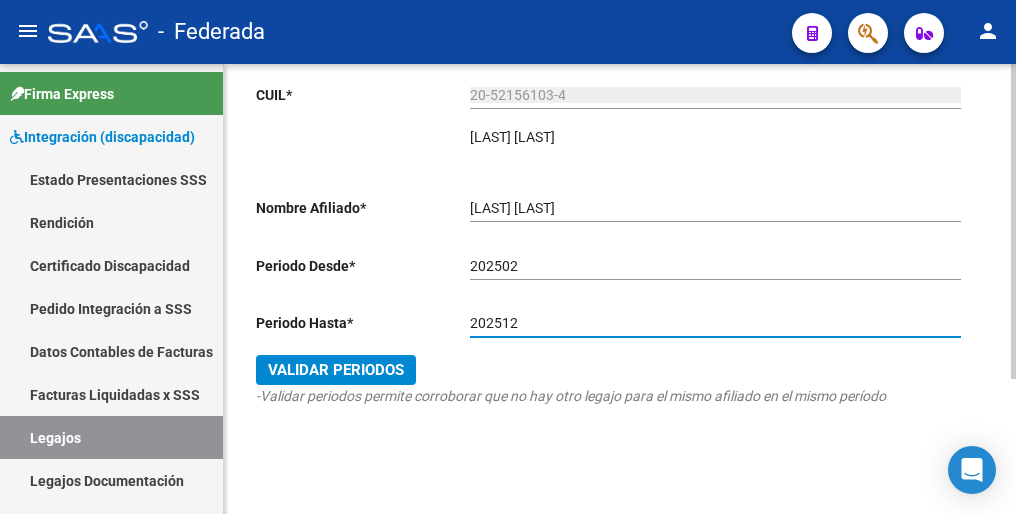 type on "202512" 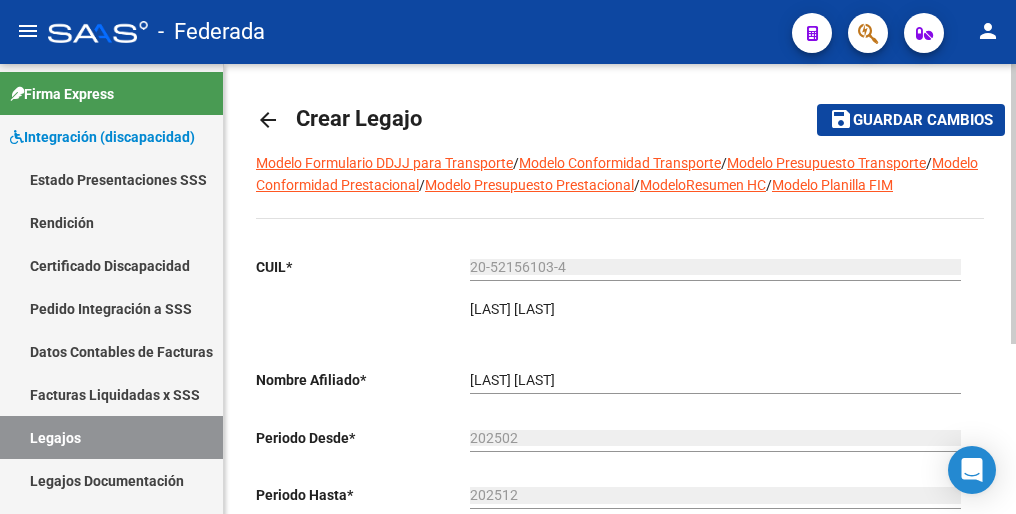 scroll, scrollTop: 0, scrollLeft: 0, axis: both 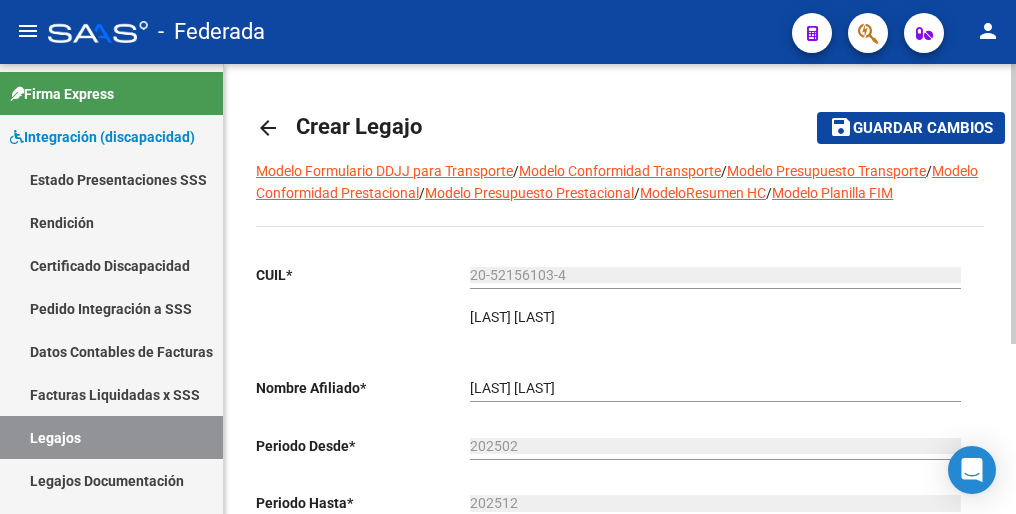 click on "Guardar cambios" 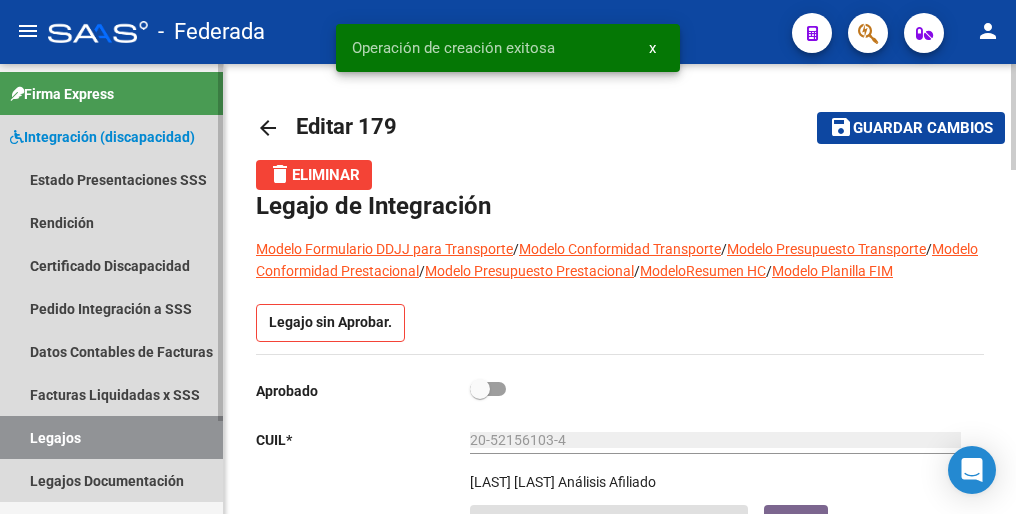 click on "Legajos" at bounding box center [111, 437] 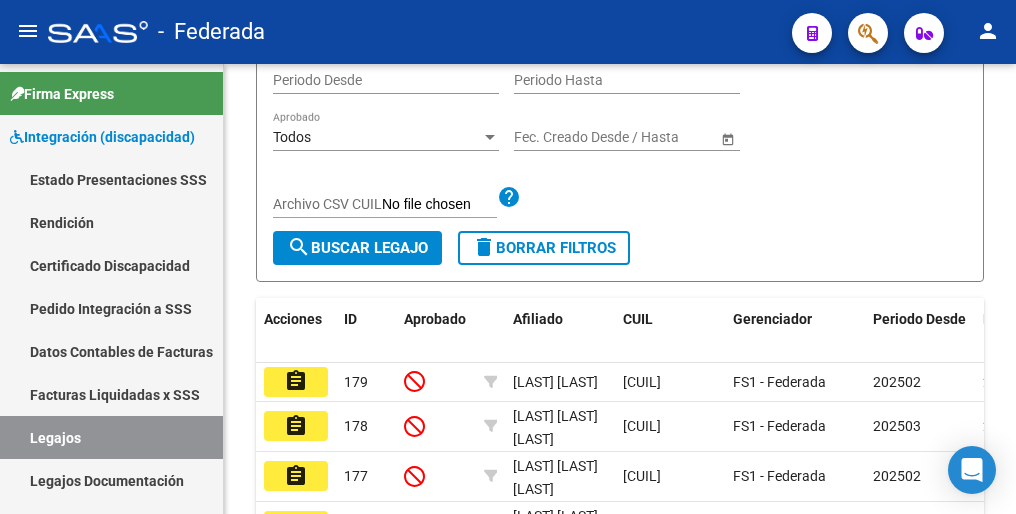scroll, scrollTop: 300, scrollLeft: 0, axis: vertical 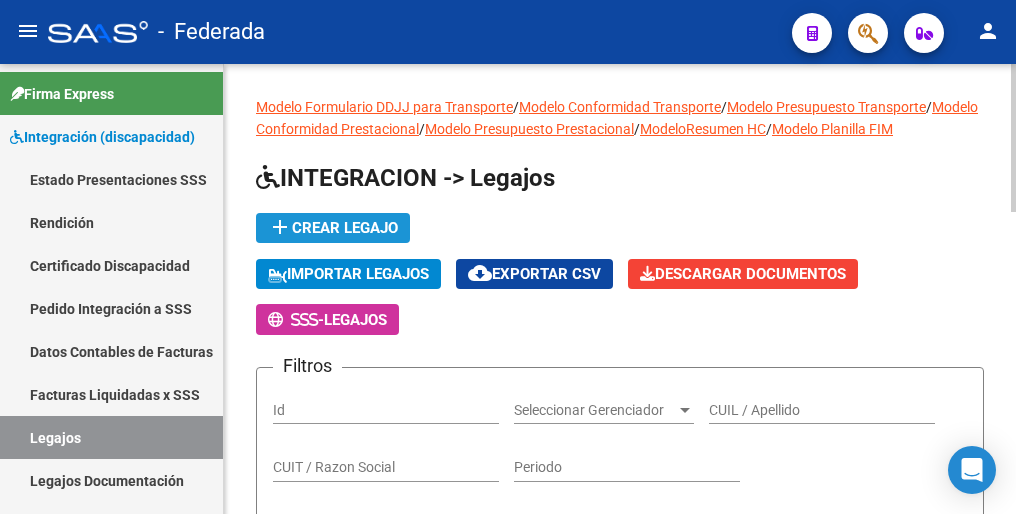click on "add  Crear Legajo" 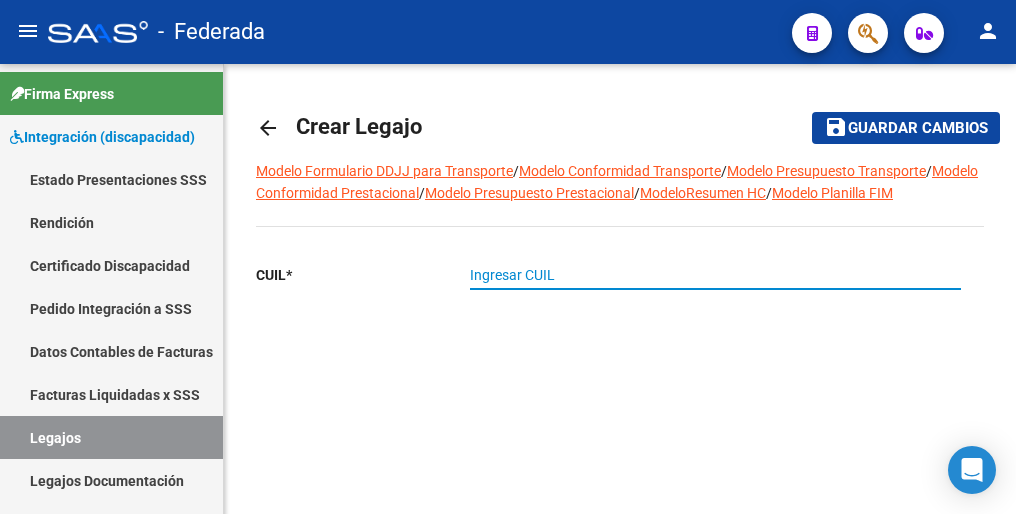 click on "Ingresar CUIL" at bounding box center [715, 275] 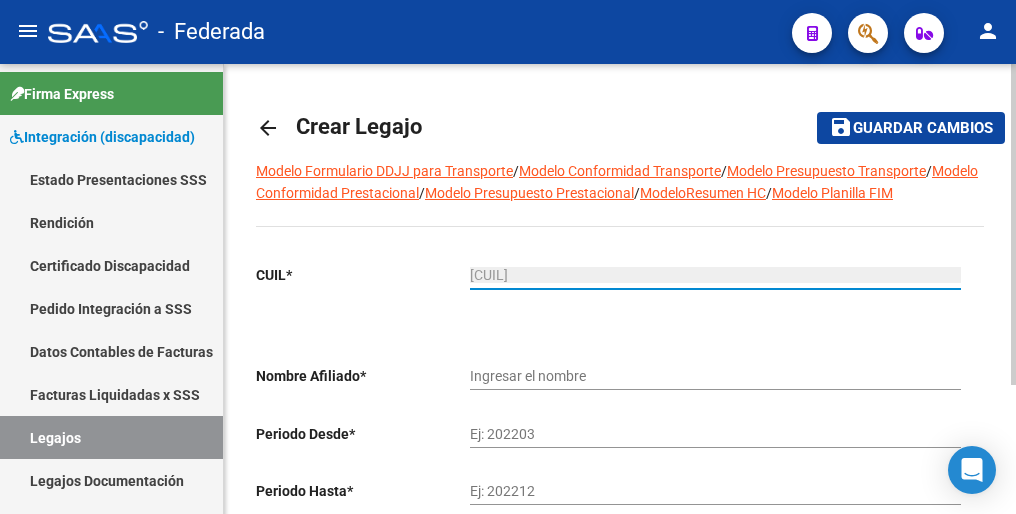 click on "20-55654140-0" at bounding box center (715, 275) 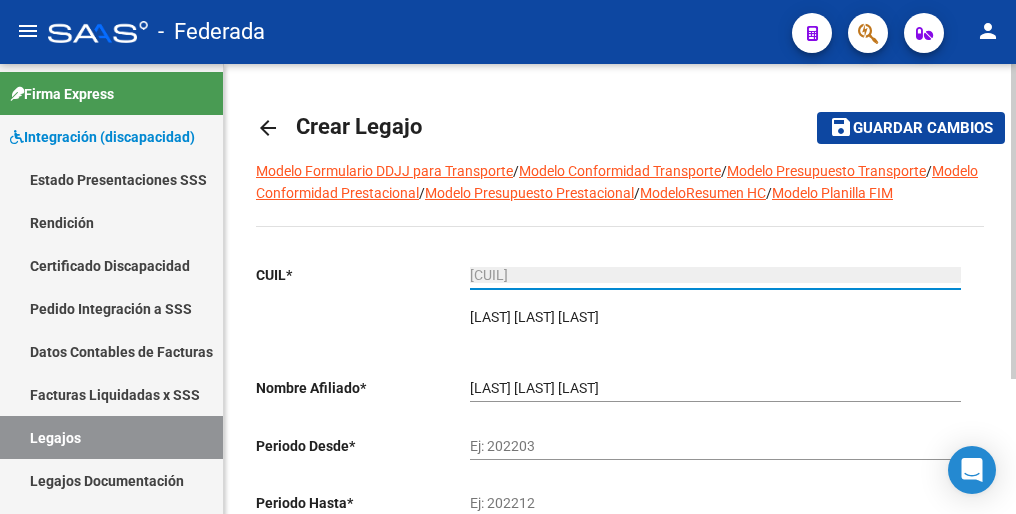 type on "20-55654140-0" 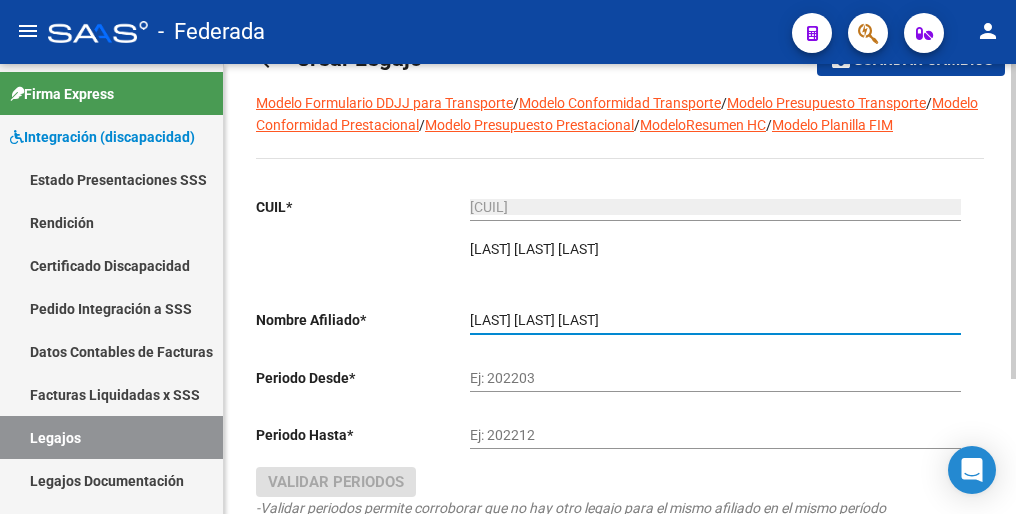 scroll, scrollTop: 100, scrollLeft: 0, axis: vertical 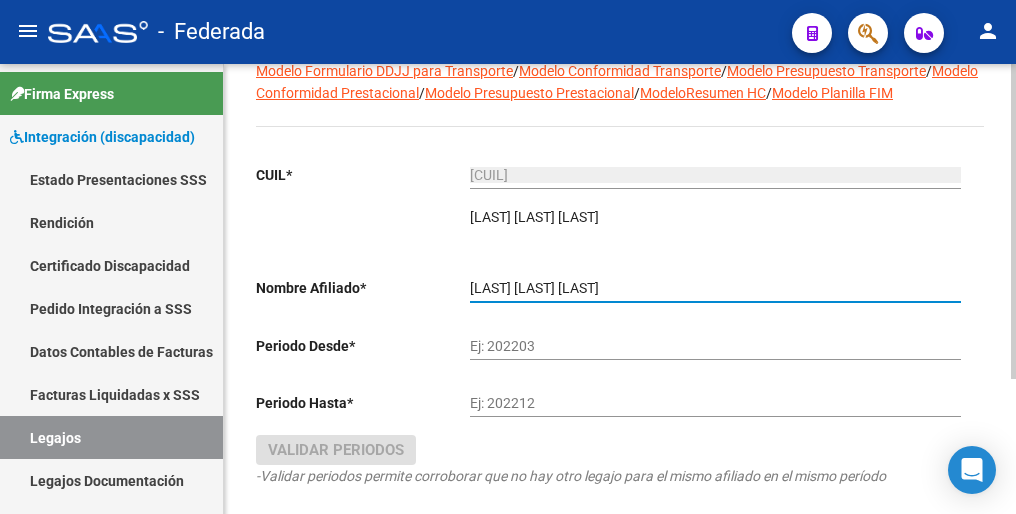 click on "Ej: 202203" at bounding box center (715, 346) 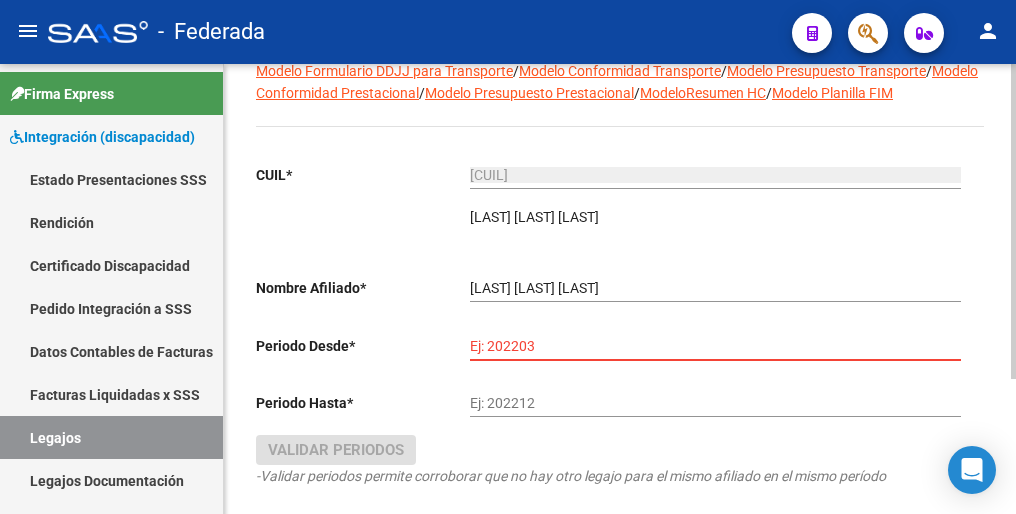 paste on "202502" 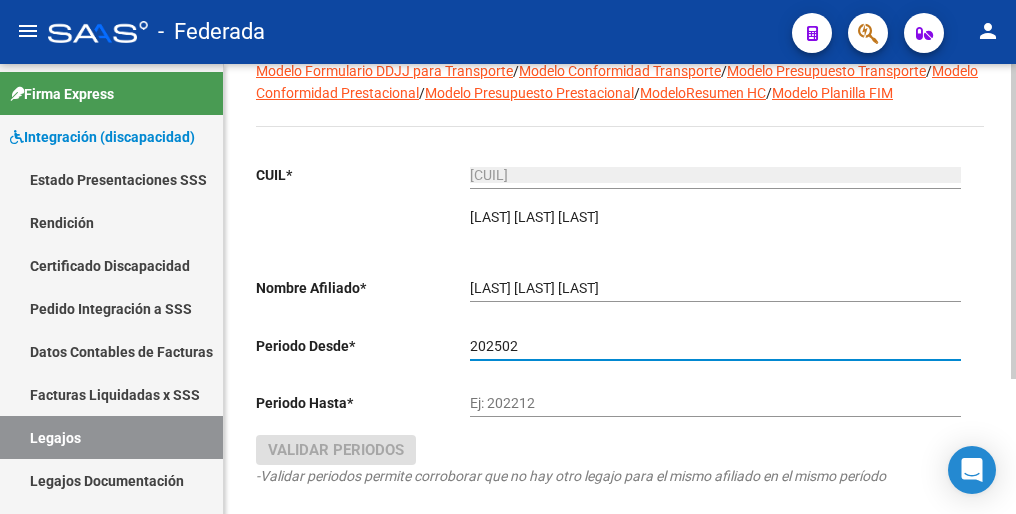 type on "202502" 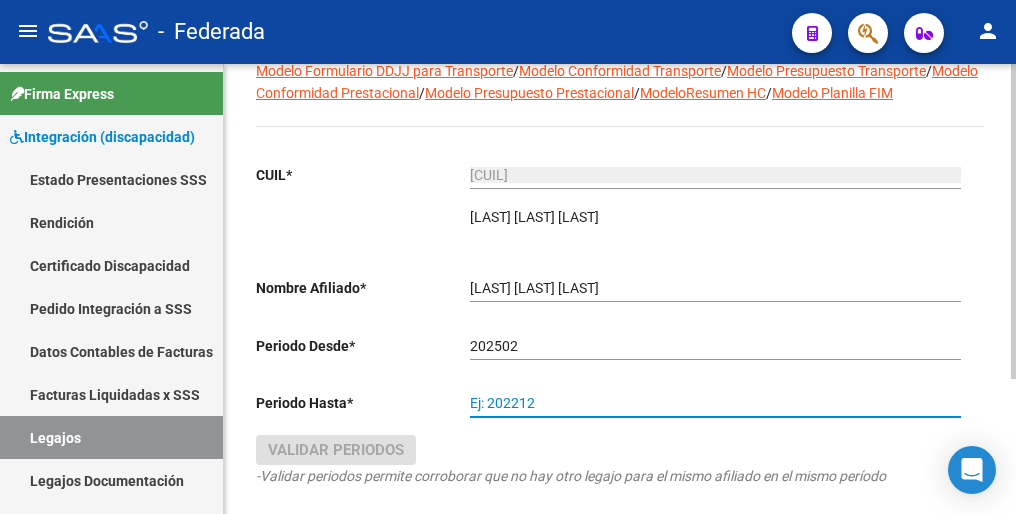 click on "Ej: 202212" at bounding box center [715, 403] 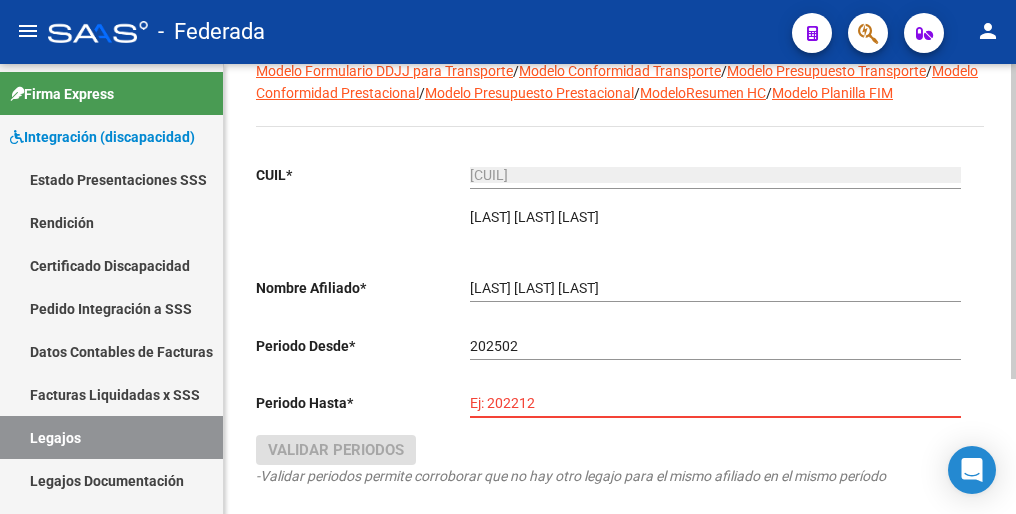 paste on "202512" 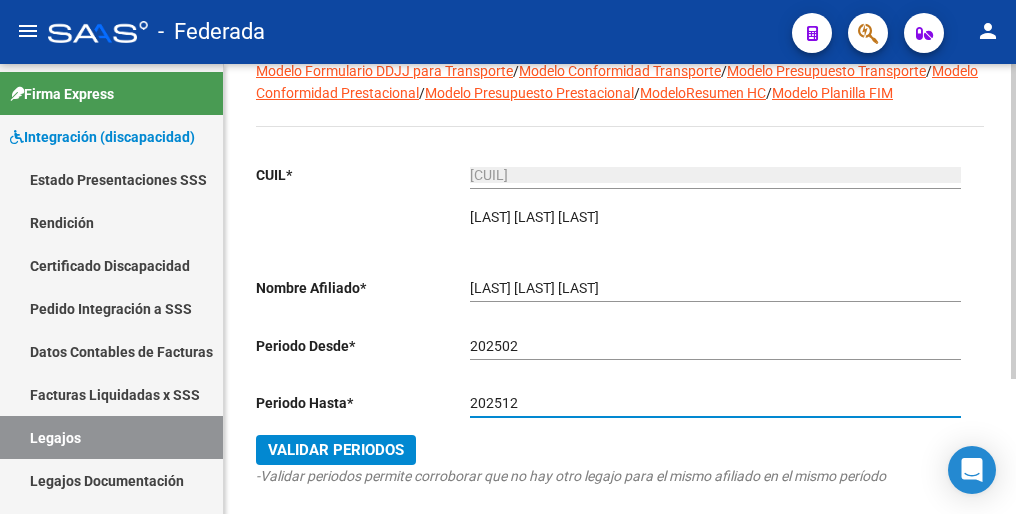 drag, startPoint x: 524, startPoint y: 401, endPoint x: 601, endPoint y: 430, distance: 82.28001 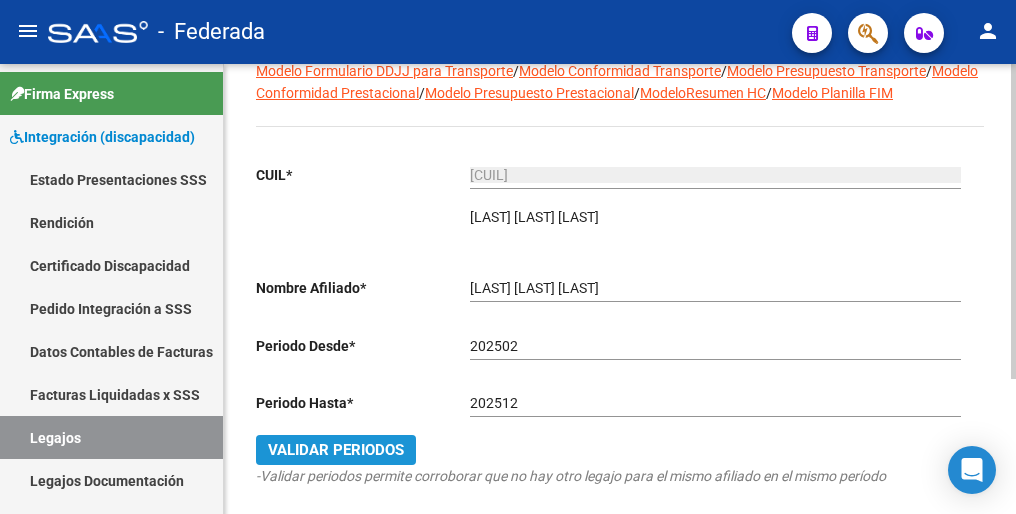 click on "Validar Periodos" 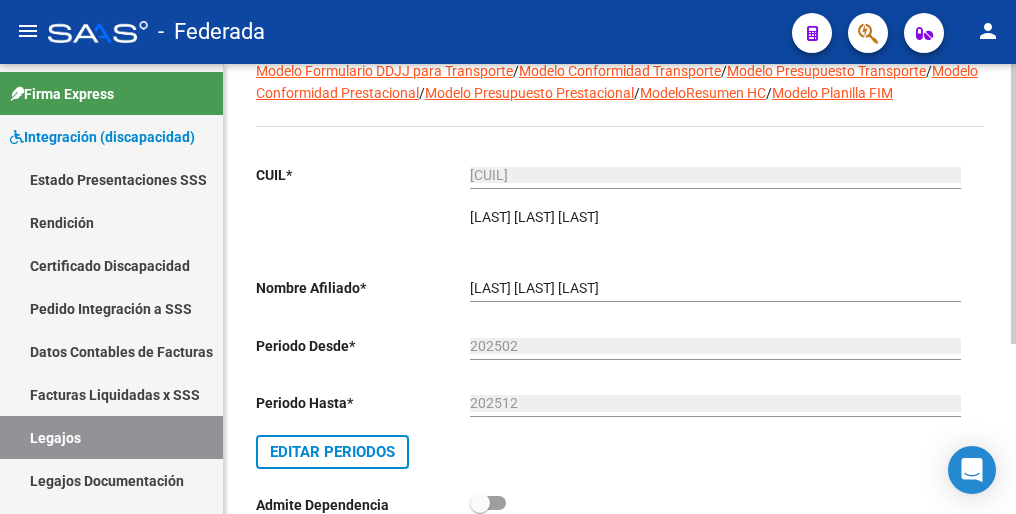 scroll, scrollTop: 0, scrollLeft: 0, axis: both 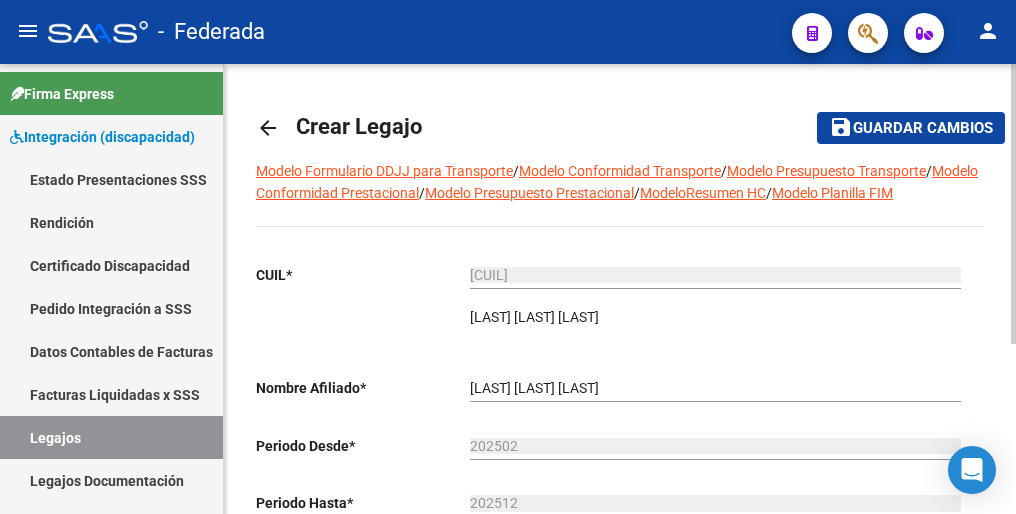 click on "Guardar cambios" 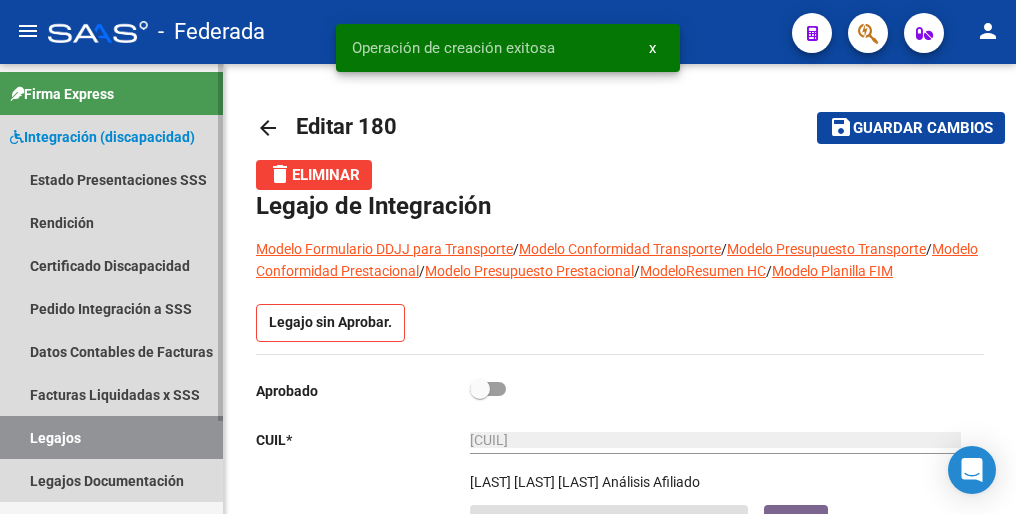 click on "Legajos" at bounding box center (111, 437) 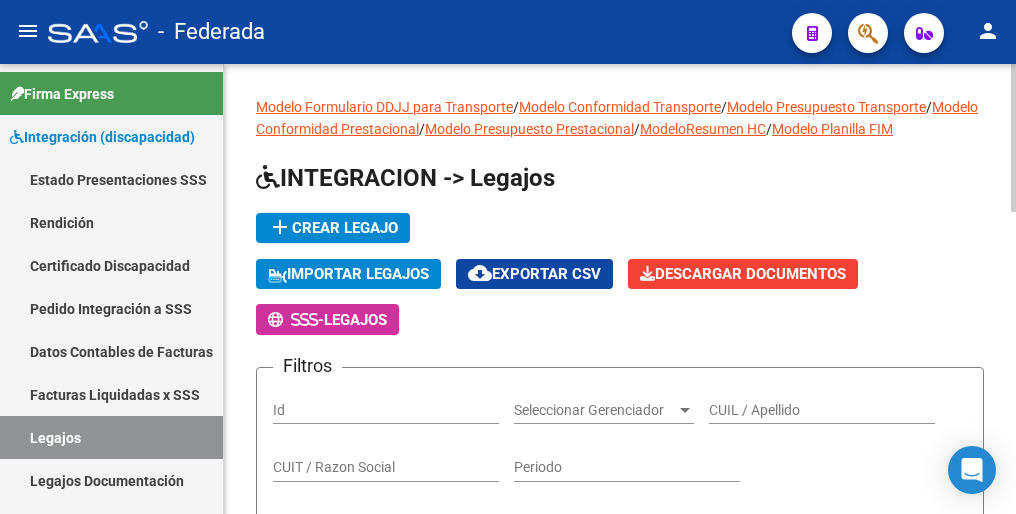 click on "add  Crear Legajo" 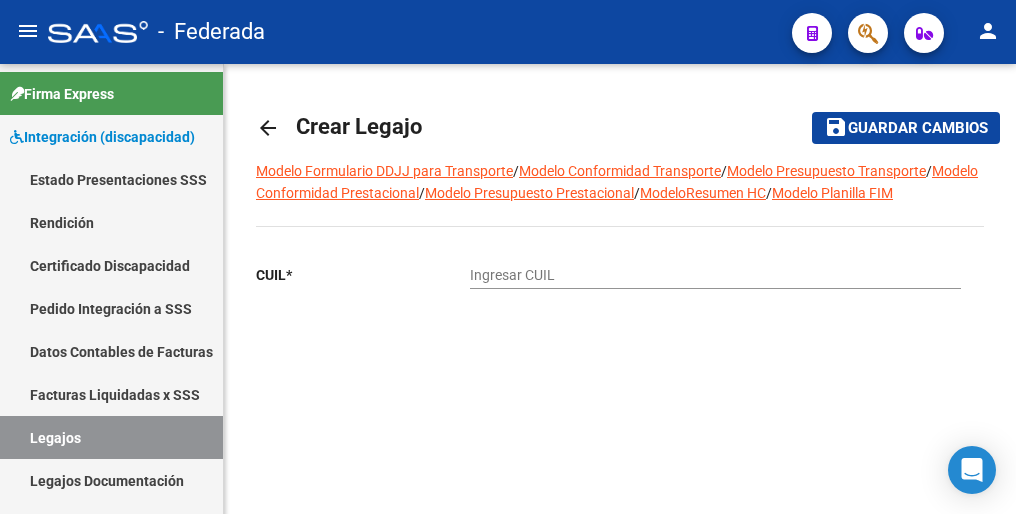 click on "Ingresar CUIL" at bounding box center [715, 275] 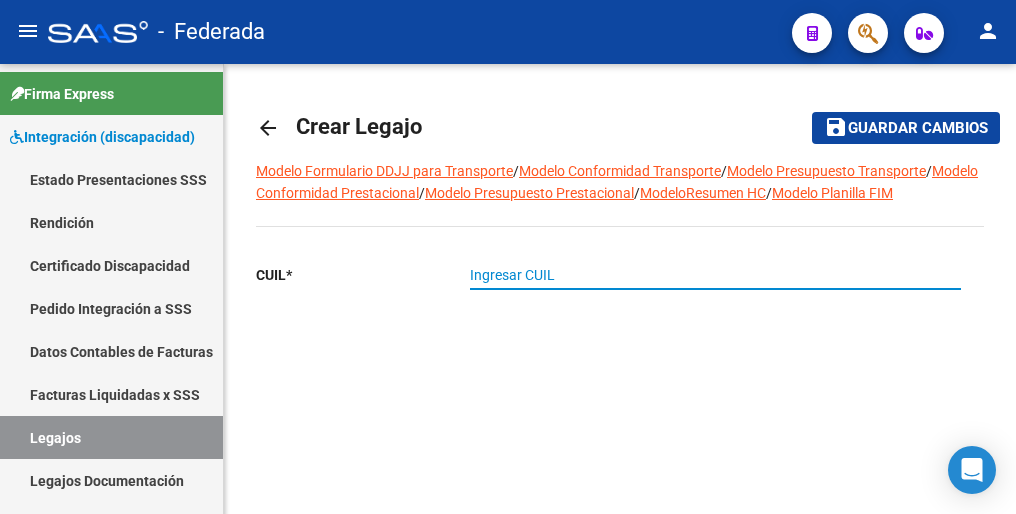 paste on "23-49717878-9" 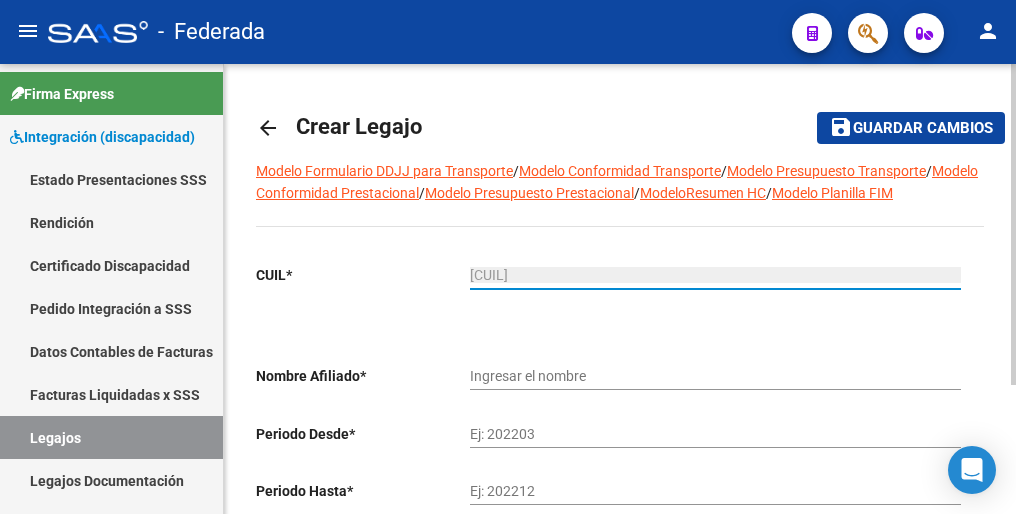 type on "BOASSO MATEO" 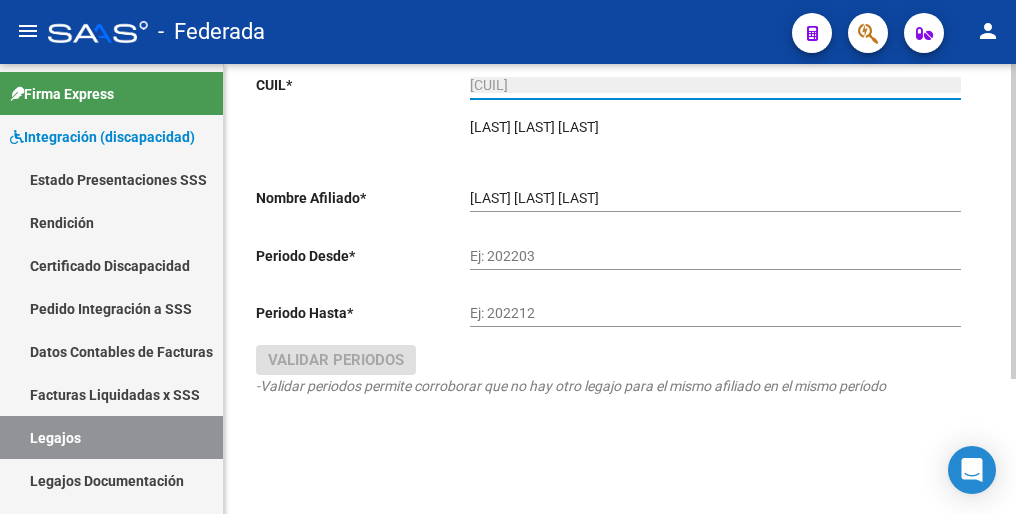 scroll, scrollTop: 192, scrollLeft: 0, axis: vertical 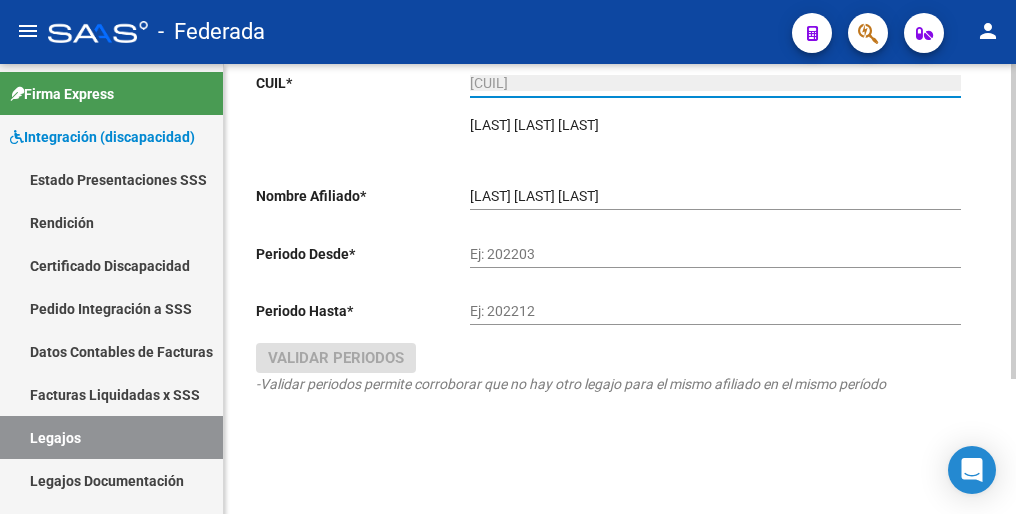 type on "23-49717878-9" 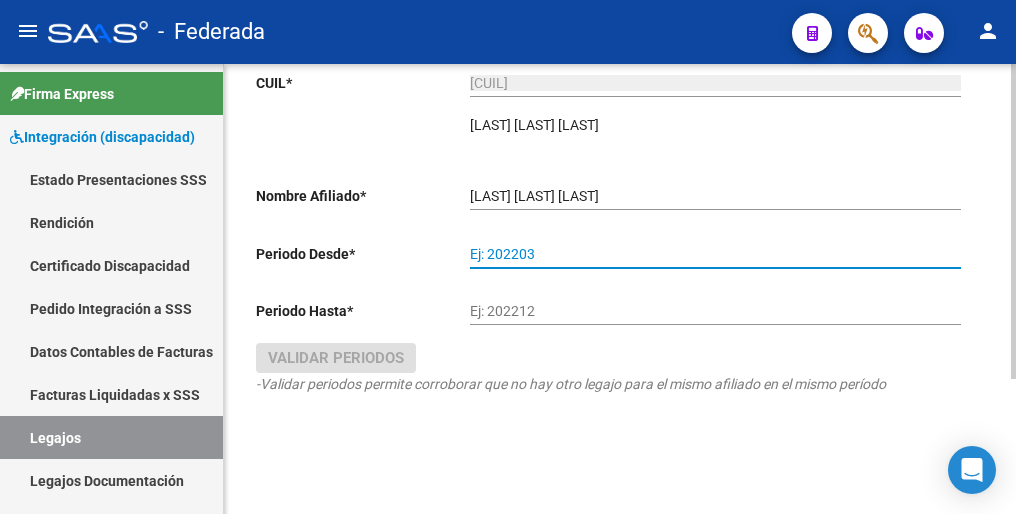 click on "Ej: 202203" at bounding box center [715, 254] 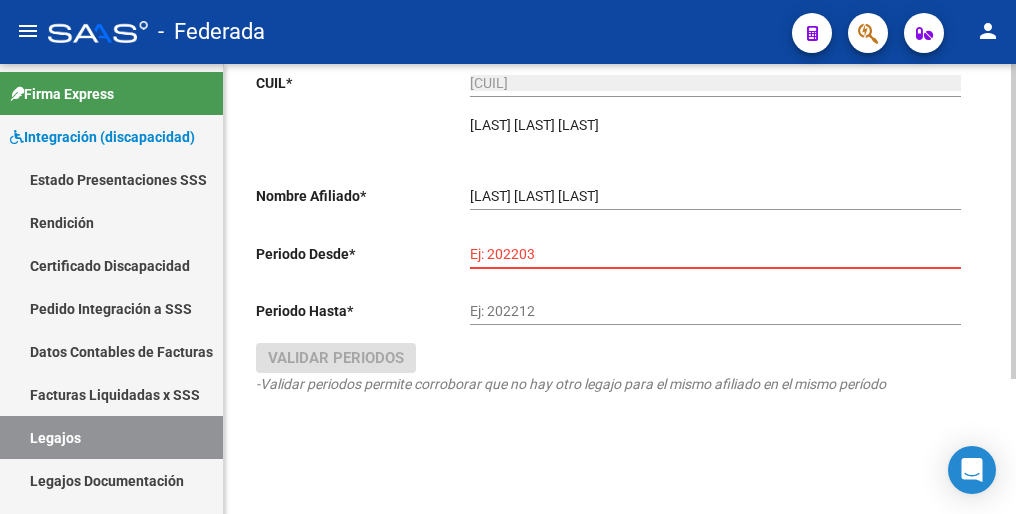 paste on "202502" 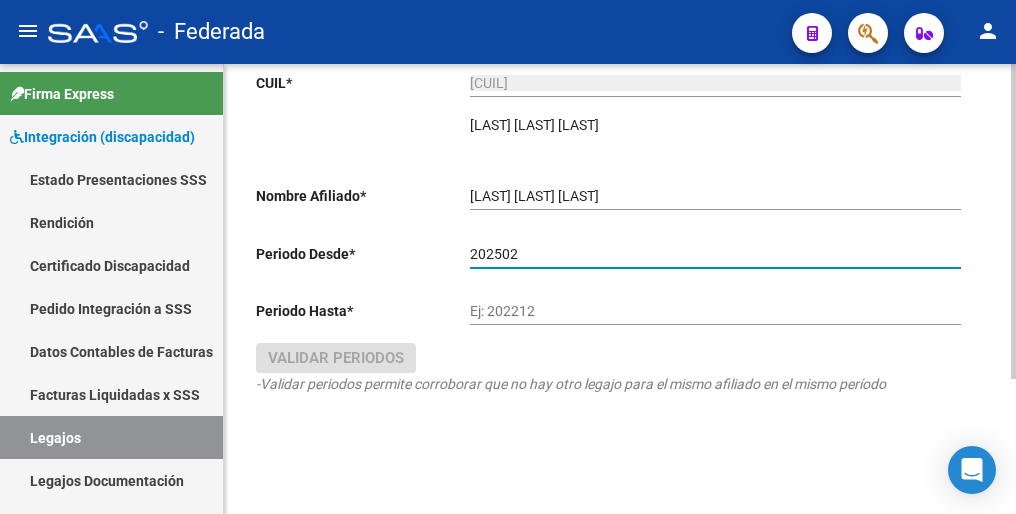 type on "202502" 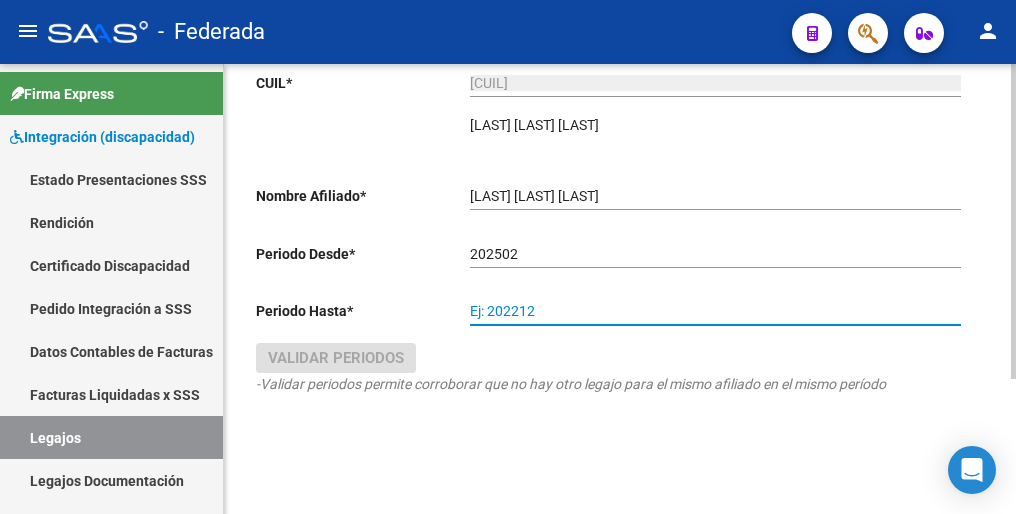 click on "Ej: 202212" at bounding box center (715, 311) 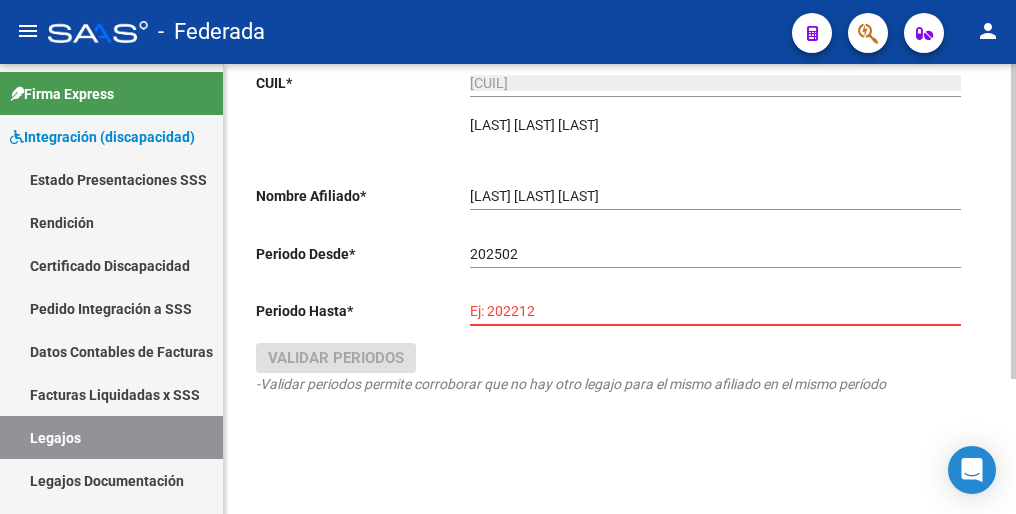 paste on "202512" 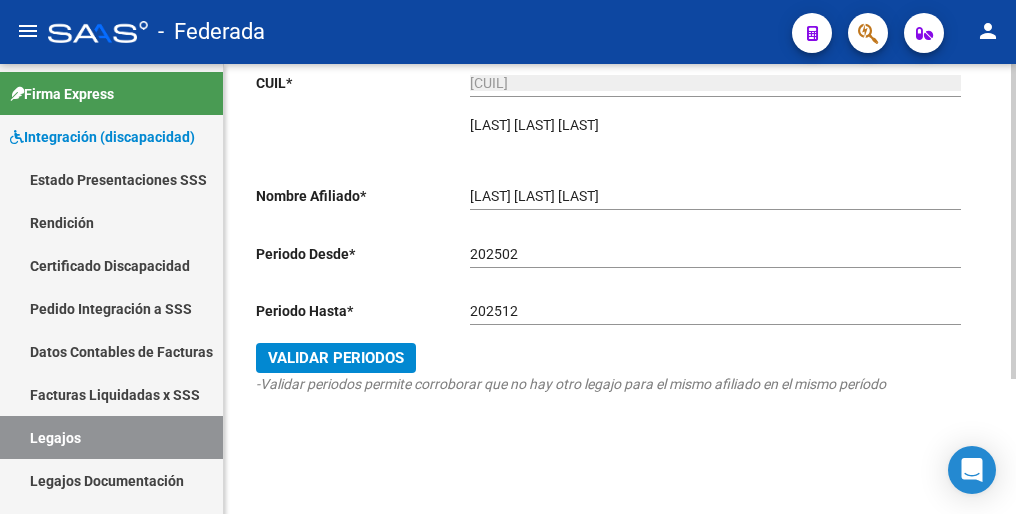 drag, startPoint x: 565, startPoint y: 281, endPoint x: 552, endPoint y: 326, distance: 46.840153 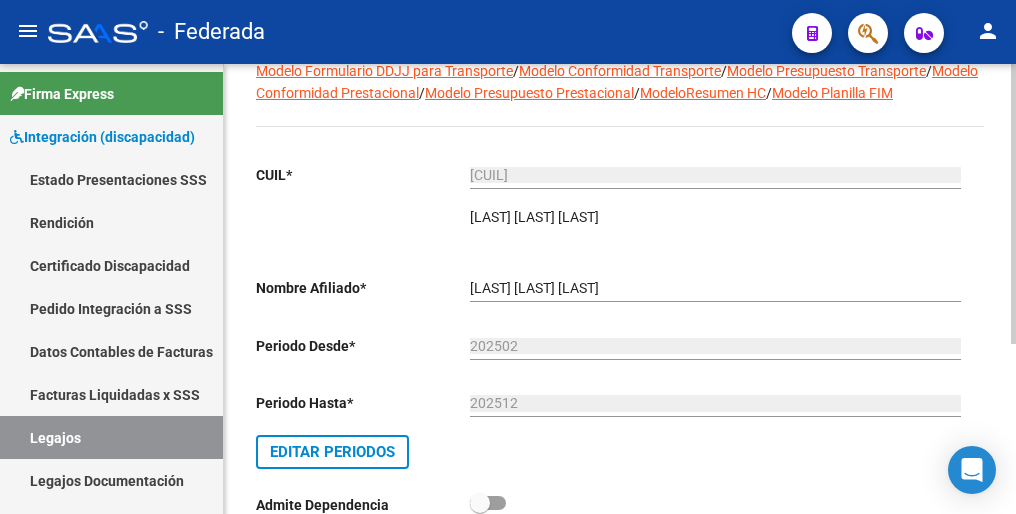 scroll, scrollTop: 0, scrollLeft: 0, axis: both 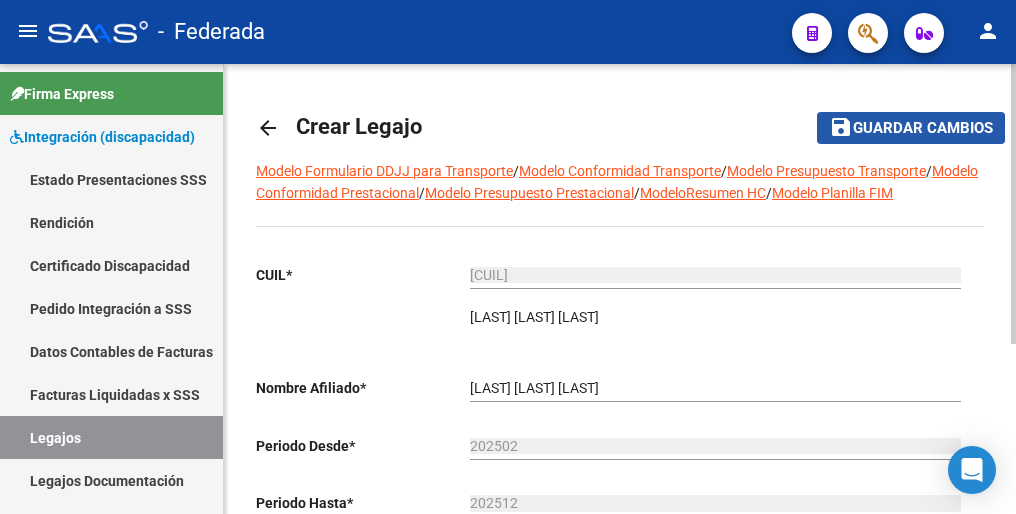 click on "Guardar cambios" 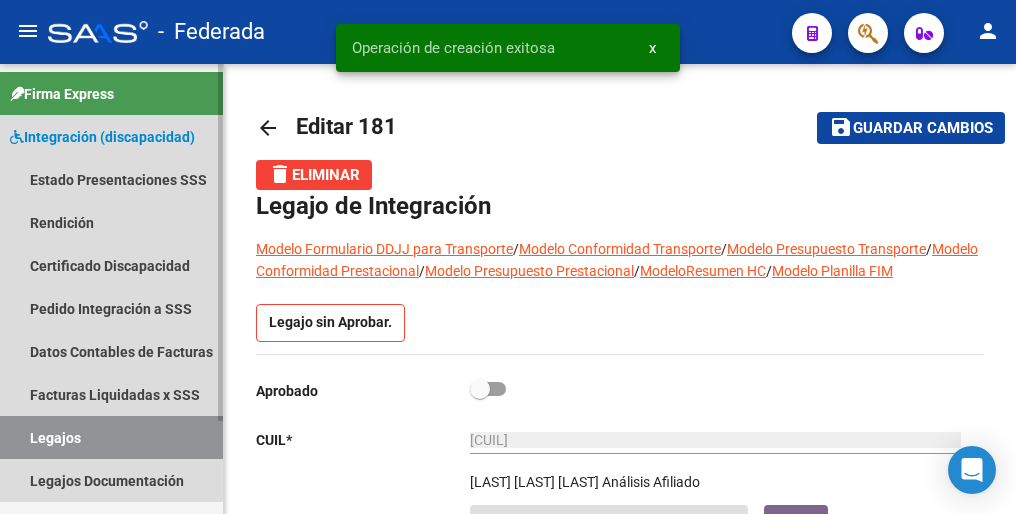 click on "Legajos" at bounding box center [111, 437] 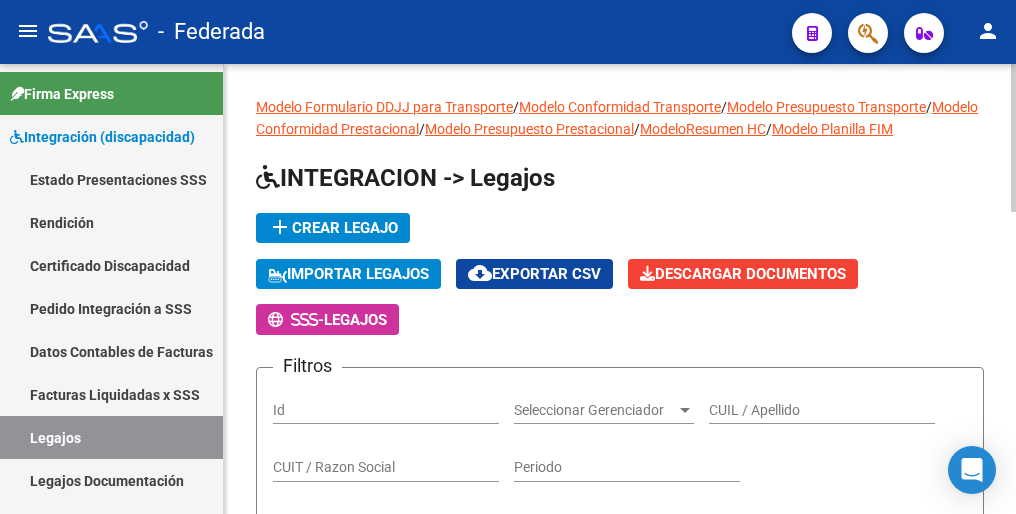click on "add  Crear Legajo" 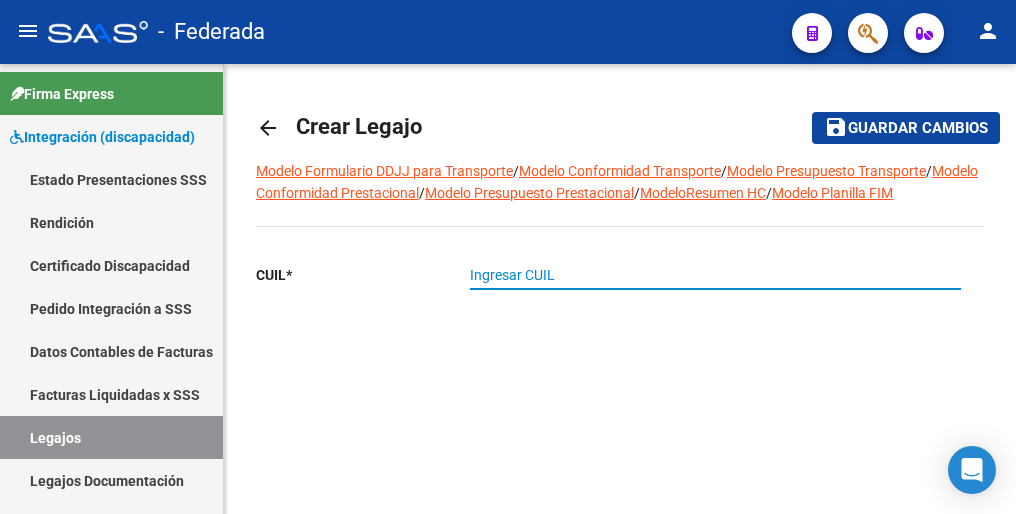 click on "Ingresar CUIL" at bounding box center (715, 275) 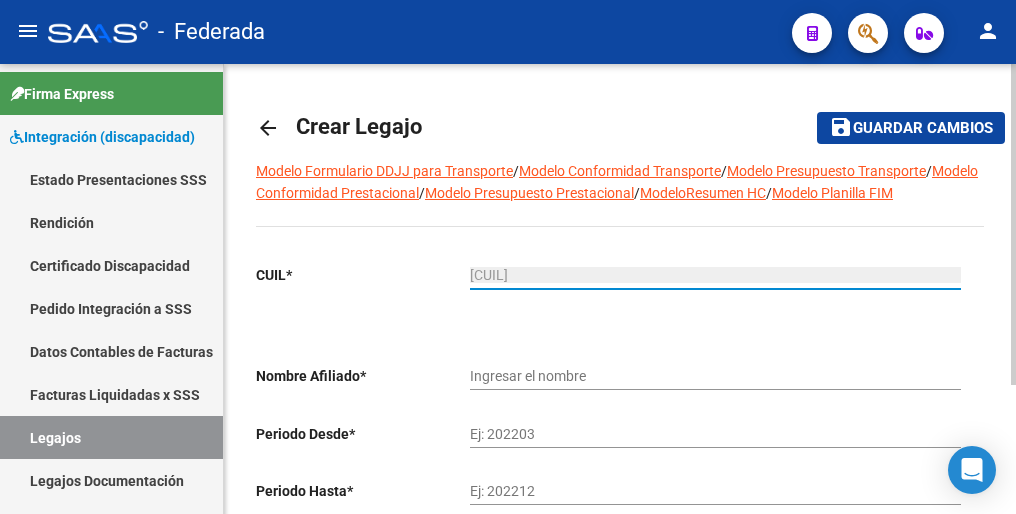type on "BLANC MEROI JUAN CRUZ" 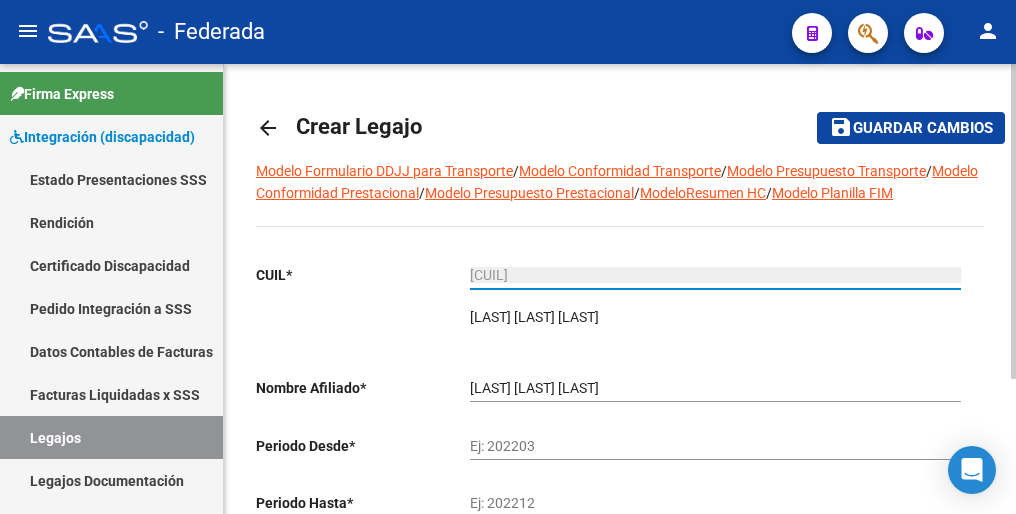 scroll, scrollTop: 192, scrollLeft: 0, axis: vertical 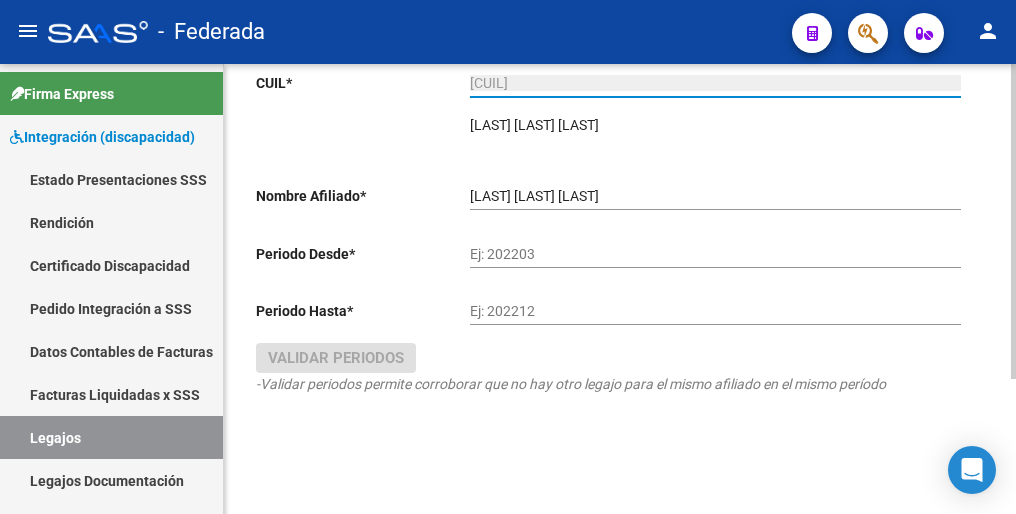 type on "20-54616106-5" 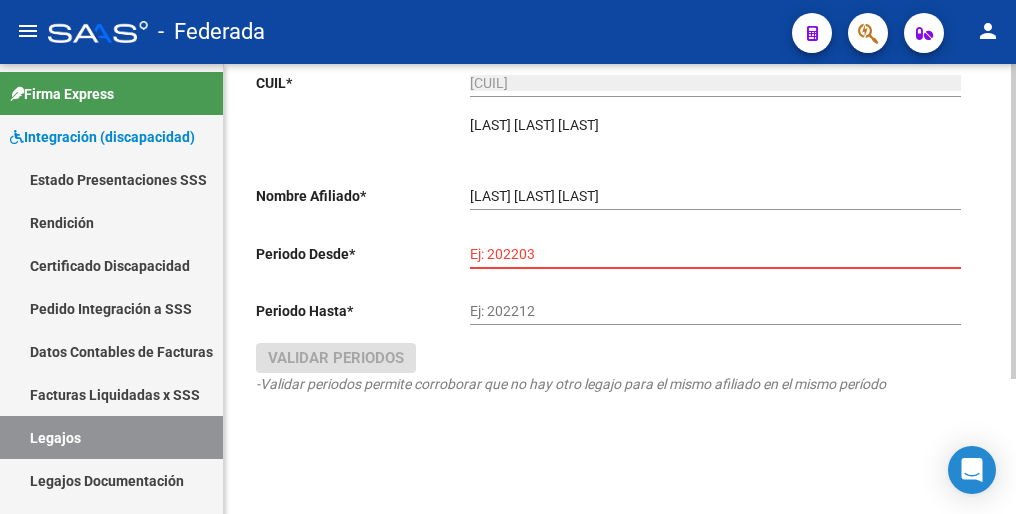paste on "202502" 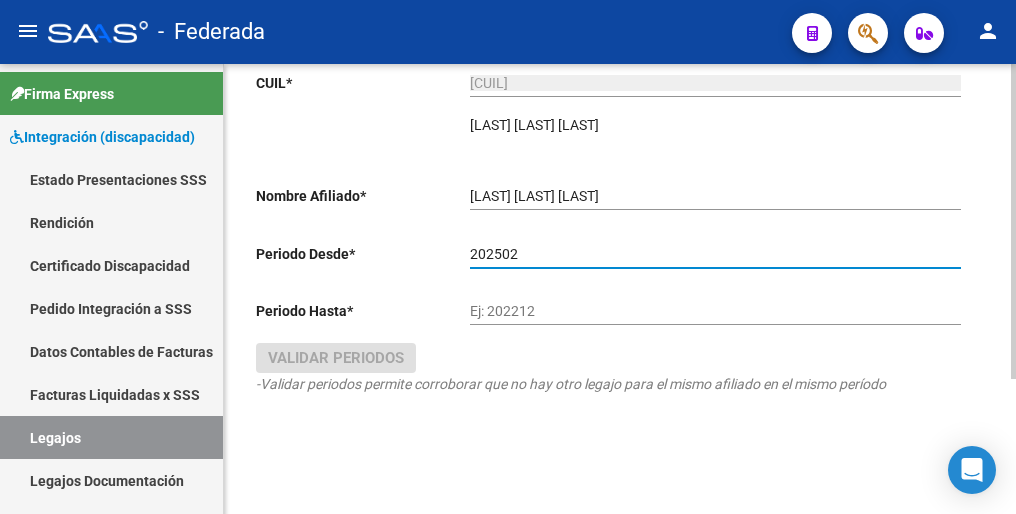 type on "202502" 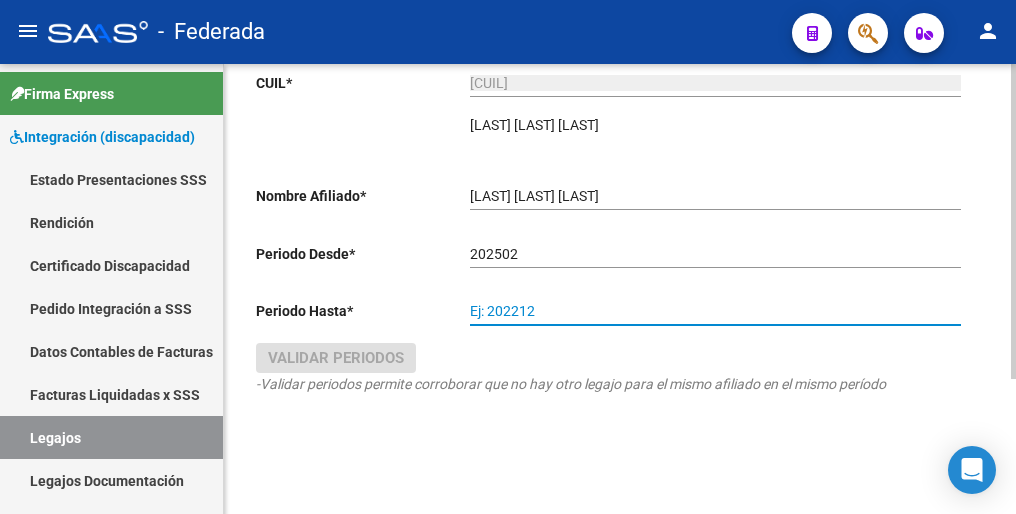click on "Ej: 202212" at bounding box center [715, 311] 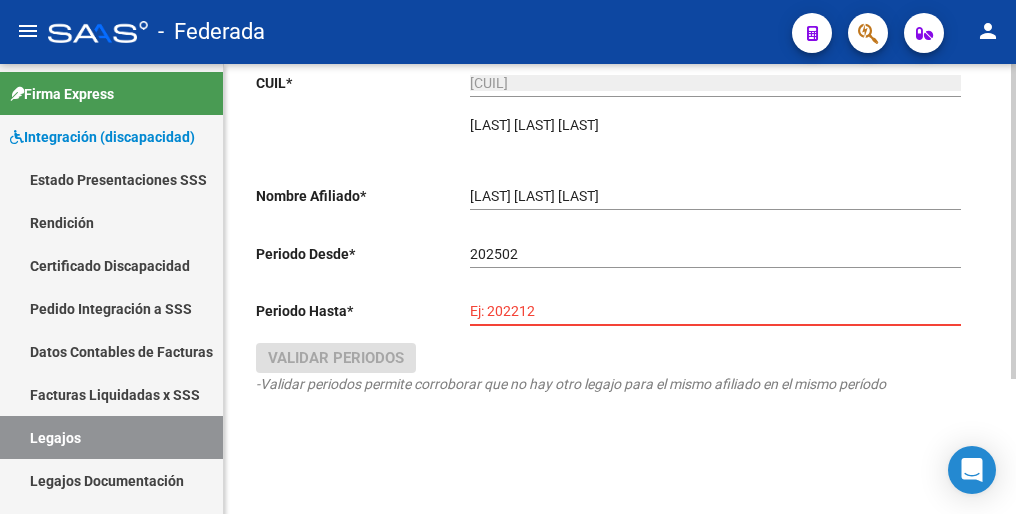 paste on "202512" 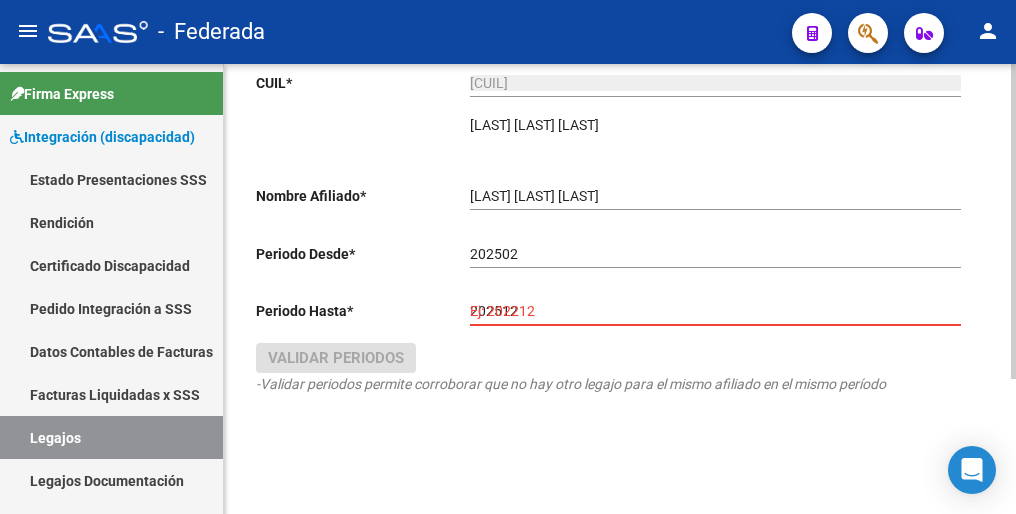 type on "202512" 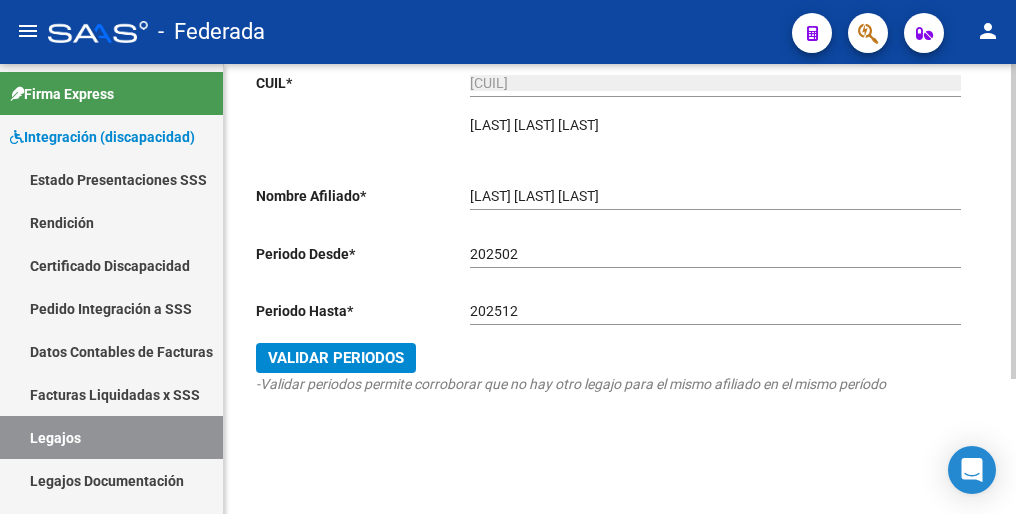 drag, startPoint x: 544, startPoint y: 333, endPoint x: 573, endPoint y: 346, distance: 31.780497 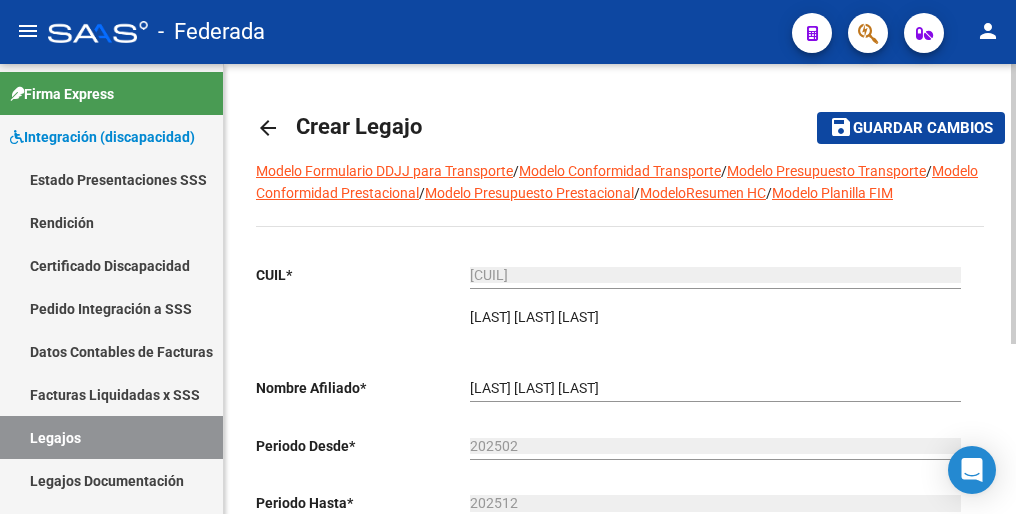 scroll, scrollTop: 0, scrollLeft: 0, axis: both 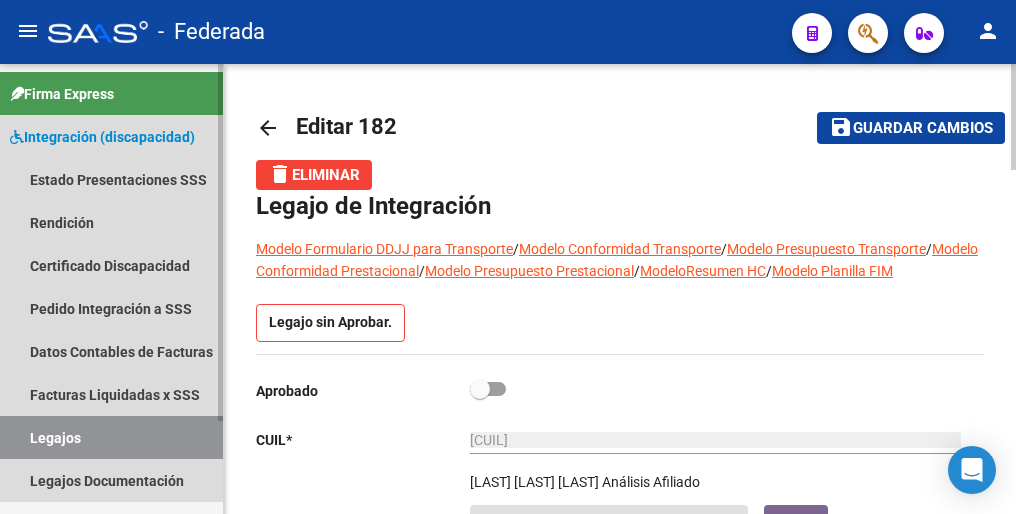 click on "Legajos" at bounding box center (111, 437) 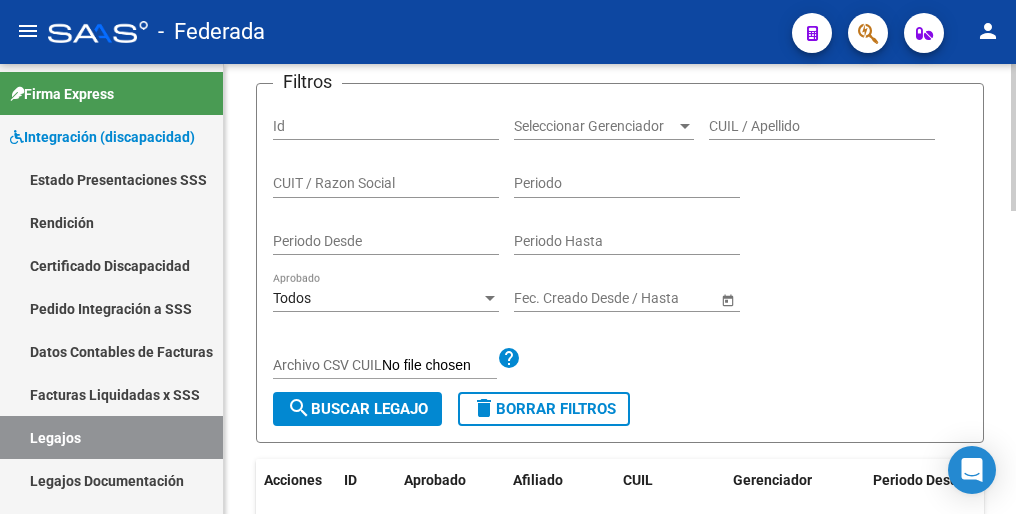 scroll, scrollTop: 0, scrollLeft: 0, axis: both 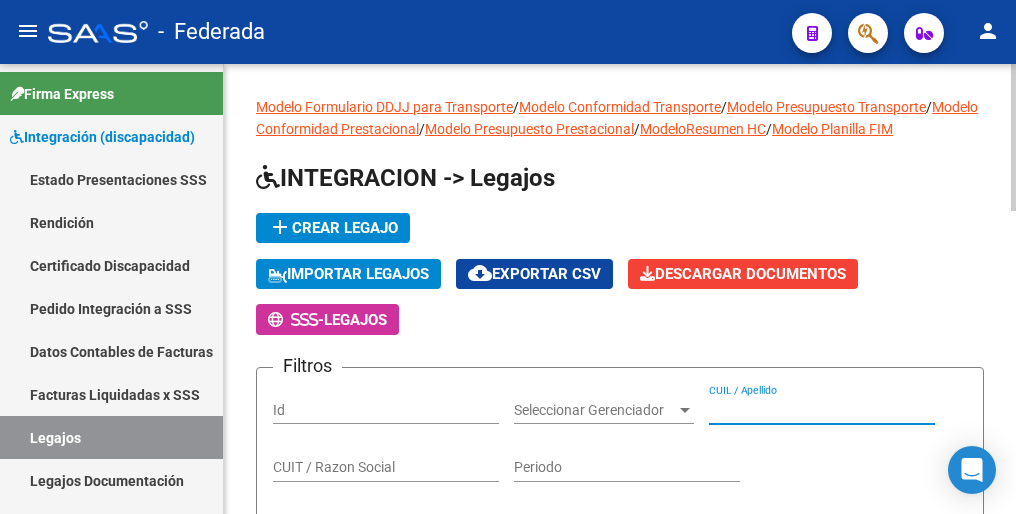 click on "CUIL / Apellido" at bounding box center (822, 410) 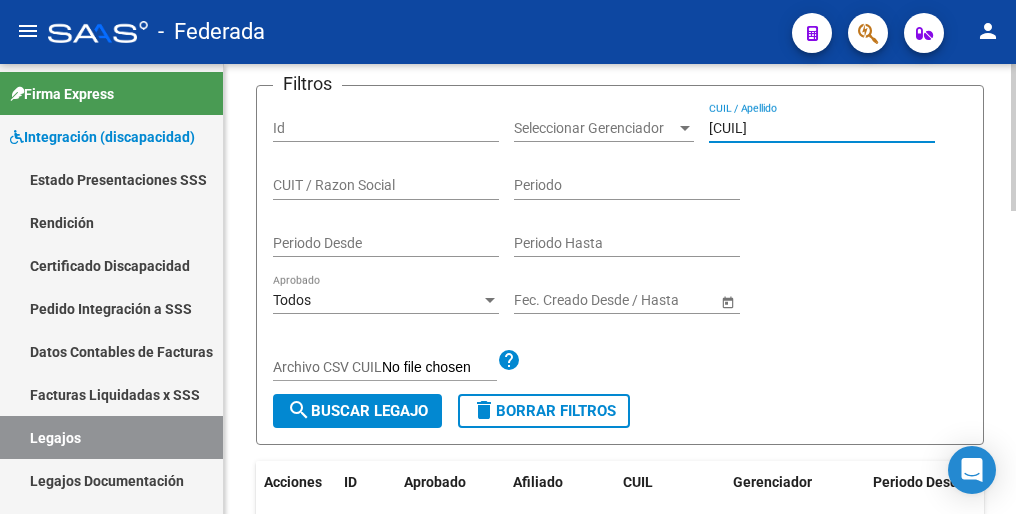scroll, scrollTop: 300, scrollLeft: 0, axis: vertical 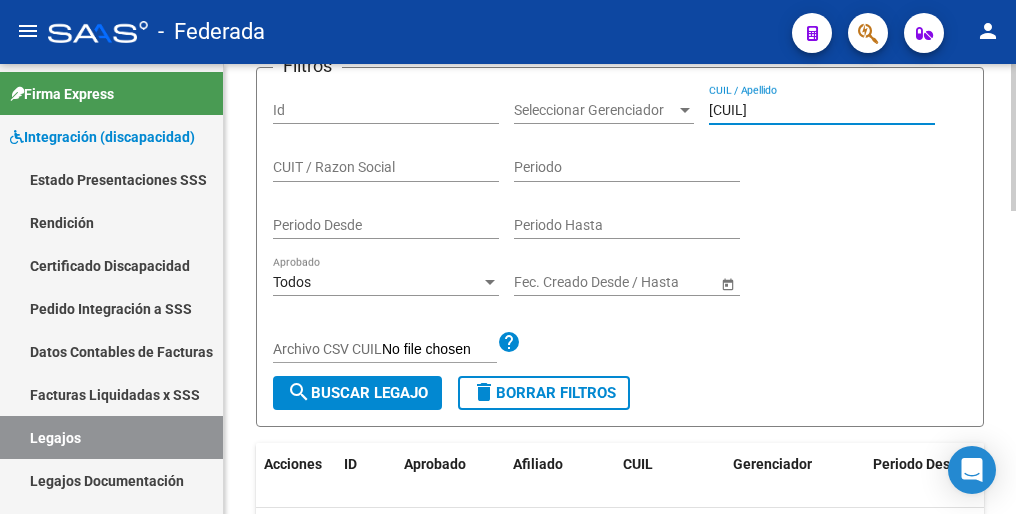 type on "20250205132" 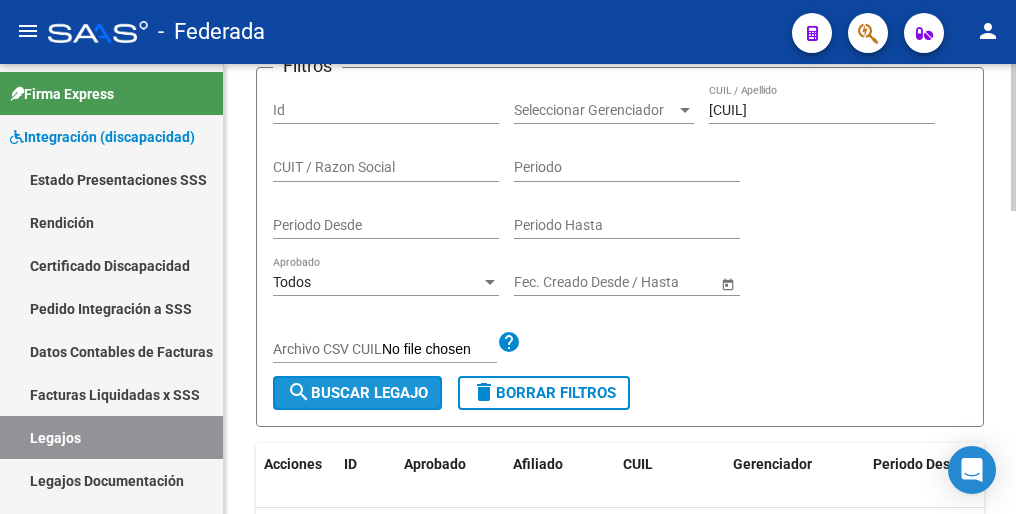 click on "search  Buscar Legajo" 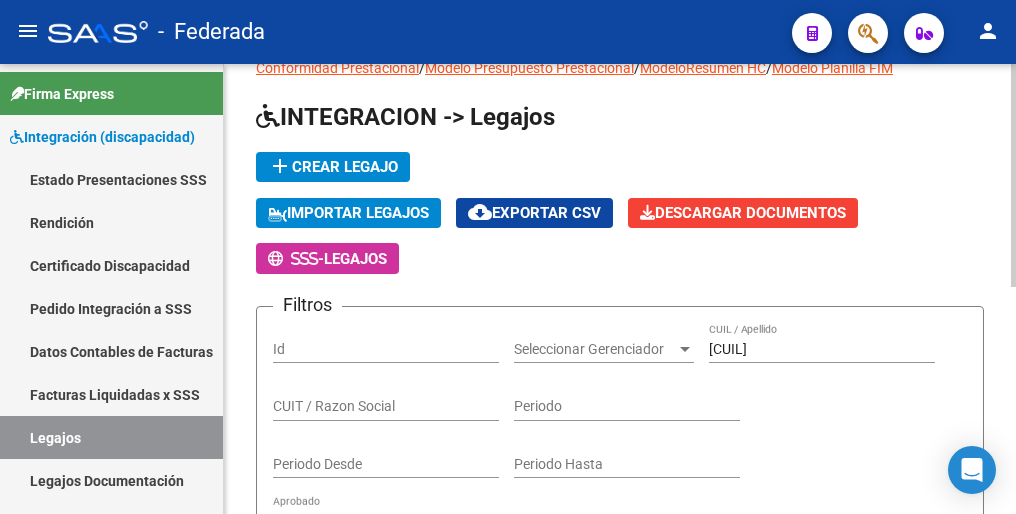 scroll, scrollTop: 56, scrollLeft: 0, axis: vertical 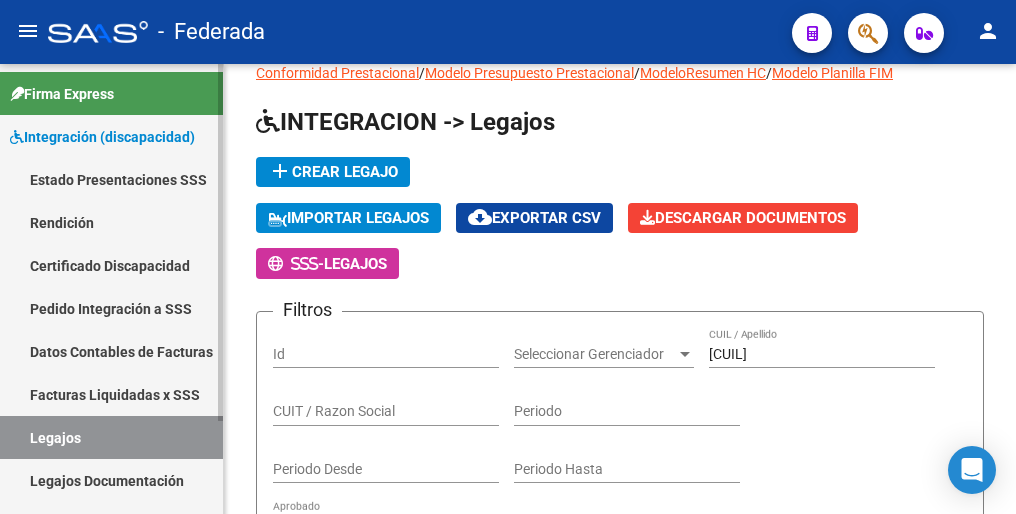click on "Integración (discapacidad)" at bounding box center [102, 137] 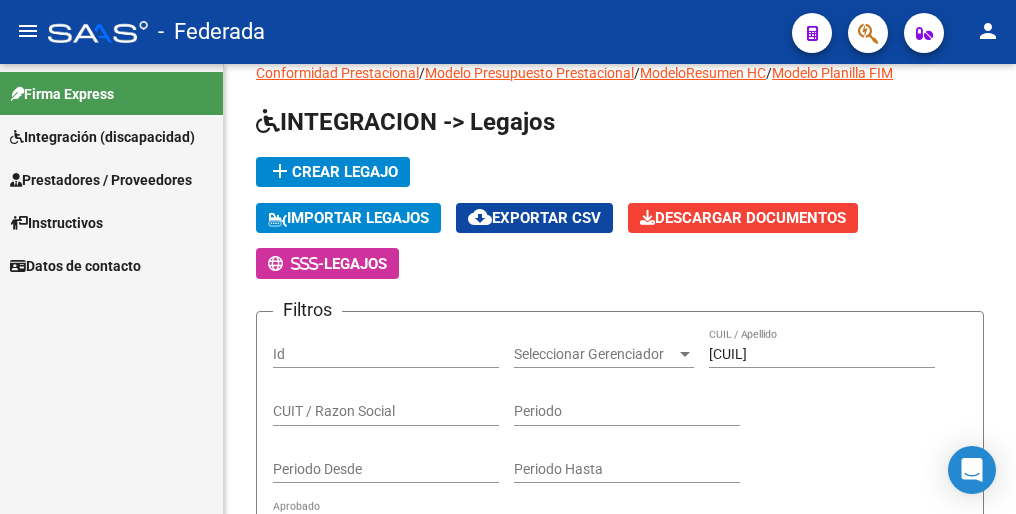 click on "Integración (discapacidad)" at bounding box center [102, 137] 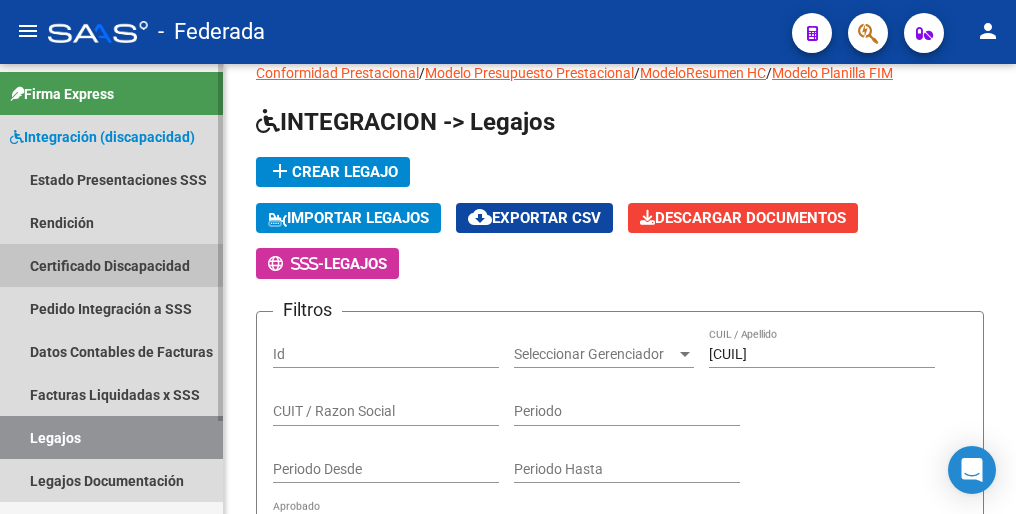 click on "Certificado Discapacidad" at bounding box center [111, 265] 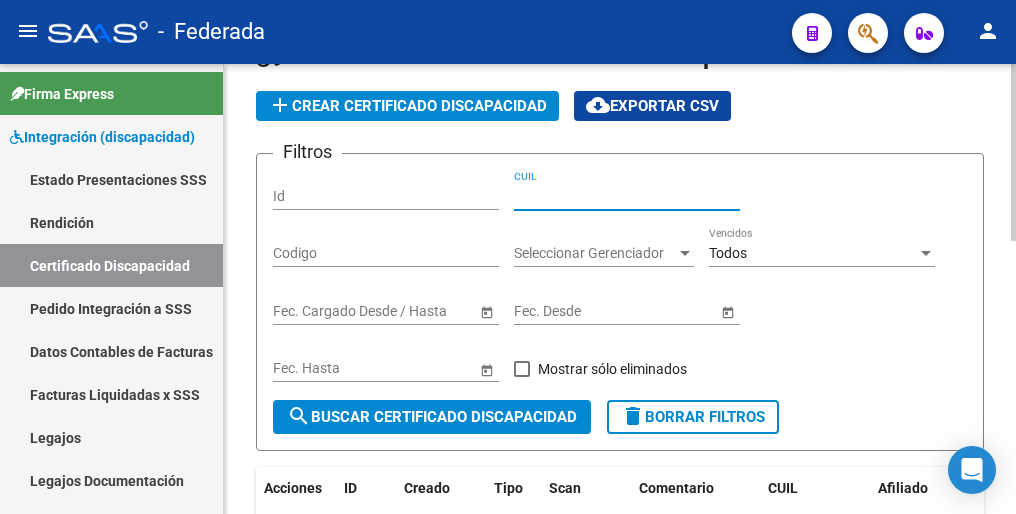 click on "CUIL" at bounding box center (627, 196) 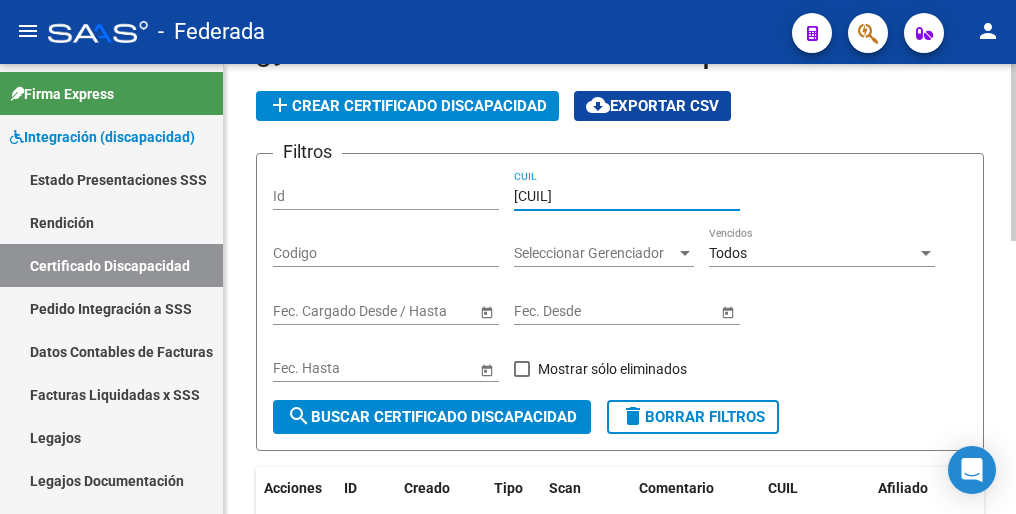type on "20-25020513-2" 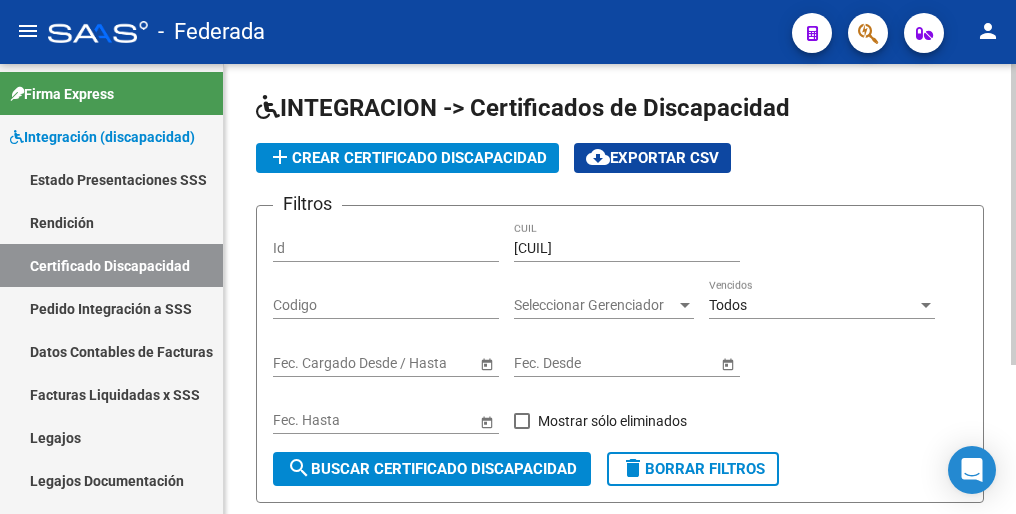 scroll, scrollTop: 0, scrollLeft: 0, axis: both 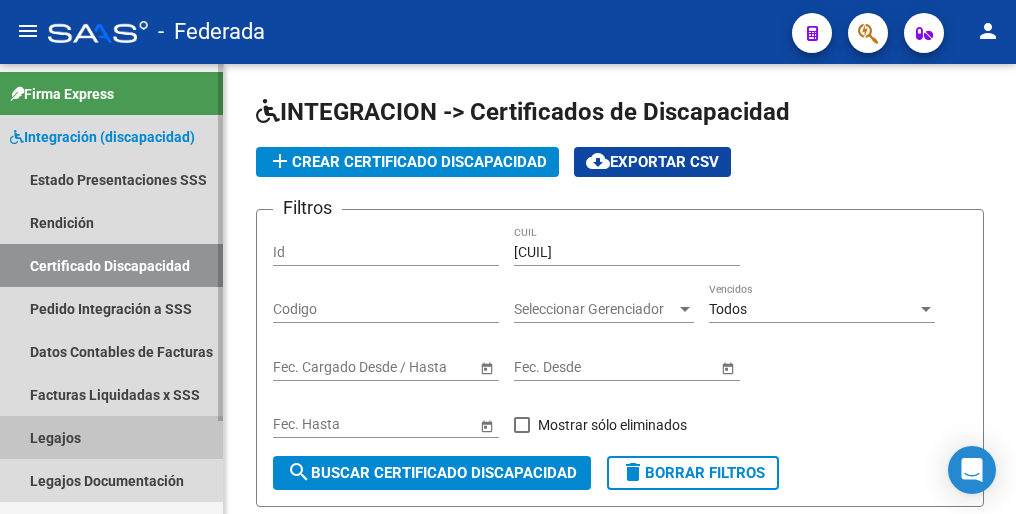 click on "Legajos" at bounding box center (111, 437) 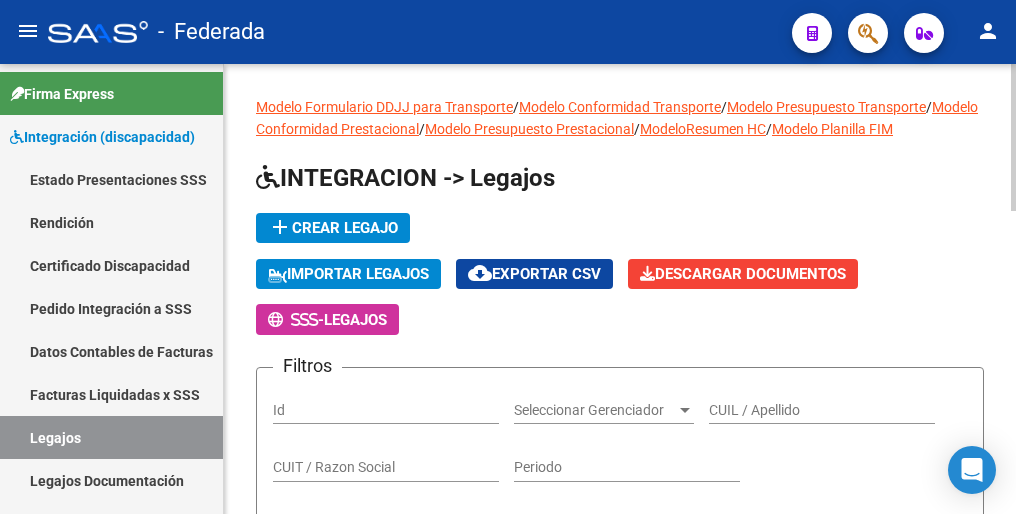 click on "IMPORTAR LEGAJOS" 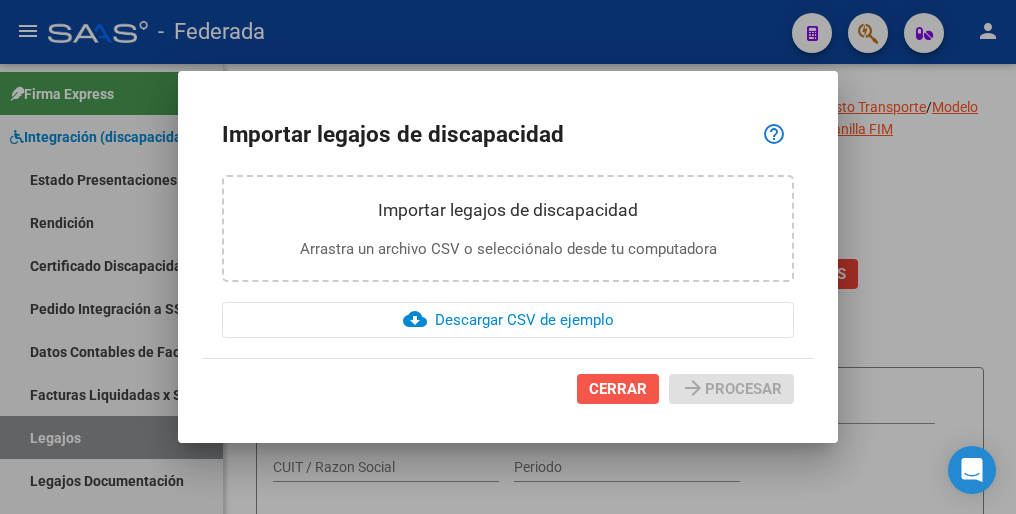 click on "CERRAR" at bounding box center (618, 389) 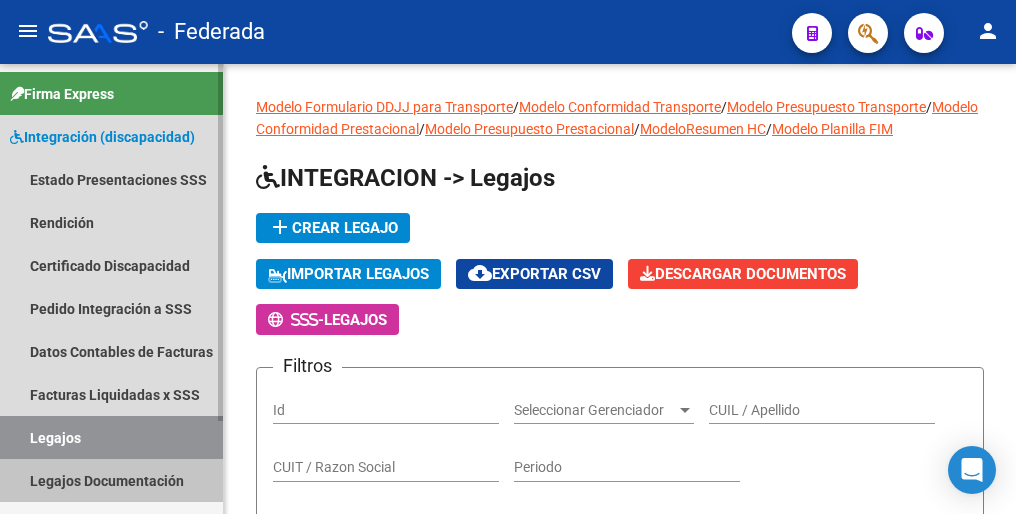 click on "Legajos Documentación" at bounding box center [111, 480] 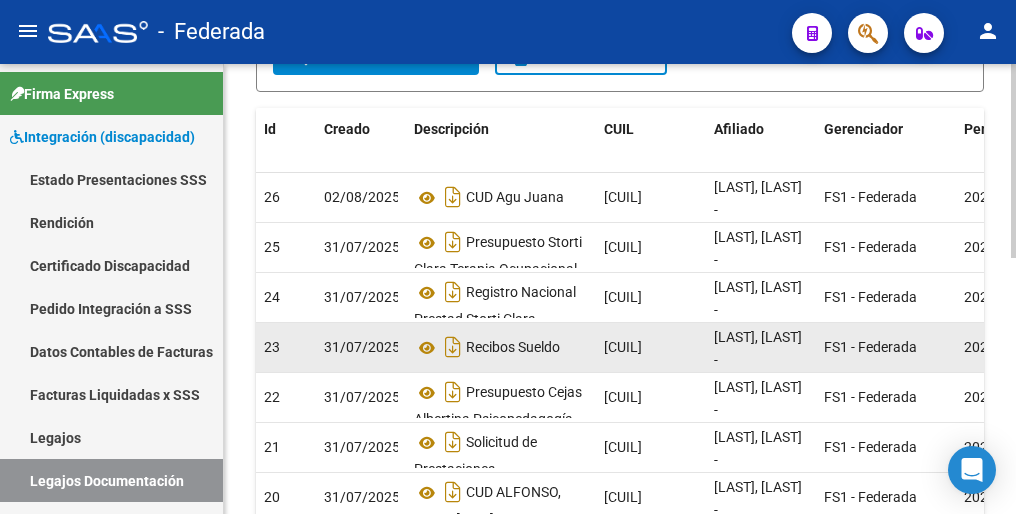 scroll, scrollTop: 0, scrollLeft: 0, axis: both 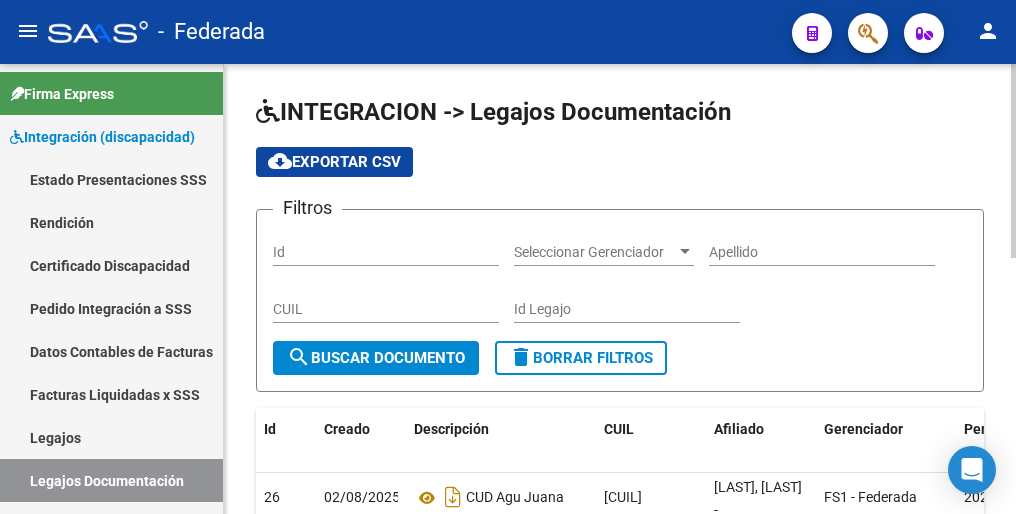 click on "search  Buscar Documento" 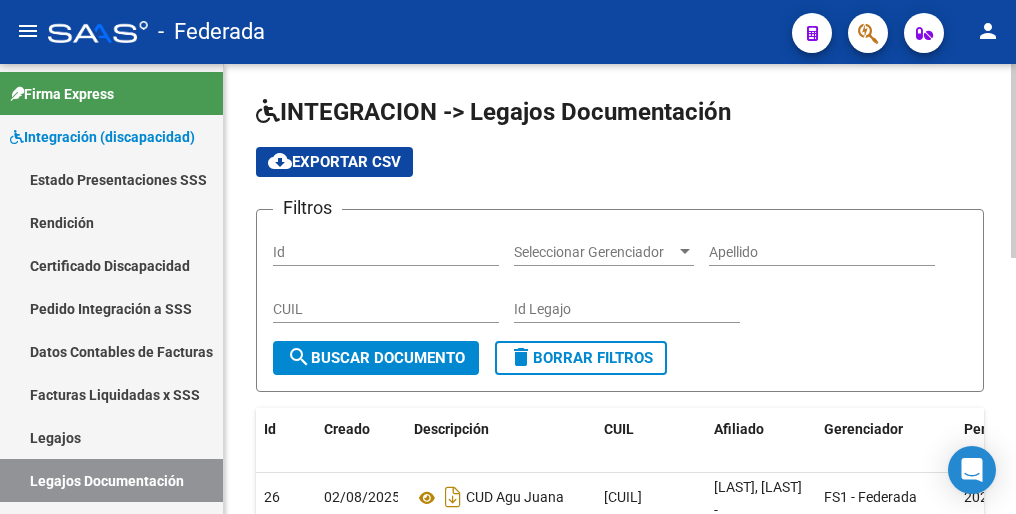 click on "search  Buscar Documento" 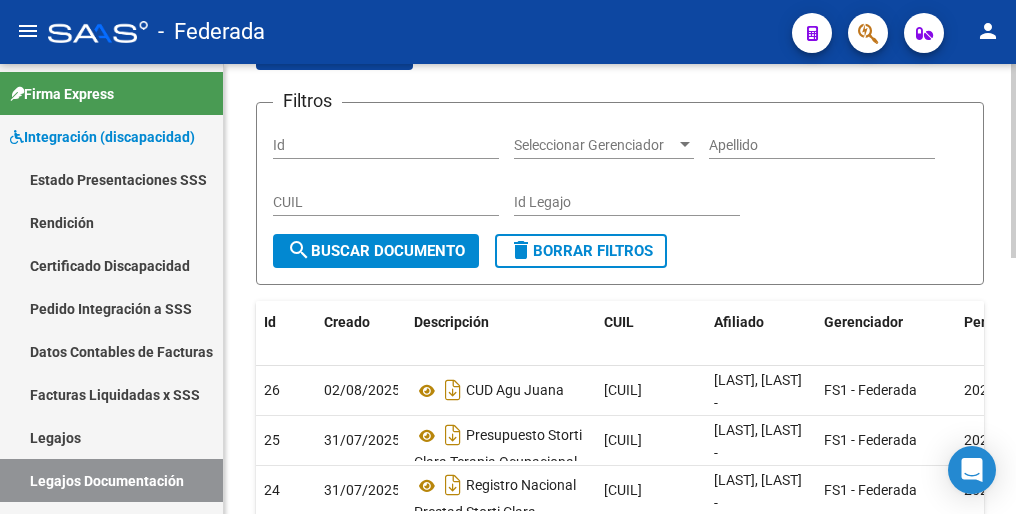 scroll, scrollTop: 300, scrollLeft: 0, axis: vertical 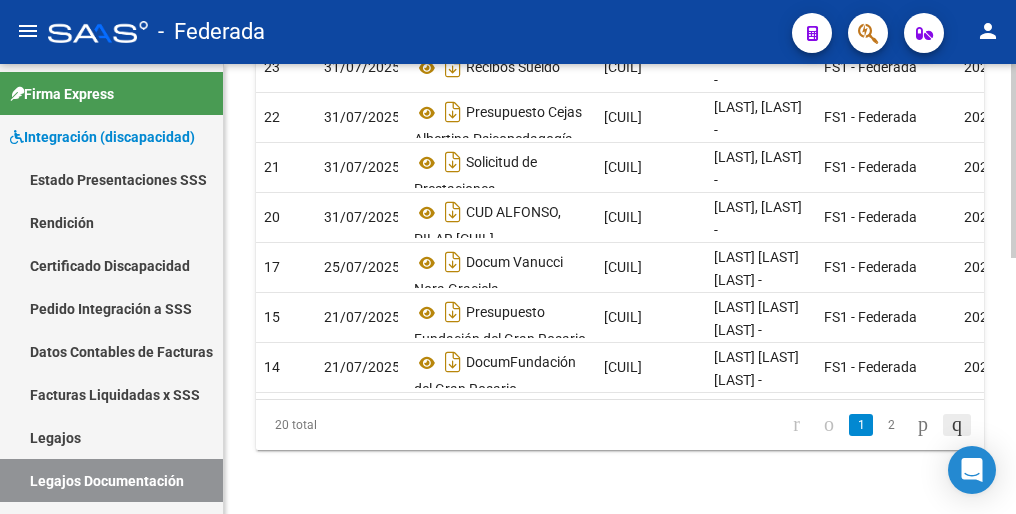 click 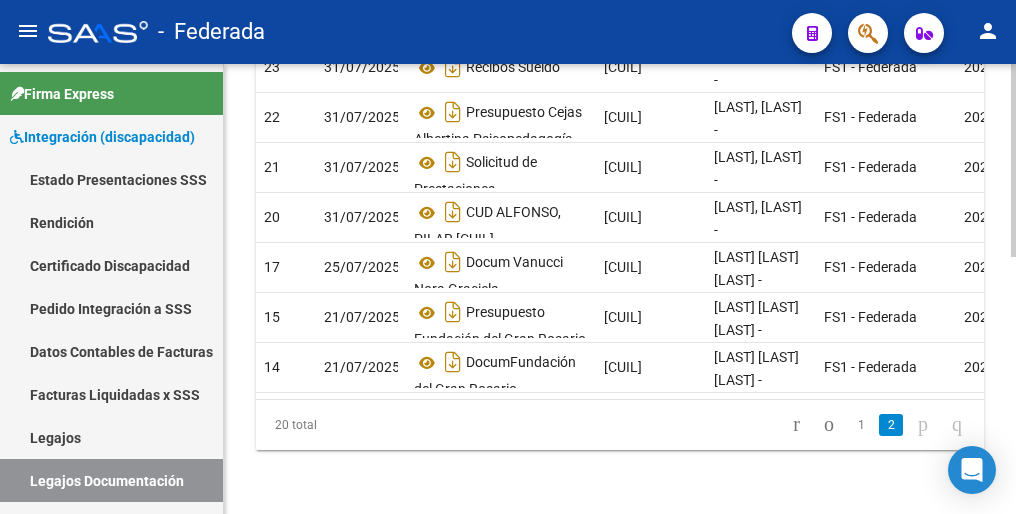 scroll, scrollTop: 592, scrollLeft: 0, axis: vertical 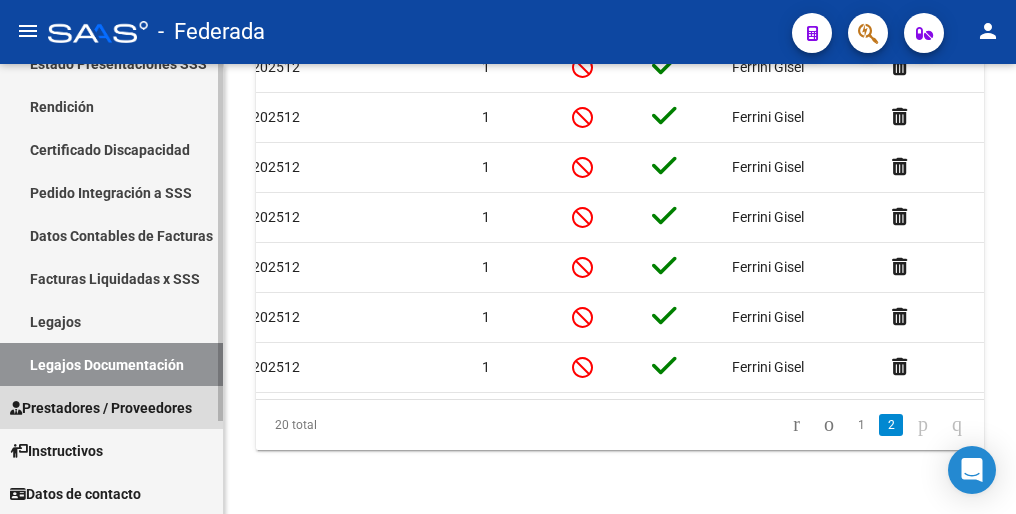 click on "Prestadores / Proveedores" at bounding box center [101, 408] 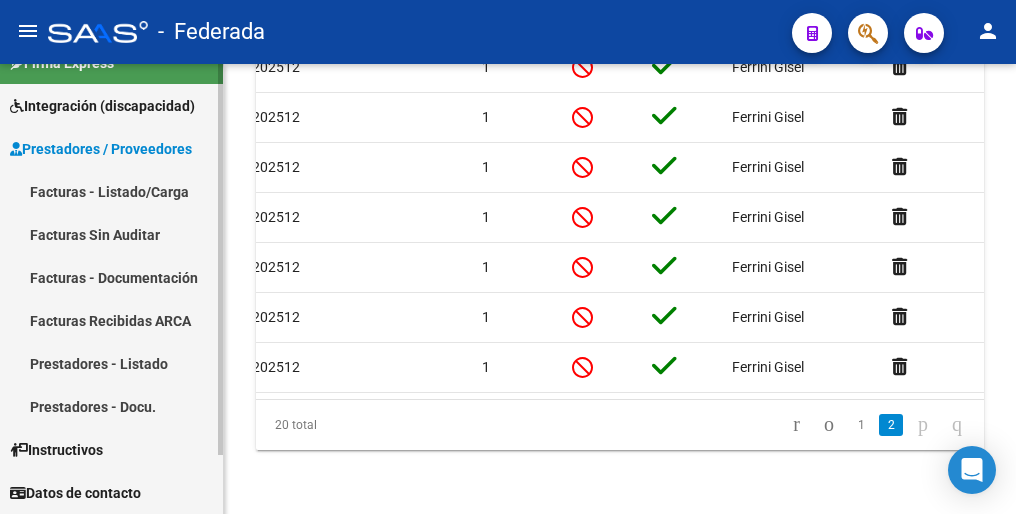 scroll, scrollTop: 30, scrollLeft: 0, axis: vertical 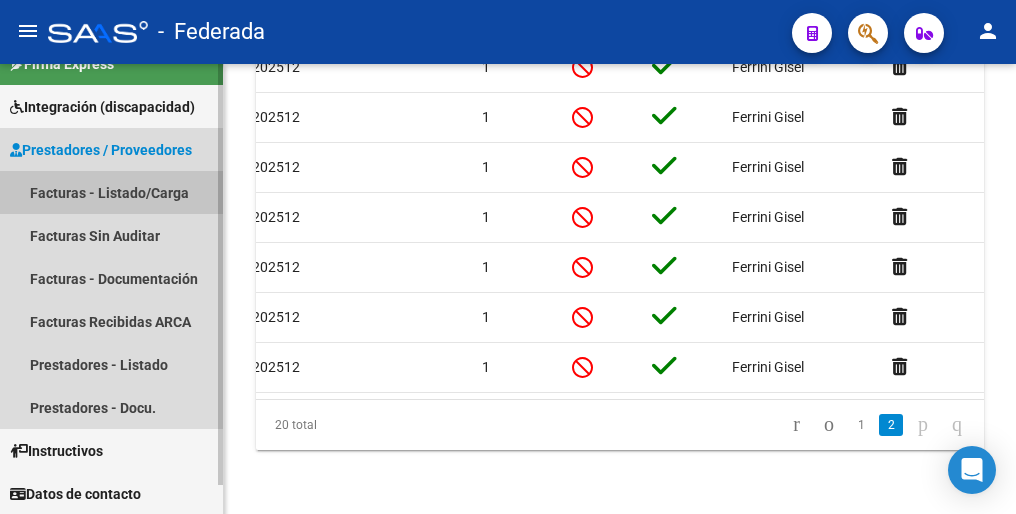 click on "Facturas - Listado/Carga" at bounding box center [111, 192] 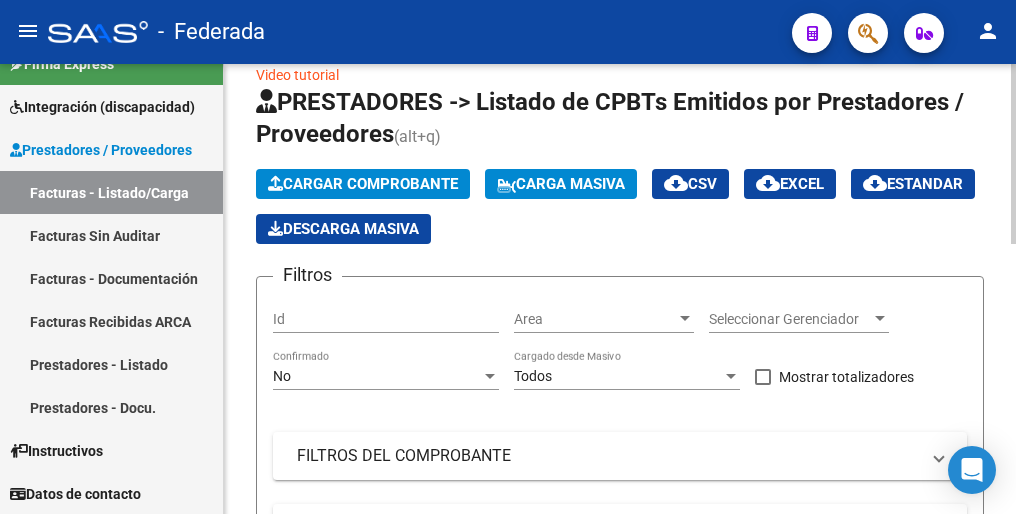 scroll, scrollTop: 0, scrollLeft: 0, axis: both 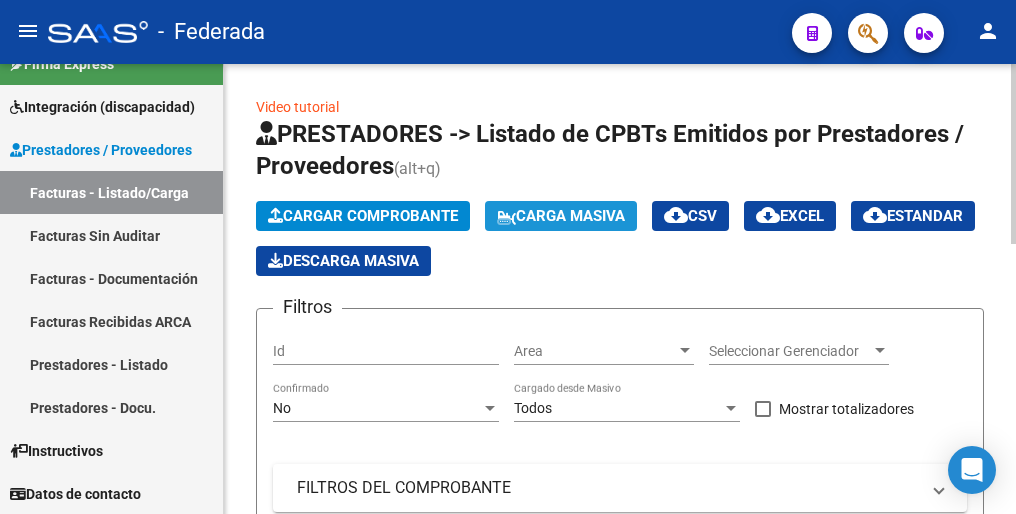 click on "Carga Masiva" 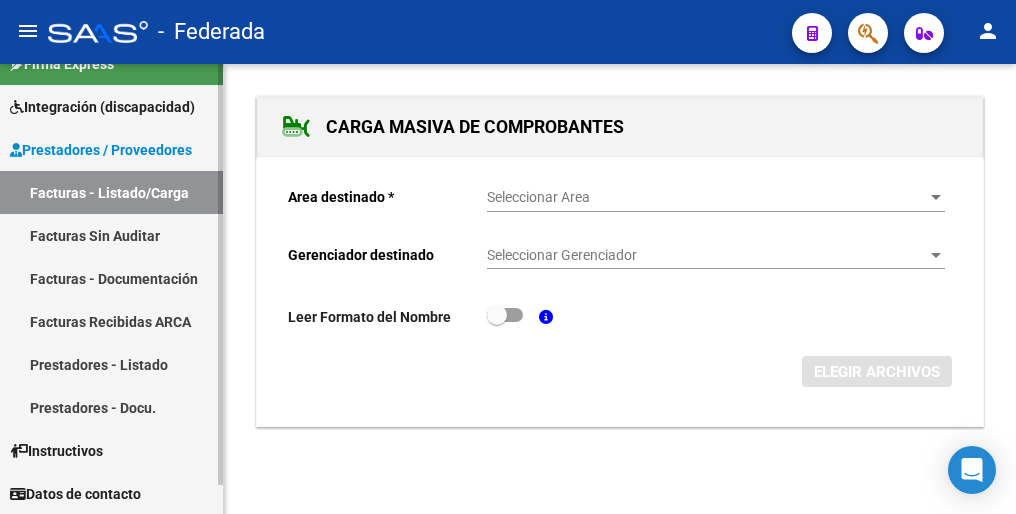 click on "Prestadores / Proveedores" at bounding box center [101, 150] 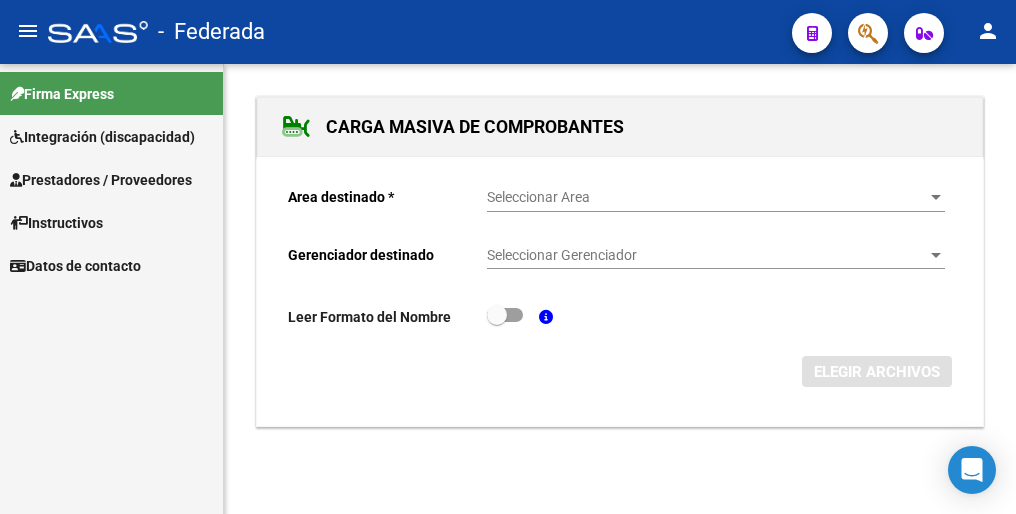 scroll, scrollTop: 0, scrollLeft: 0, axis: both 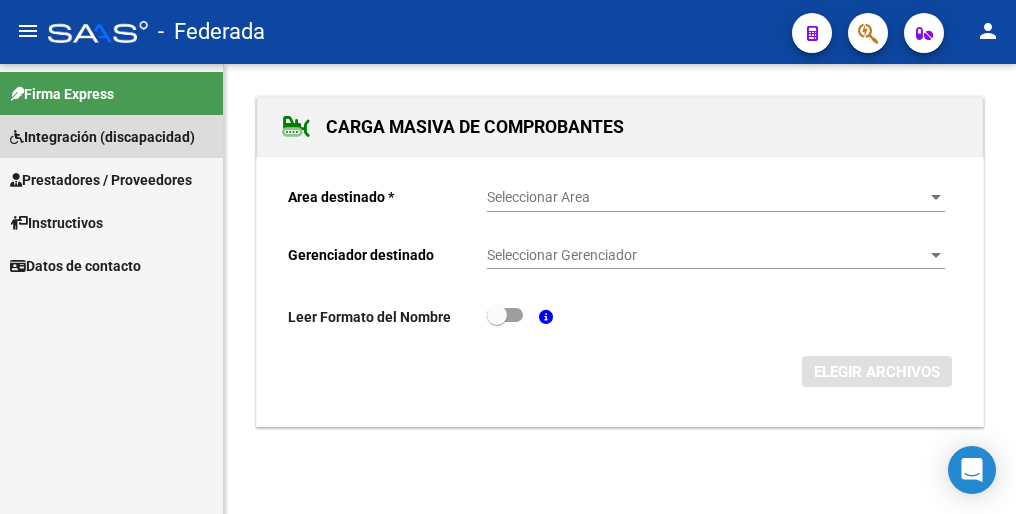 click on "Integración (discapacidad)" at bounding box center [102, 137] 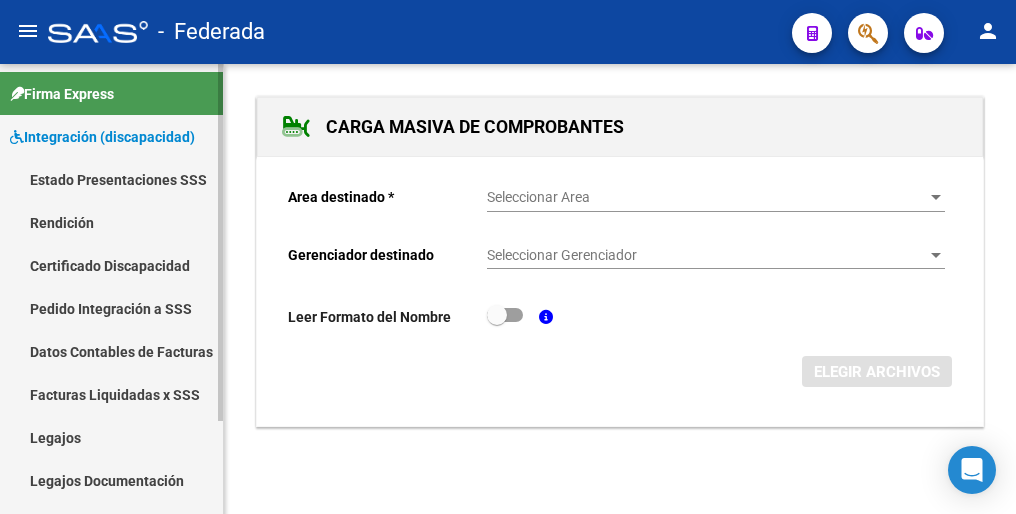click on "Integración (discapacidad)" at bounding box center [102, 137] 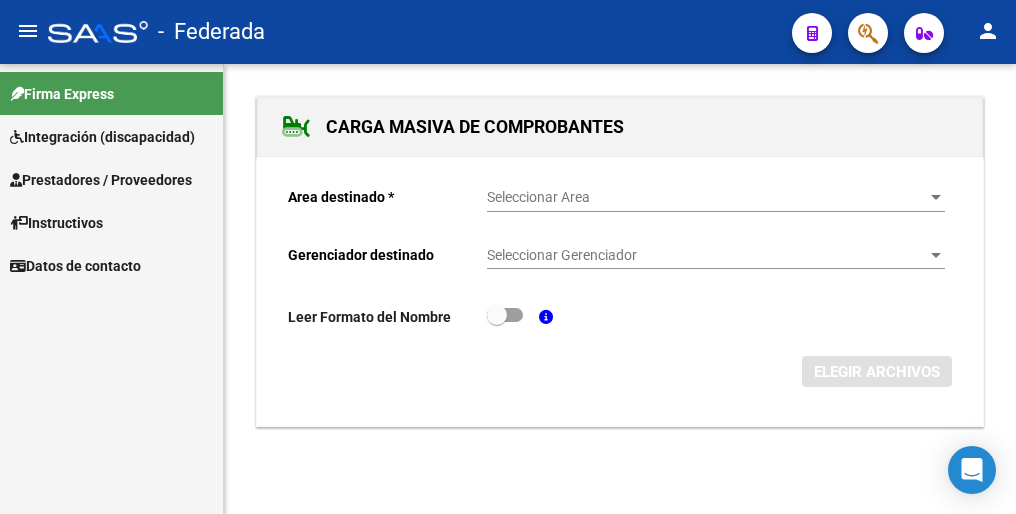 click on "Integración (discapacidad)" at bounding box center [102, 137] 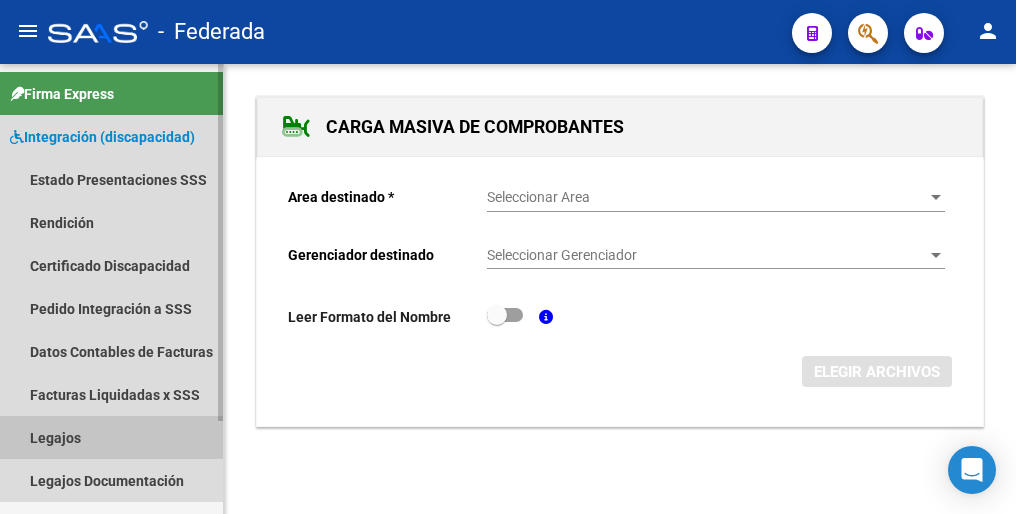 click on "Legajos" at bounding box center [111, 437] 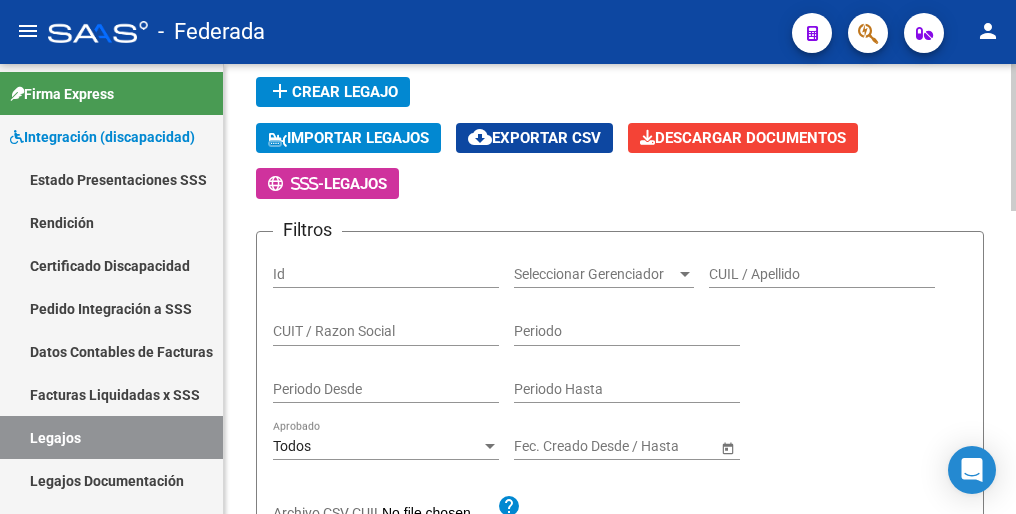 scroll, scrollTop: 100, scrollLeft: 0, axis: vertical 